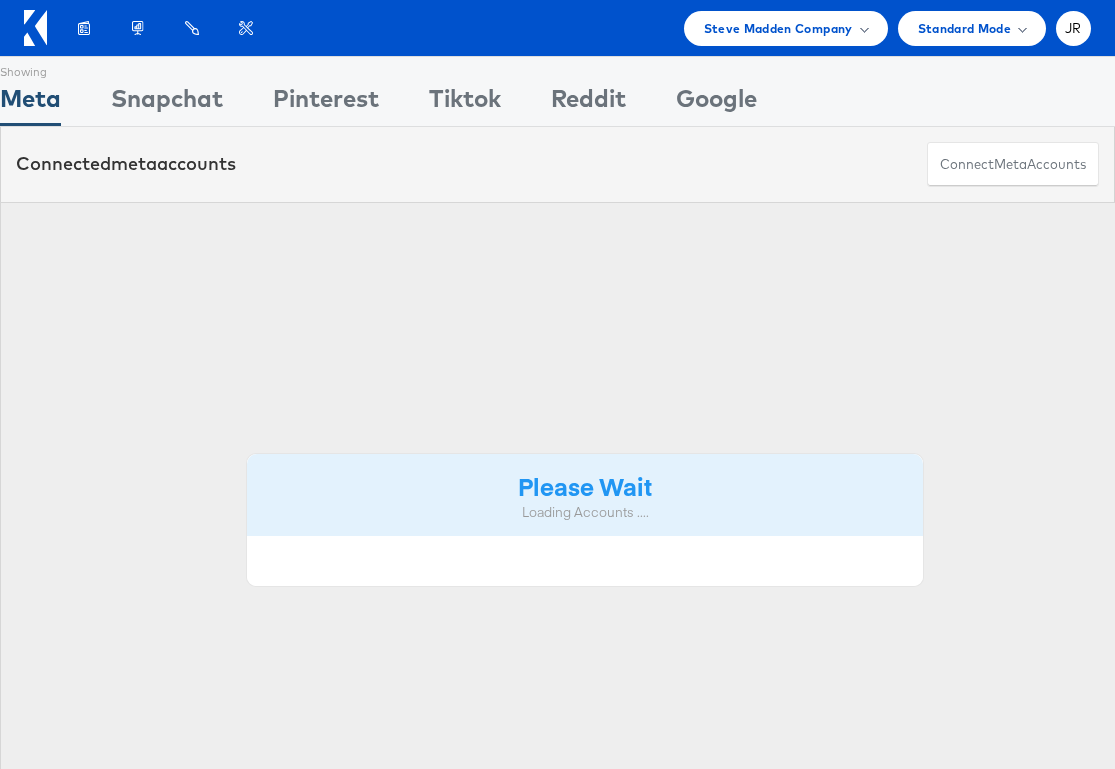 scroll, scrollTop: 0, scrollLeft: 0, axis: both 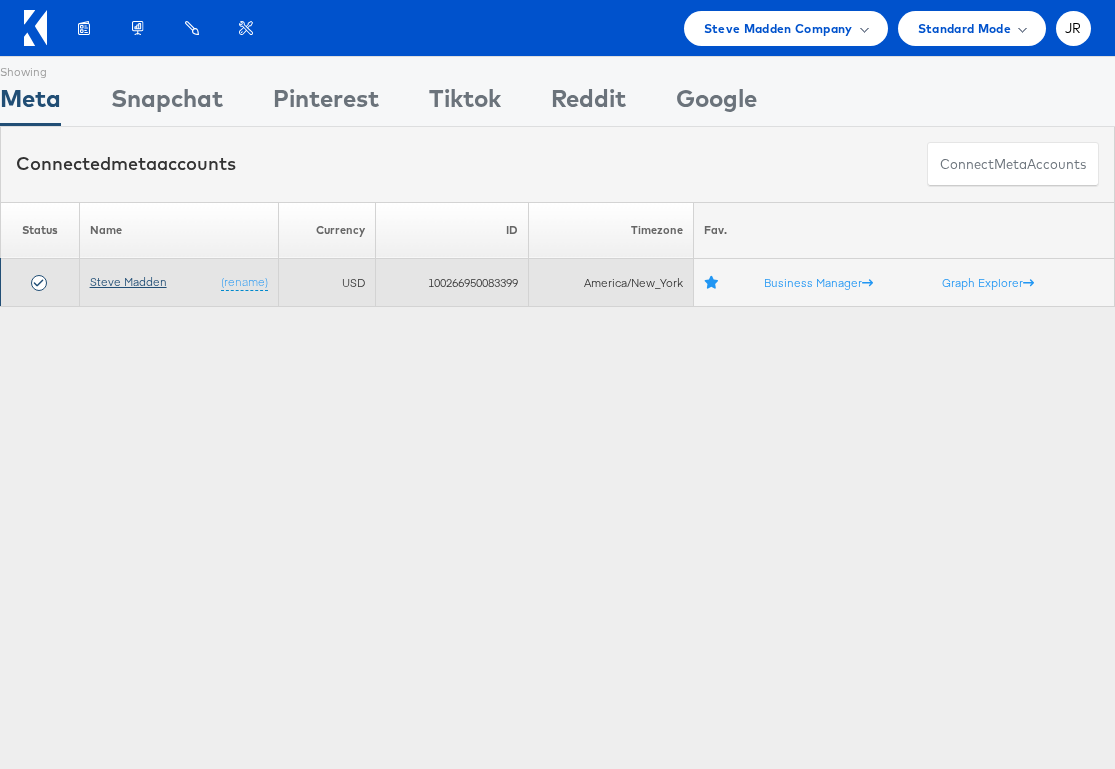 click on "Steve Madden" at bounding box center (128, 281) 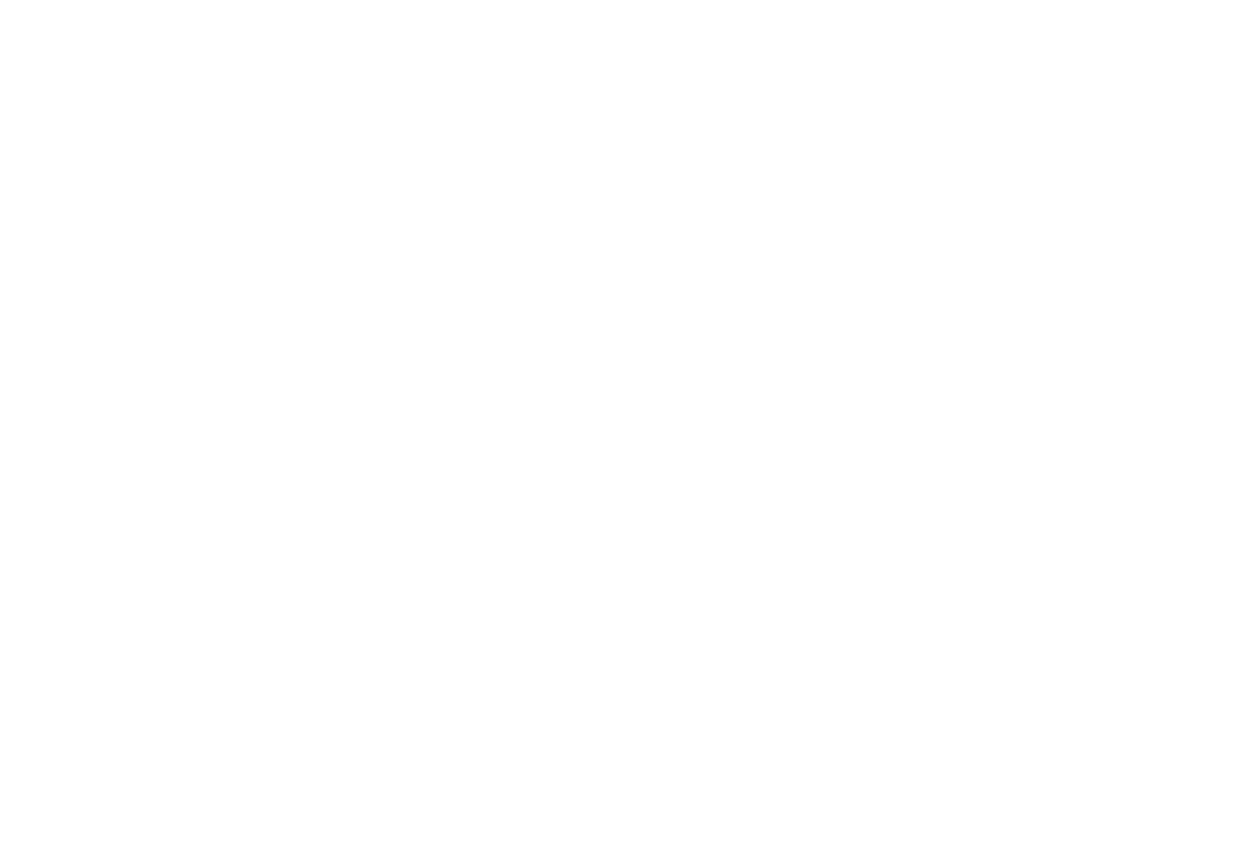 scroll, scrollTop: 0, scrollLeft: 0, axis: both 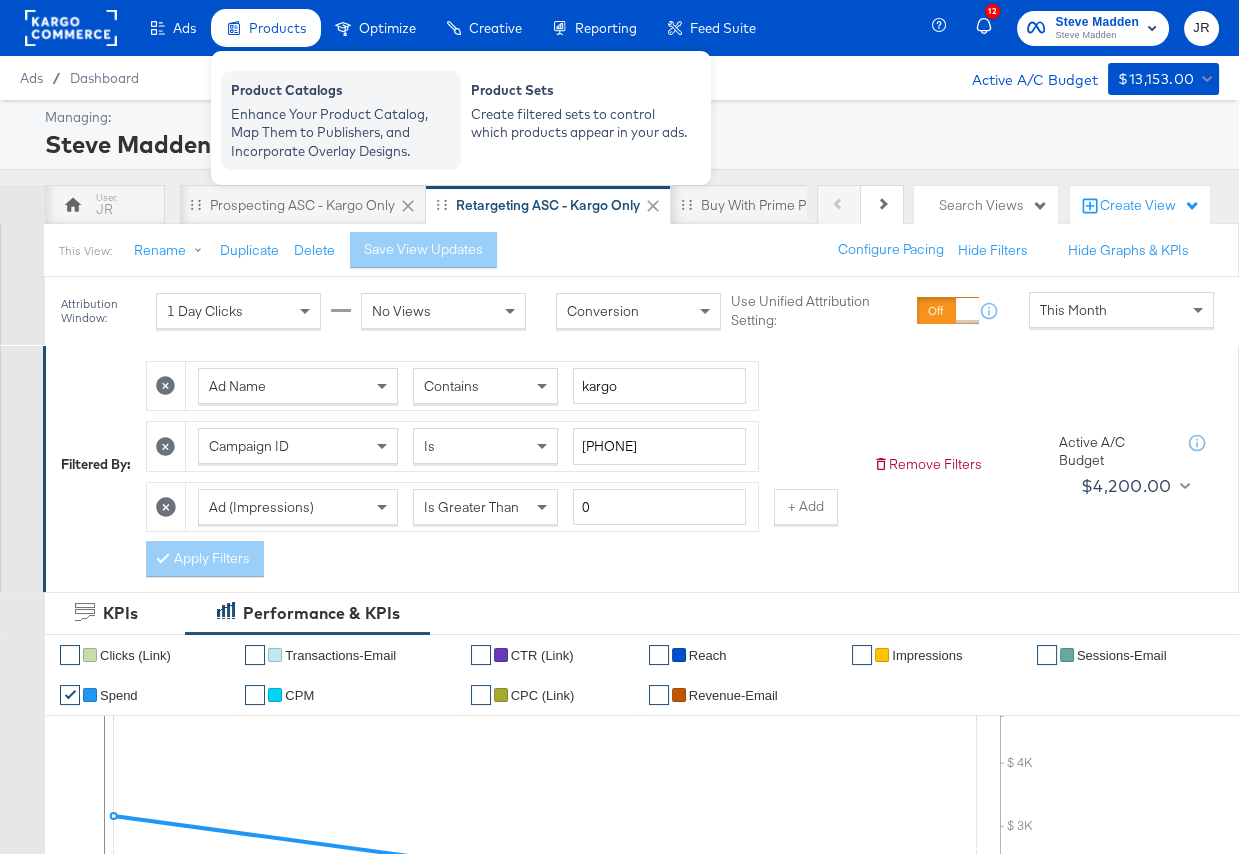 click on "Enhance Your Product Catalog, Map Them to Publishers, and Incorporate Overlay Designs." at bounding box center (341, 133) 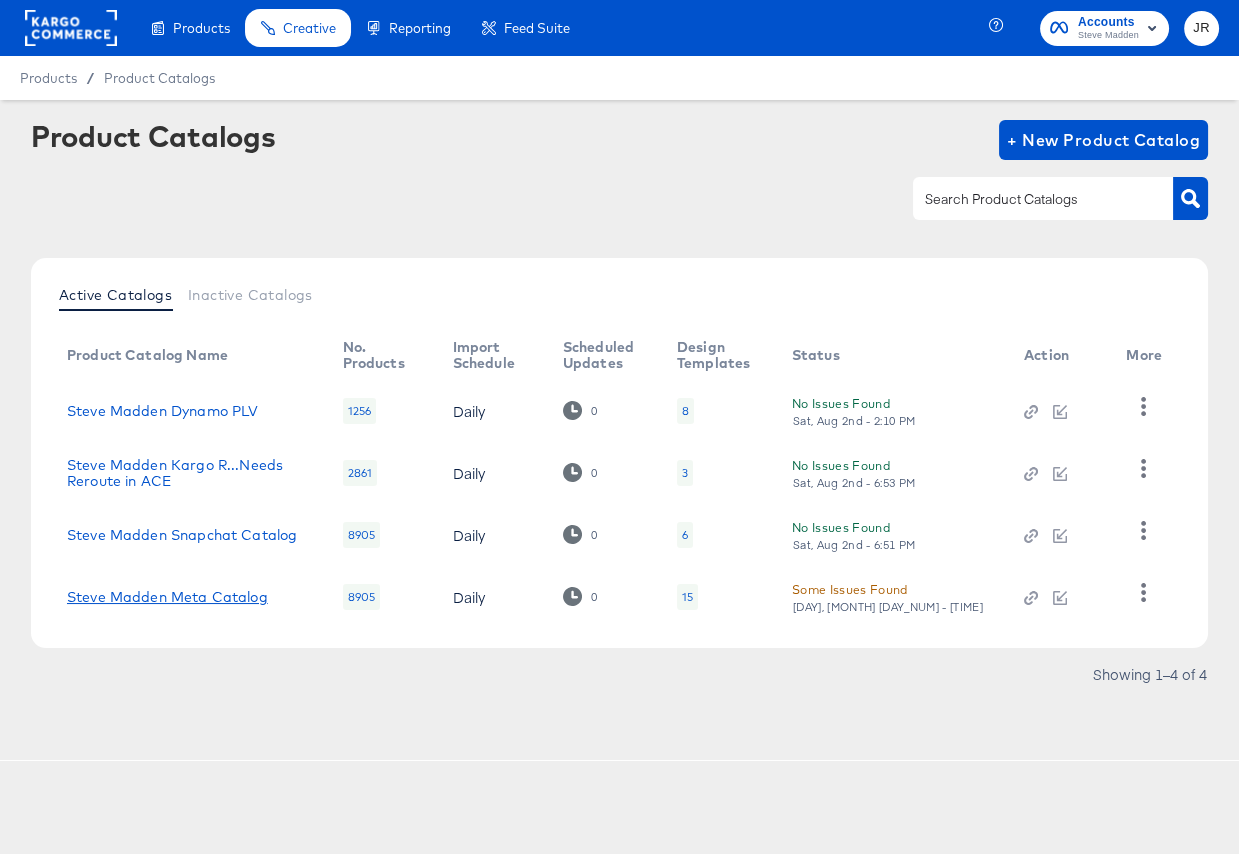 click on "Steve Madden Meta Catalog" at bounding box center (167, 597) 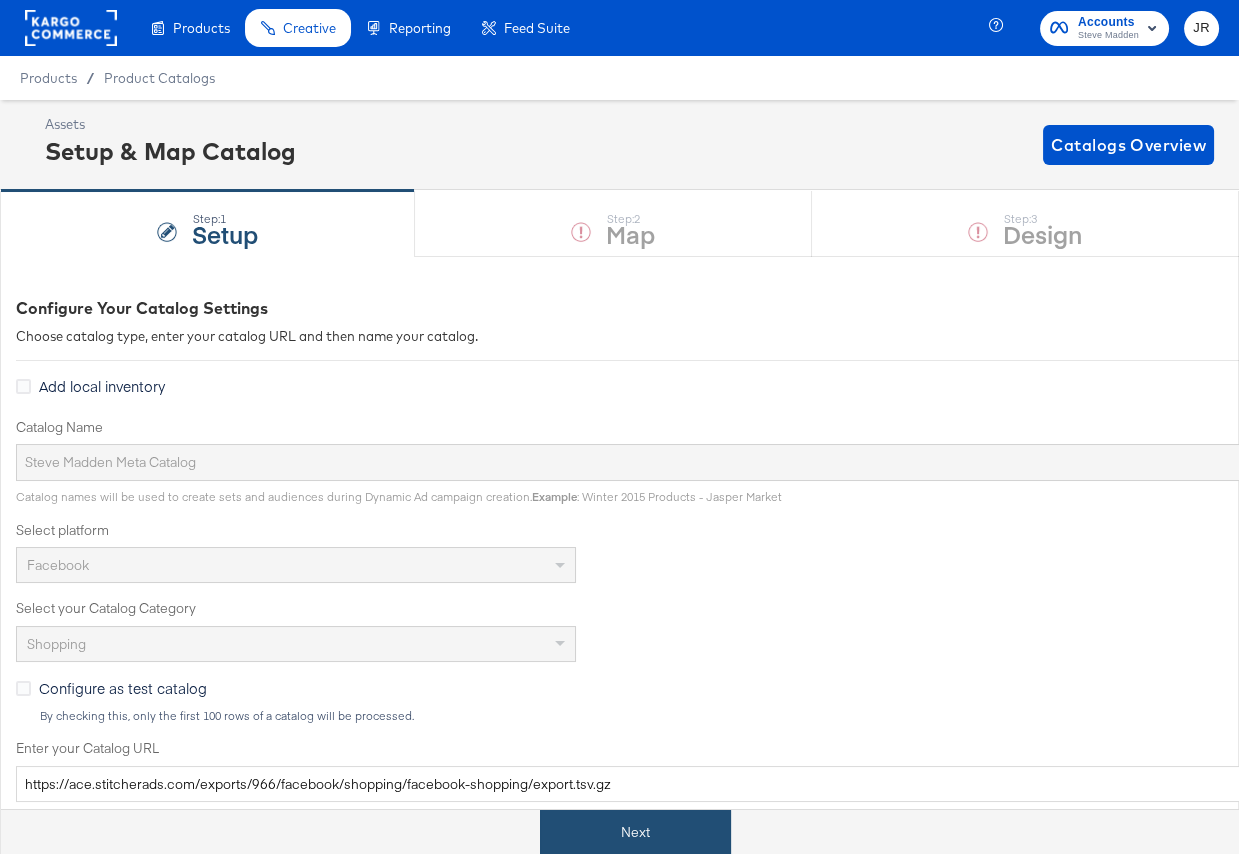click on "Next" at bounding box center (635, 832) 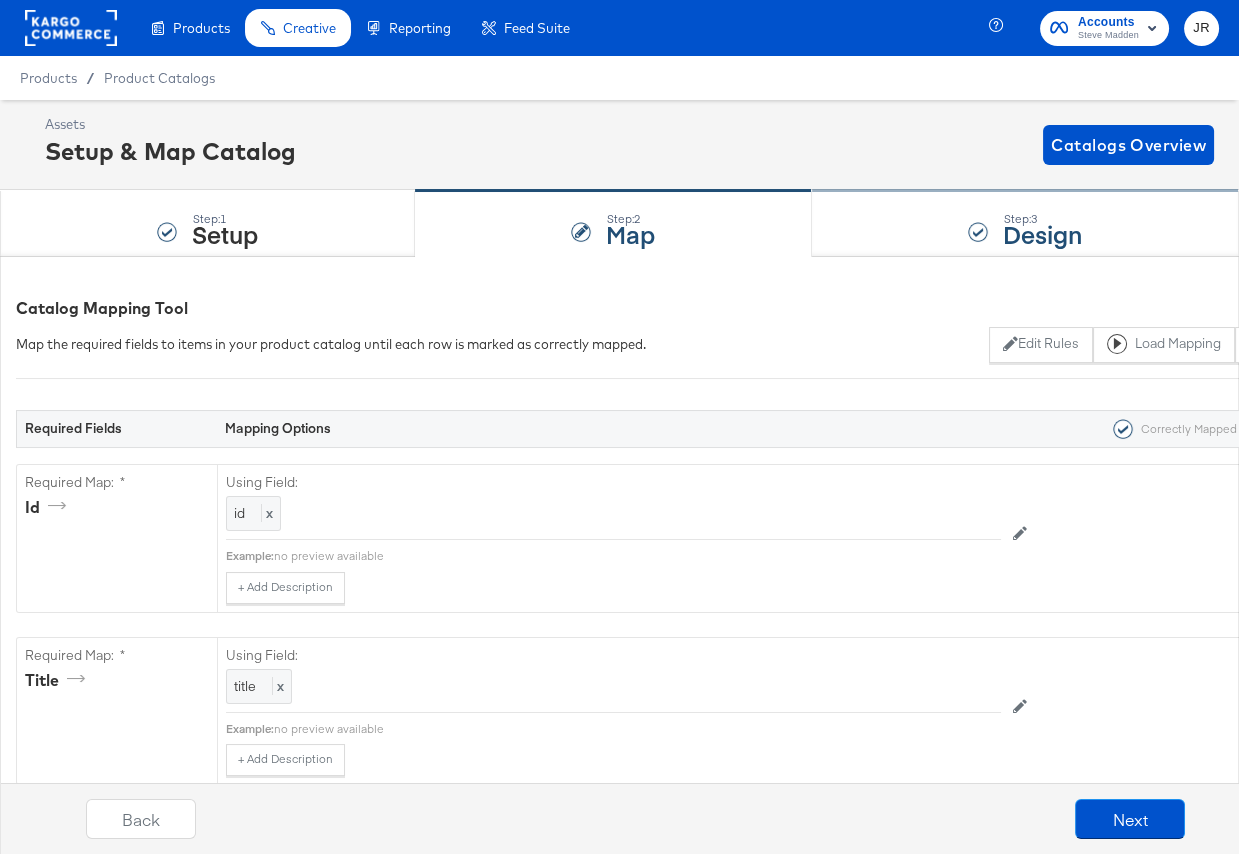 click on "Step: [NUMBER] Design" at bounding box center (1025, 224) 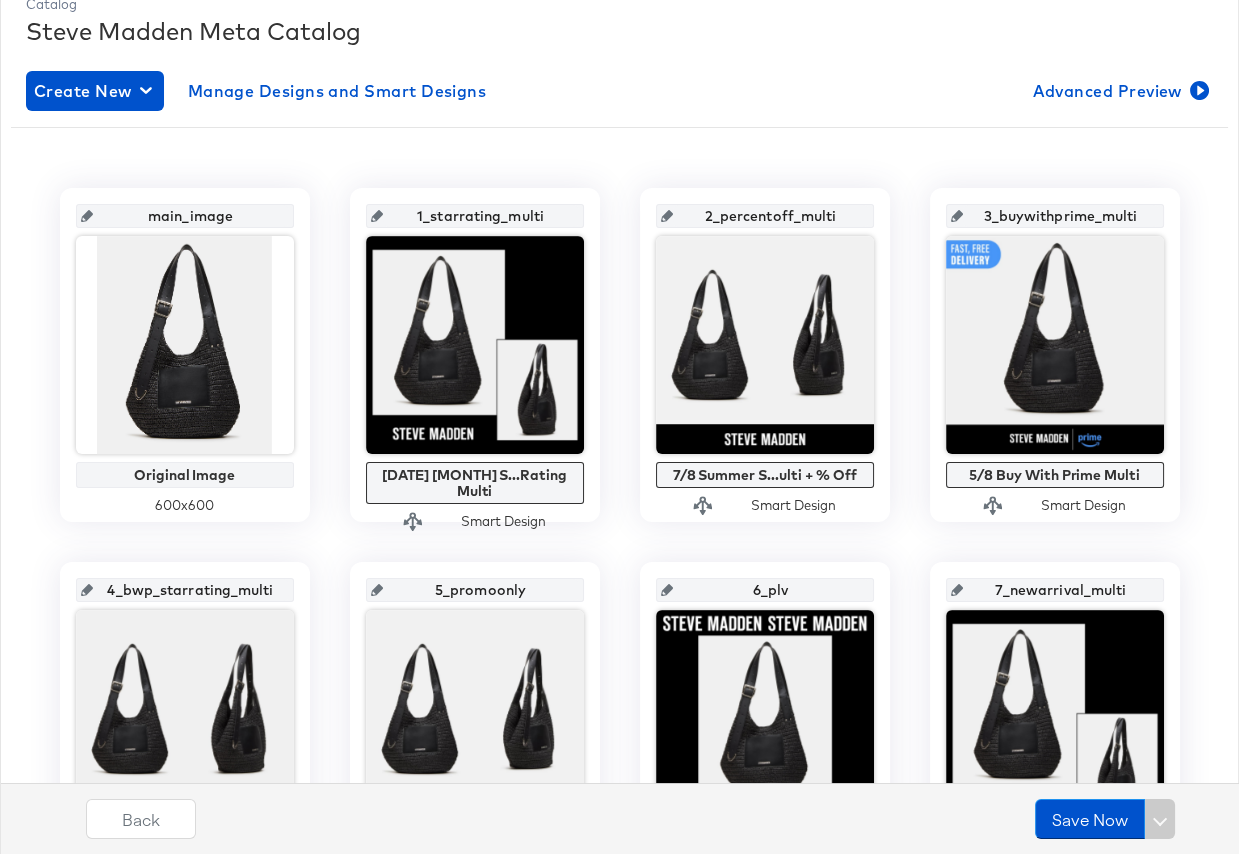 scroll, scrollTop: 288, scrollLeft: 0, axis: vertical 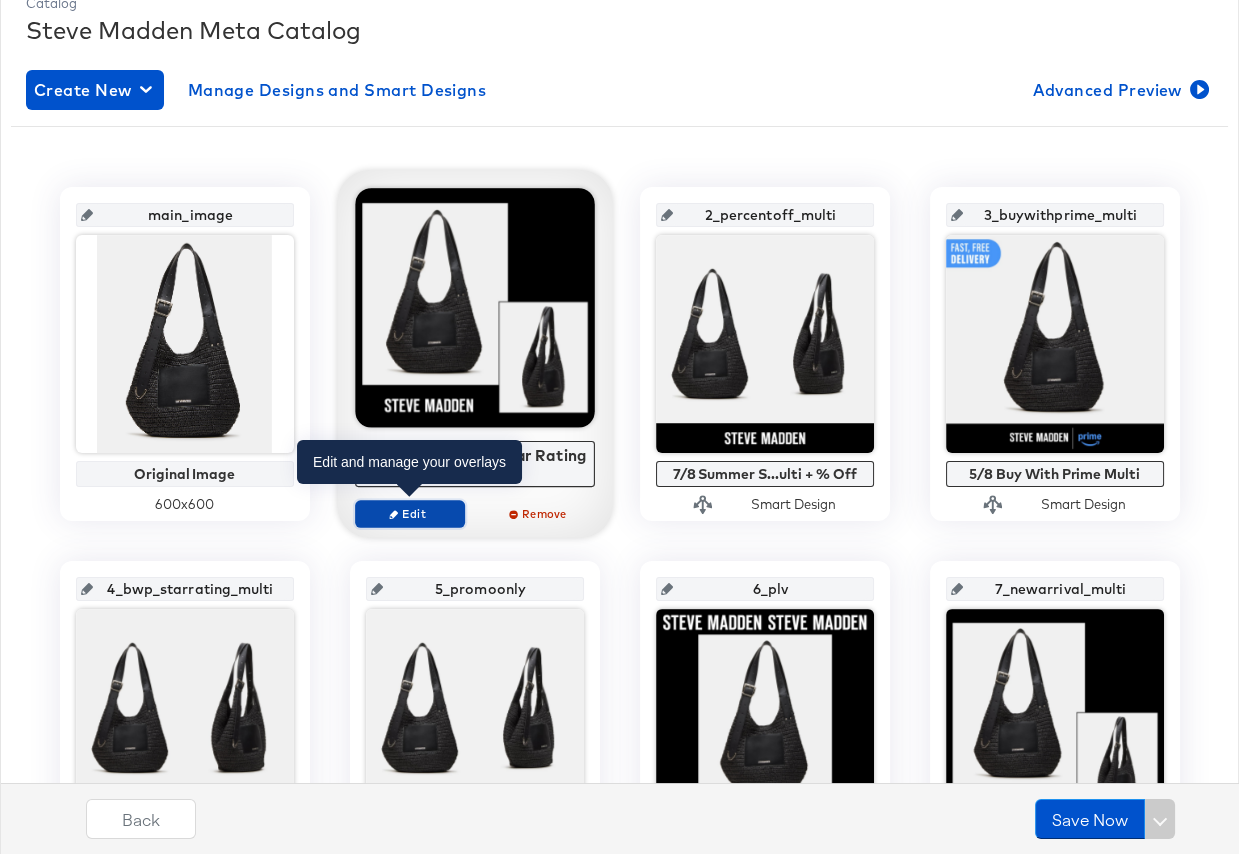 click on "Edit" at bounding box center [410, 514] 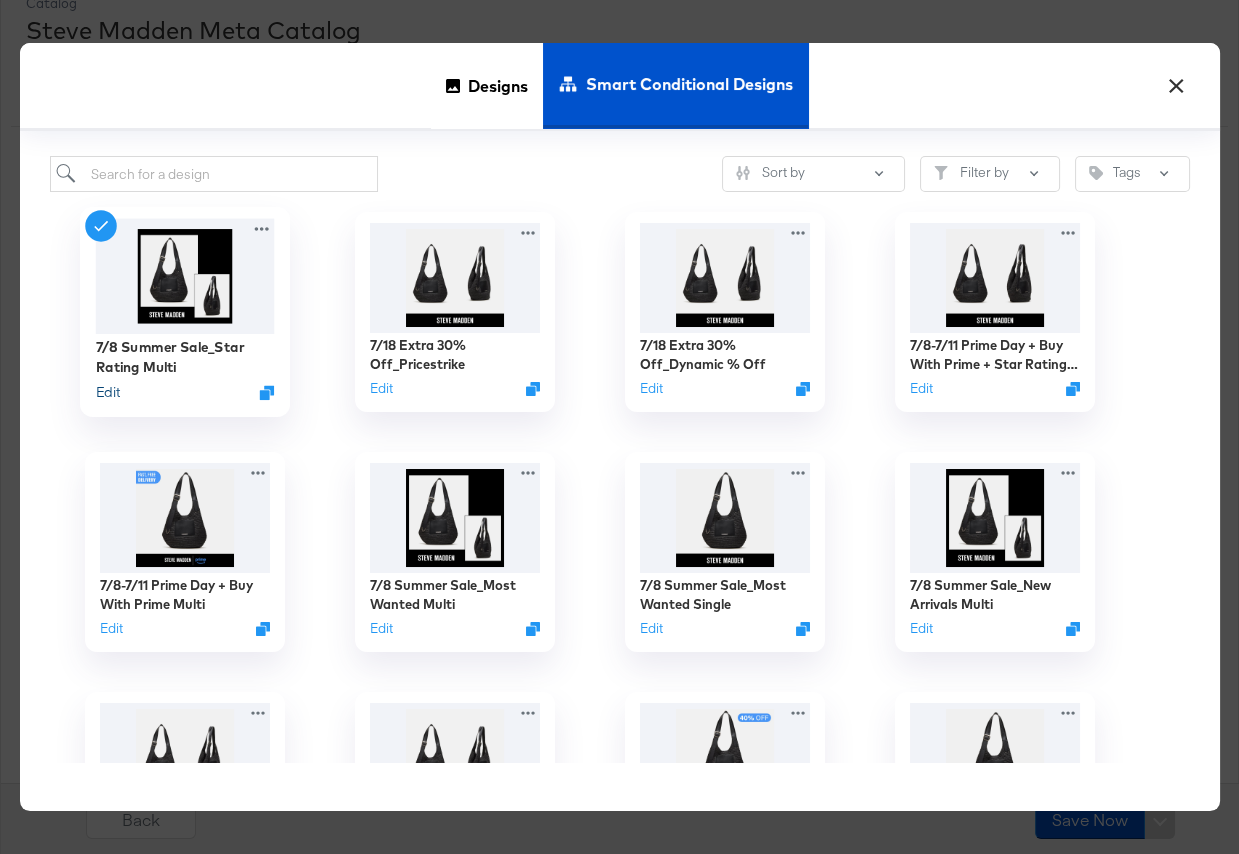 click on "Edit" at bounding box center (107, 392) 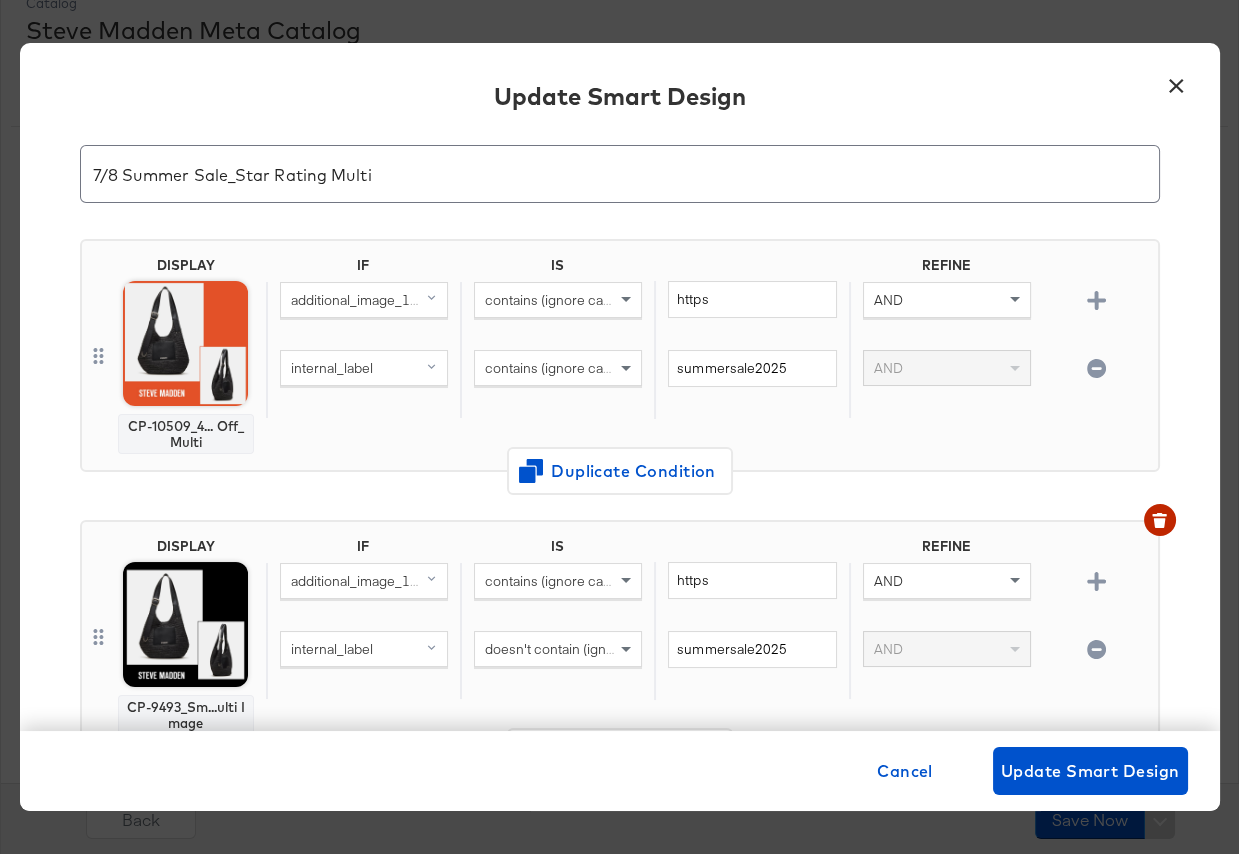 scroll, scrollTop: 61, scrollLeft: 0, axis: vertical 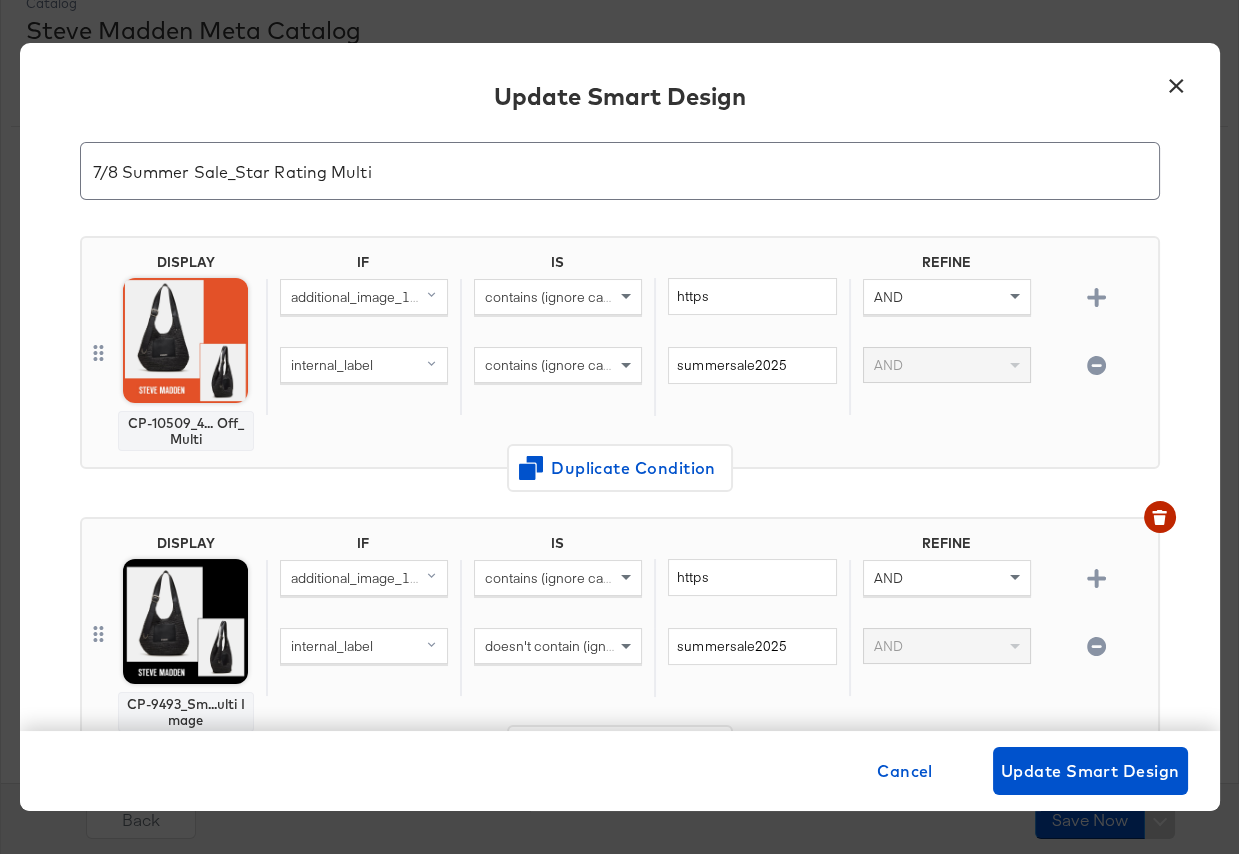 click 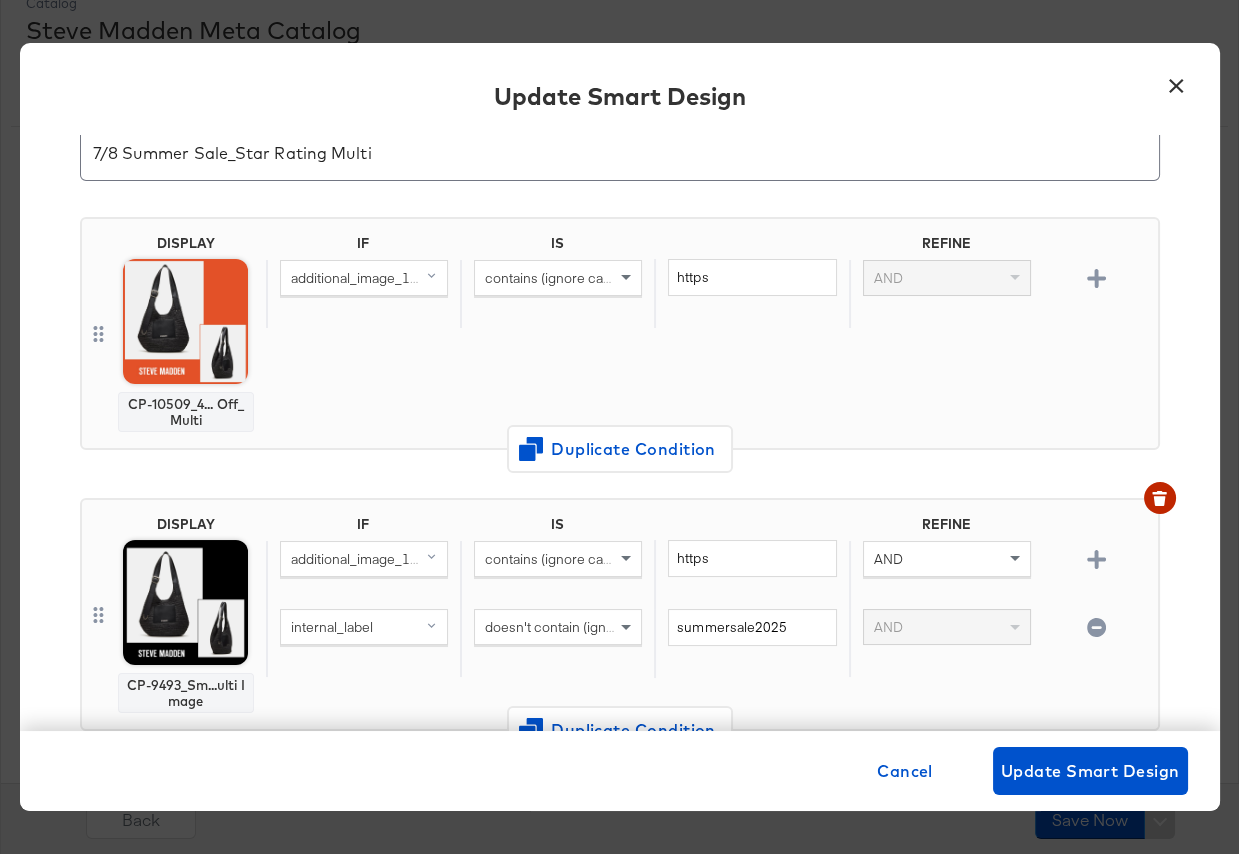 scroll, scrollTop: 84, scrollLeft: 0, axis: vertical 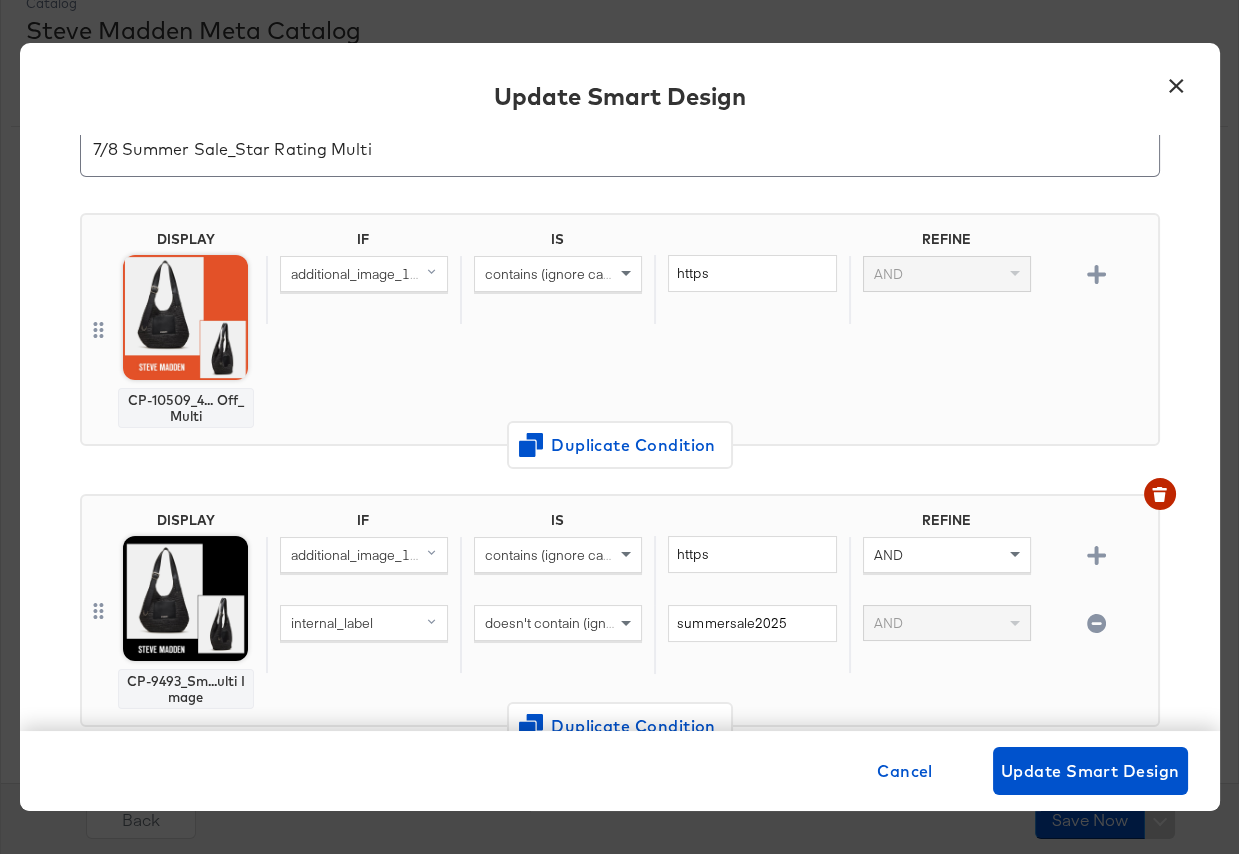 click 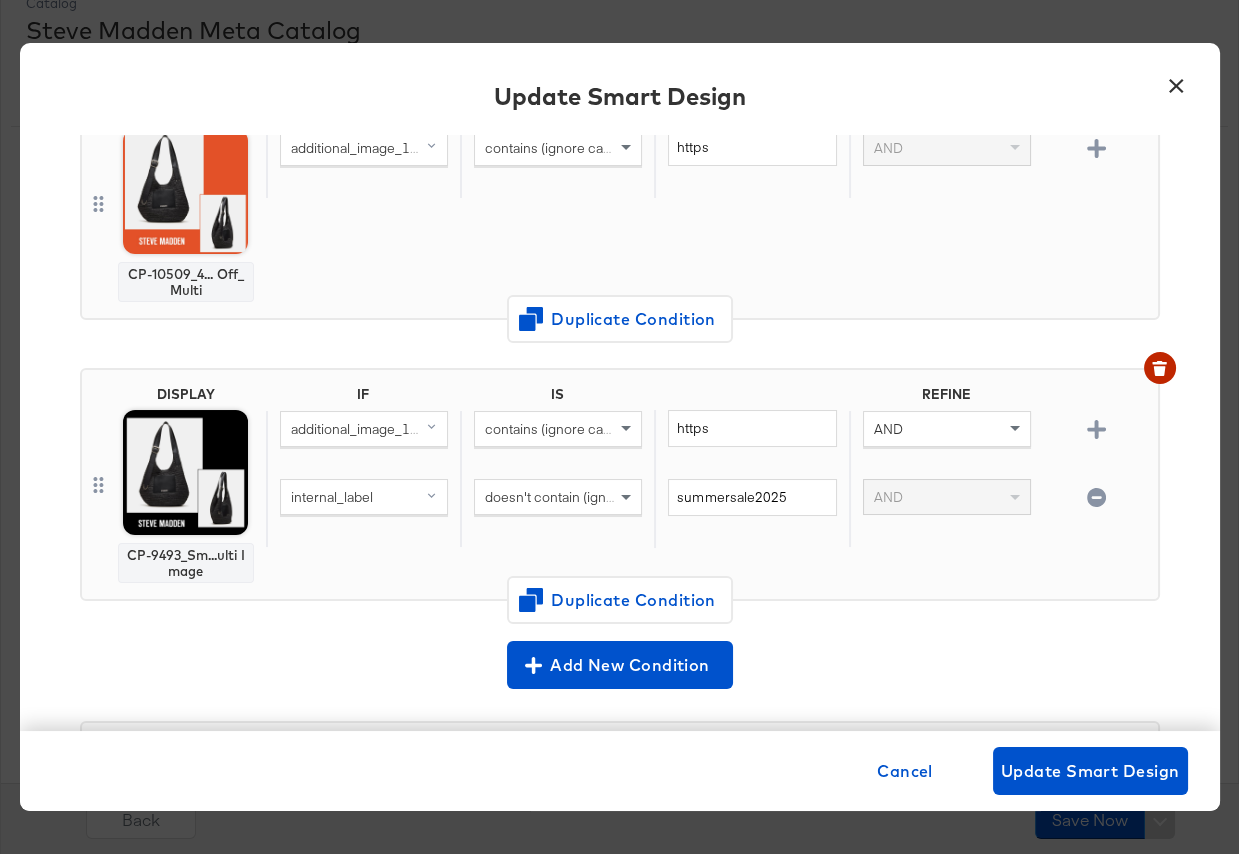 scroll, scrollTop: 178, scrollLeft: 0, axis: vertical 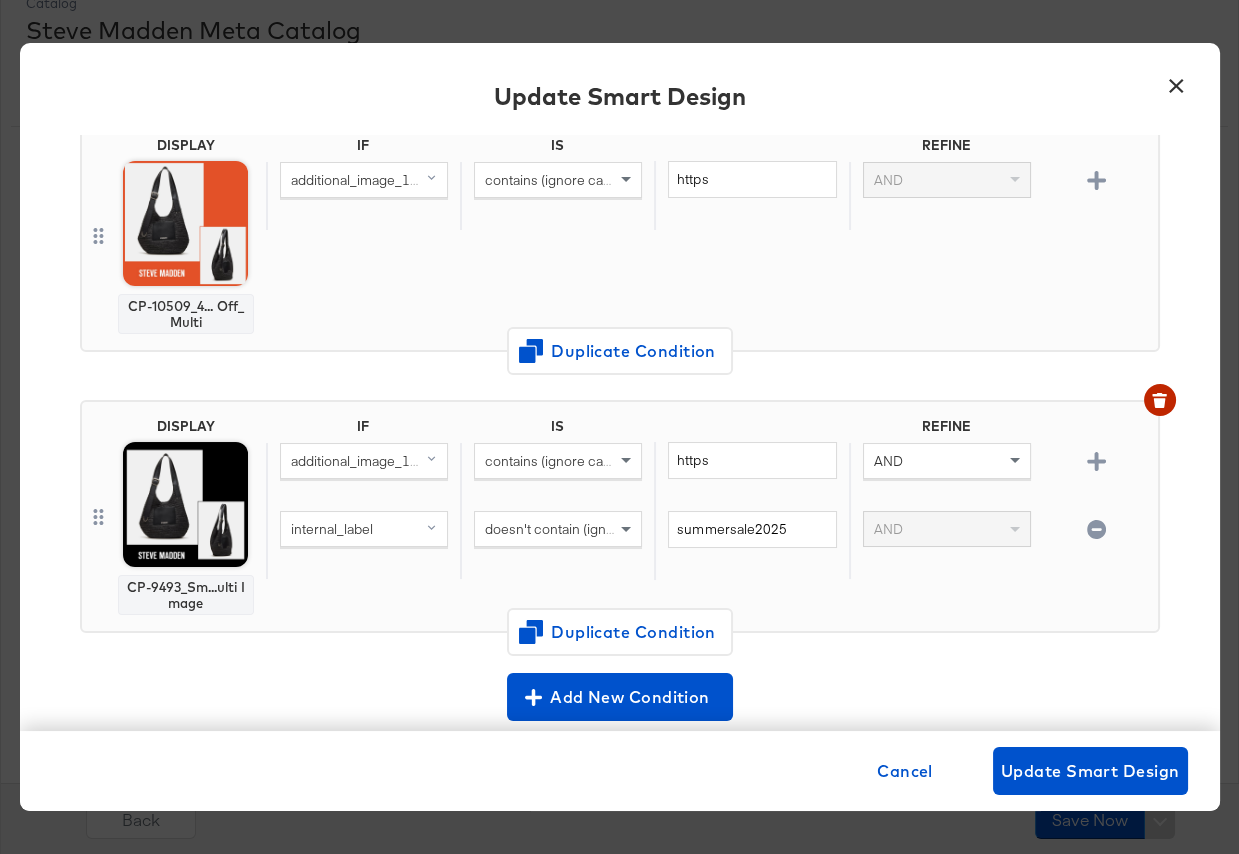 click 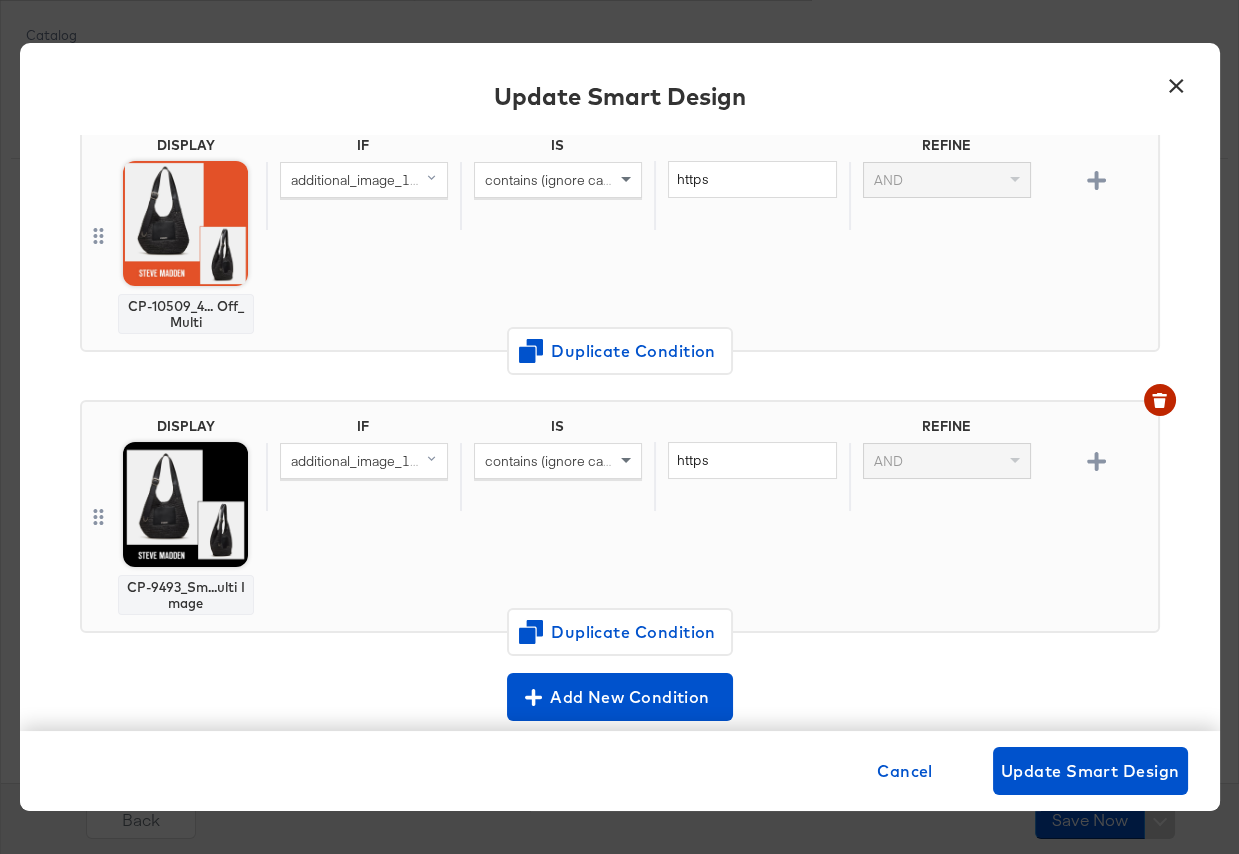 scroll, scrollTop: 254, scrollLeft: 0, axis: vertical 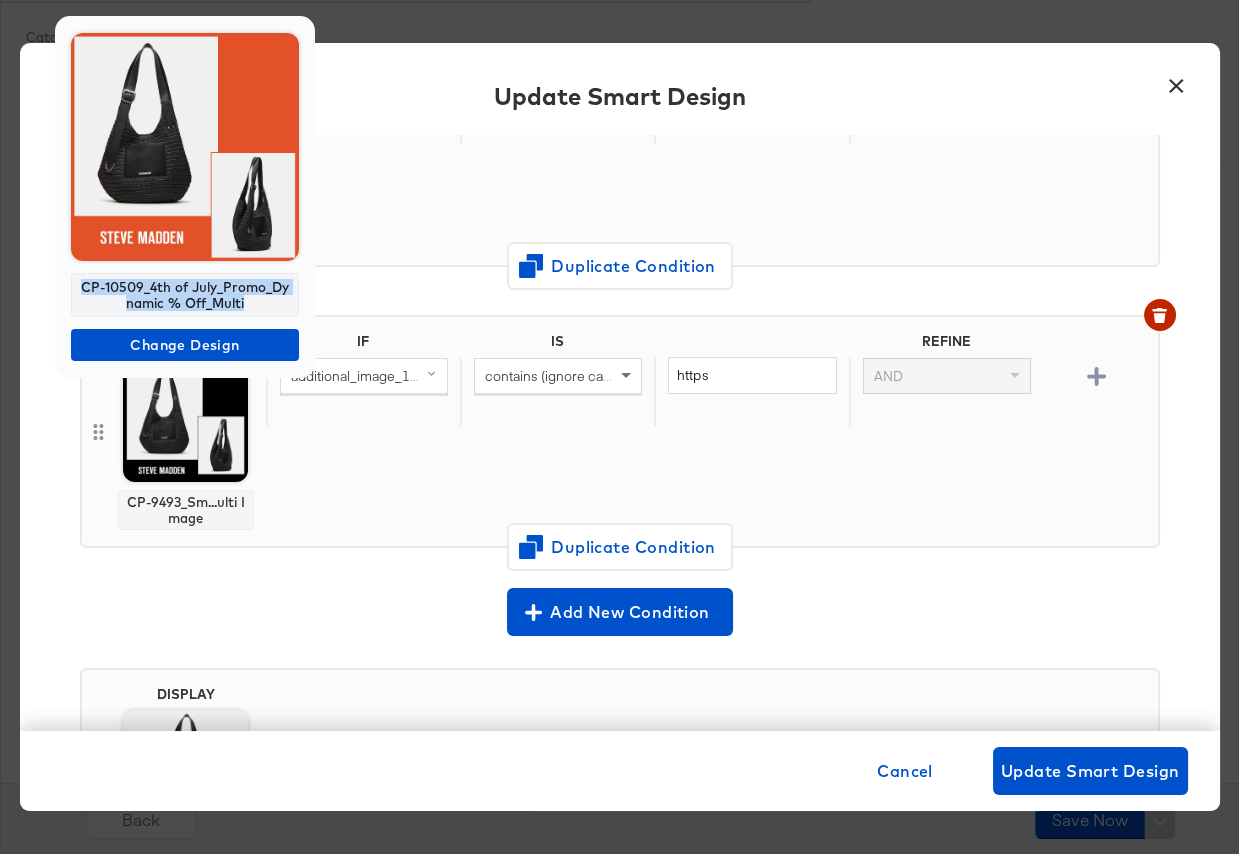 drag, startPoint x: 258, startPoint y: 304, endPoint x: 78, endPoint y: 290, distance: 180.54362 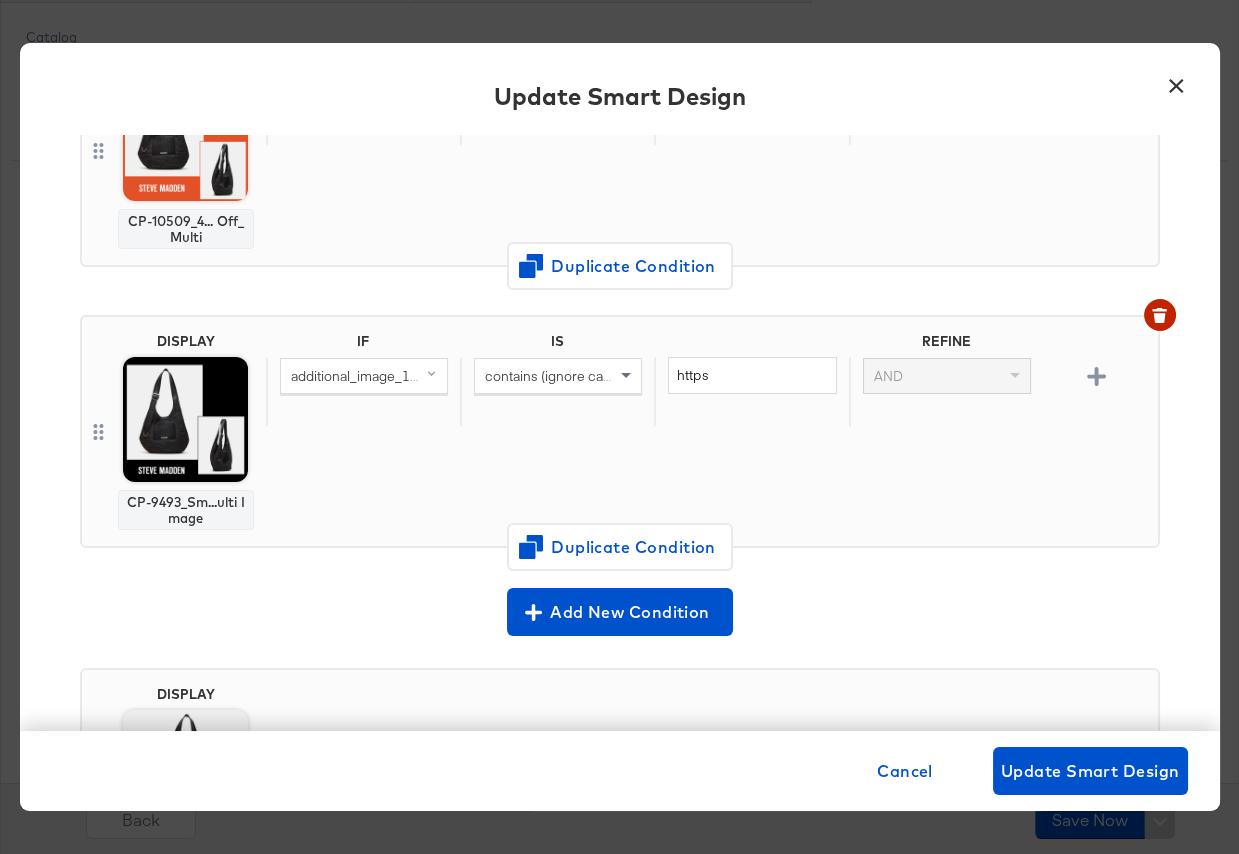click on "IF IS   REFINE   additional_image_1_url (original) contains (ignore case) https AND" at bounding box center (708, 150) 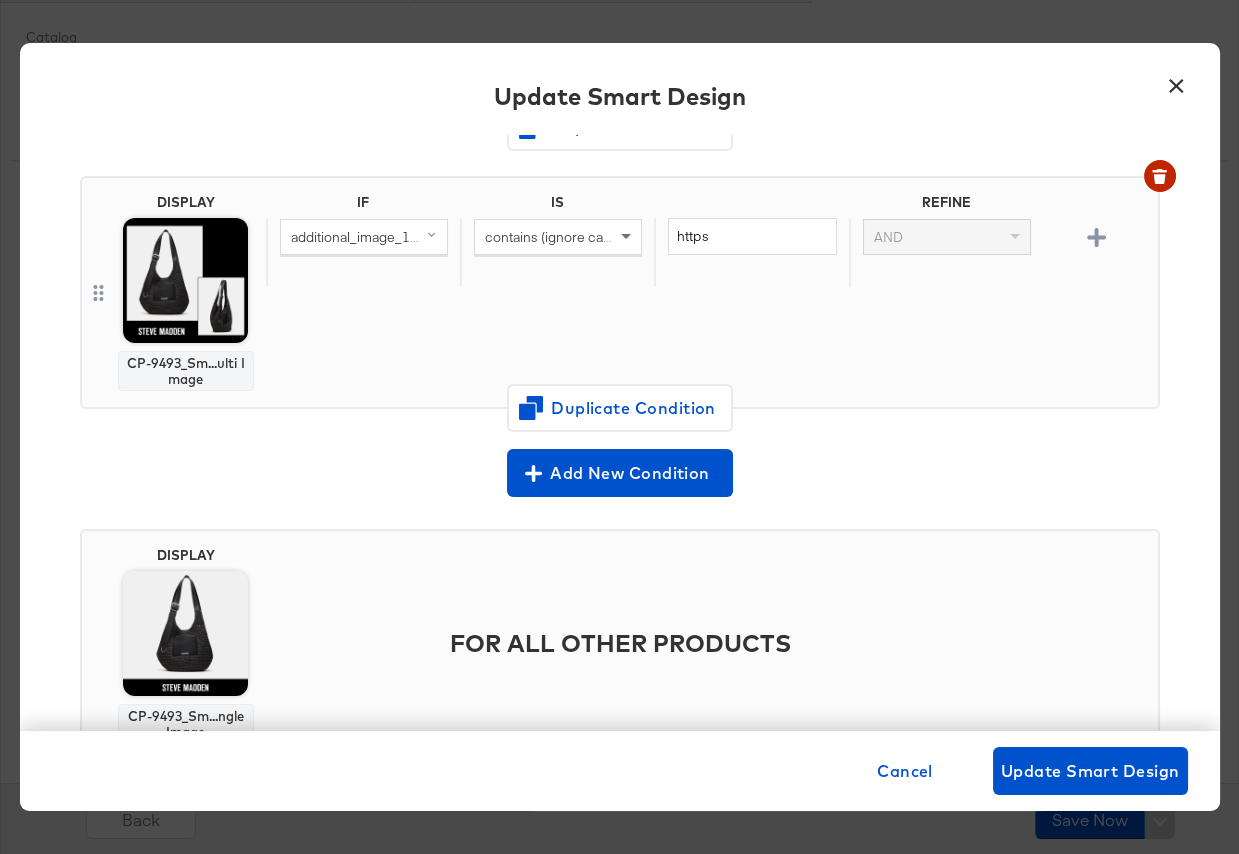 scroll, scrollTop: 478, scrollLeft: 0, axis: vertical 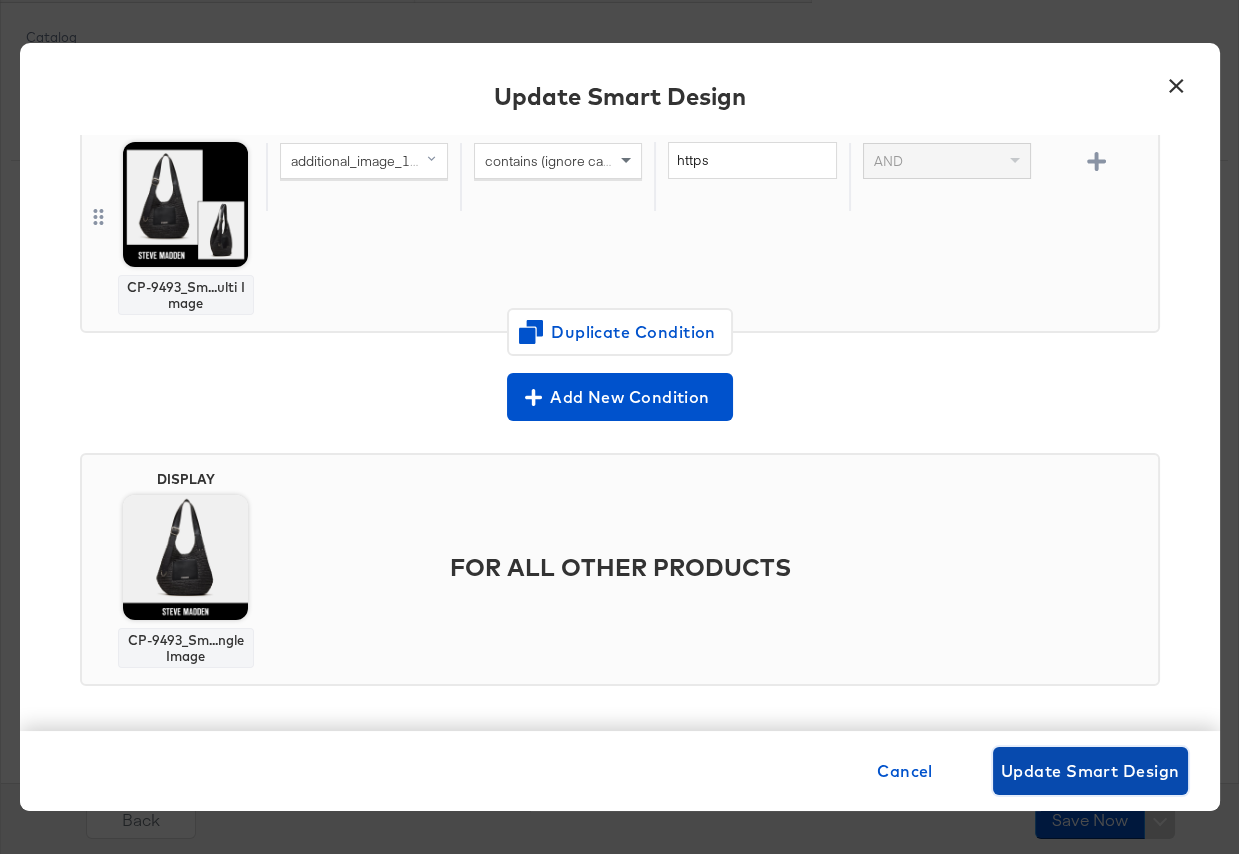 click on "Update Smart Design" at bounding box center (1090, 771) 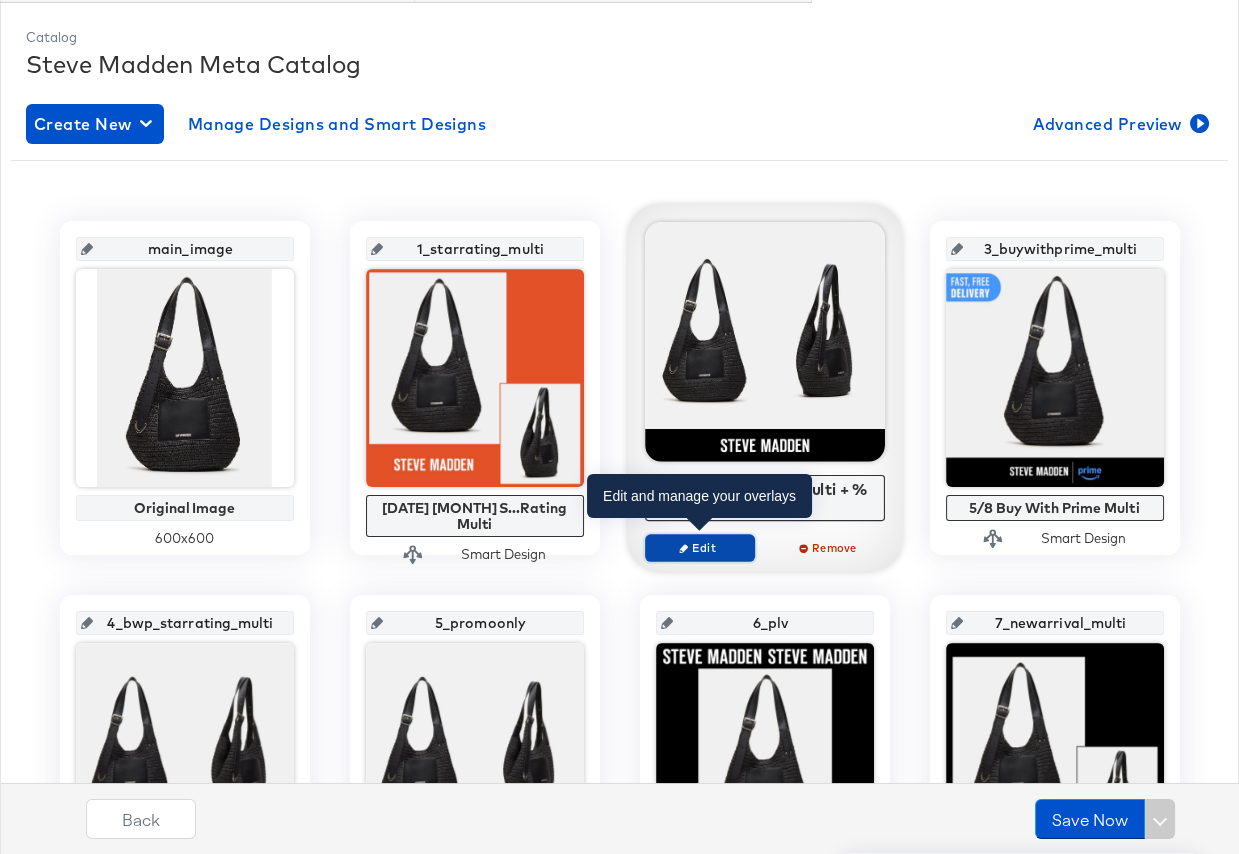 click on "Edit" at bounding box center [699, 547] 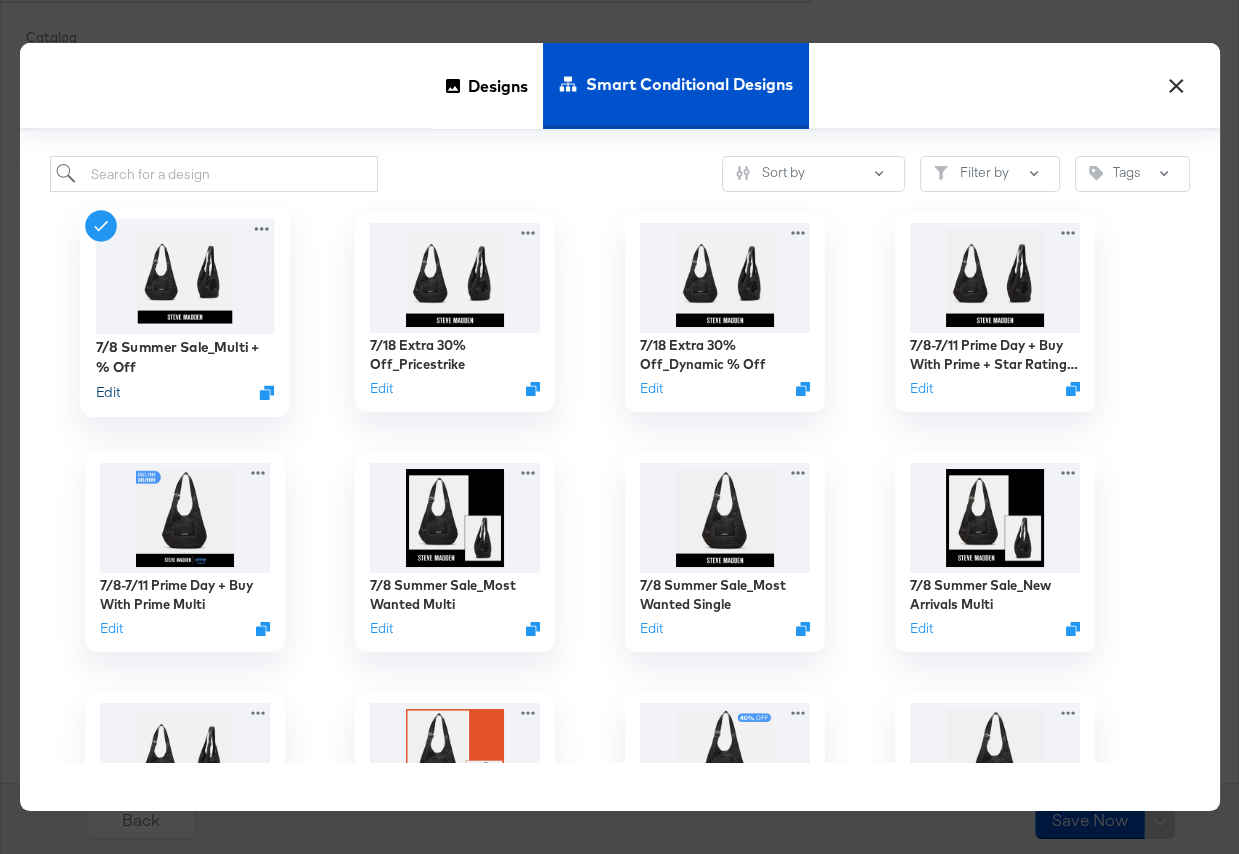 click on "Edit" at bounding box center (107, 392) 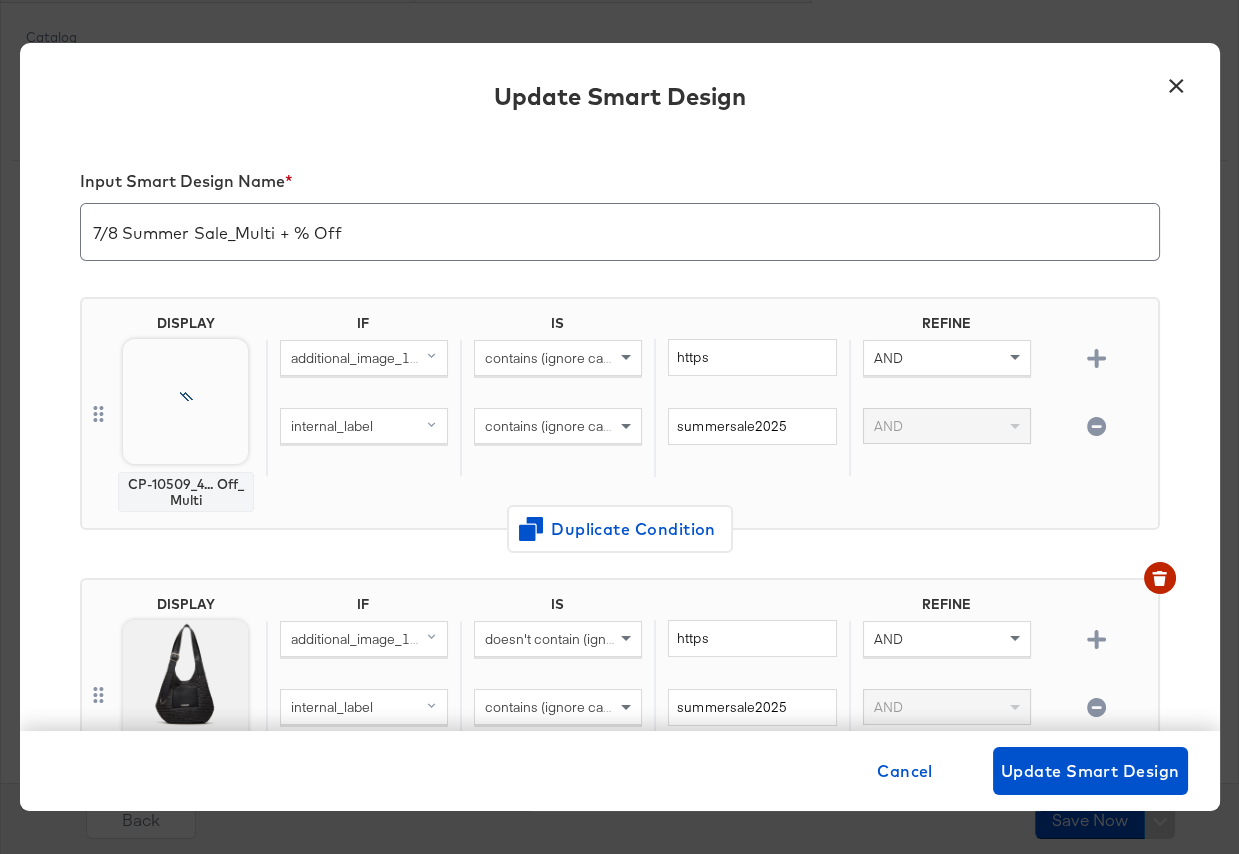 click 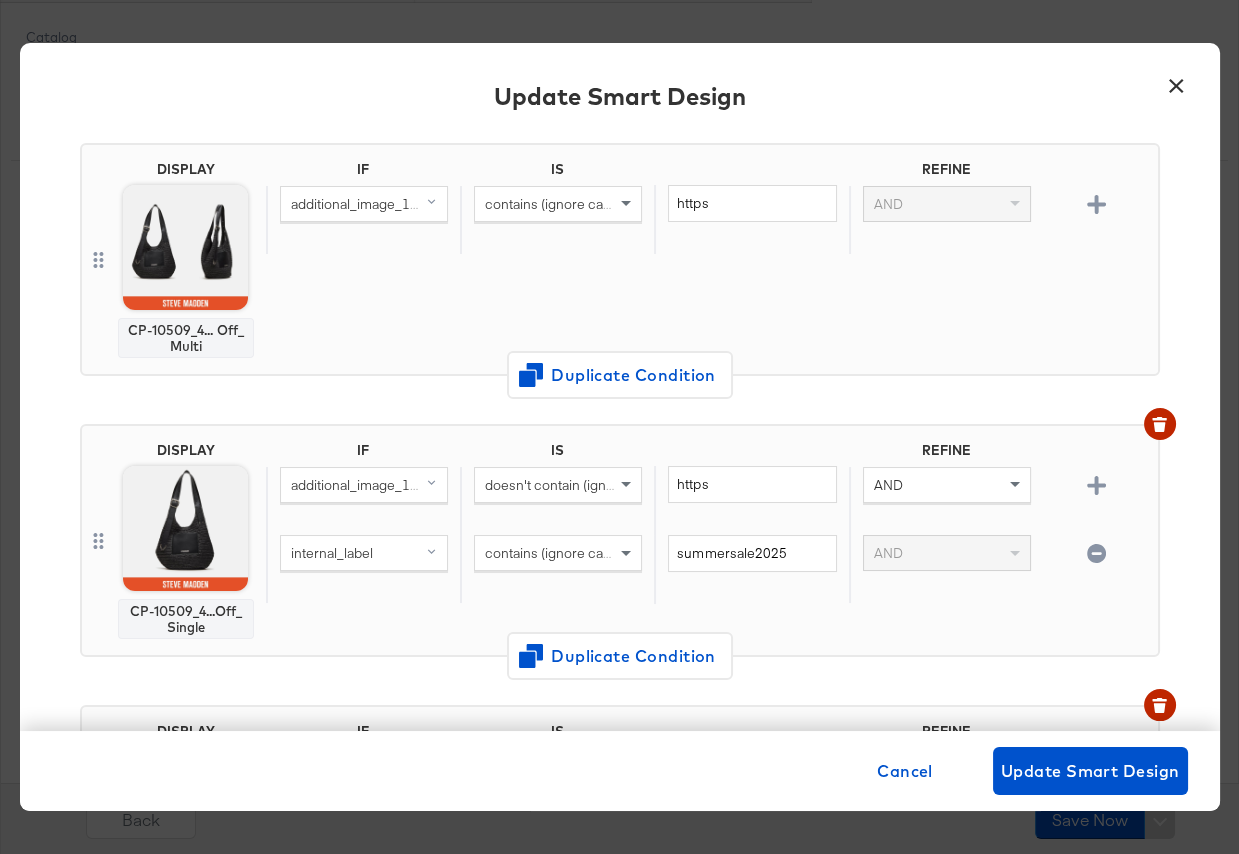 scroll, scrollTop: 170, scrollLeft: 0, axis: vertical 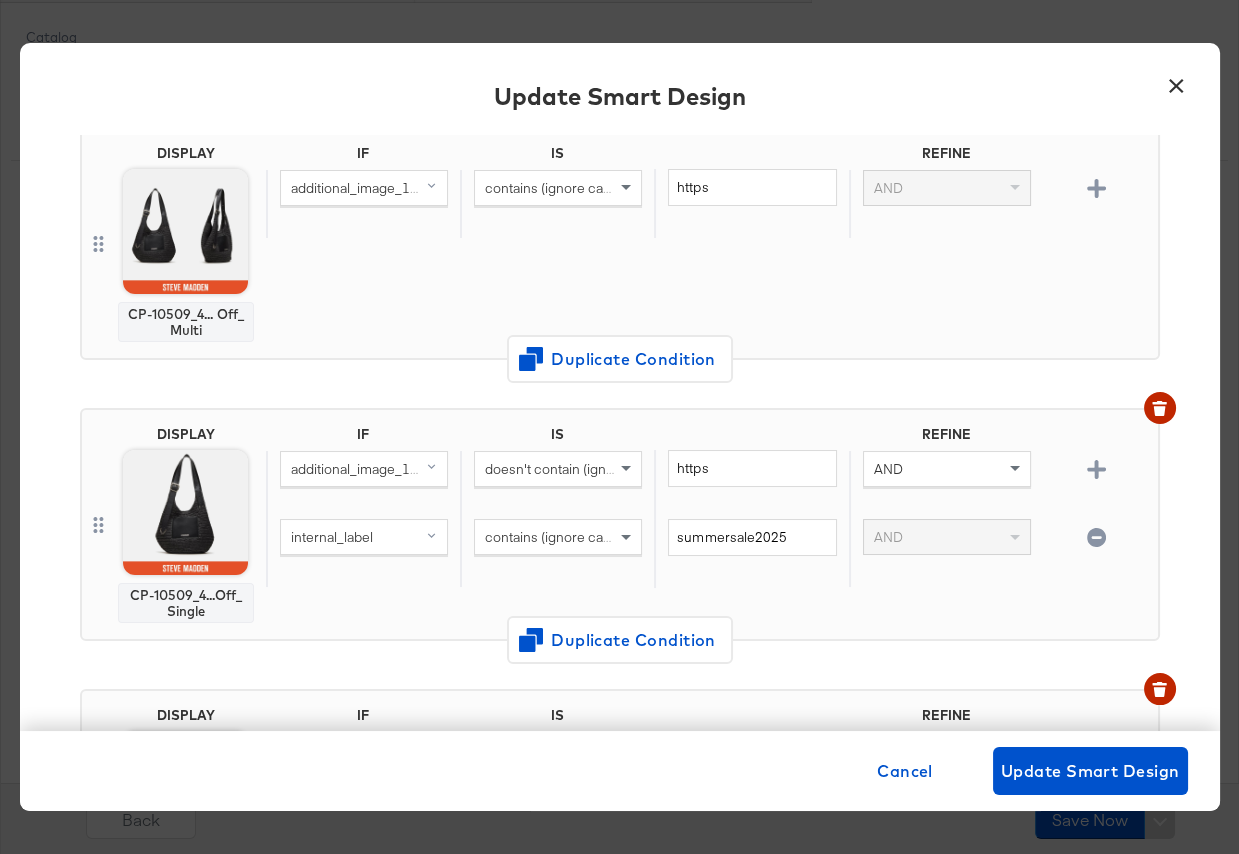 click 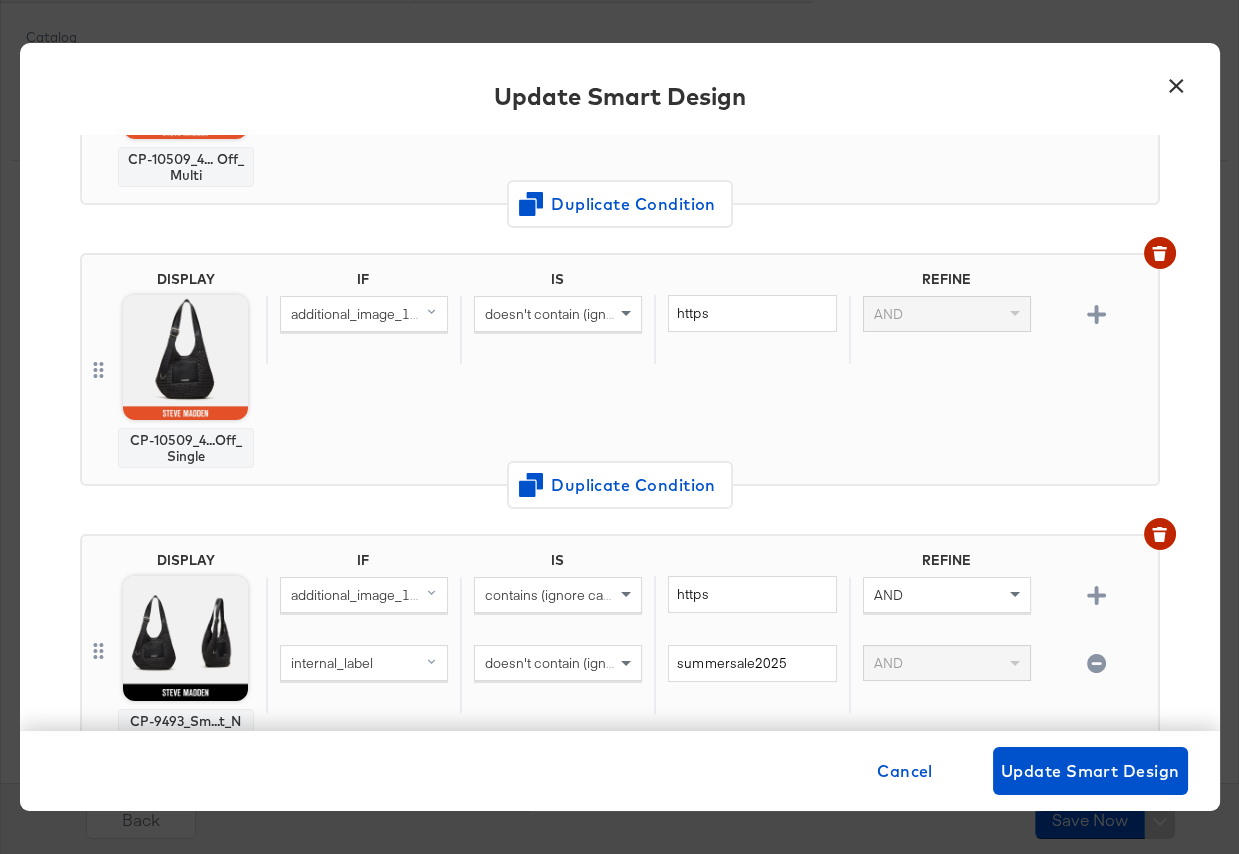 scroll, scrollTop: 423, scrollLeft: 0, axis: vertical 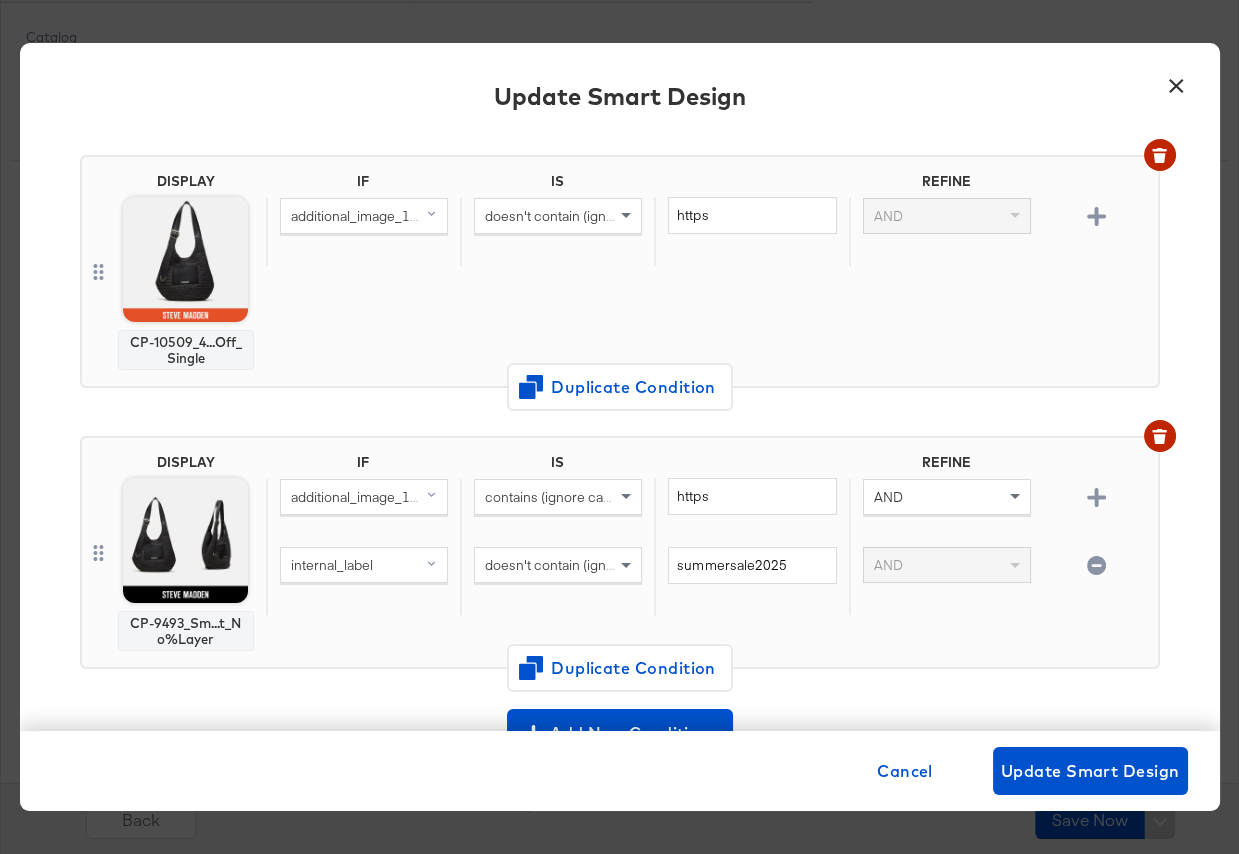 click 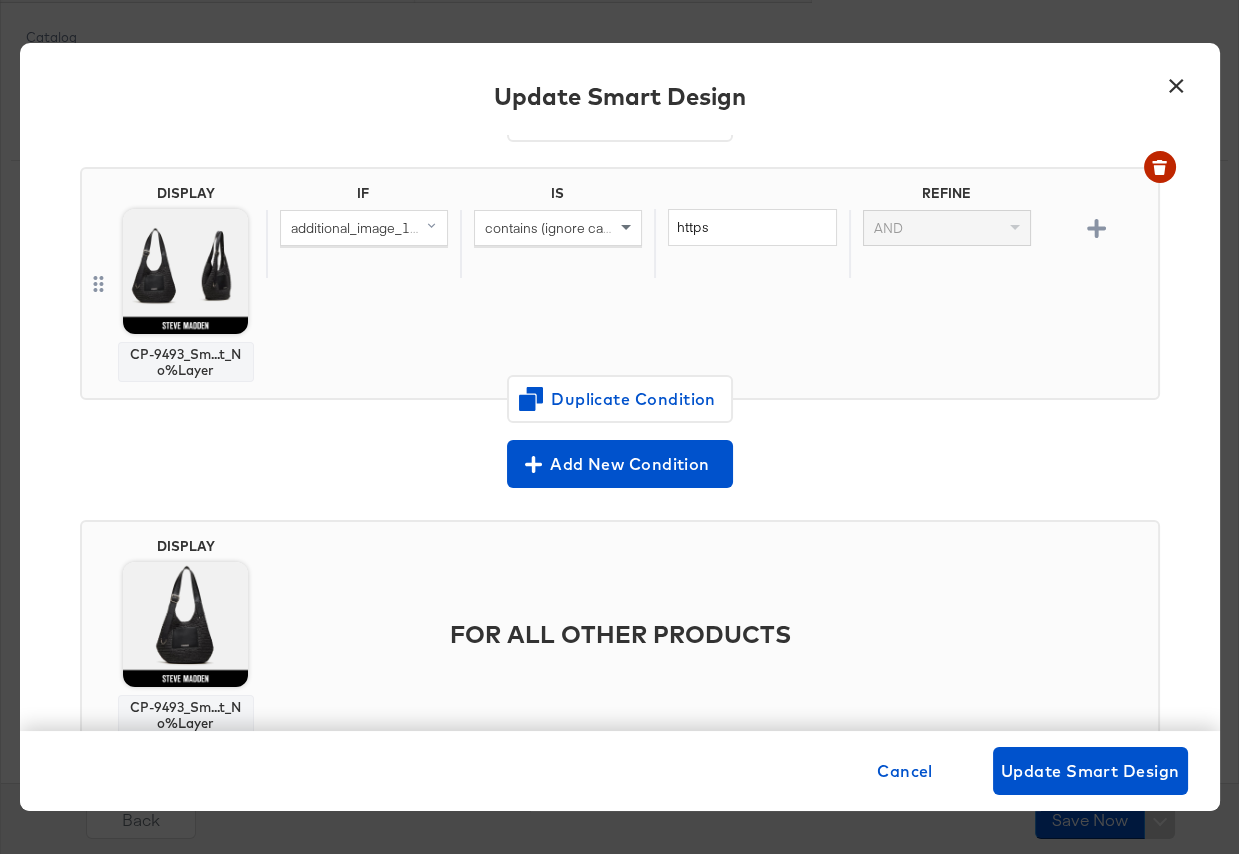scroll, scrollTop: 758, scrollLeft: 0, axis: vertical 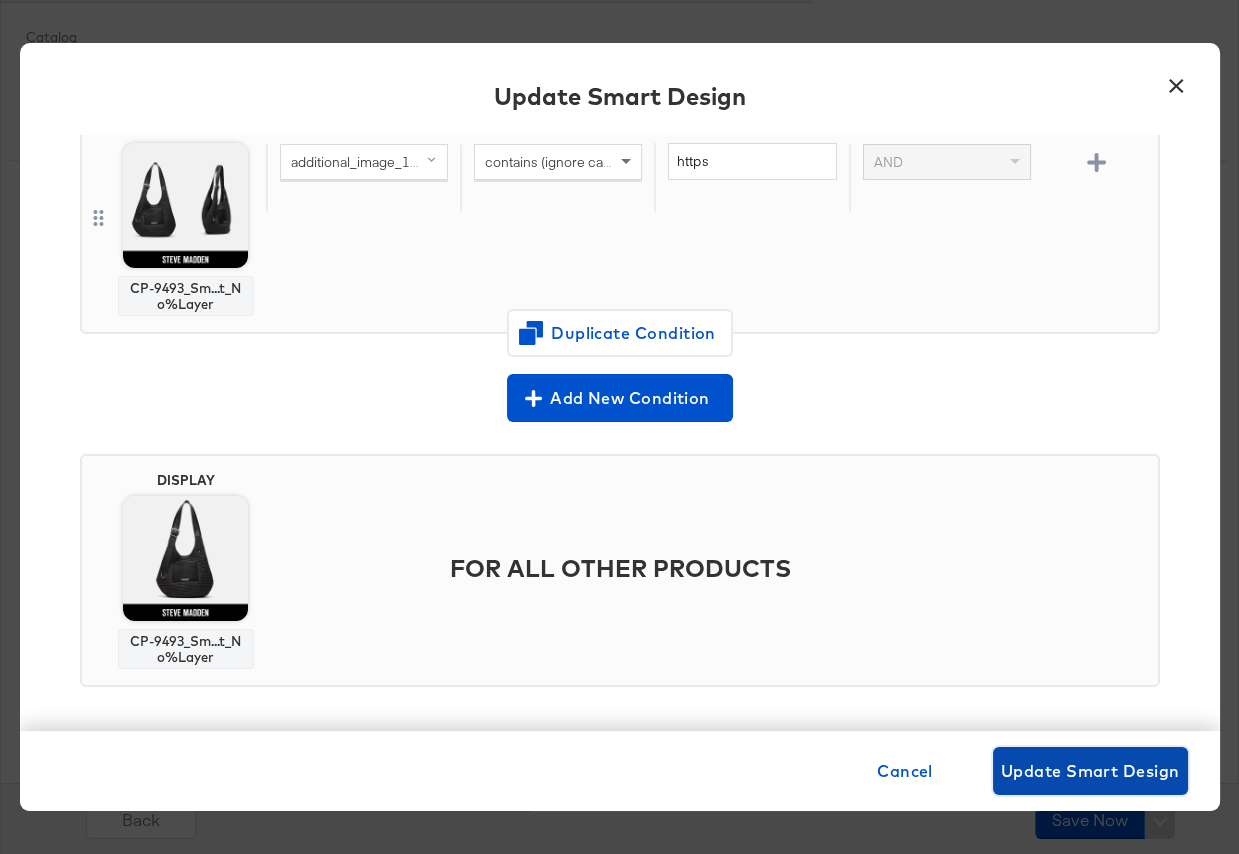 click on "Update Smart Design" at bounding box center [1090, 771] 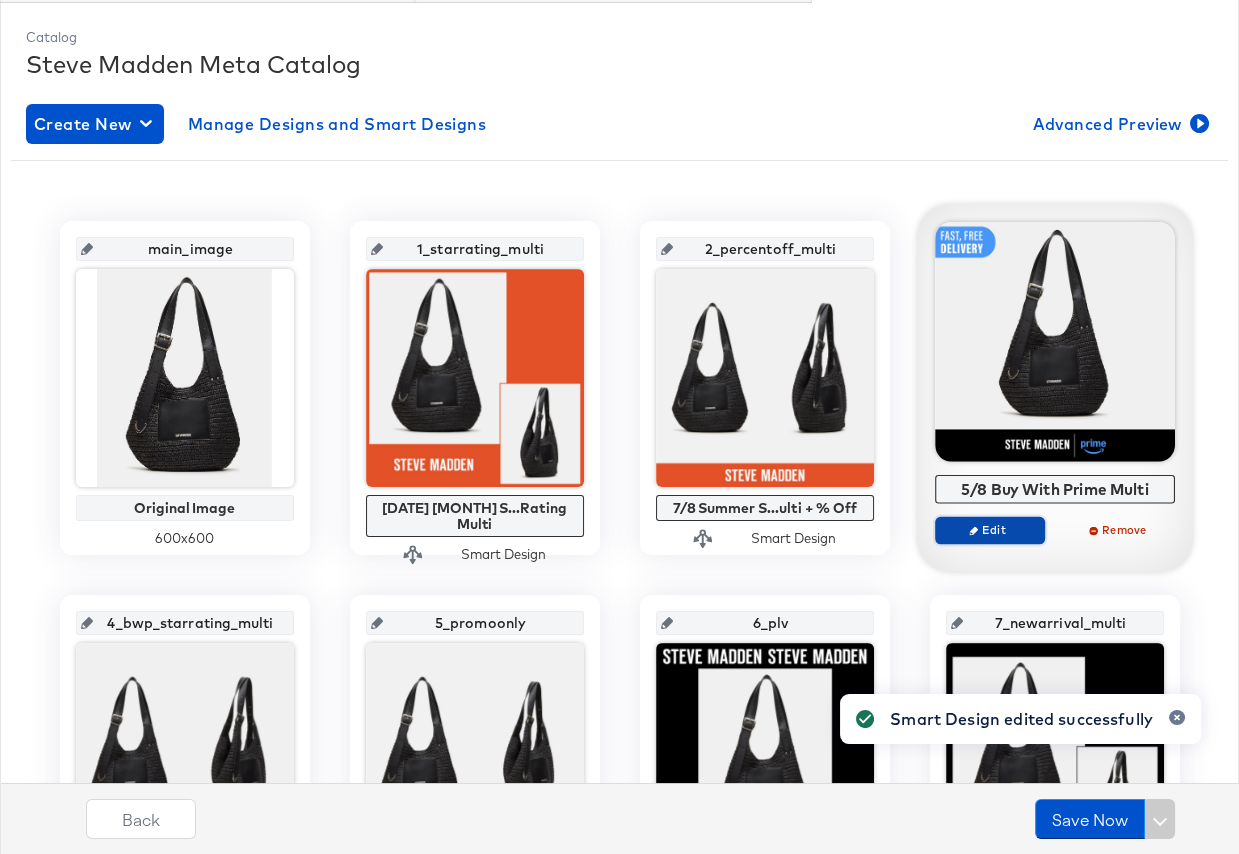 click on "Edit" at bounding box center (989, 529) 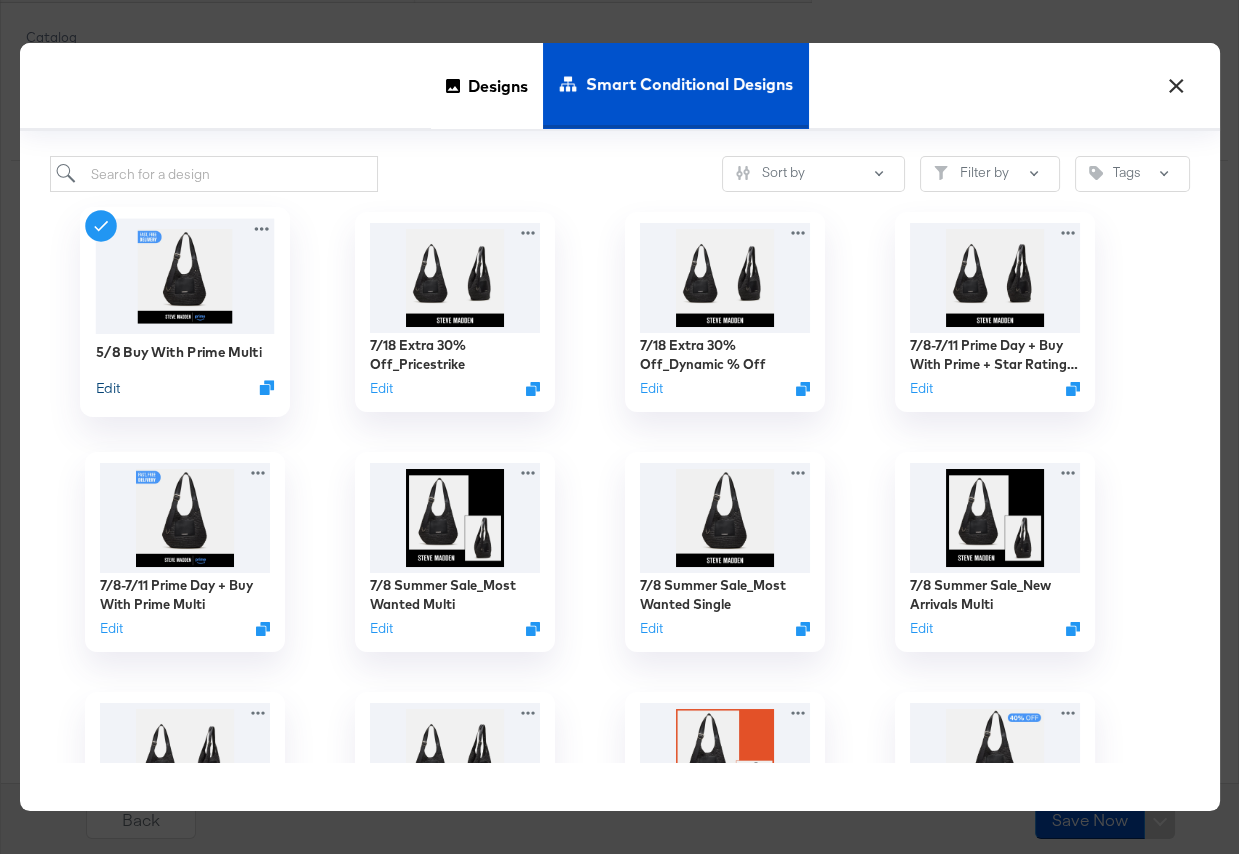 click on "Edit" at bounding box center (107, 387) 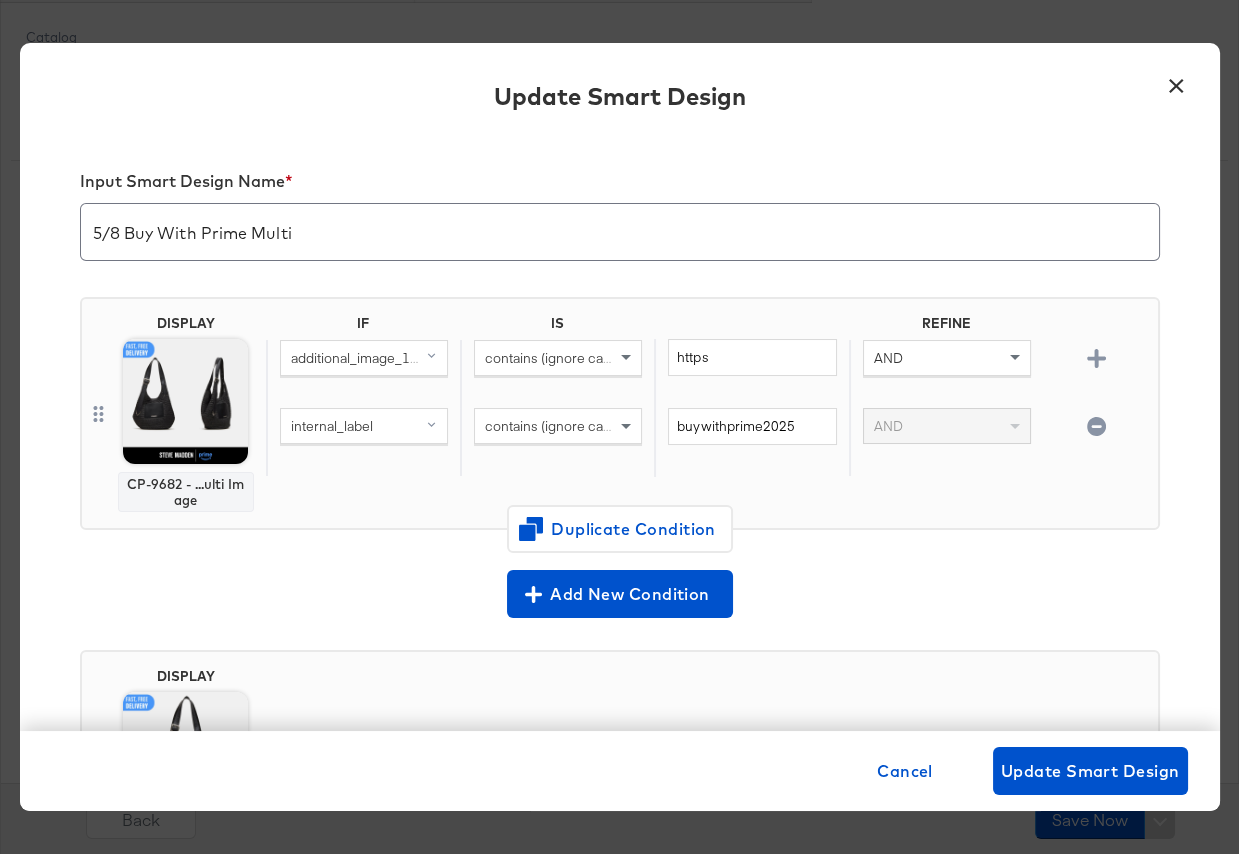 scroll, scrollTop: 200, scrollLeft: 0, axis: vertical 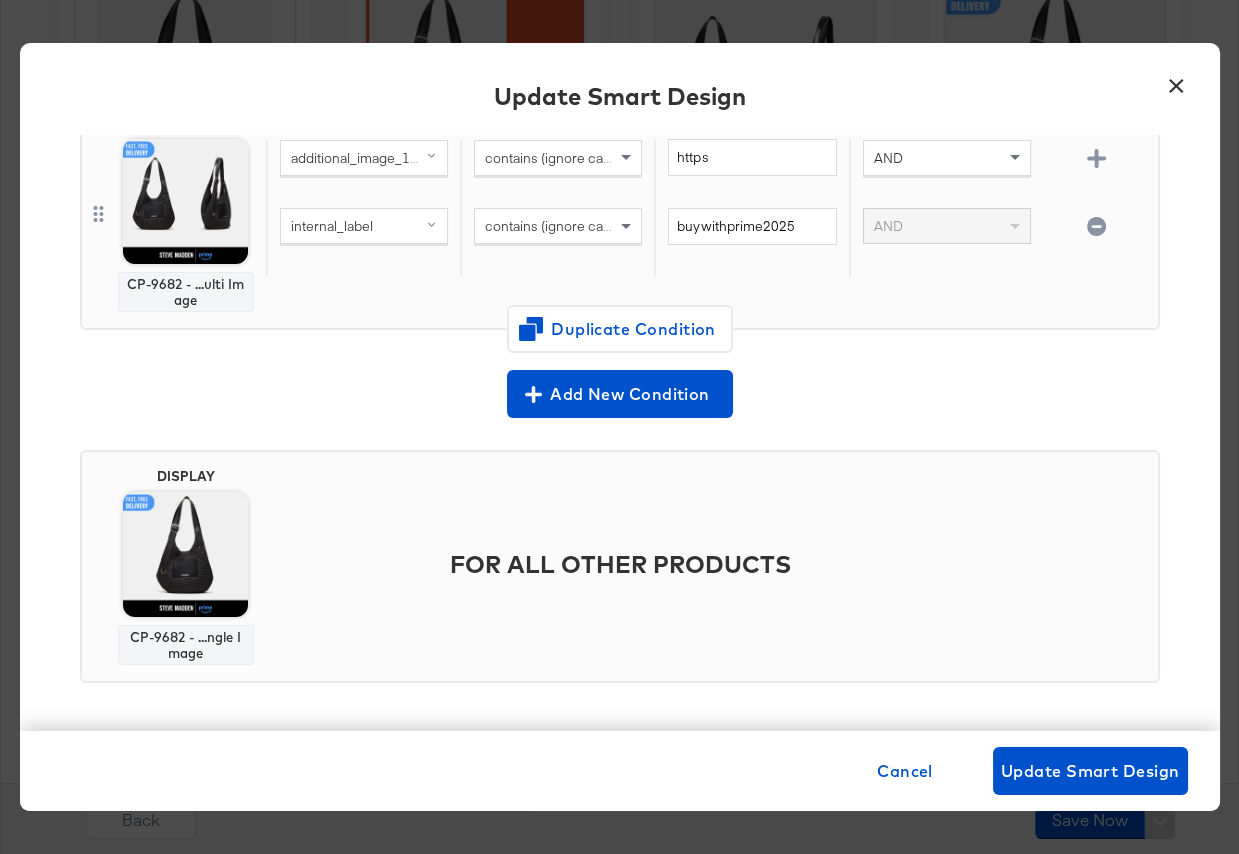 click on "×" at bounding box center [1177, 81] 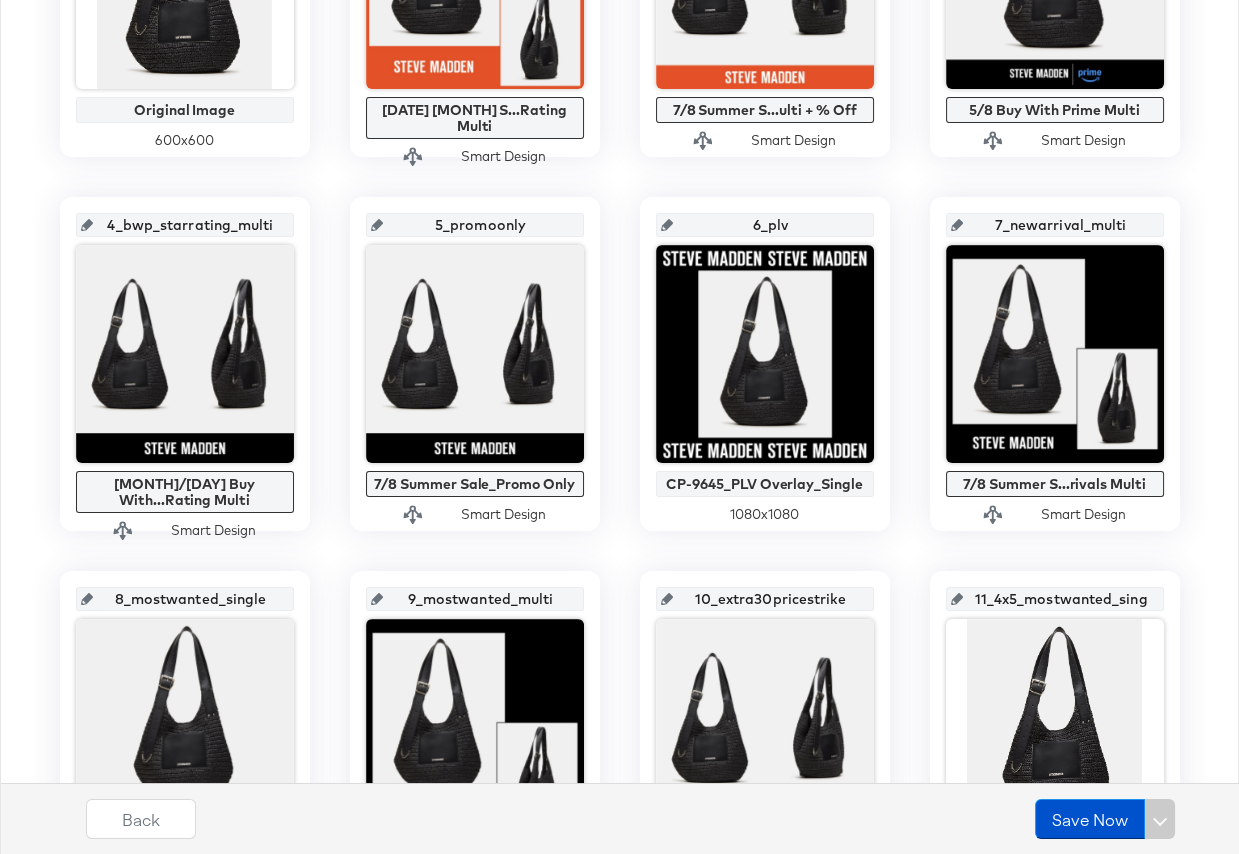 scroll, scrollTop: 654, scrollLeft: 0, axis: vertical 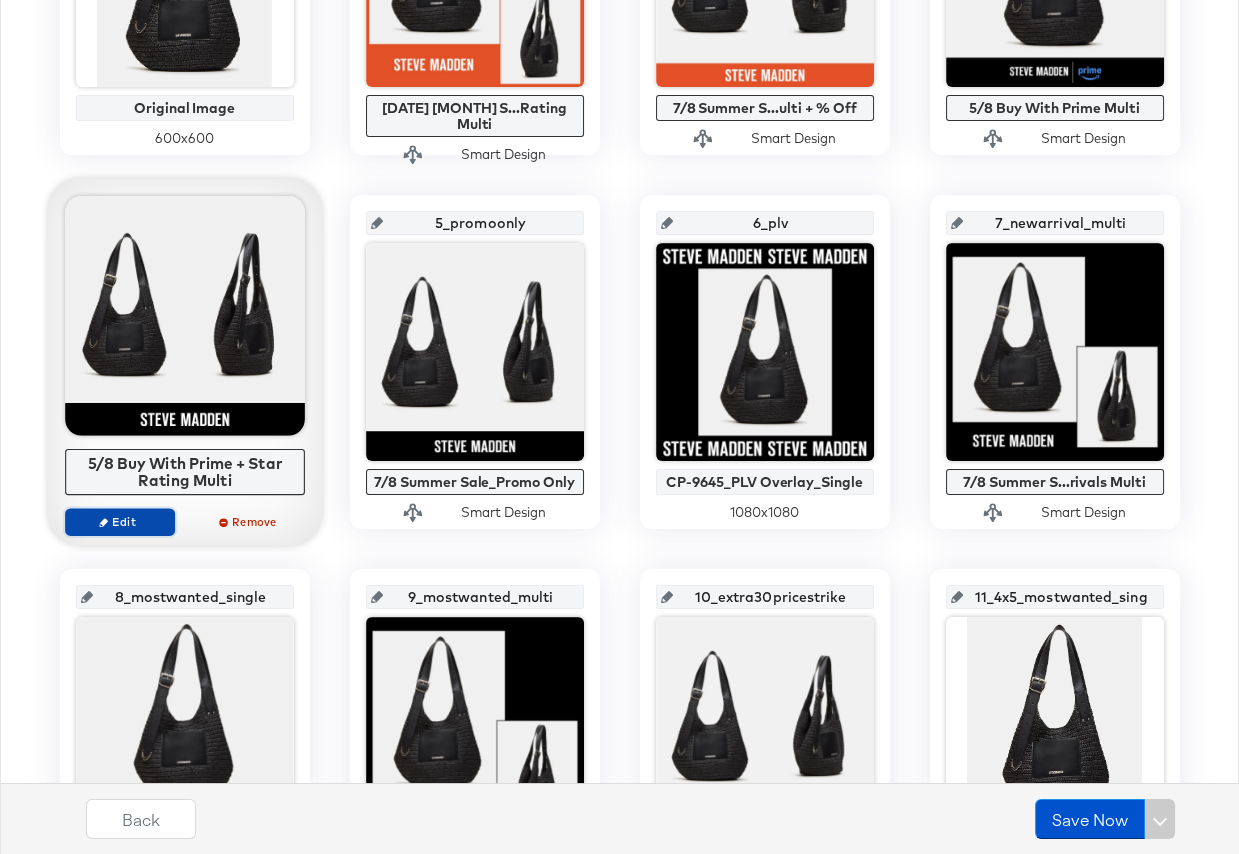 click on "Edit" at bounding box center (119, 521) 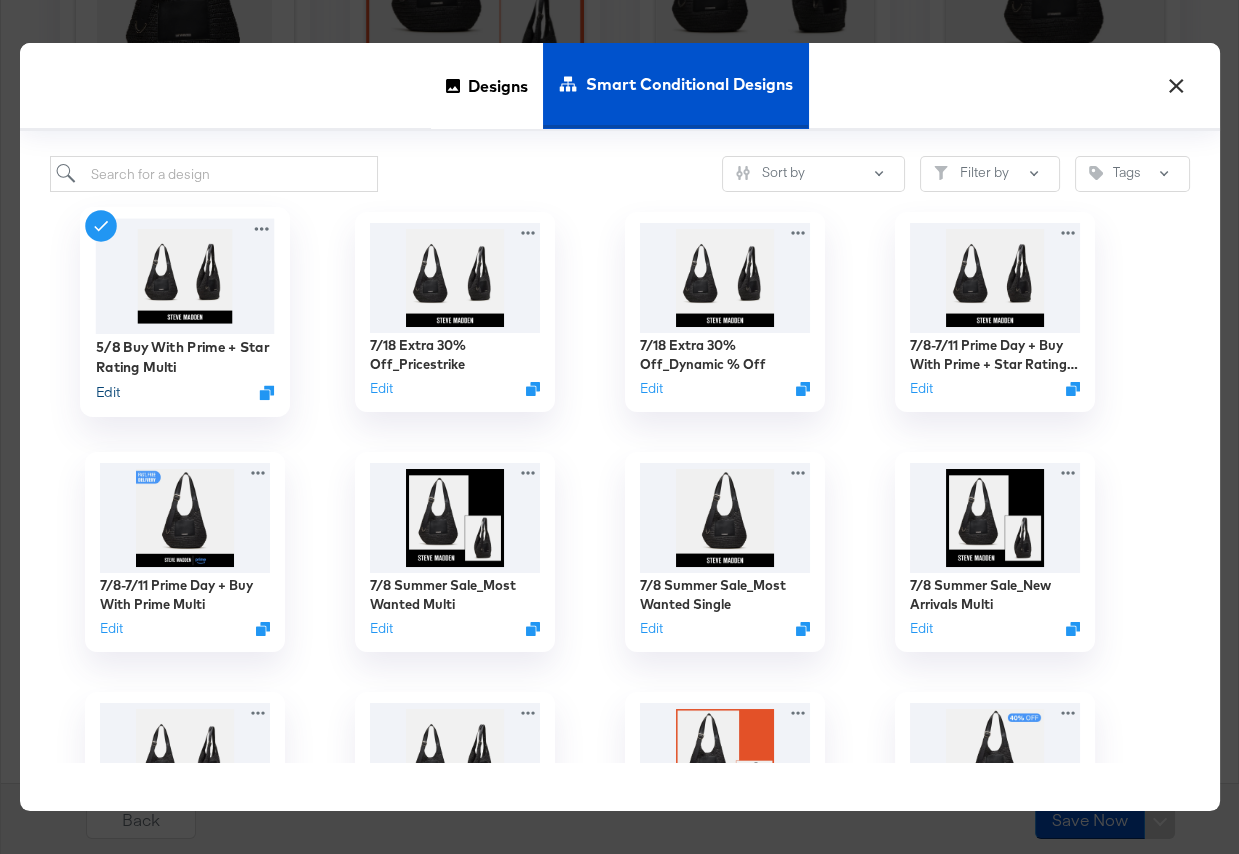 click on "Edit" at bounding box center (107, 392) 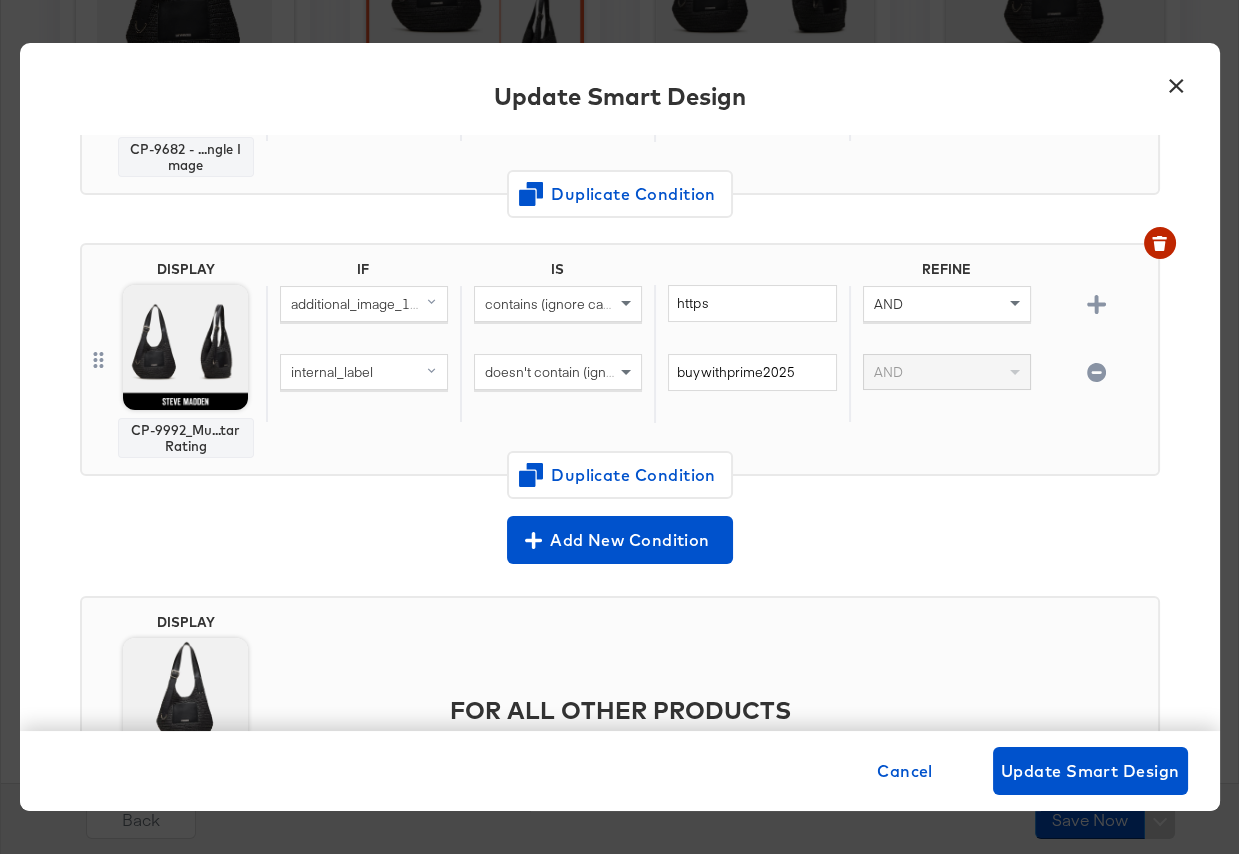 scroll, scrollTop: 683, scrollLeft: 0, axis: vertical 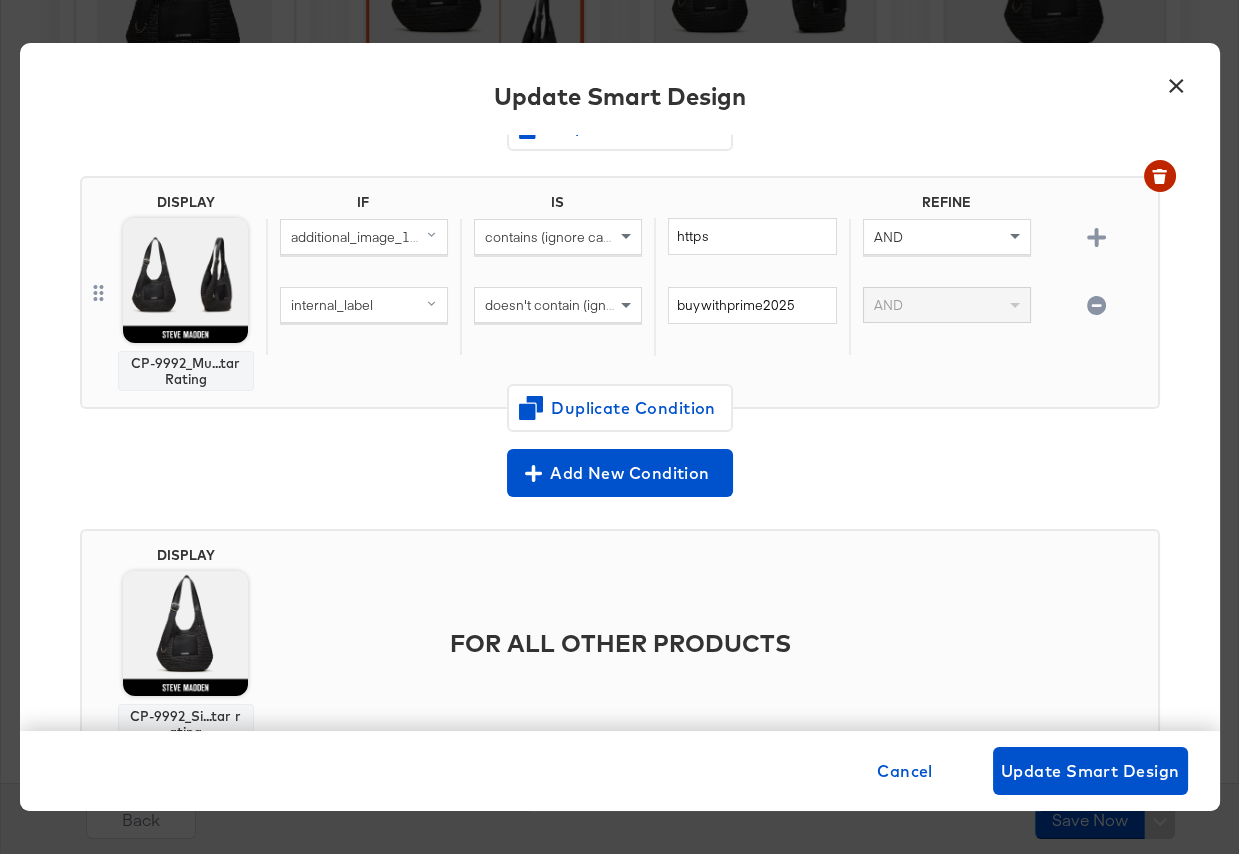 click on "×" at bounding box center [1177, 81] 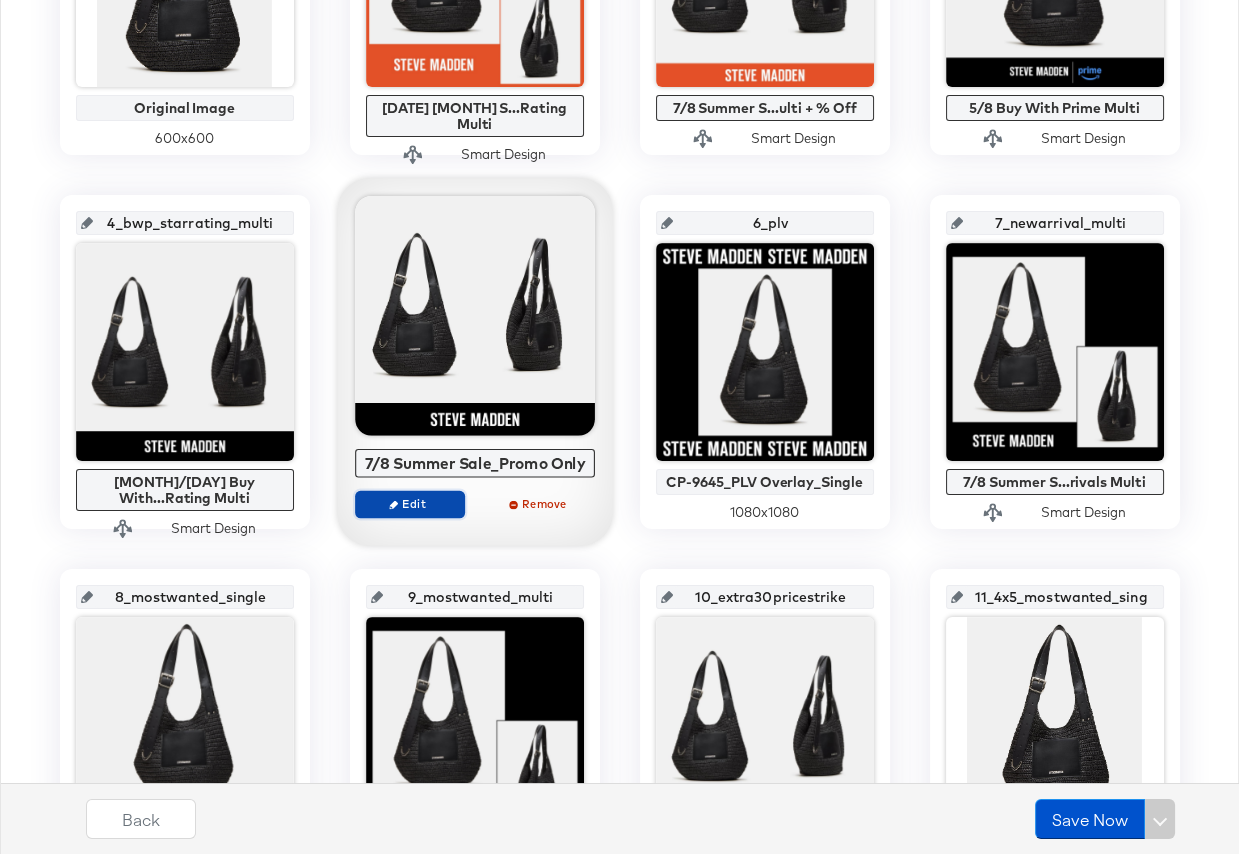 click on "Edit" at bounding box center [409, 503] 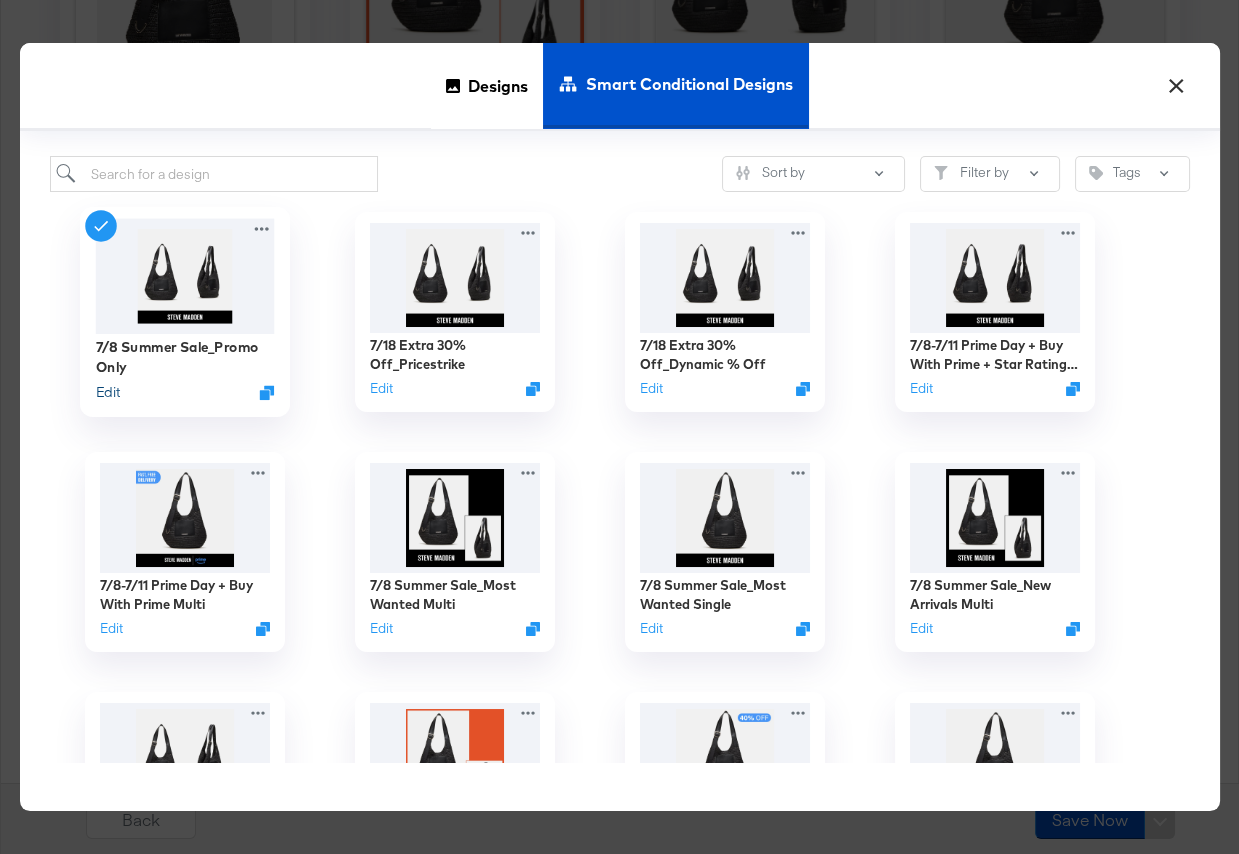 click on "Edit" at bounding box center (107, 392) 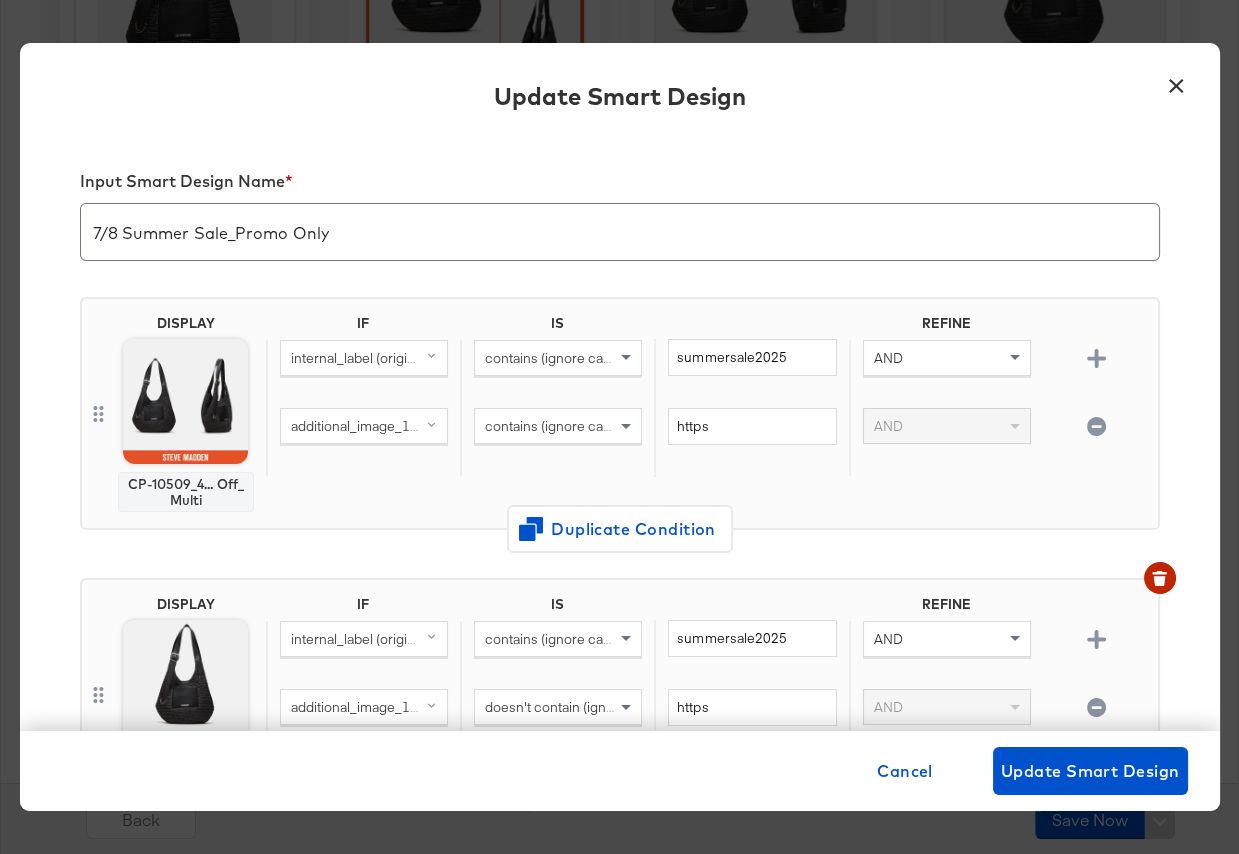 click 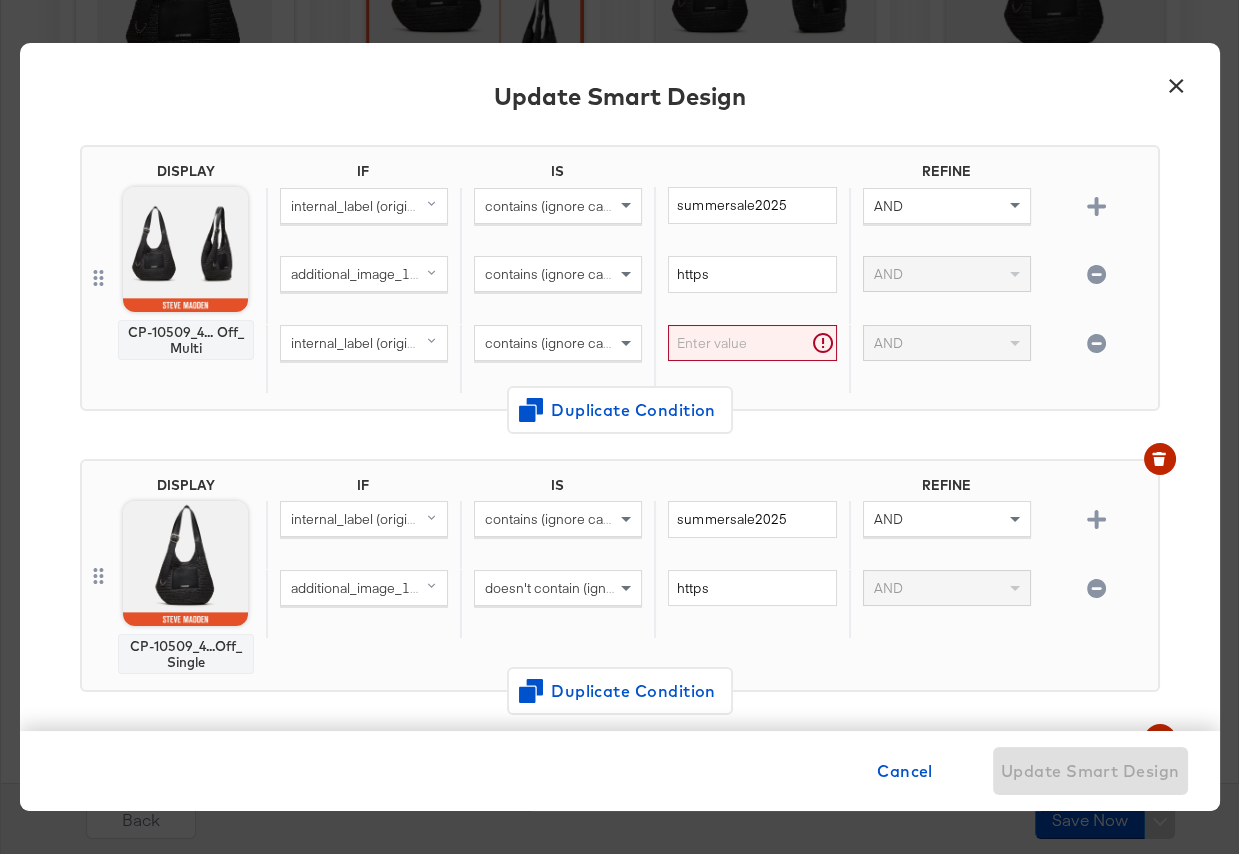 scroll, scrollTop: 180, scrollLeft: 0, axis: vertical 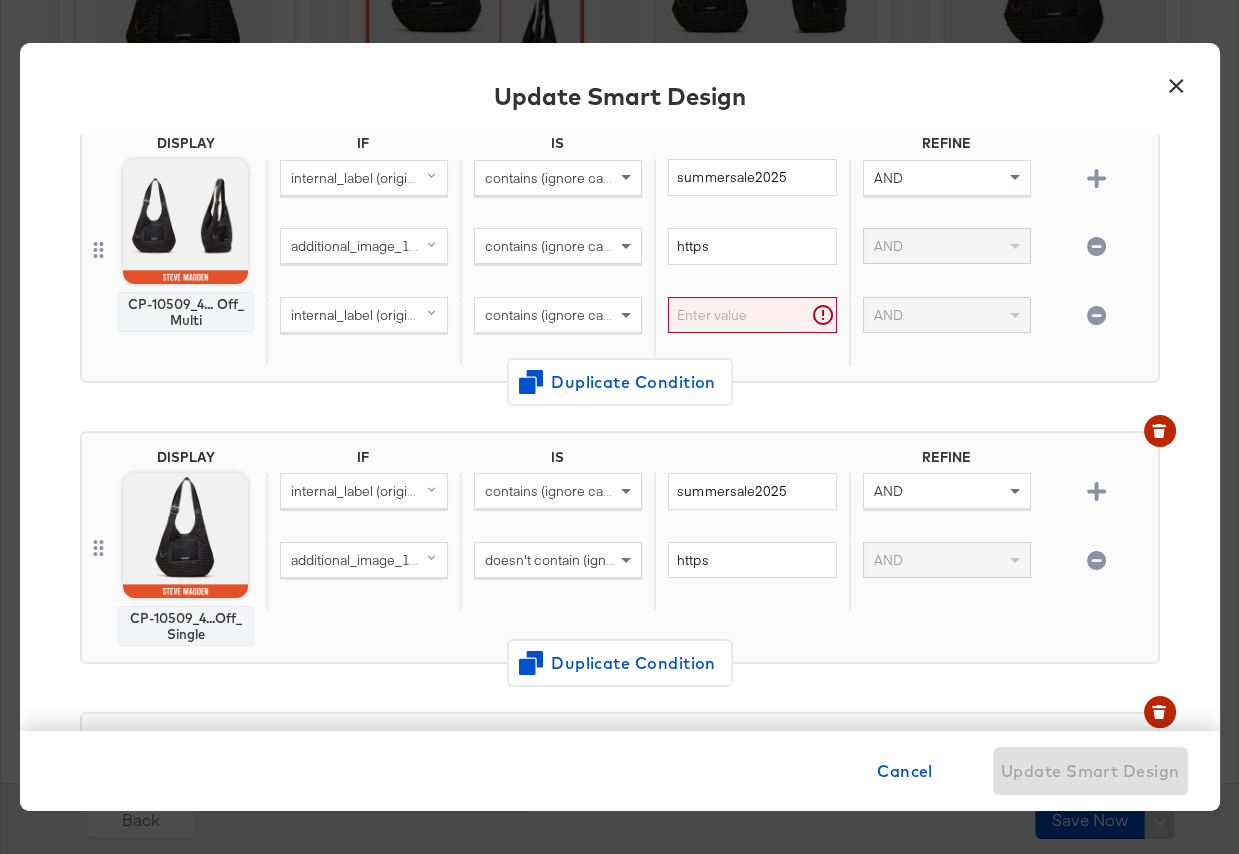 click 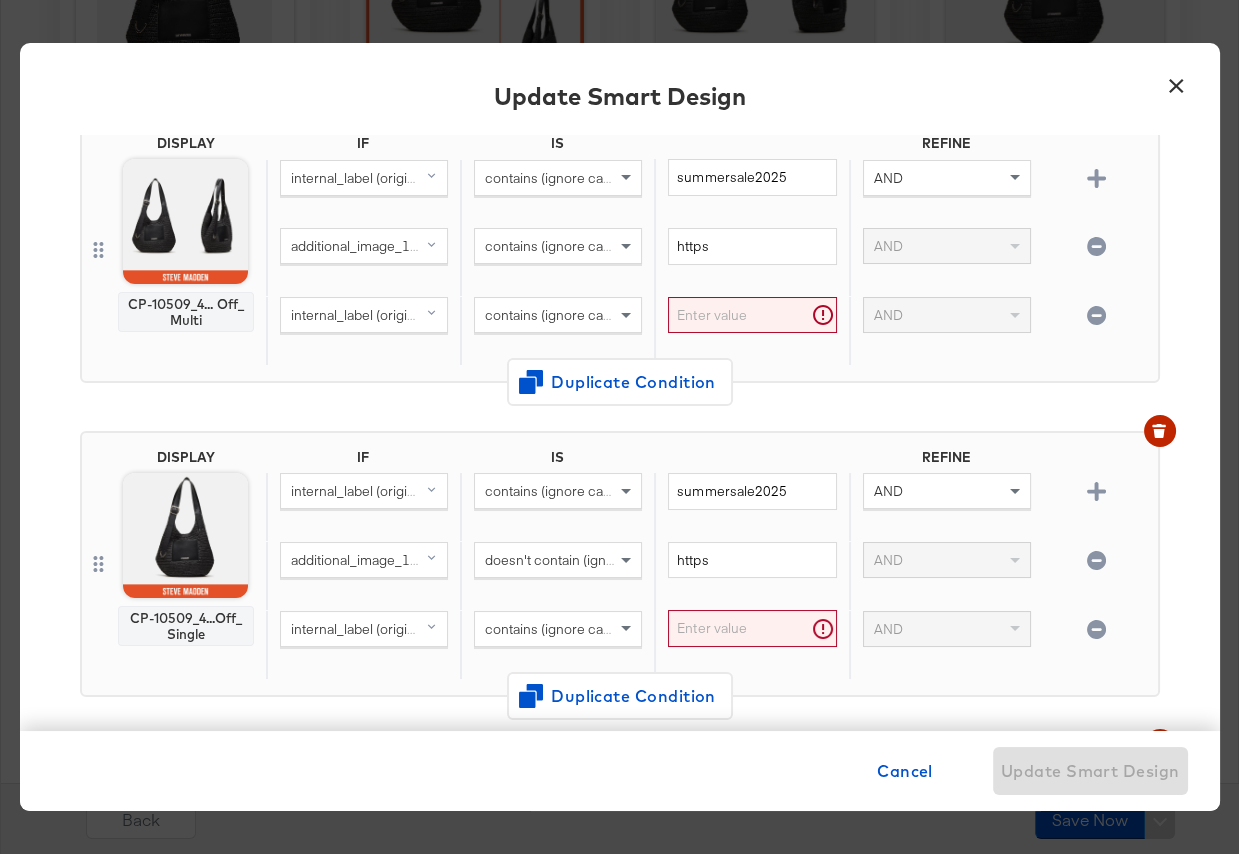 click 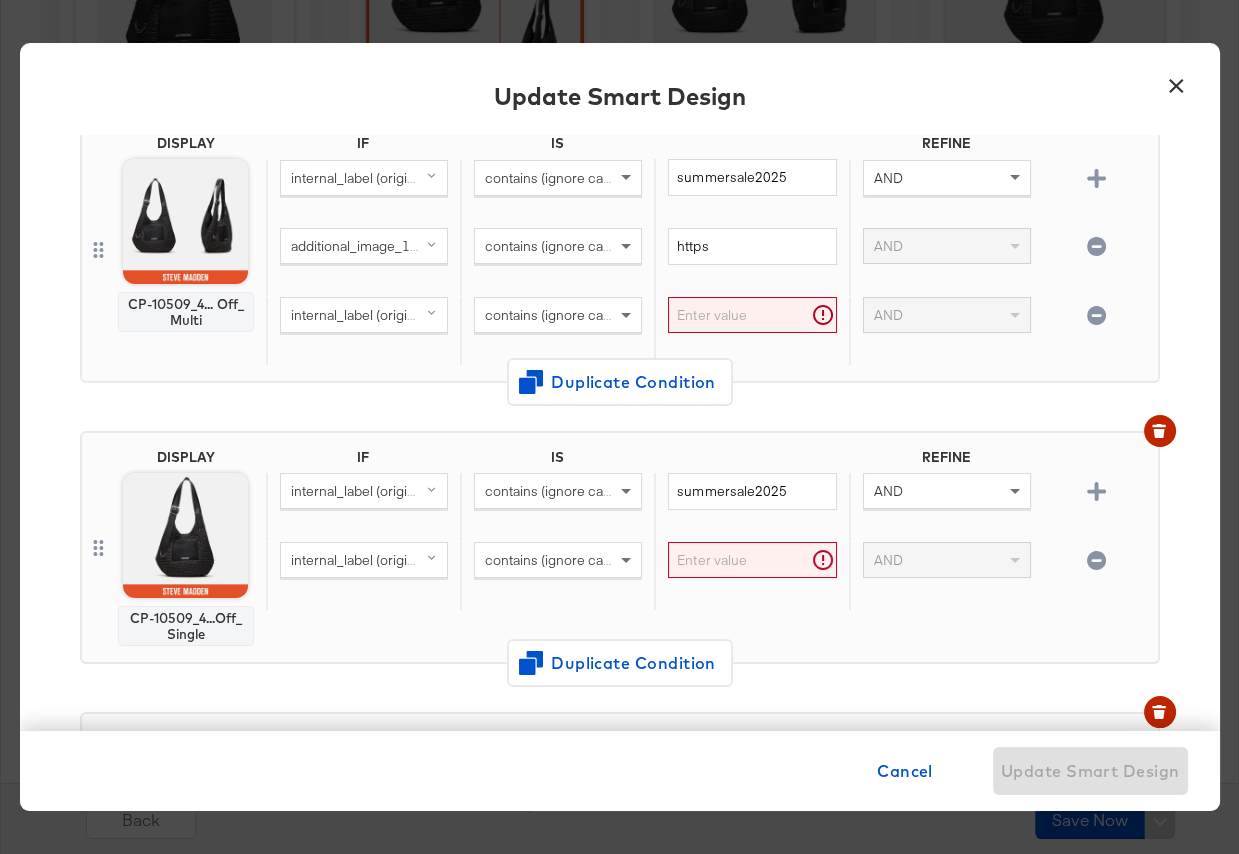click 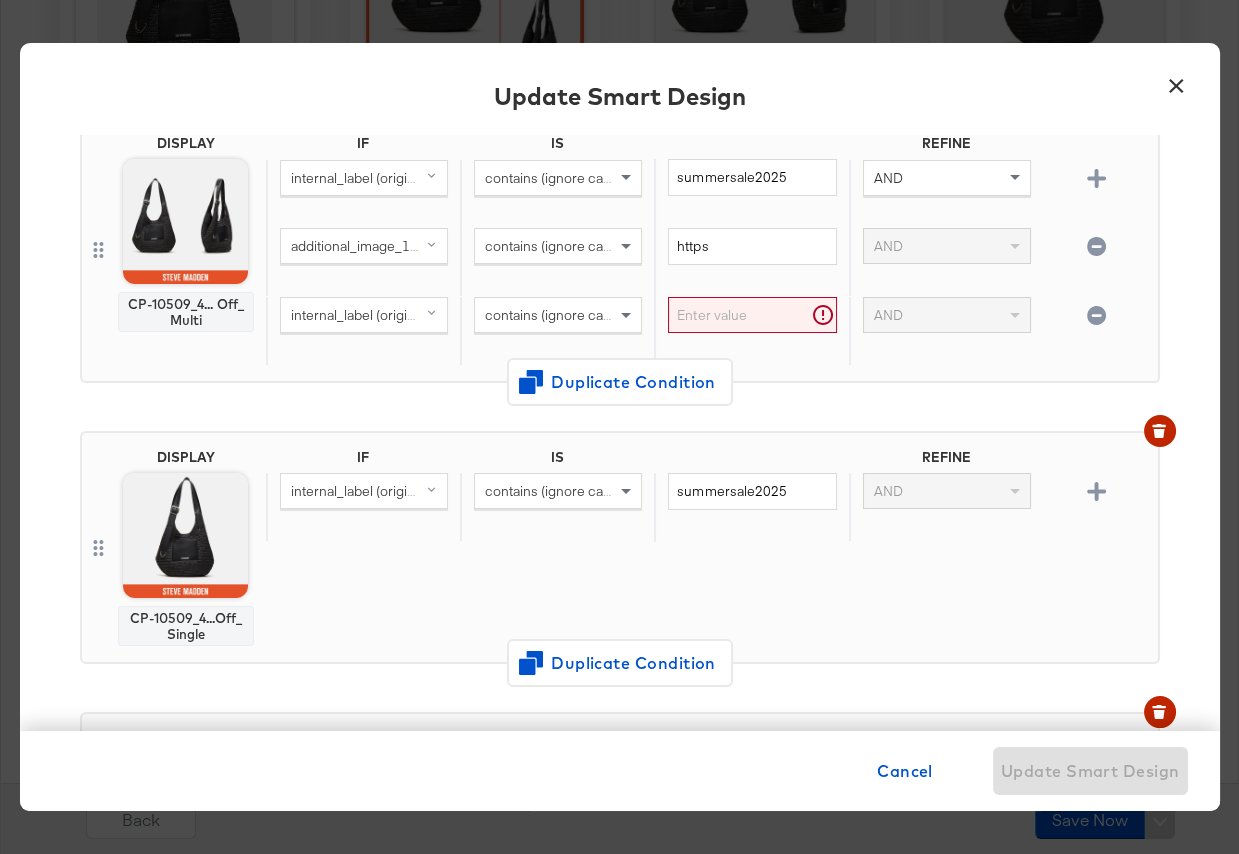 click 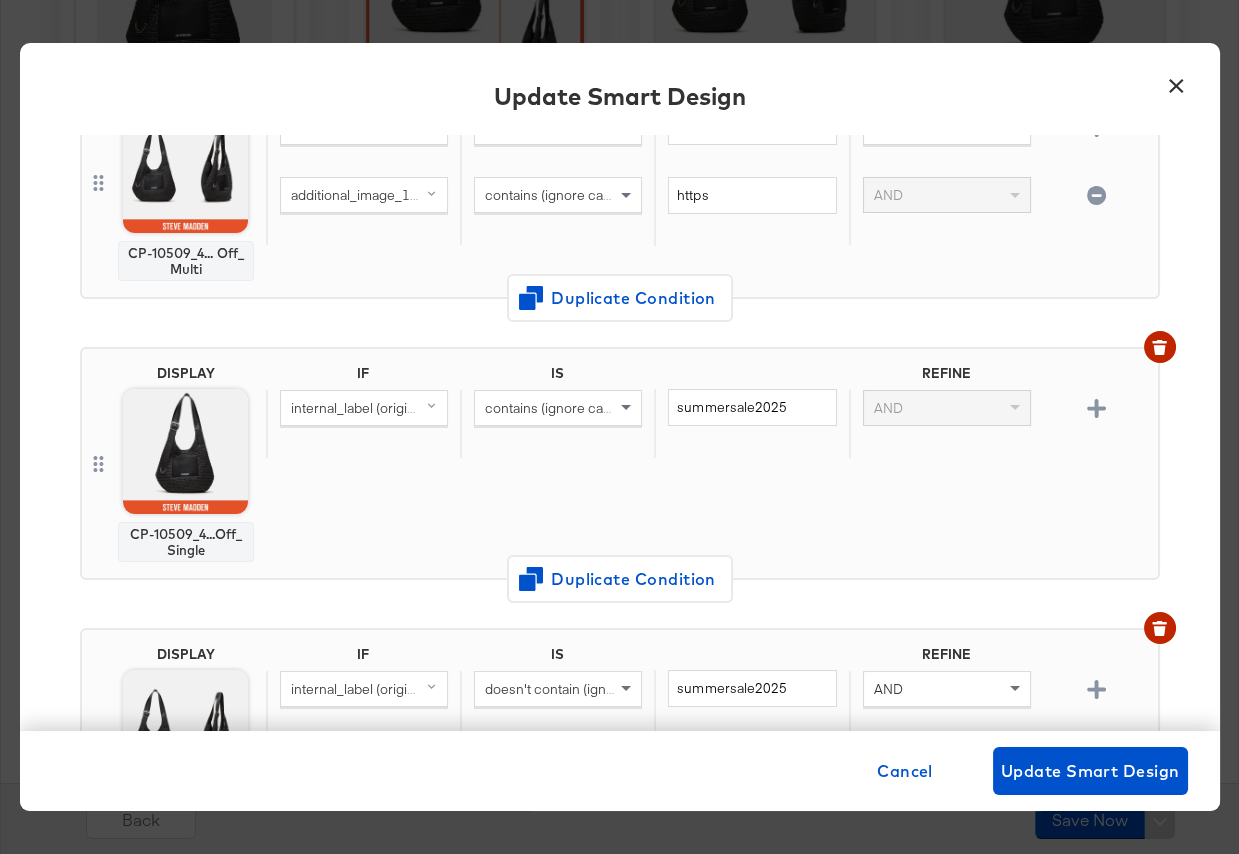 scroll, scrollTop: 233, scrollLeft: 0, axis: vertical 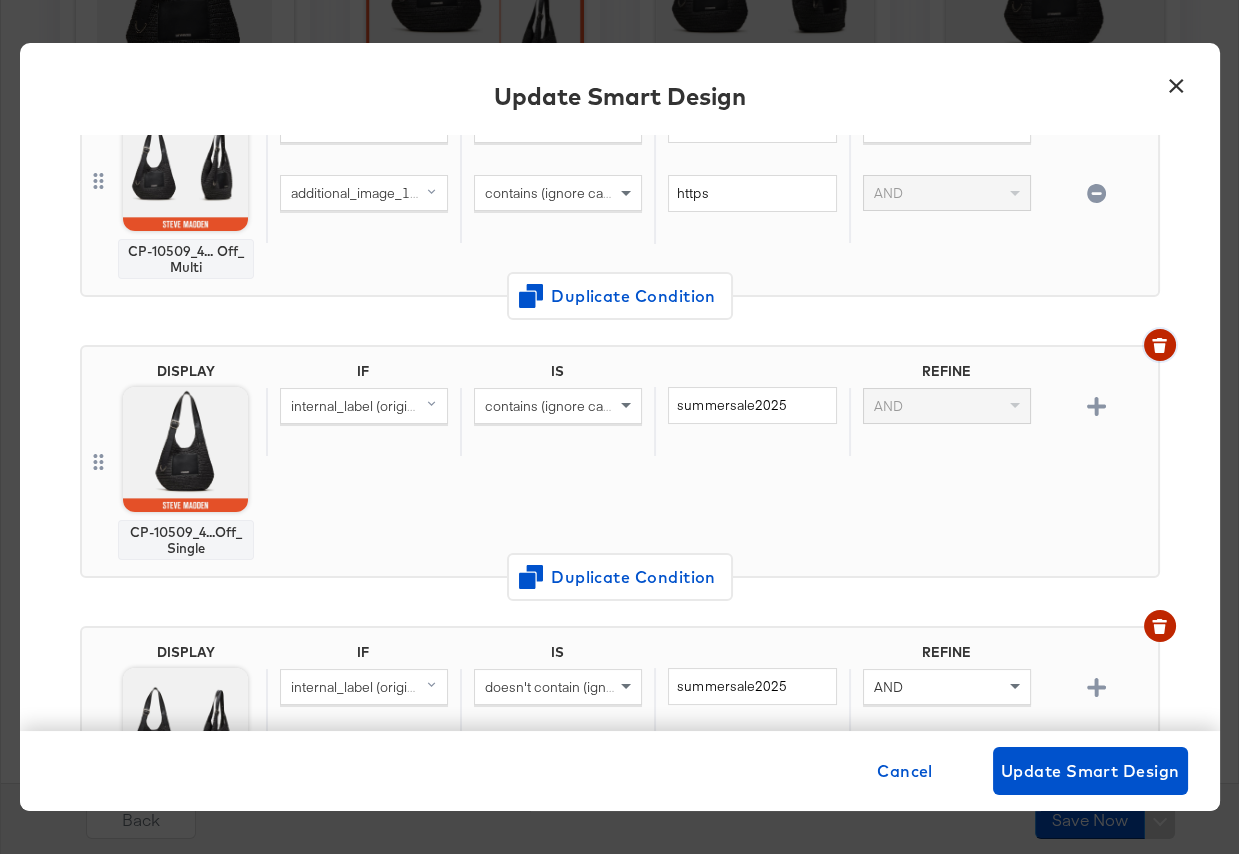 click 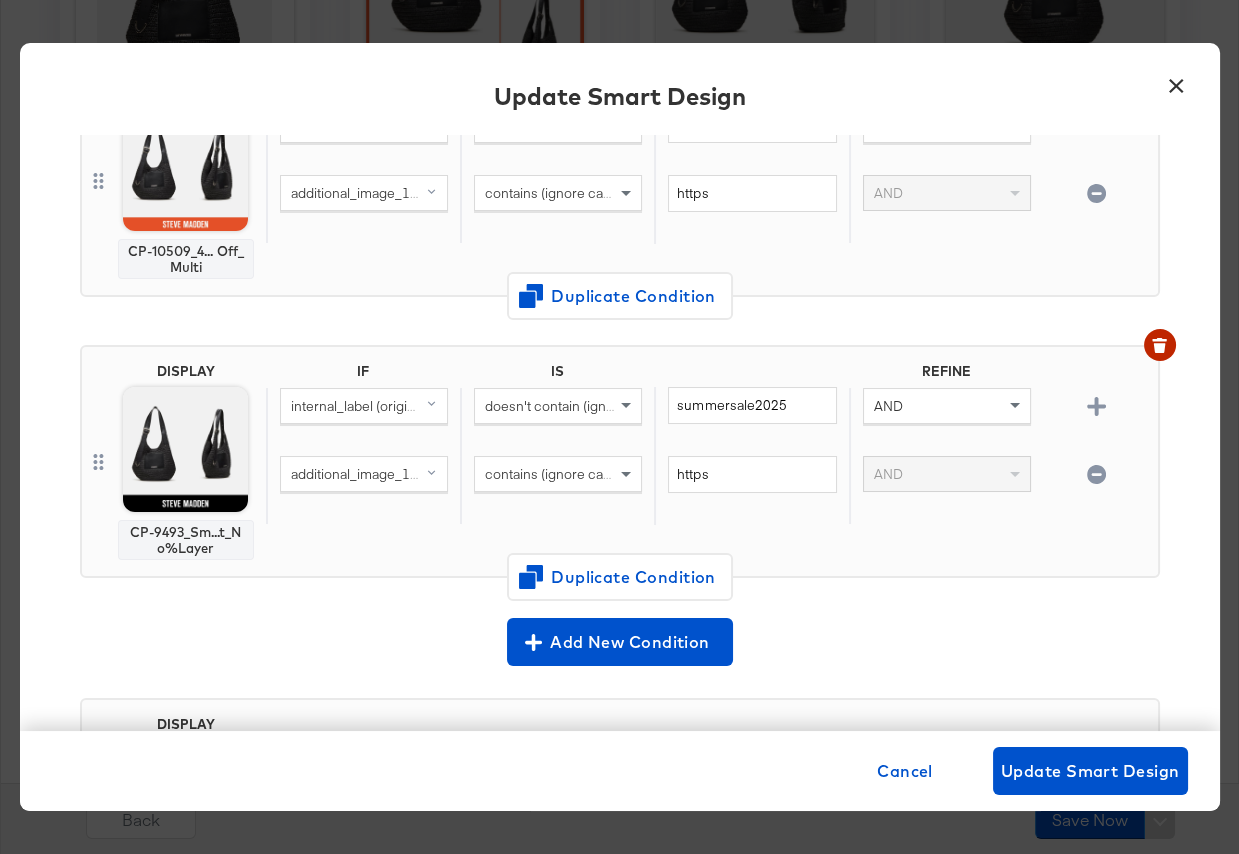 scroll, scrollTop: 343, scrollLeft: 0, axis: vertical 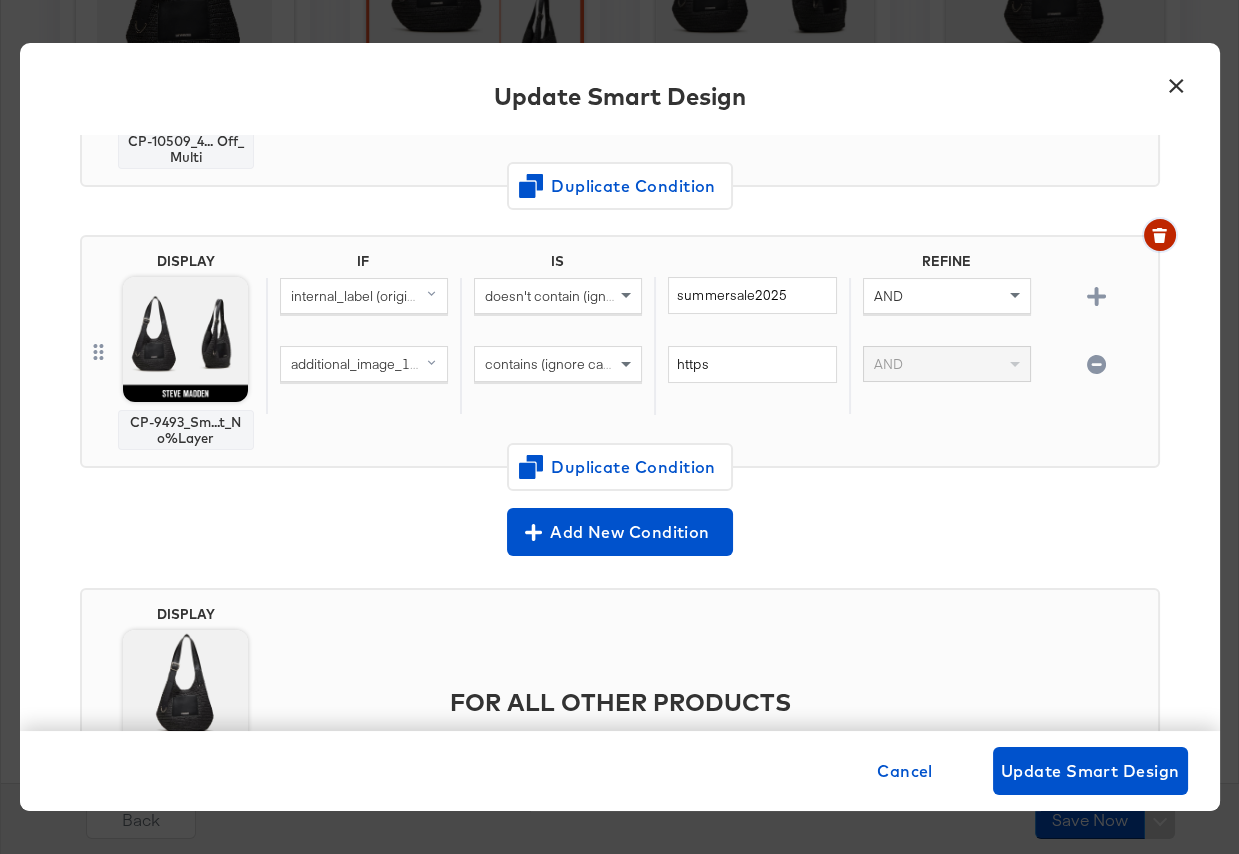 click 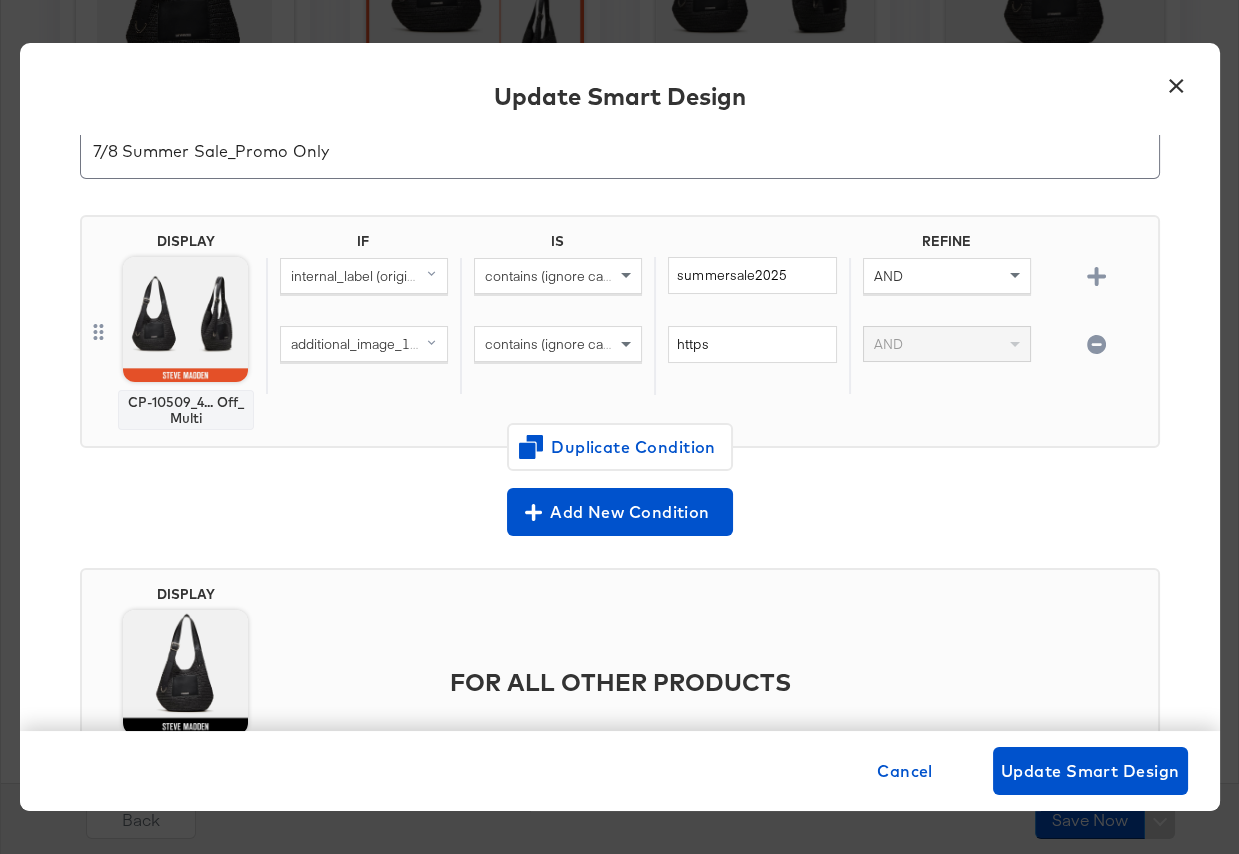 scroll, scrollTop: 76, scrollLeft: 0, axis: vertical 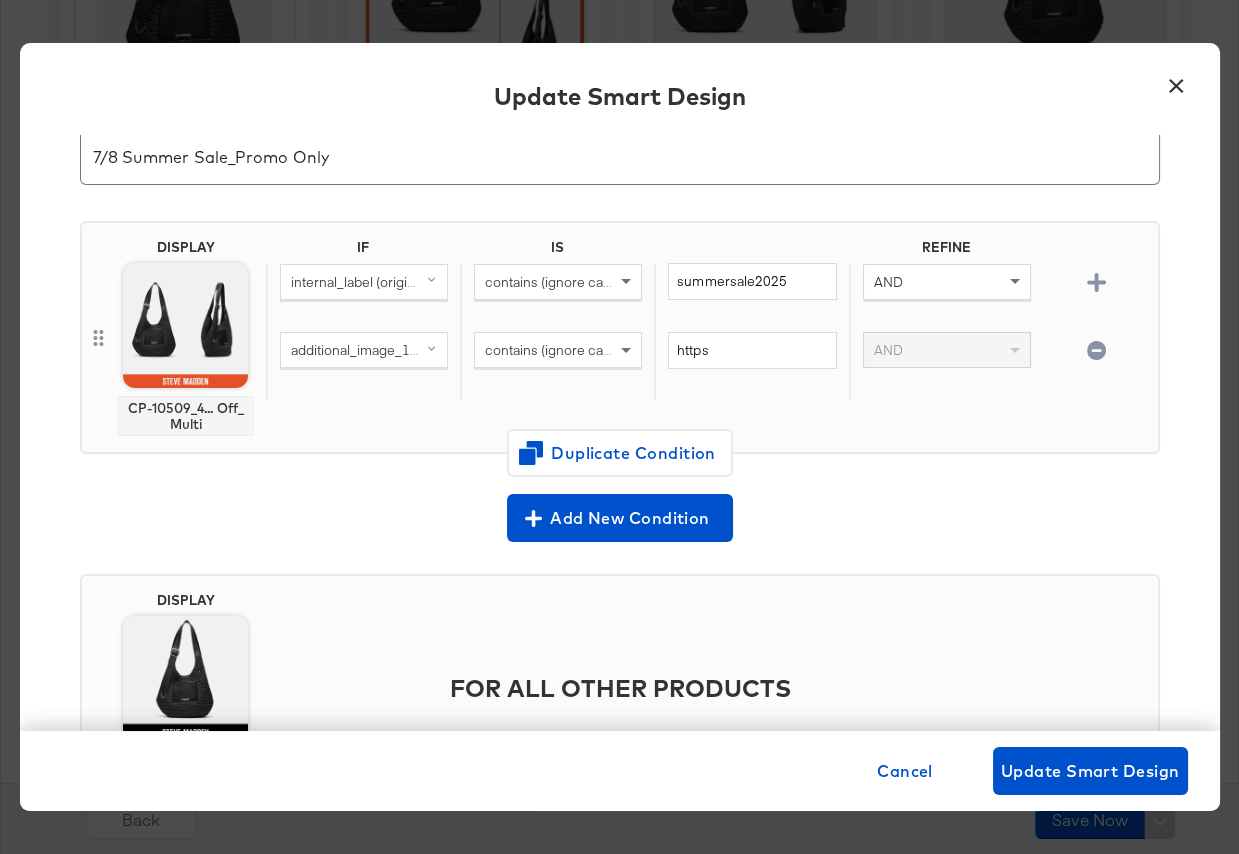 click 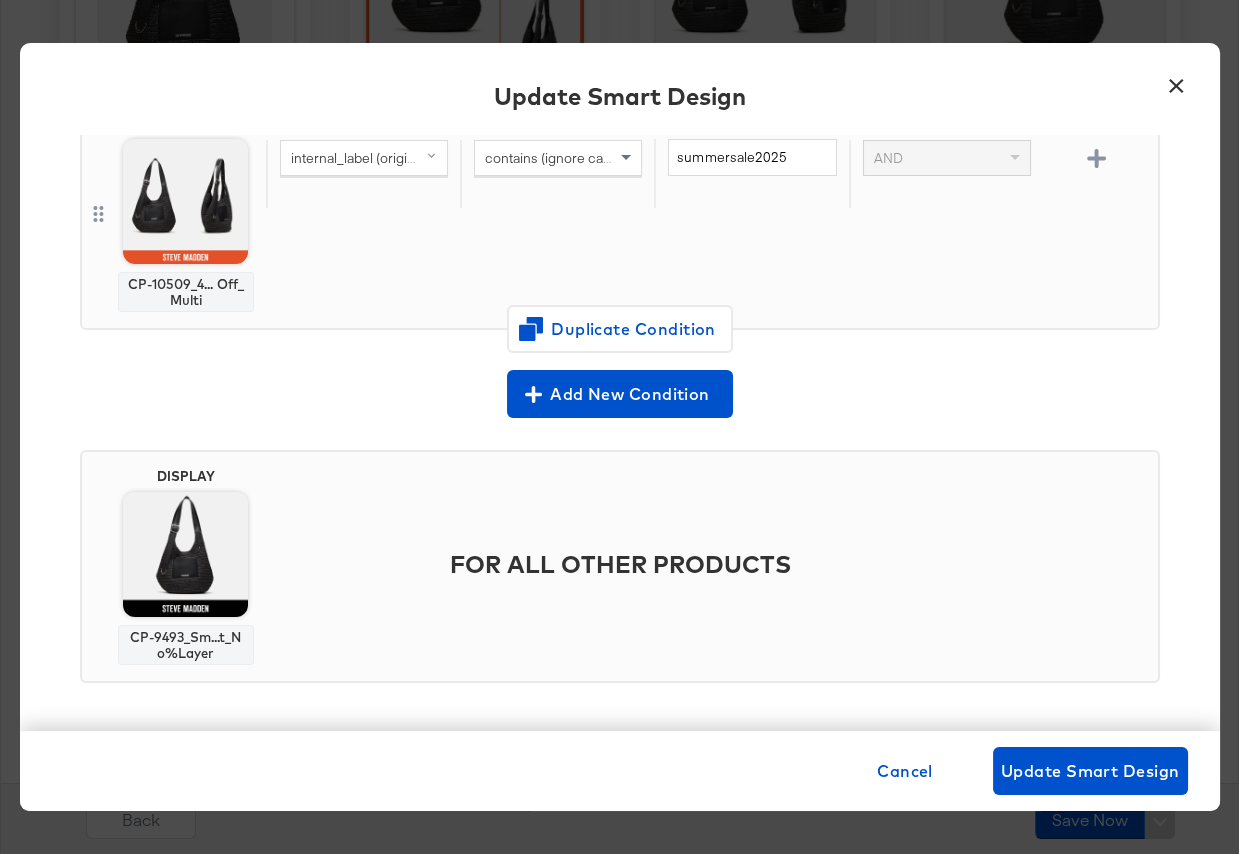 scroll, scrollTop: 0, scrollLeft: 0, axis: both 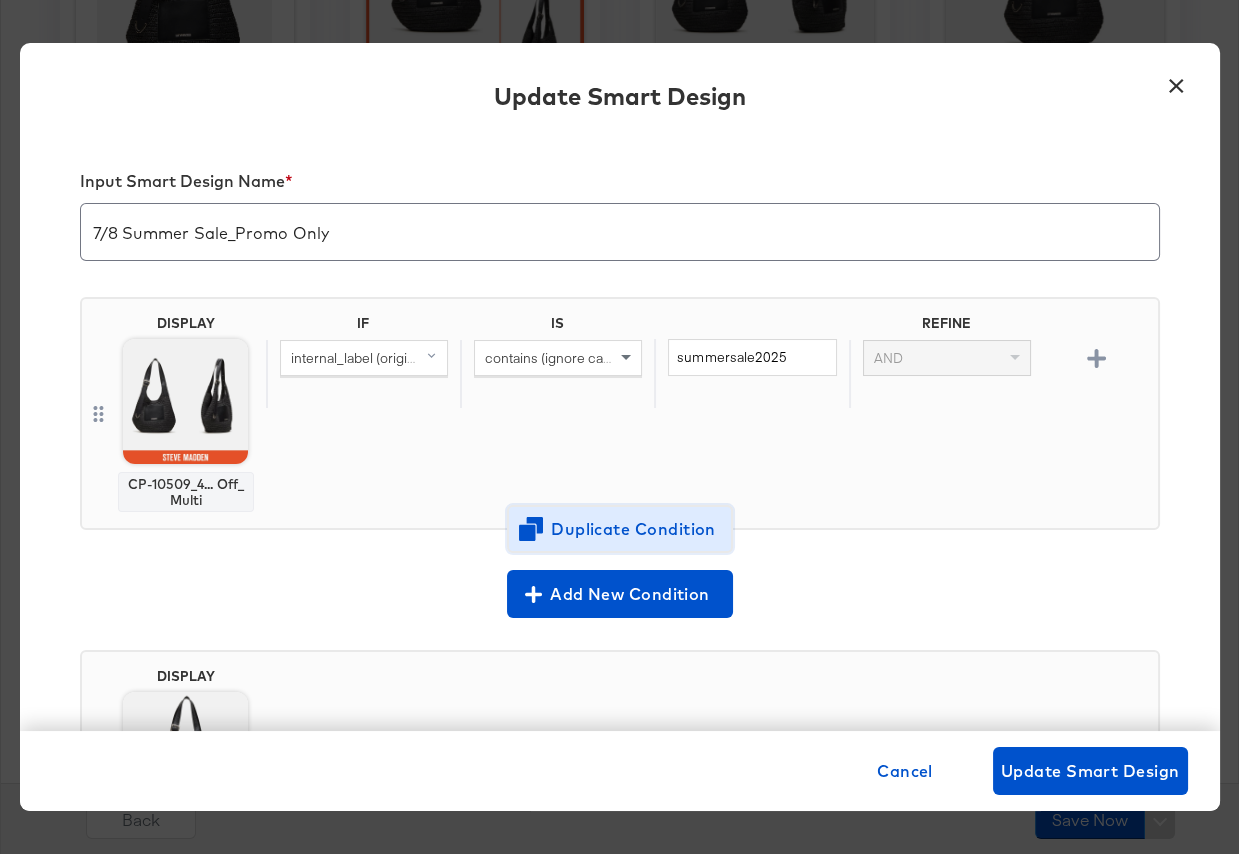 click on "Duplicate Condition" at bounding box center (620, 530) 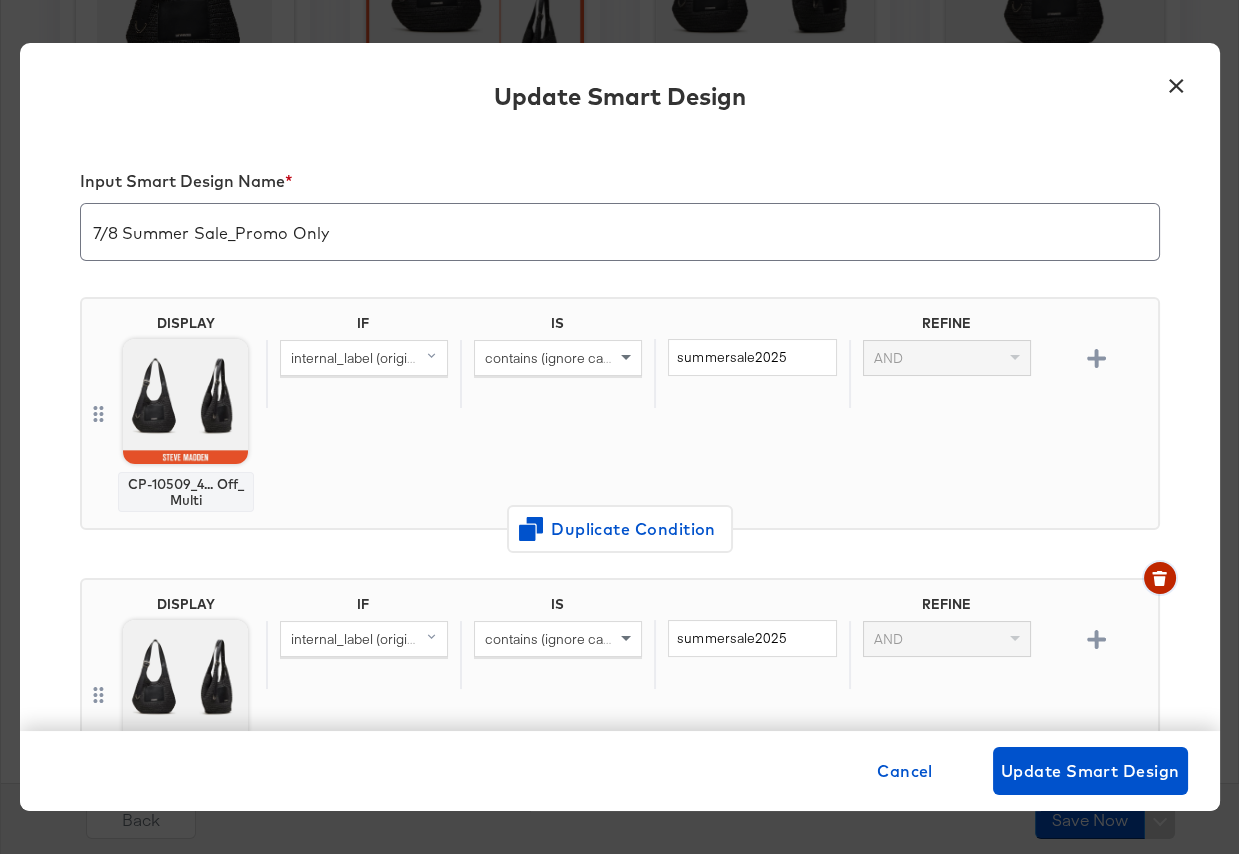 click 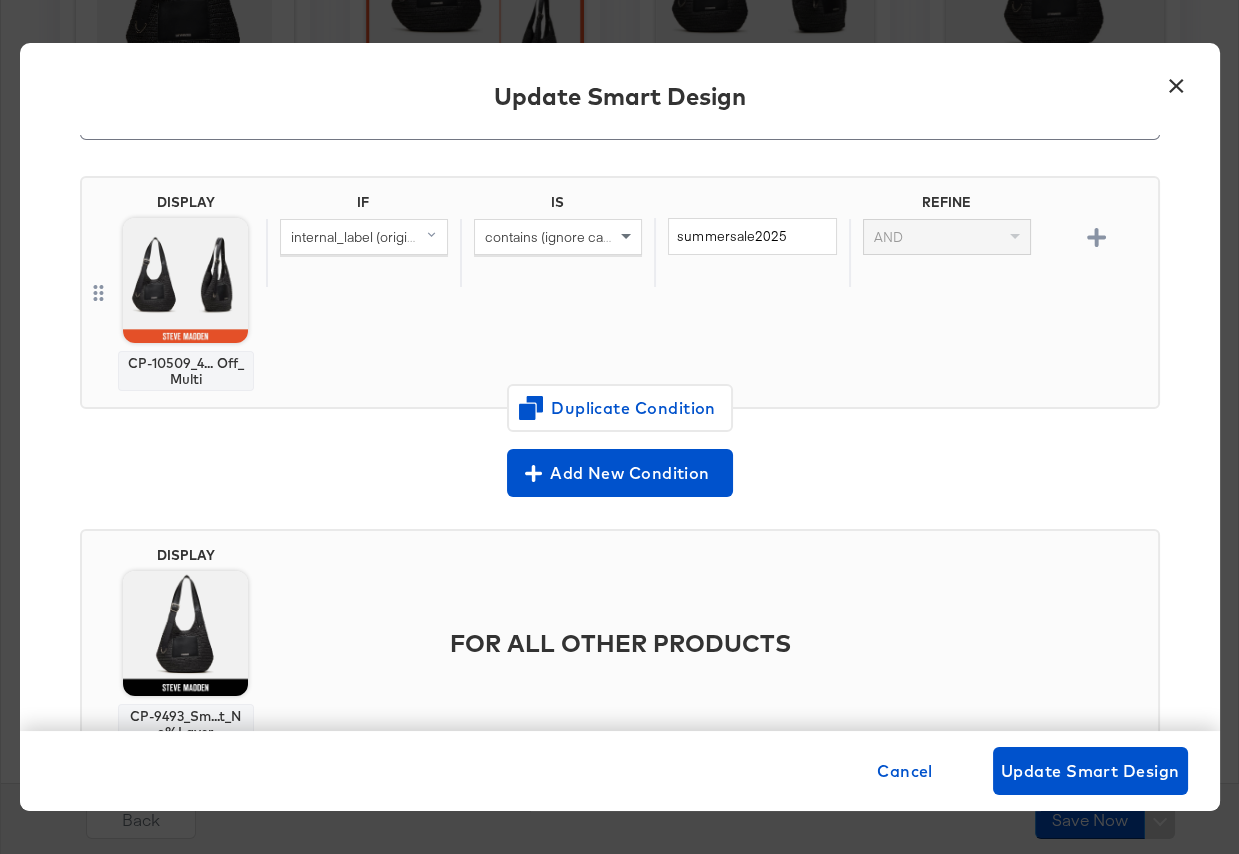 scroll, scrollTop: 200, scrollLeft: 0, axis: vertical 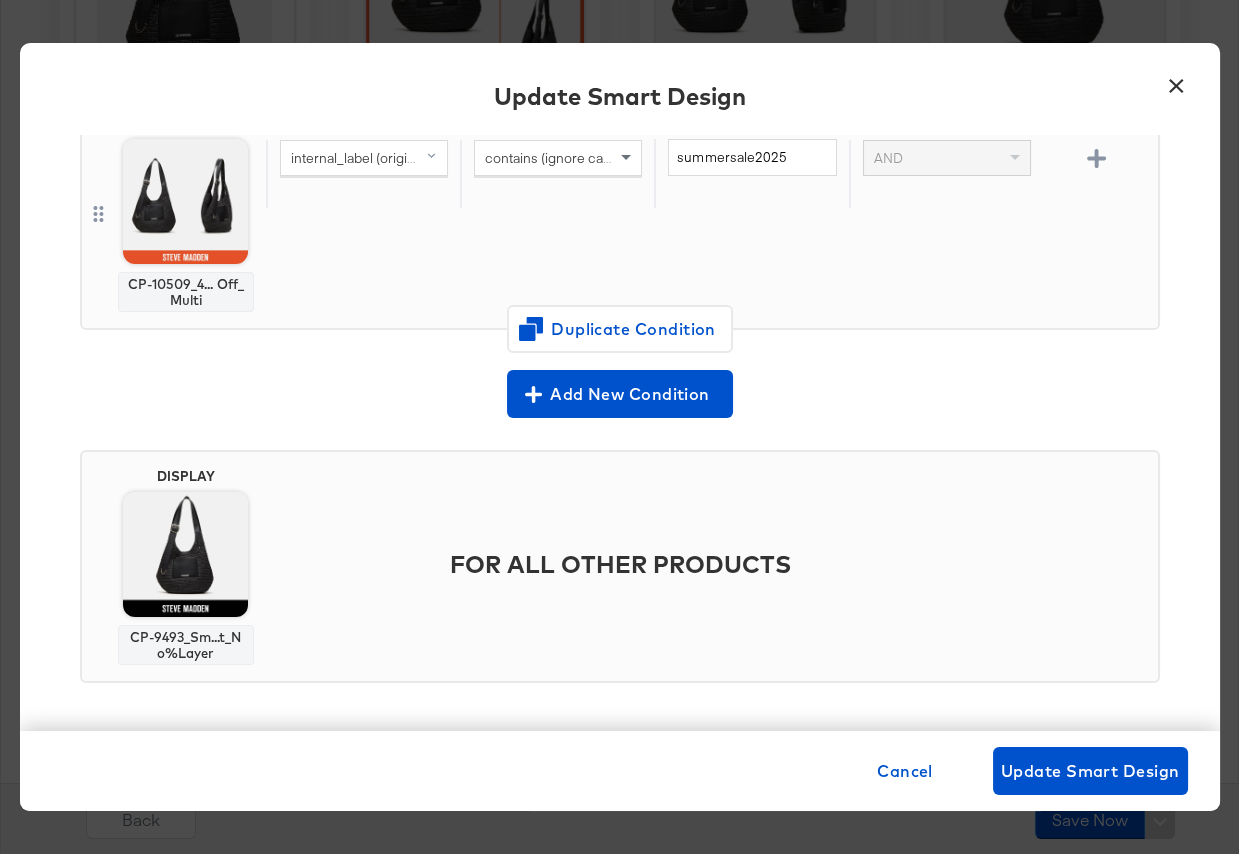 click on "×" at bounding box center [1177, 81] 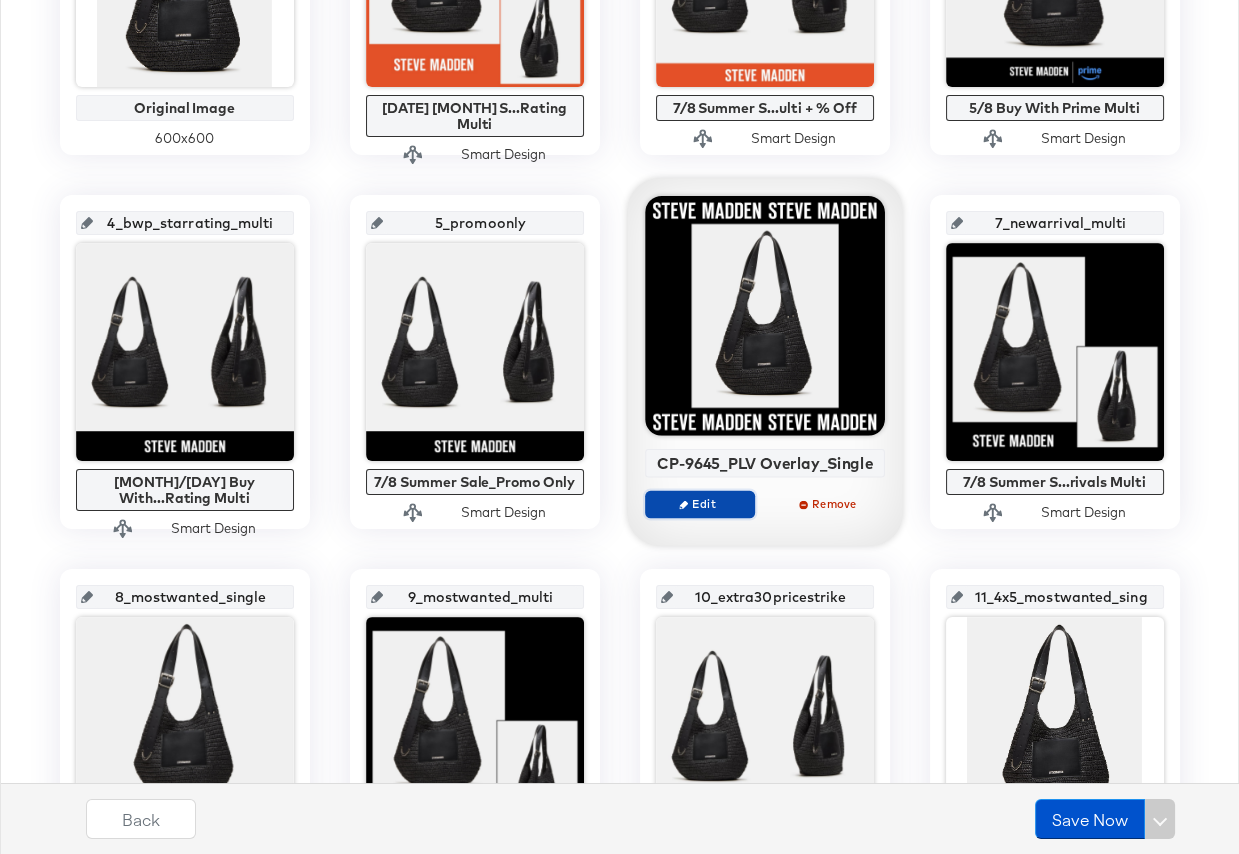 click on "Edit" at bounding box center (699, 503) 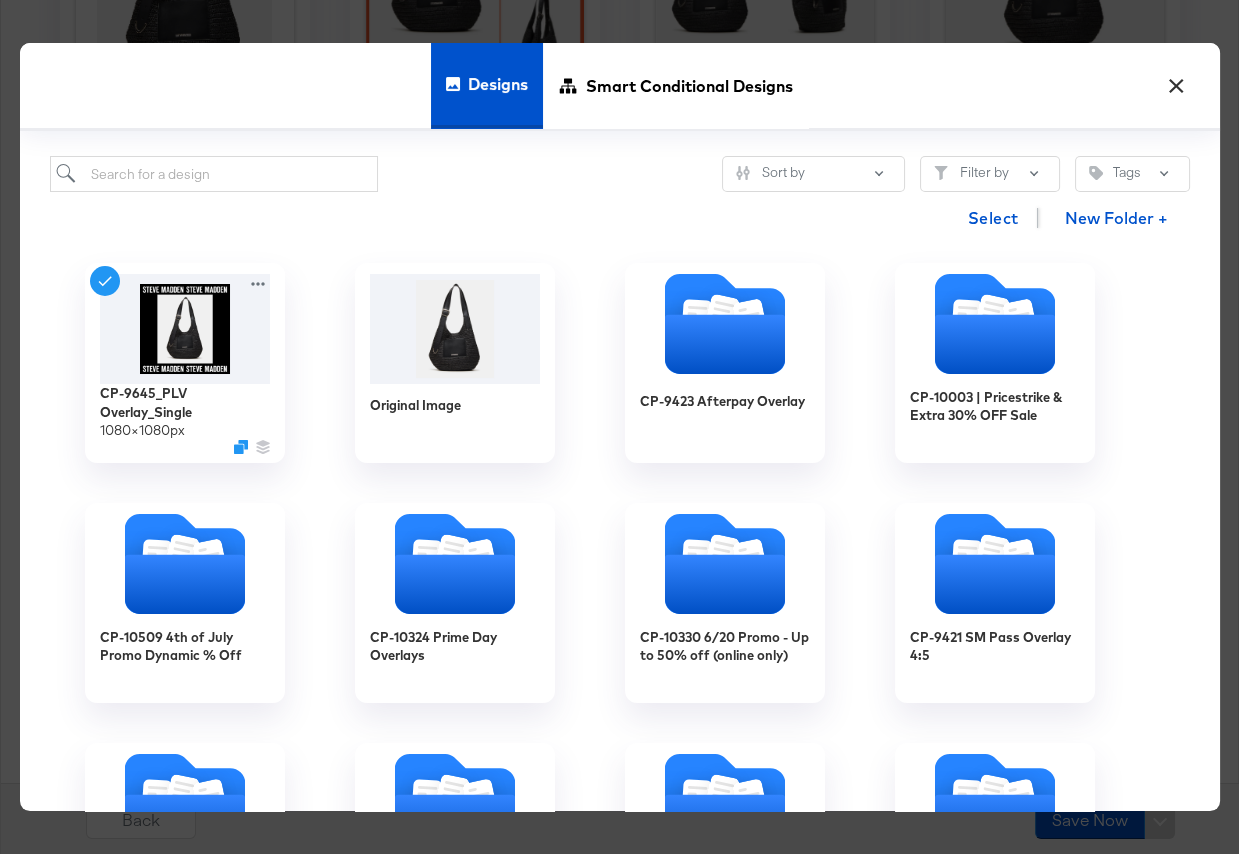 click on "×" at bounding box center (1177, 81) 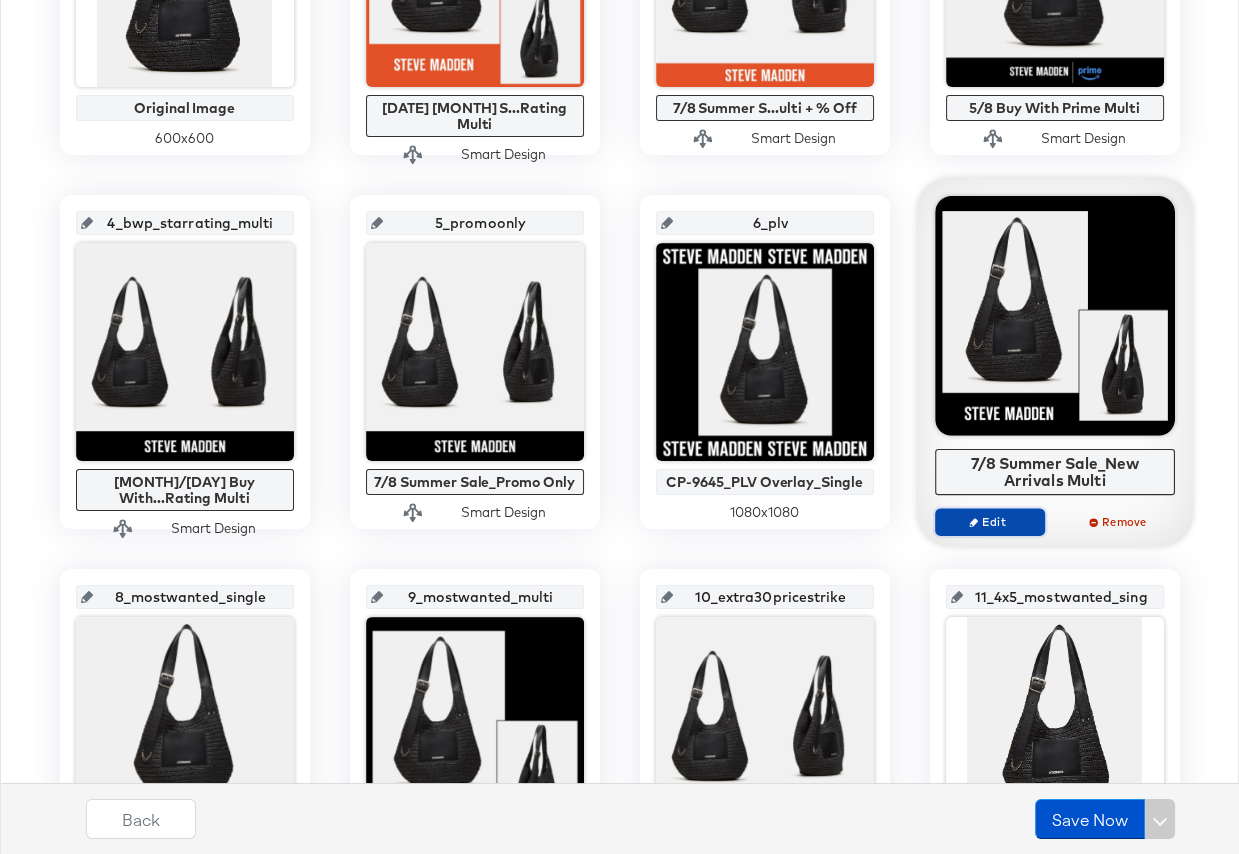 click on "Edit" at bounding box center [989, 521] 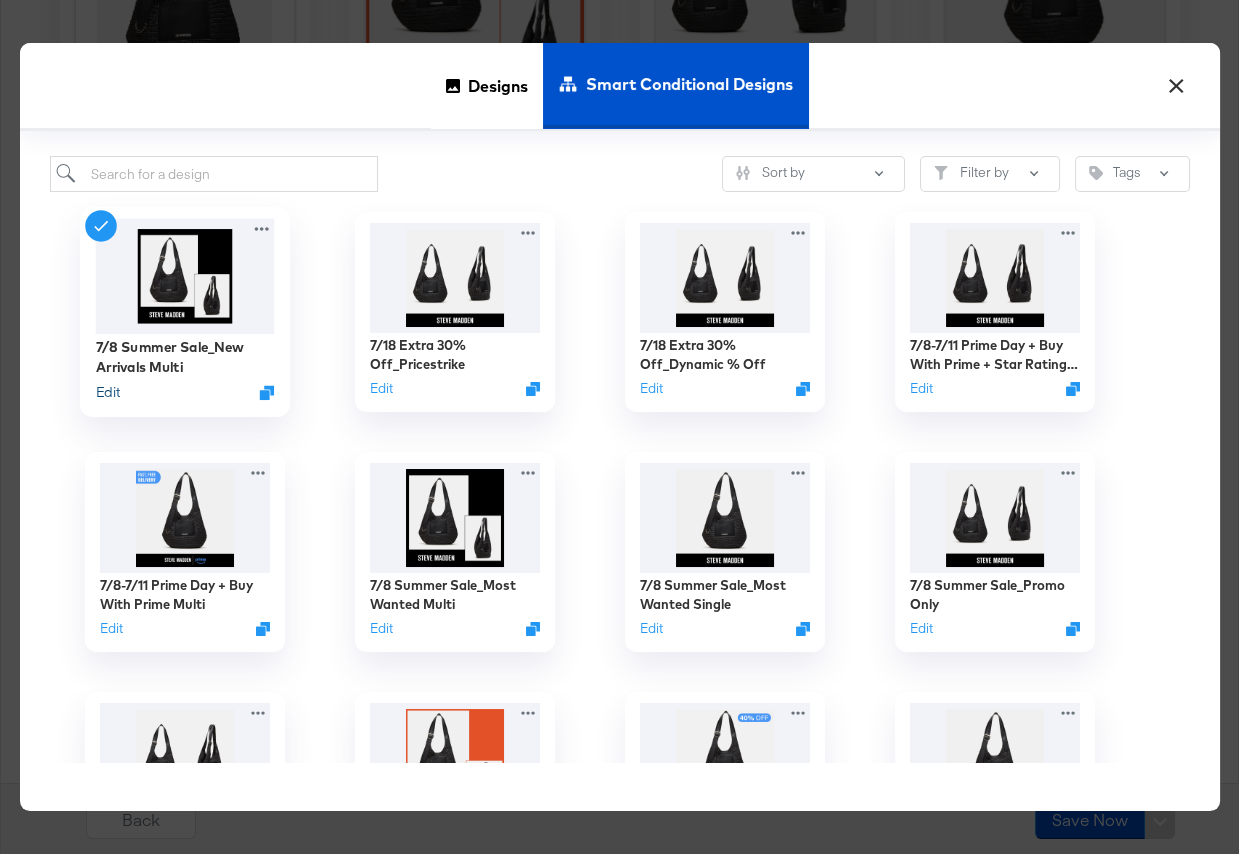 click on "Edit" at bounding box center (107, 392) 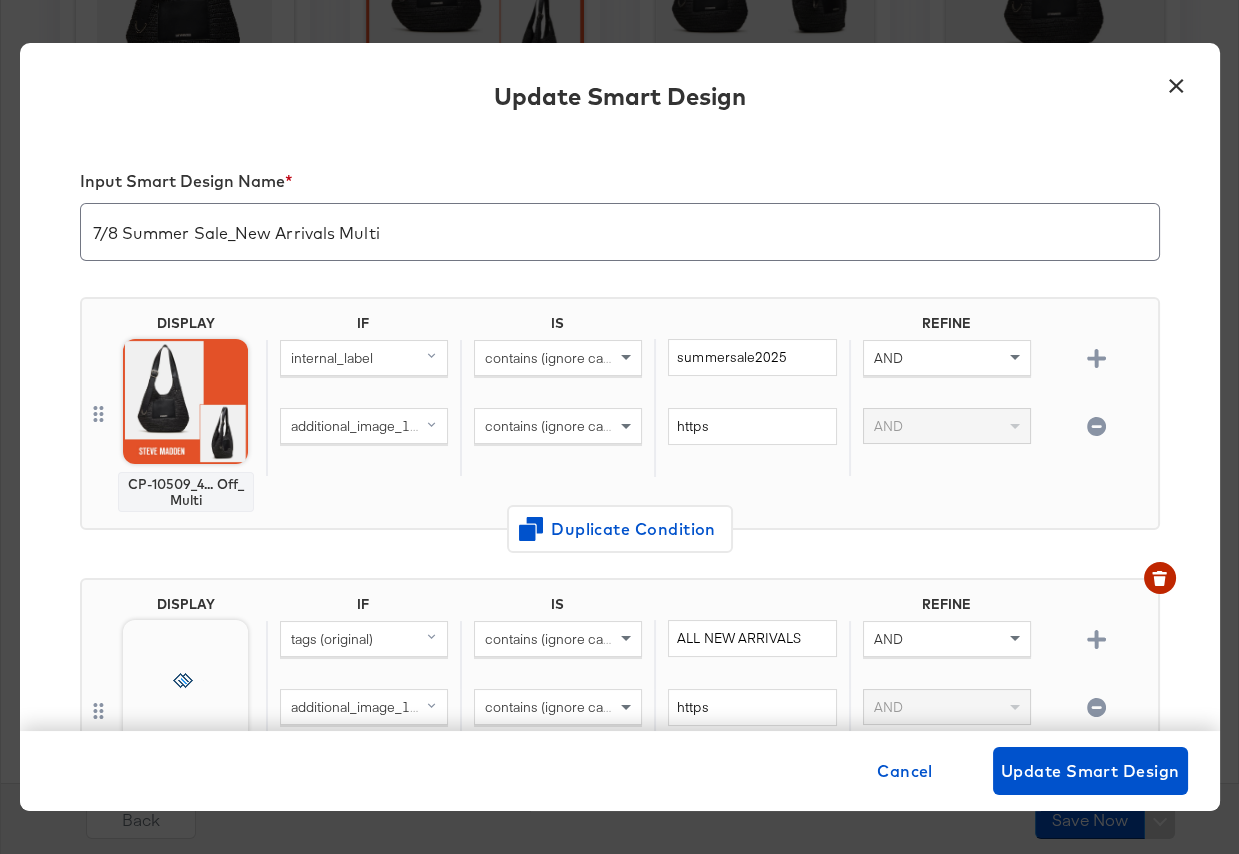 click 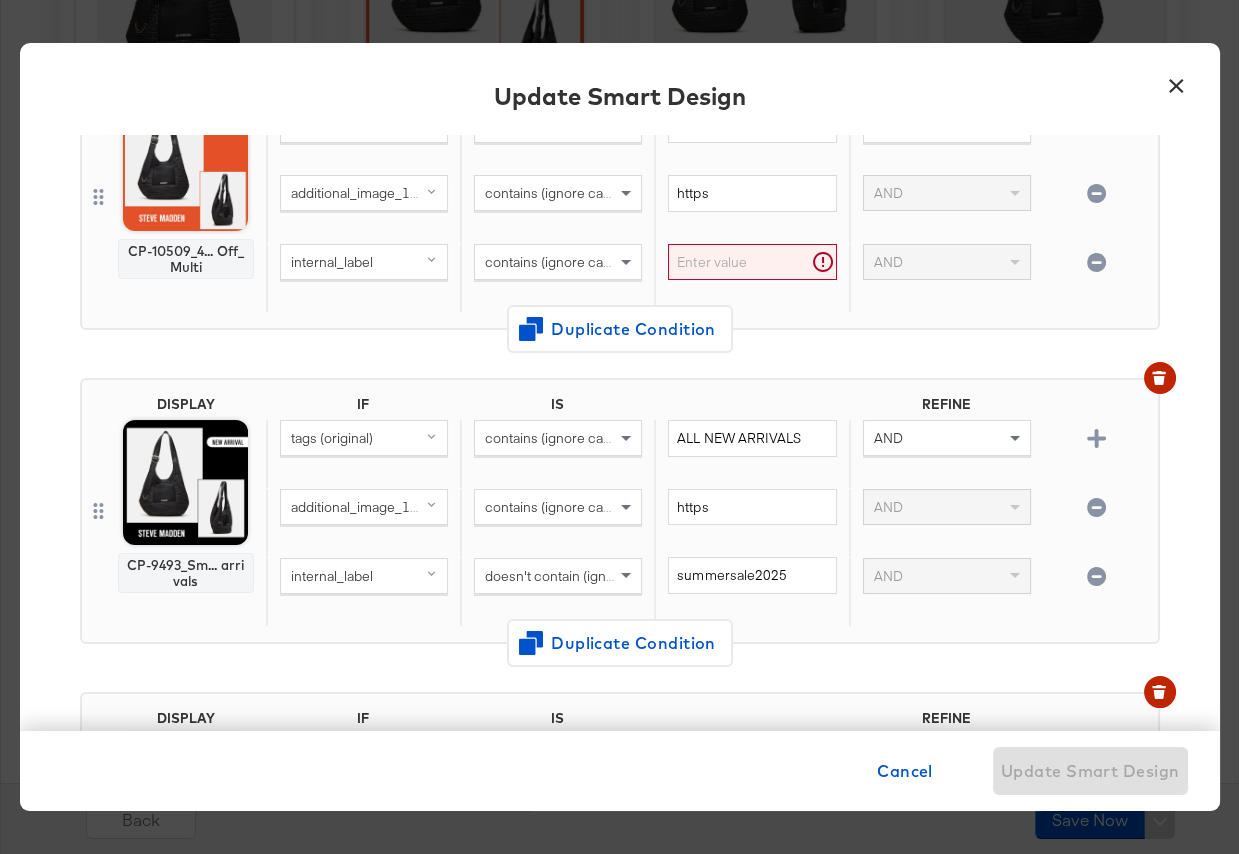 scroll, scrollTop: 288, scrollLeft: 0, axis: vertical 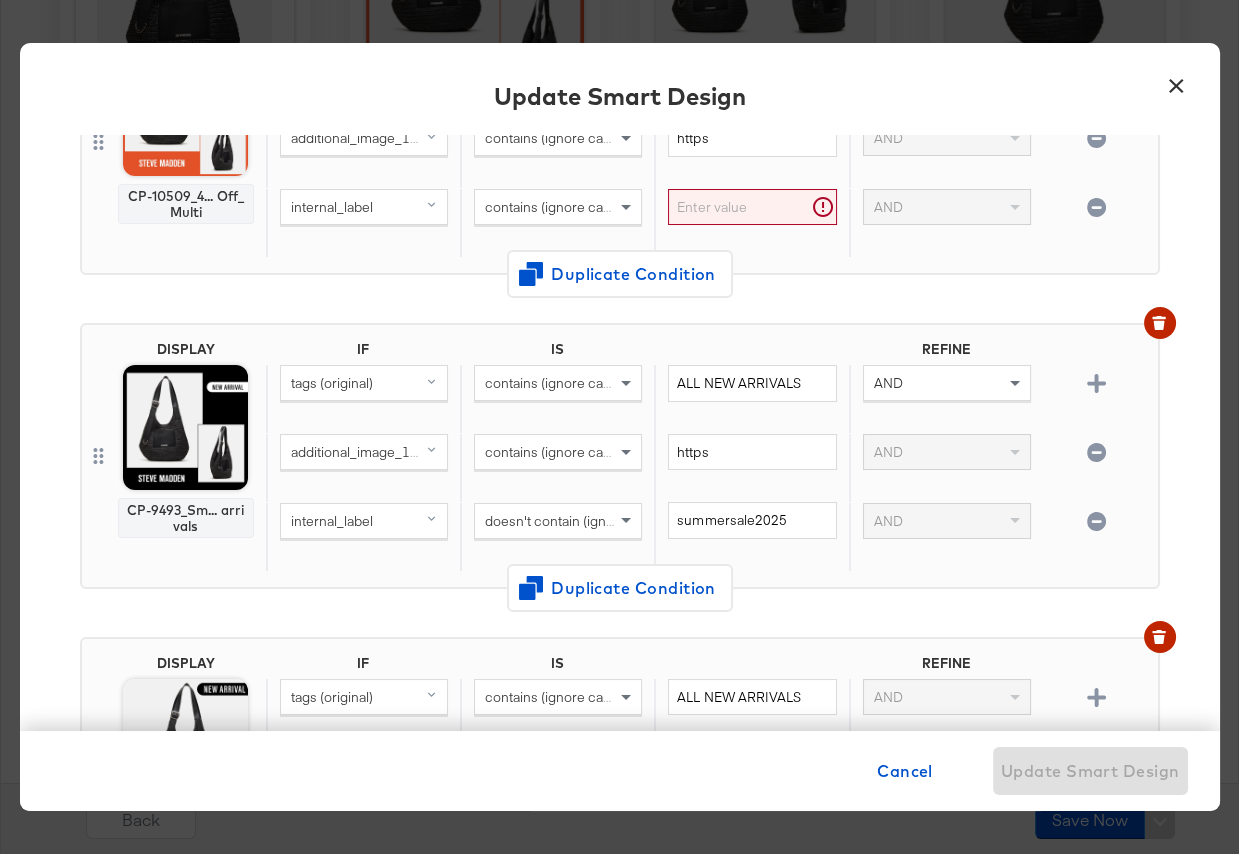 click 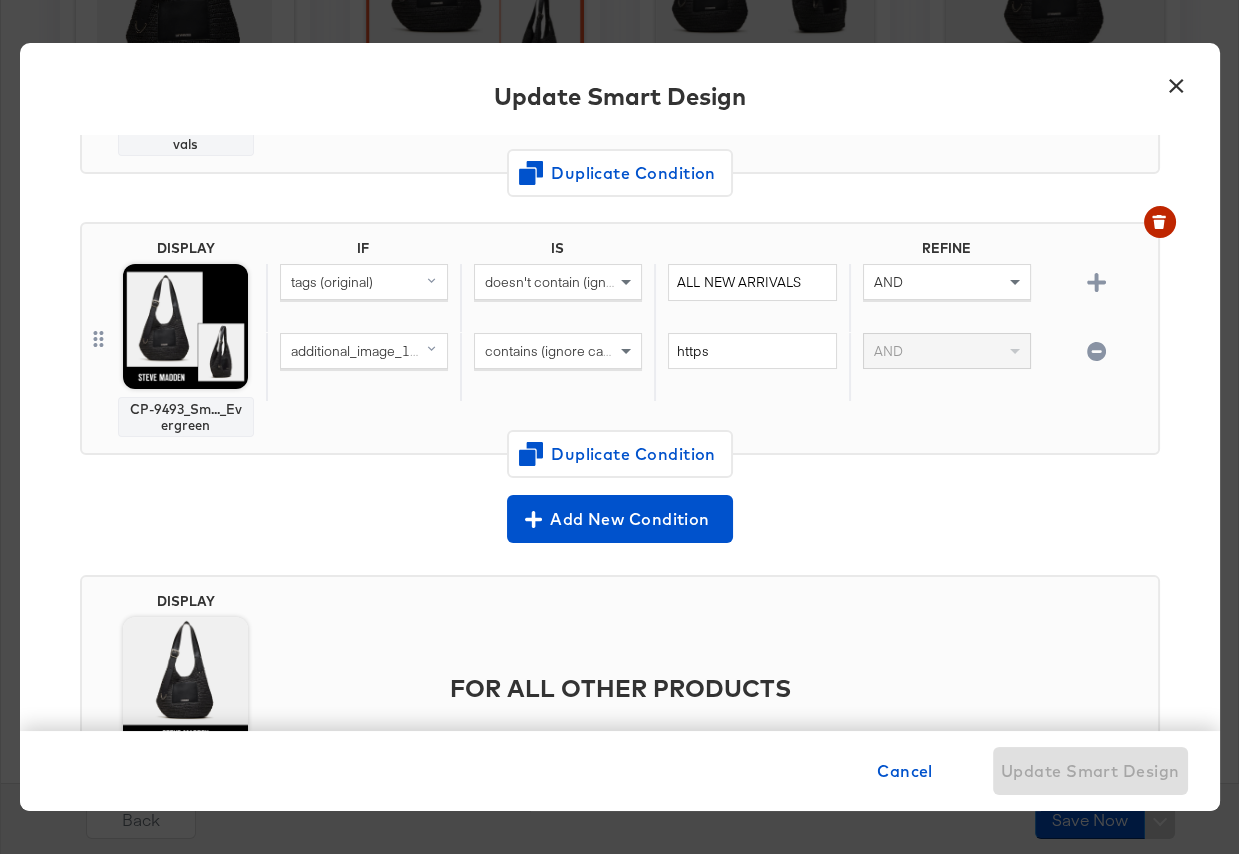 scroll, scrollTop: 973, scrollLeft: 0, axis: vertical 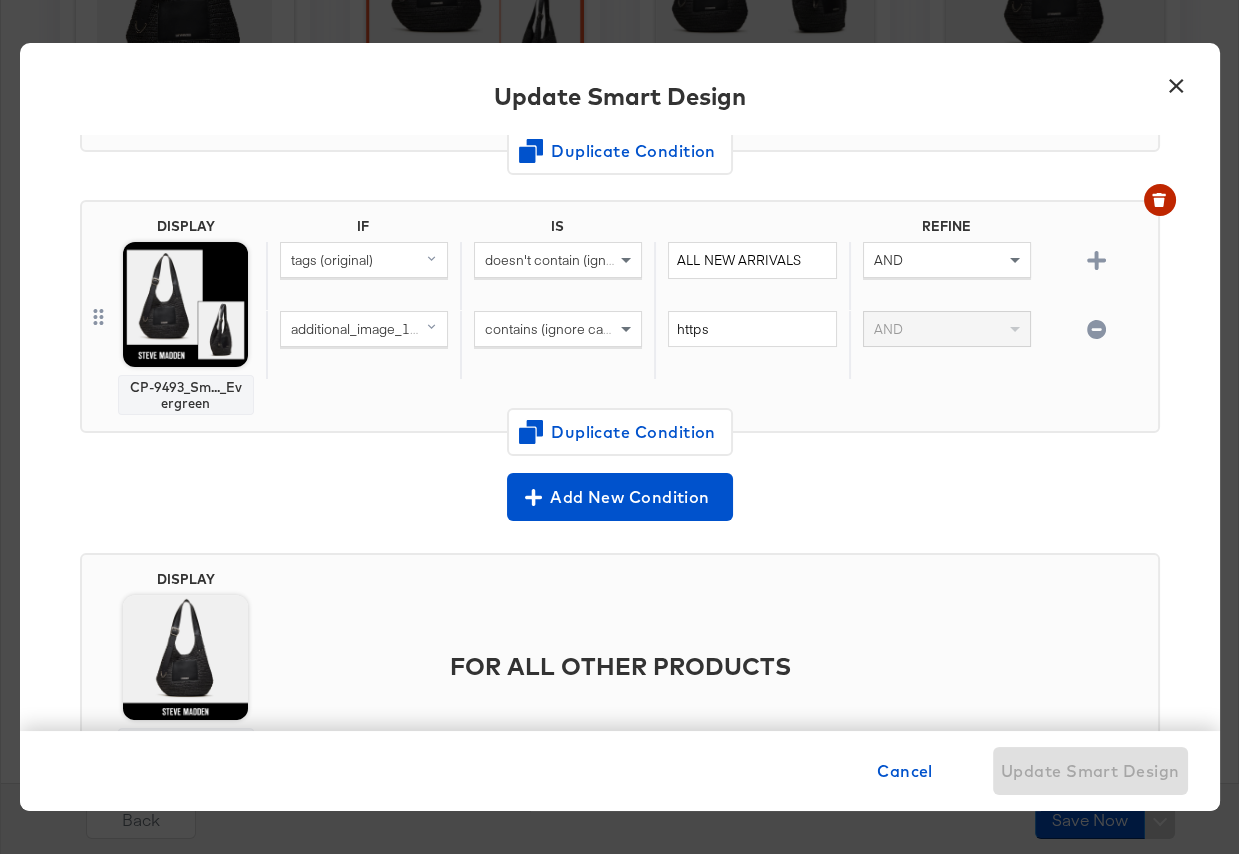 click on "×" at bounding box center [1177, 81] 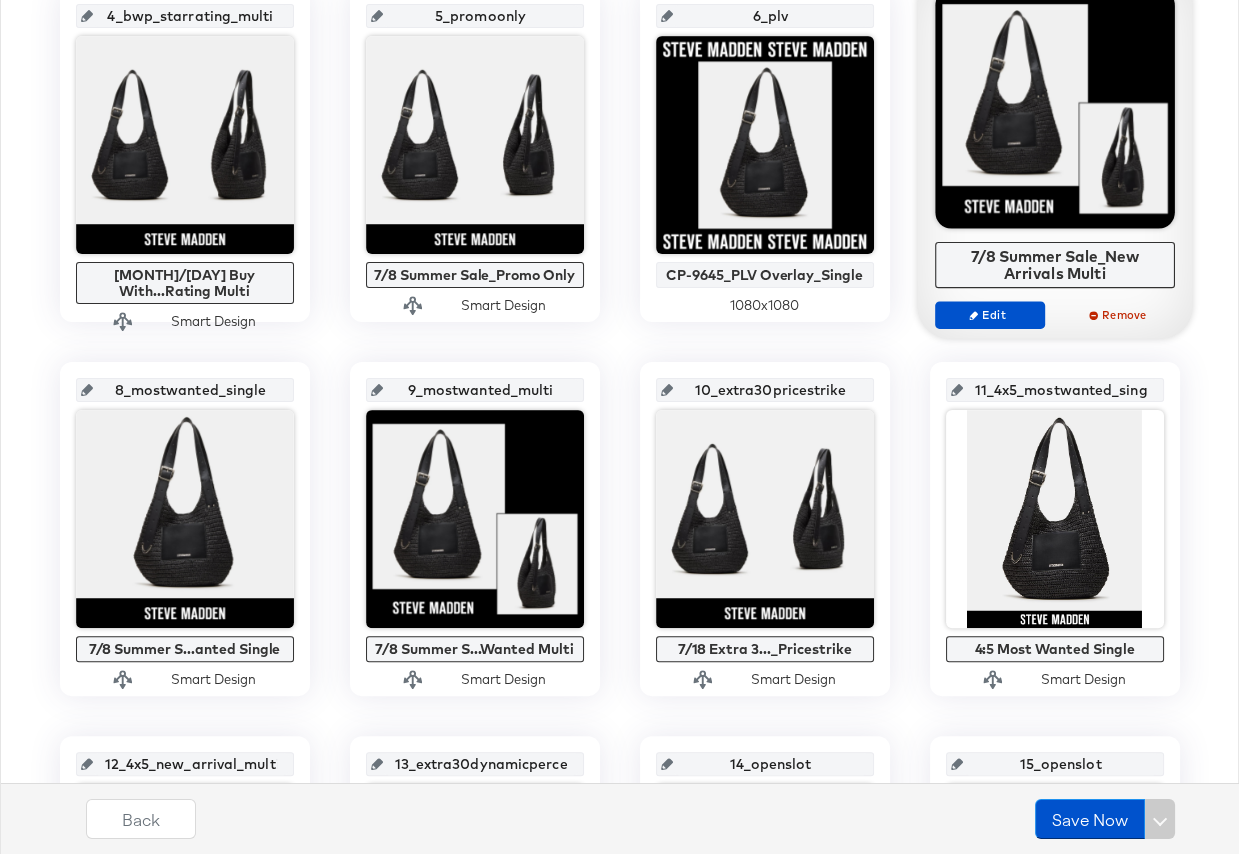 scroll, scrollTop: 897, scrollLeft: 0, axis: vertical 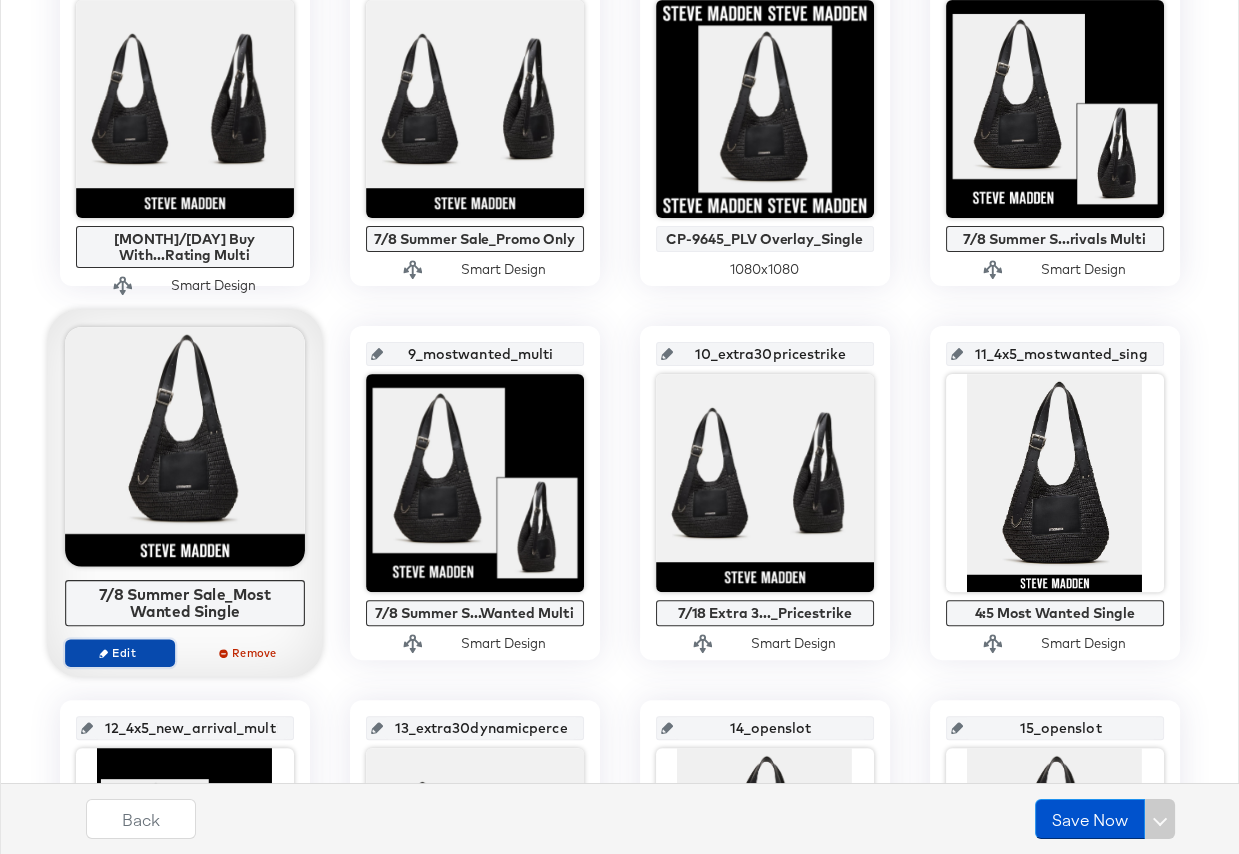 click on "Edit" at bounding box center [119, 652] 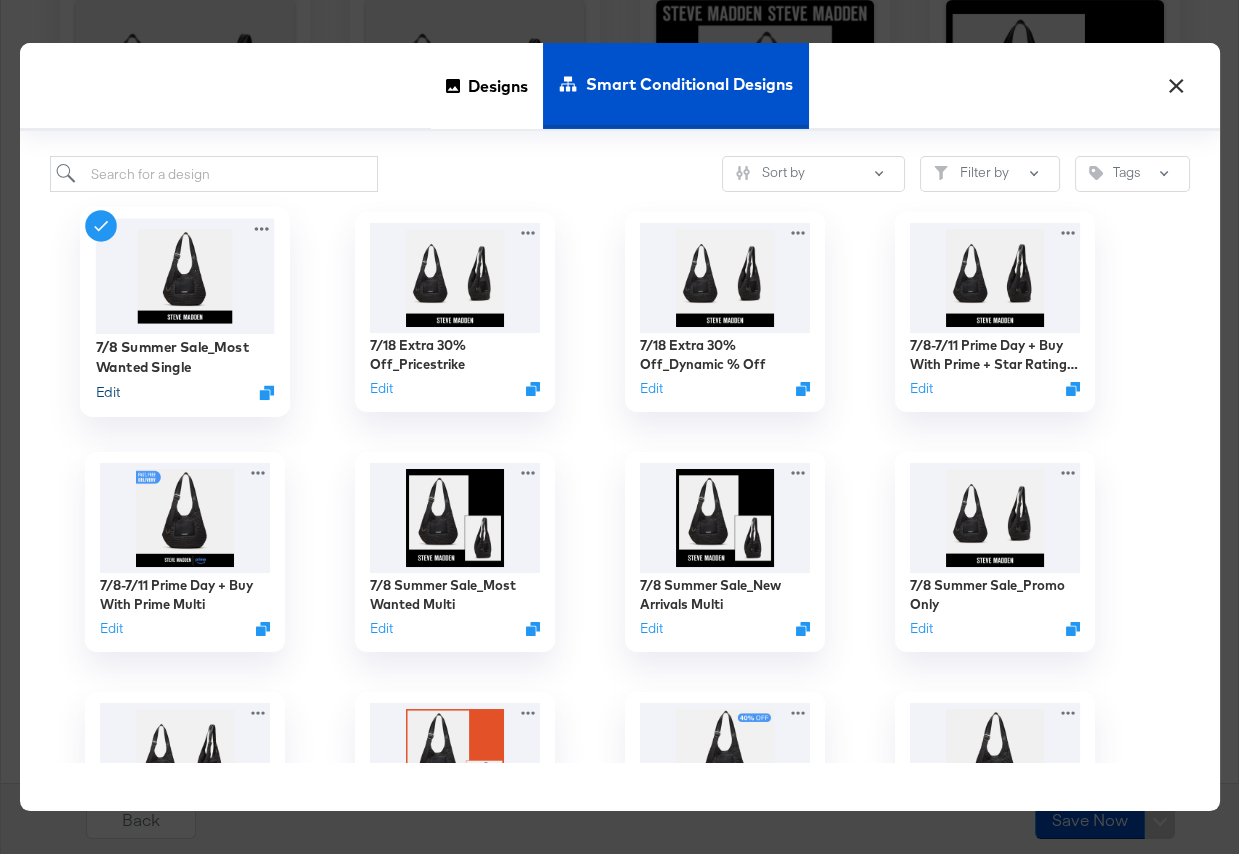 click on "Edit" at bounding box center [107, 392] 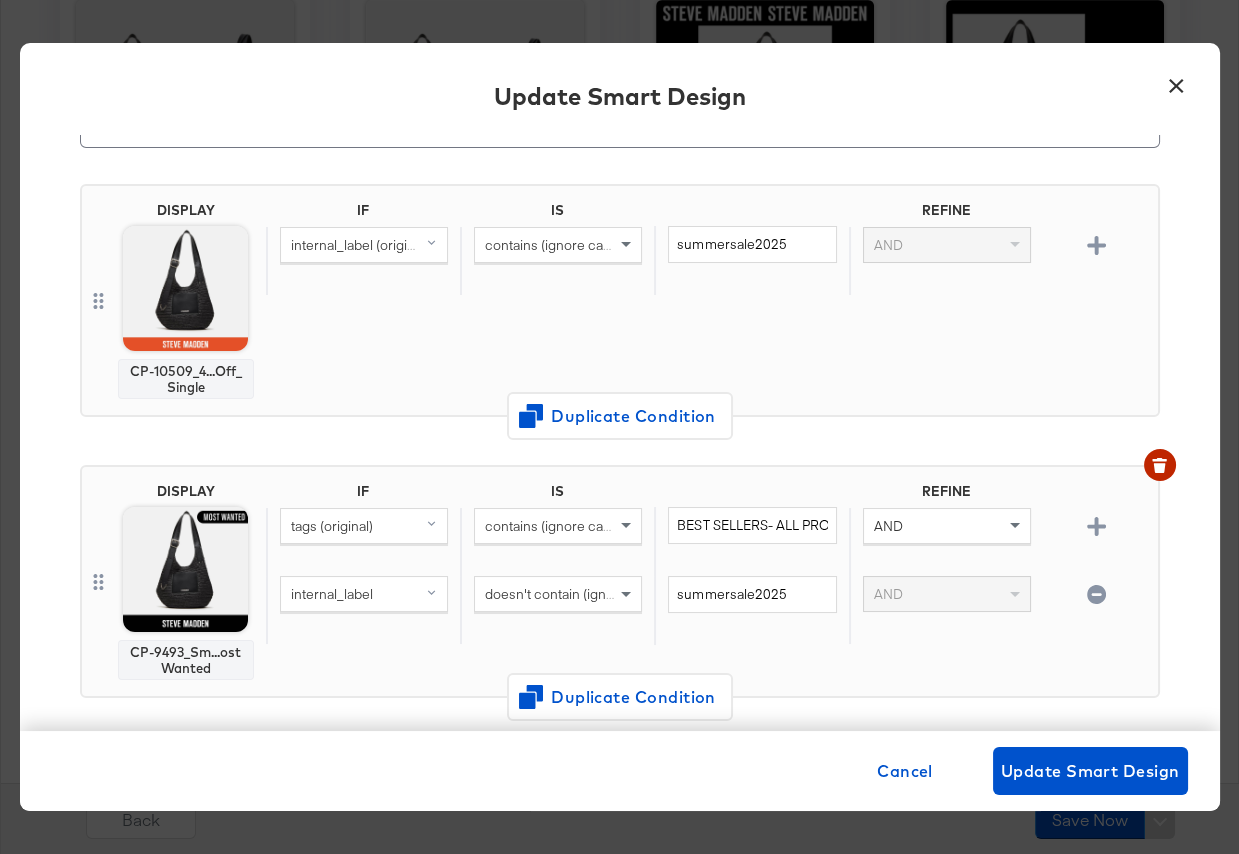 scroll, scrollTop: 115, scrollLeft: 0, axis: vertical 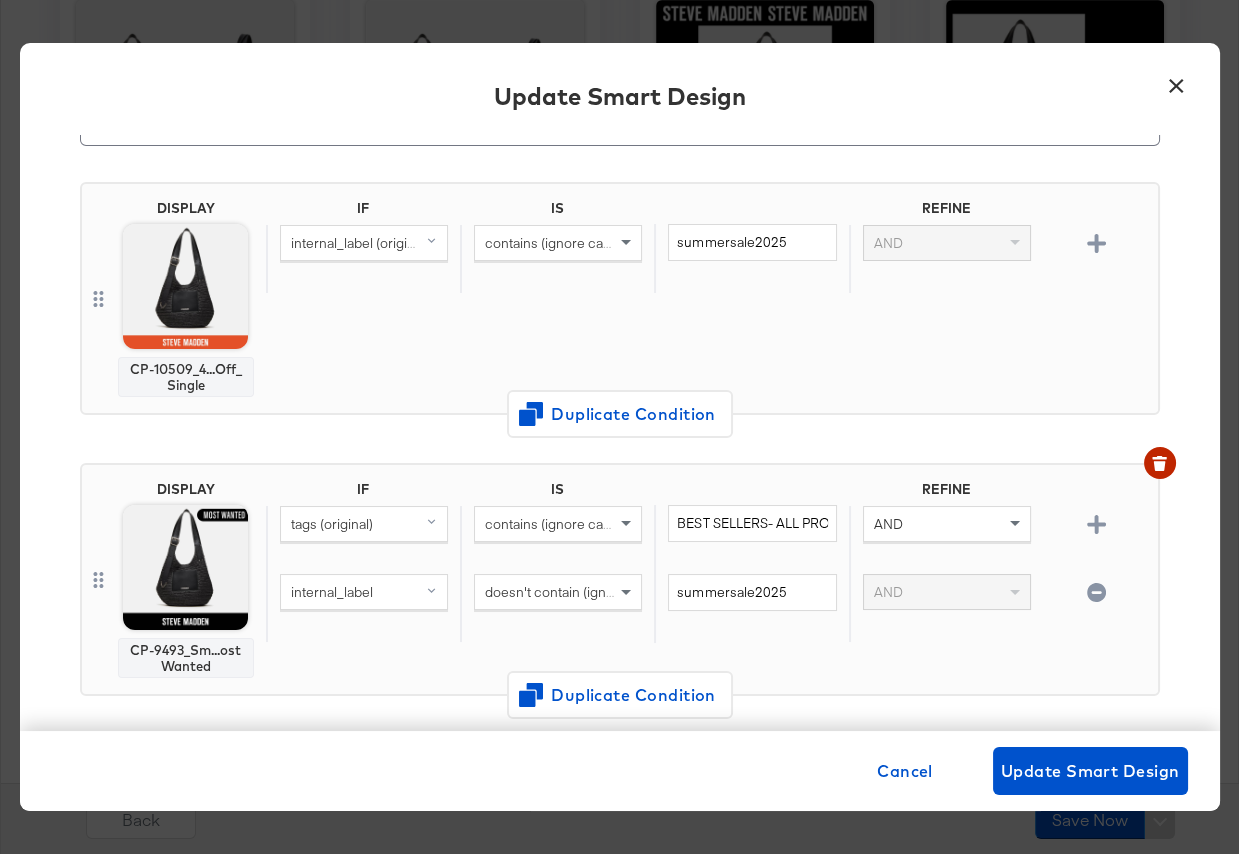 click 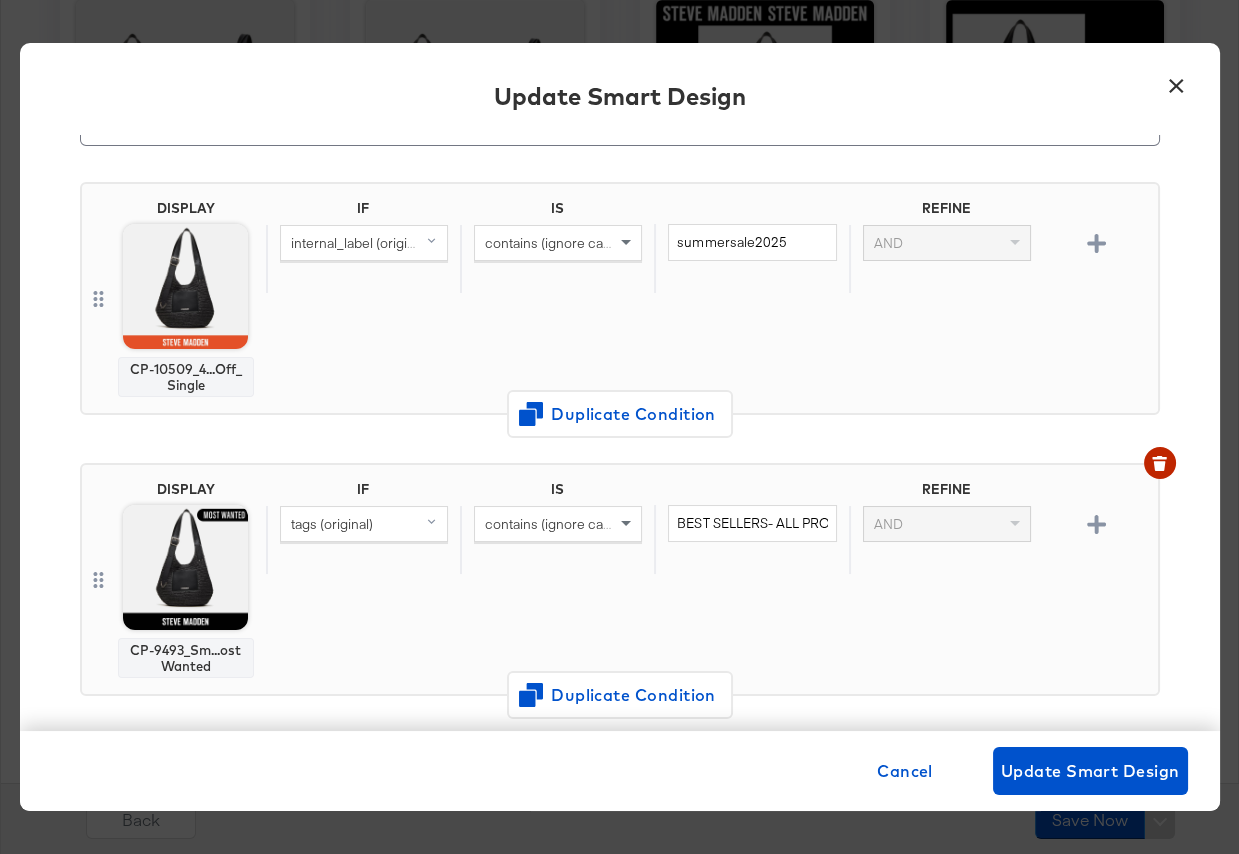 scroll, scrollTop: 192, scrollLeft: 0, axis: vertical 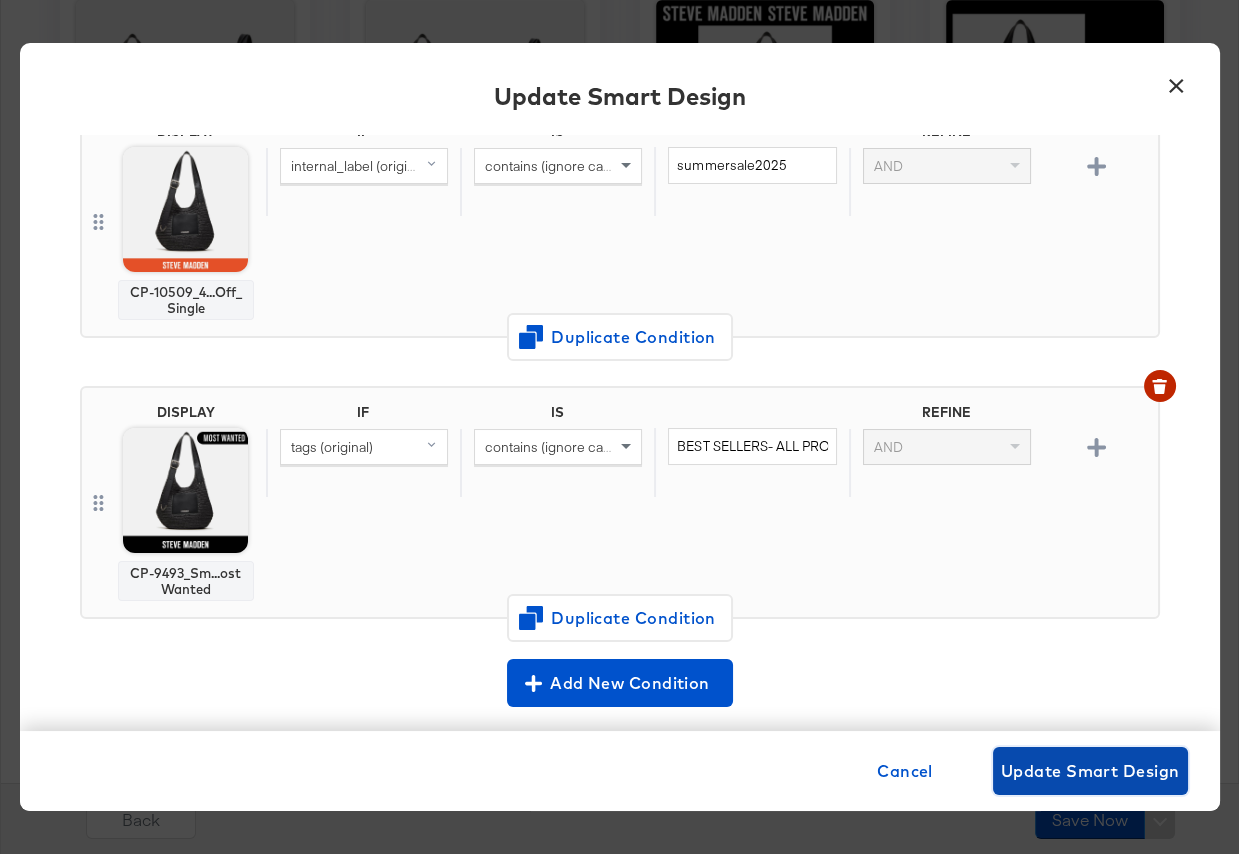 click on "Update Smart Design" at bounding box center (1090, 771) 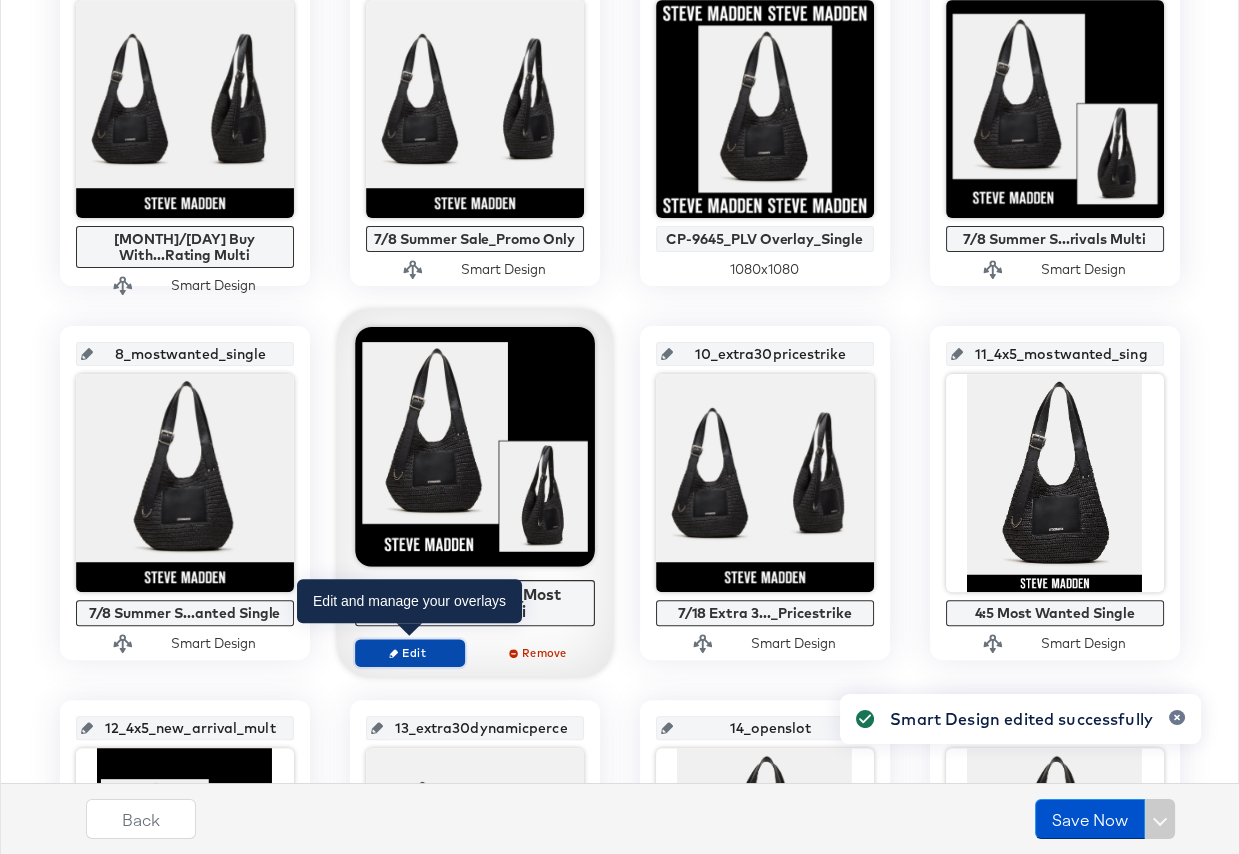 click on "Edit" at bounding box center [409, 652] 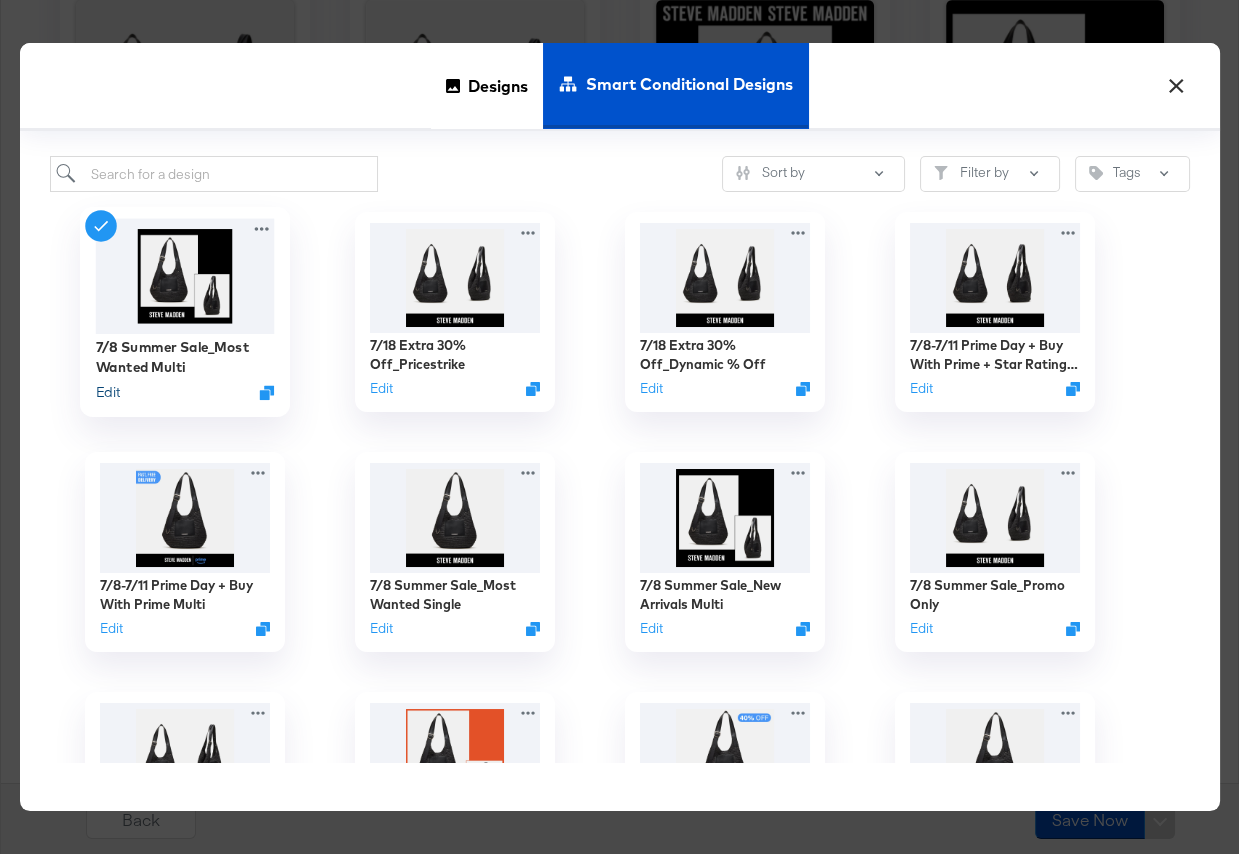 click on "Edit" at bounding box center (107, 392) 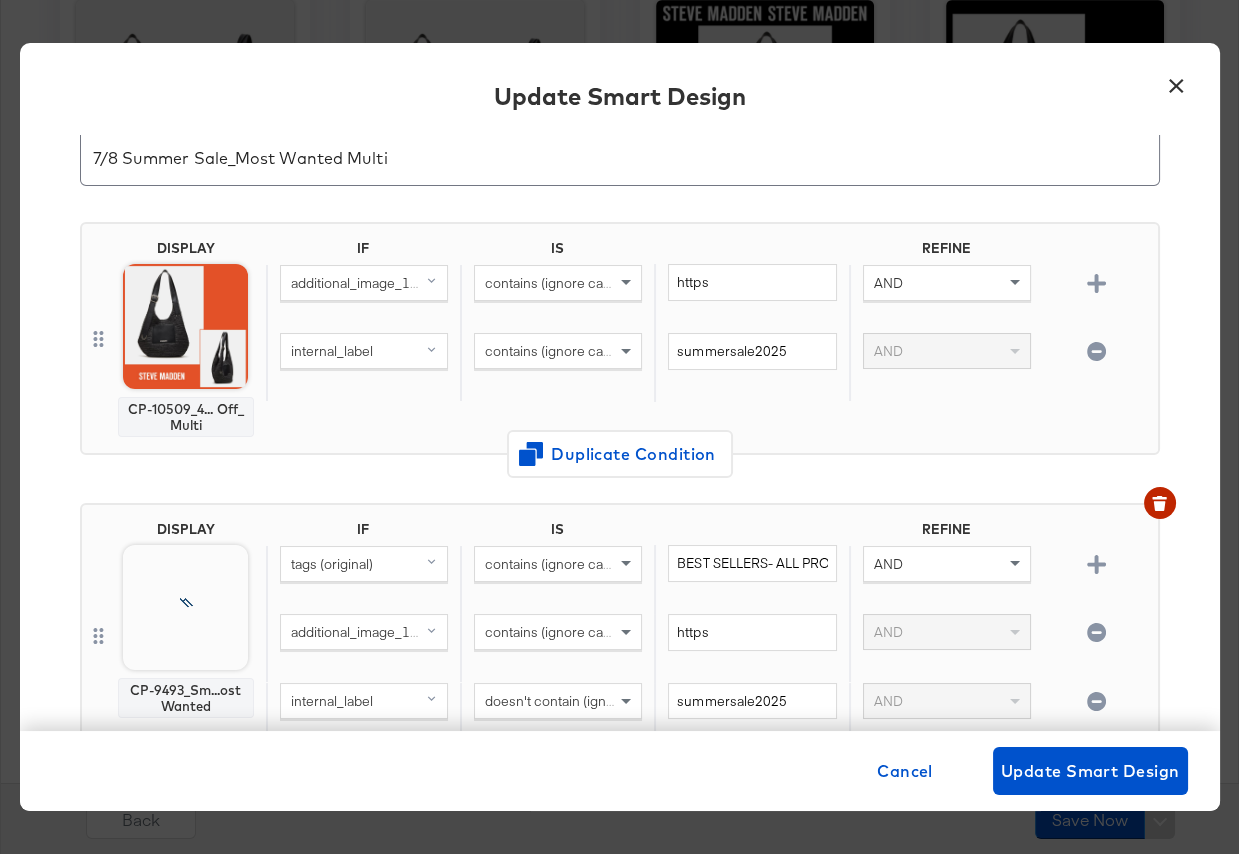 scroll, scrollTop: 76, scrollLeft: 0, axis: vertical 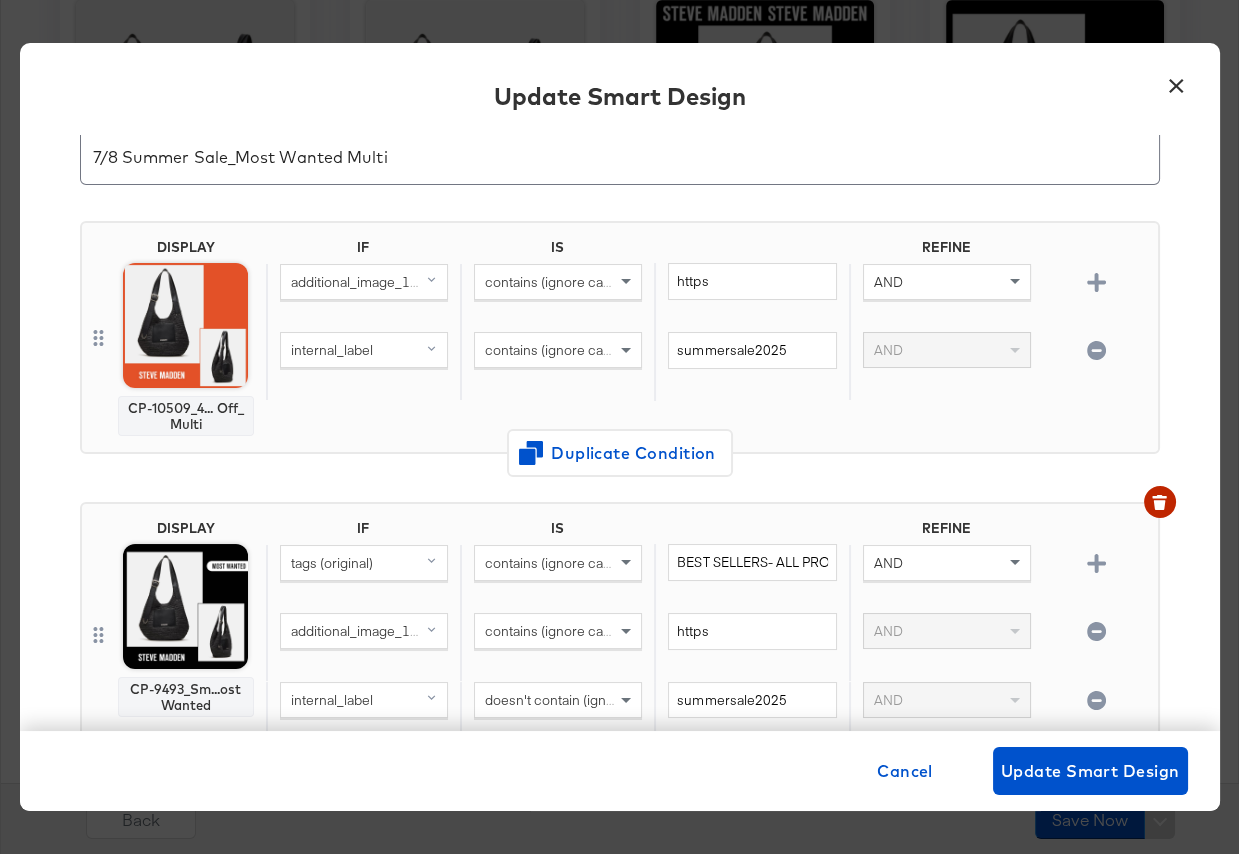 click 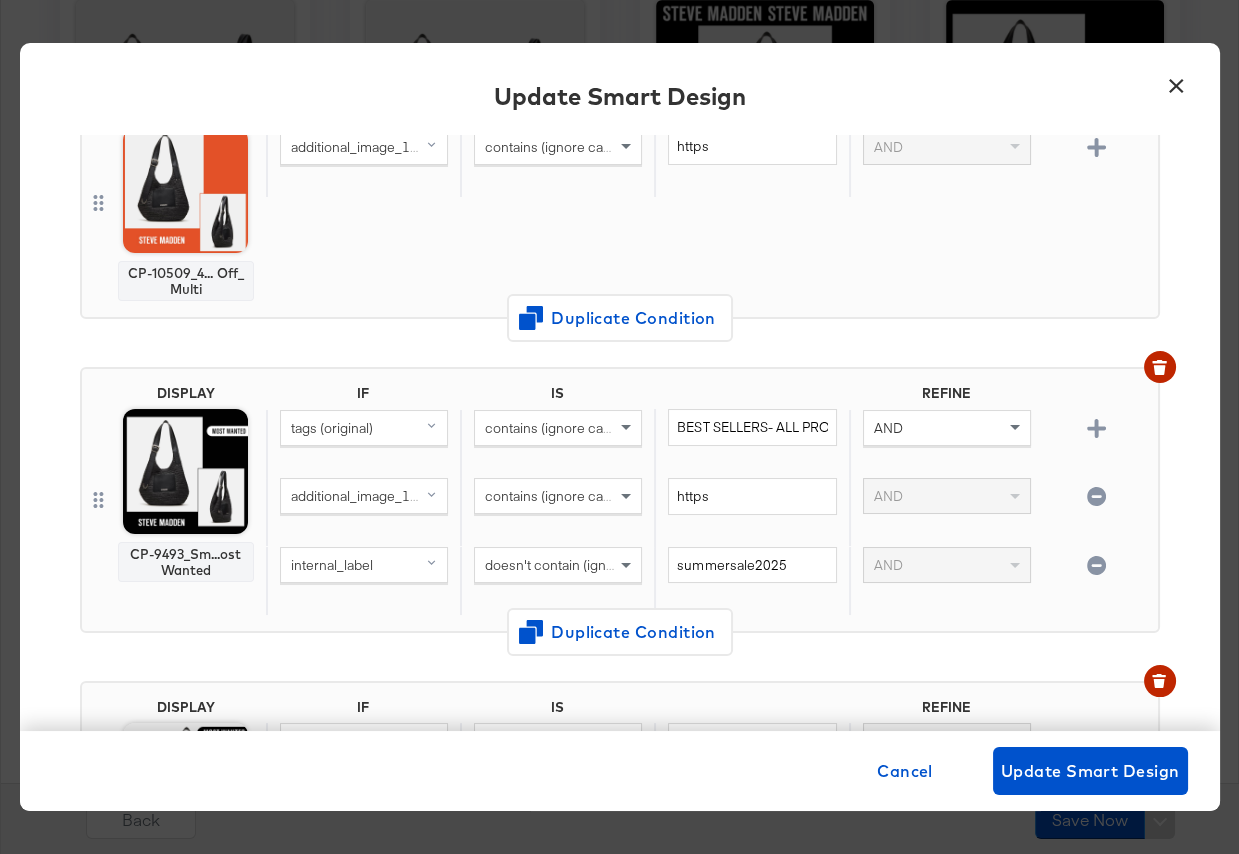 scroll, scrollTop: 215, scrollLeft: 0, axis: vertical 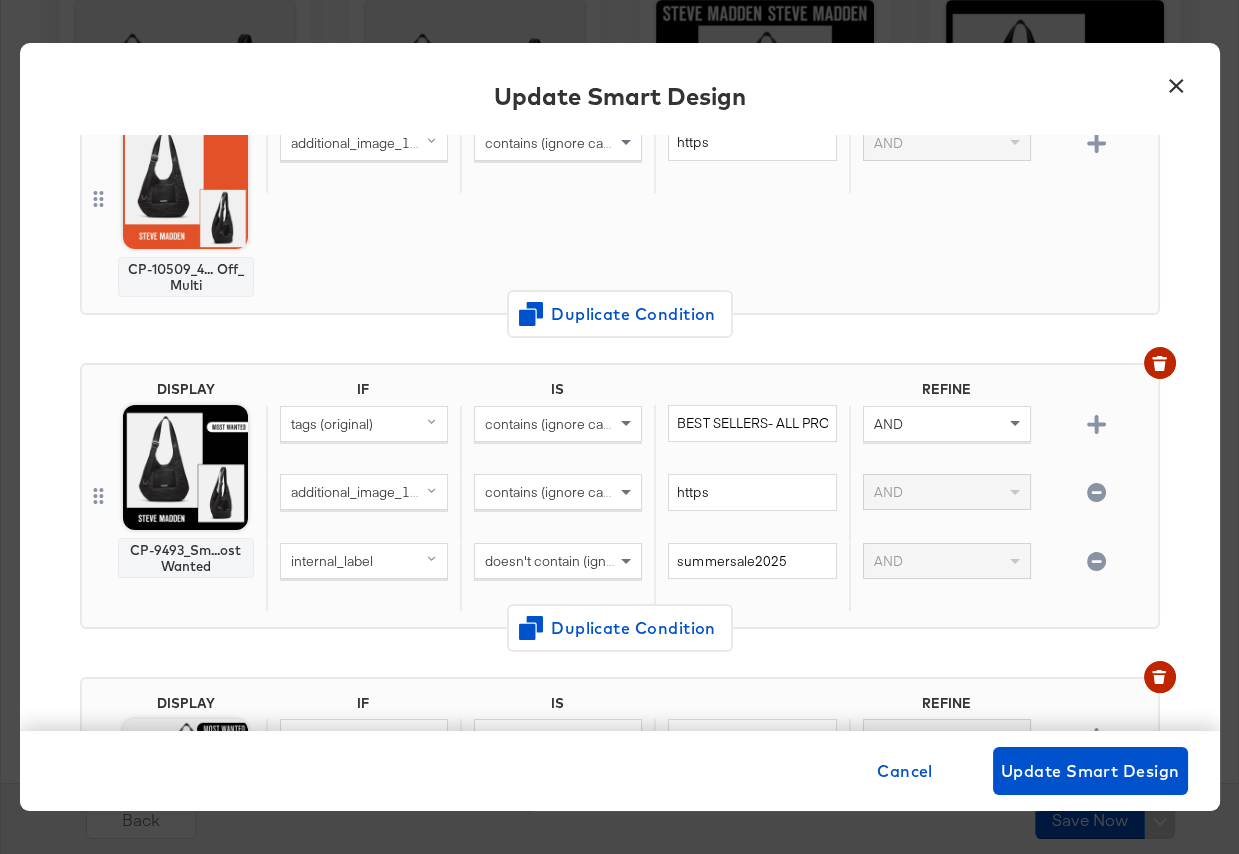 click 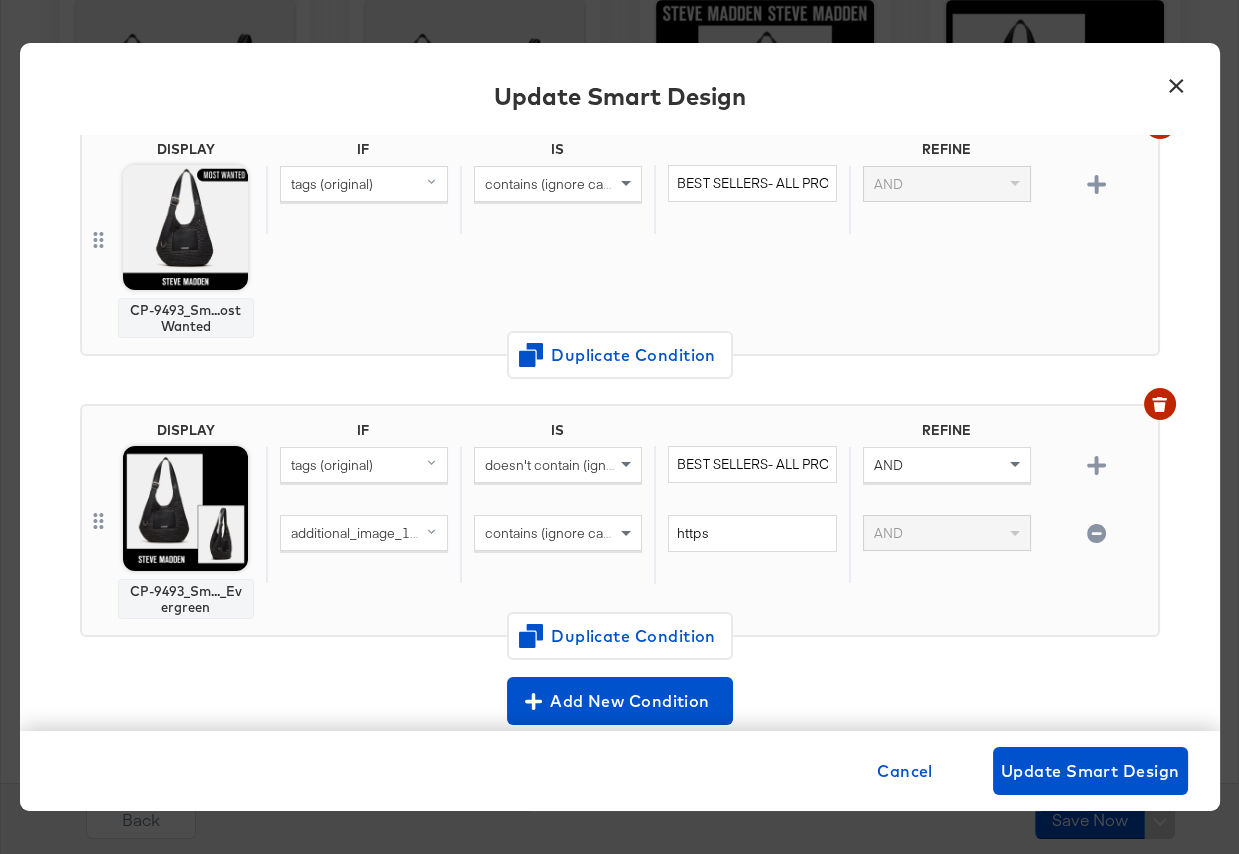 scroll, scrollTop: 740, scrollLeft: 0, axis: vertical 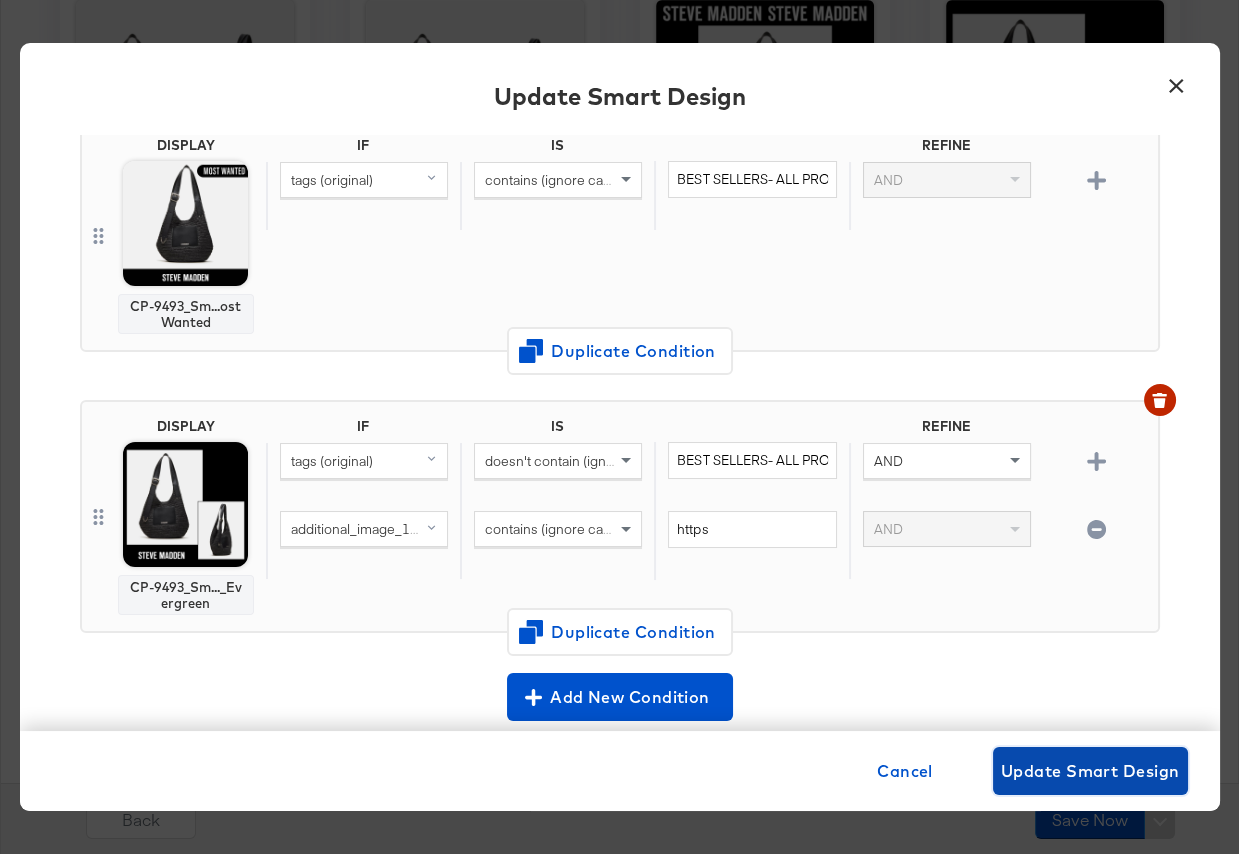 click on "Update Smart Design" at bounding box center [1090, 771] 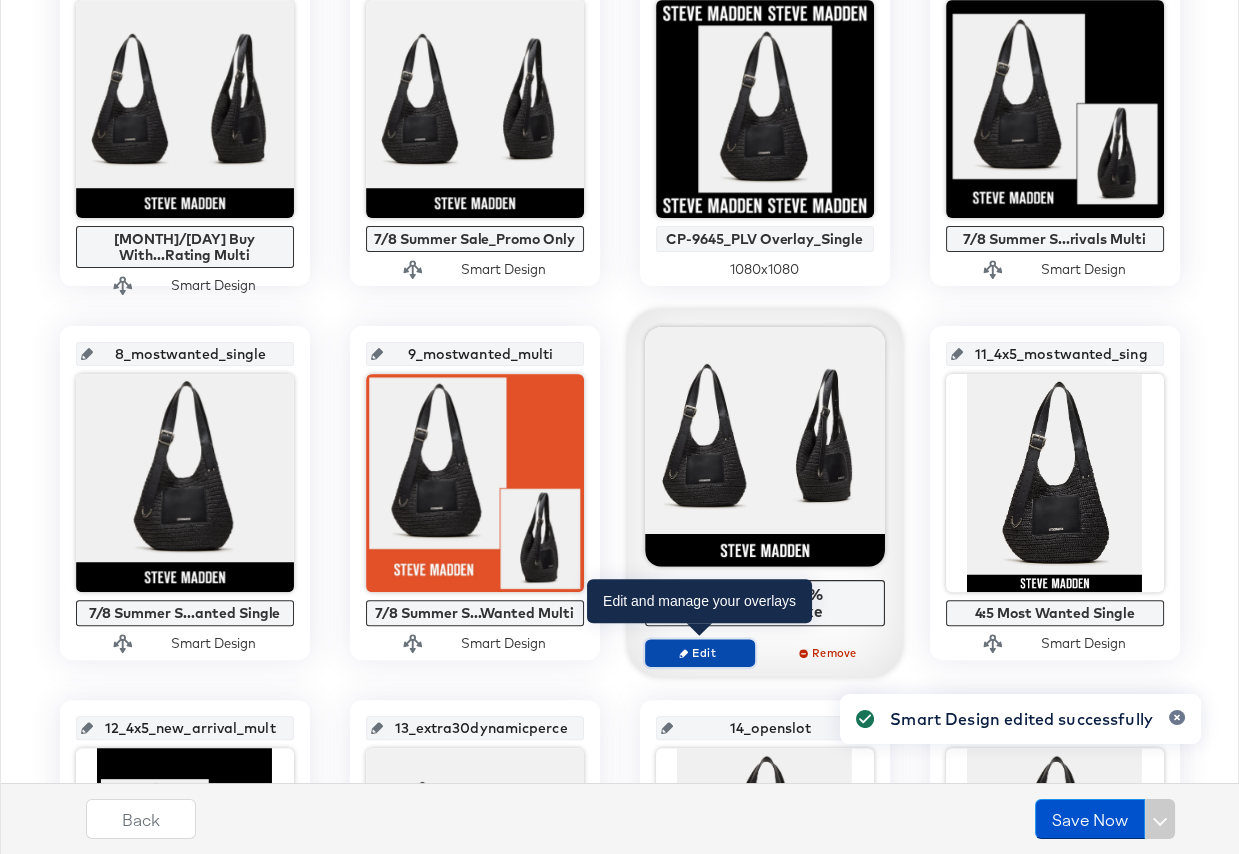 click 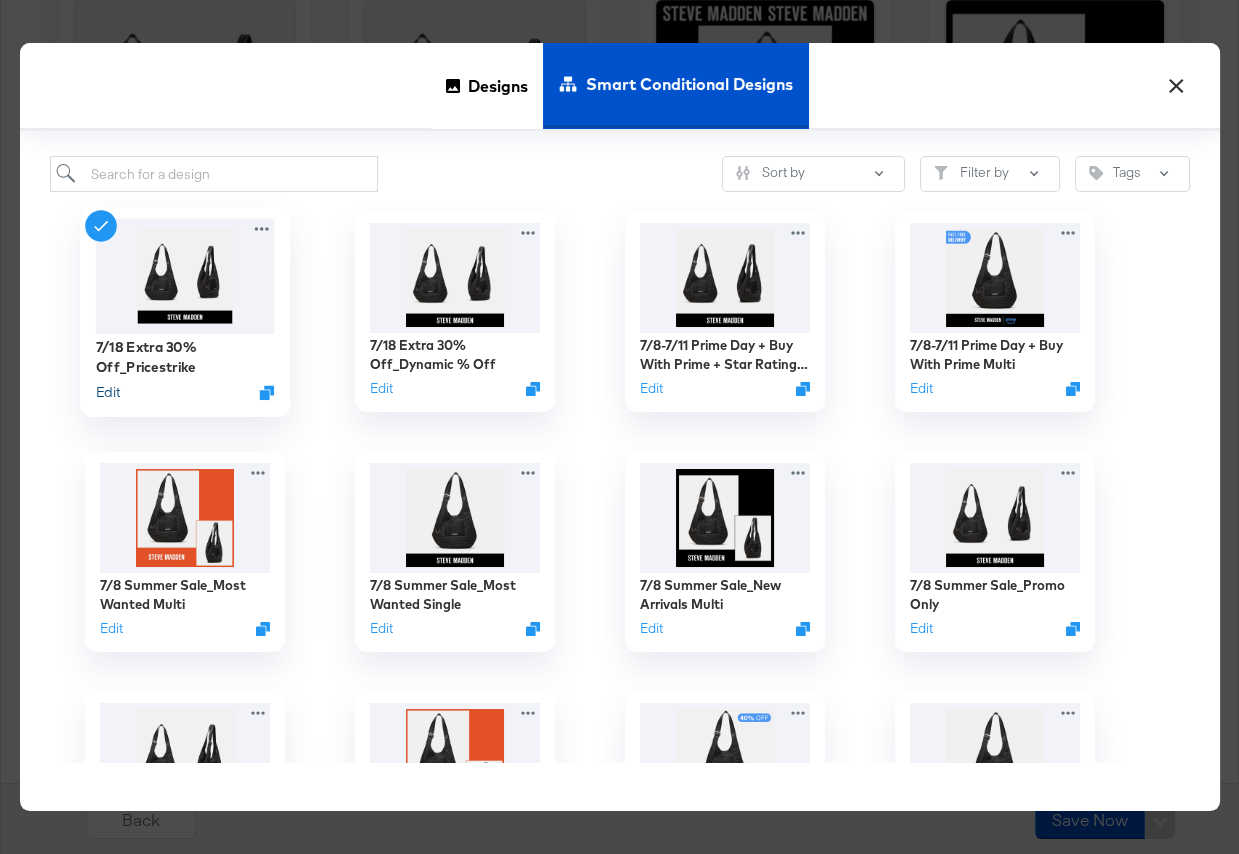 click on "Edit" at bounding box center (107, 392) 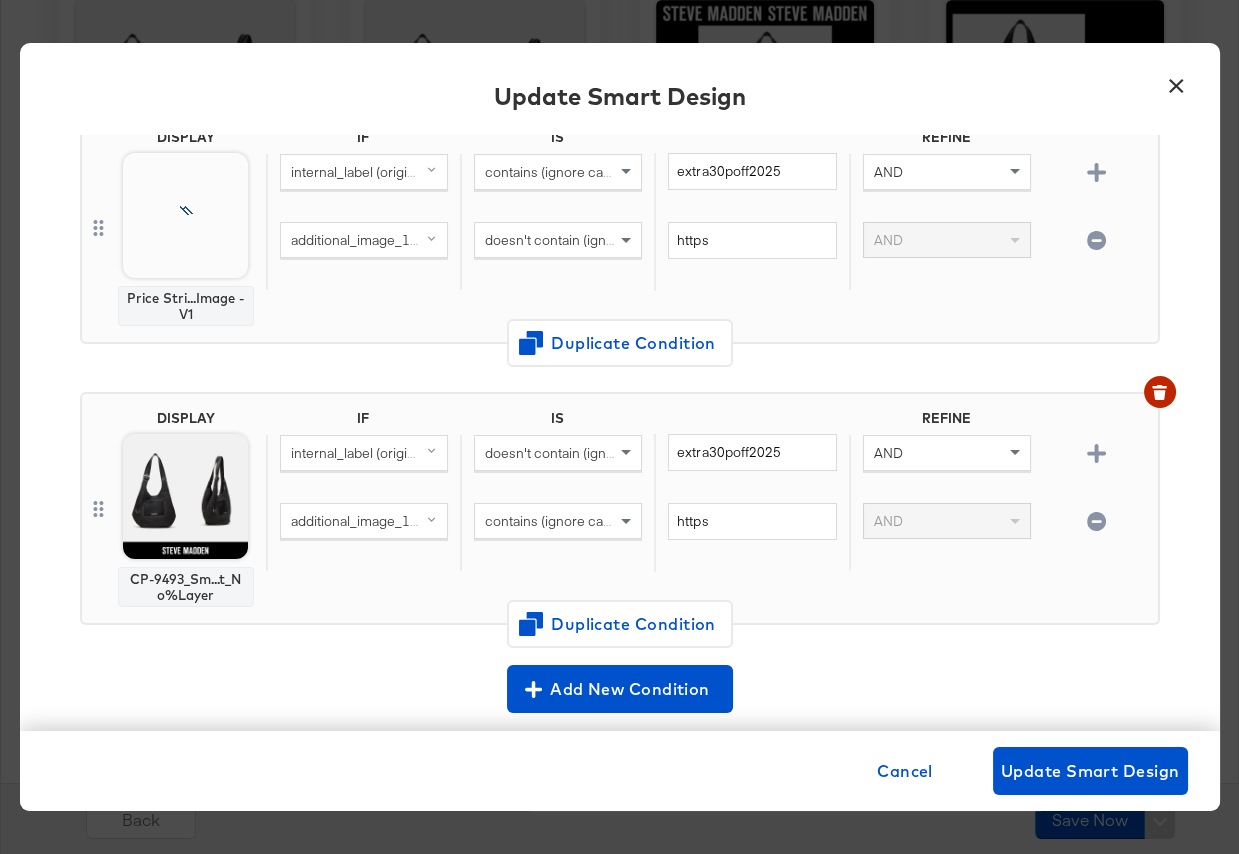 scroll, scrollTop: 563, scrollLeft: 0, axis: vertical 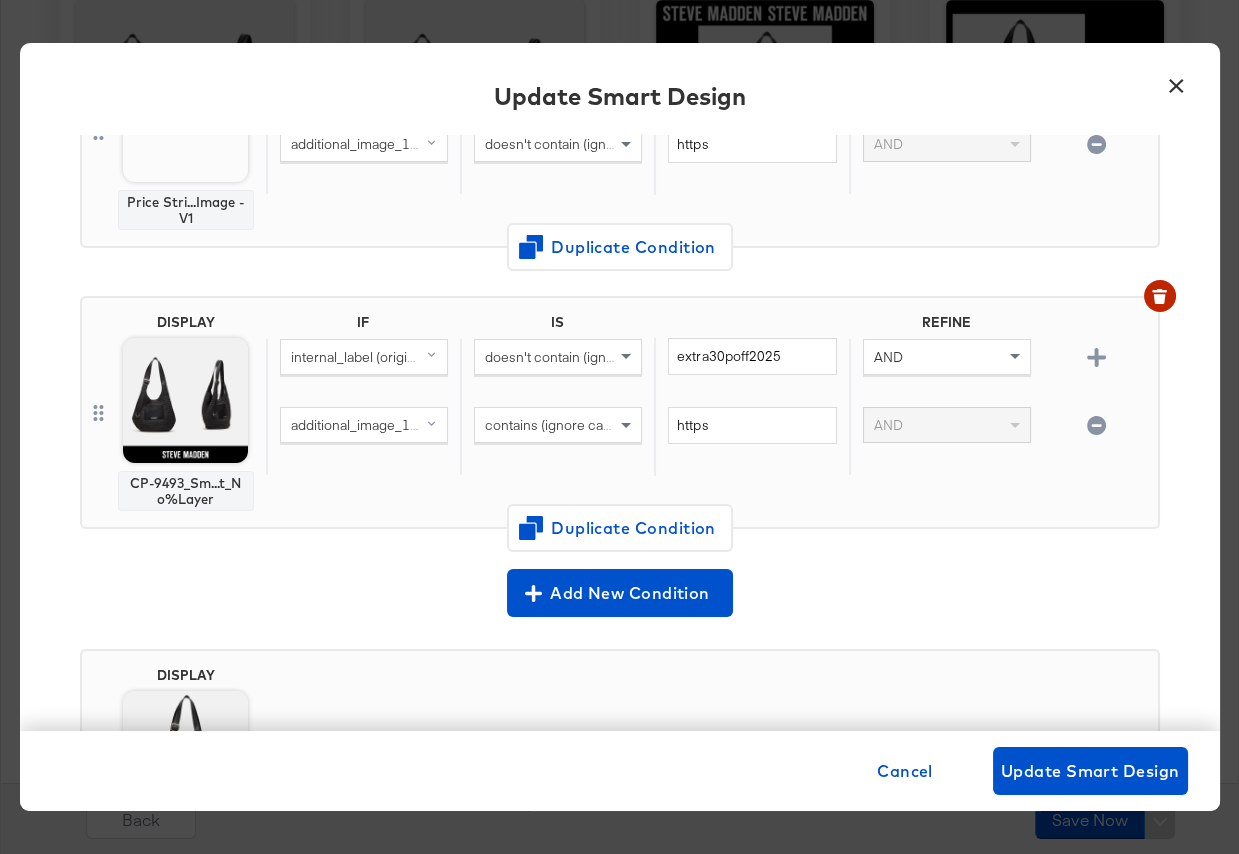 click on "×" at bounding box center (1177, 81) 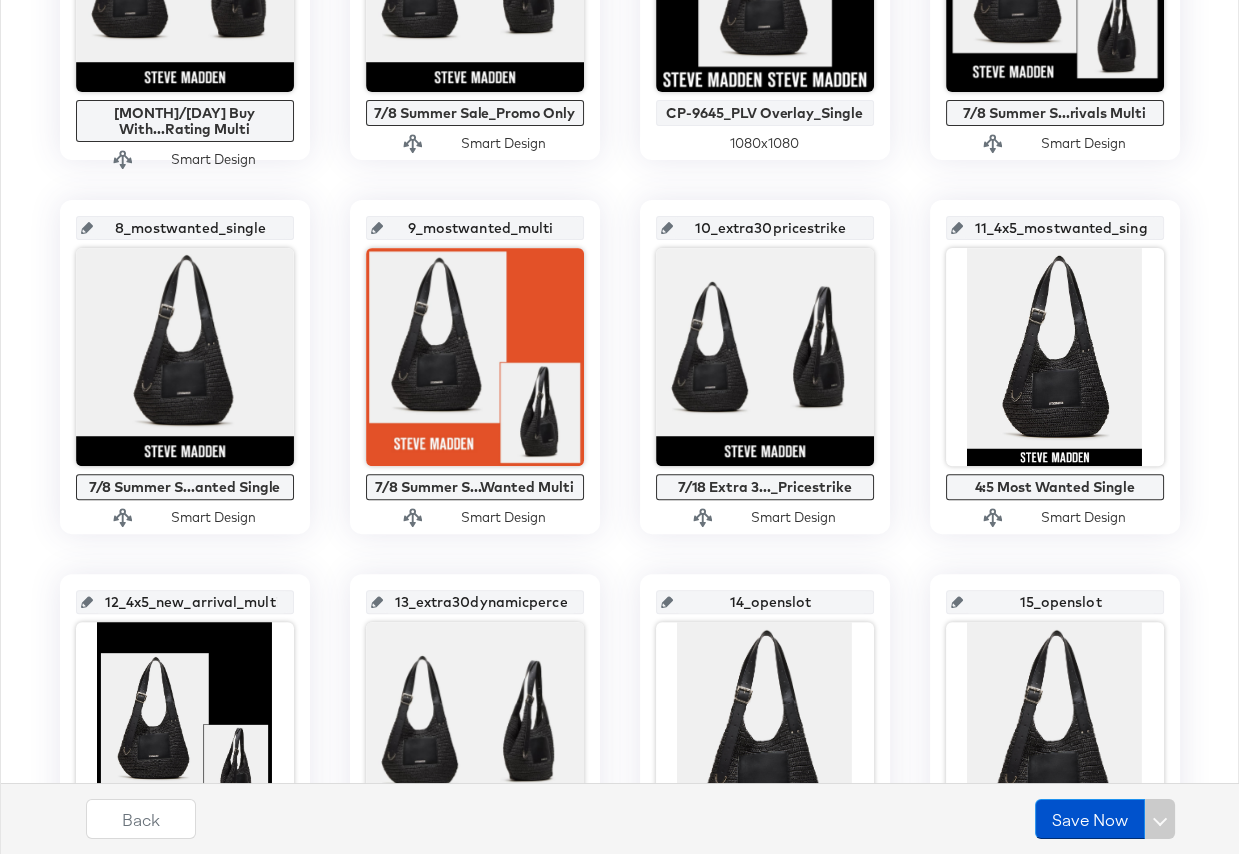 scroll, scrollTop: 1024, scrollLeft: 0, axis: vertical 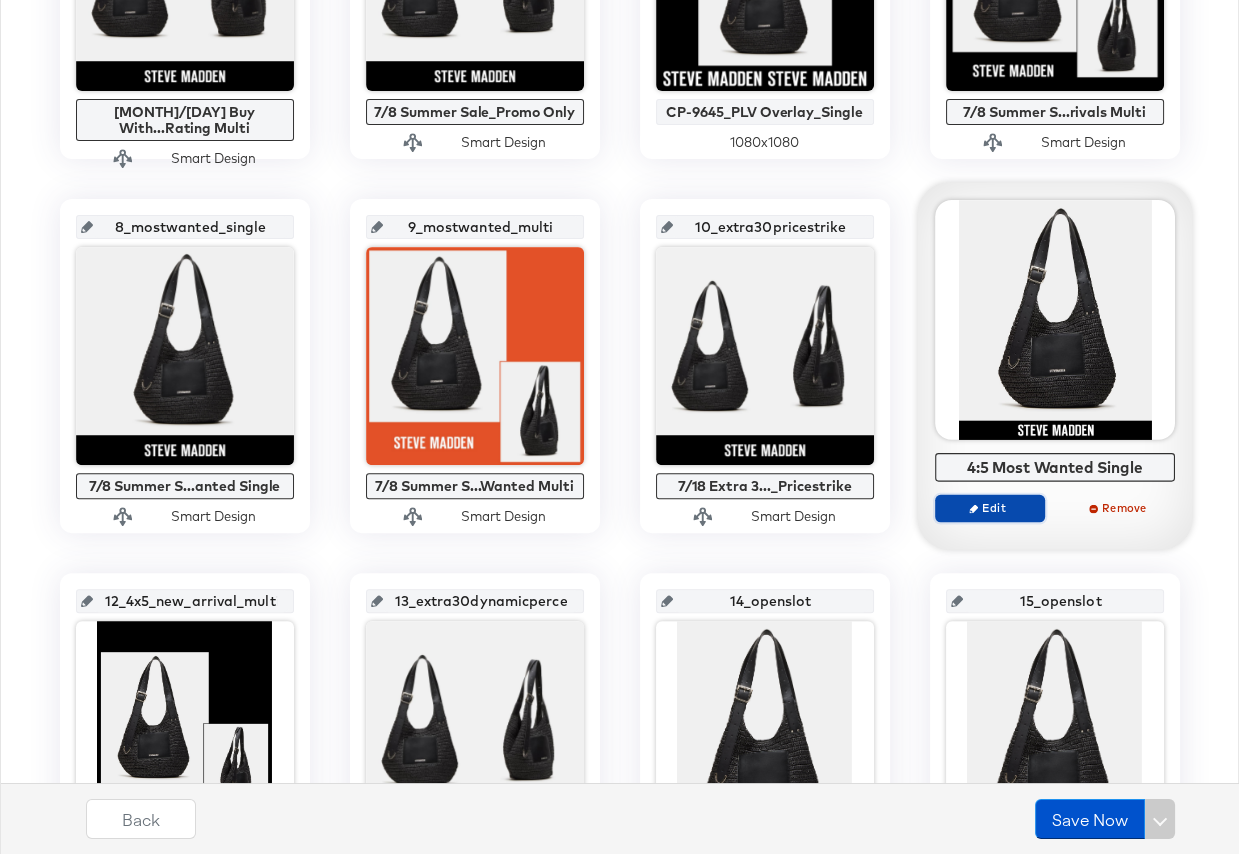 click on "Edit" at bounding box center [989, 507] 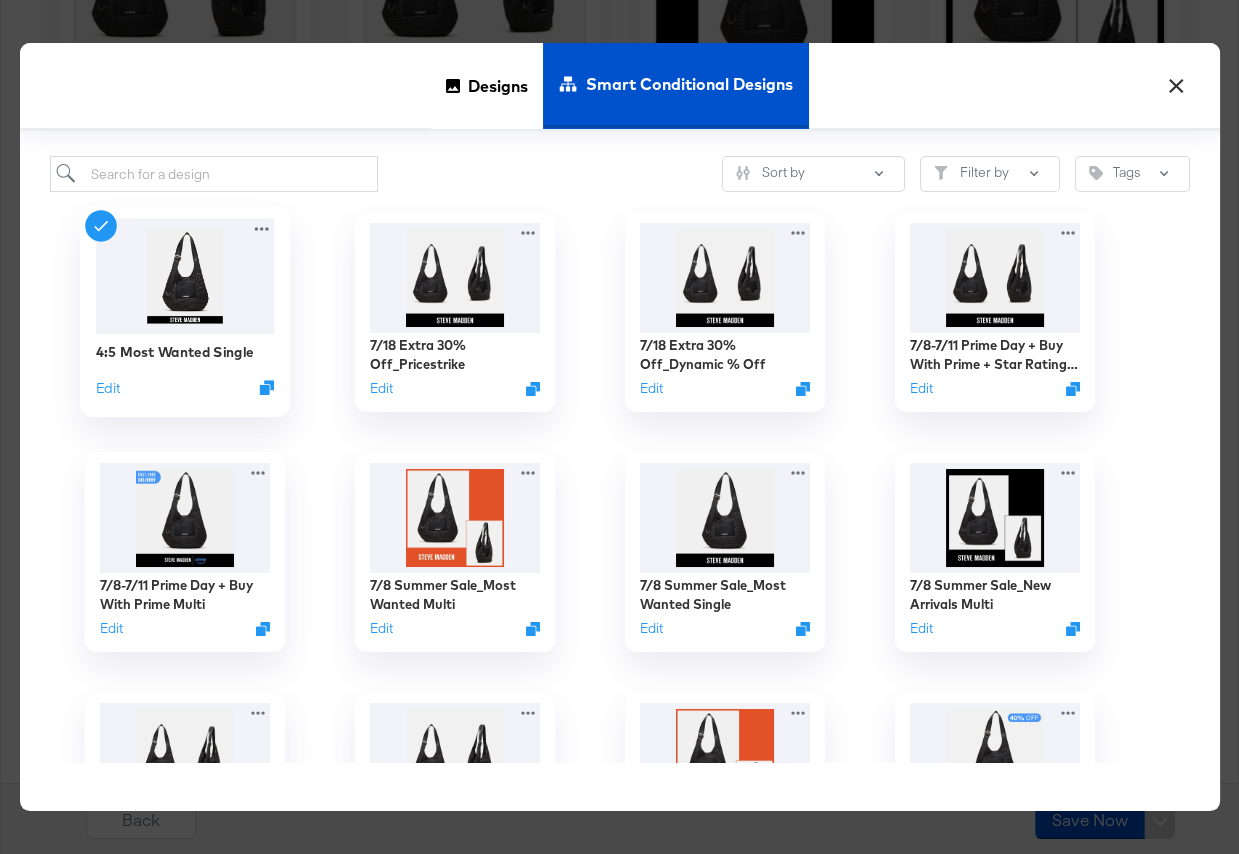 click on "4:5 Most Wanted Single Edit" at bounding box center (184, 369) 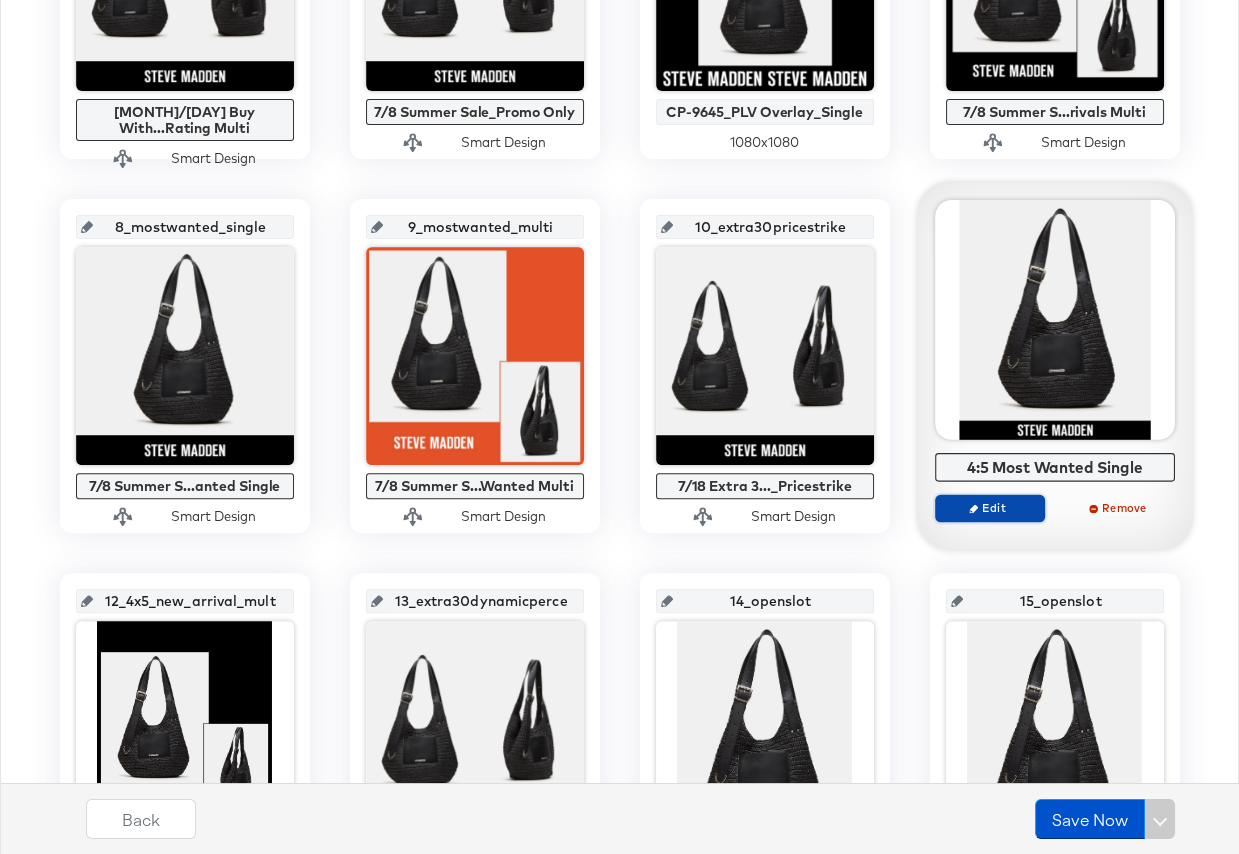 click on "Edit" at bounding box center (990, 508) 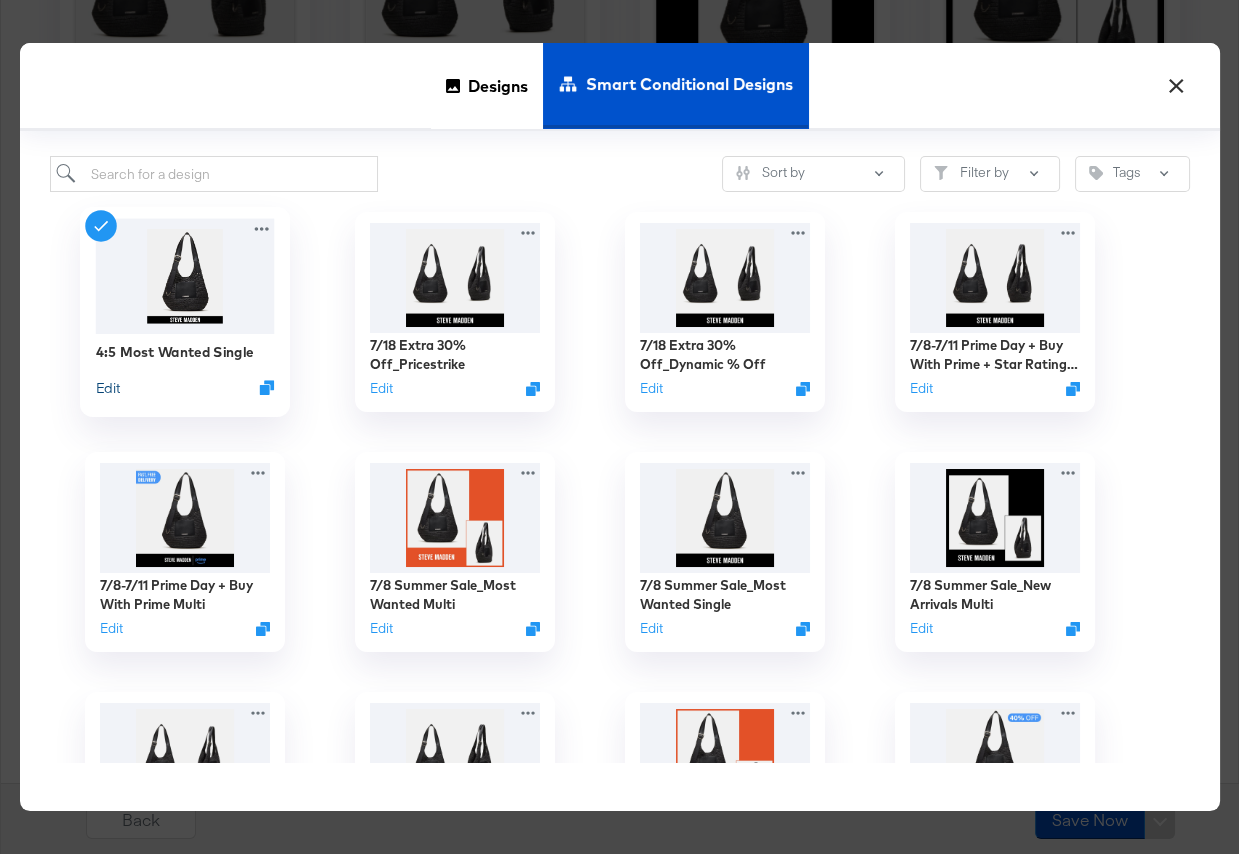 click on "Edit" at bounding box center [107, 387] 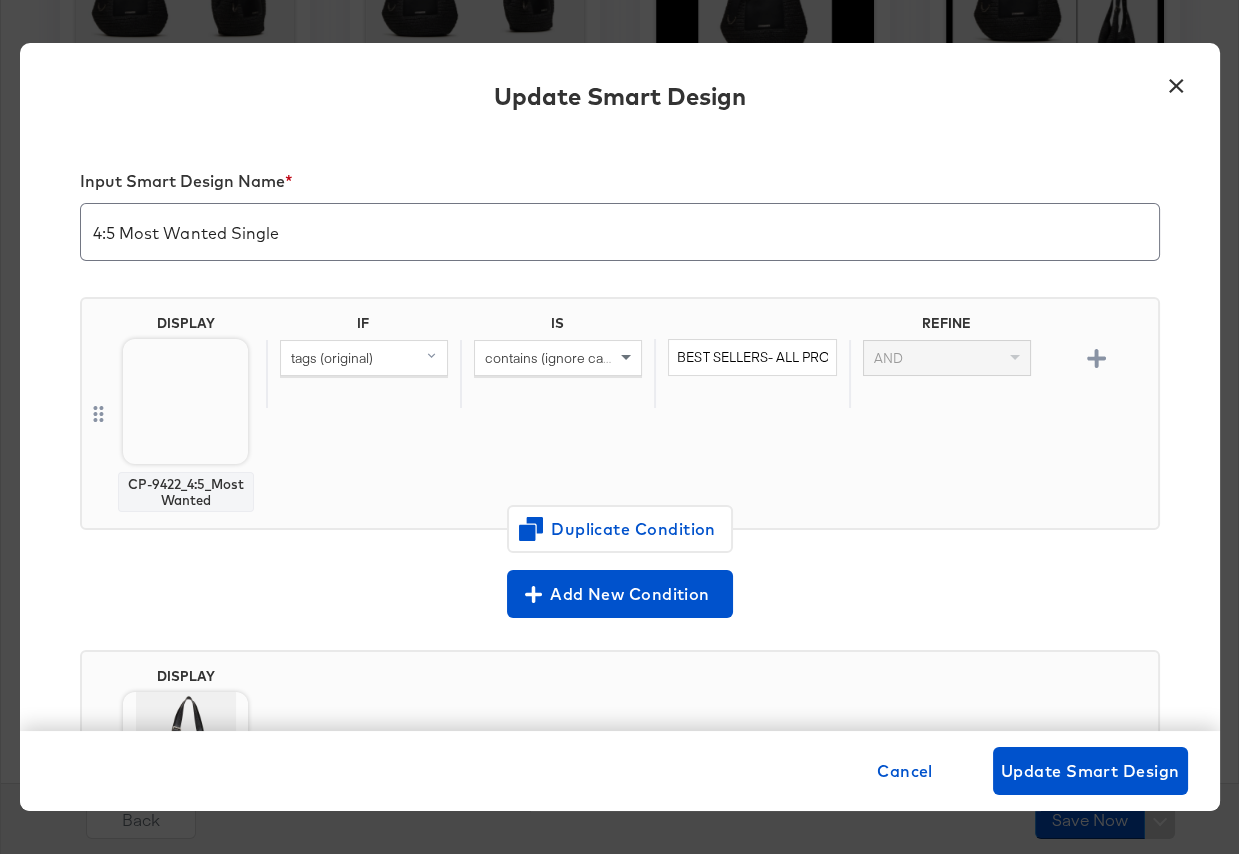 scroll, scrollTop: 200, scrollLeft: 0, axis: vertical 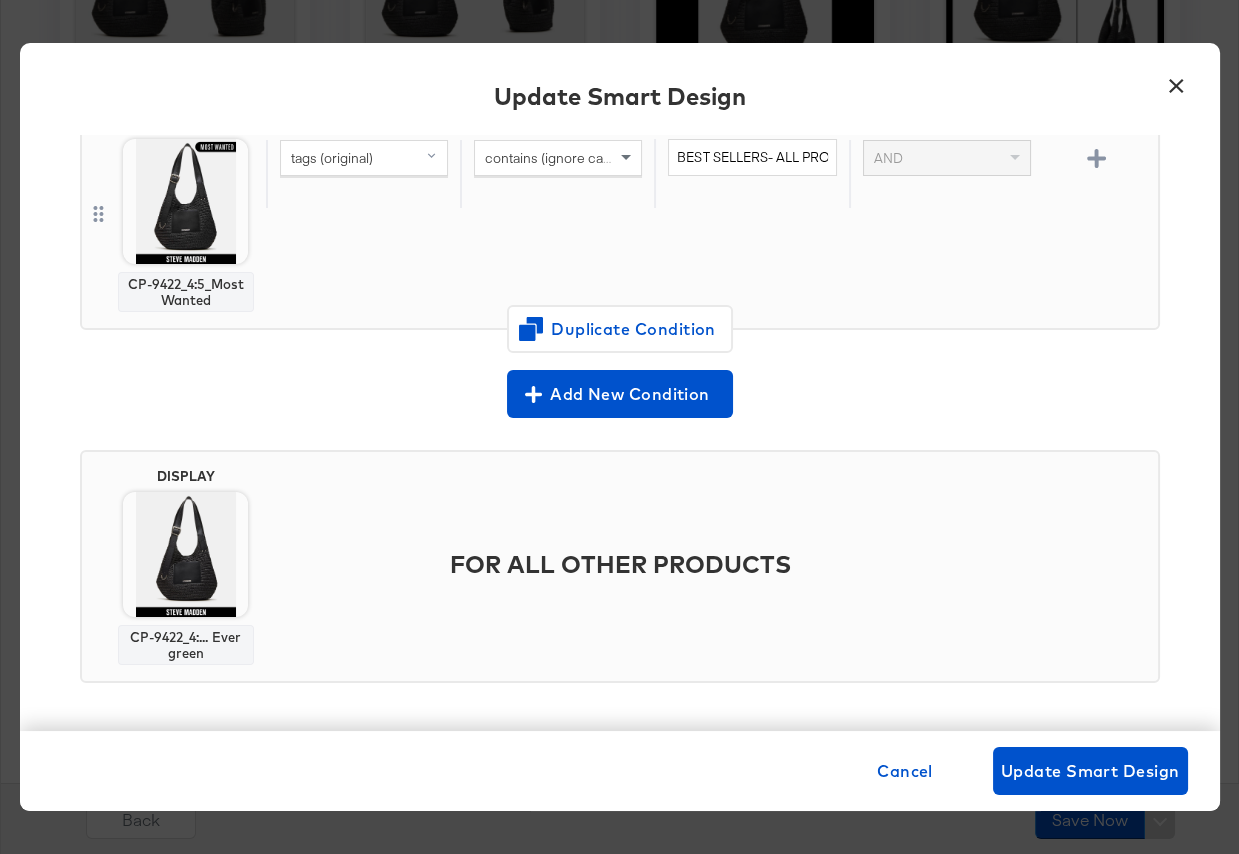 click on "×" at bounding box center (1177, 81) 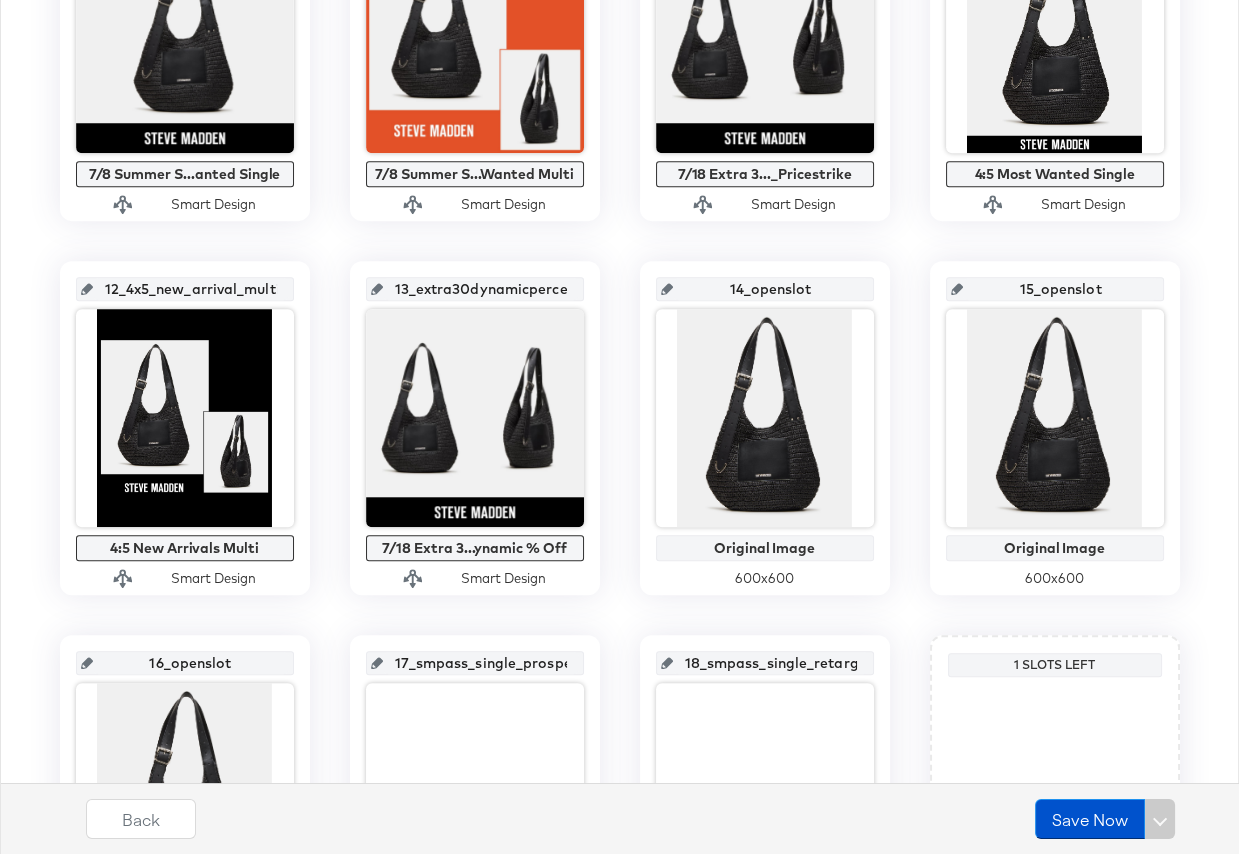 scroll, scrollTop: 1417, scrollLeft: 0, axis: vertical 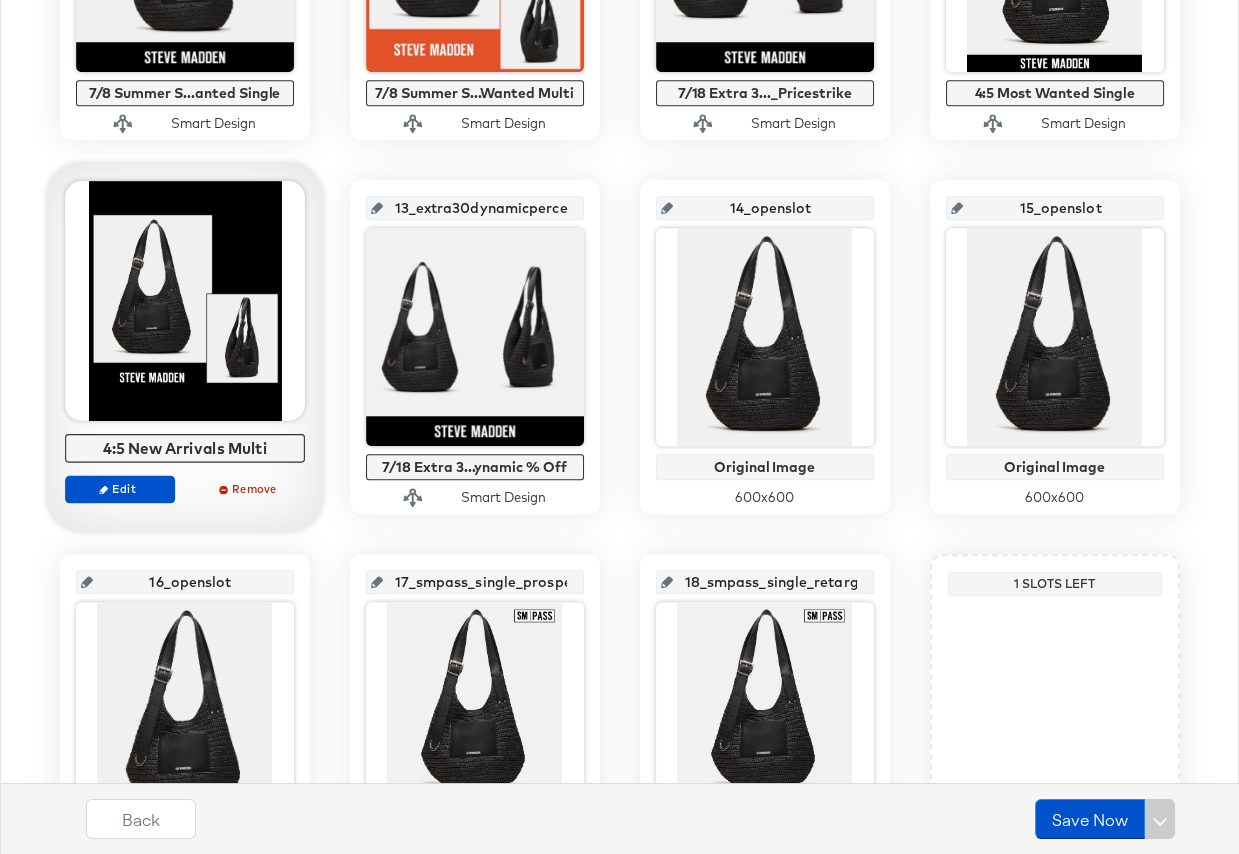click on "Edit Remove" at bounding box center (185, 497) 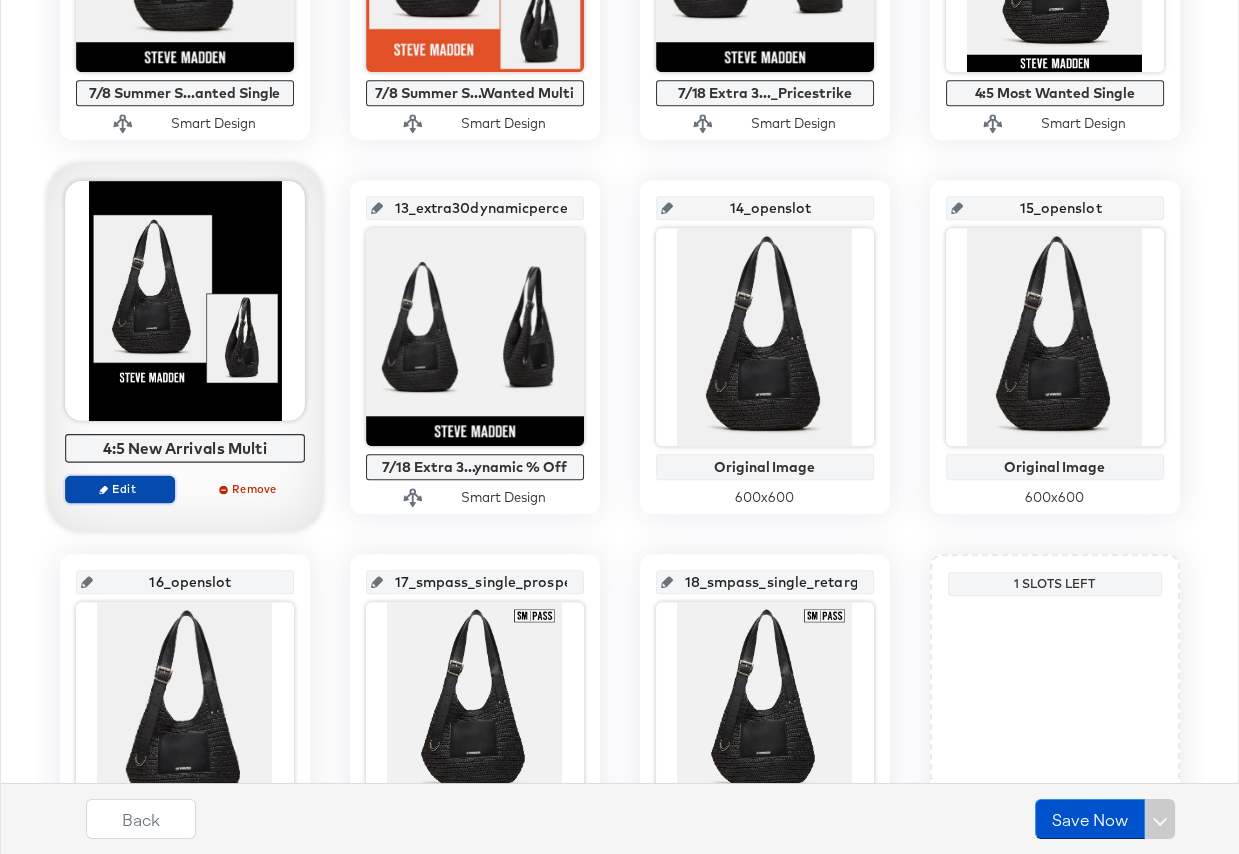 click on "Edit" at bounding box center (119, 488) 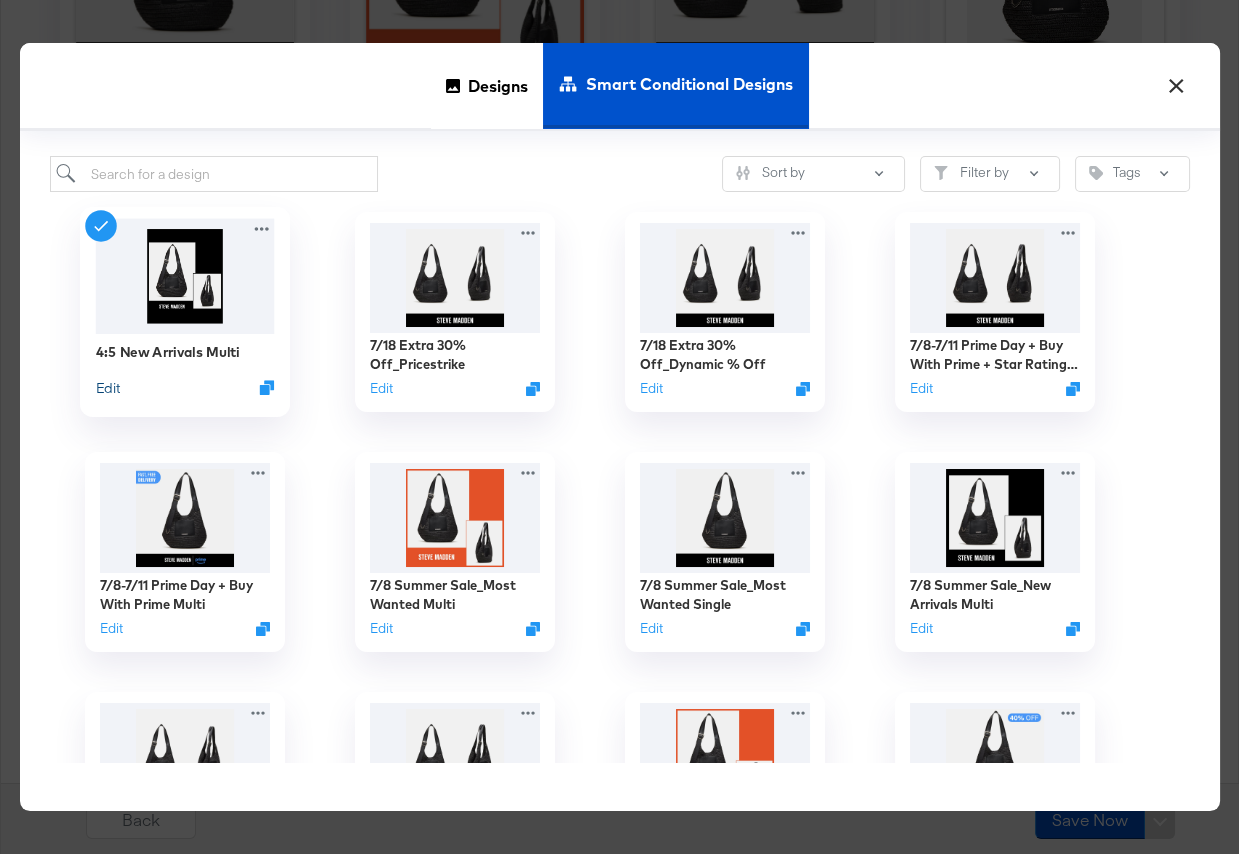 click on "Edit" at bounding box center [107, 387] 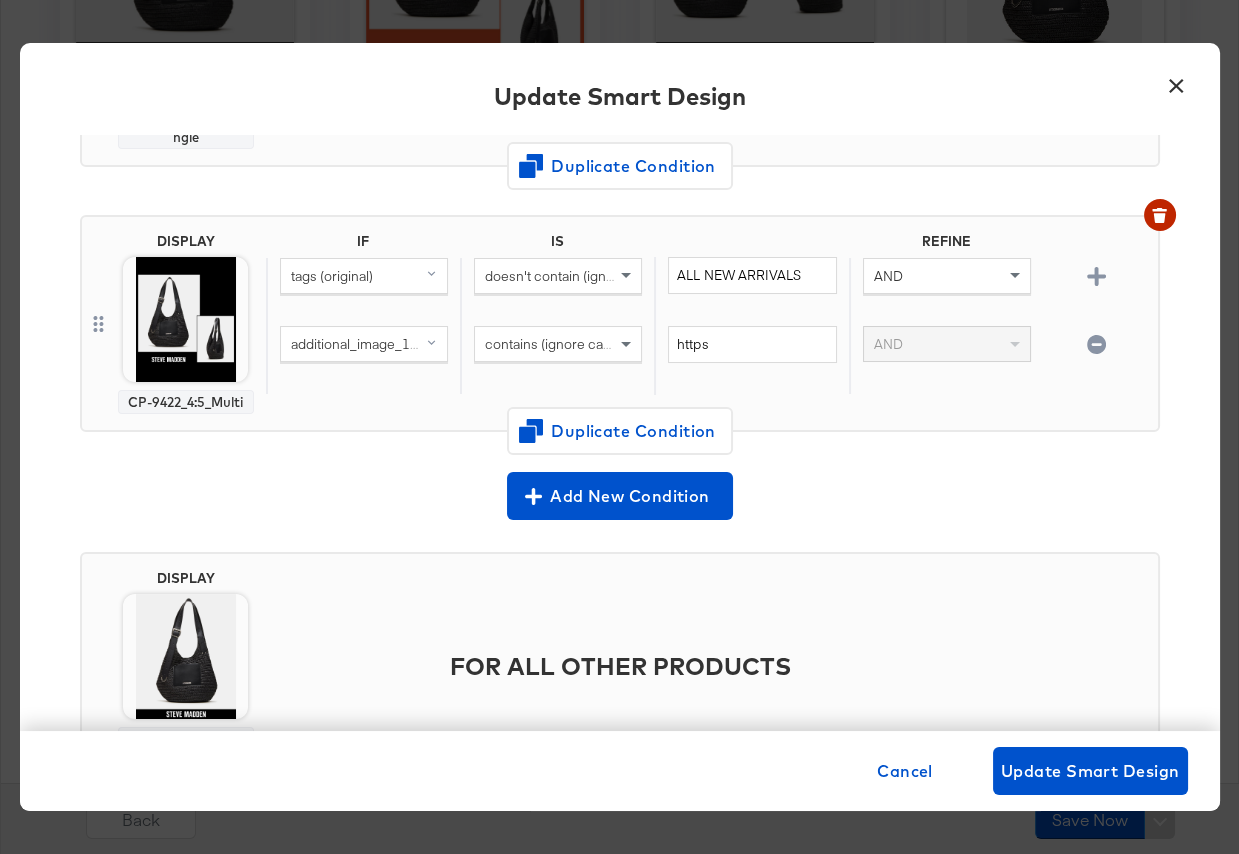 scroll, scrollTop: 742, scrollLeft: 0, axis: vertical 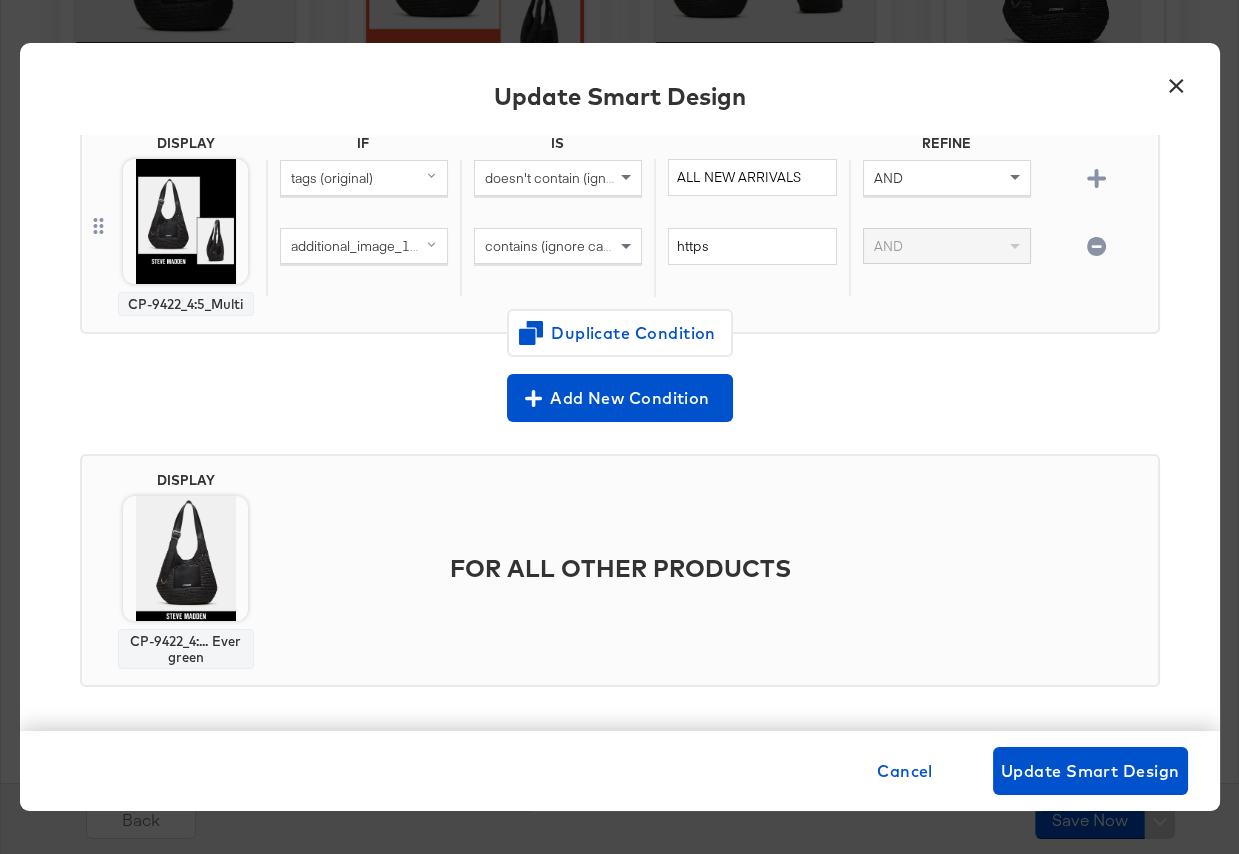 click on "×" at bounding box center [1177, 81] 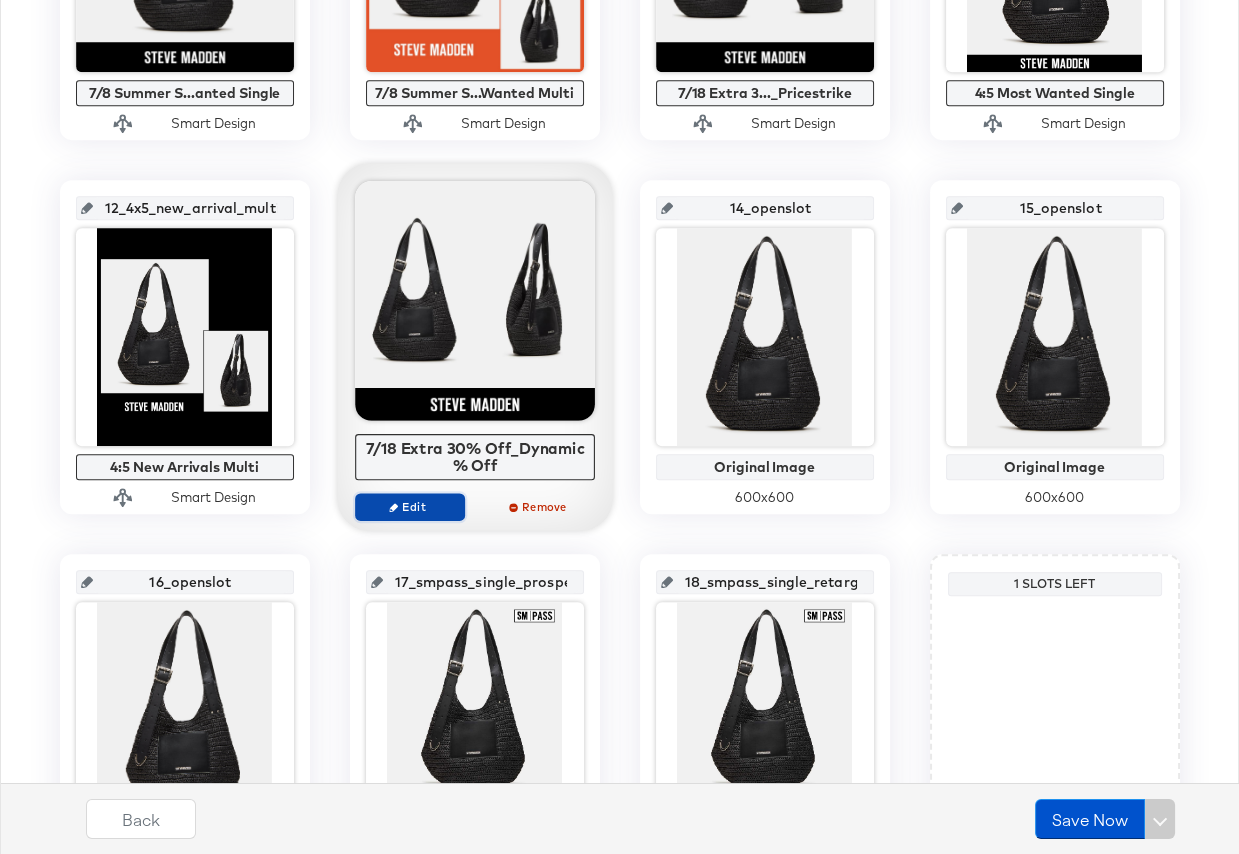 click on "Edit" at bounding box center (410, 507) 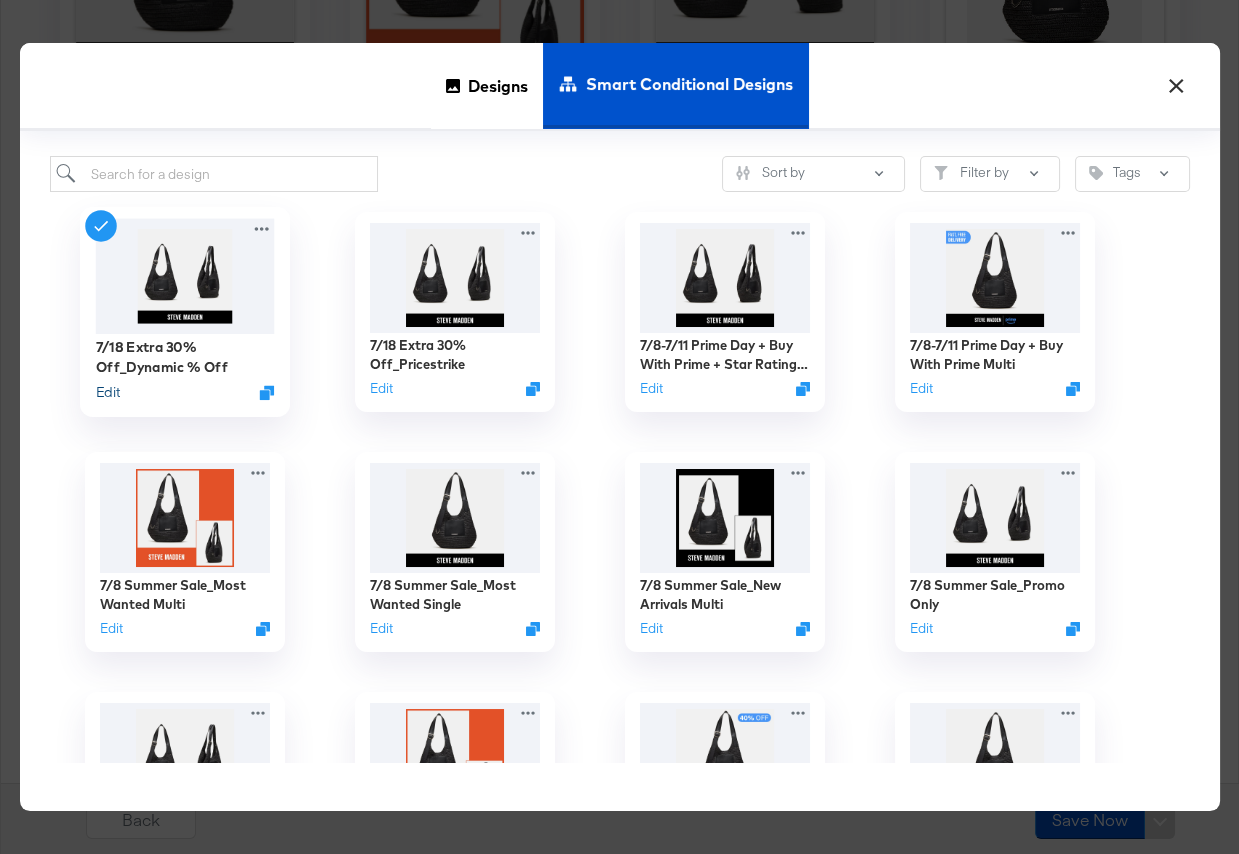 click on "Edit" at bounding box center [107, 392] 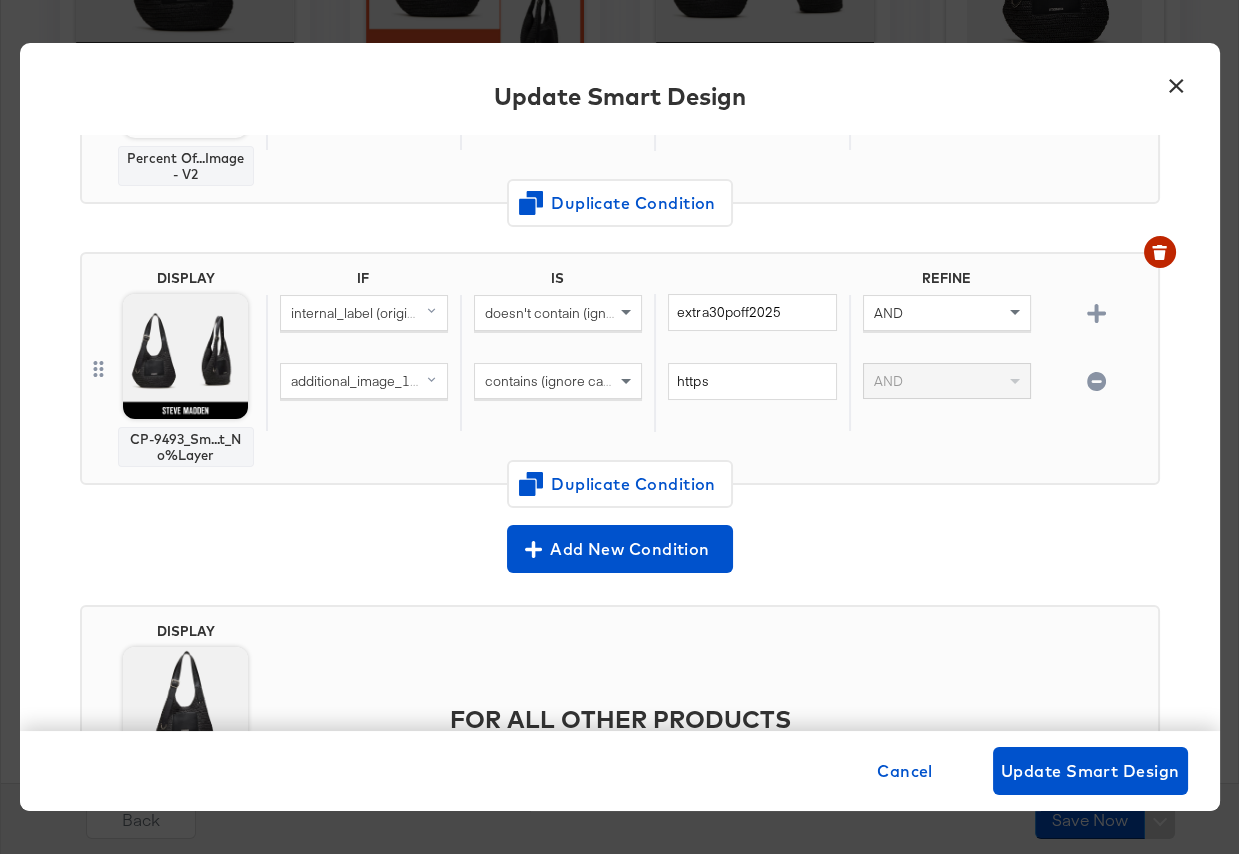 scroll, scrollTop: 758, scrollLeft: 0, axis: vertical 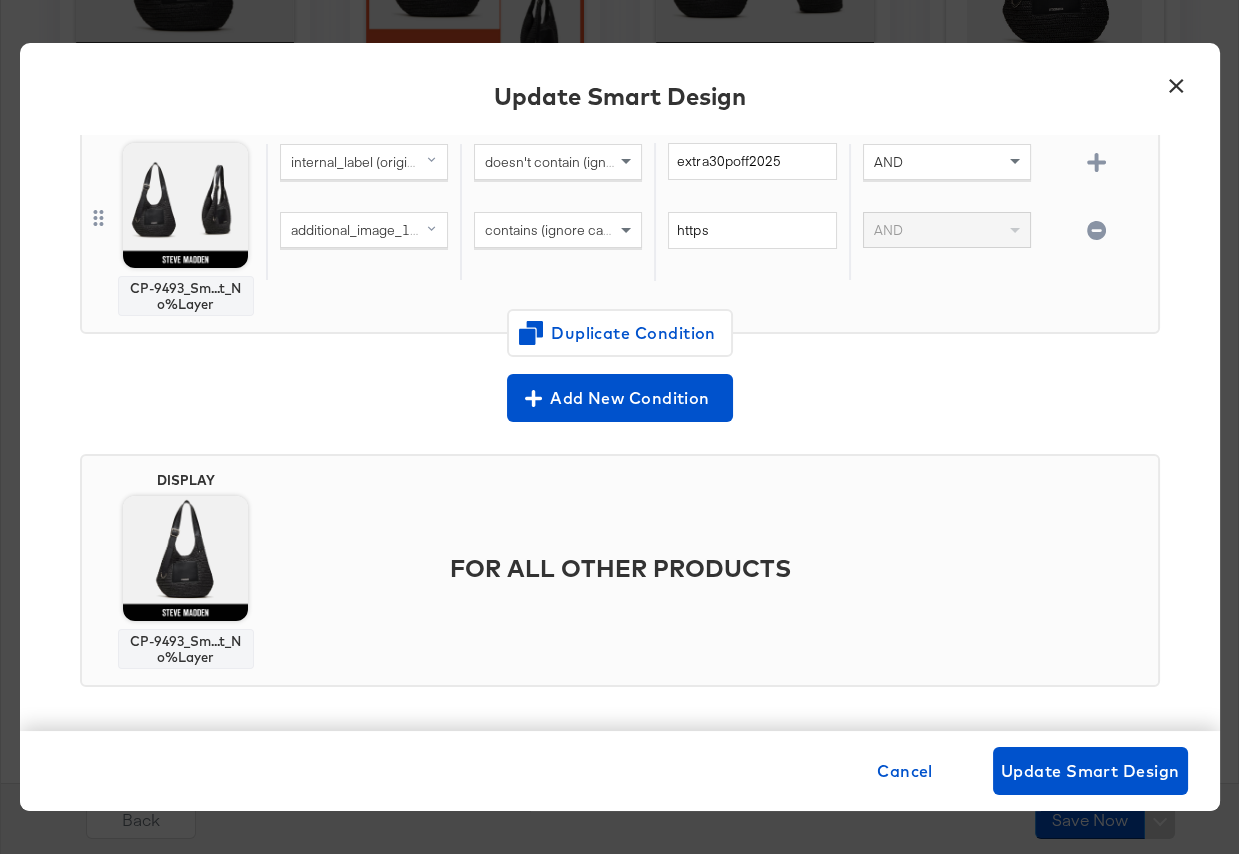 click on "×" at bounding box center [1177, 81] 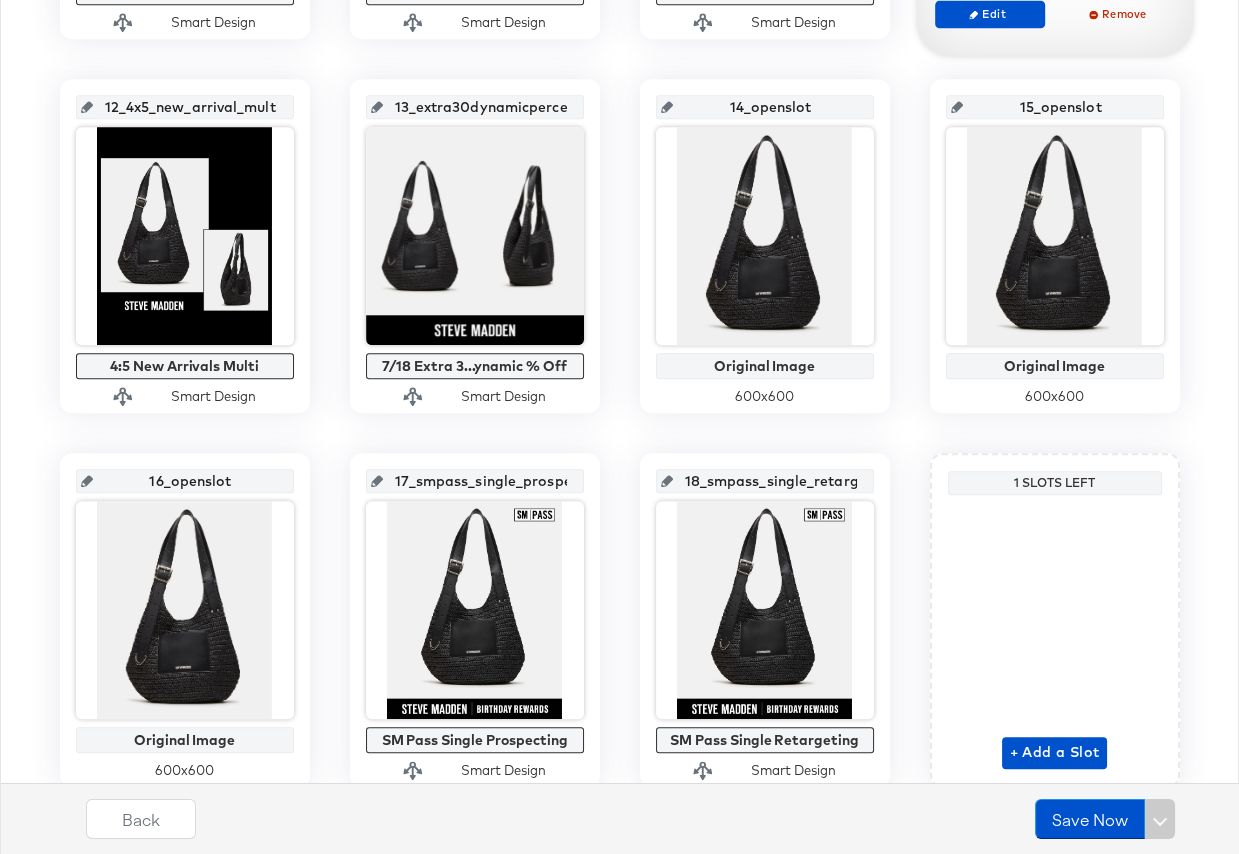 scroll, scrollTop: 1593, scrollLeft: 0, axis: vertical 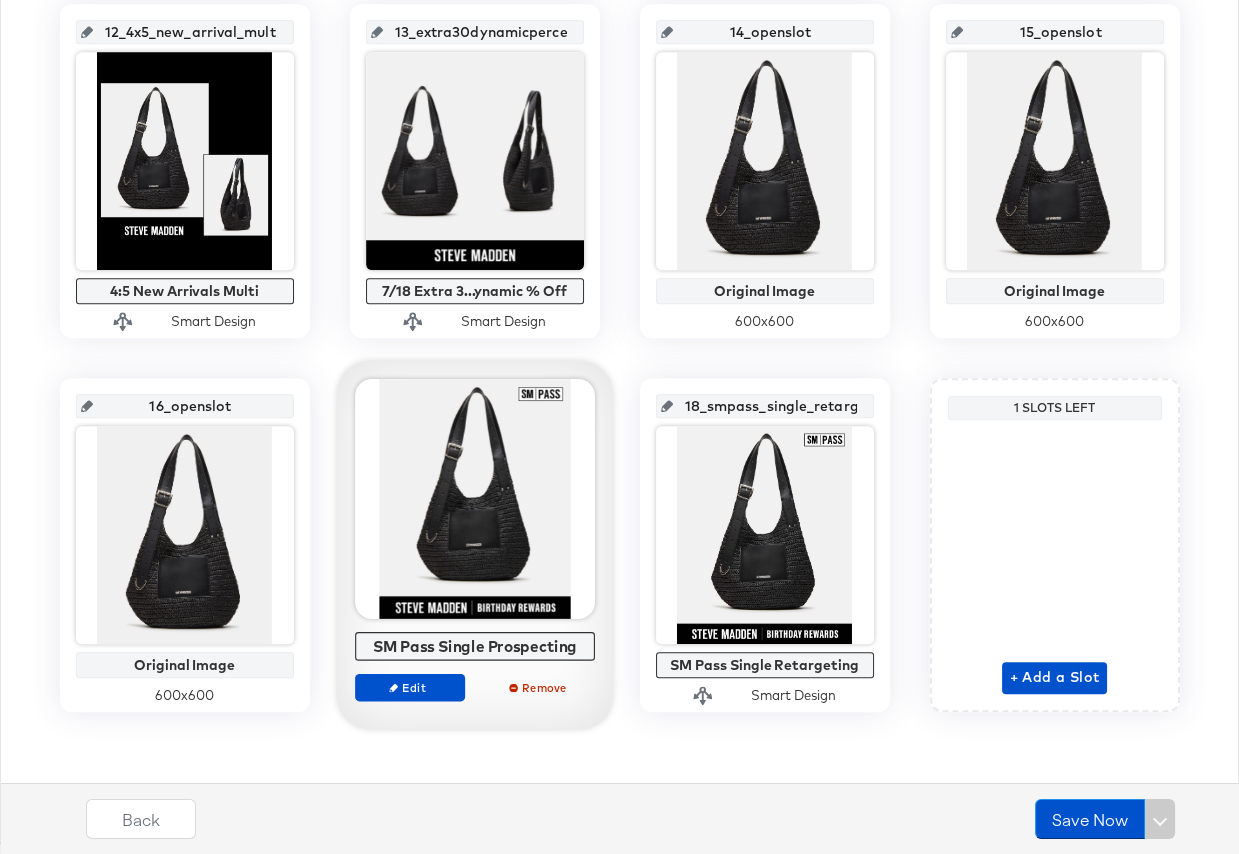 click on "Edit Remove" at bounding box center [475, 695] 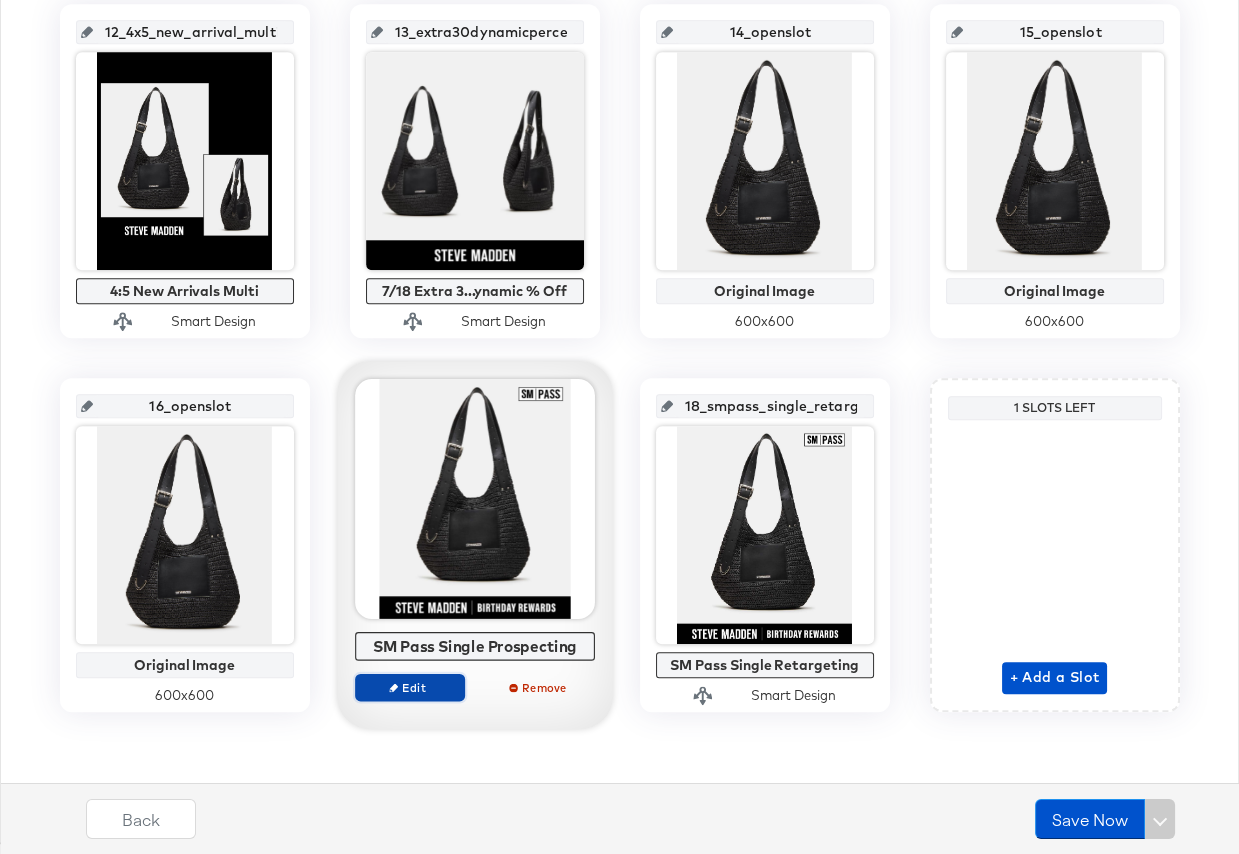 click on "Edit" at bounding box center [409, 686] 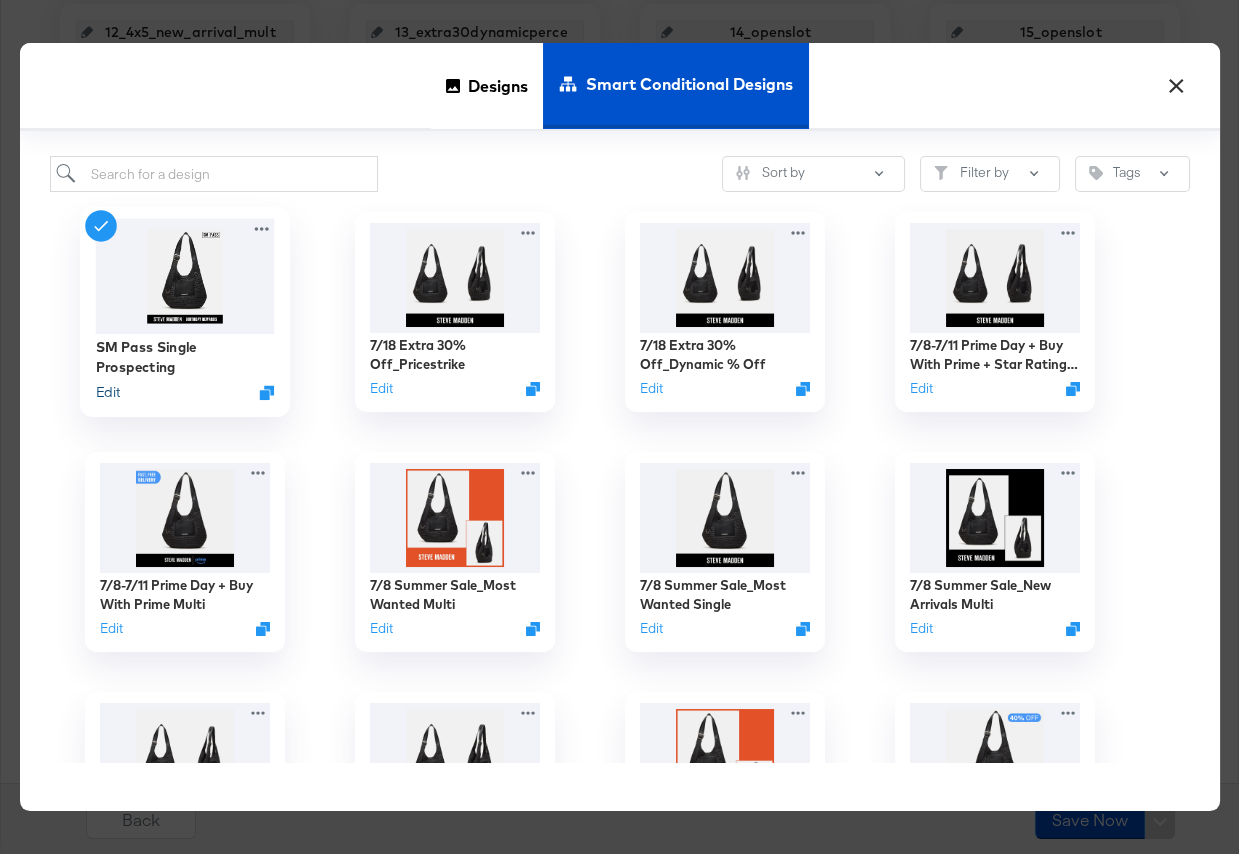 click on "Edit" at bounding box center [107, 392] 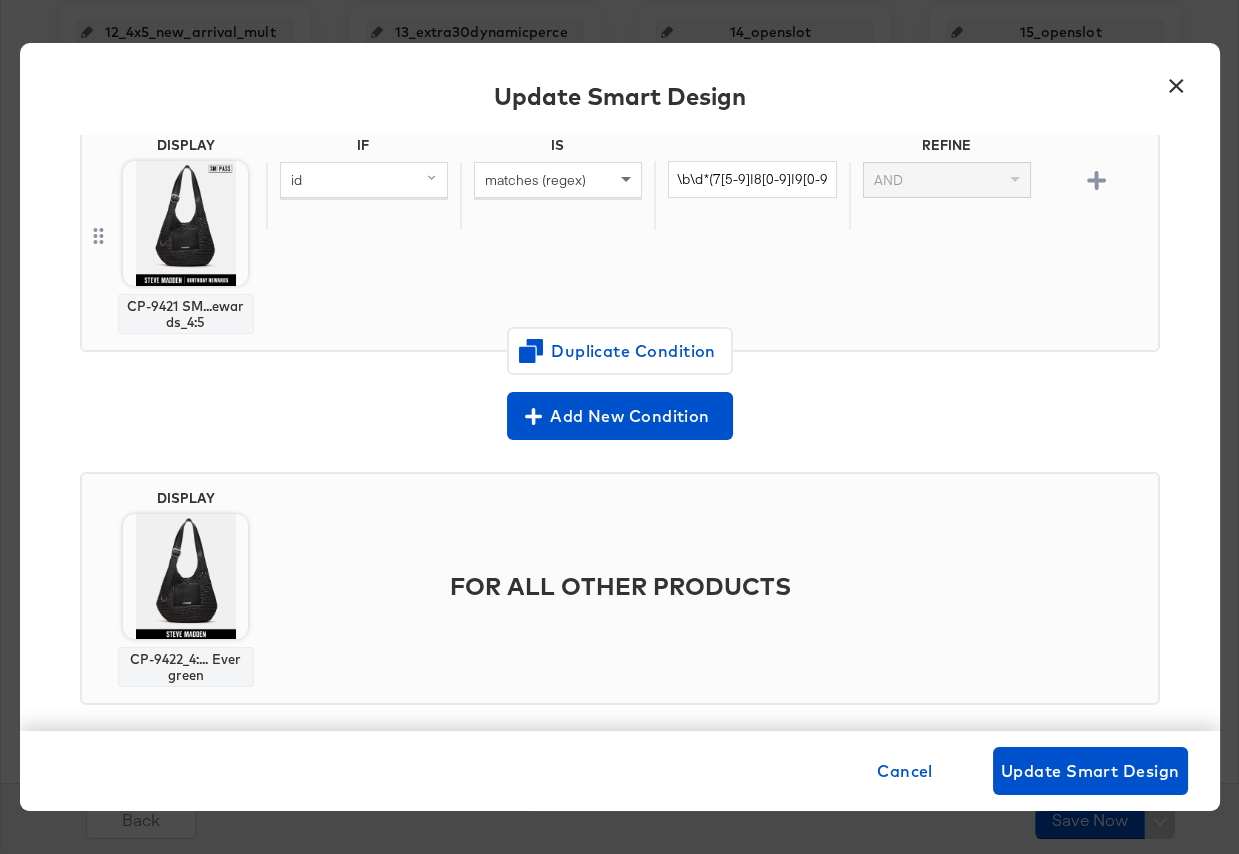 scroll, scrollTop: 758, scrollLeft: 0, axis: vertical 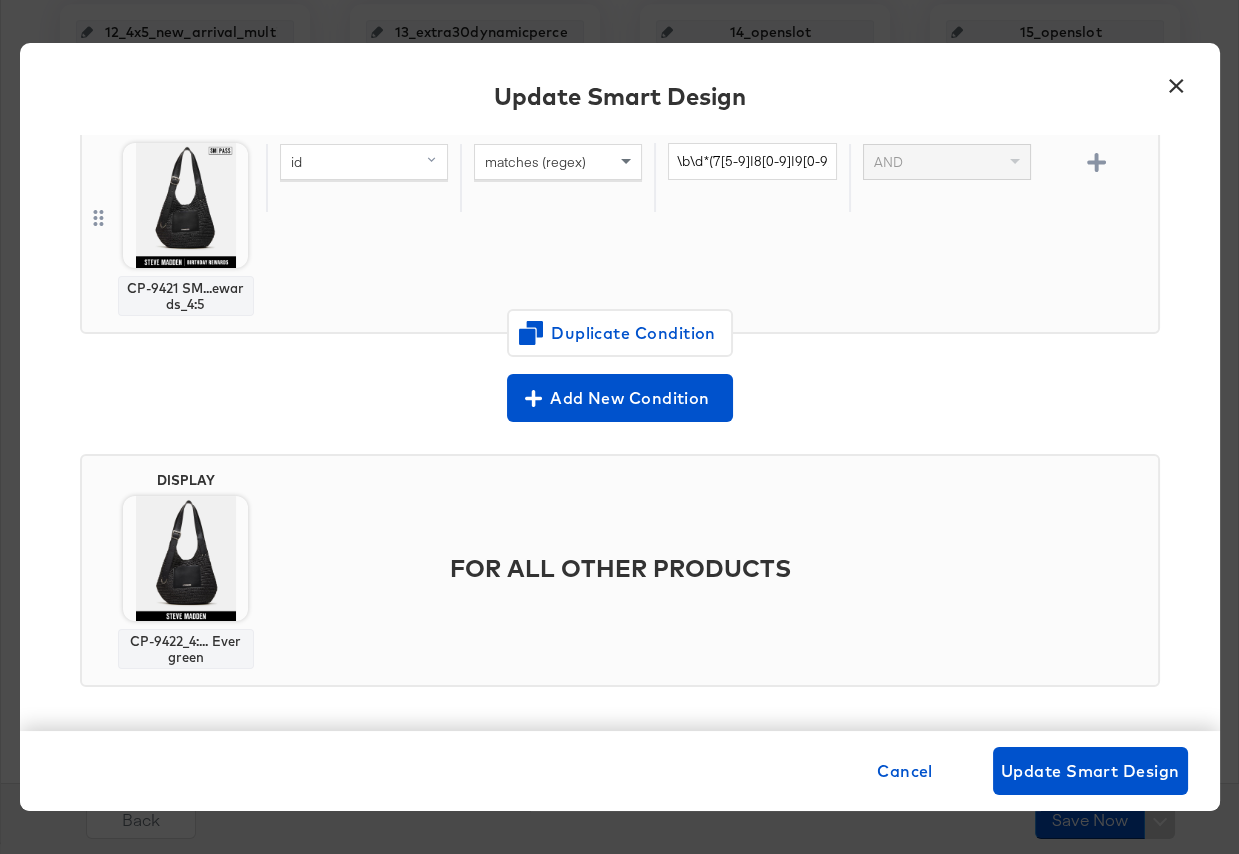 click on "×" at bounding box center (1177, 81) 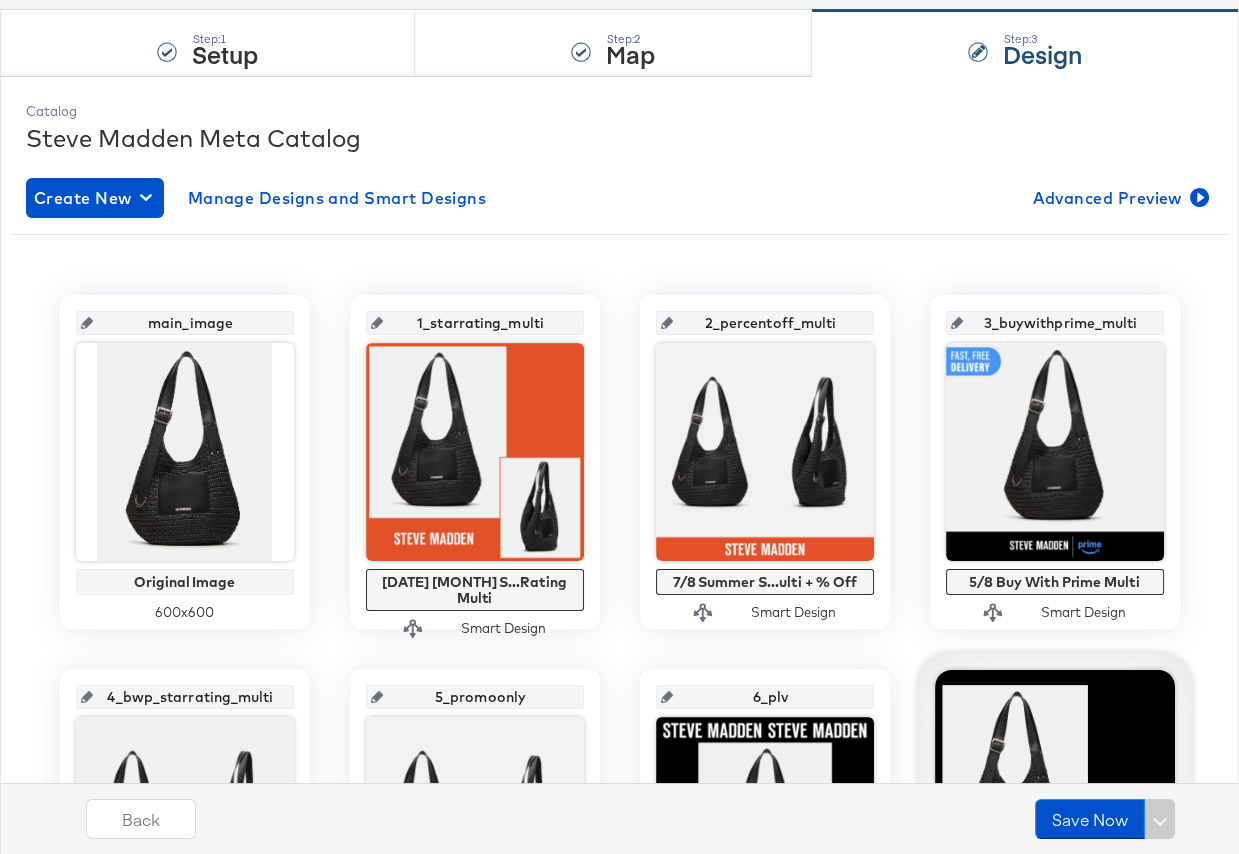 scroll, scrollTop: 182, scrollLeft: 0, axis: vertical 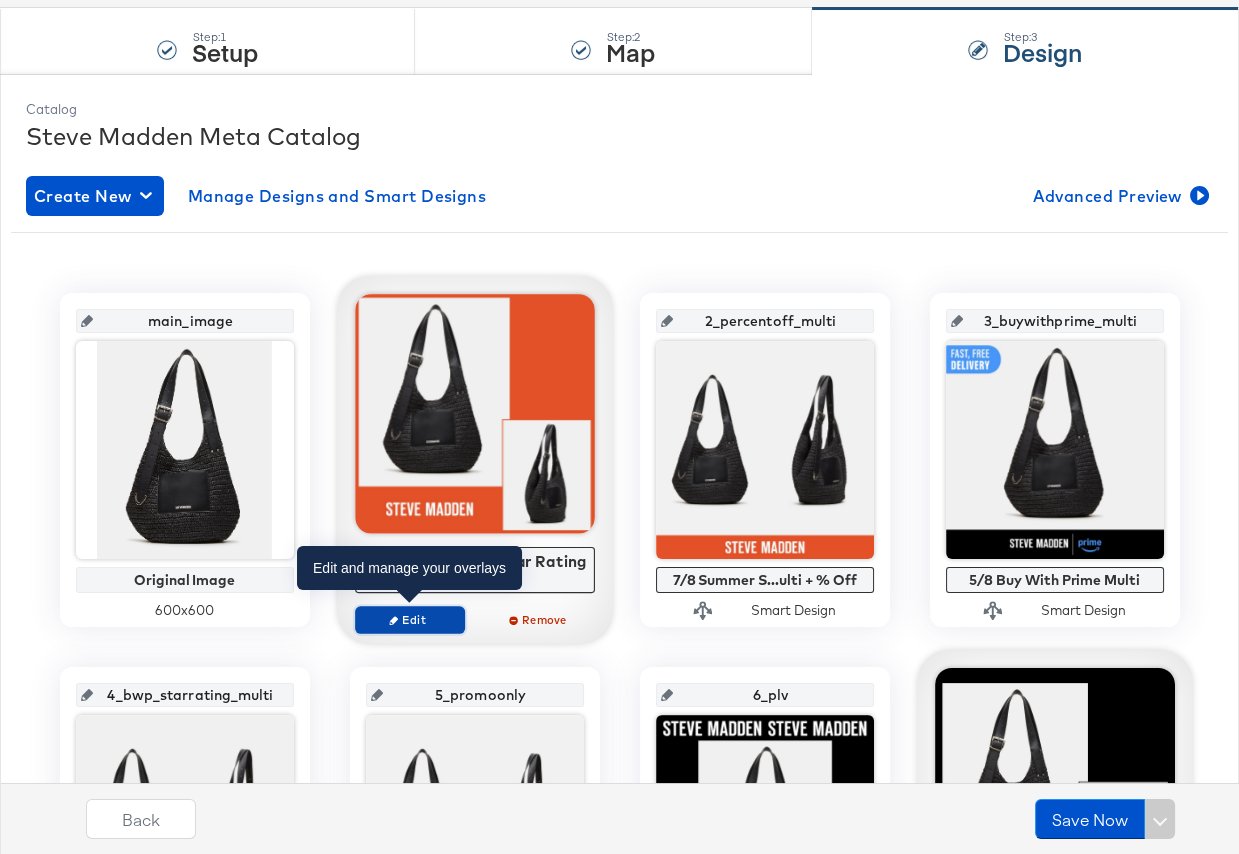 click on "Edit" at bounding box center (410, 620) 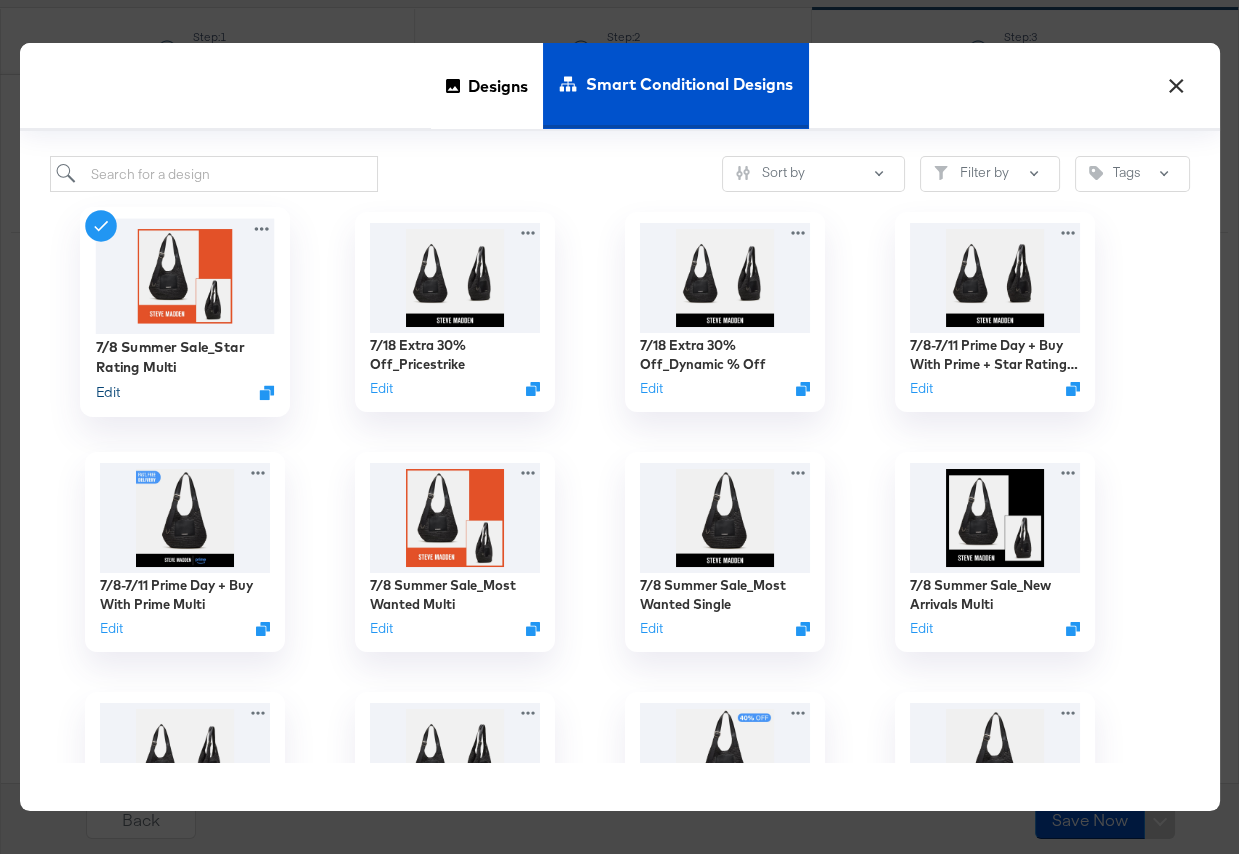 click on "Edit" at bounding box center [107, 392] 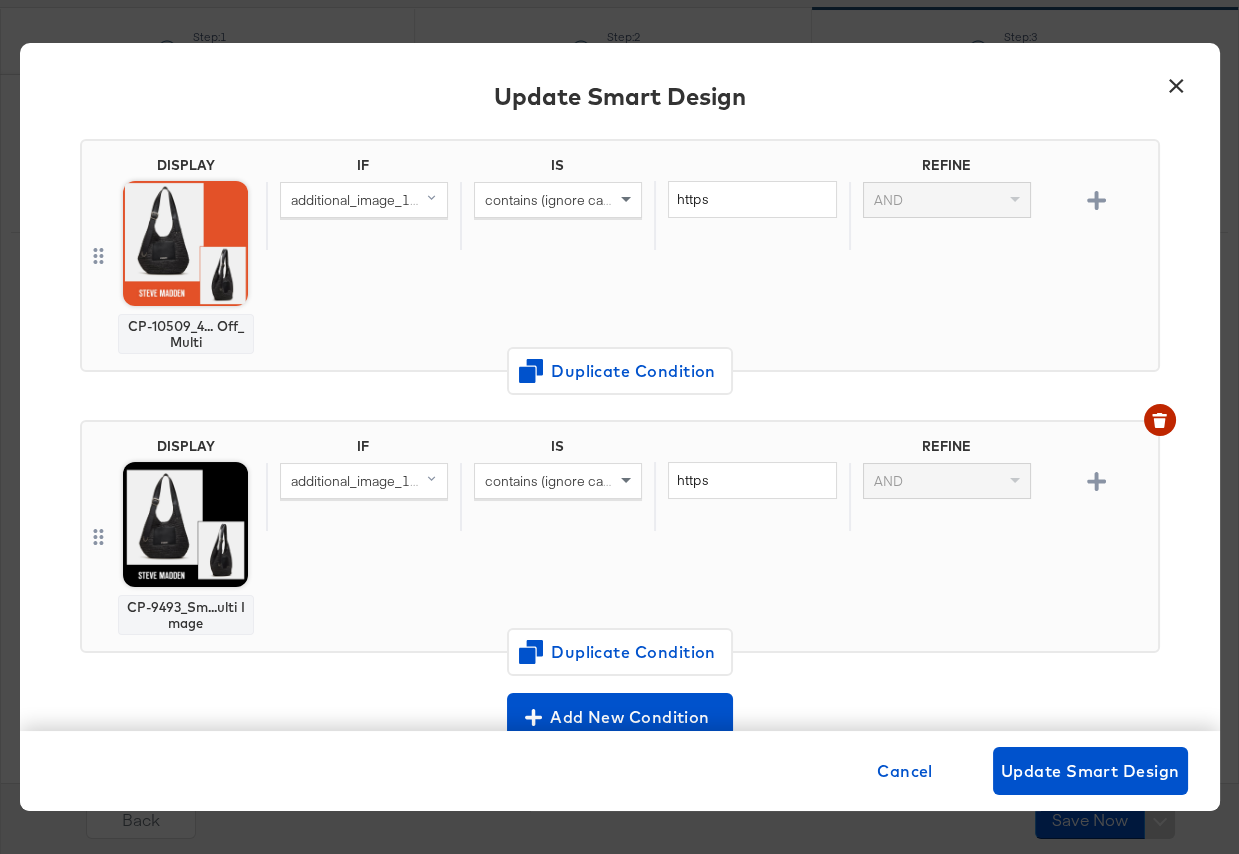 scroll, scrollTop: 193, scrollLeft: 0, axis: vertical 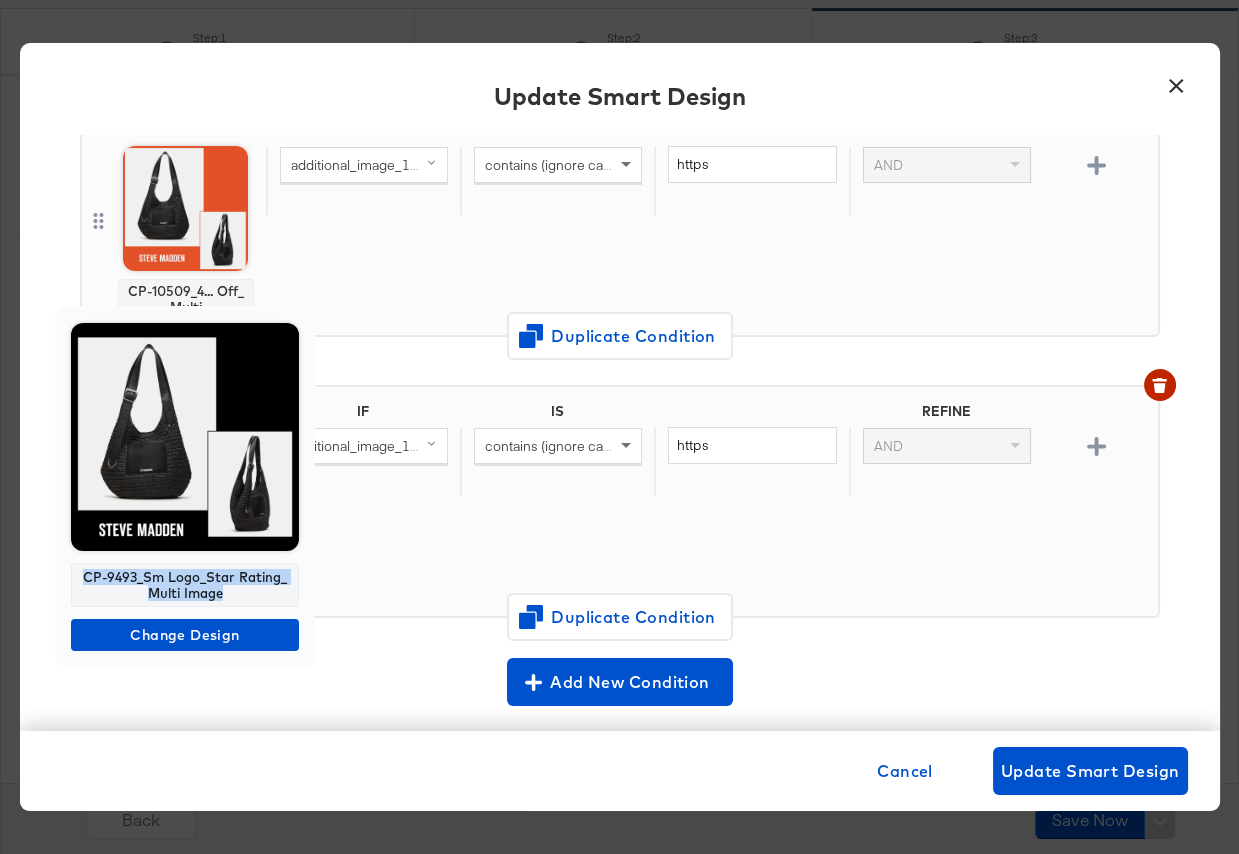 drag, startPoint x: 242, startPoint y: 587, endPoint x: 74, endPoint y: 572, distance: 168.66832 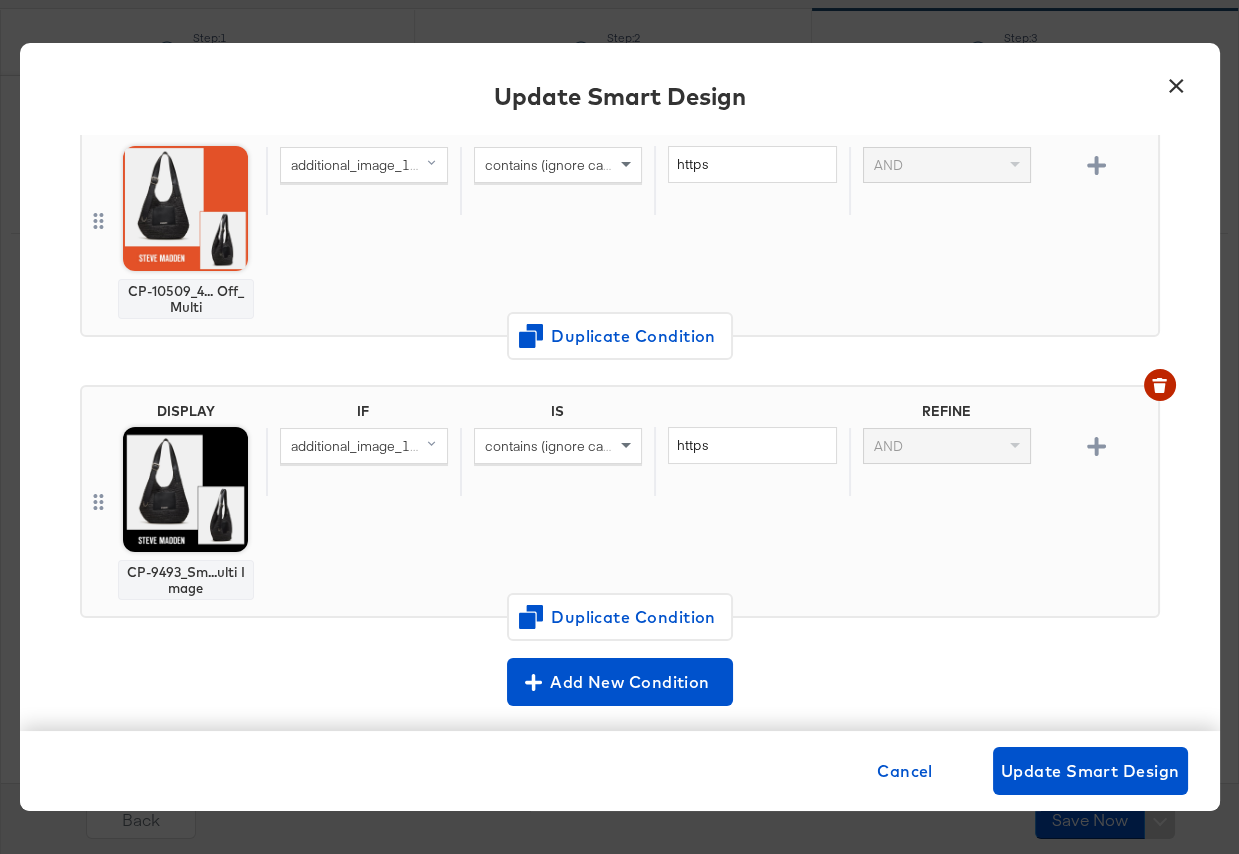 click on "×" at bounding box center (1177, 81) 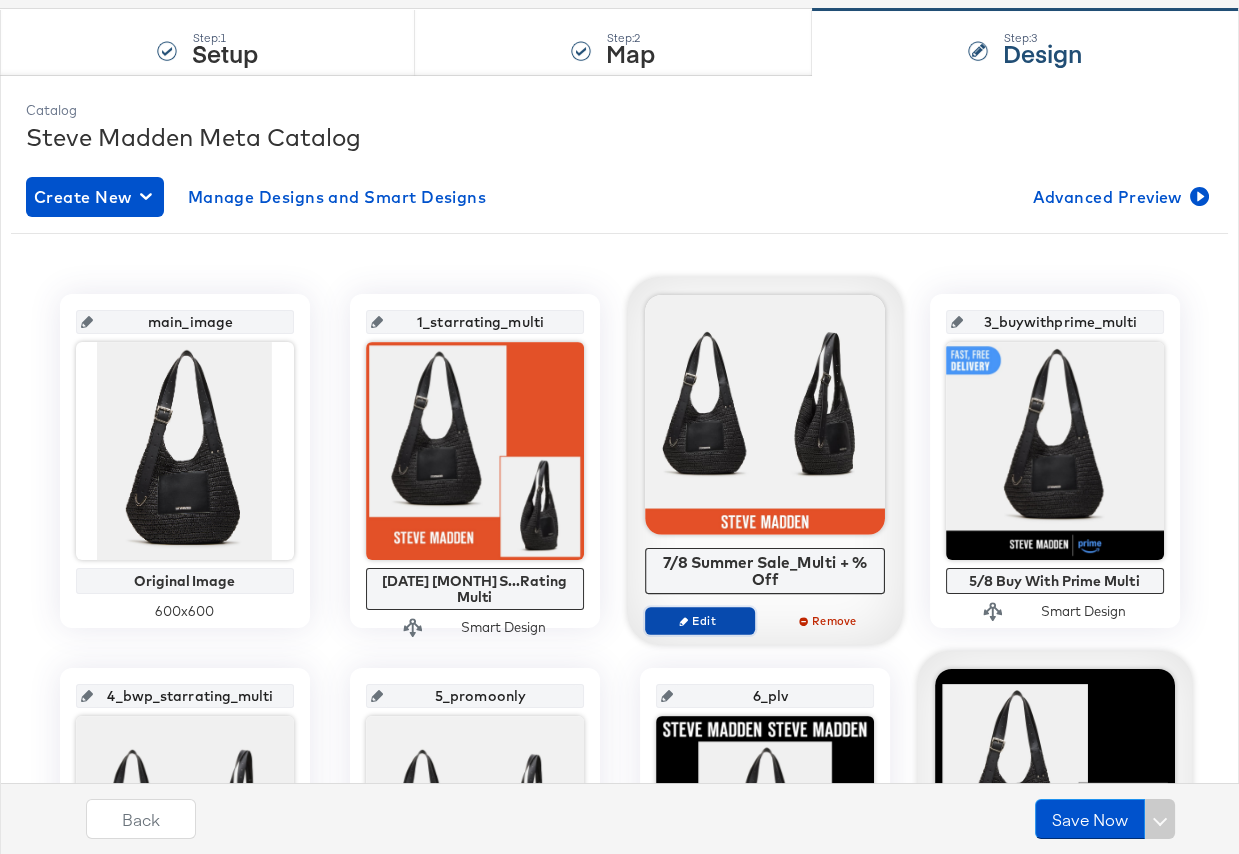 click on "Edit" at bounding box center [699, 620] 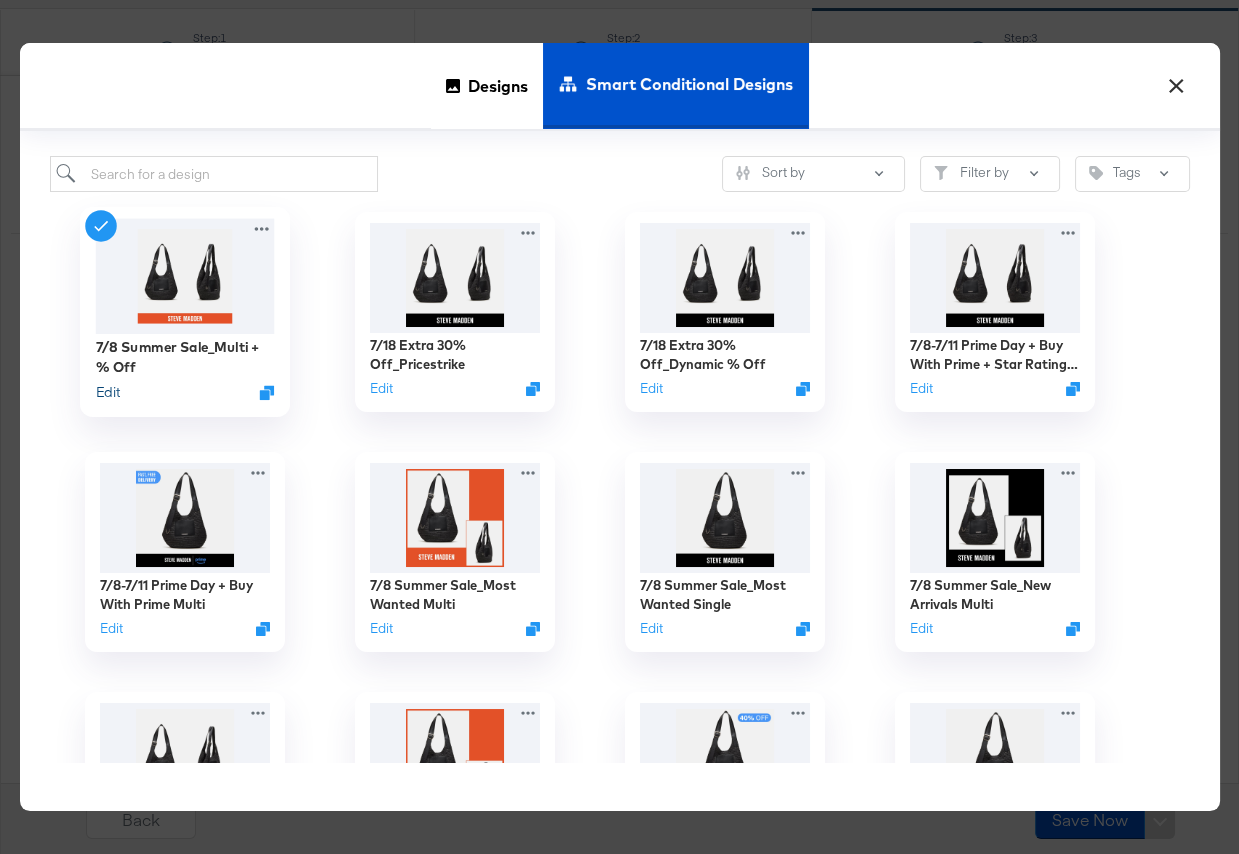 click on "Edit" at bounding box center (107, 392) 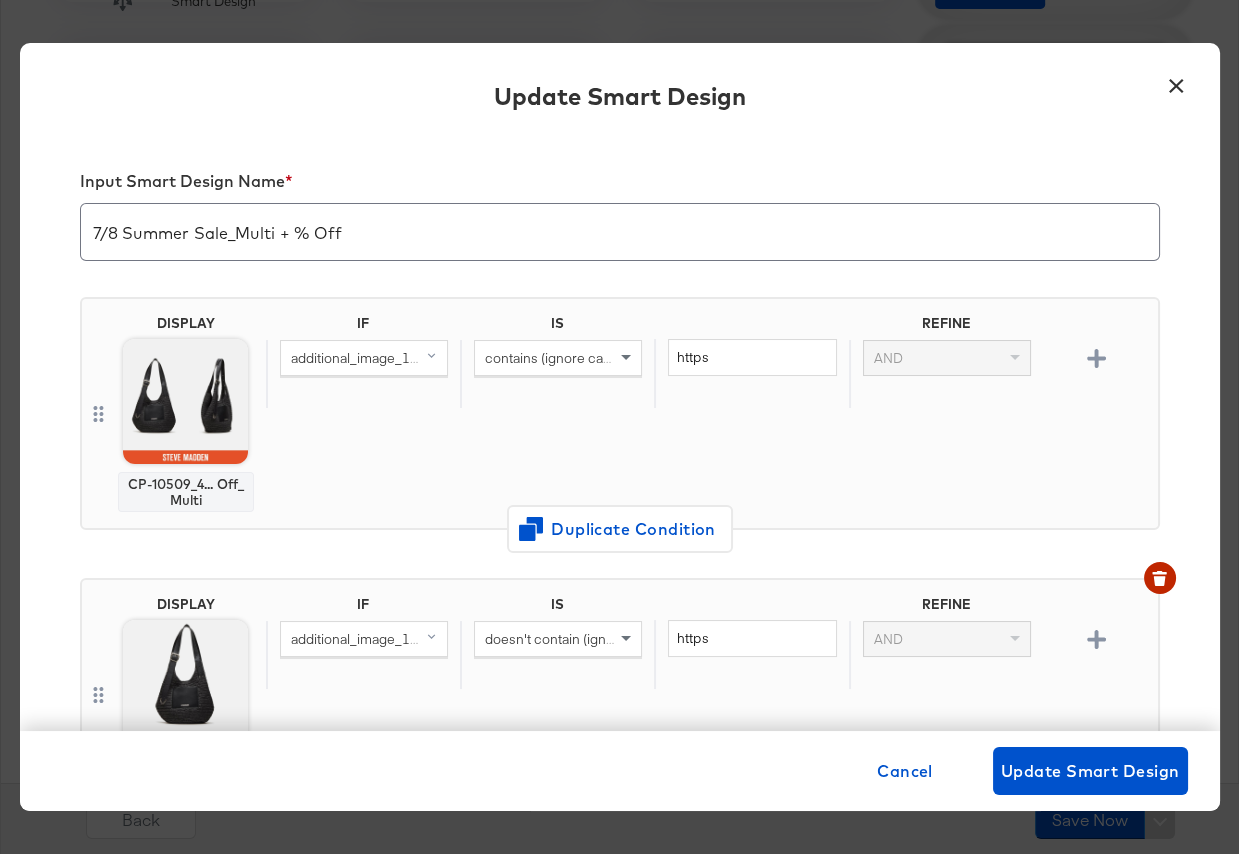 scroll, scrollTop: 1188, scrollLeft: 0, axis: vertical 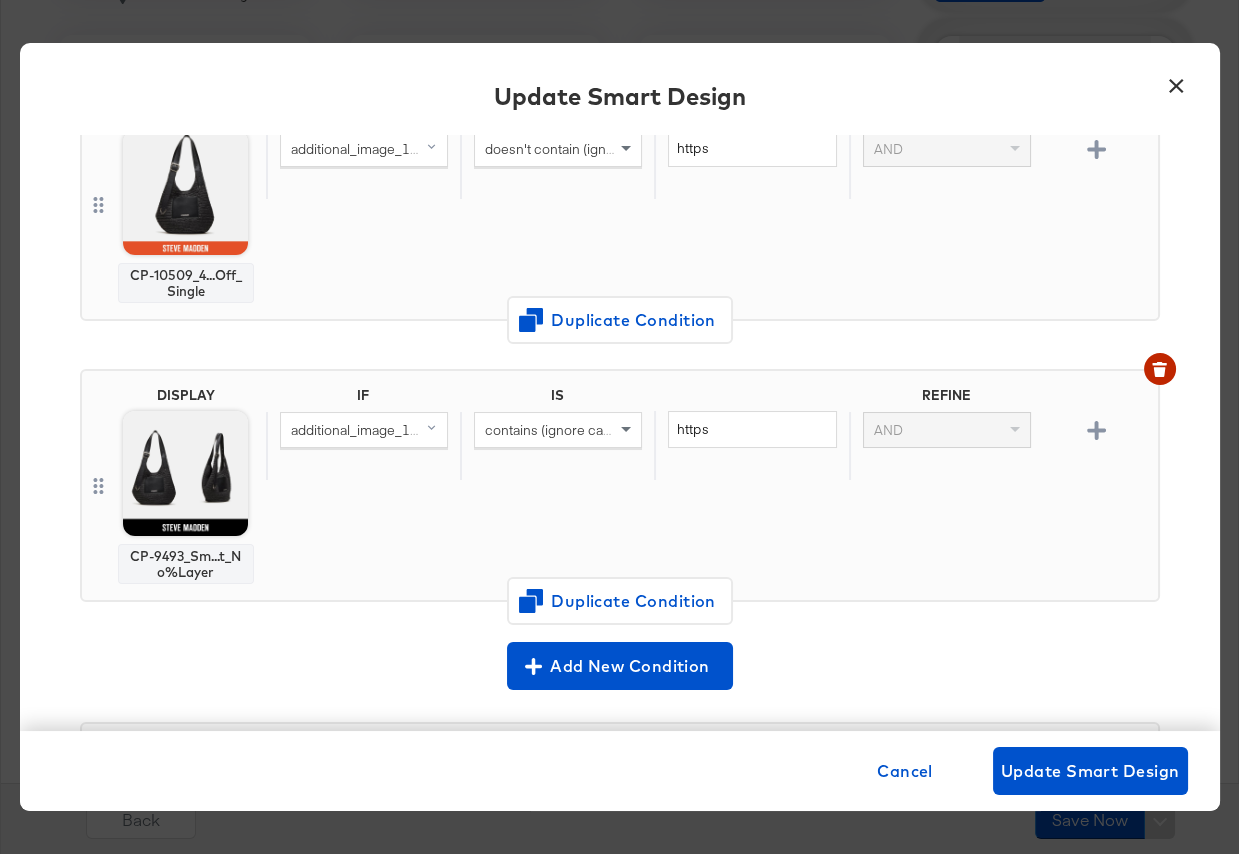 click on "×" at bounding box center (1177, 81) 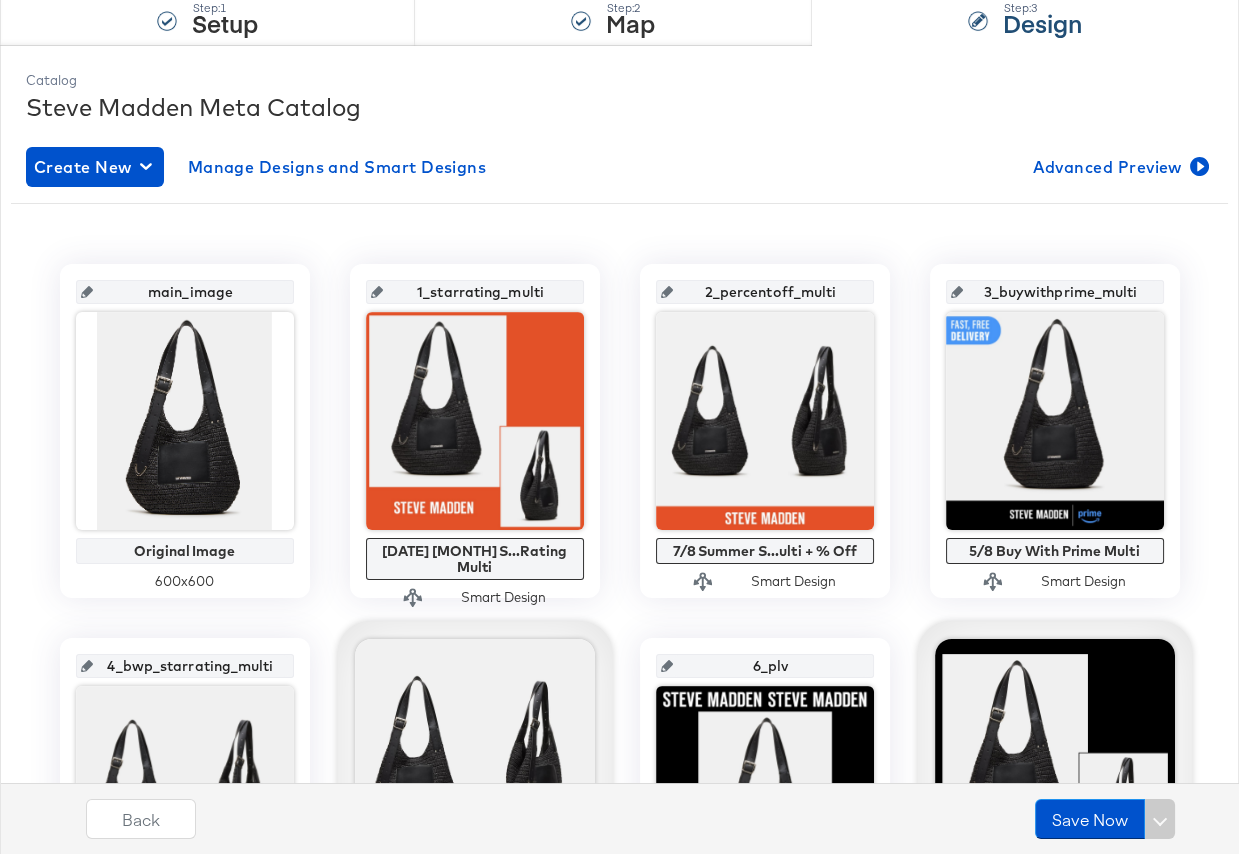 scroll, scrollTop: 207, scrollLeft: 0, axis: vertical 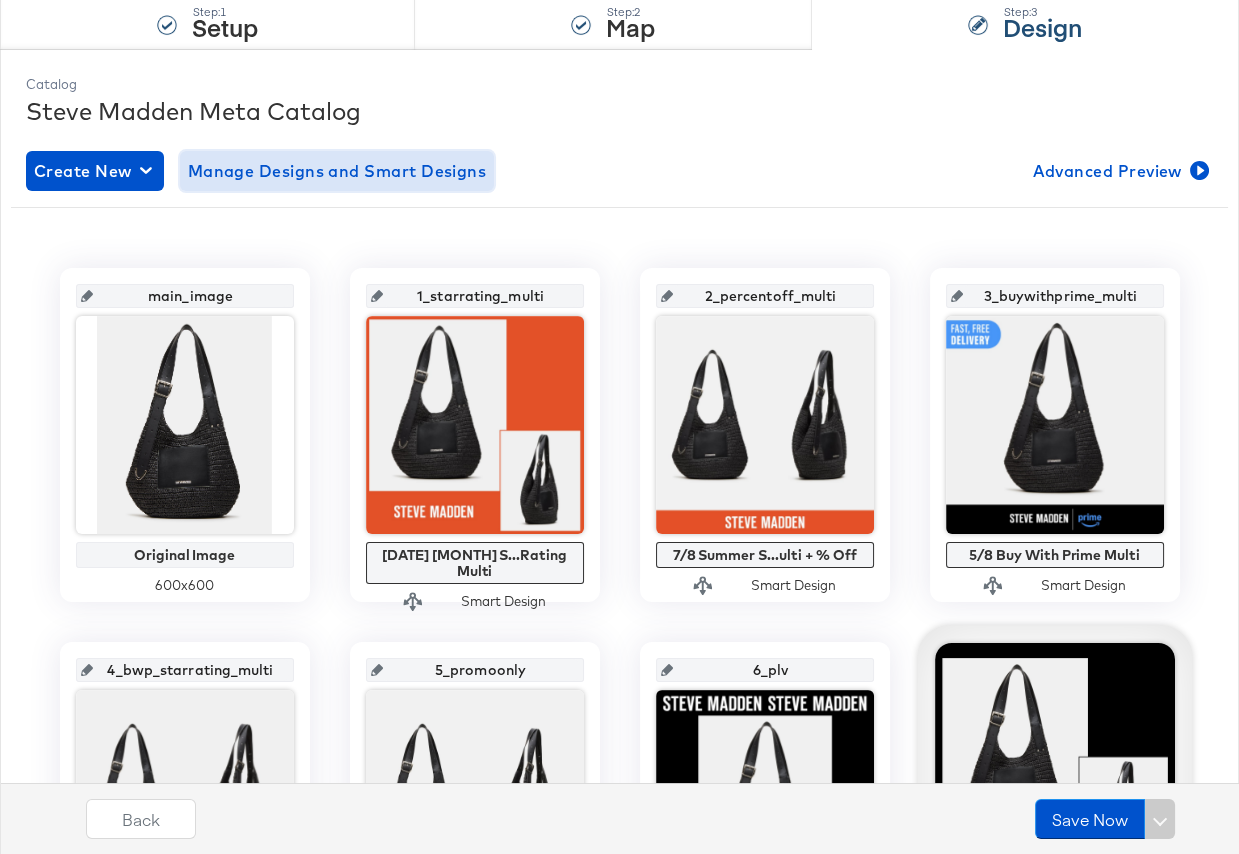 click on "Manage Designs and Smart Designs" at bounding box center [337, 171] 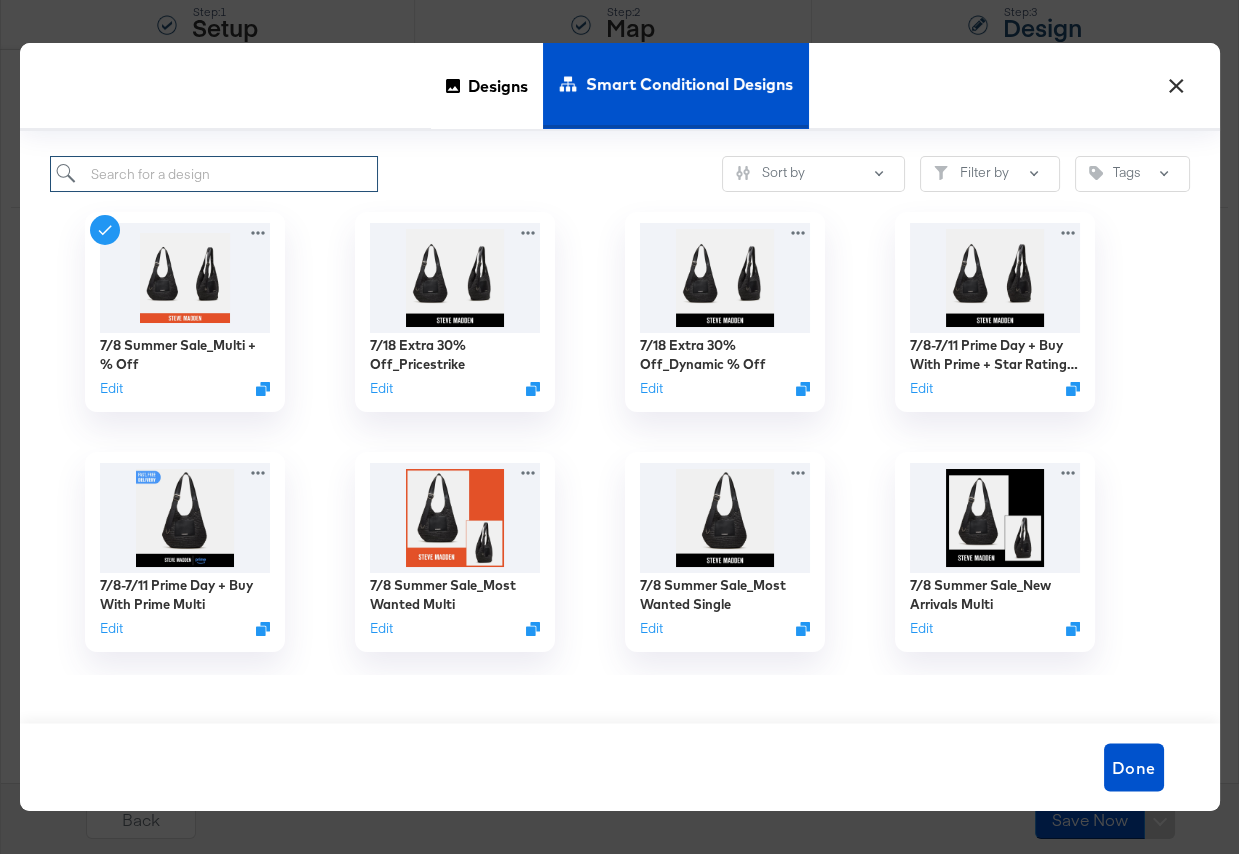 click at bounding box center [214, 174] 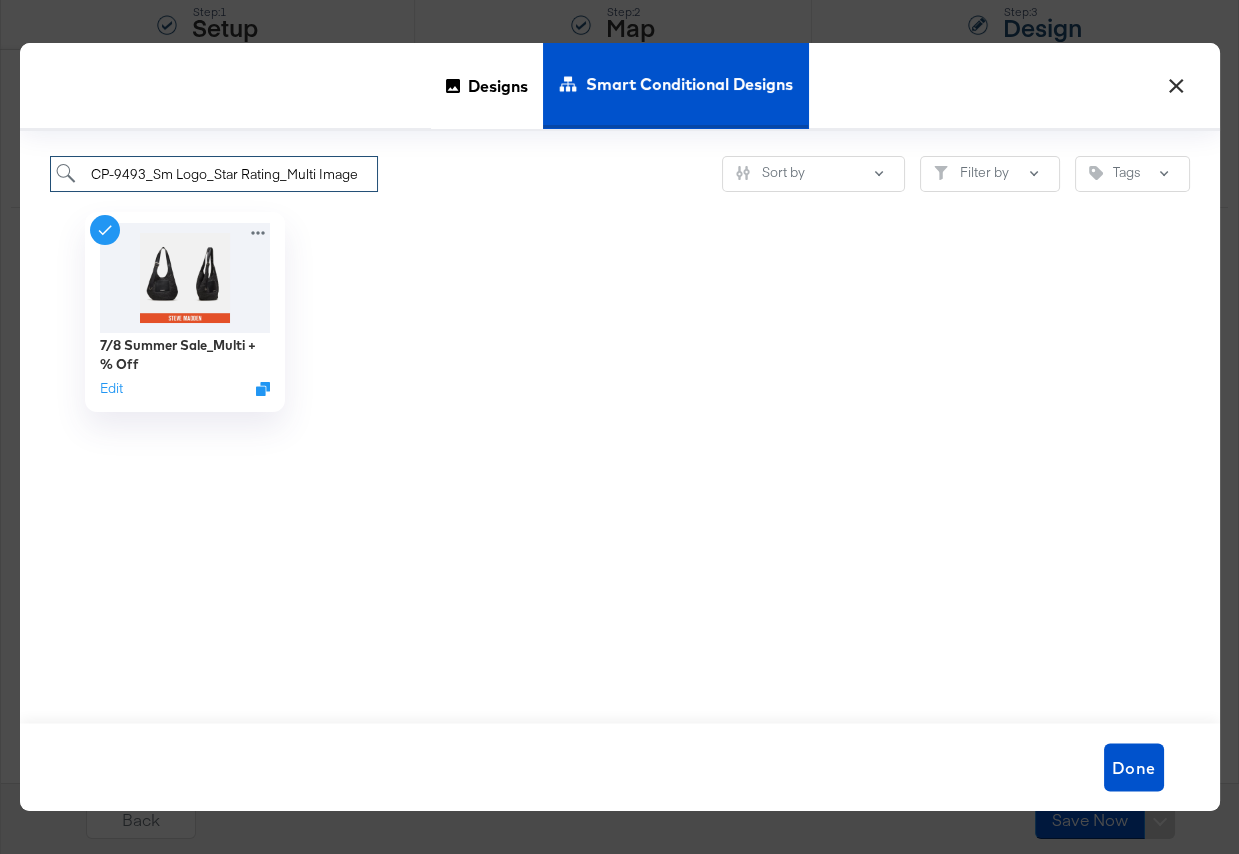 drag, startPoint x: 149, startPoint y: 173, endPoint x: 369, endPoint y: 189, distance: 220.58105 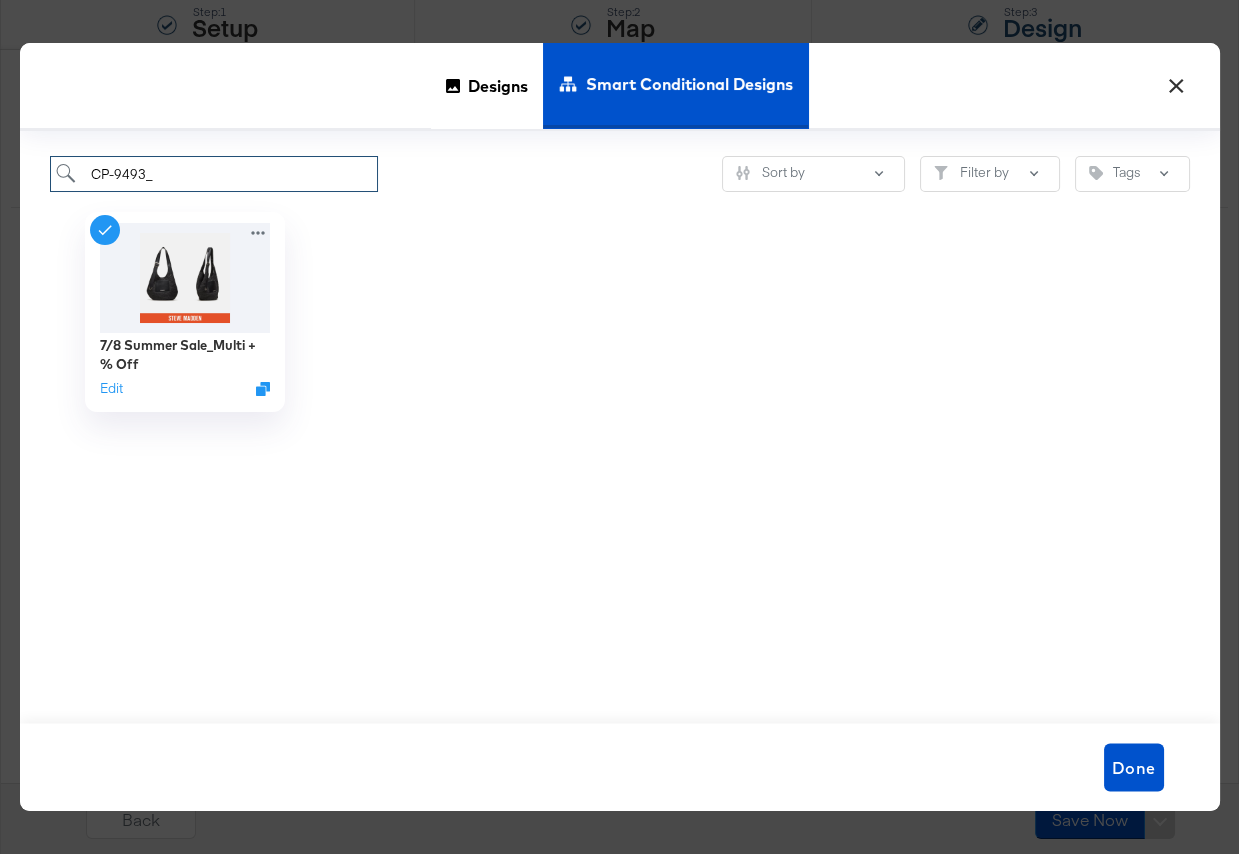 type on "CP-9493_" 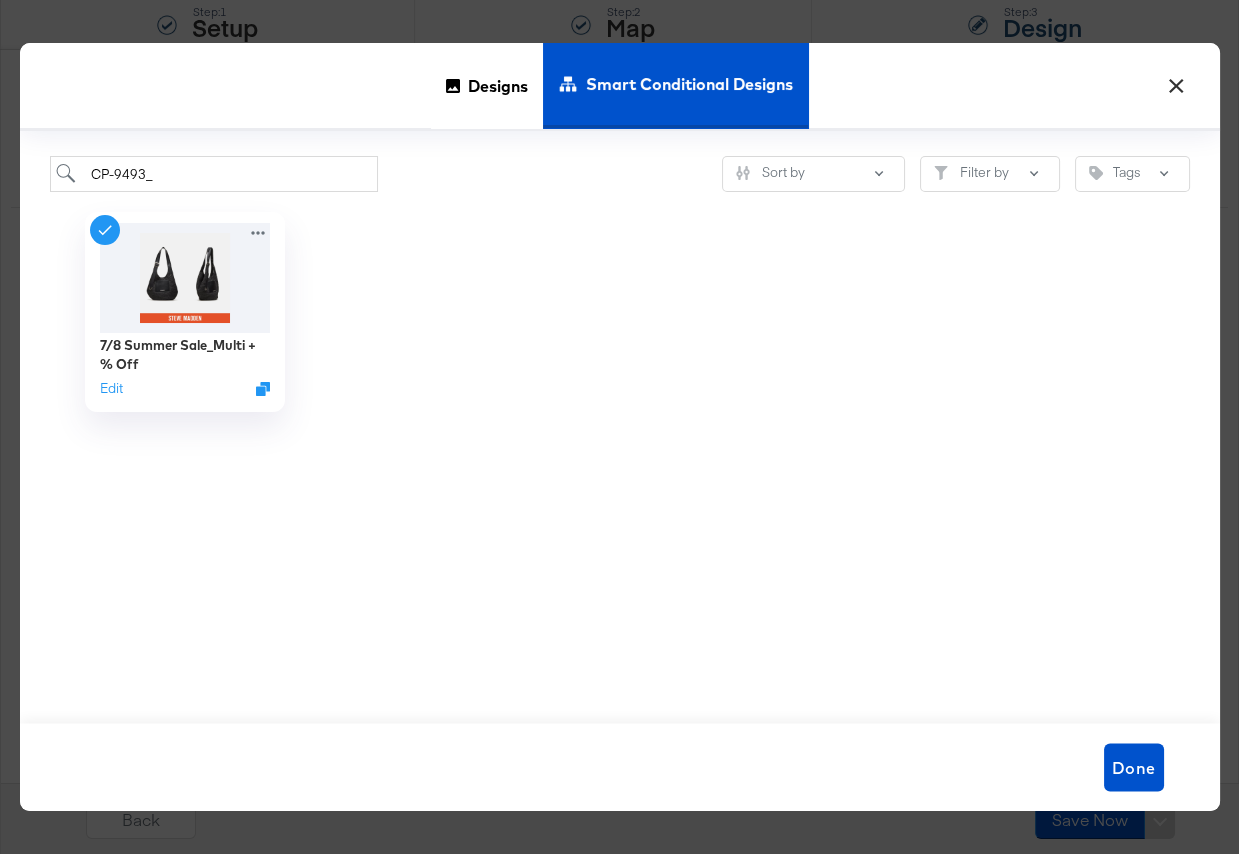 click on "×" at bounding box center [1177, 81] 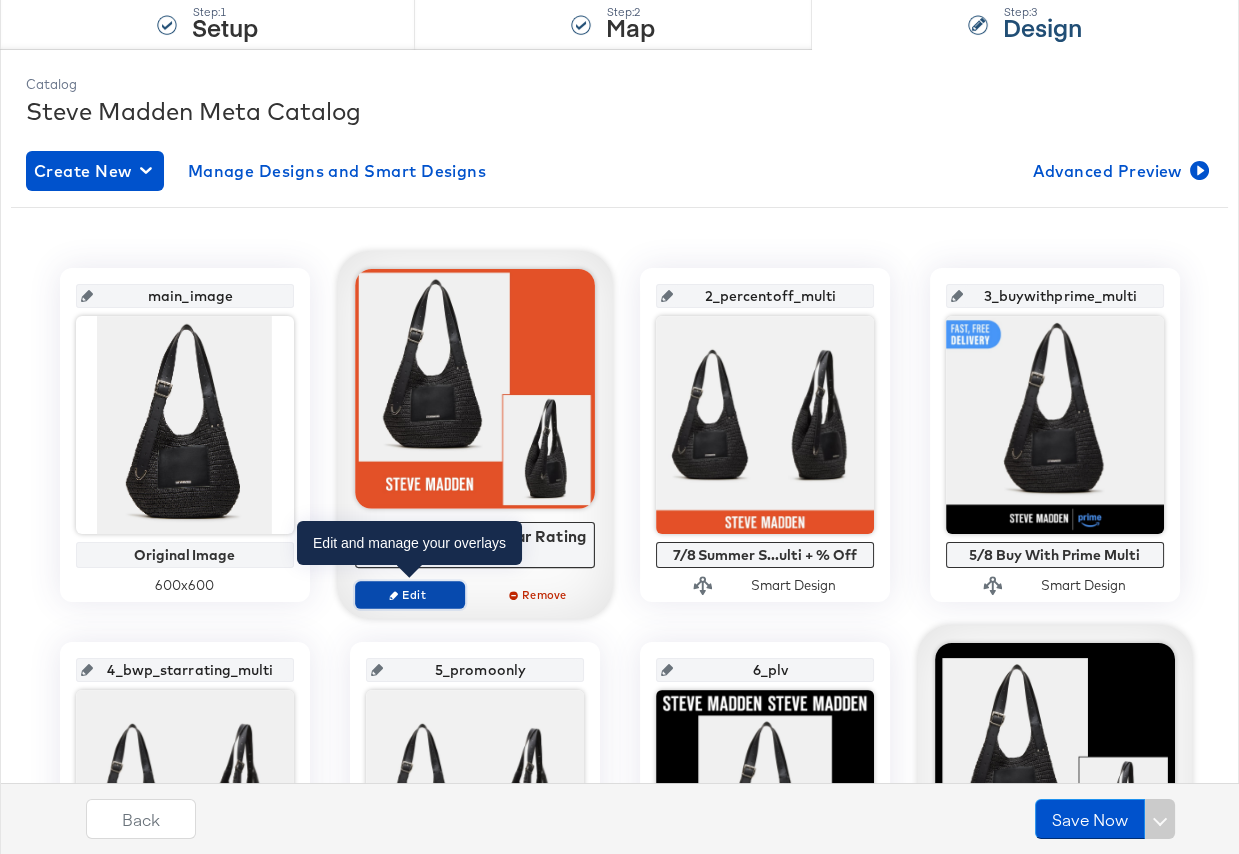click on "Edit" at bounding box center (410, 595) 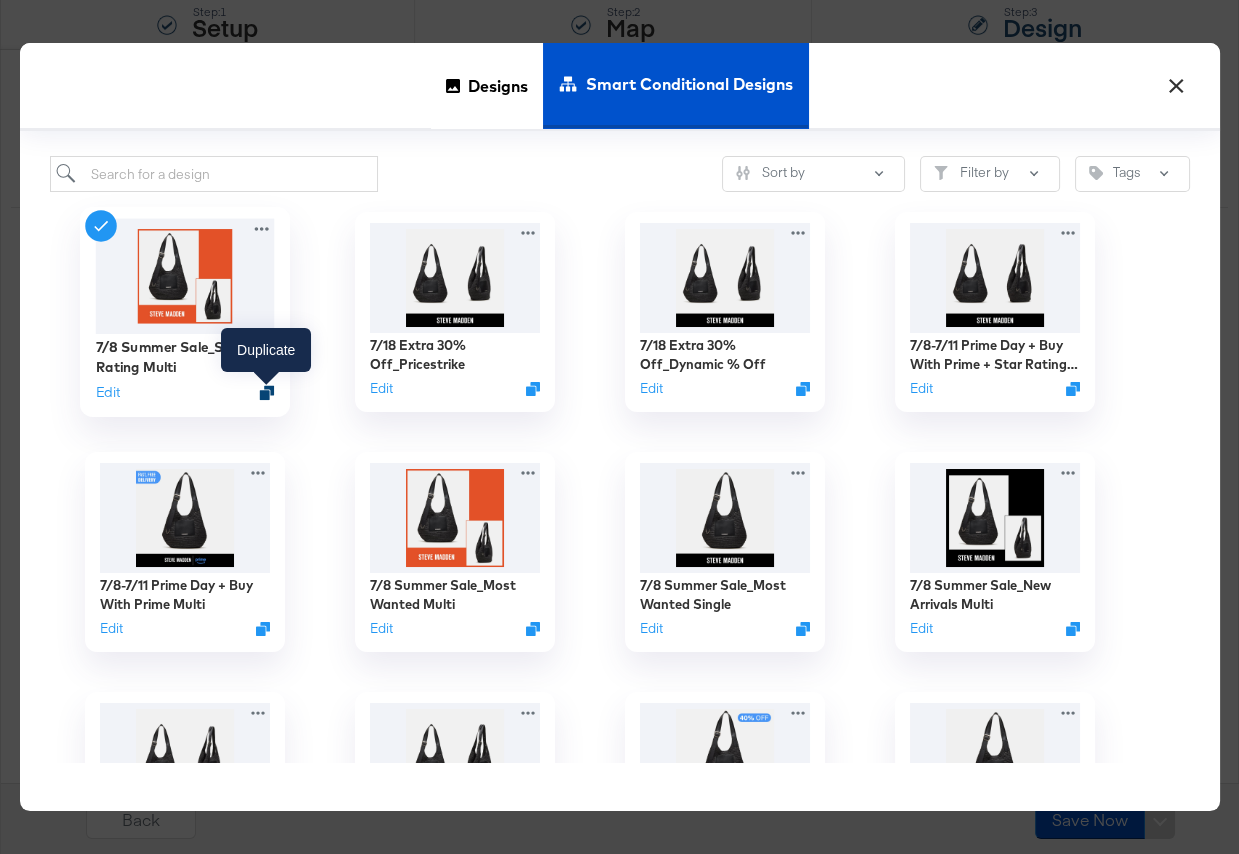 click 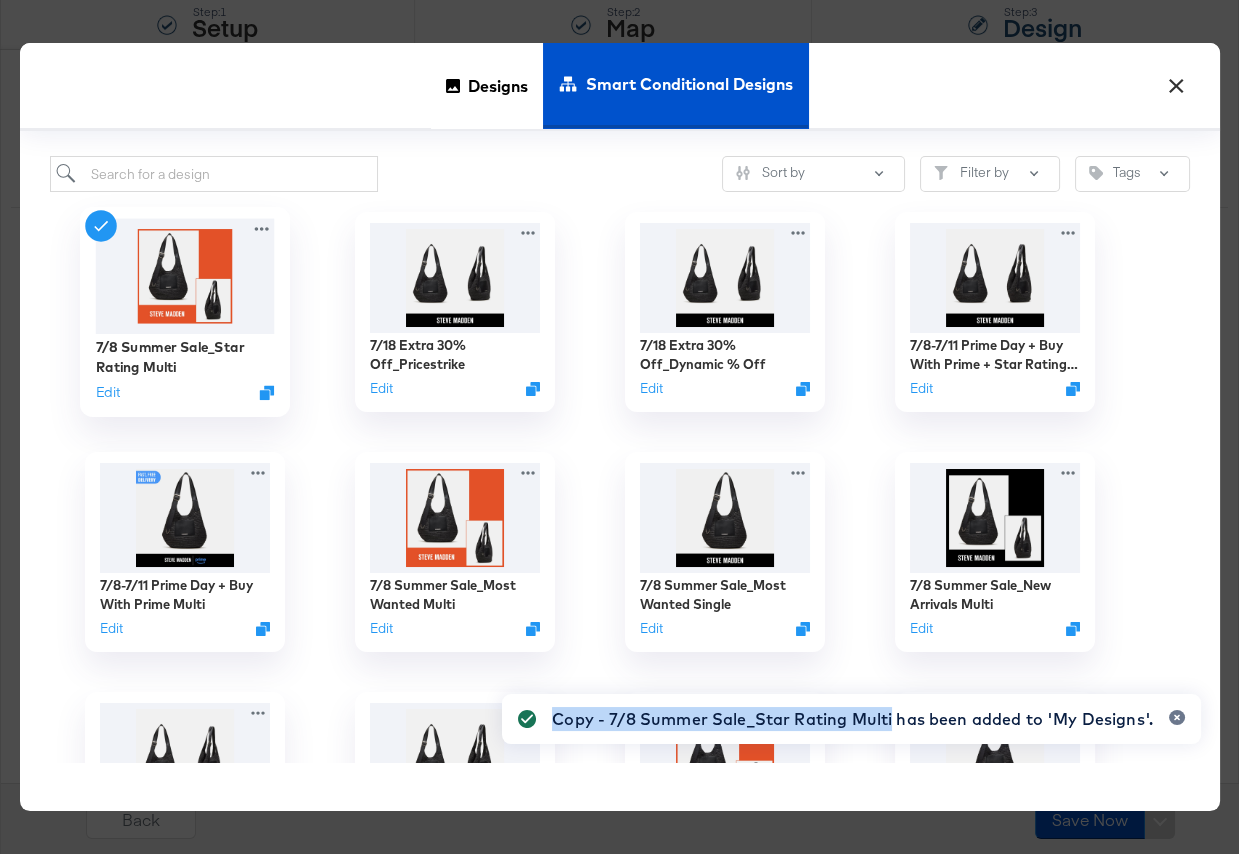 drag, startPoint x: 552, startPoint y: 718, endPoint x: 887, endPoint y: 719, distance: 335.0015 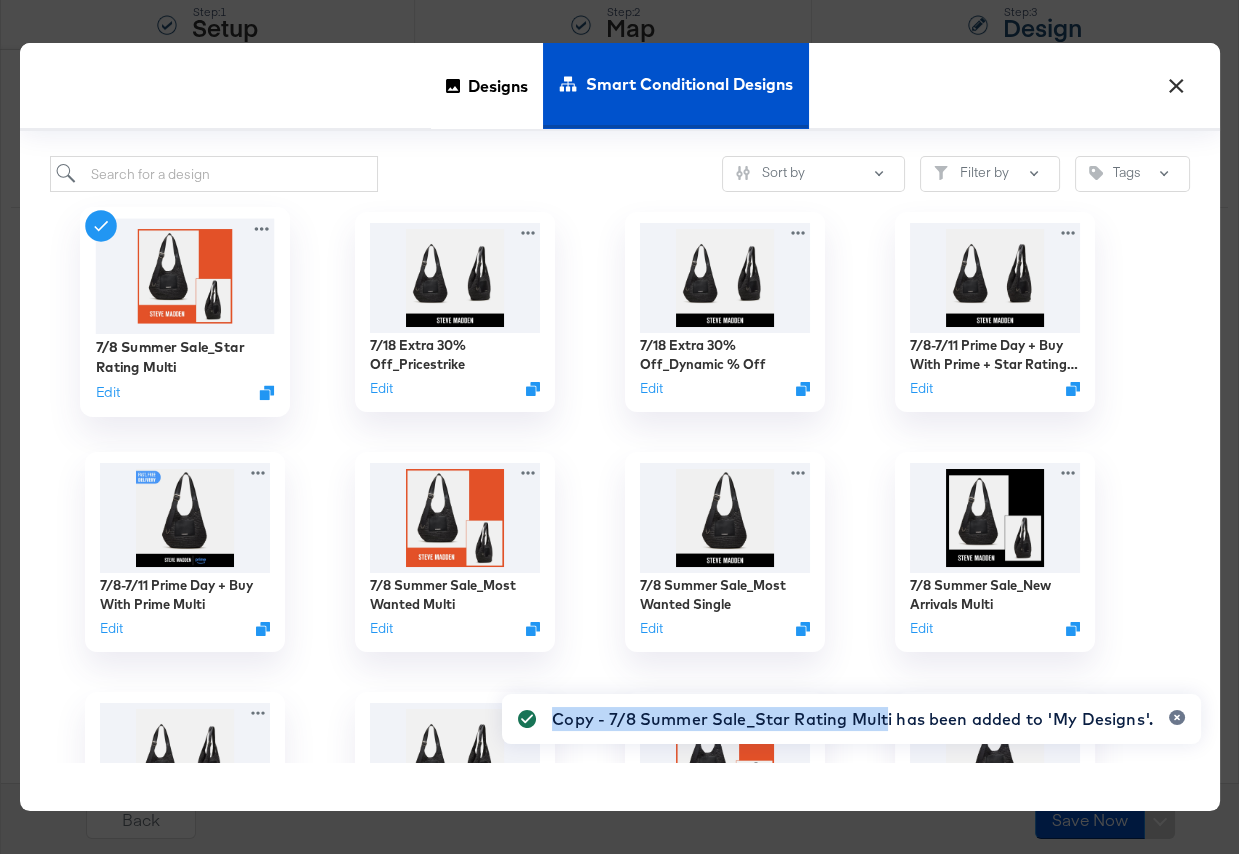 copy on "Copy - 7/8 Summer Sale_Star Rating Mult" 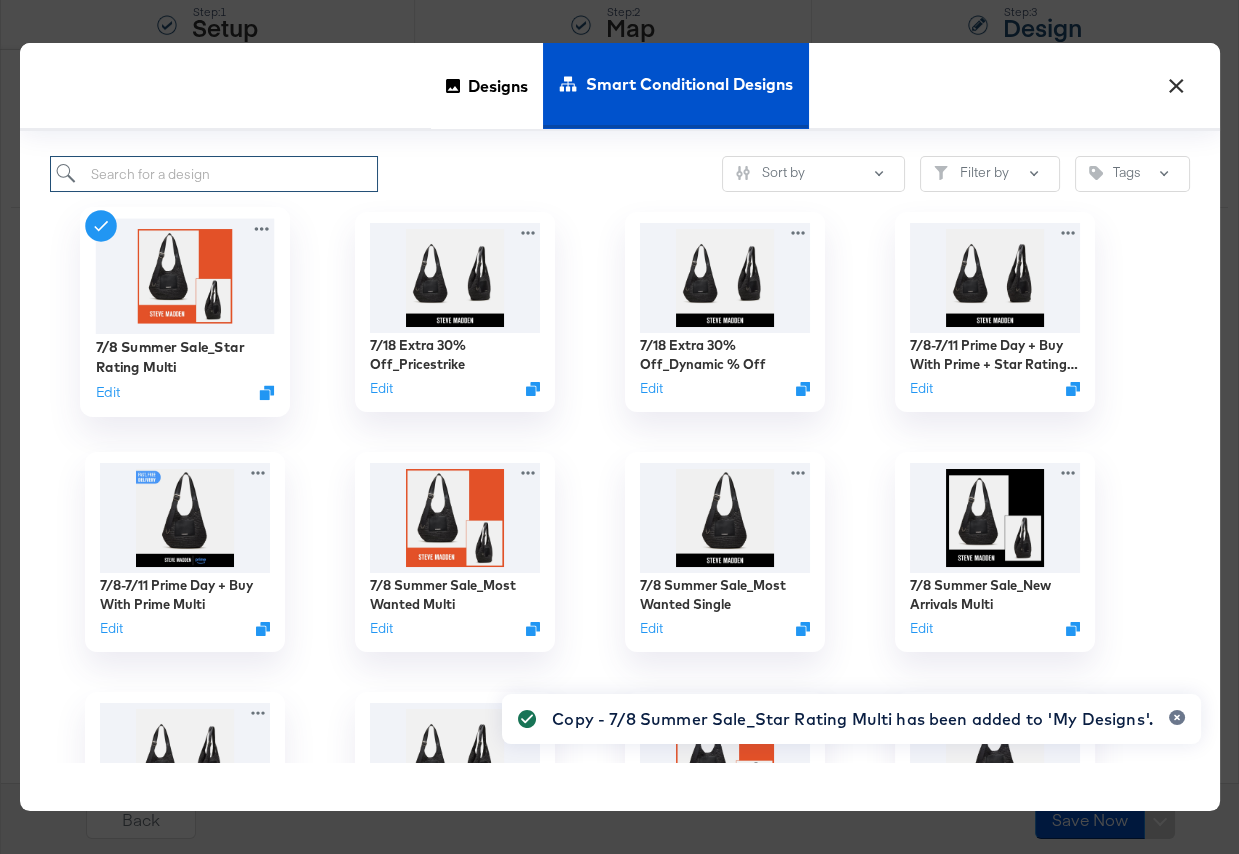 click at bounding box center [214, 174] 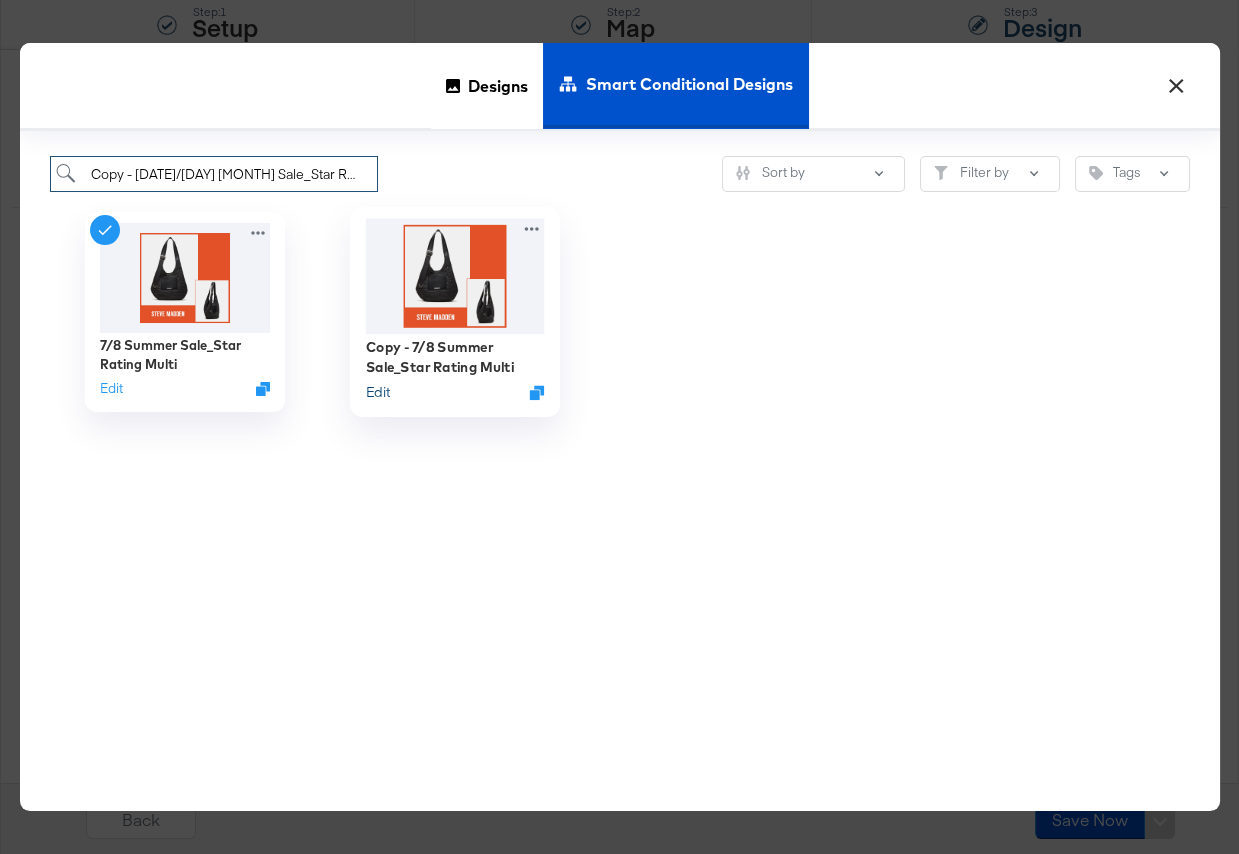 type on "Copy - 7/8 Summer Sale_Star Rating Mult" 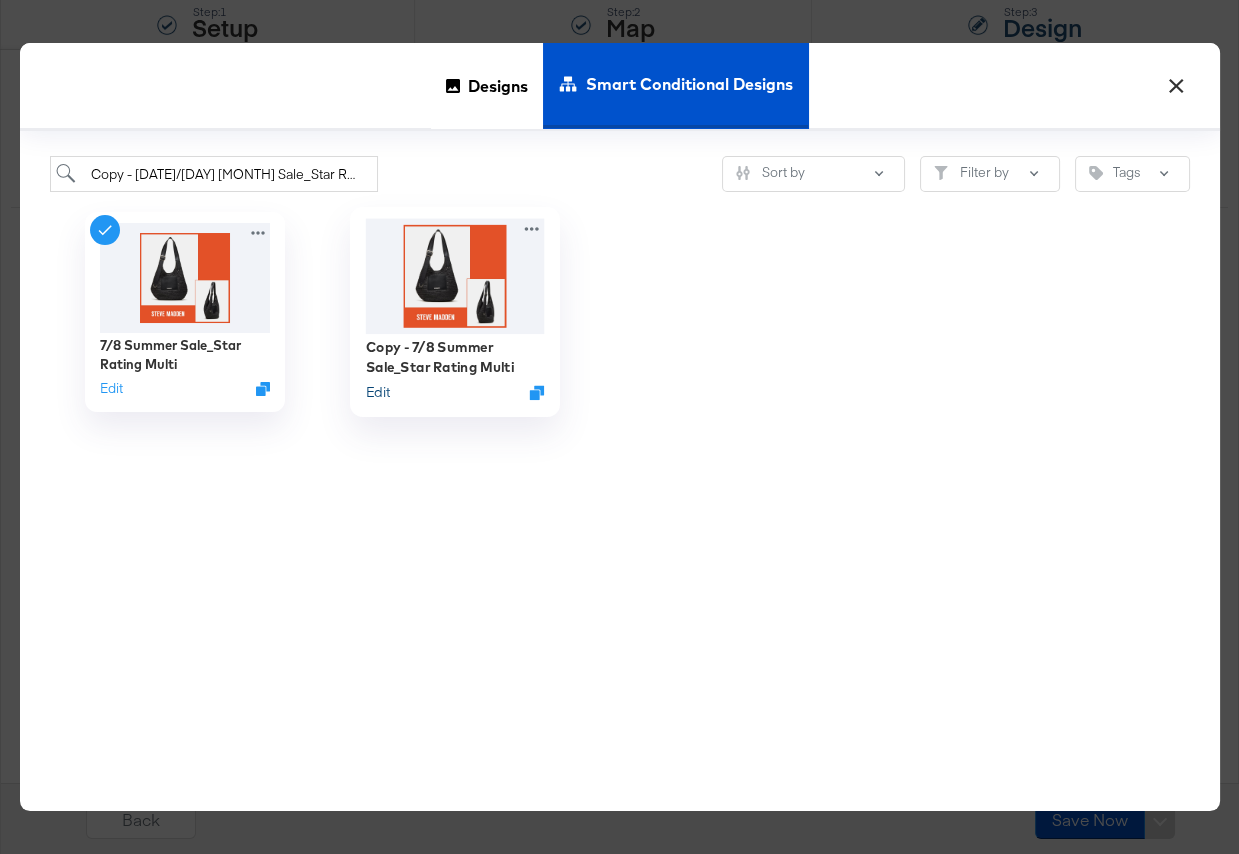 click on "Edit" at bounding box center [377, 392] 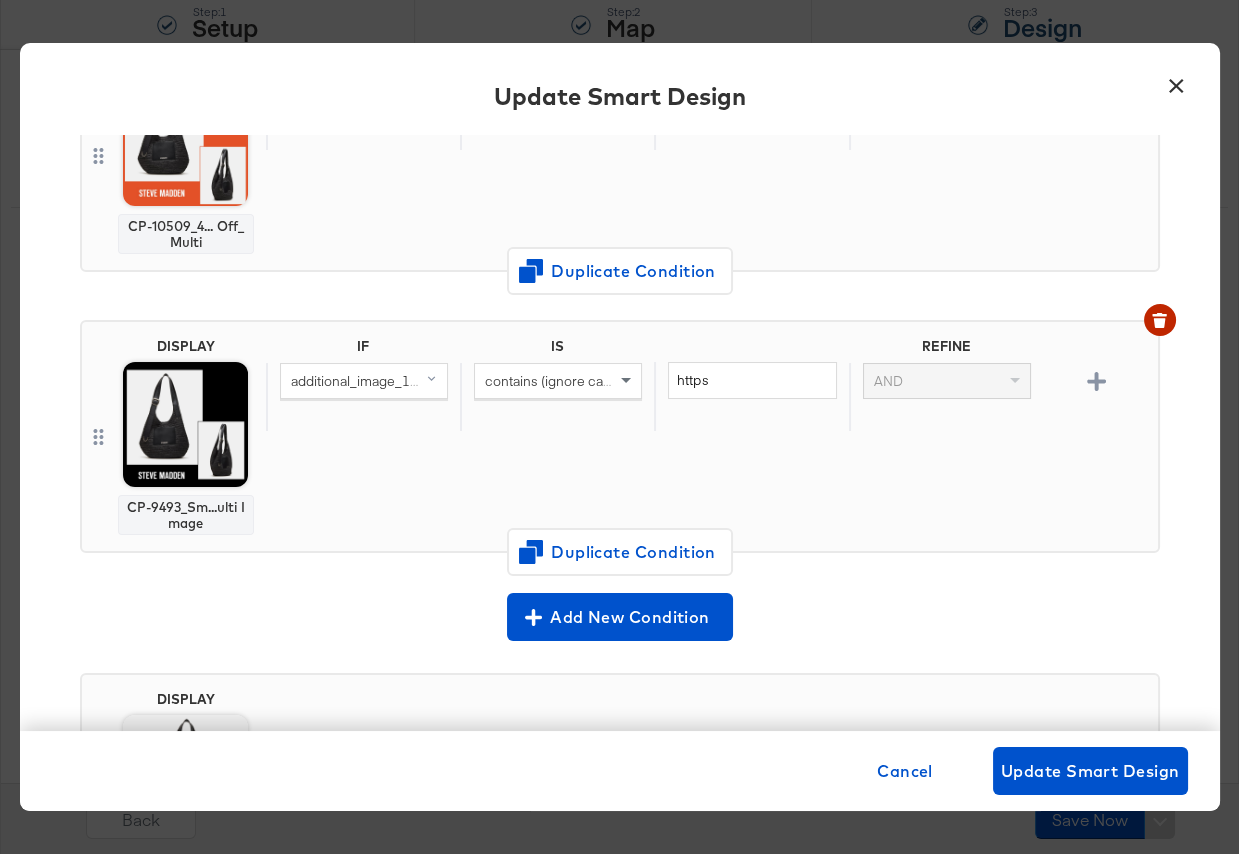scroll, scrollTop: 237, scrollLeft: 0, axis: vertical 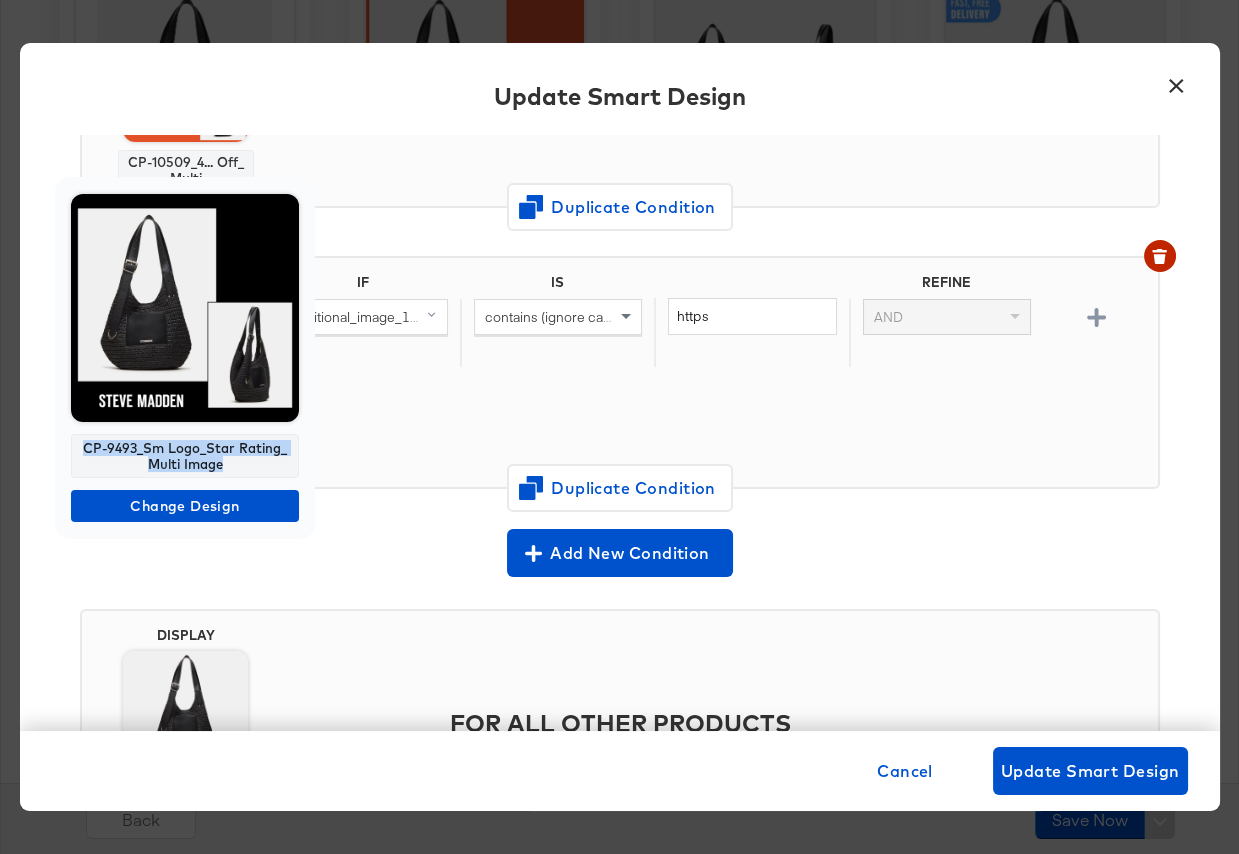 drag, startPoint x: 243, startPoint y: 461, endPoint x: 73, endPoint y: 445, distance: 170.75128 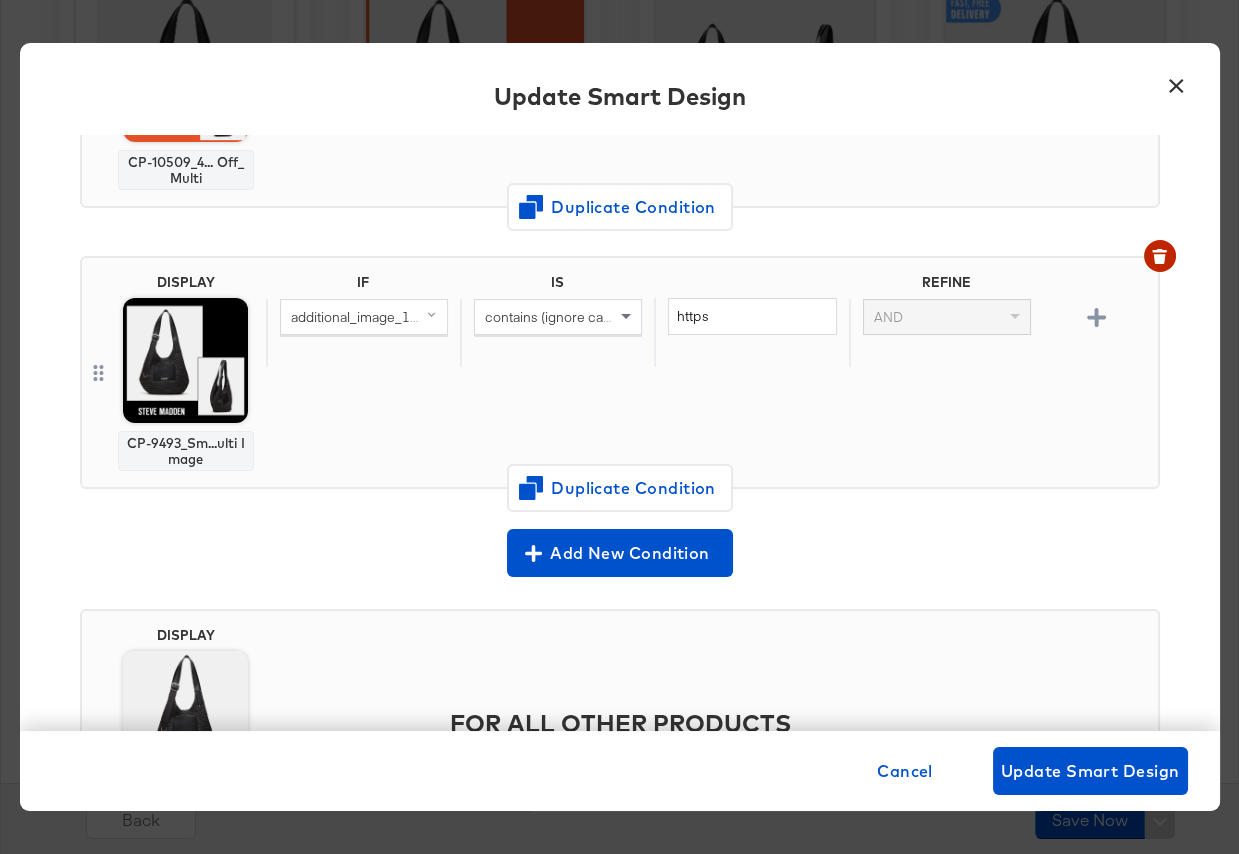 click on "IF IS   REFINE   additional_image_1_url (original) contains (ignore case) https AND" at bounding box center (708, 372) 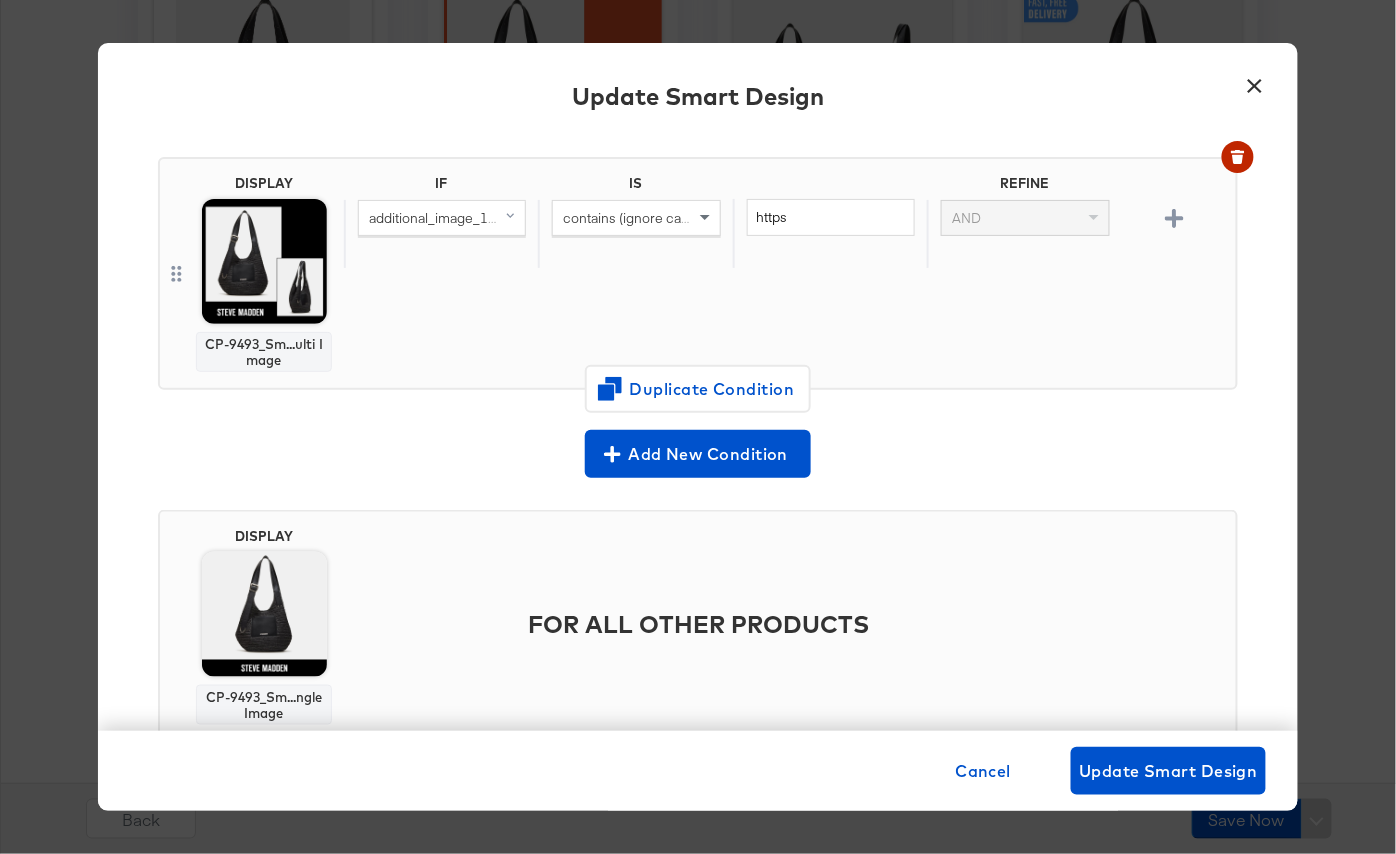 scroll, scrollTop: 478, scrollLeft: 0, axis: vertical 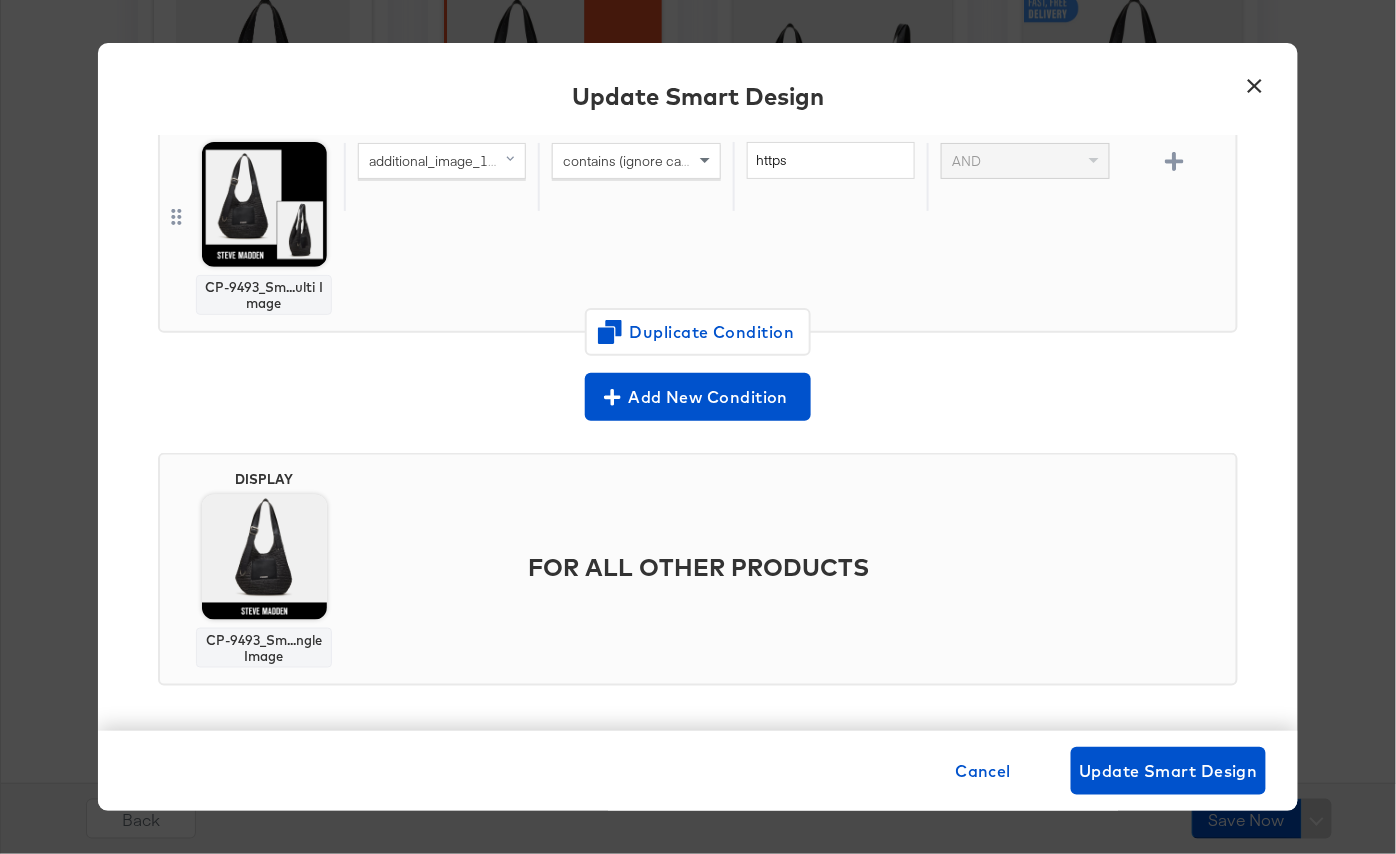 click on "DISPLAY CP-9493_Sm...ulti Image IF IS   REFINE   additional_image_1_url (original) contains (ignore case) https AND Duplicate Condition" at bounding box center (698, 224) 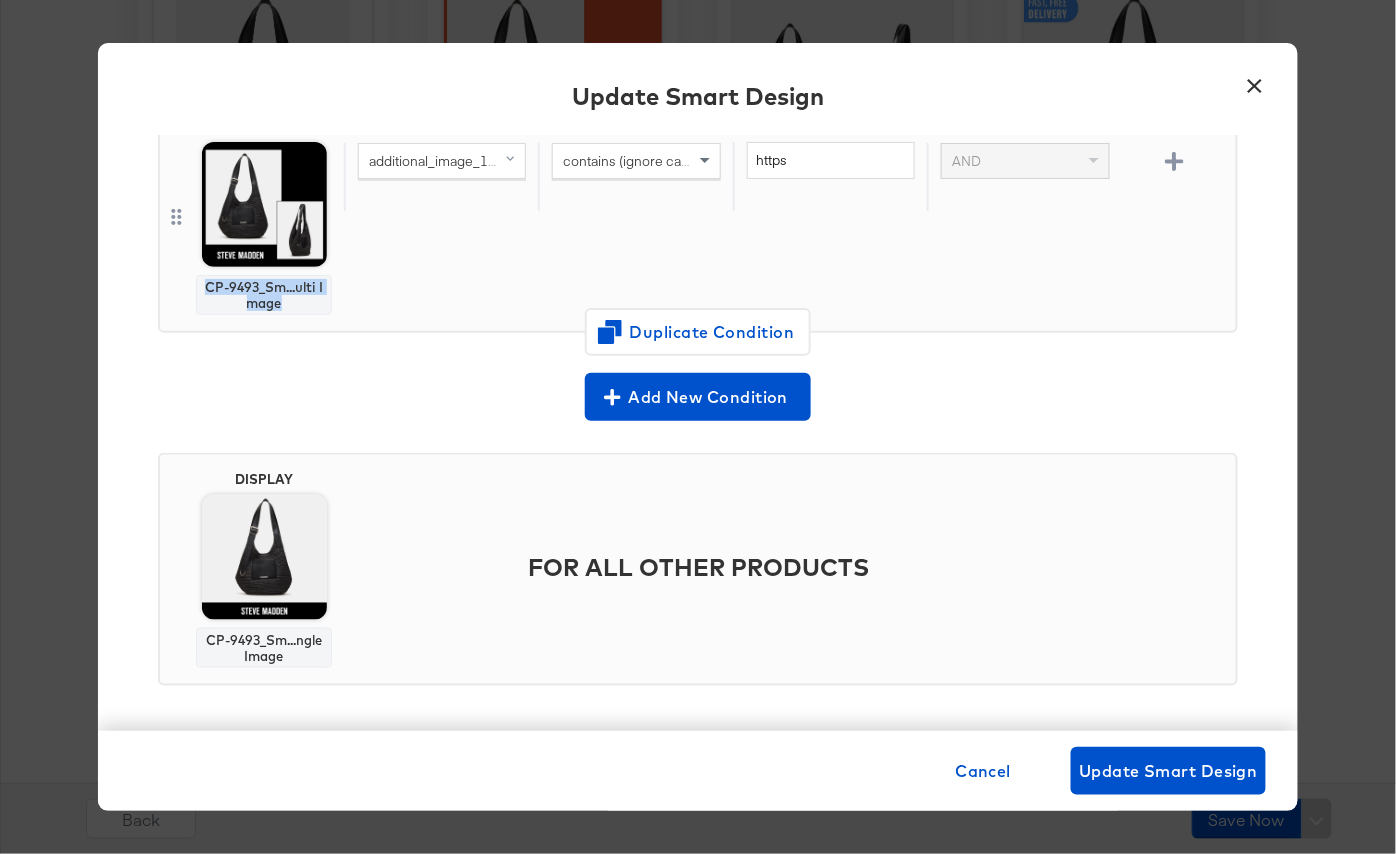 drag, startPoint x: 290, startPoint y: 300, endPoint x: 206, endPoint y: 284, distance: 85.51023 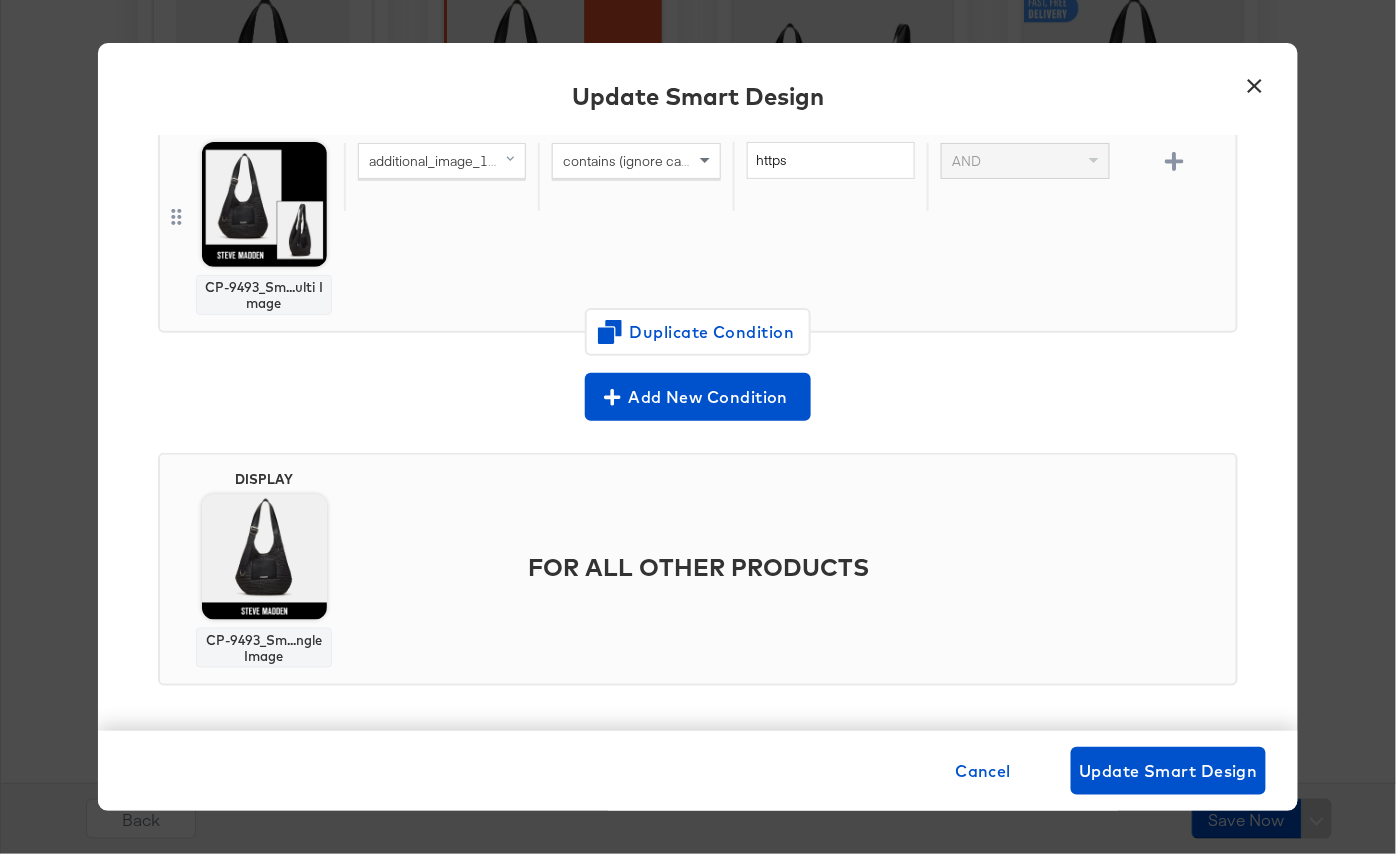 click on "Add New Condition" at bounding box center [698, 397] 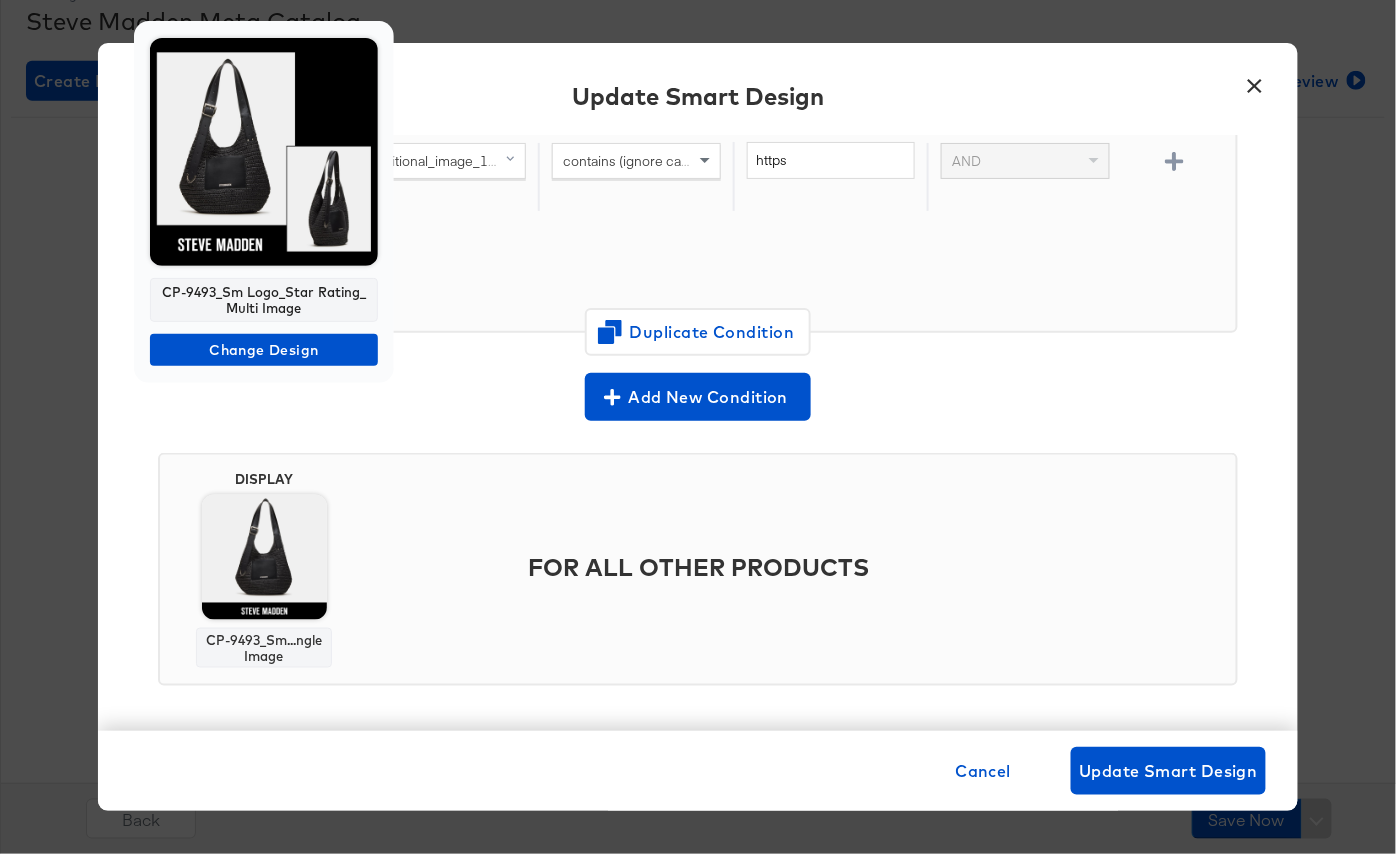 scroll, scrollTop: 293, scrollLeft: 0, axis: vertical 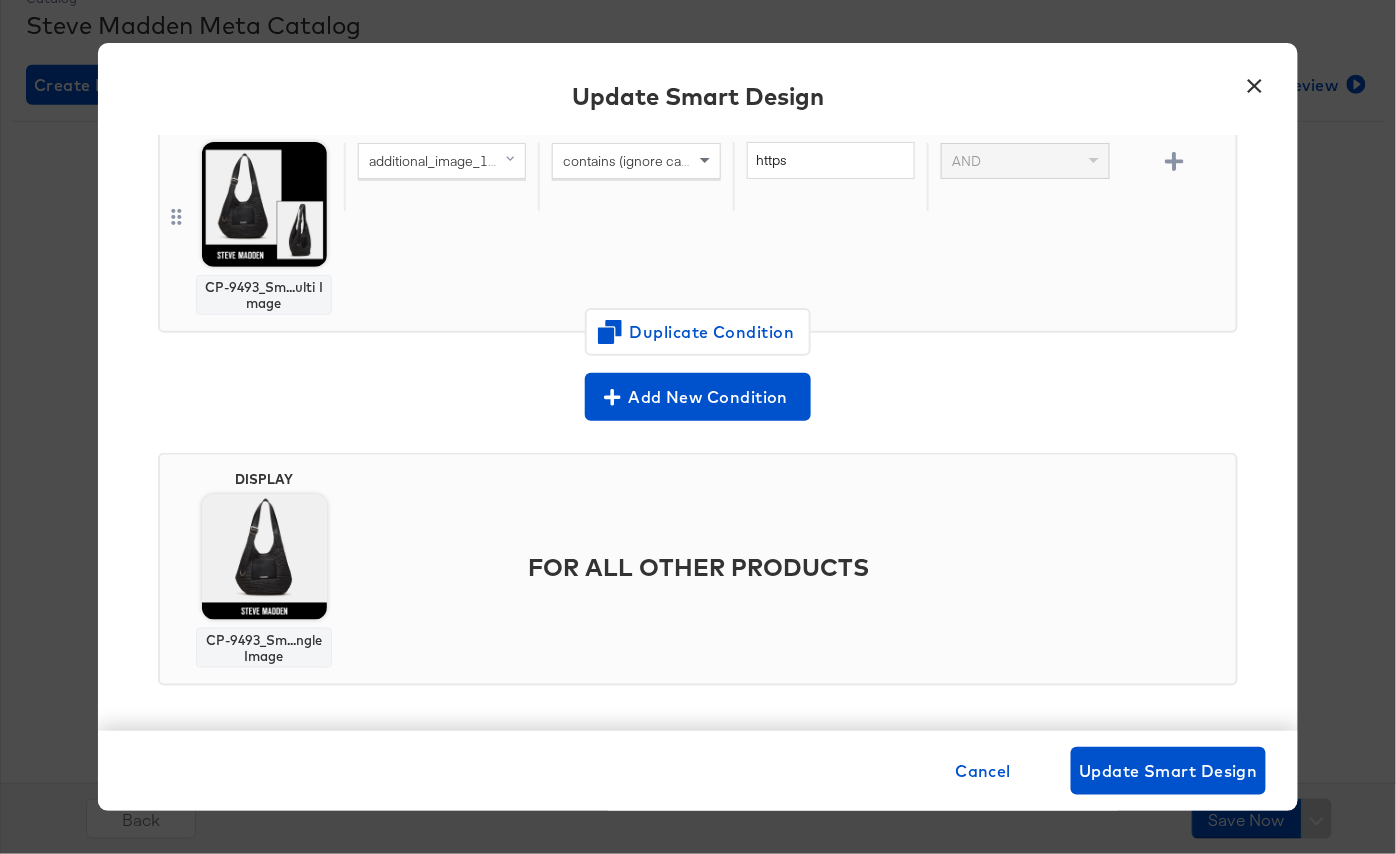 click on "DISPLAY CP-9493_Sm...ulti Image IF IS   REFINE   additional_image_1_url (original) contains (ignore case) https AND Duplicate Condition" at bounding box center (698, 224) 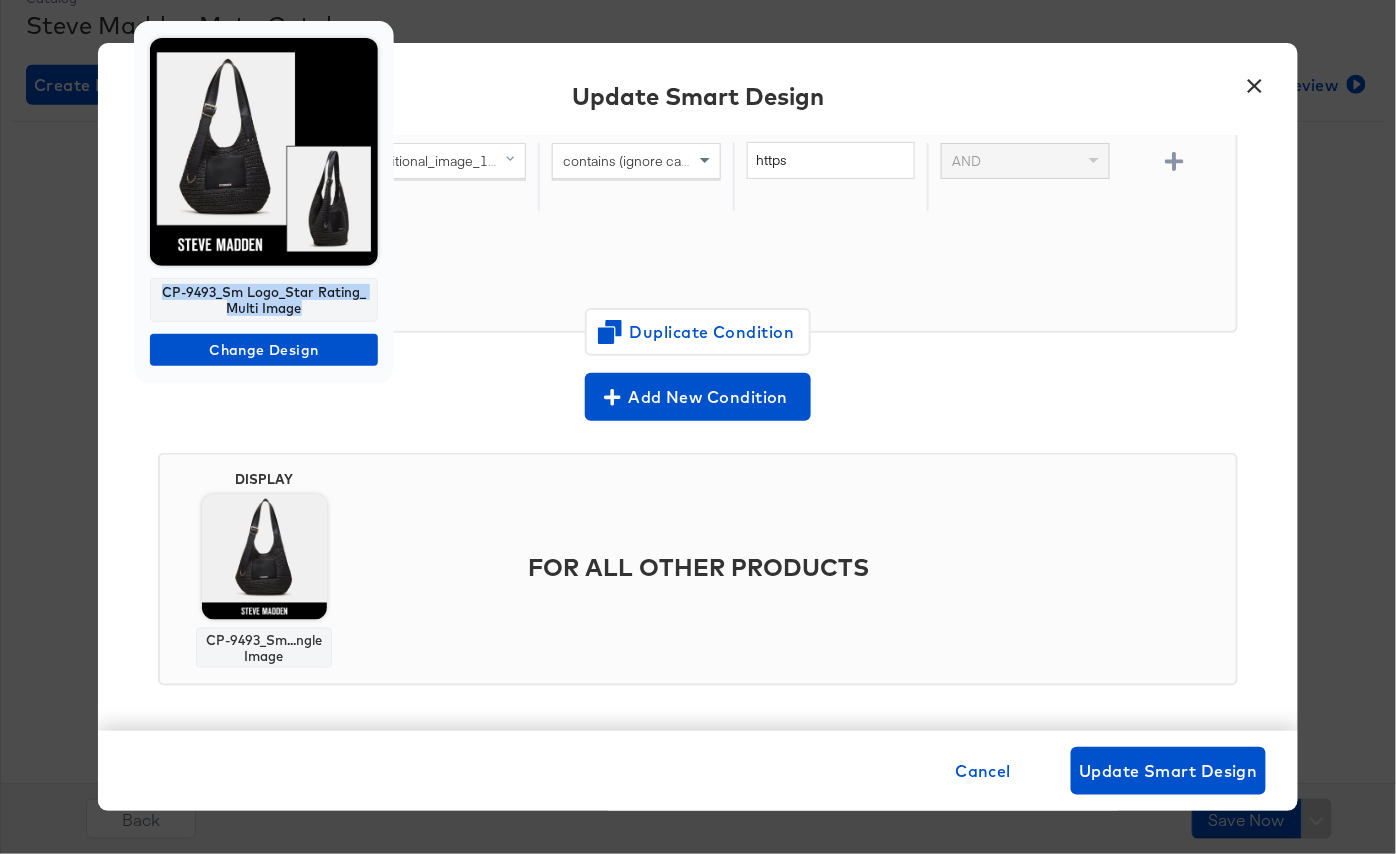 drag, startPoint x: 309, startPoint y: 311, endPoint x: 153, endPoint y: 287, distance: 157.83536 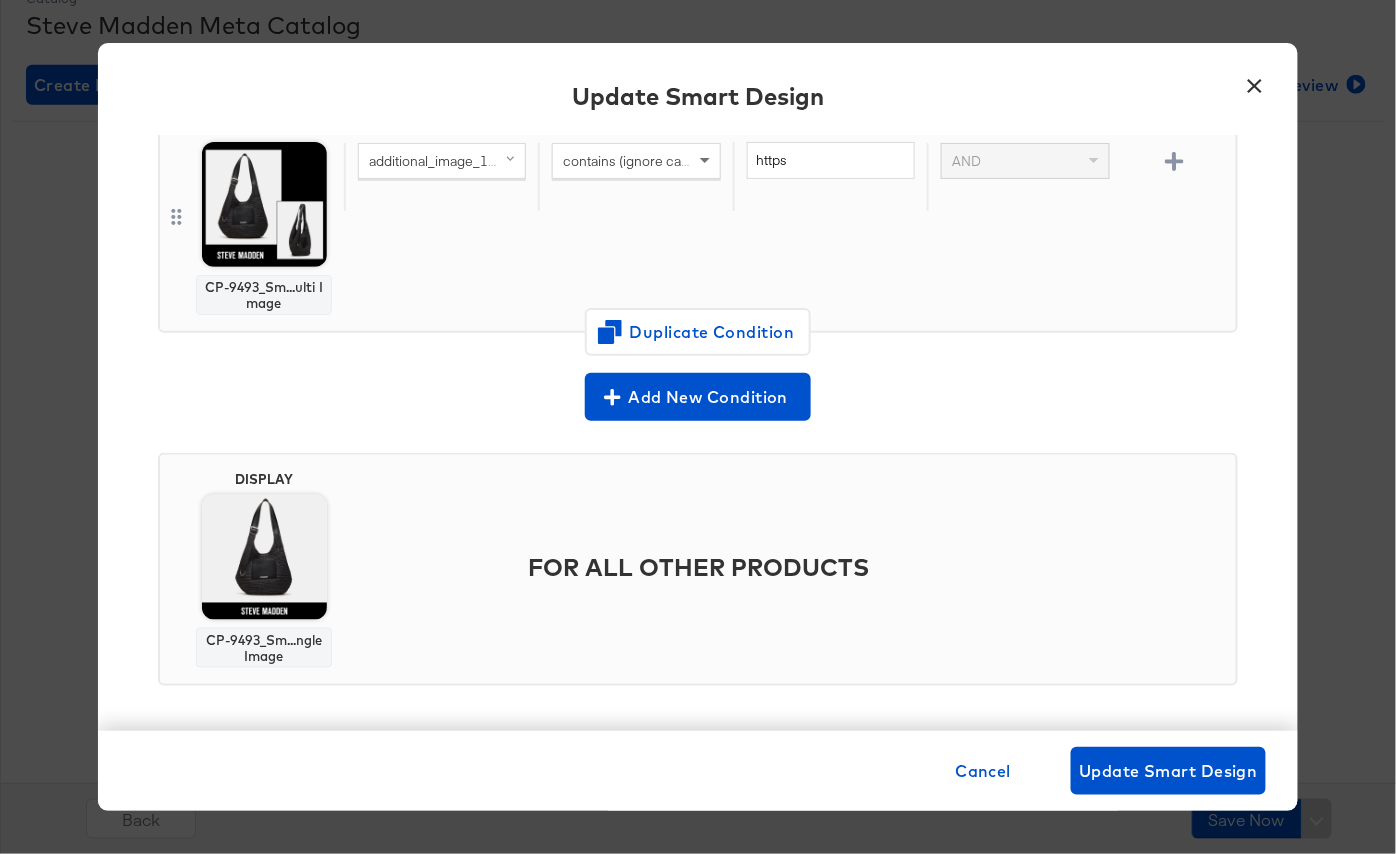 click on "[URL] (original)" at bounding box center (441, 177) 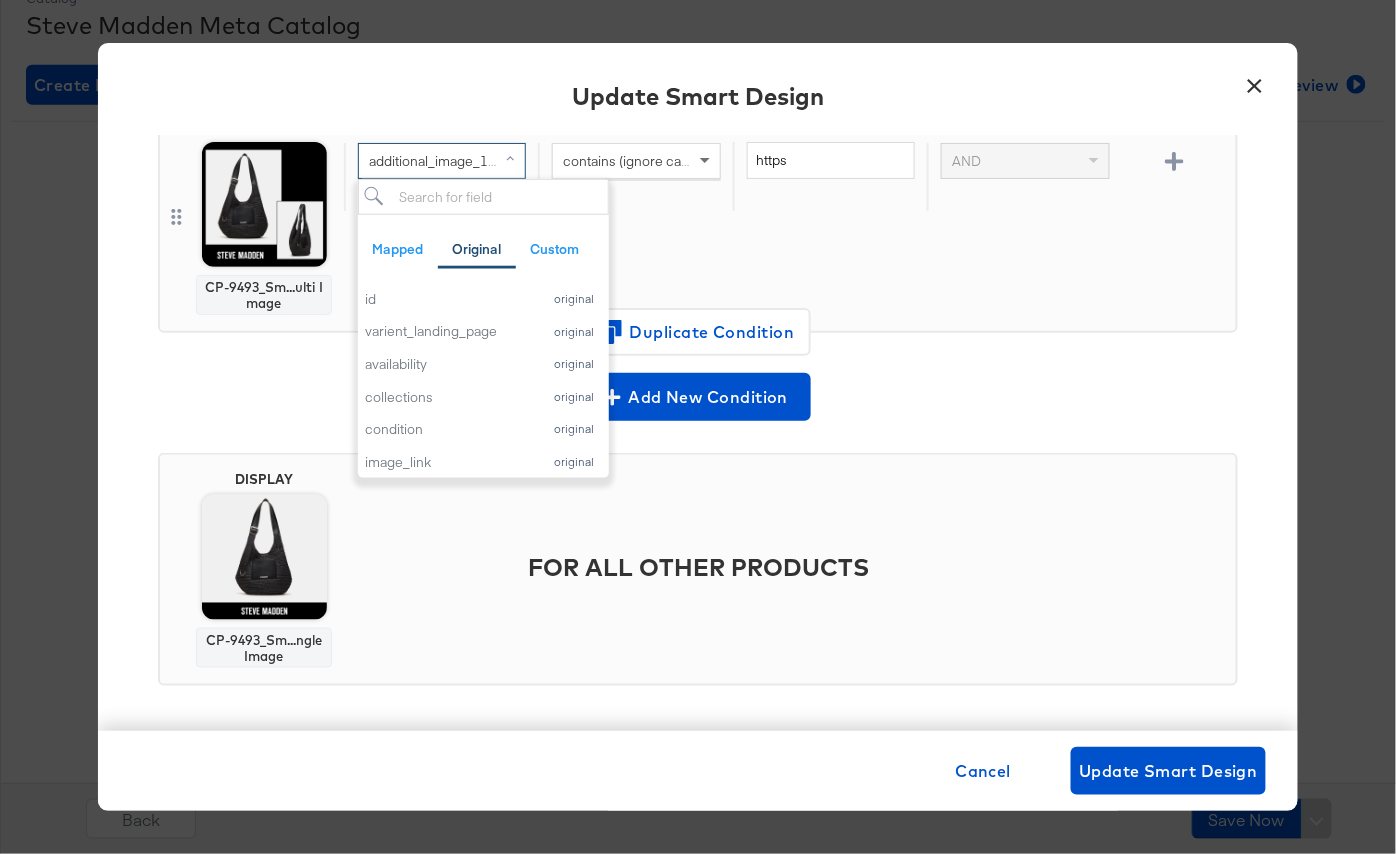 click on "contains (ignore case)" at bounding box center [631, 161] 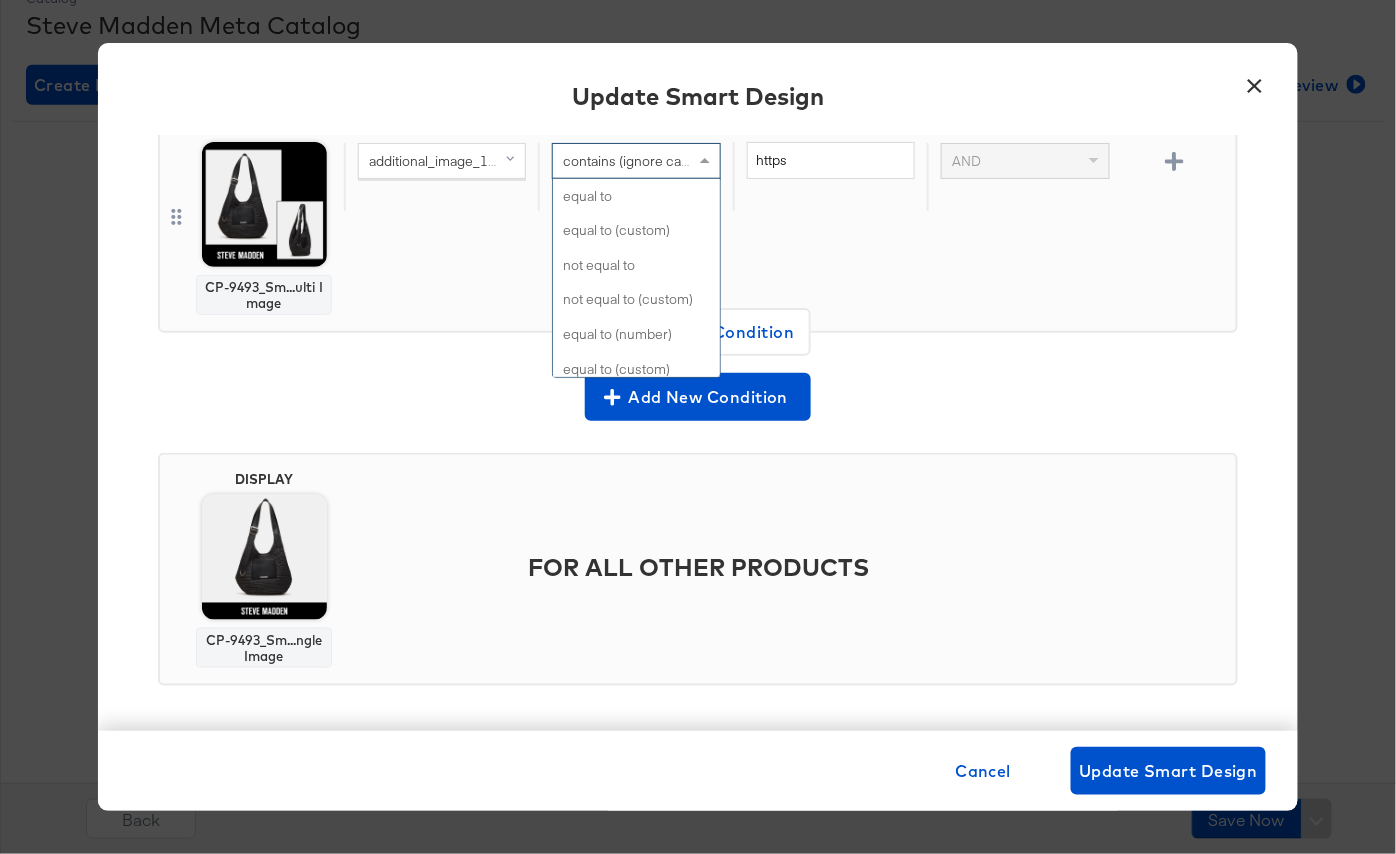 scroll, scrollTop: 817, scrollLeft: 0, axis: vertical 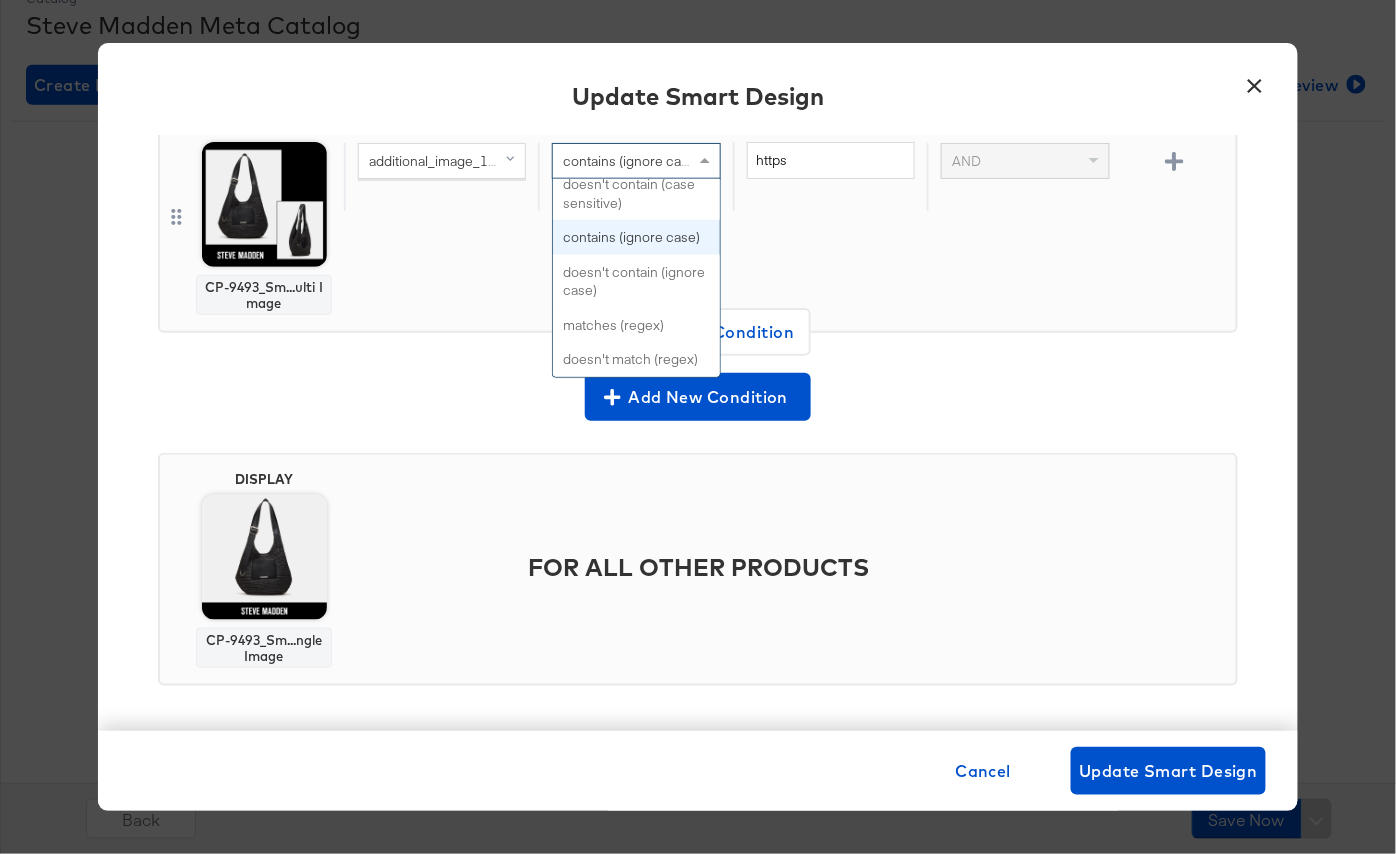 click on "×" at bounding box center [1255, 81] 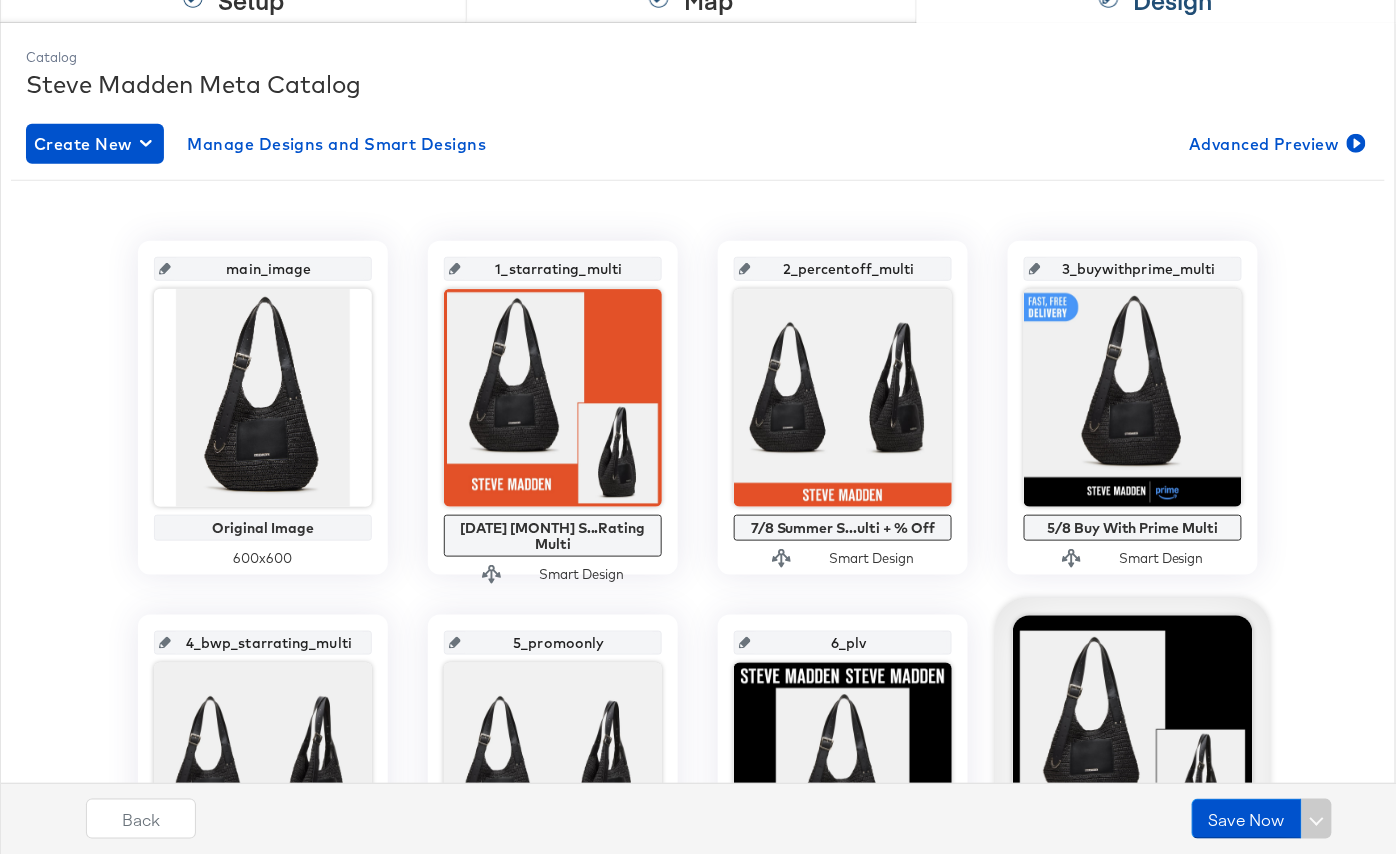 scroll, scrollTop: 237, scrollLeft: 0, axis: vertical 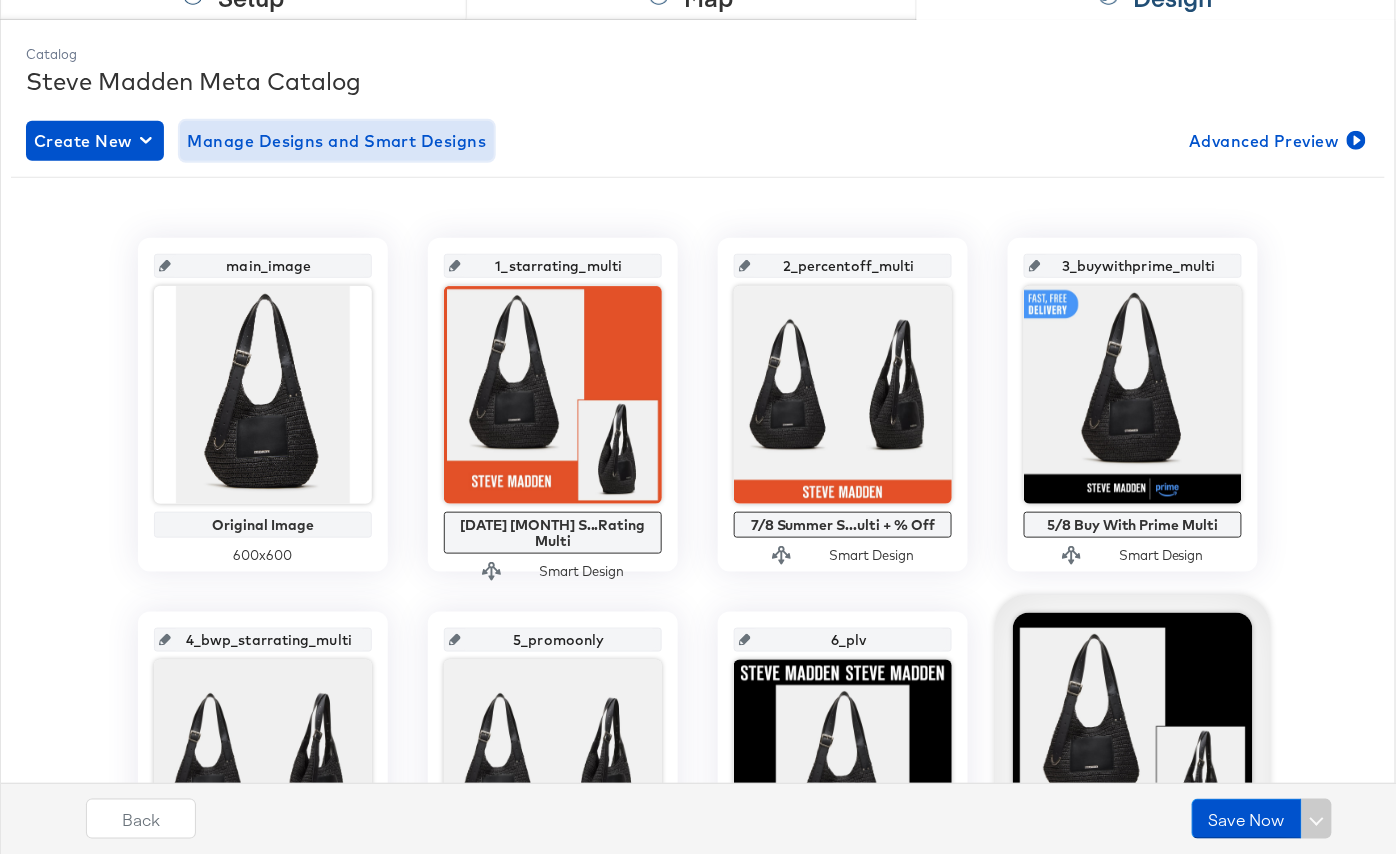 click on "Manage Designs and Smart Designs" at bounding box center [337, 141] 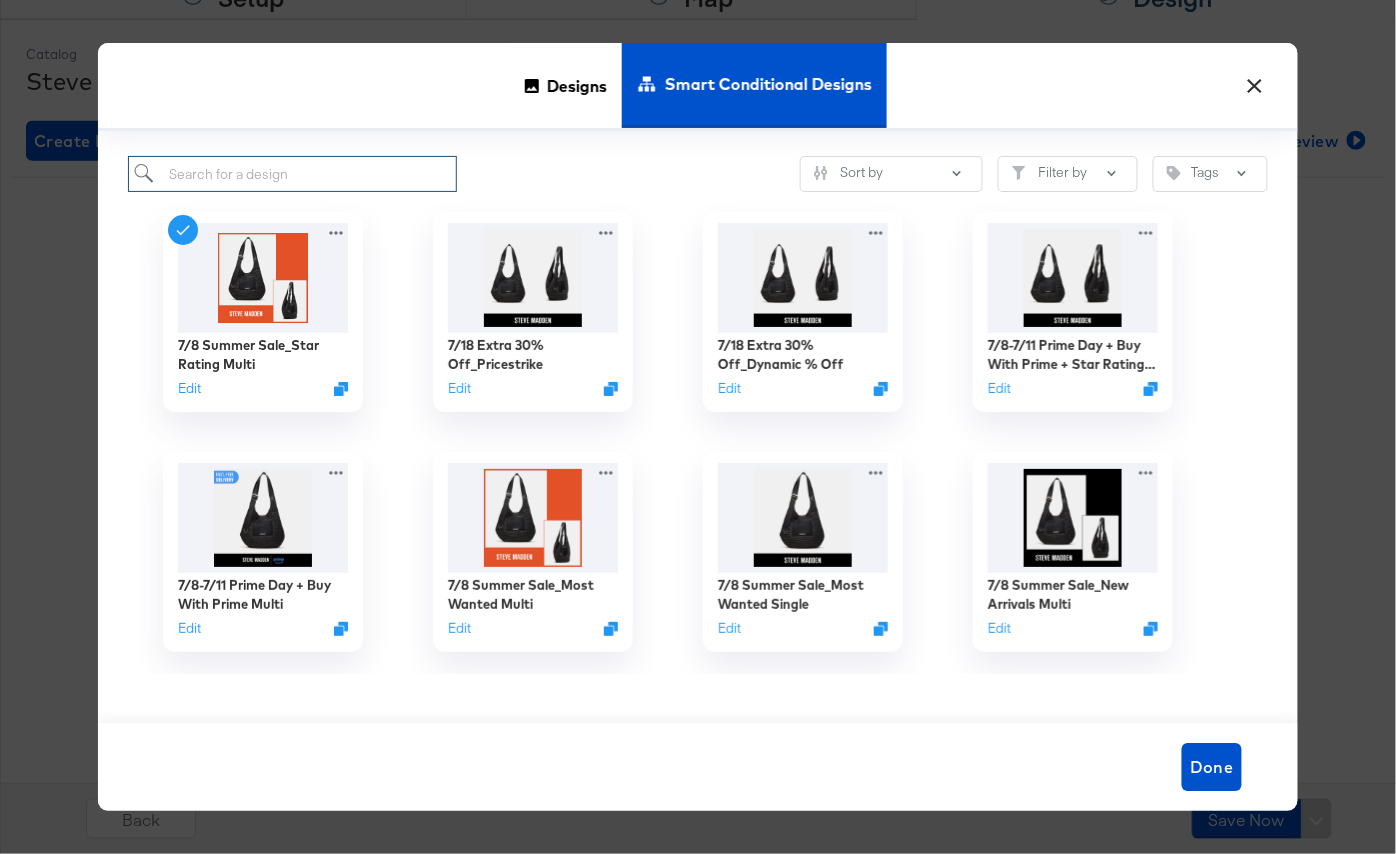 click at bounding box center [292, 174] 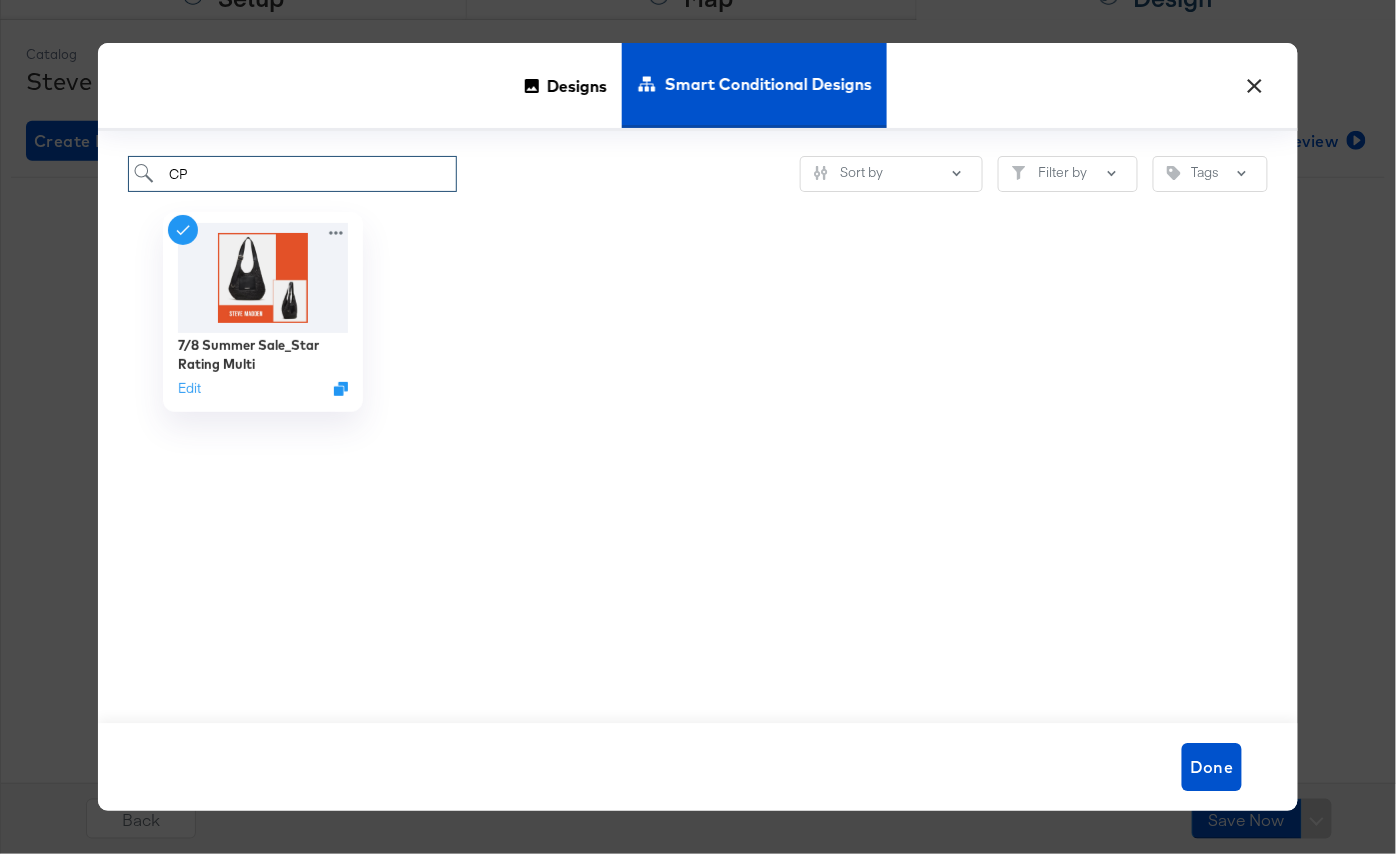 type on "C" 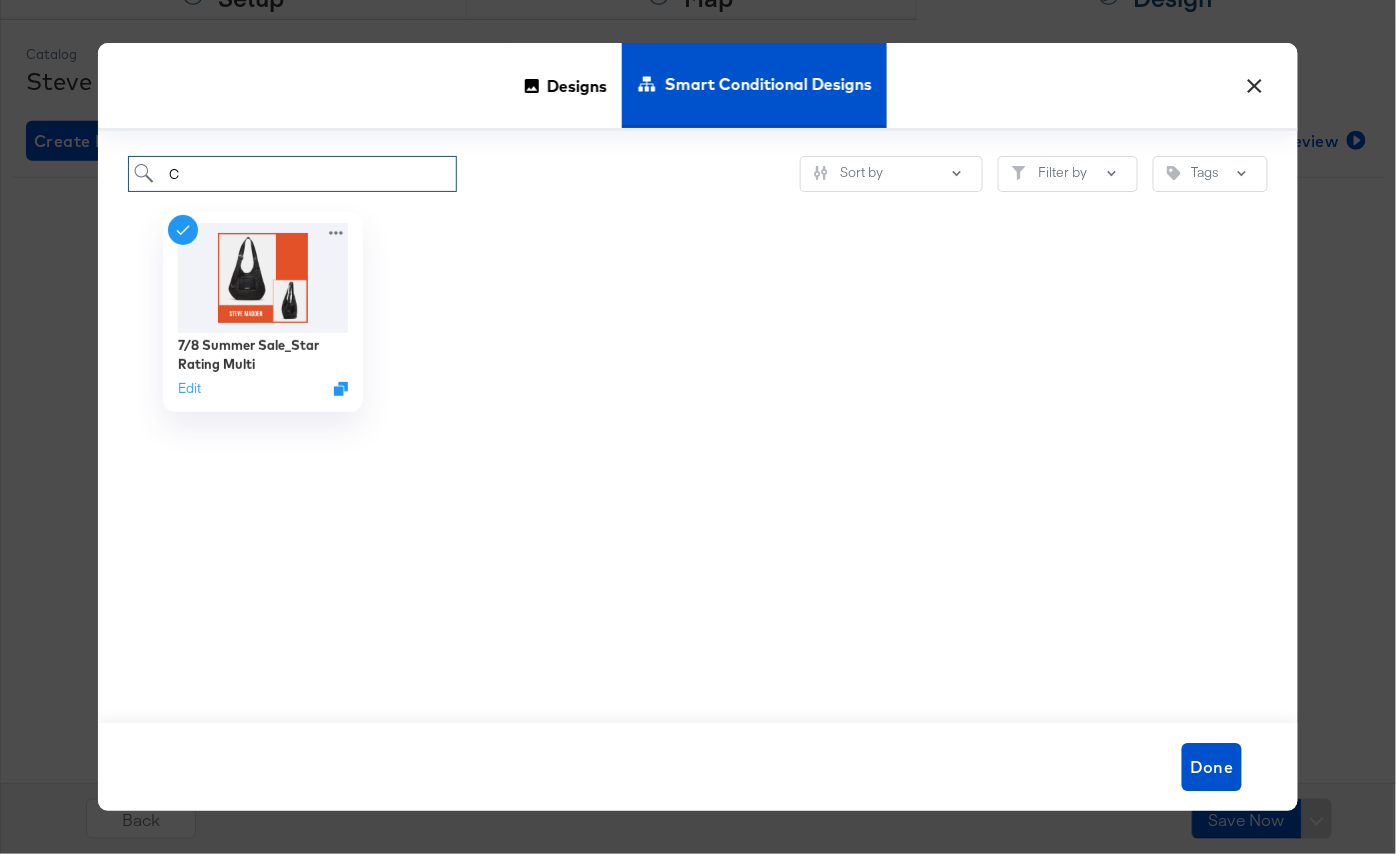 type 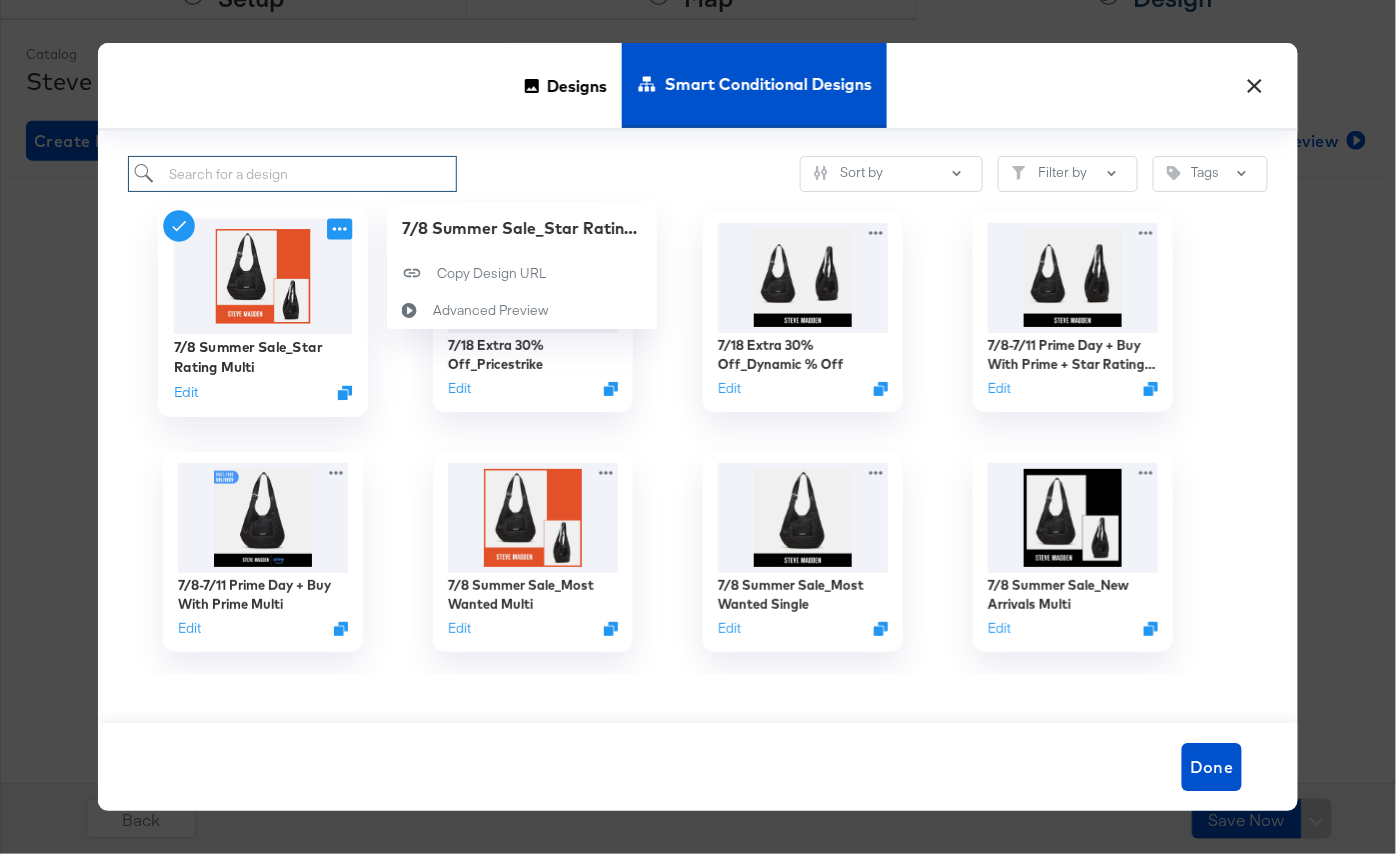 click 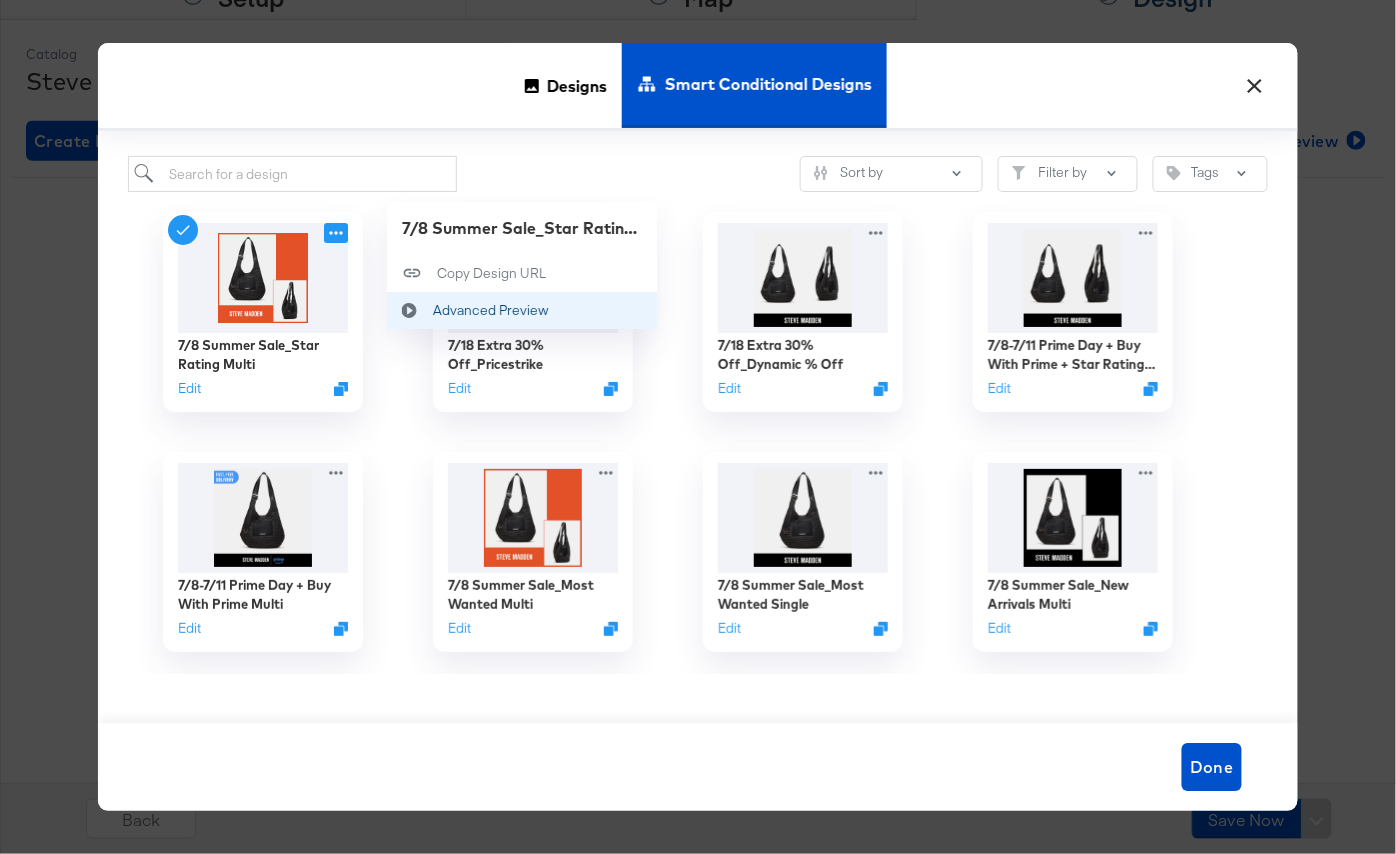 click 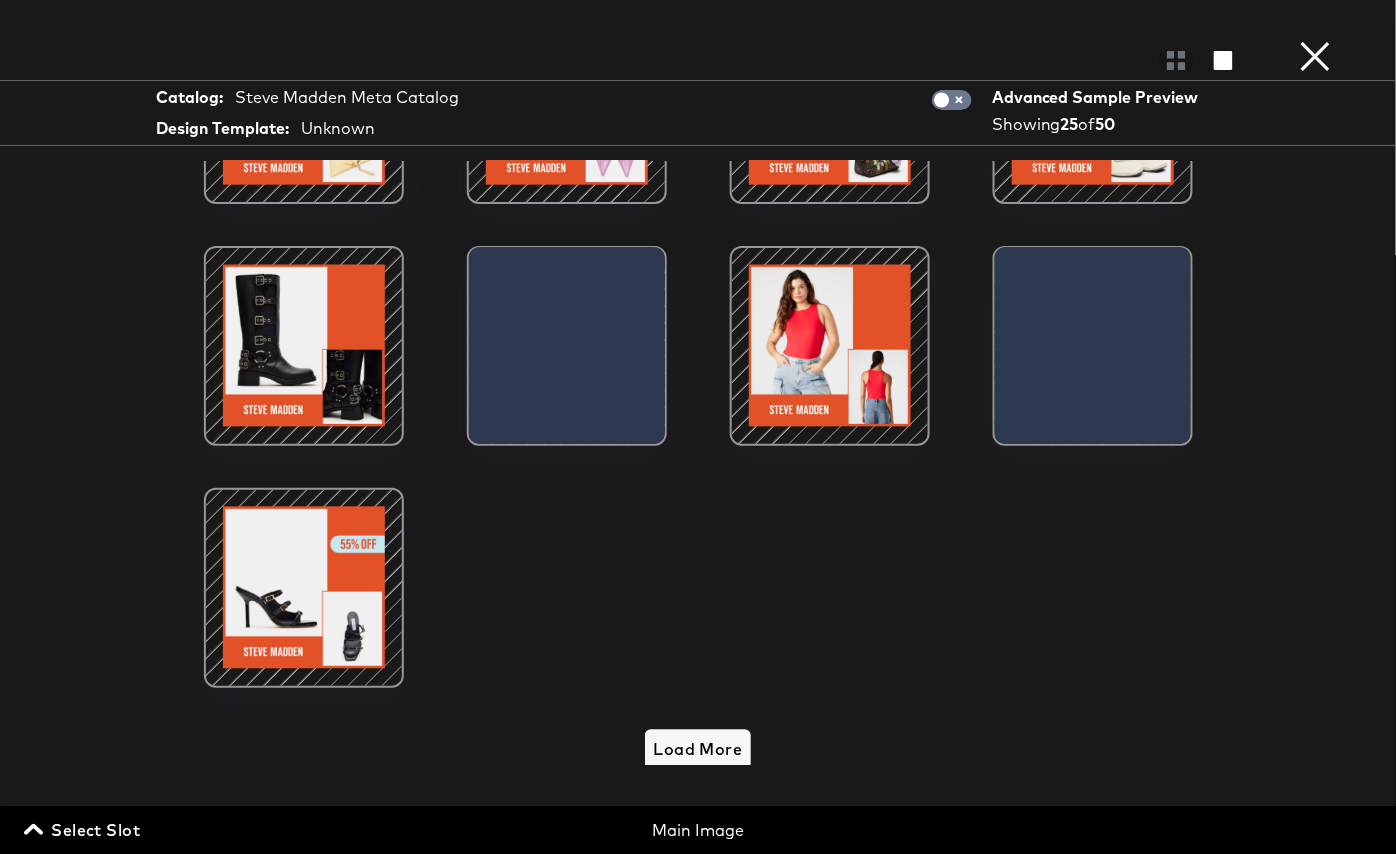 scroll, scrollTop: 1129, scrollLeft: 0, axis: vertical 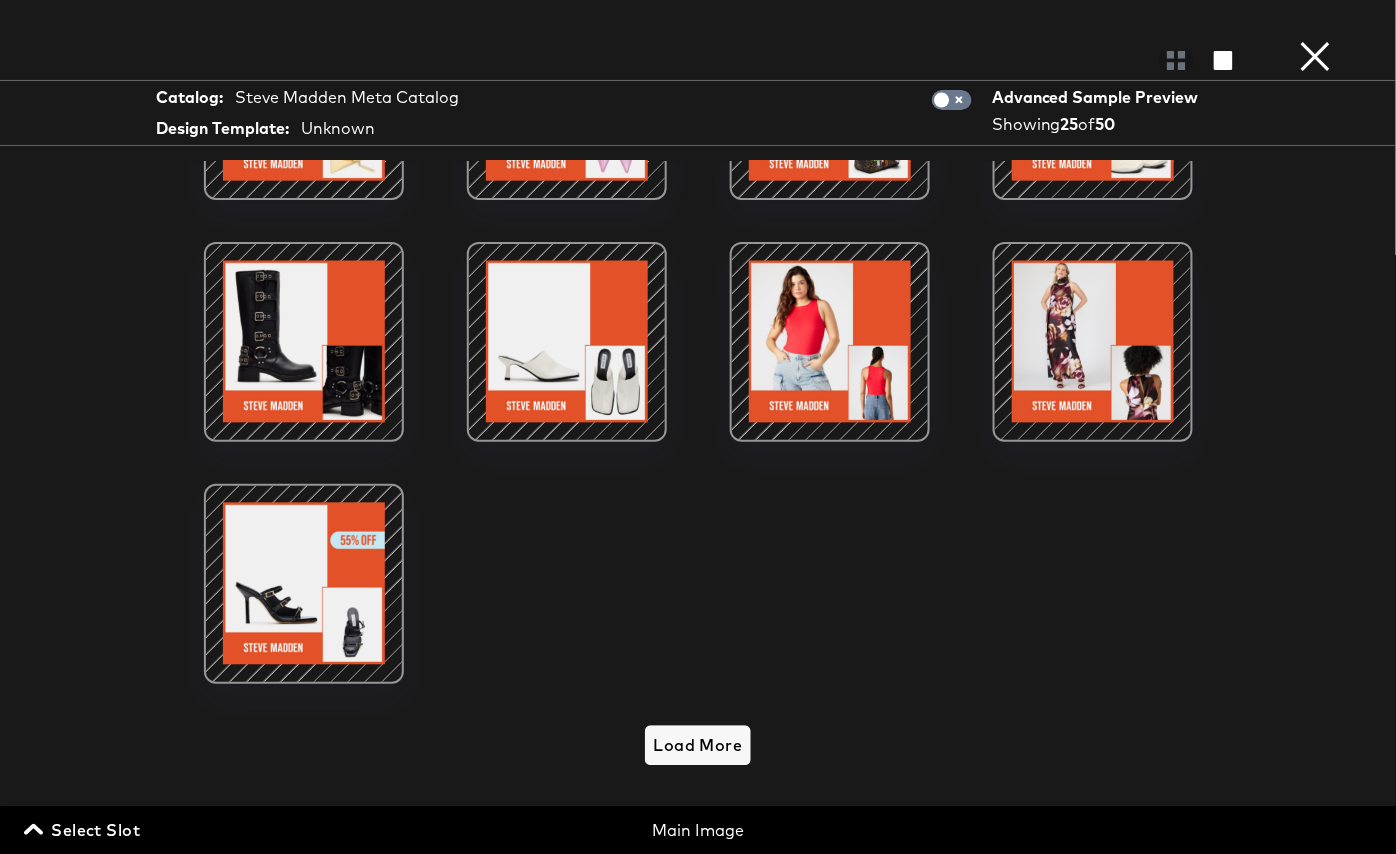 click on "Gallery View" at bounding box center [698, 60] 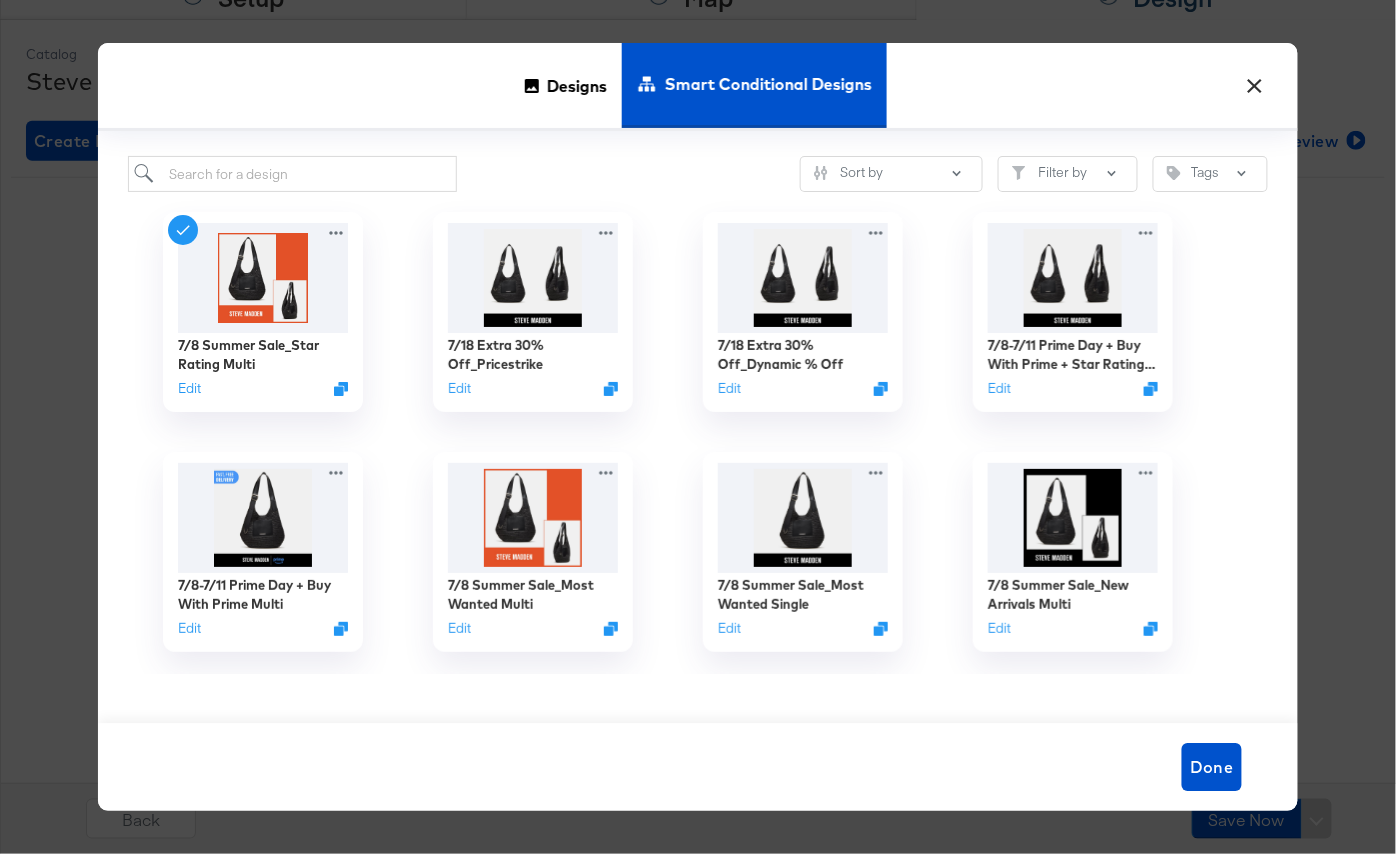 click on "×" at bounding box center (1255, 81) 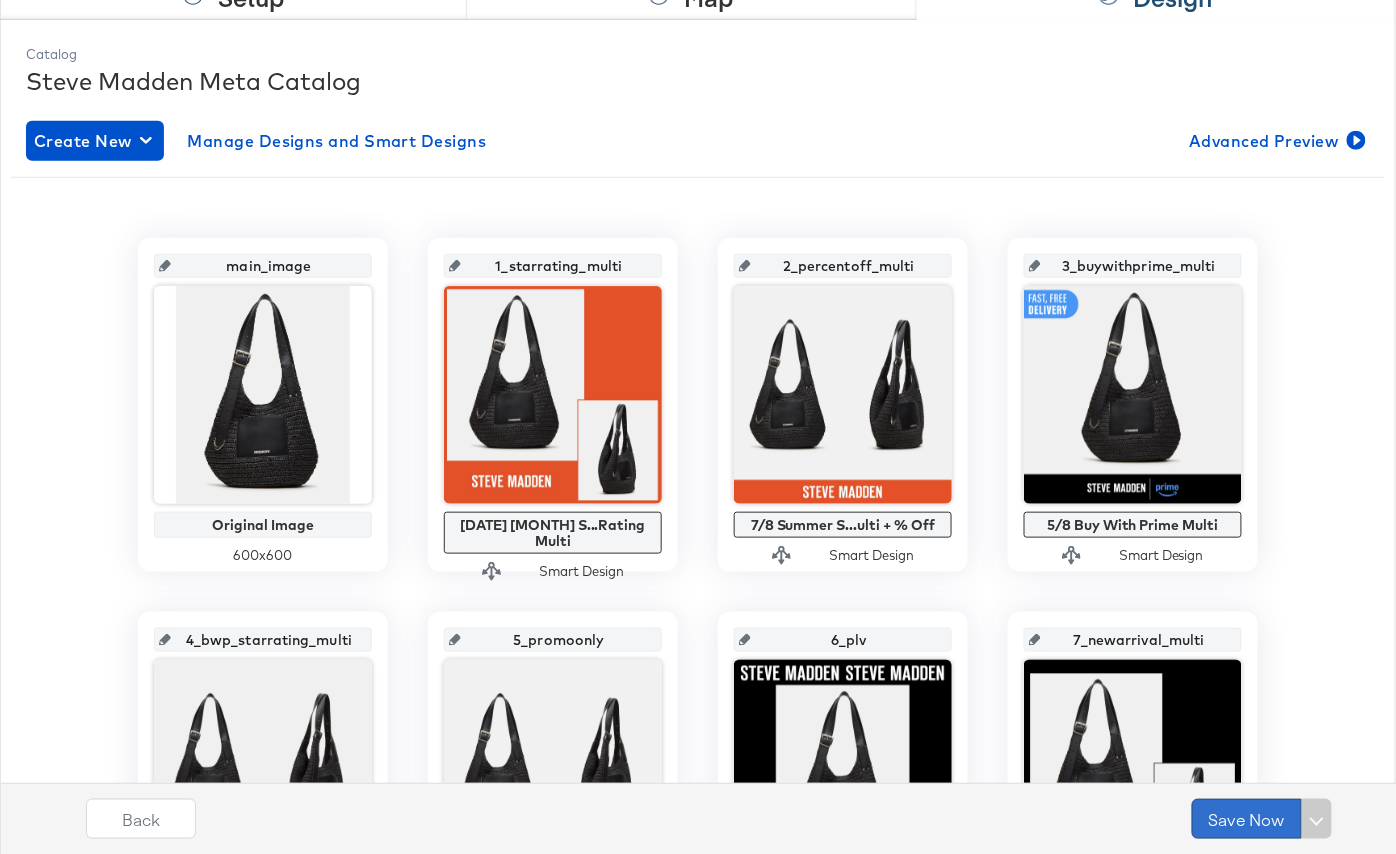 click on "Save Now" at bounding box center [1247, 819] 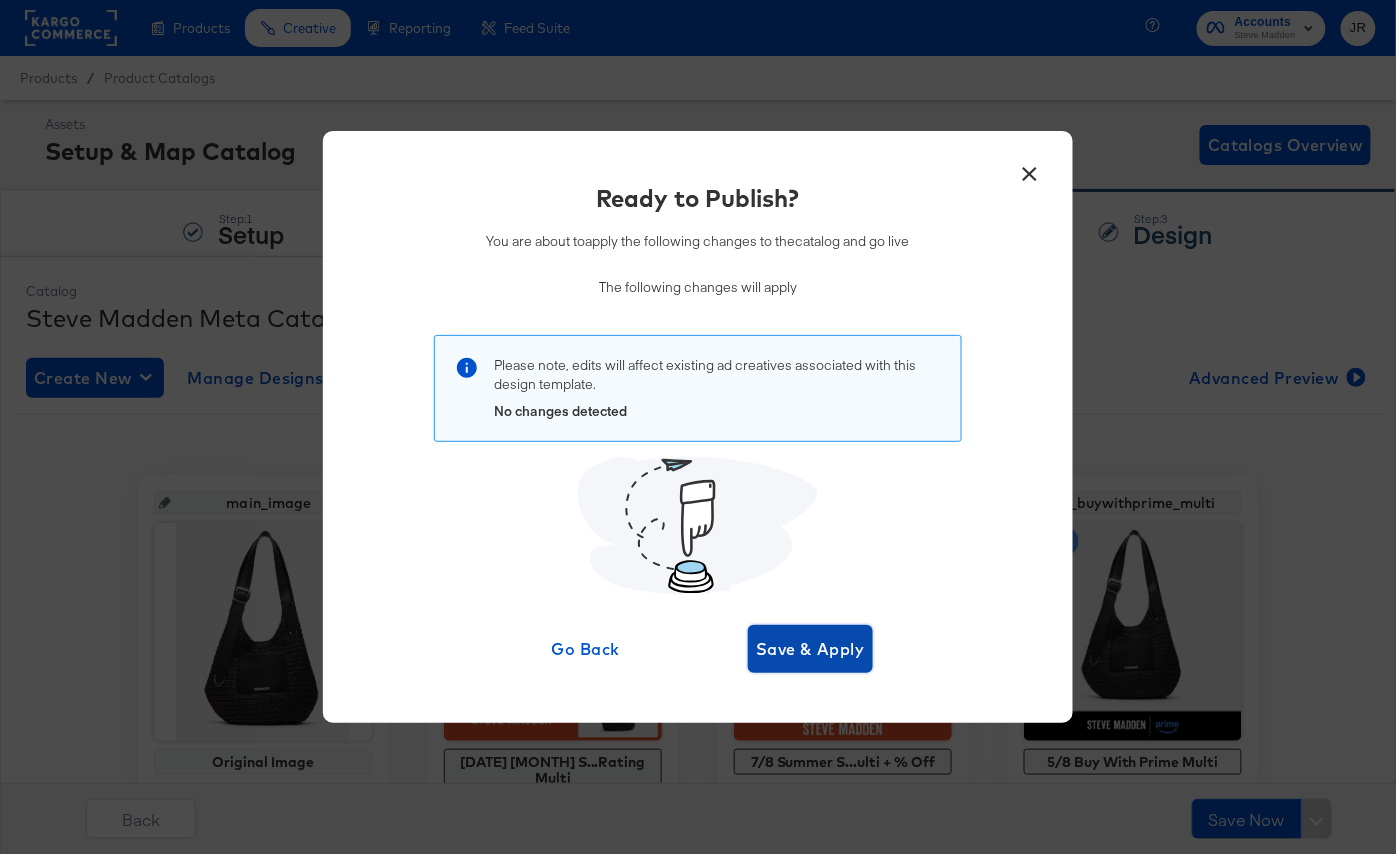 click on "Save & Apply" at bounding box center [810, 649] 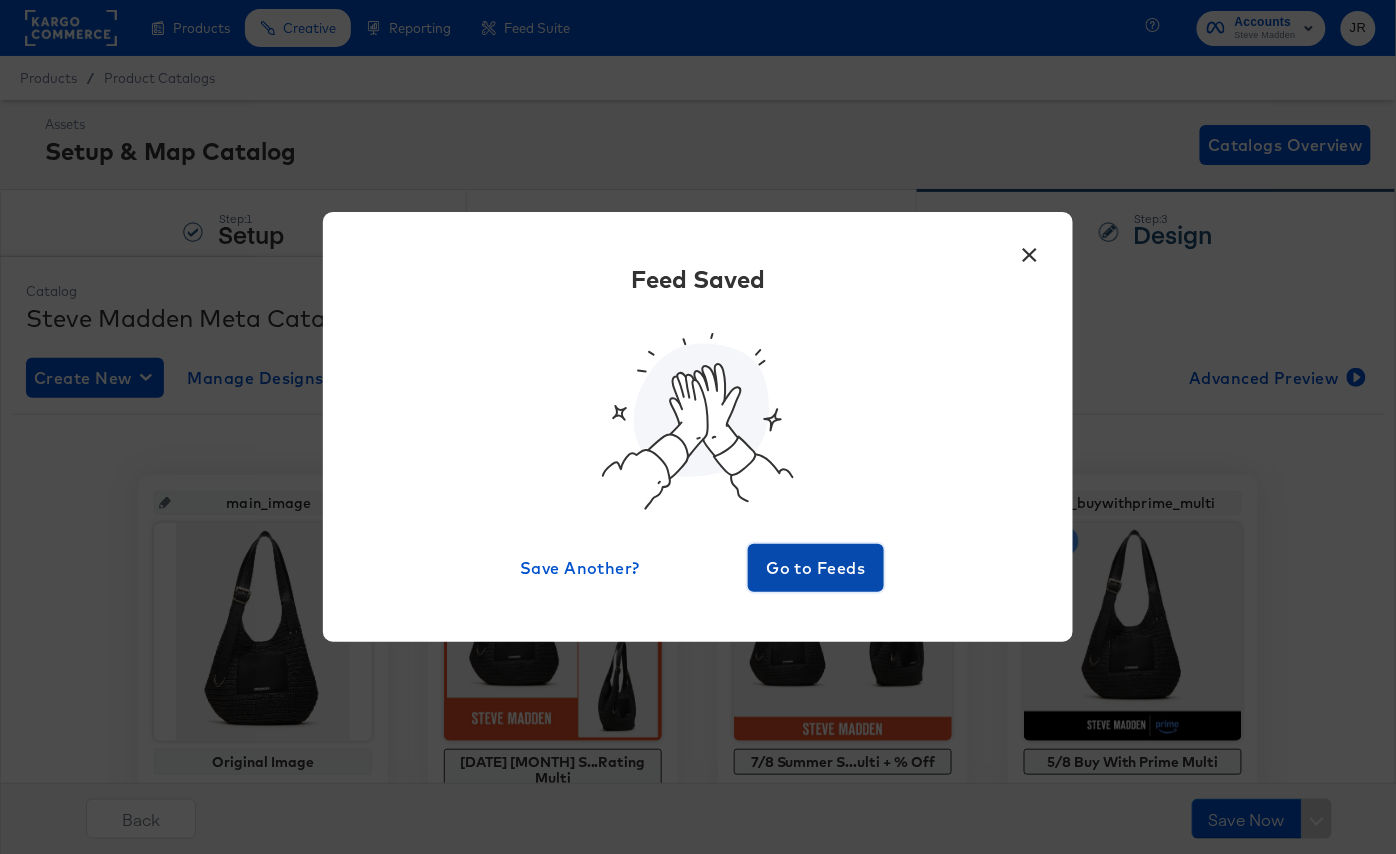 click on "Go to Feeds" at bounding box center (816, 568) 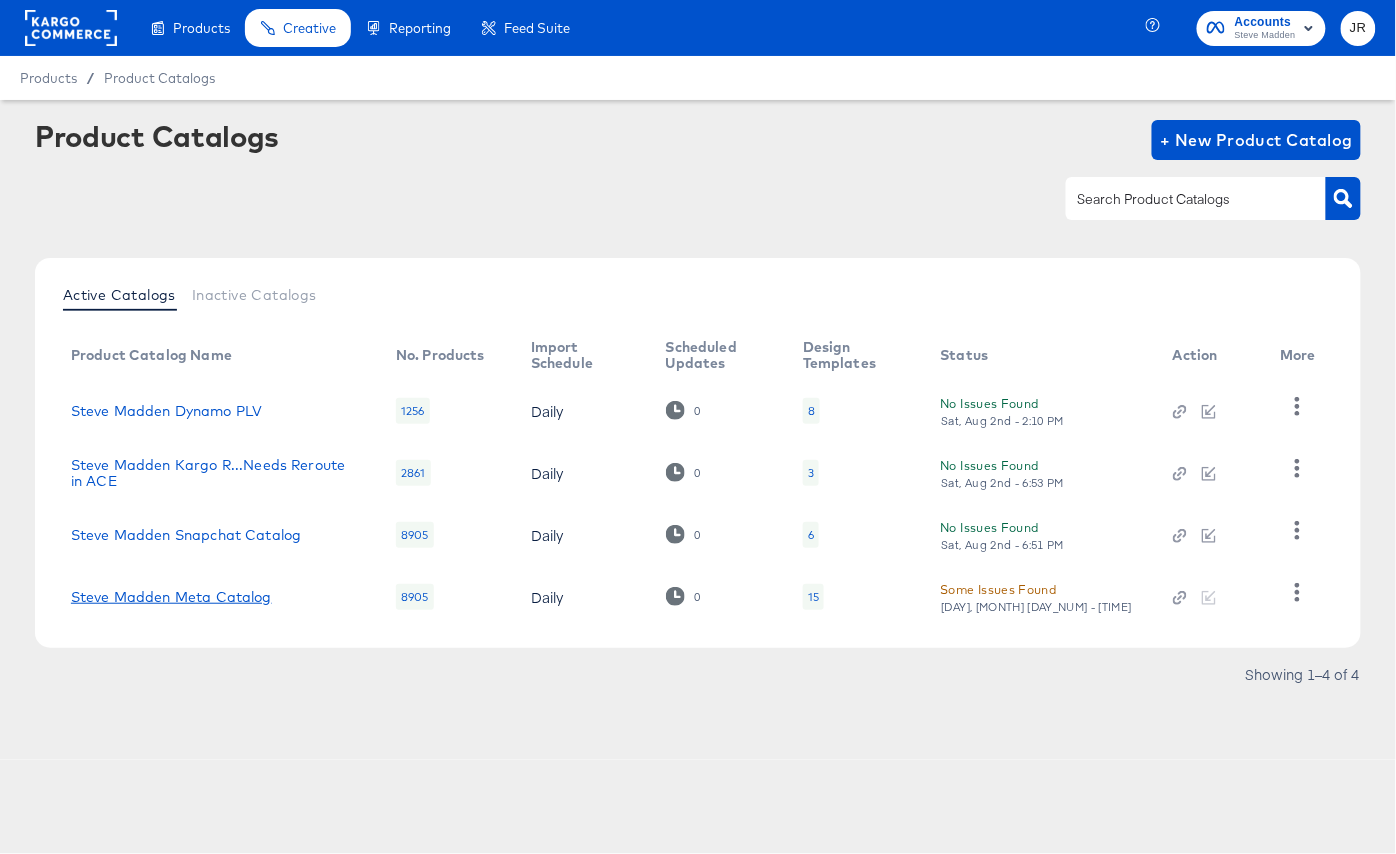 click on "Steve Madden Meta Catalog" at bounding box center [171, 597] 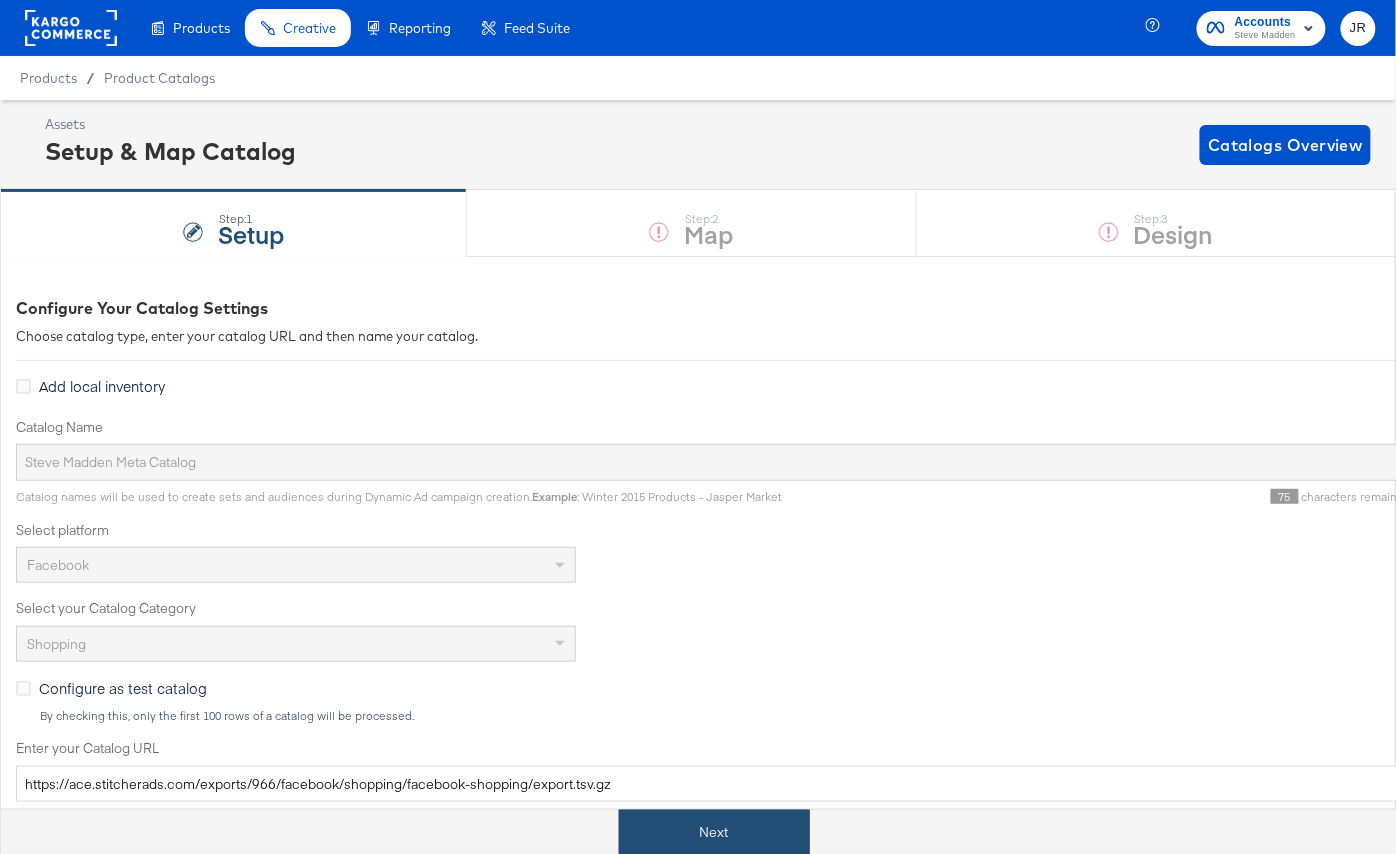 click on "Next" at bounding box center (714, 832) 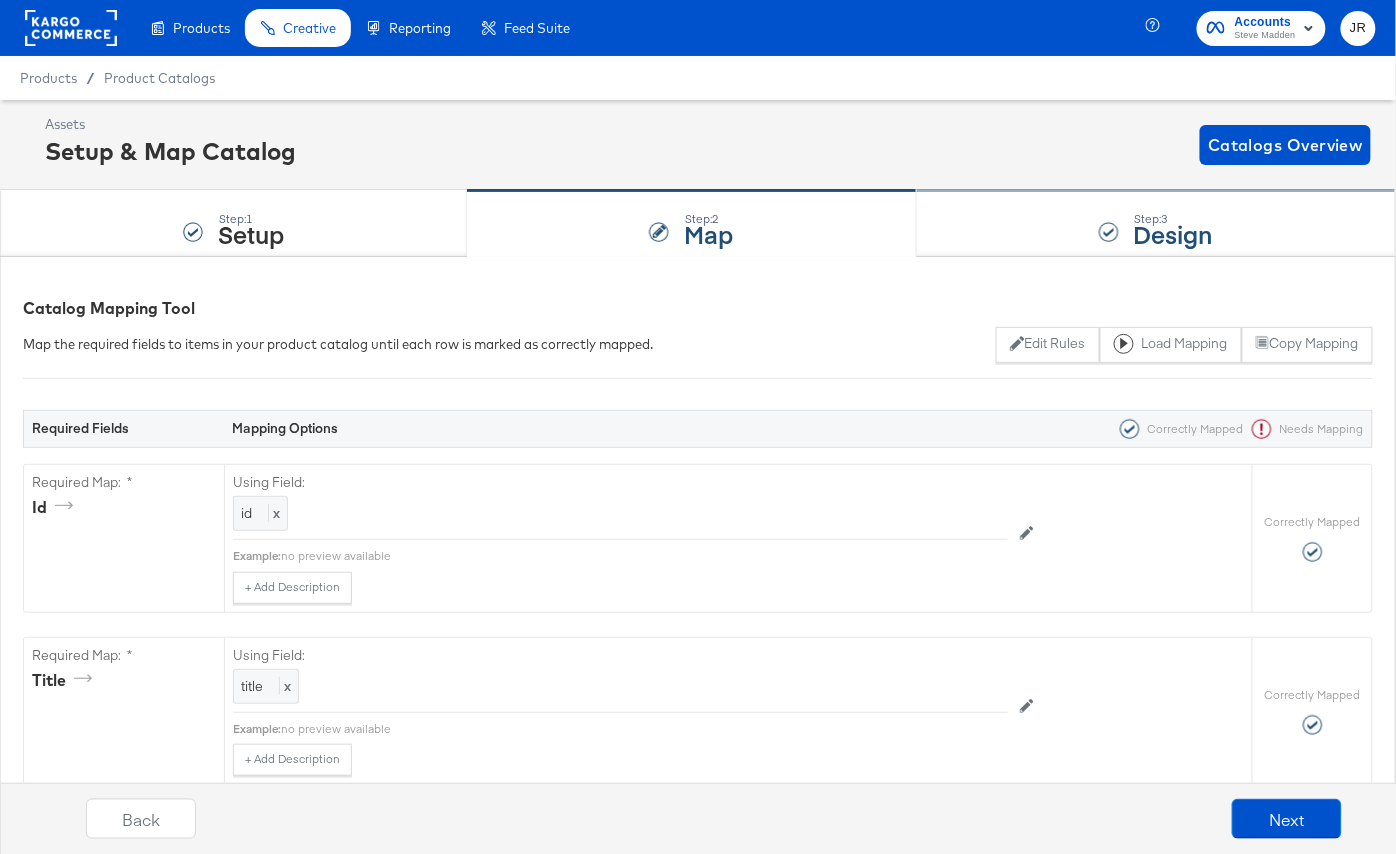click on "Step: [NUMBER] Design" at bounding box center (1156, 224) 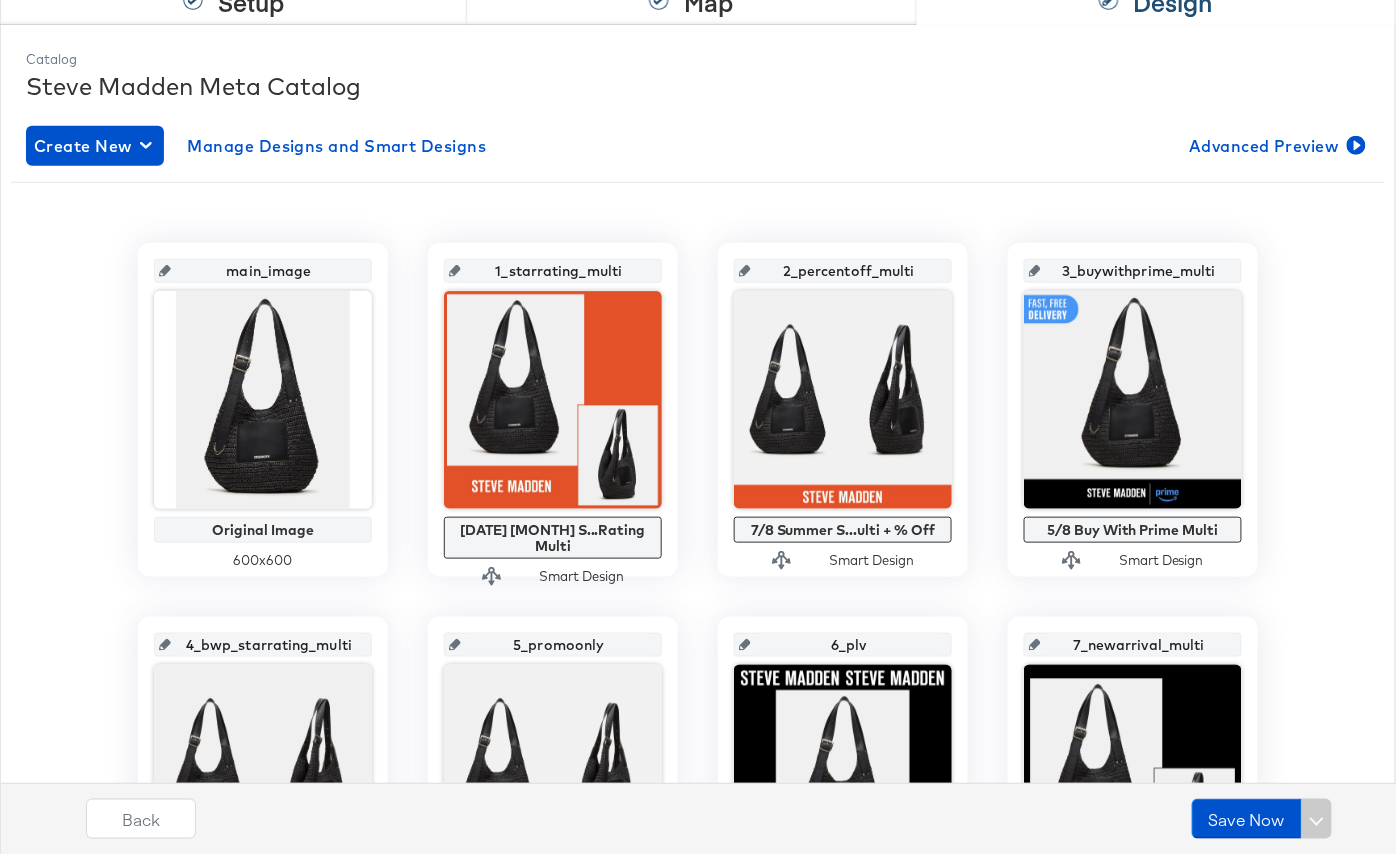 scroll, scrollTop: 233, scrollLeft: 0, axis: vertical 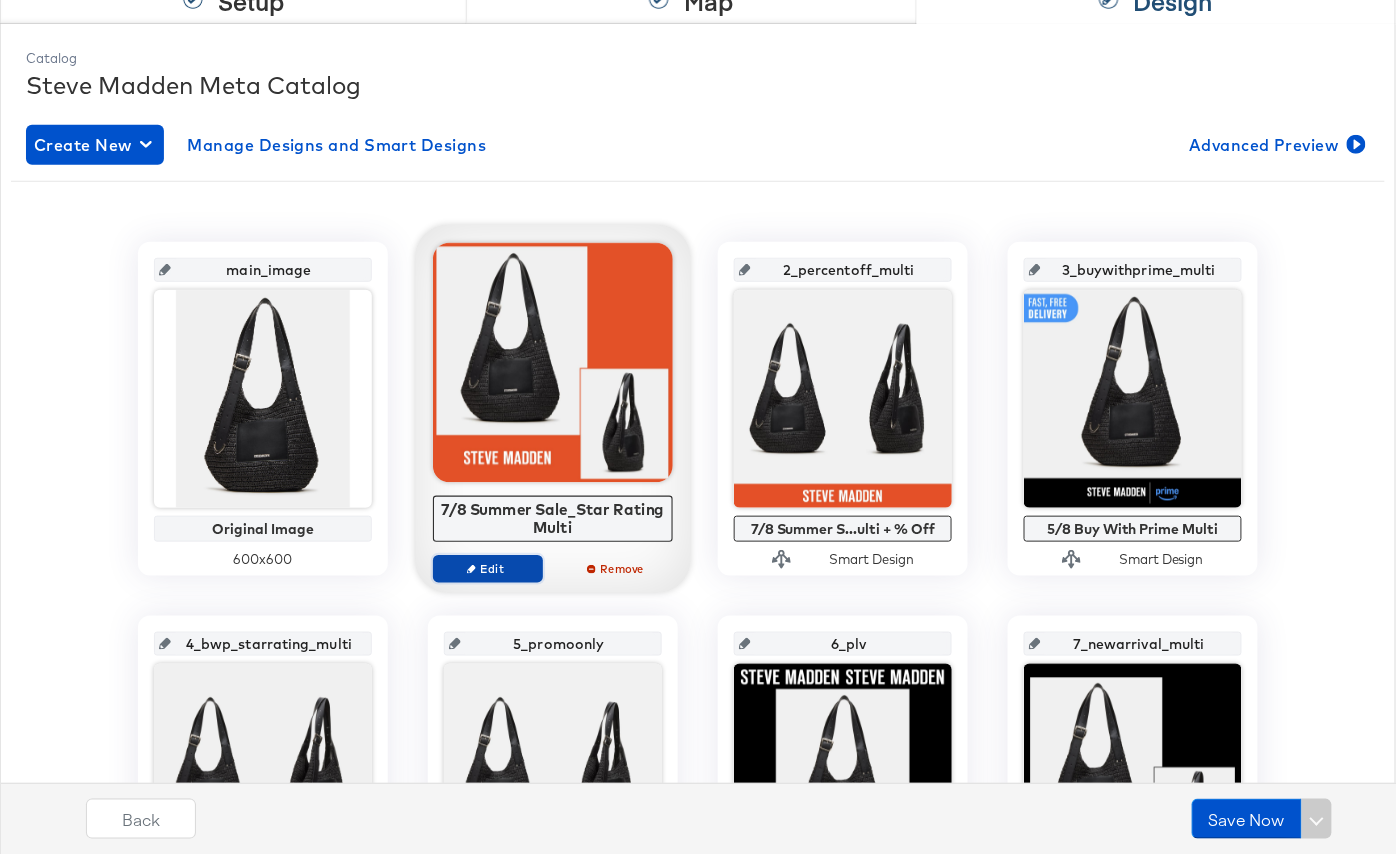 click on "Edit" at bounding box center (488, 568) 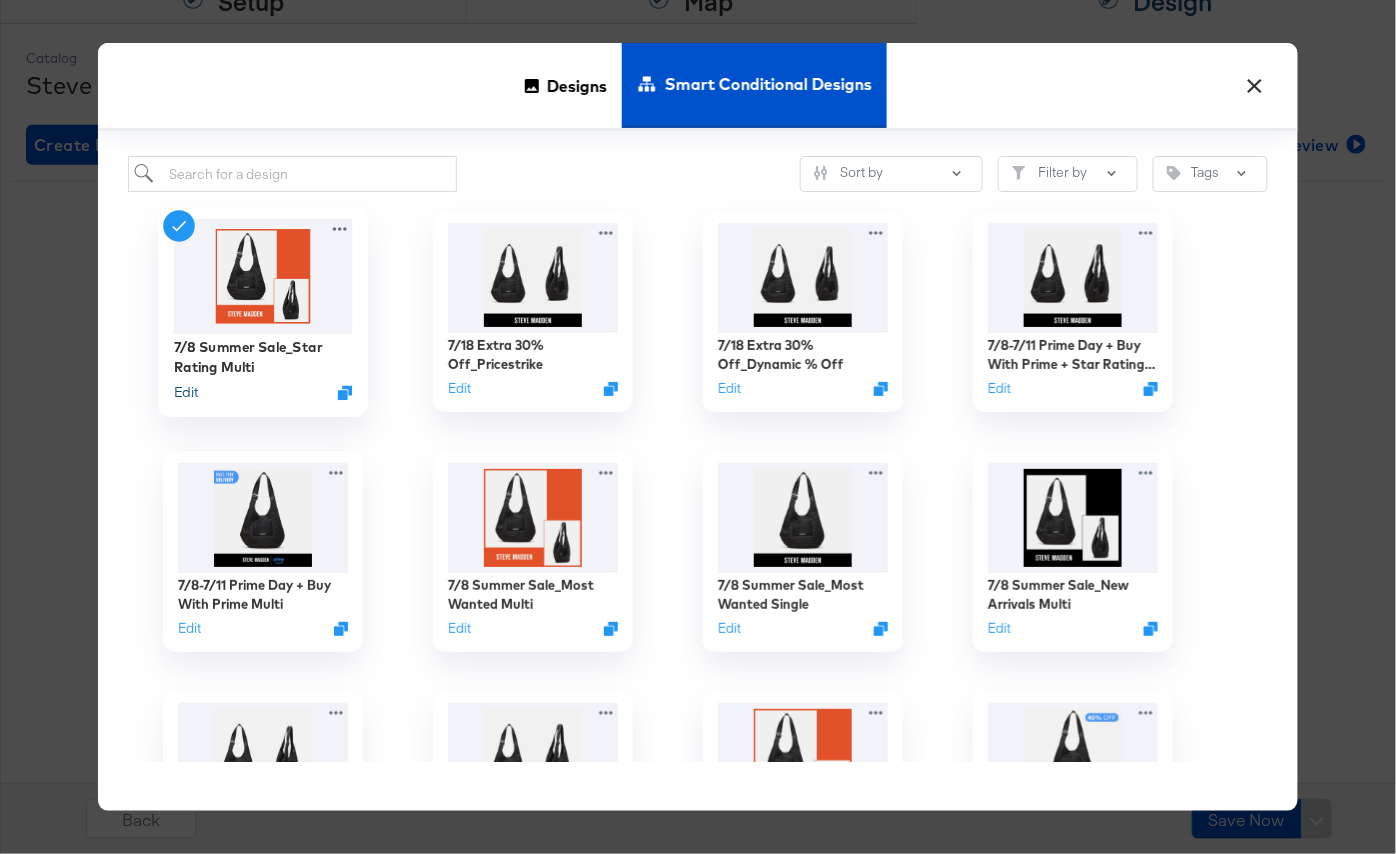 click on "Edit" at bounding box center (186, 392) 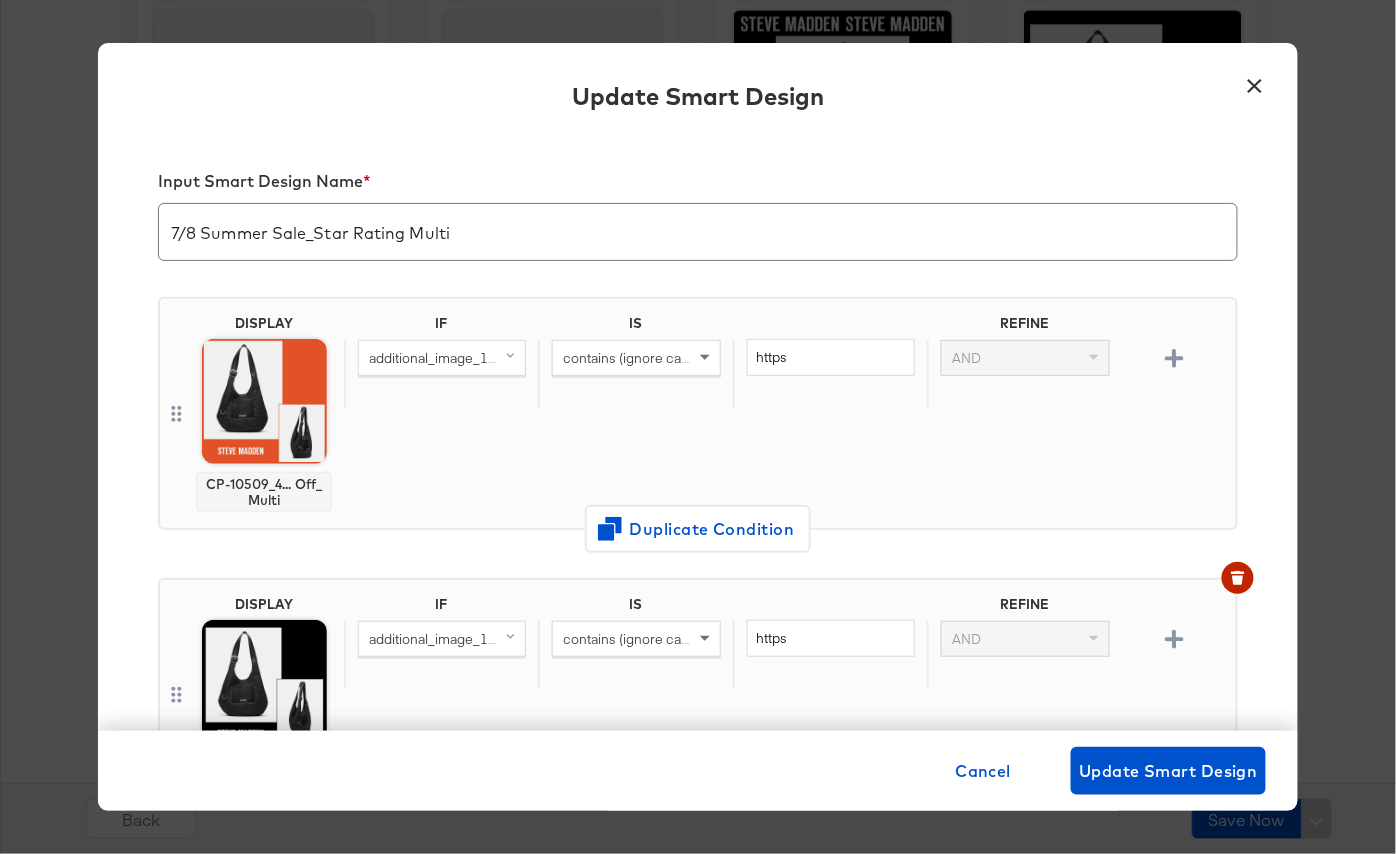 scroll, scrollTop: 901, scrollLeft: 0, axis: vertical 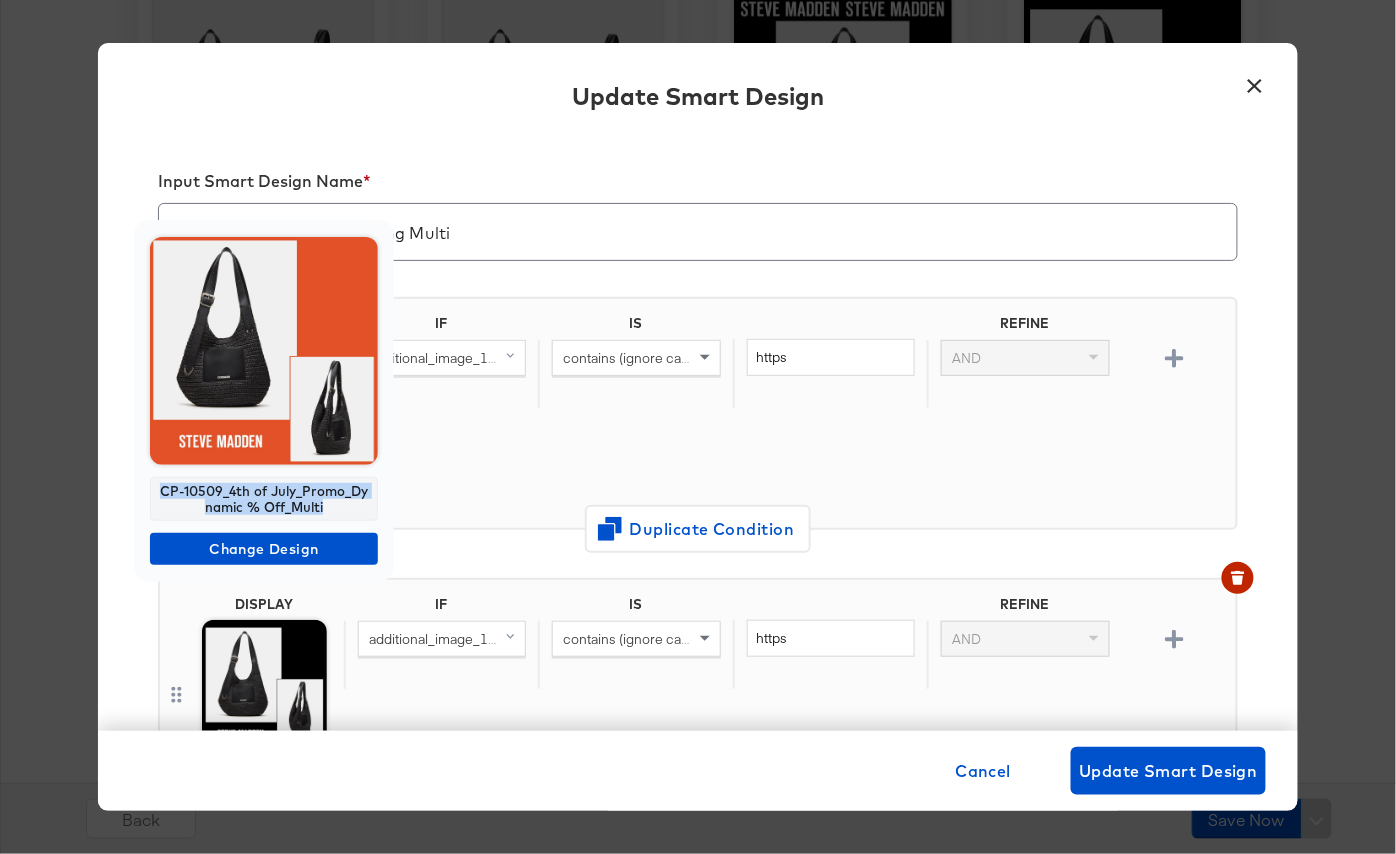 drag, startPoint x: 336, startPoint y: 498, endPoint x: 155, endPoint y: 493, distance: 181.06905 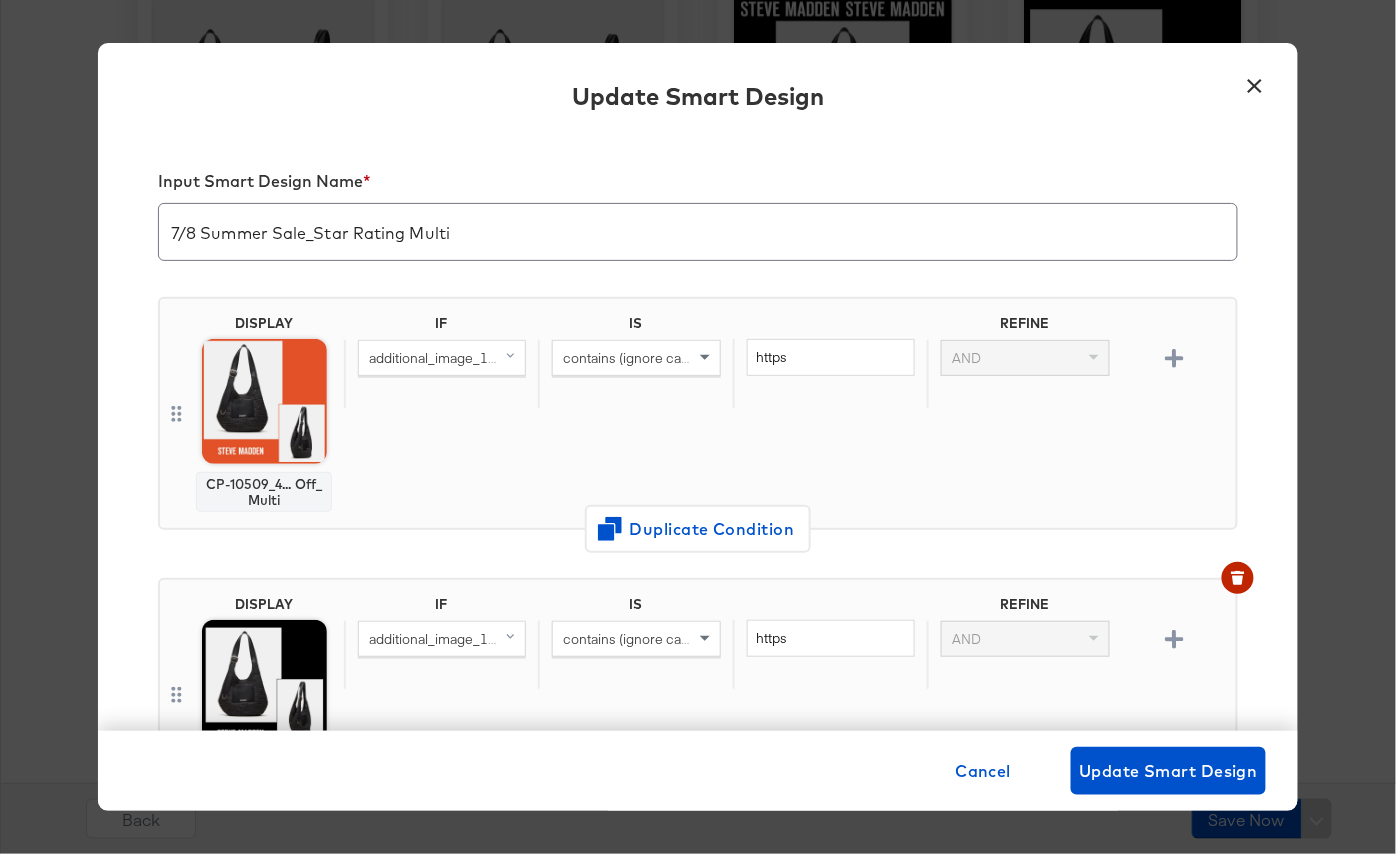 click on "×" at bounding box center [1255, 81] 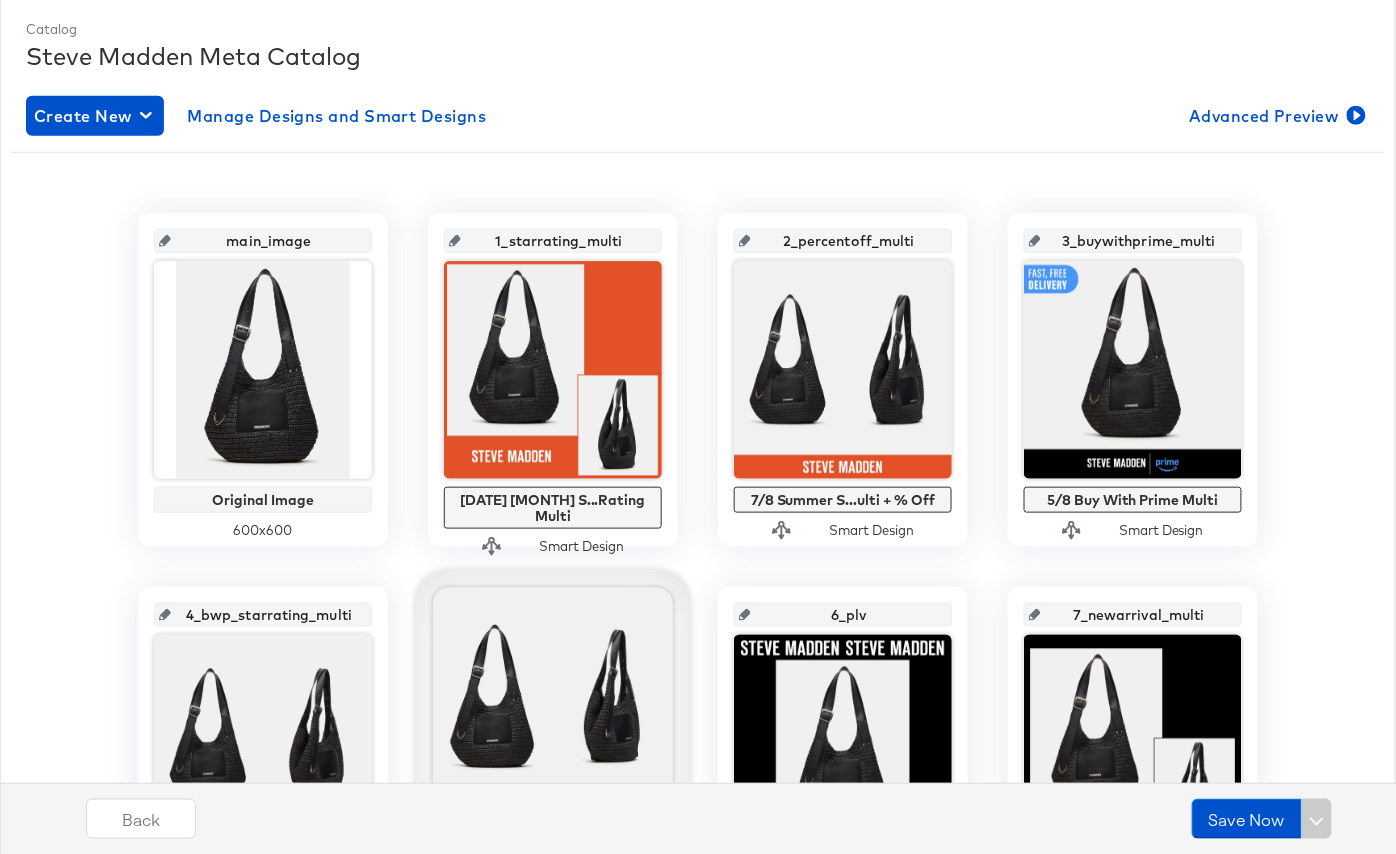 scroll, scrollTop: 212, scrollLeft: 0, axis: vertical 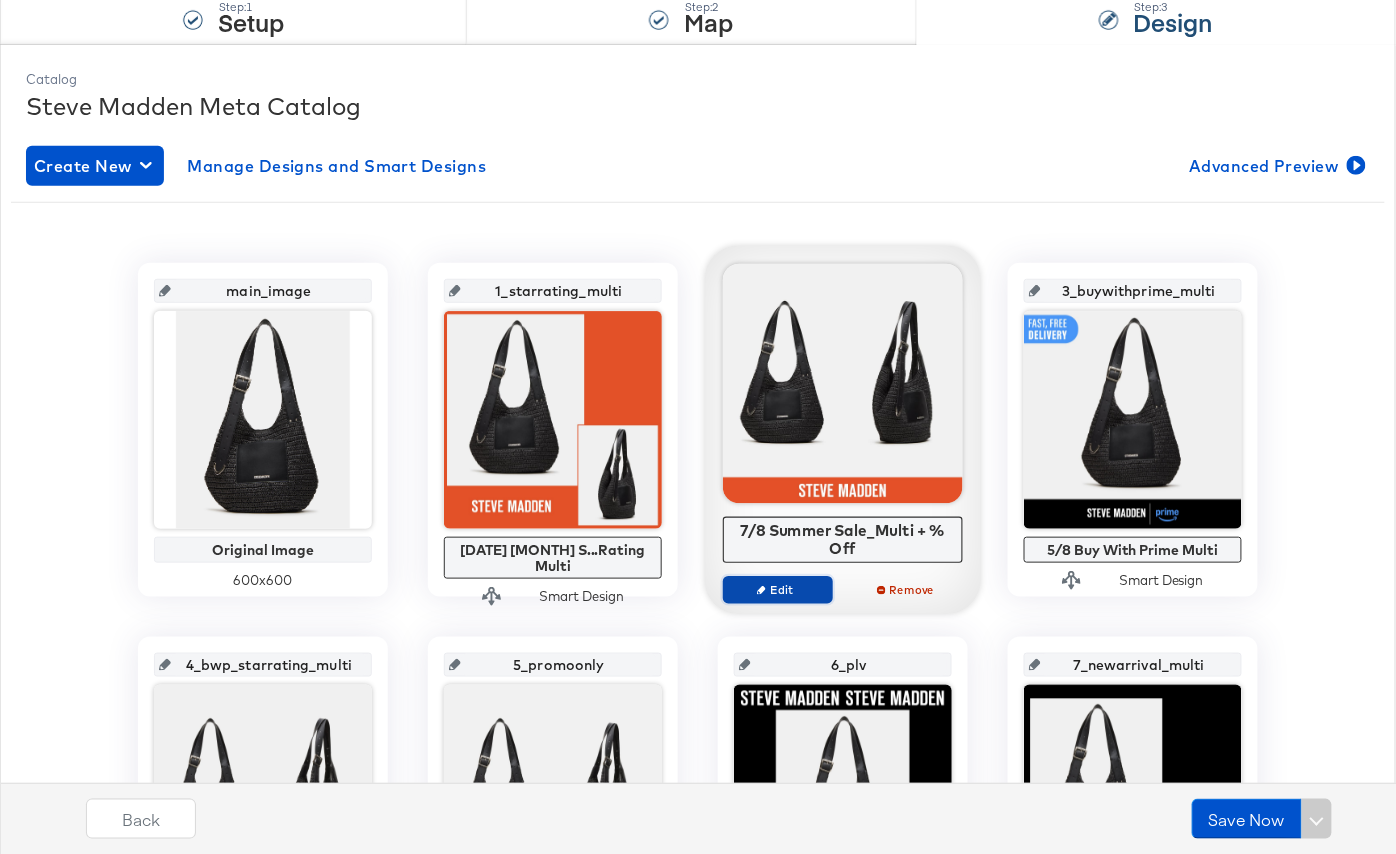 click on "Edit" at bounding box center (778, 589) 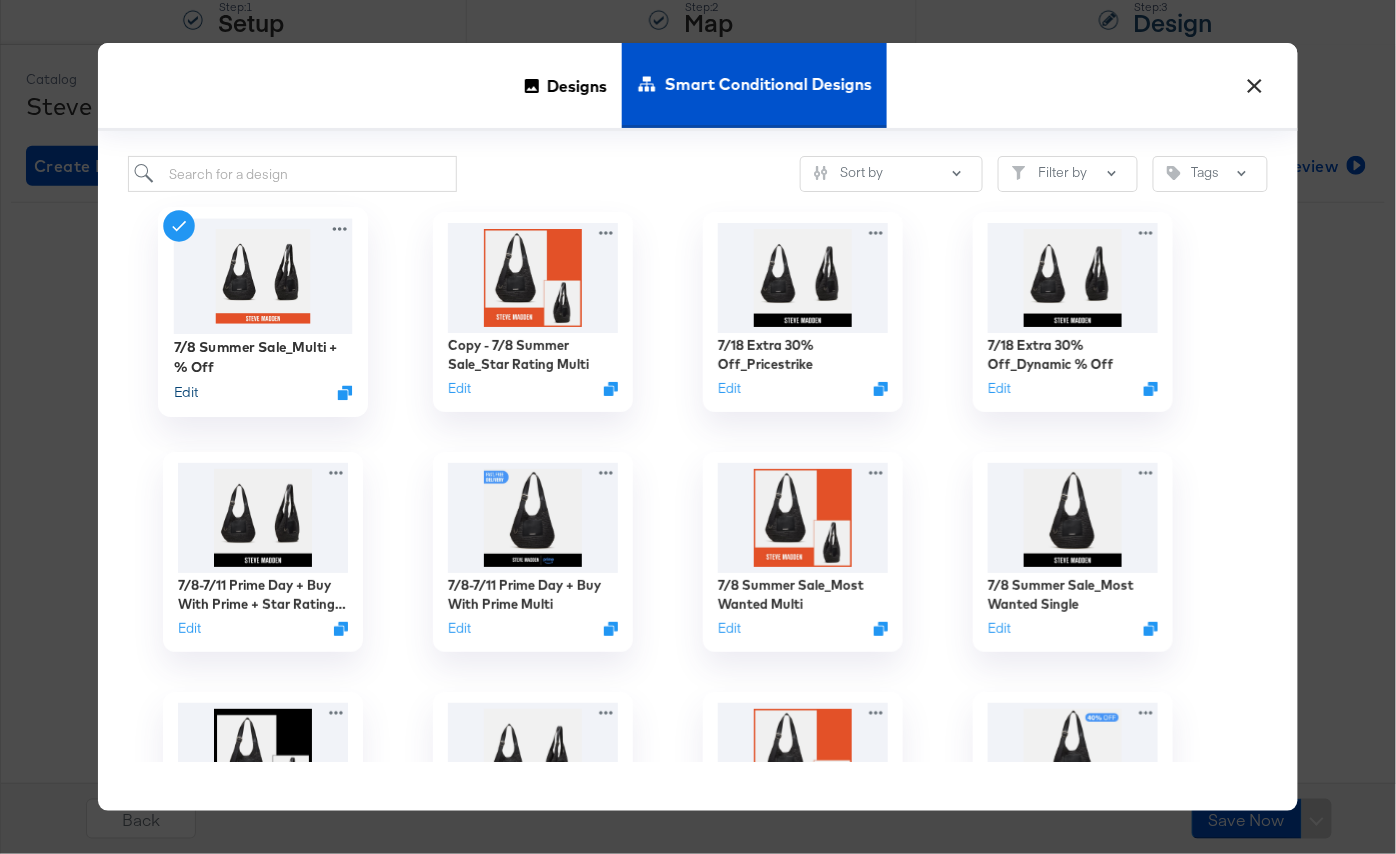 click on "Edit" at bounding box center (186, 392) 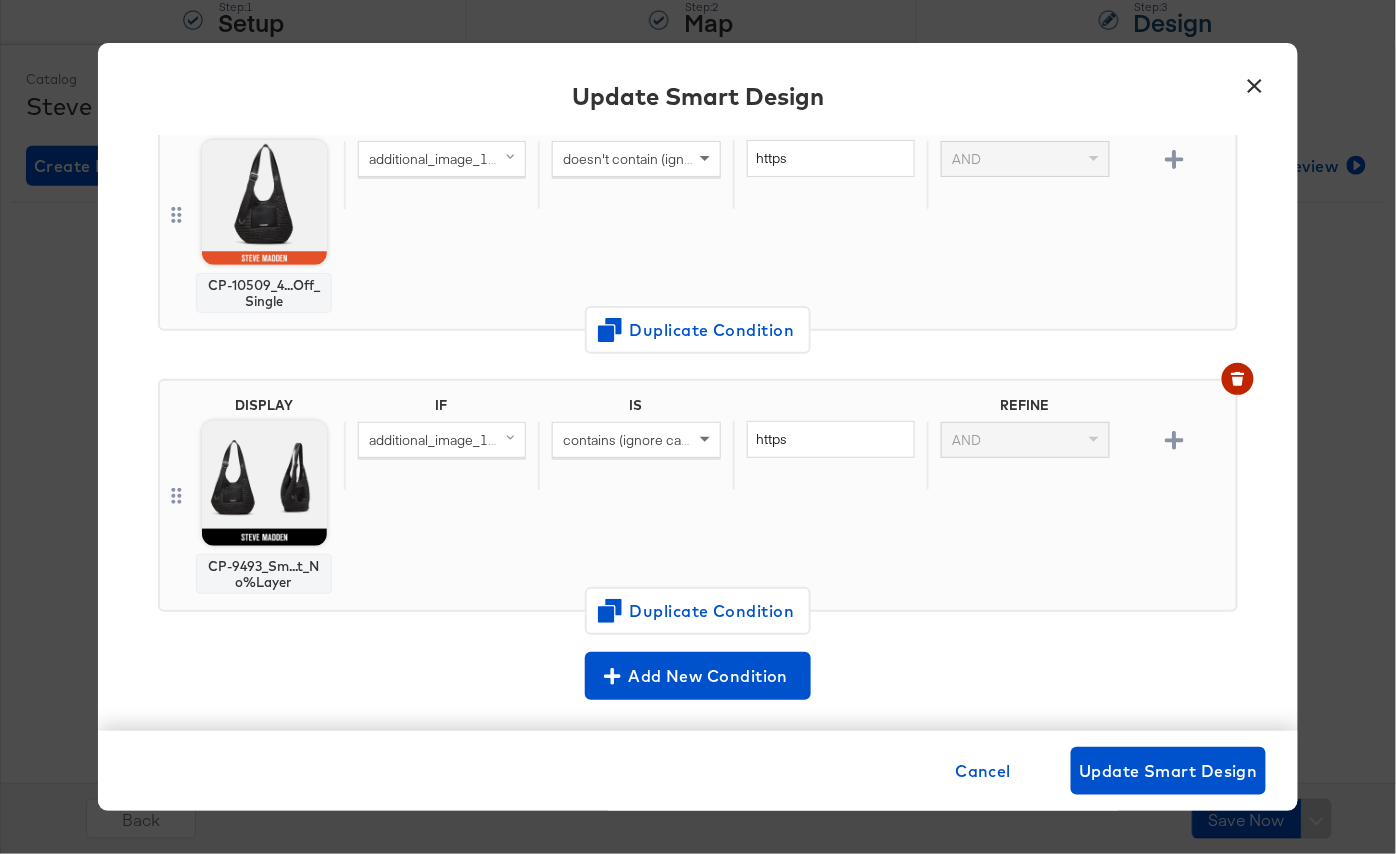 scroll, scrollTop: 564, scrollLeft: 0, axis: vertical 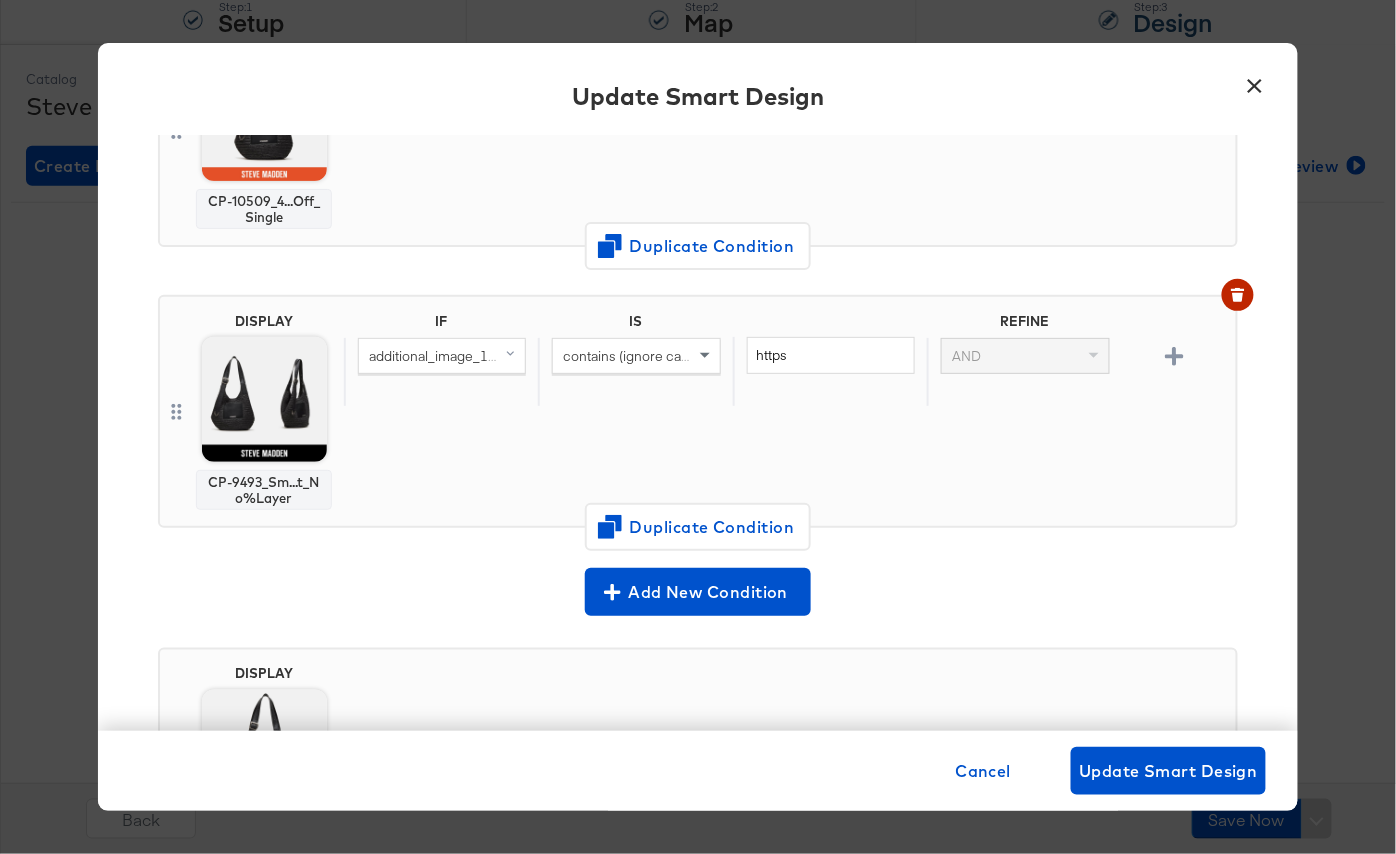 click on "×" at bounding box center (1255, 81) 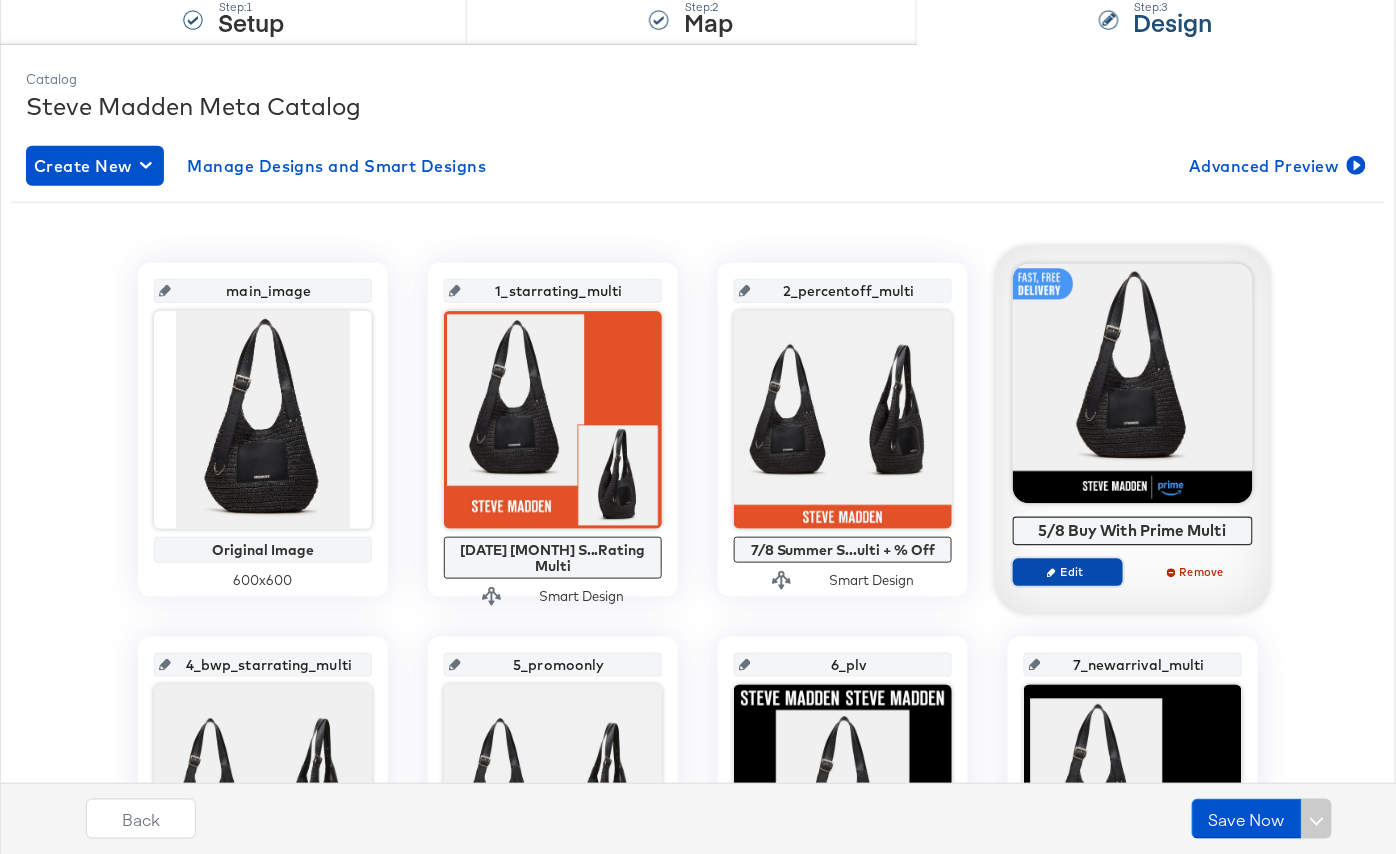 click on "Edit" at bounding box center [1068, 571] 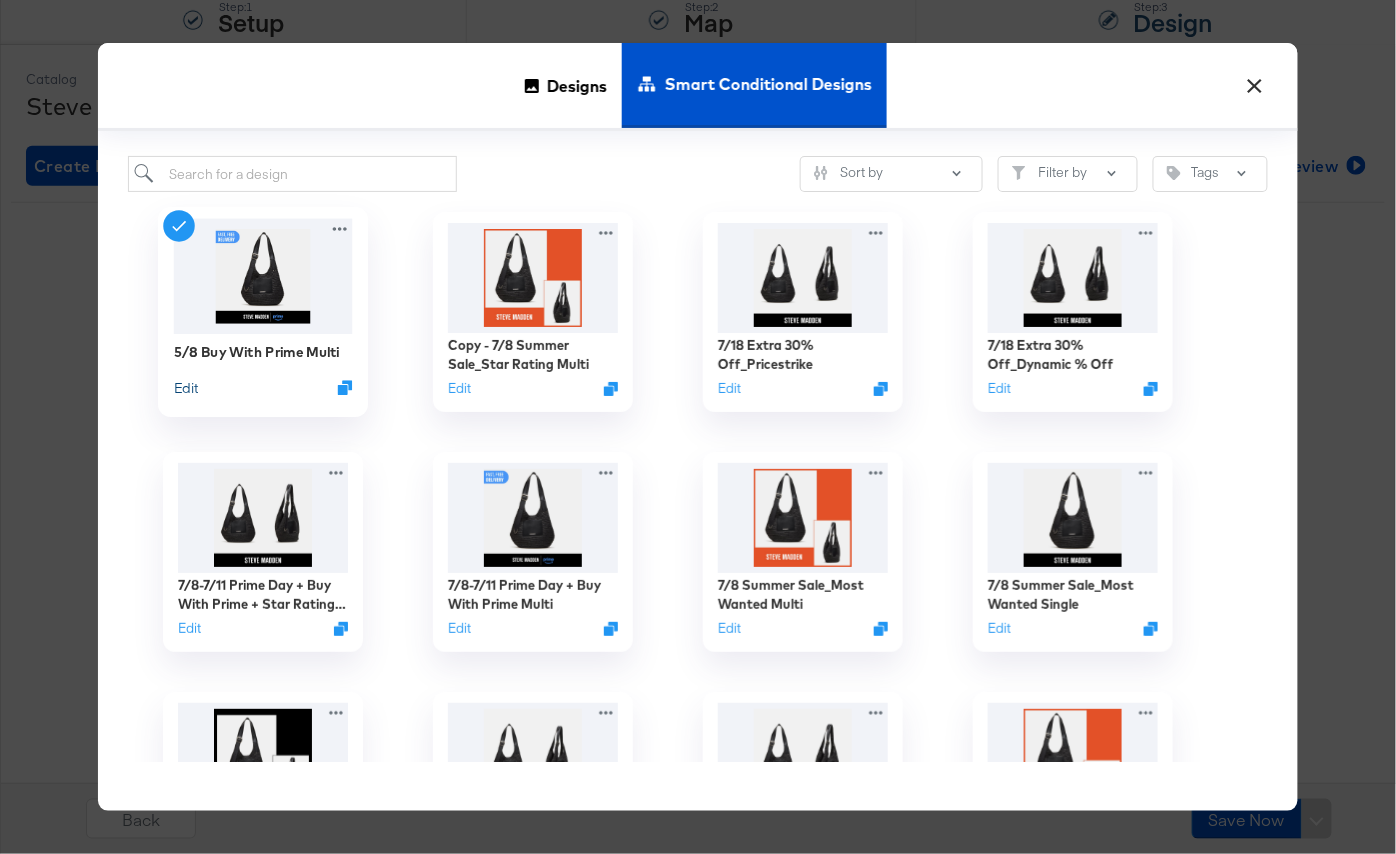 click on "Edit" at bounding box center (186, 387) 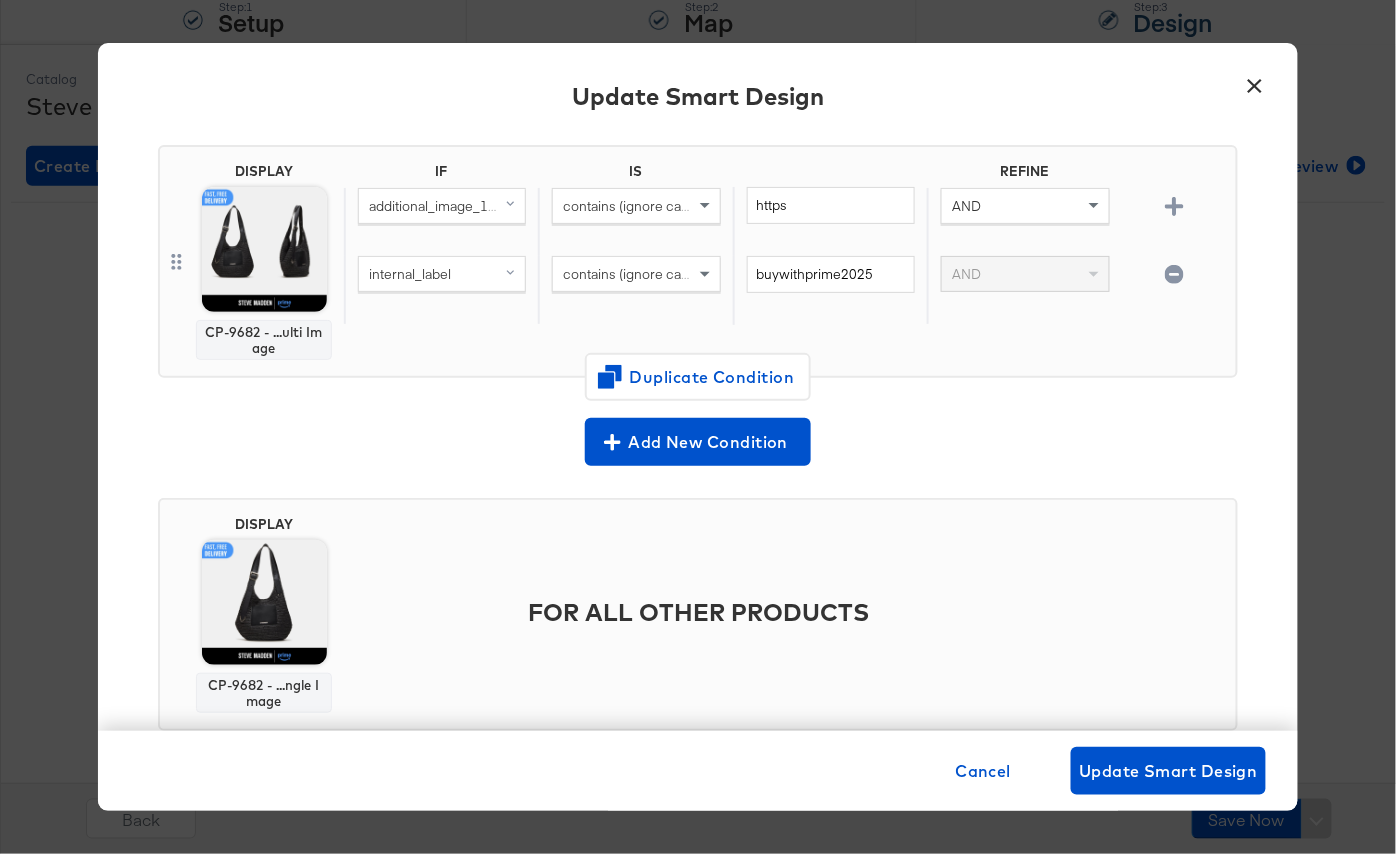 scroll, scrollTop: 200, scrollLeft: 0, axis: vertical 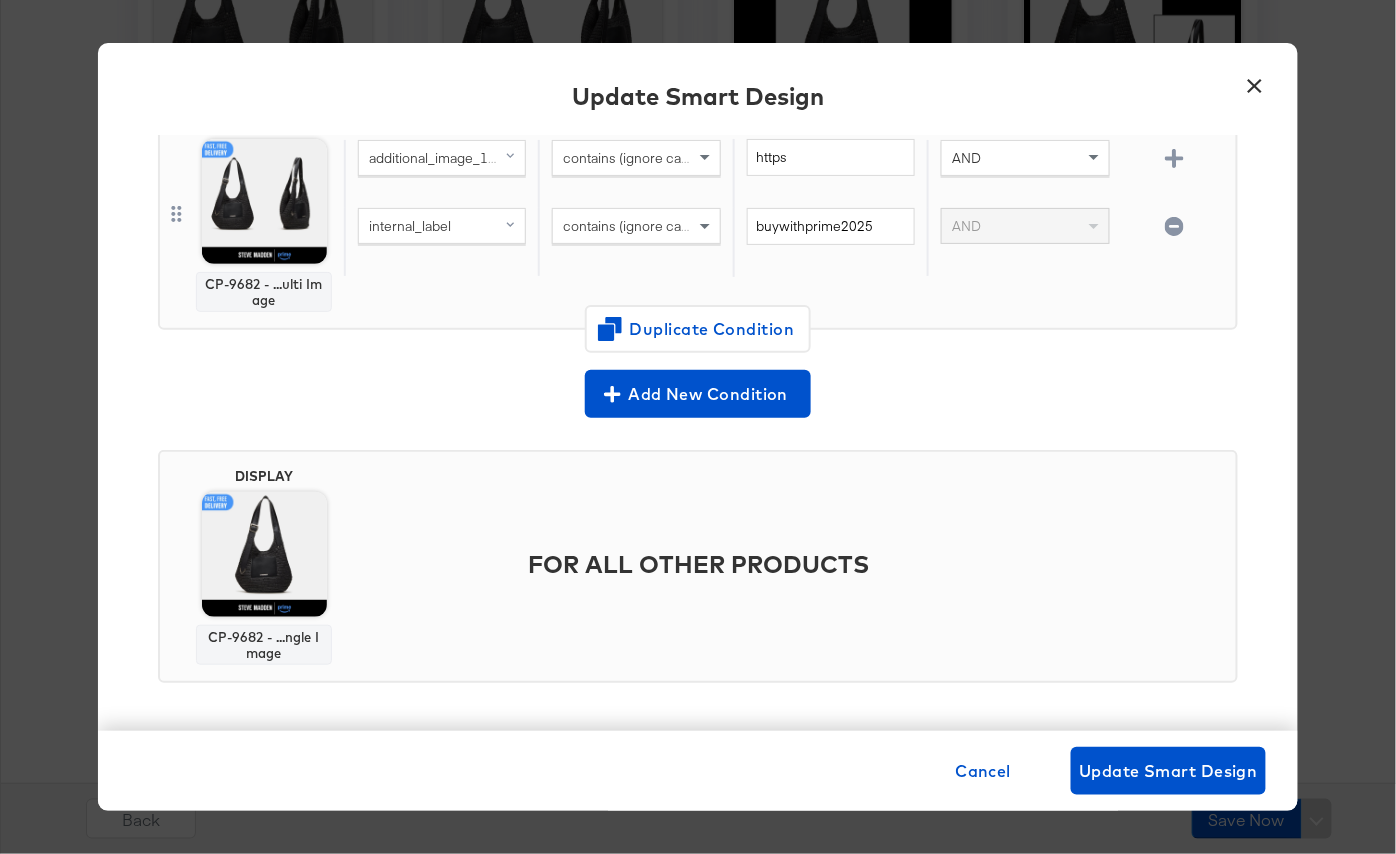click on "×" at bounding box center [1255, 81] 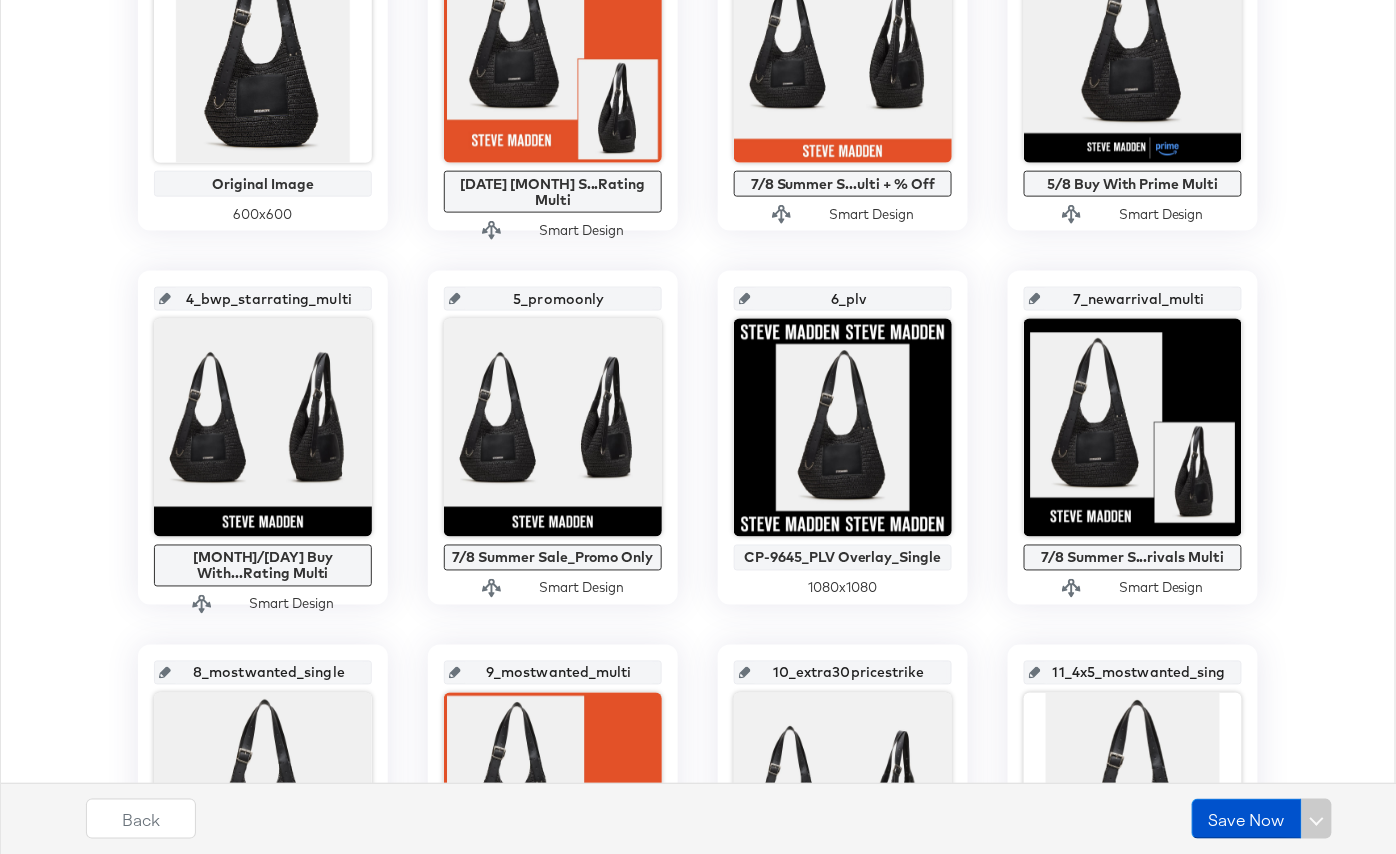 scroll, scrollTop: 677, scrollLeft: 0, axis: vertical 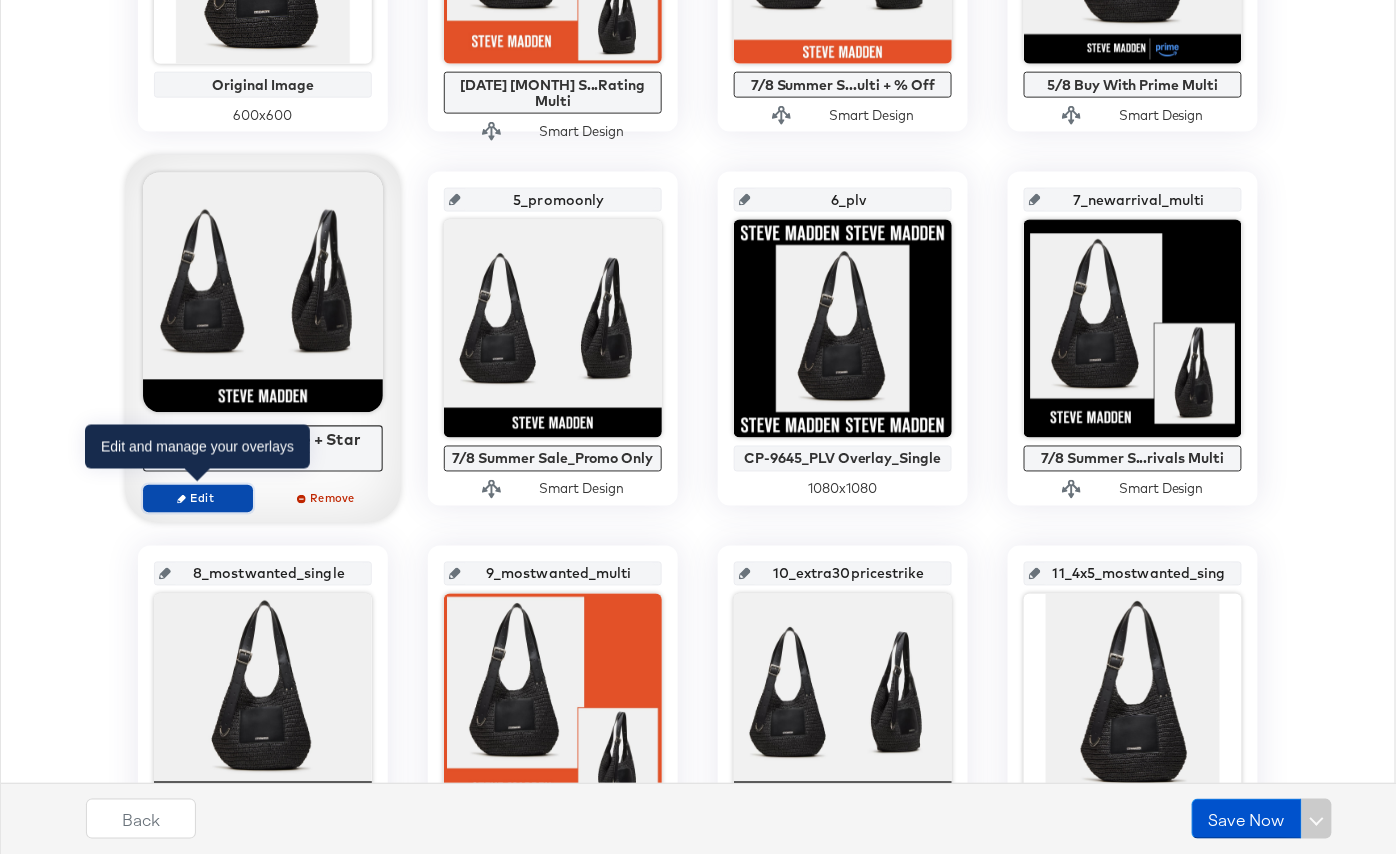 click on "Edit" at bounding box center (198, 498) 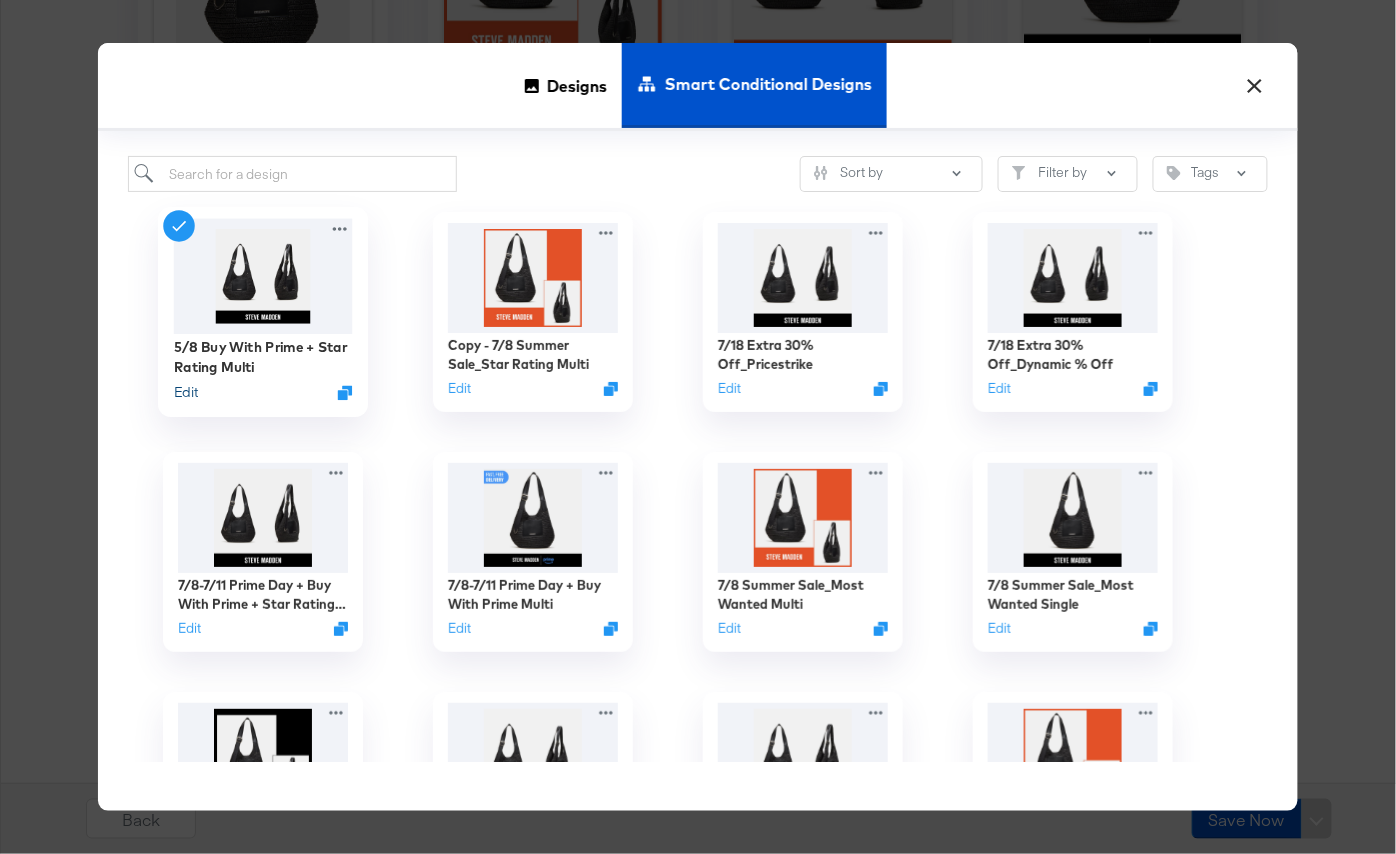 click on "Edit" at bounding box center (186, 392) 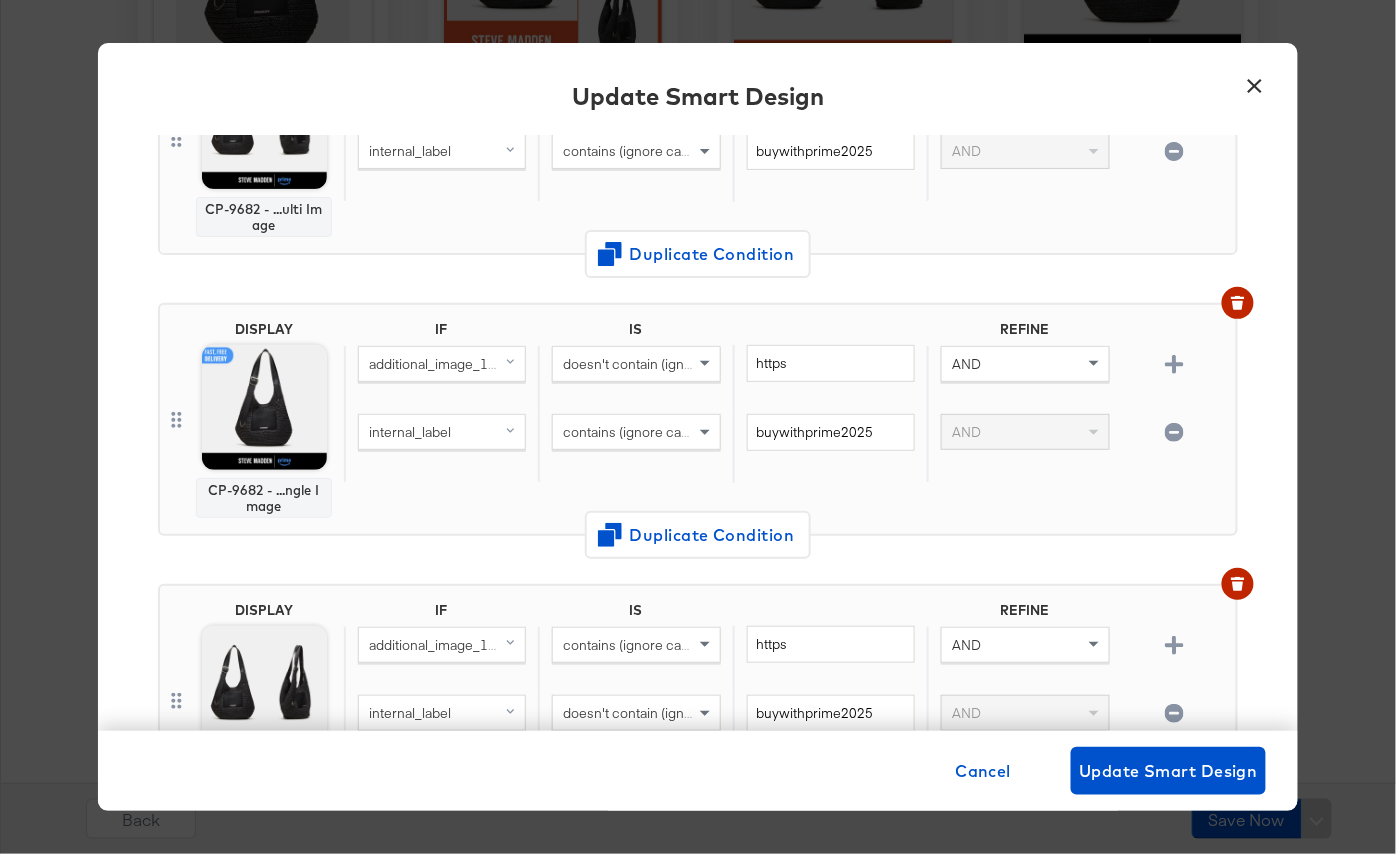 scroll, scrollTop: 758, scrollLeft: 0, axis: vertical 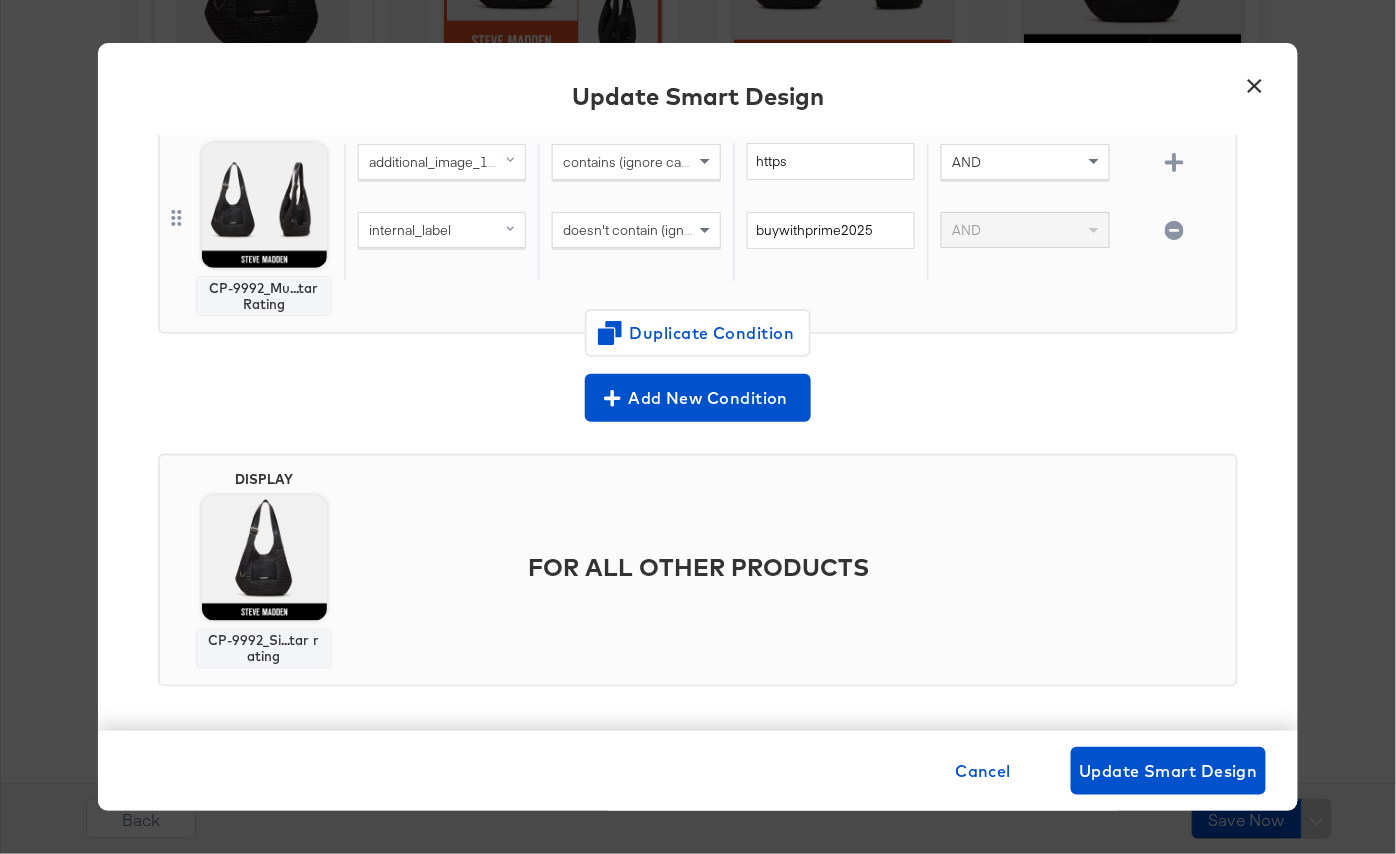 click on "×" at bounding box center [1255, 81] 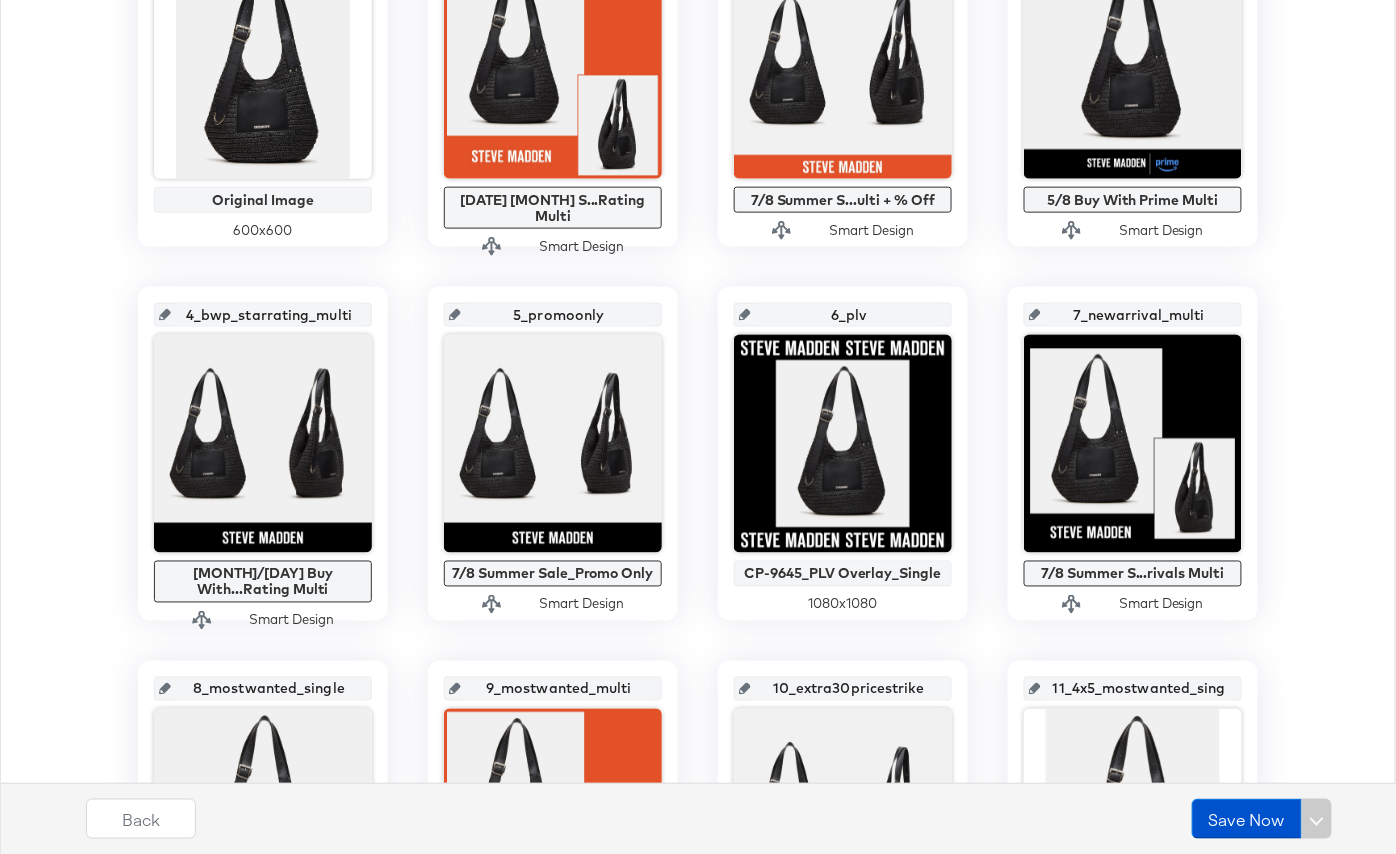 scroll, scrollTop: 642, scrollLeft: 0, axis: vertical 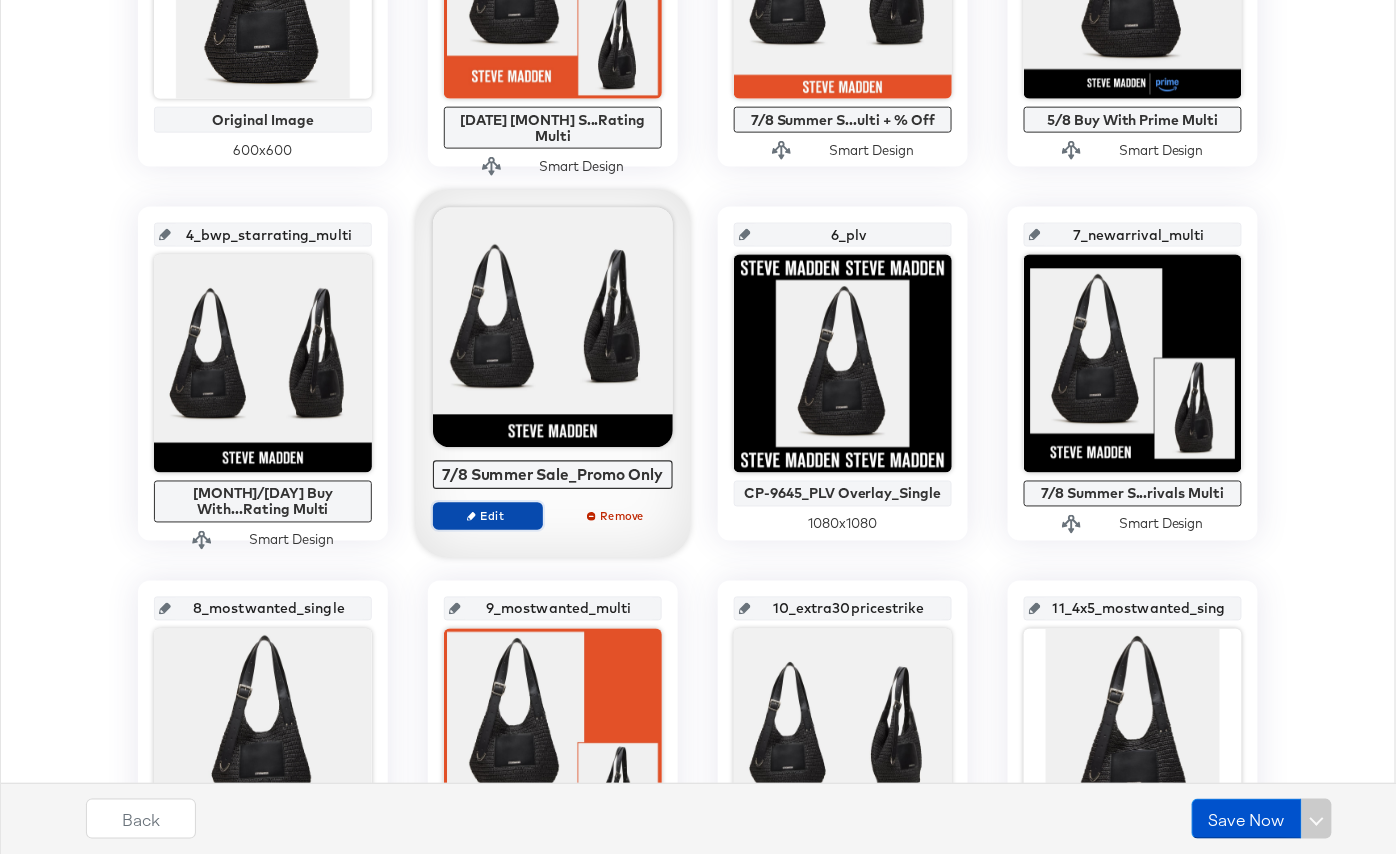 click on "Edit" at bounding box center (488, 515) 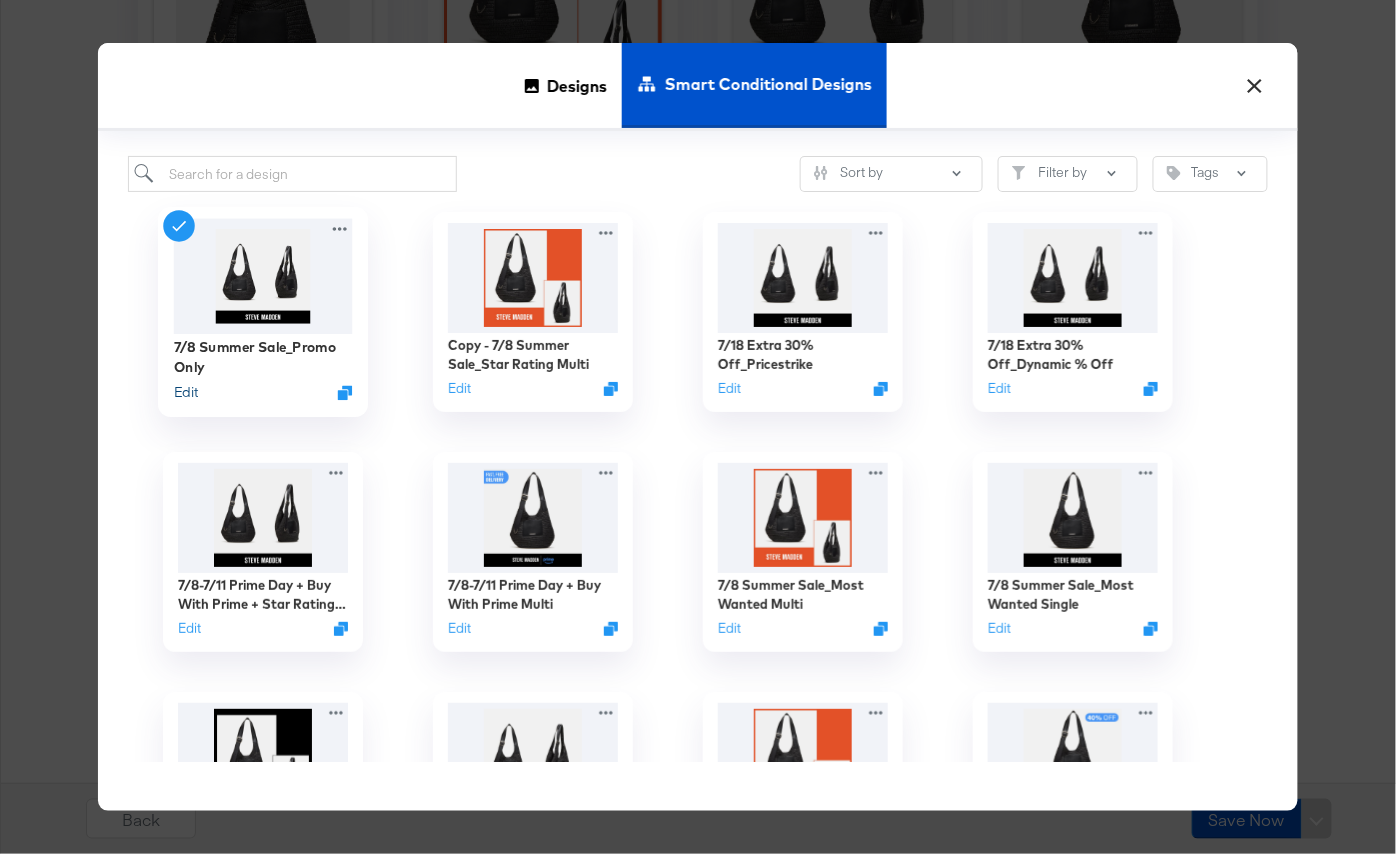 click on "Edit" at bounding box center [186, 392] 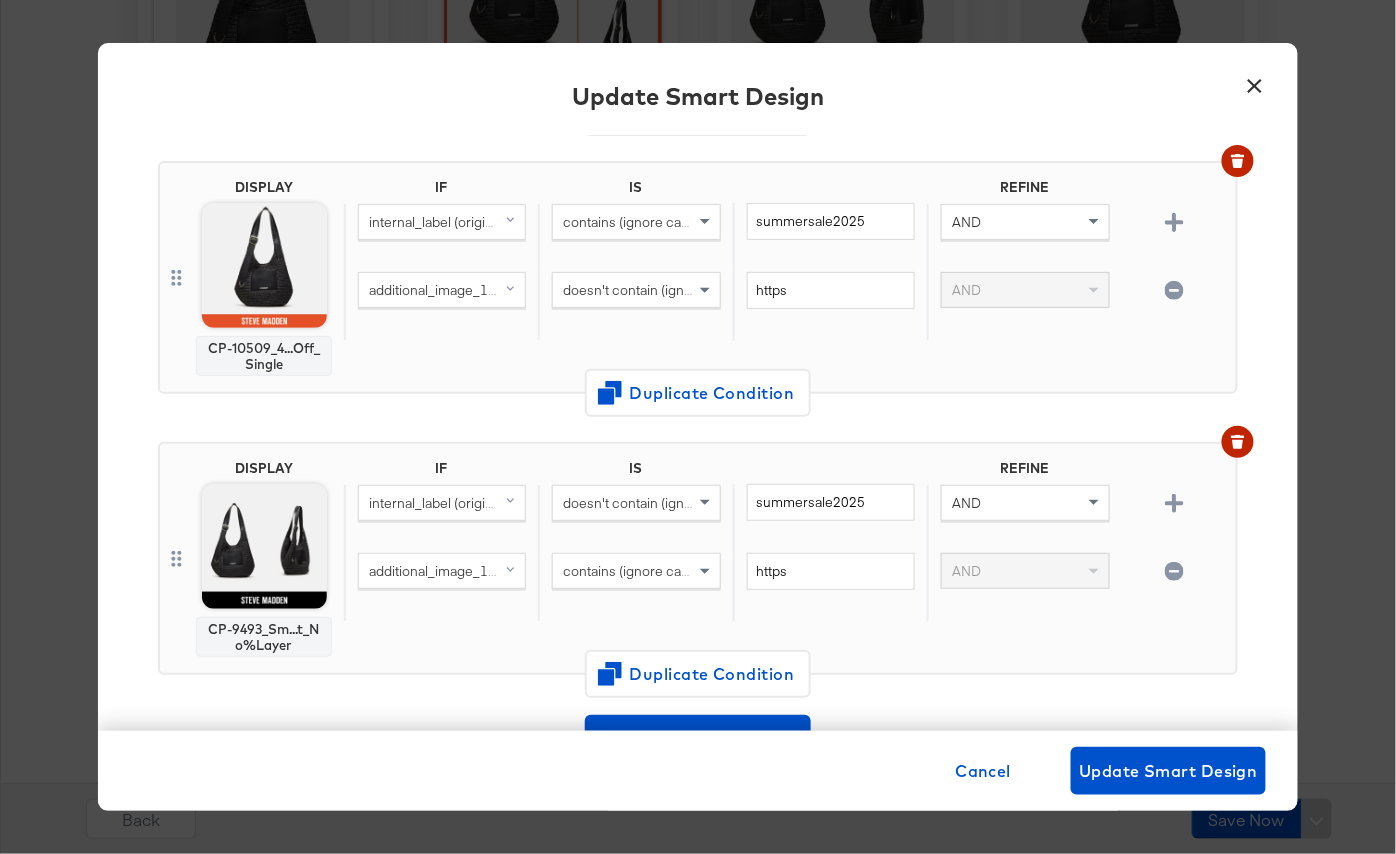 scroll, scrollTop: 418, scrollLeft: 0, axis: vertical 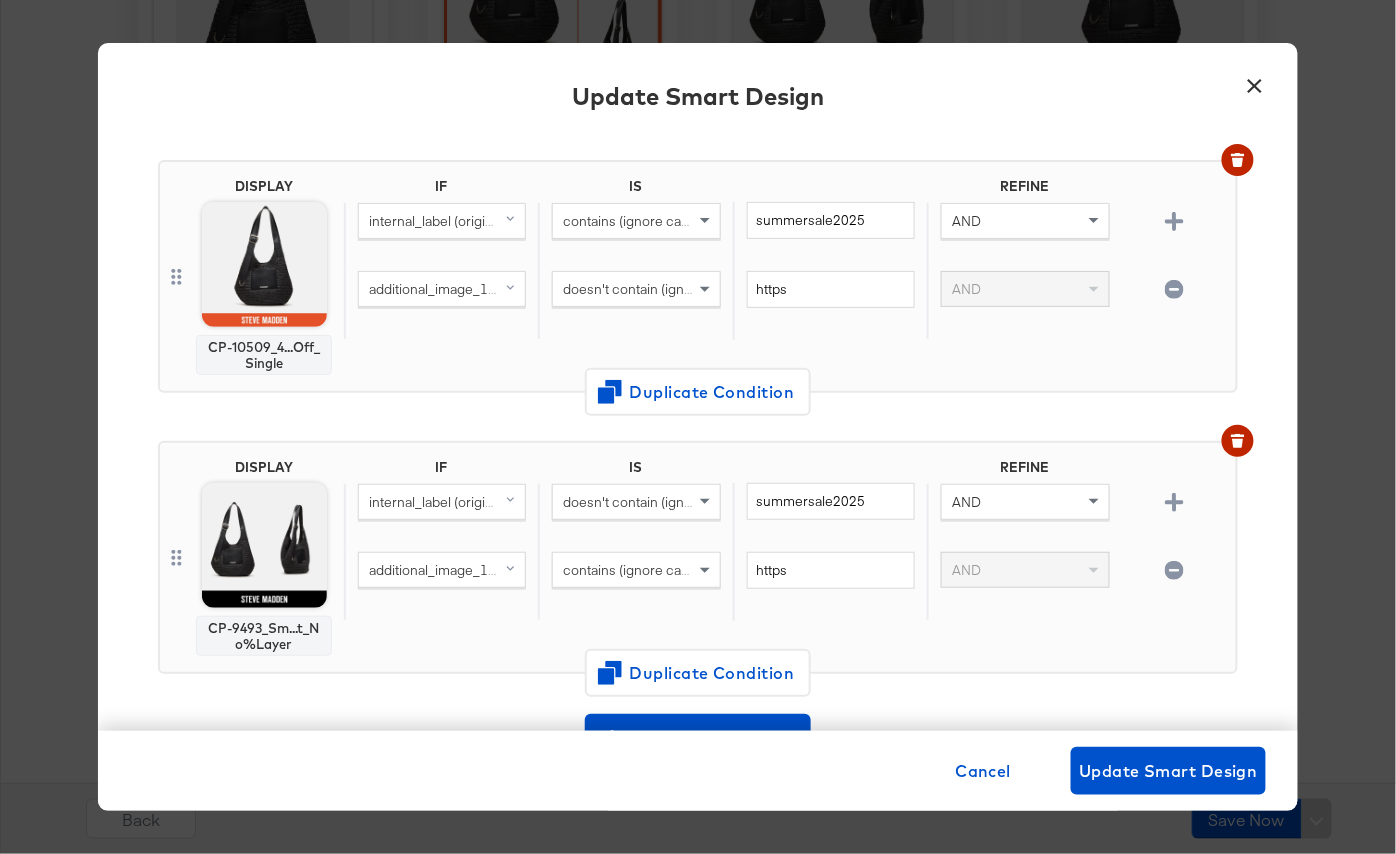 click on "×" at bounding box center (1255, 81) 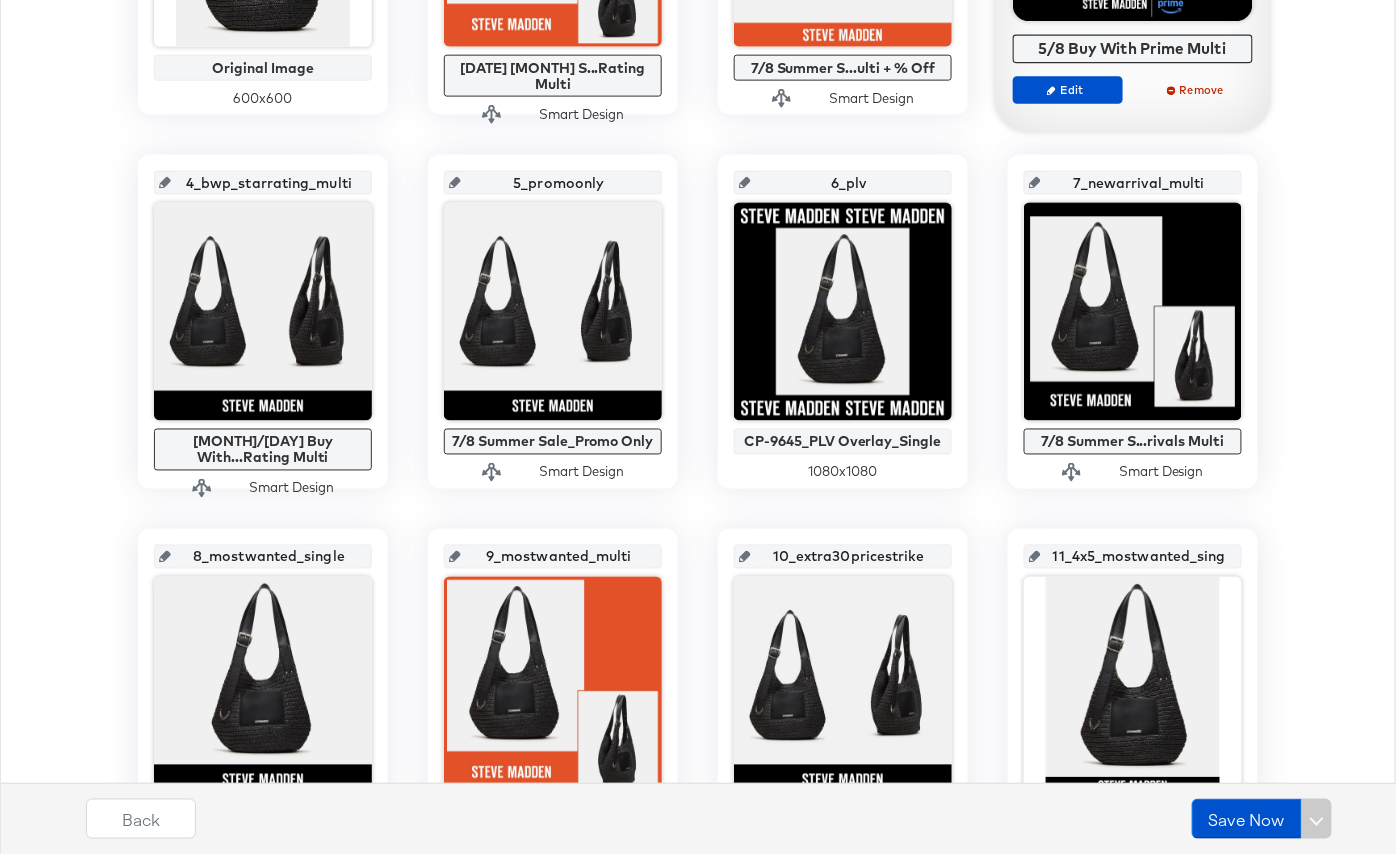 scroll, scrollTop: 698, scrollLeft: 0, axis: vertical 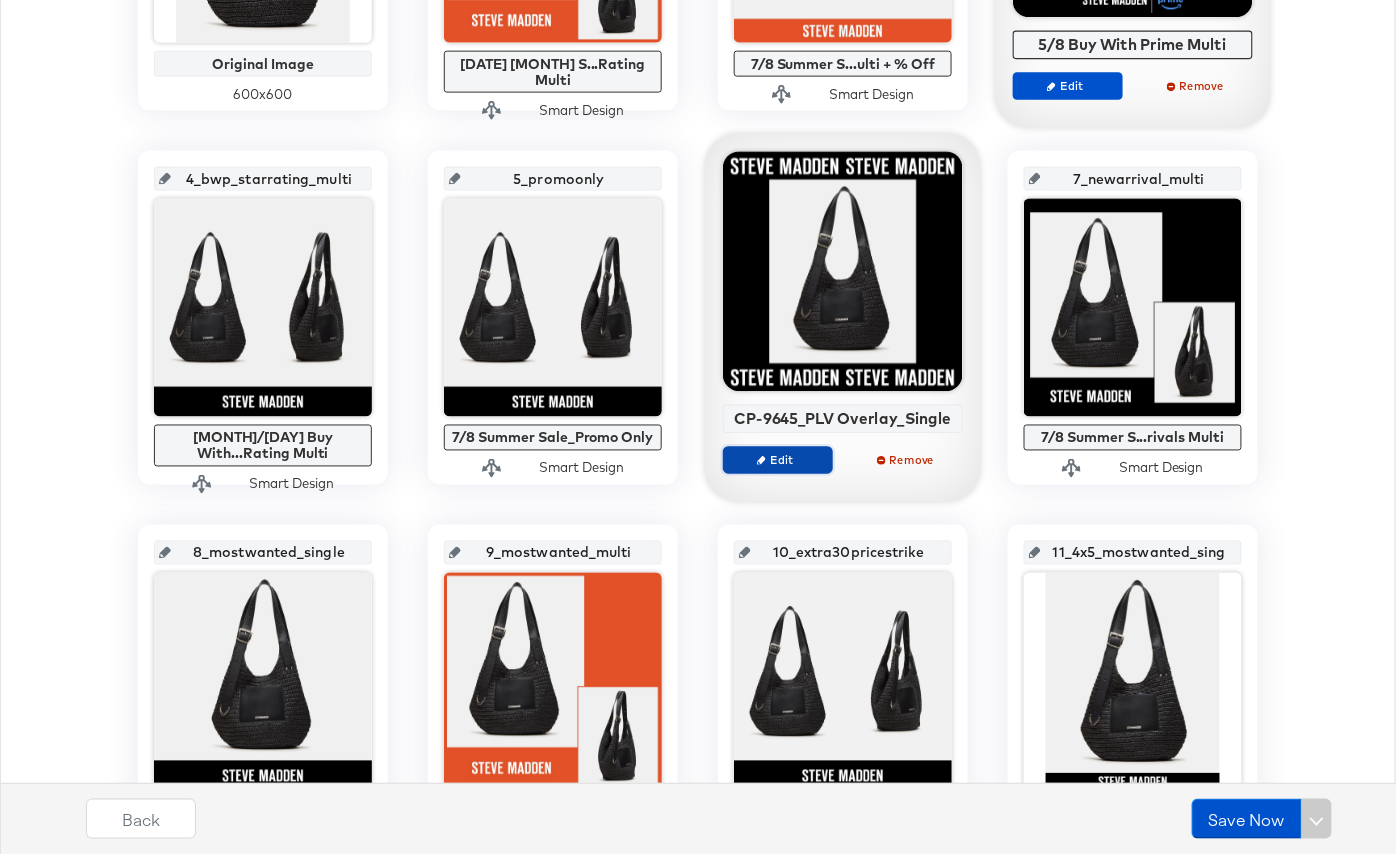 click on "Edit" at bounding box center (778, 460) 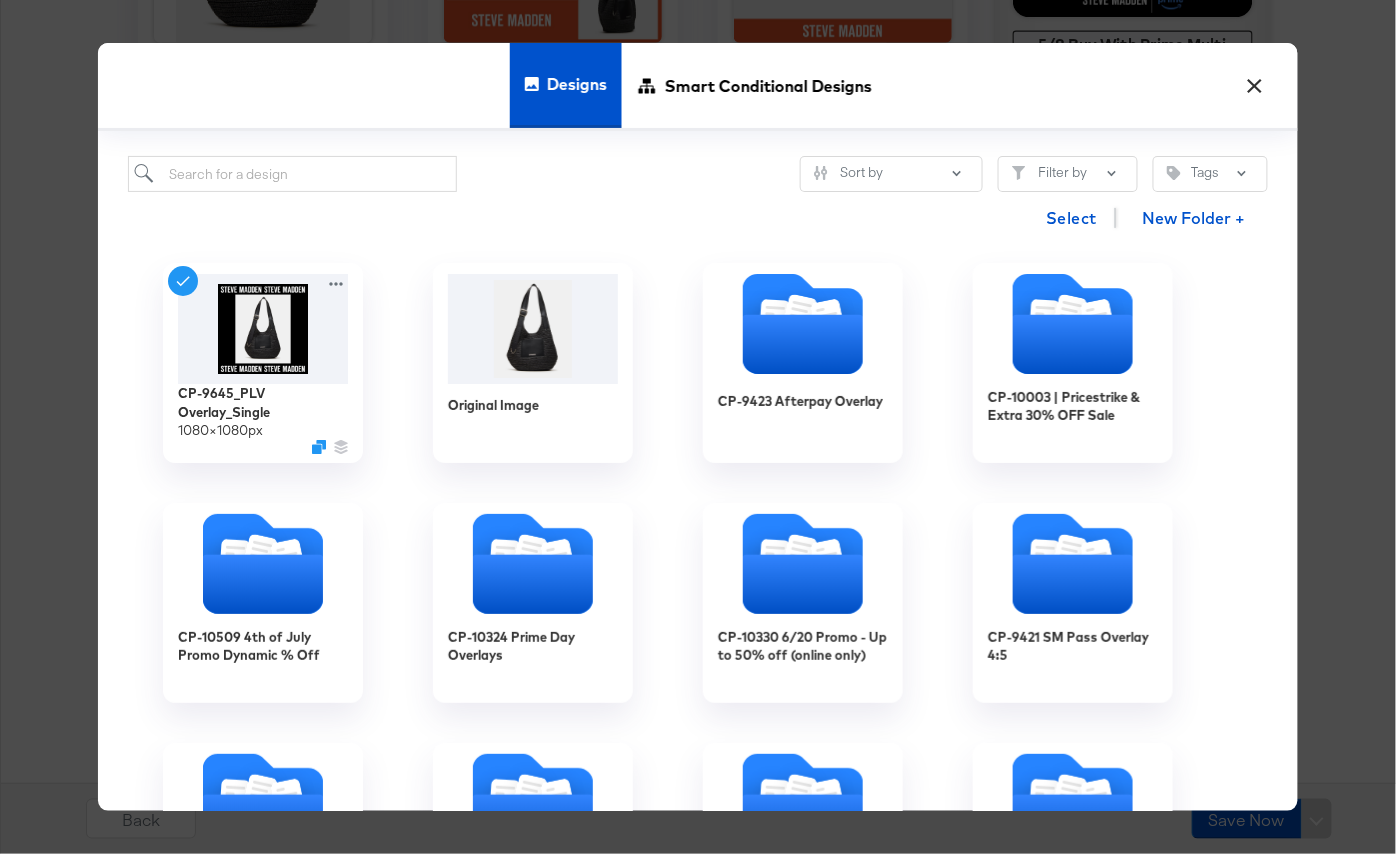 click on "×" at bounding box center (1255, 81) 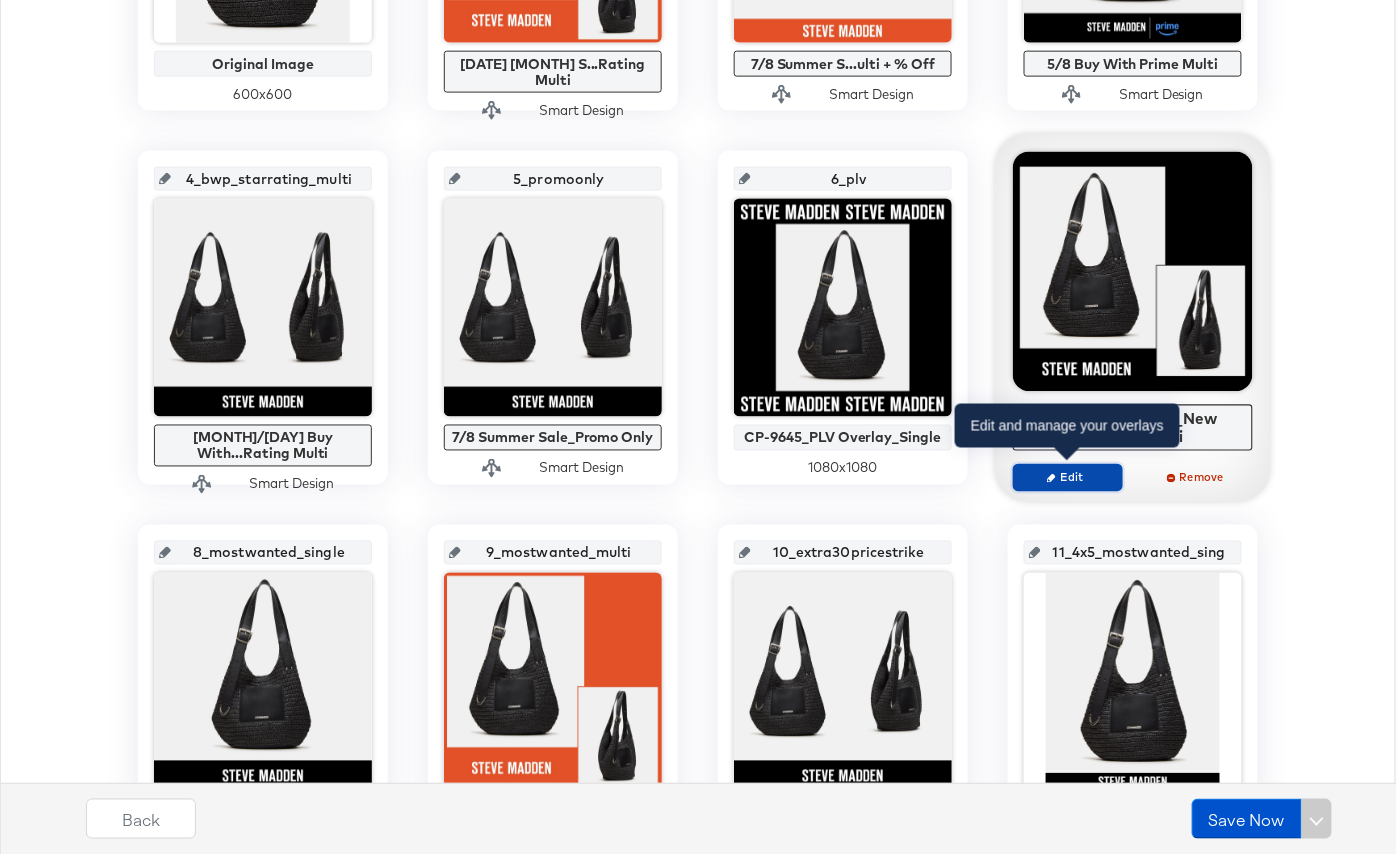 click on "Edit" at bounding box center [1068, 477] 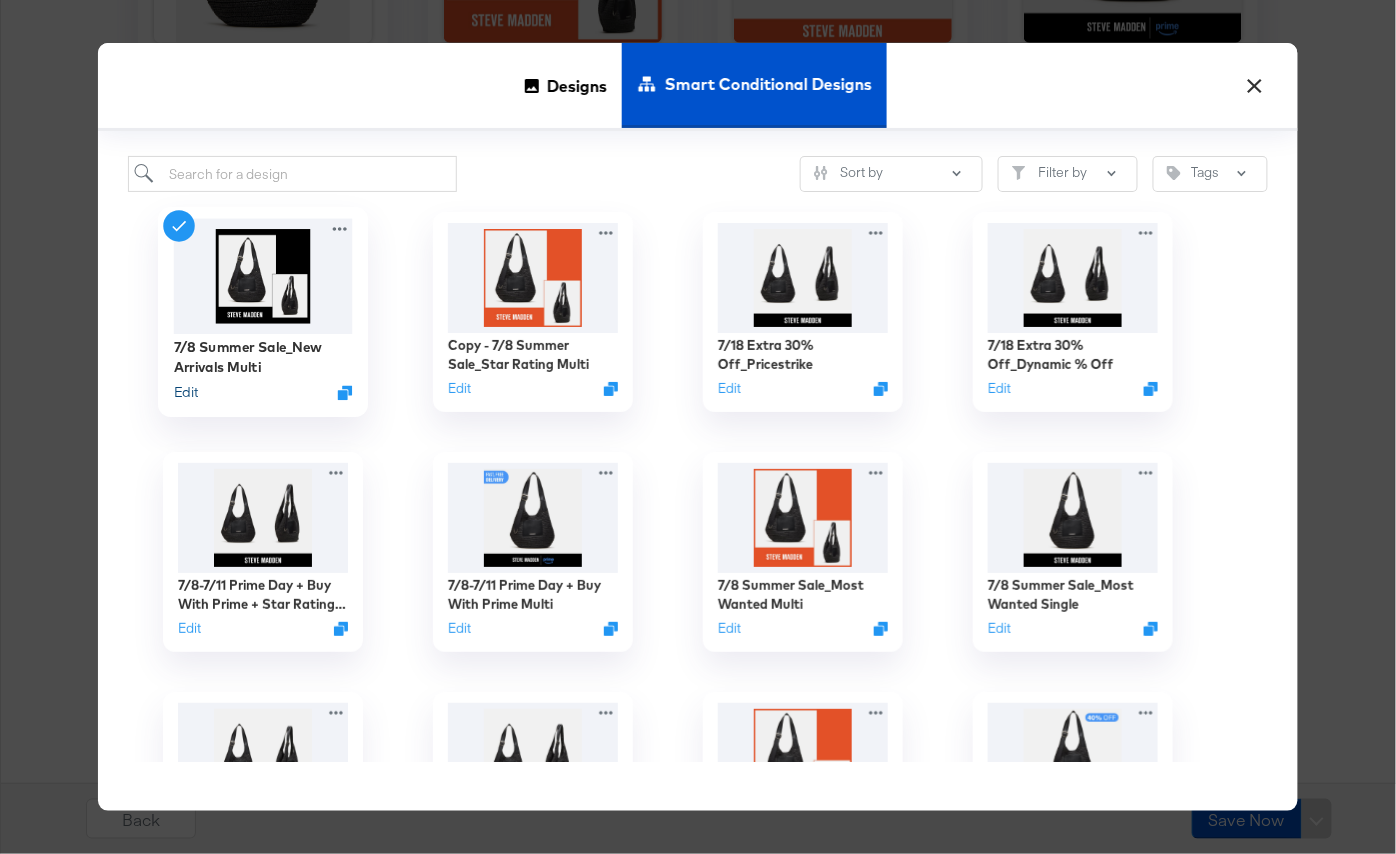 click on "Edit" at bounding box center [186, 392] 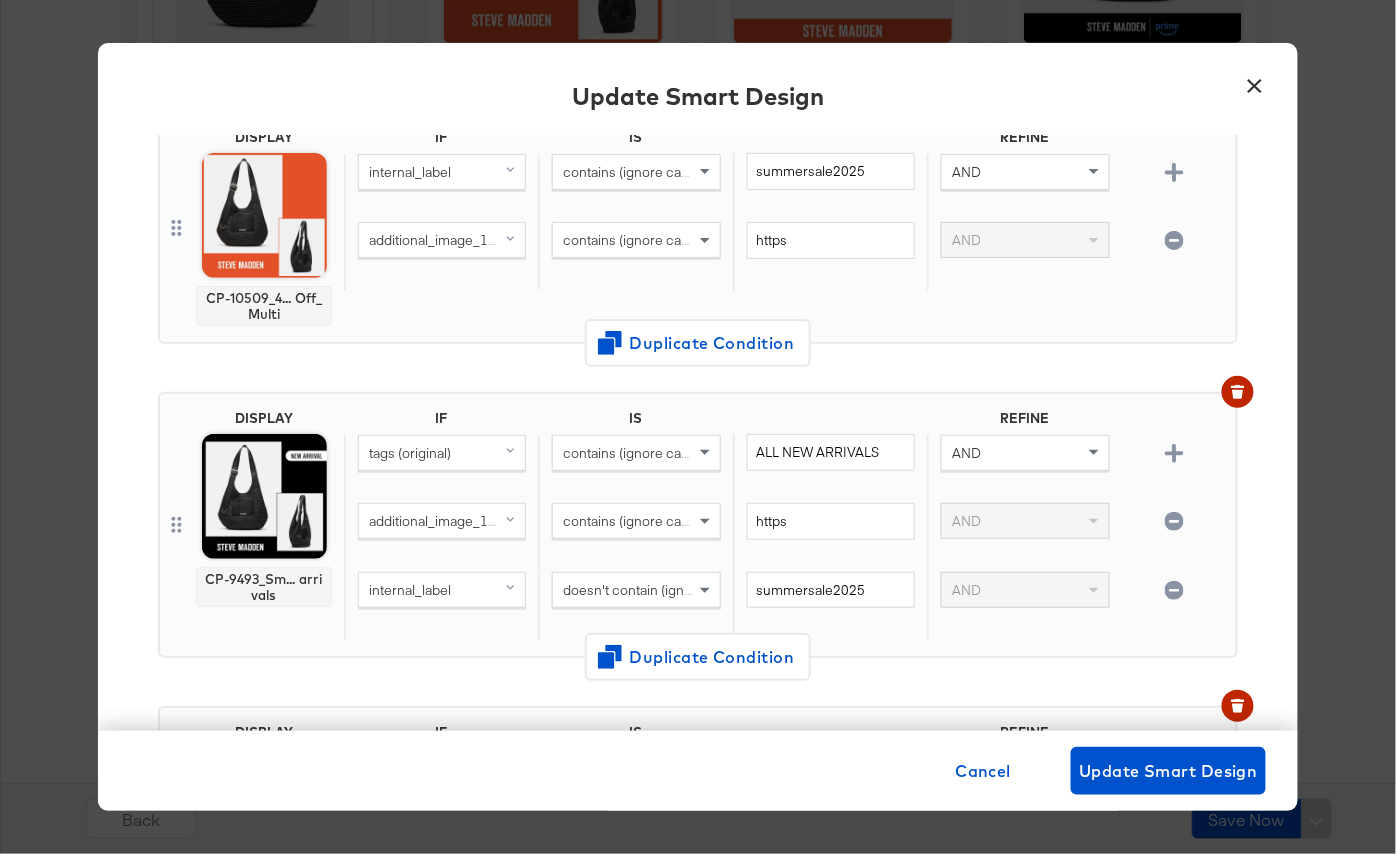 scroll, scrollTop: 194, scrollLeft: 0, axis: vertical 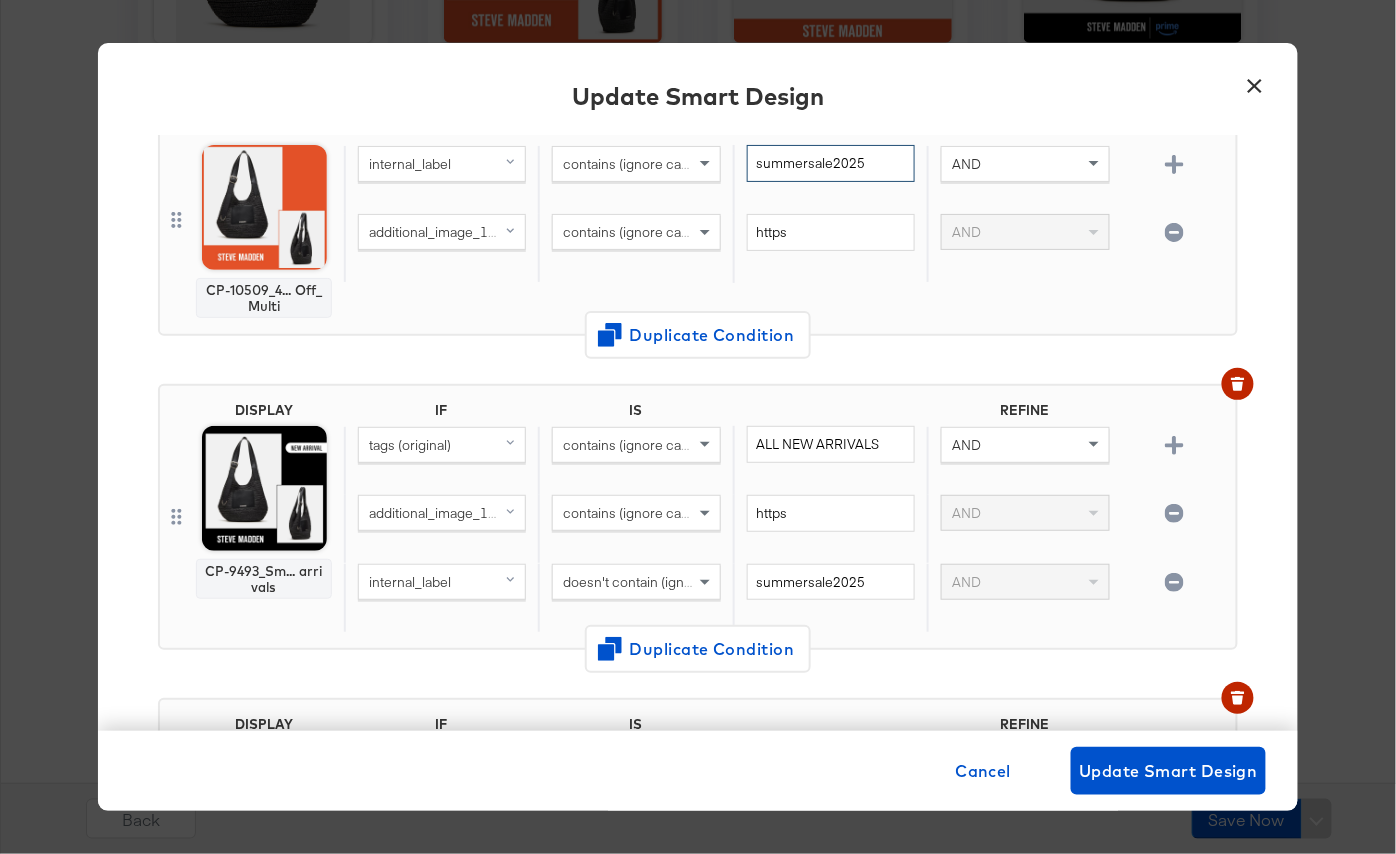 drag, startPoint x: 891, startPoint y: 166, endPoint x: 759, endPoint y: 151, distance: 132.84953 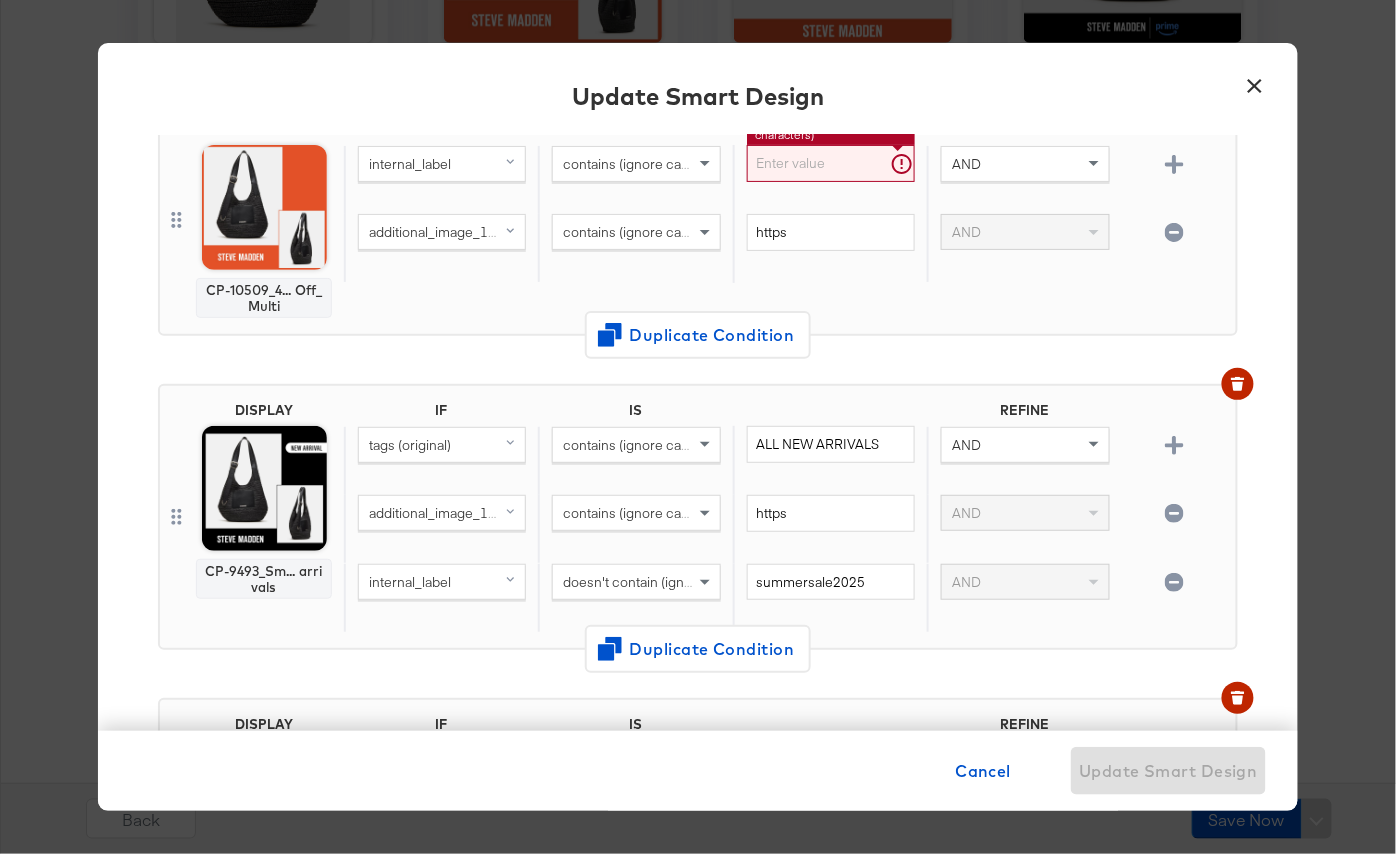 type 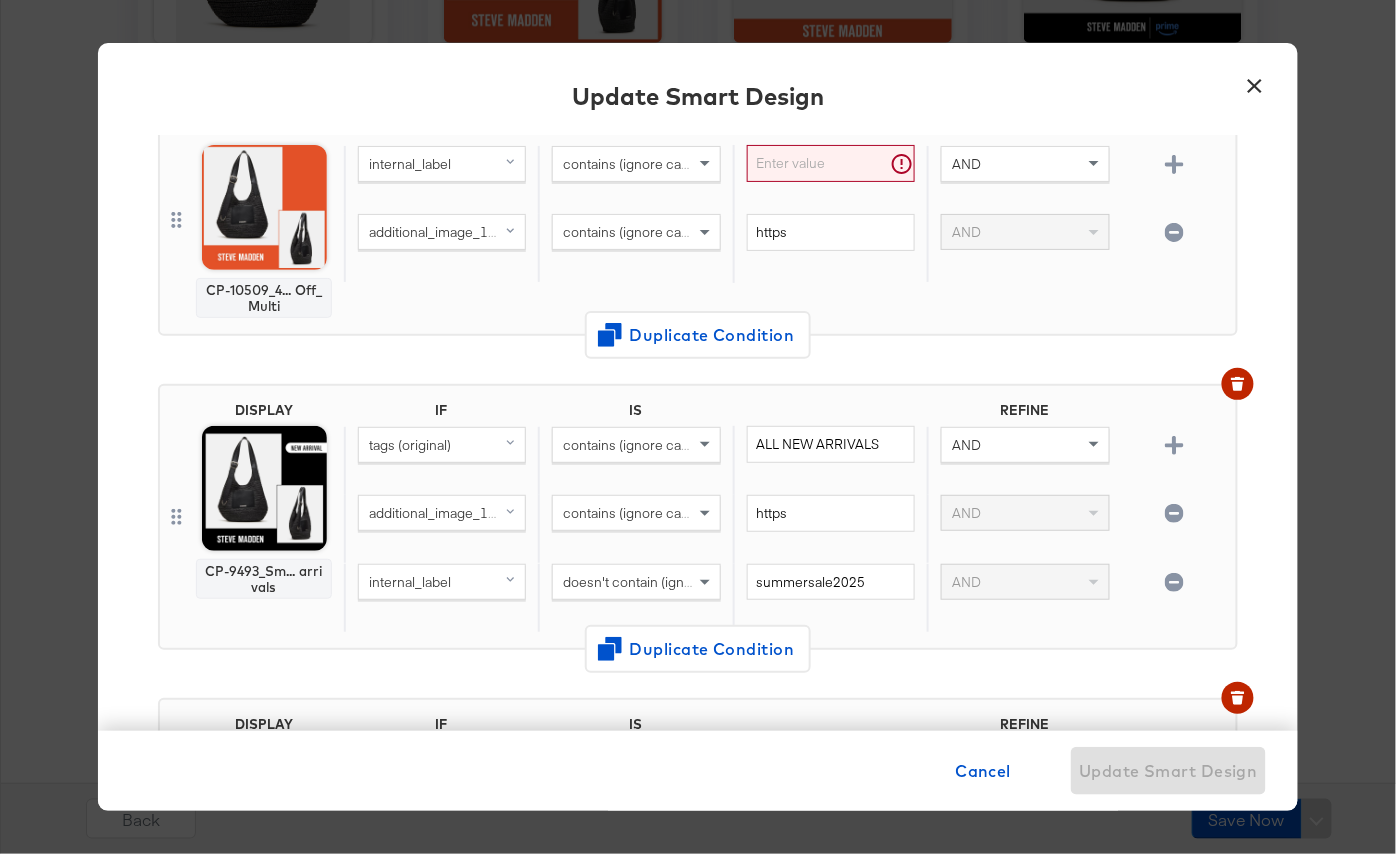 click on "DISPLAY CP-10509_4... Off_Multi IF IS   REFINE   internal_label contains (ignore case) AND additional_image_1_url (original) contains (ignore case) https AND Duplicate Condition" at bounding box center [698, 227] 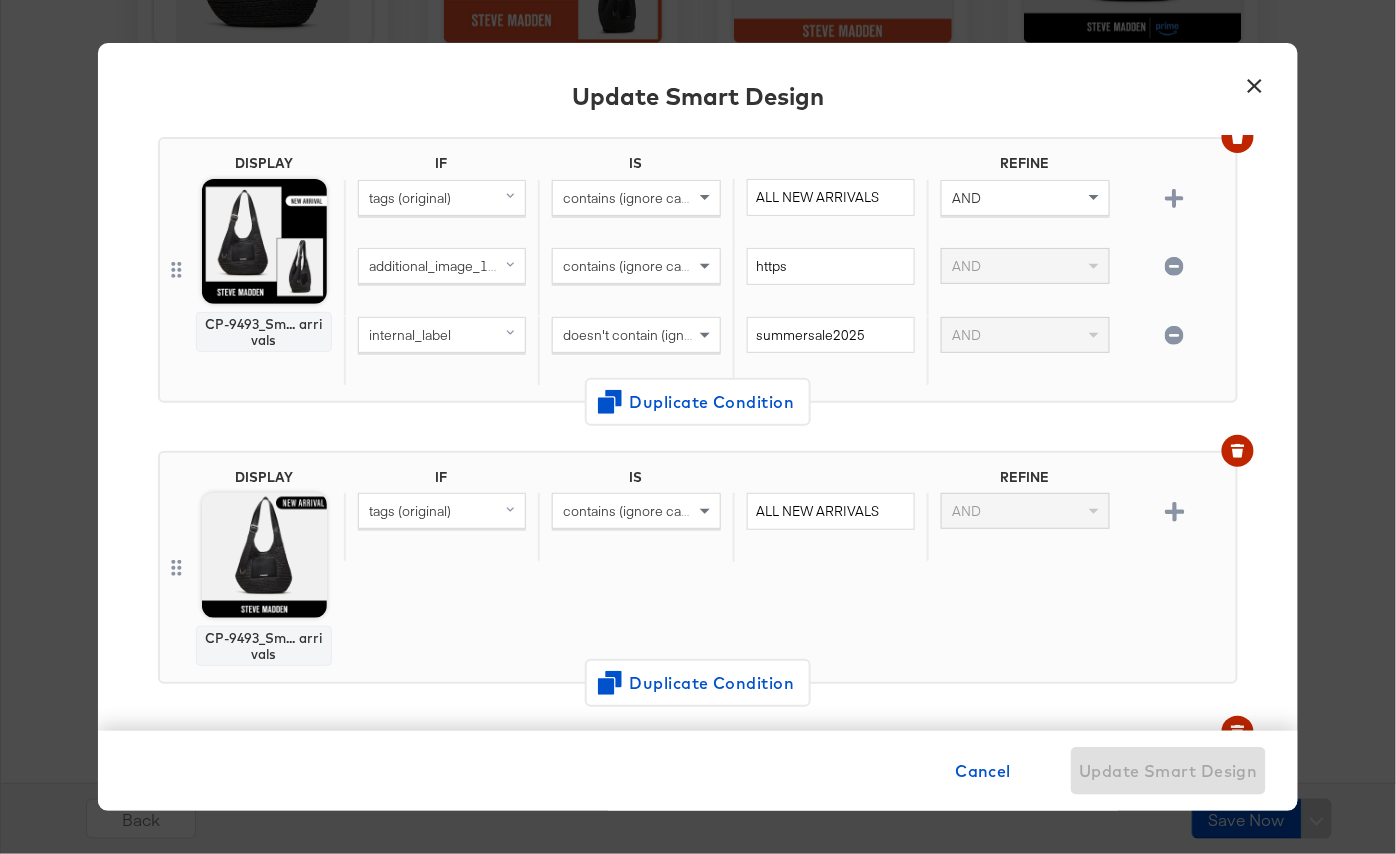 scroll, scrollTop: 4, scrollLeft: 0, axis: vertical 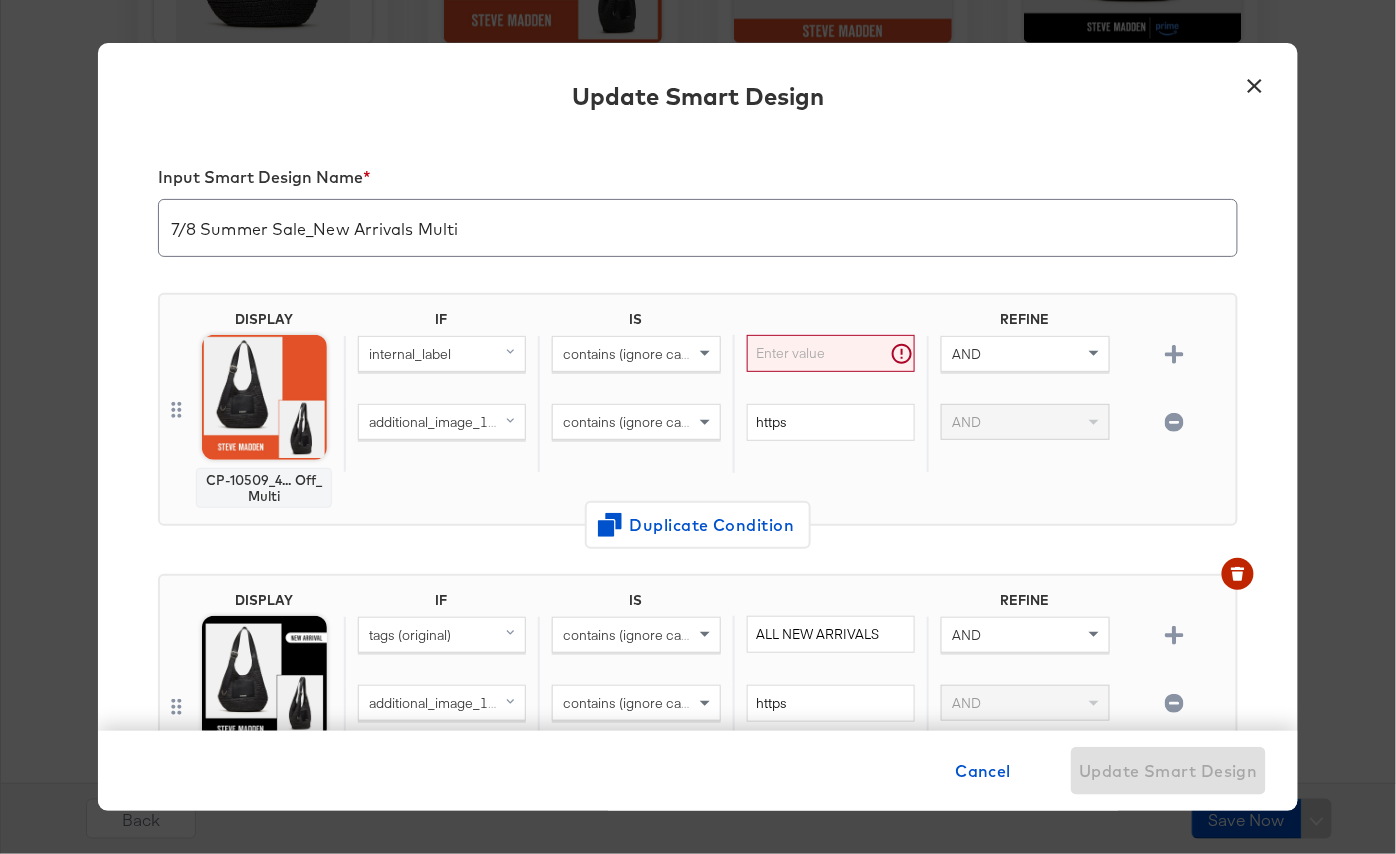 click at bounding box center (176, 409) 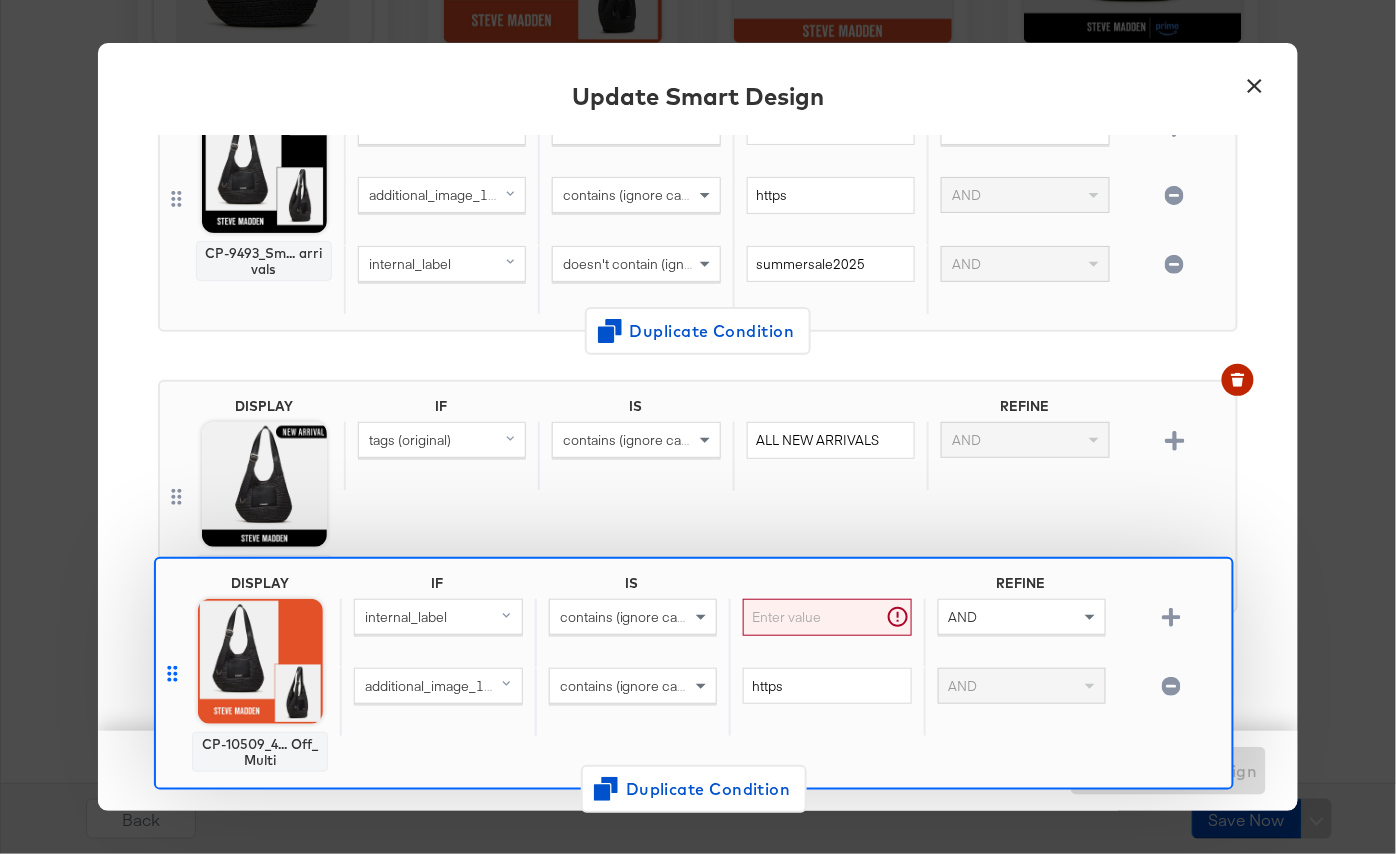 drag, startPoint x: 178, startPoint y: 404, endPoint x: 165, endPoint y: 608, distance: 204.4138 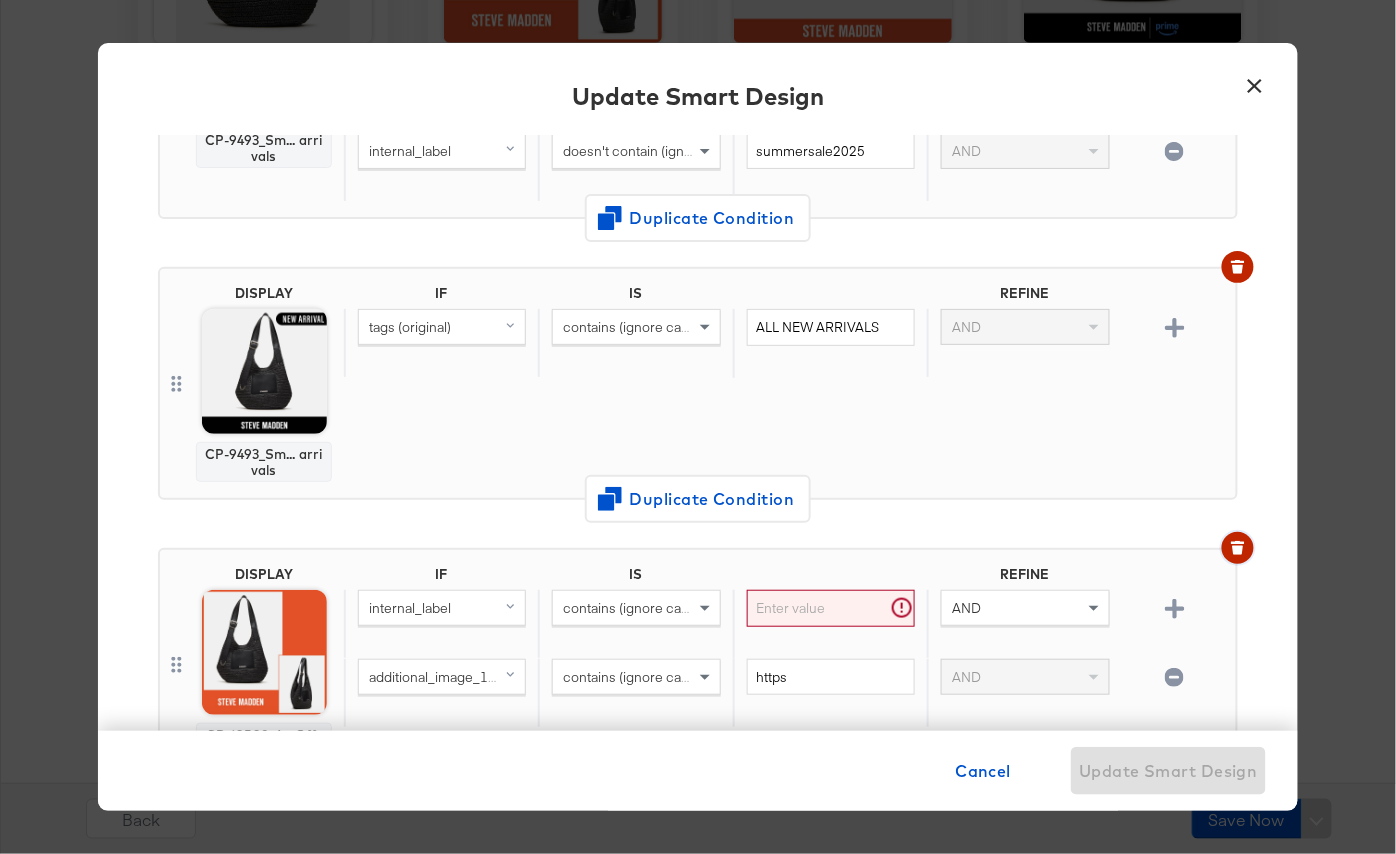 click at bounding box center (1238, 548) 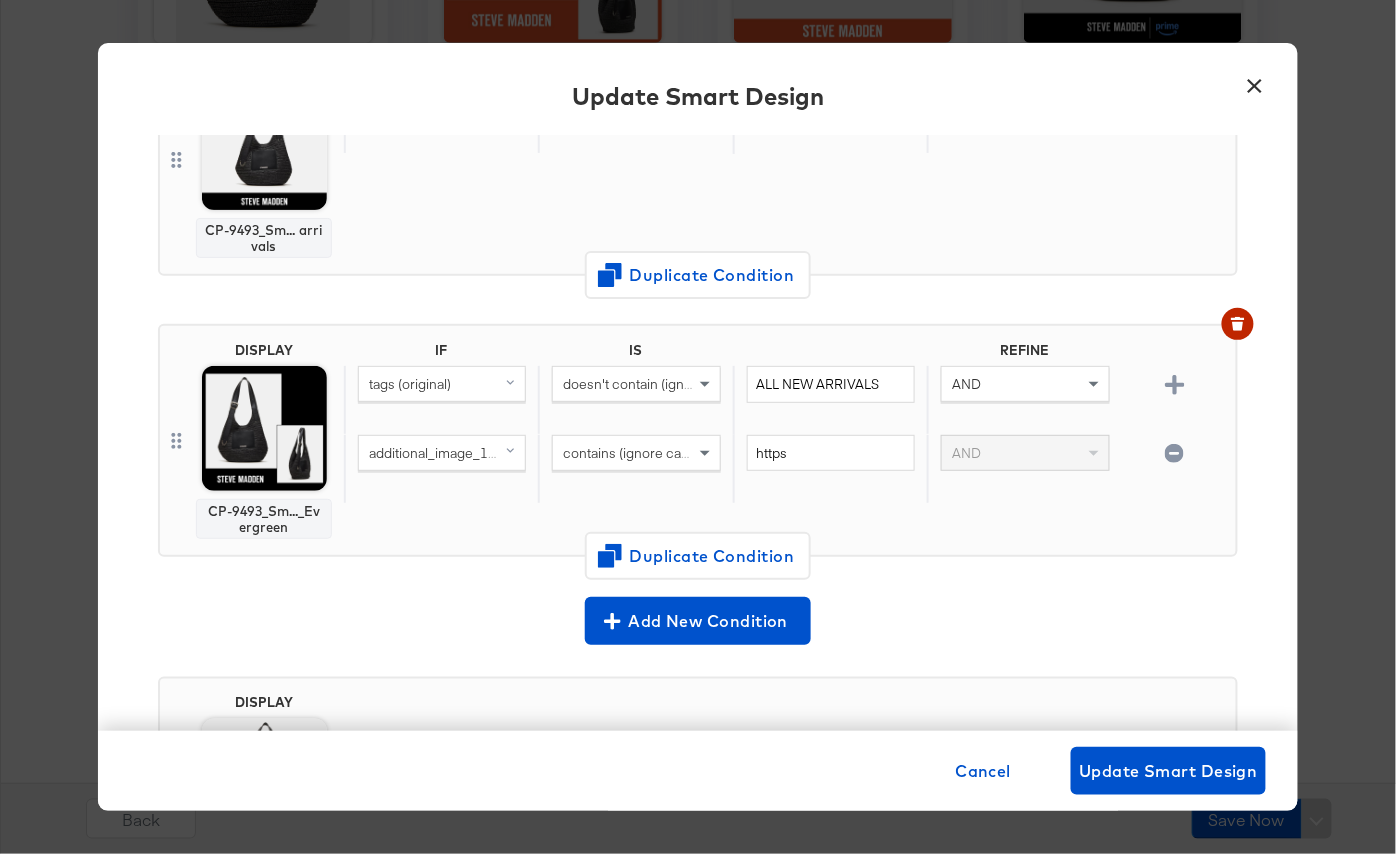 scroll, scrollTop: 612, scrollLeft: 0, axis: vertical 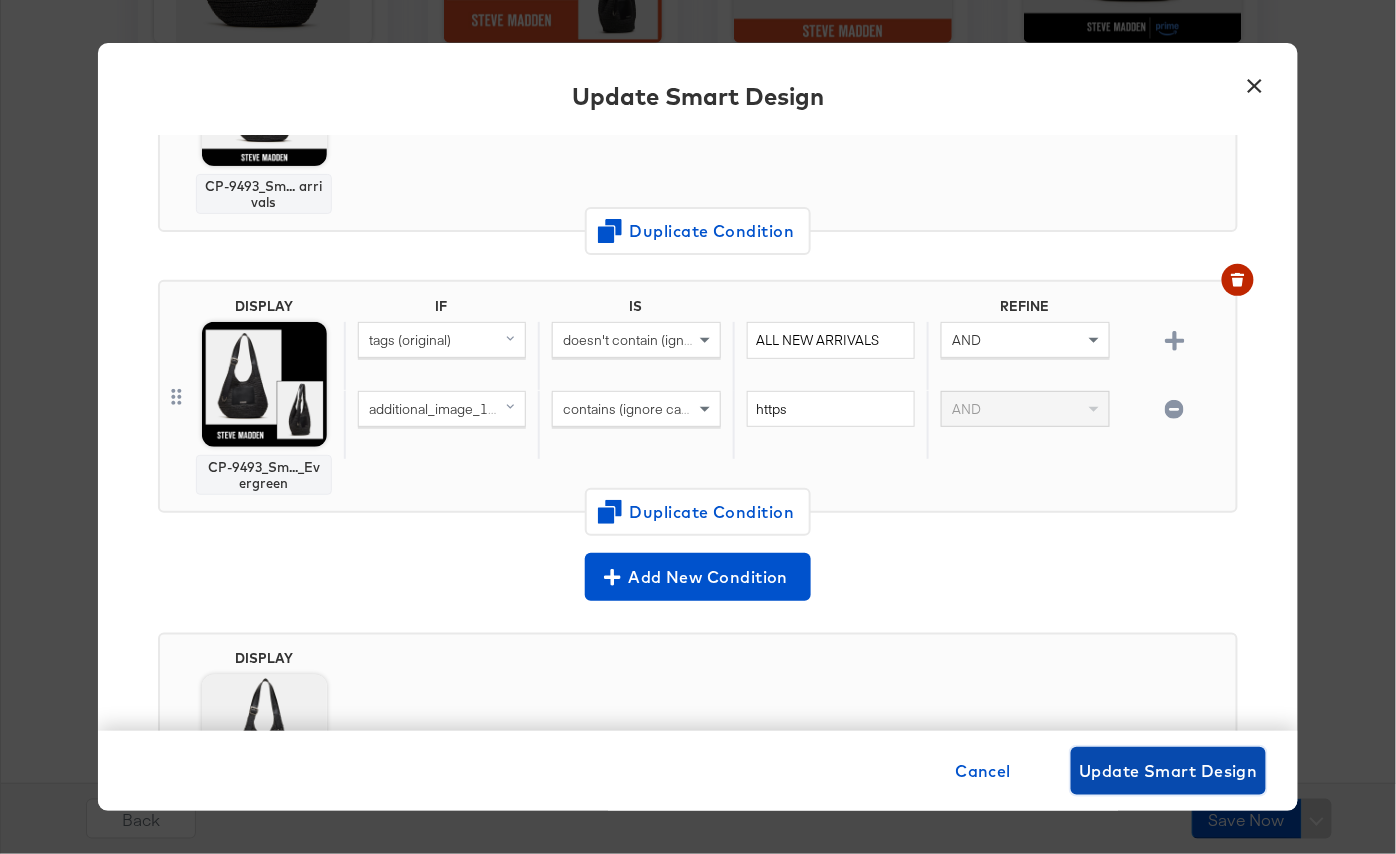 click on "Update Smart Design" at bounding box center [1168, 771] 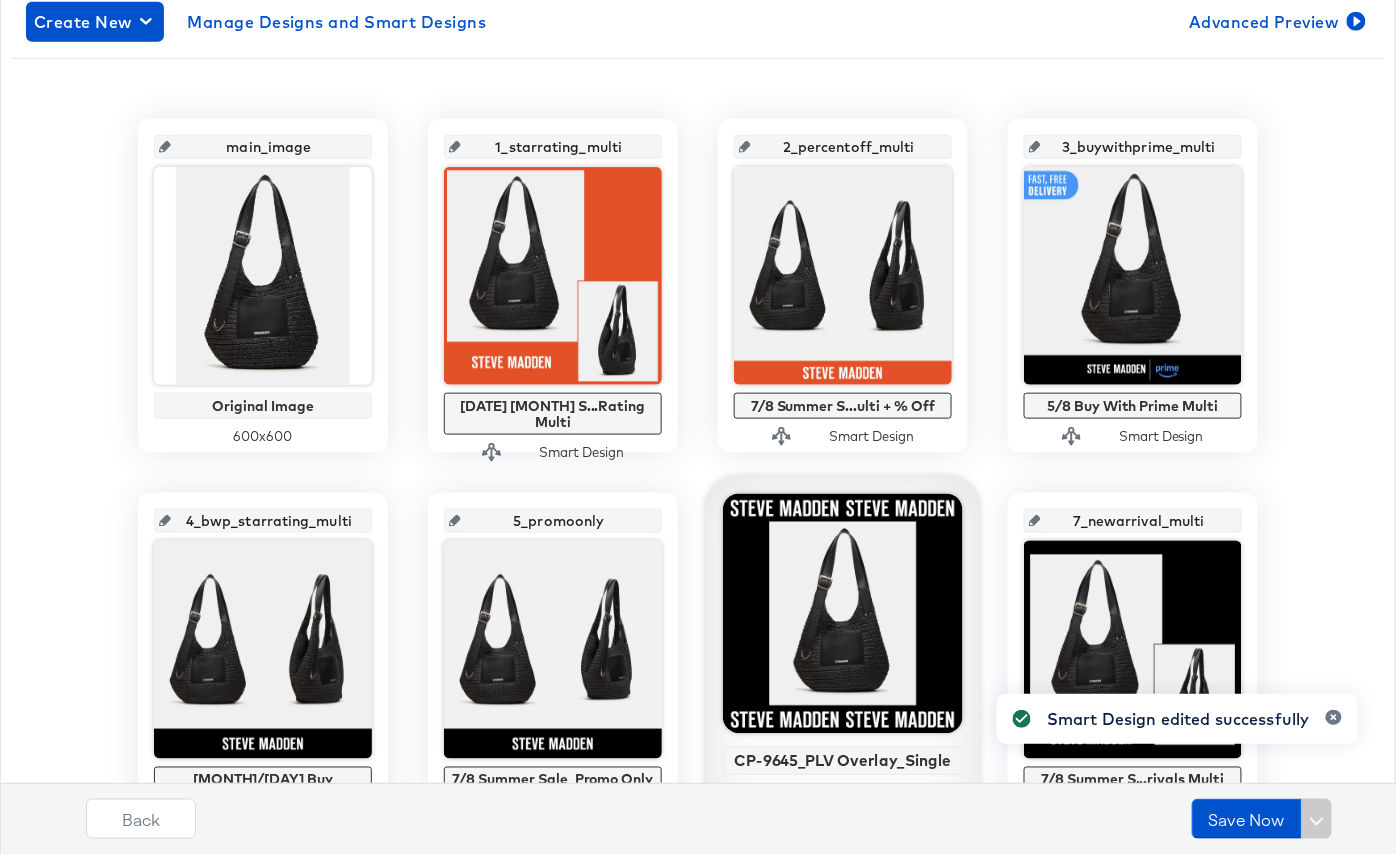 scroll, scrollTop: 337, scrollLeft: 0, axis: vertical 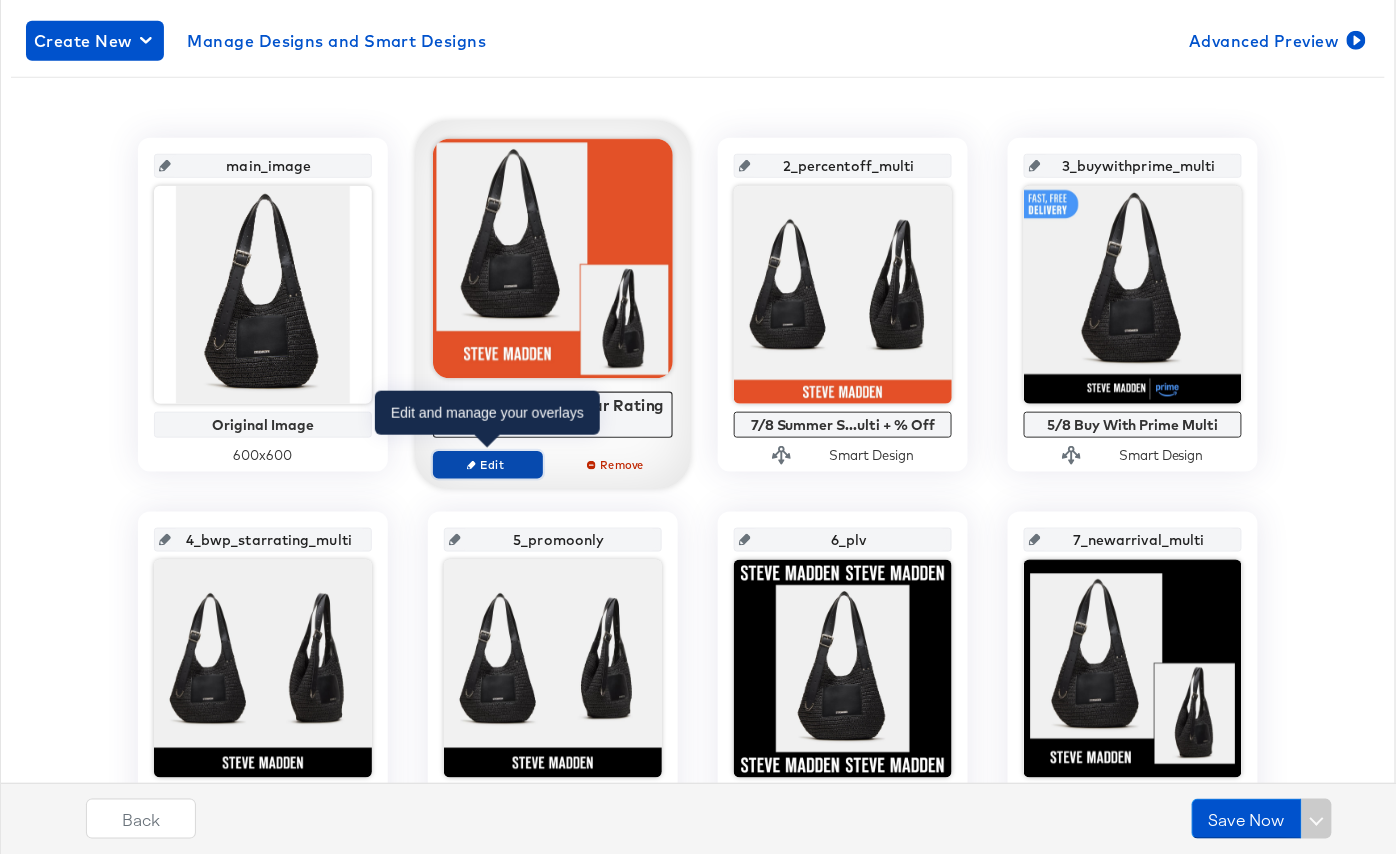 click on "Edit" at bounding box center (488, 464) 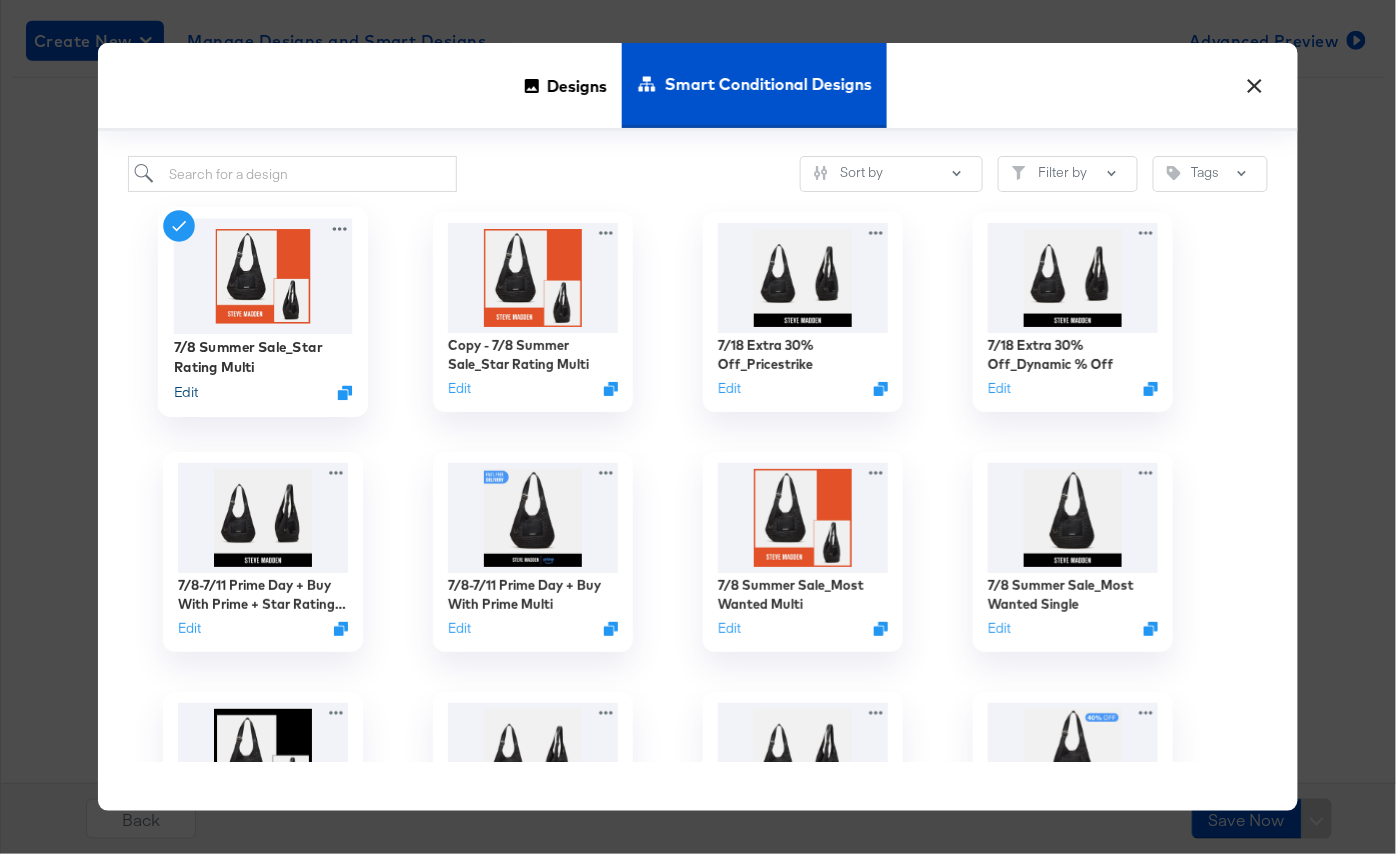 click on "Edit" at bounding box center (186, 392) 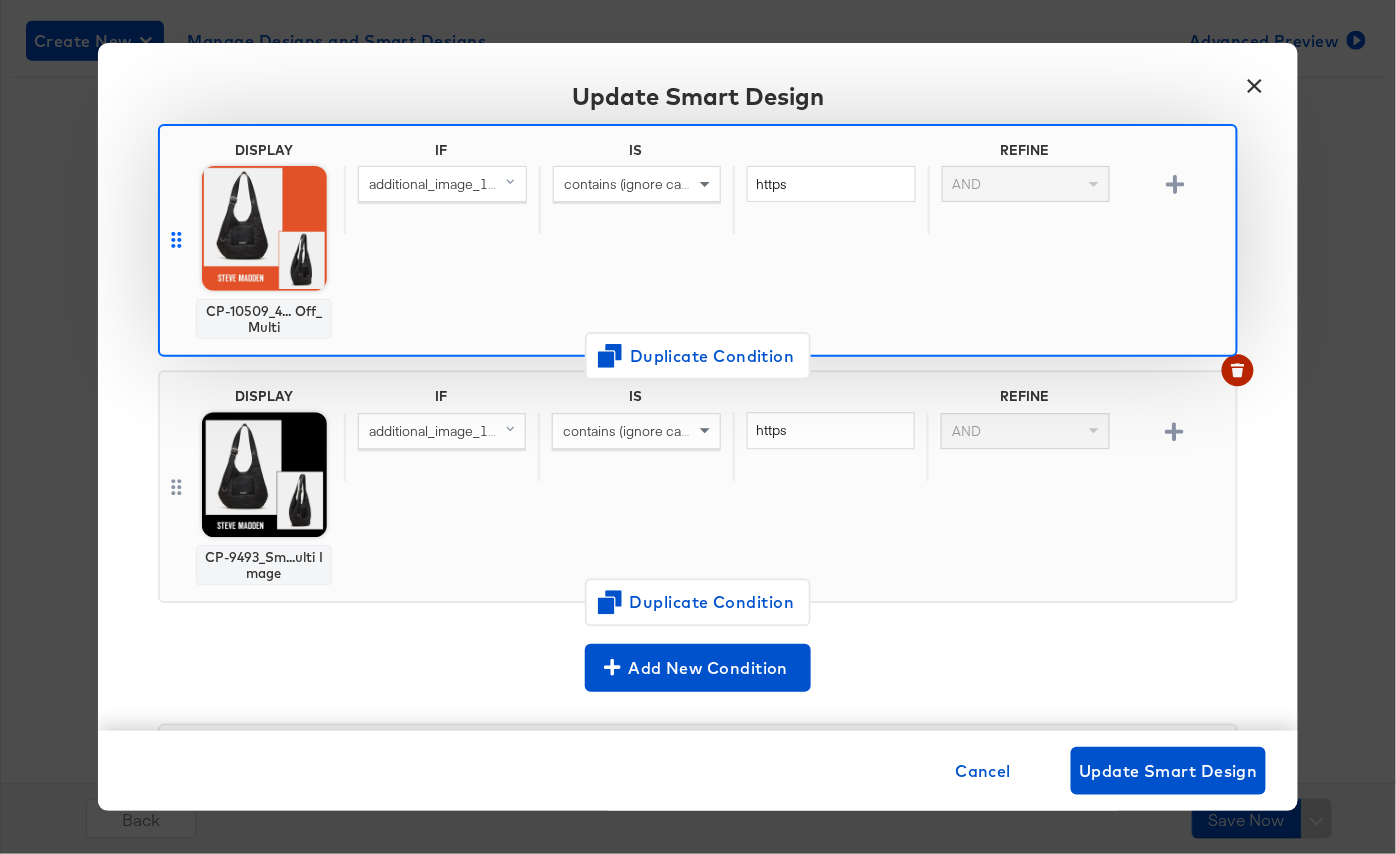 scroll, scrollTop: 202, scrollLeft: 0, axis: vertical 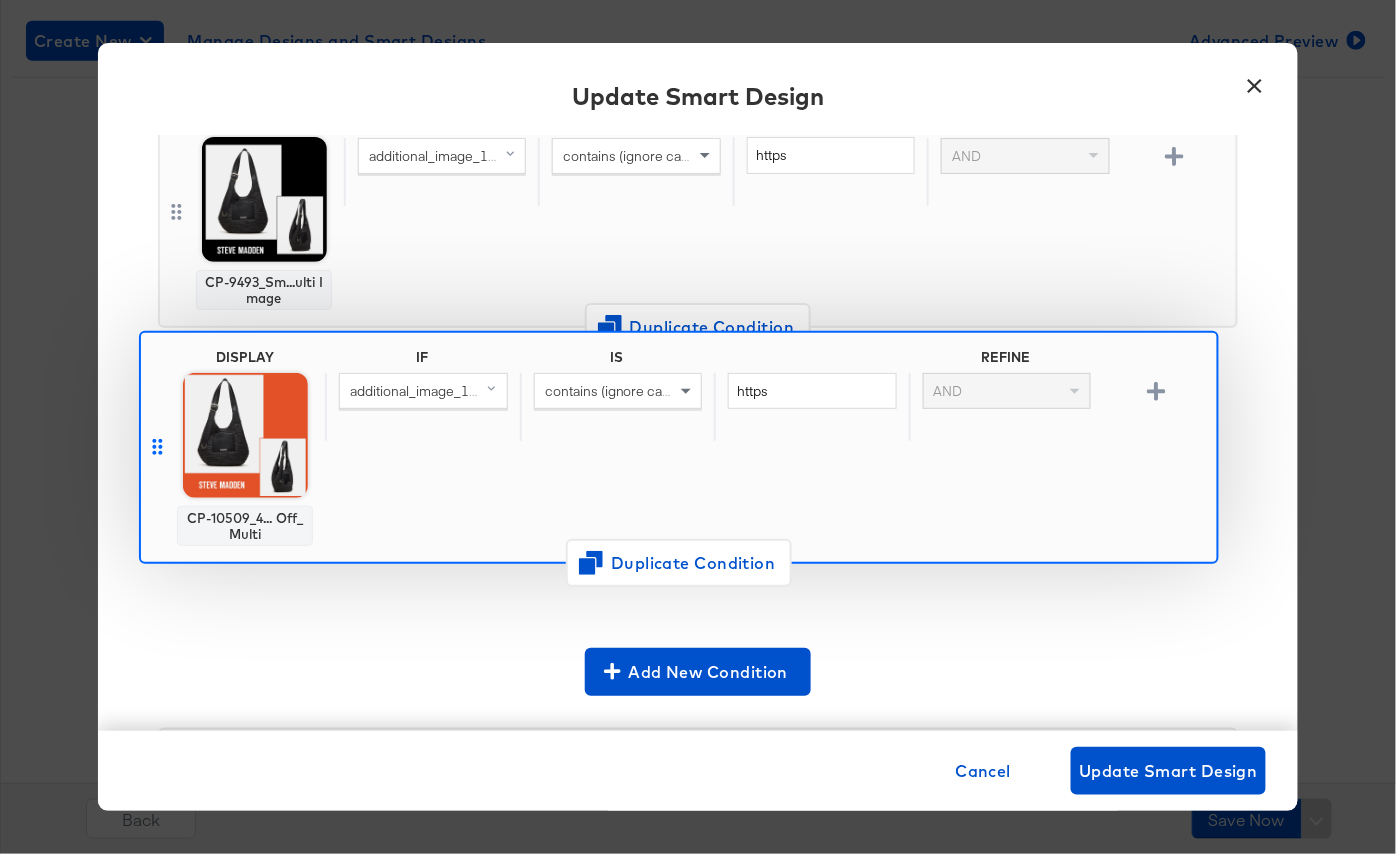 drag, startPoint x: 177, startPoint y: 198, endPoint x: 154, endPoint y: 452, distance: 255.03922 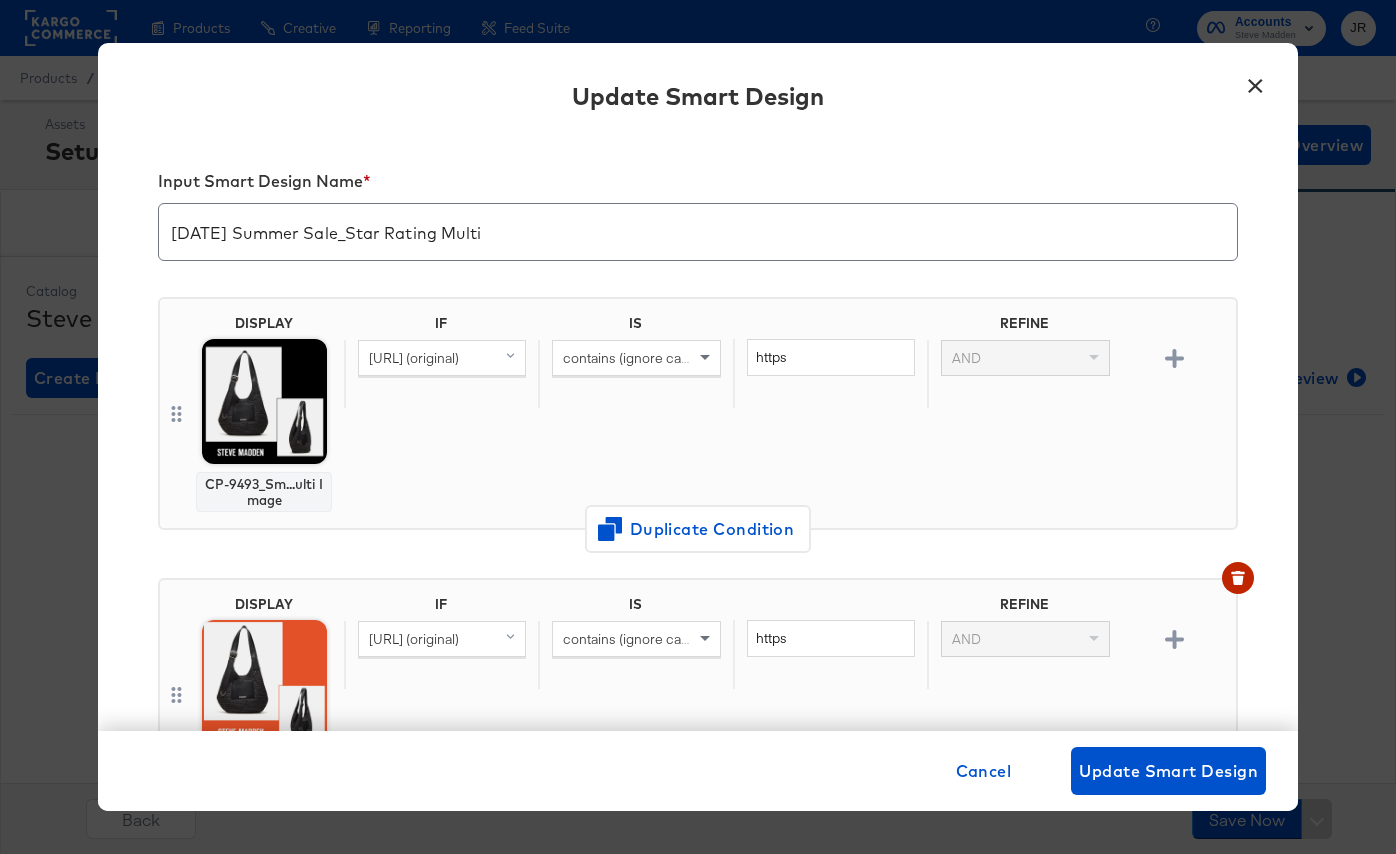 scroll, scrollTop: 337, scrollLeft: 0, axis: vertical 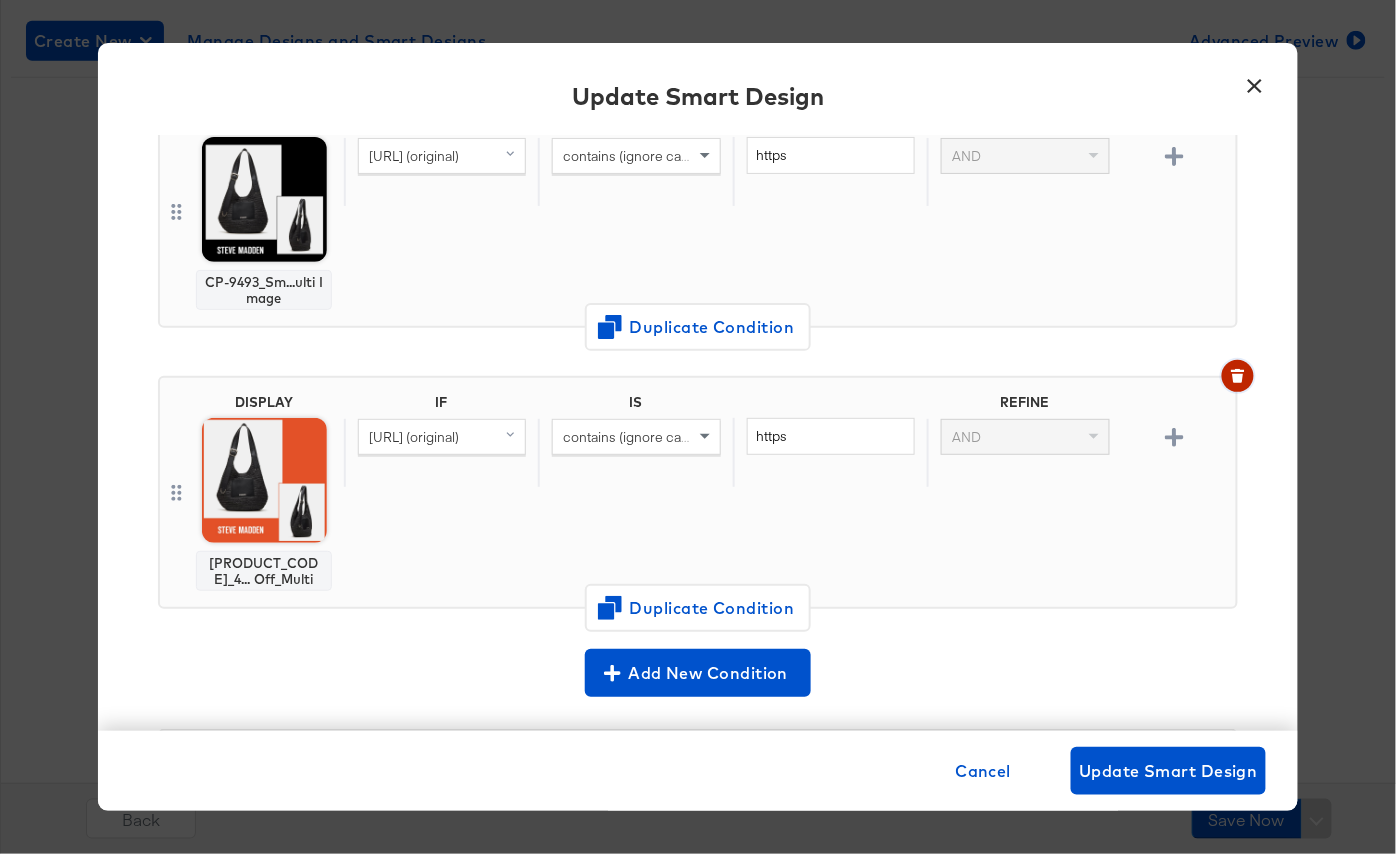 click 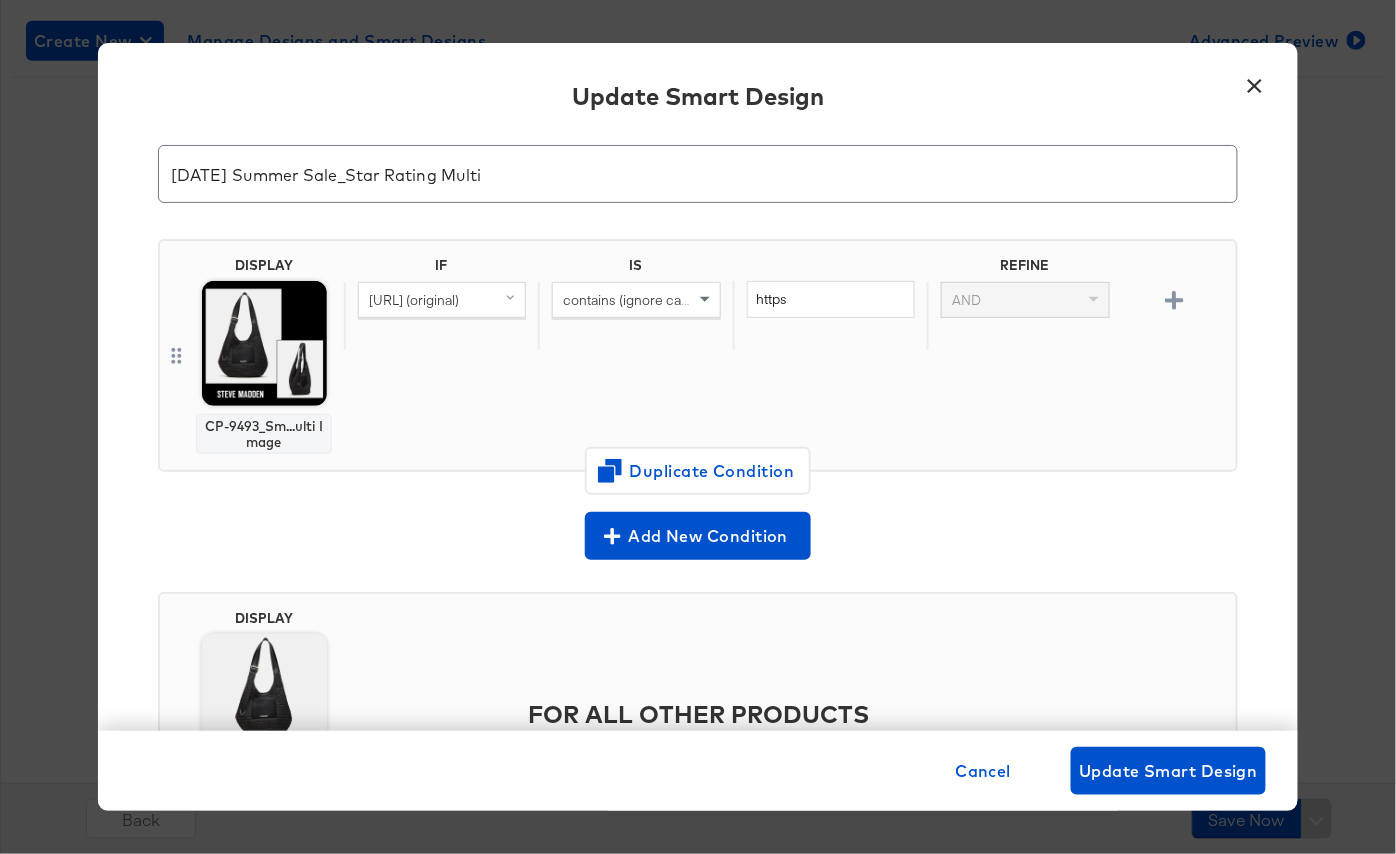 scroll, scrollTop: 200, scrollLeft: 0, axis: vertical 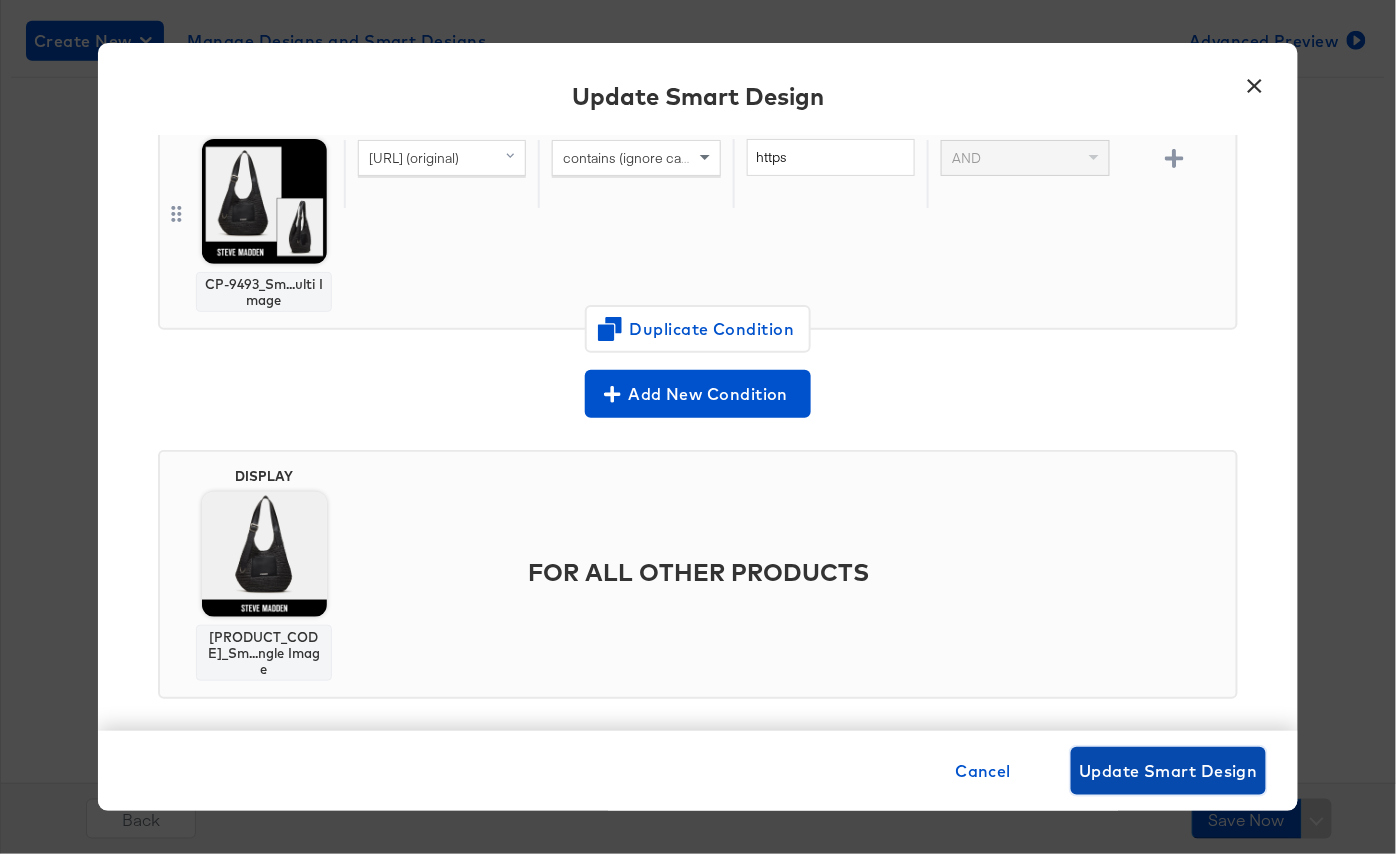 click on "Update Smart Design" at bounding box center [1168, 771] 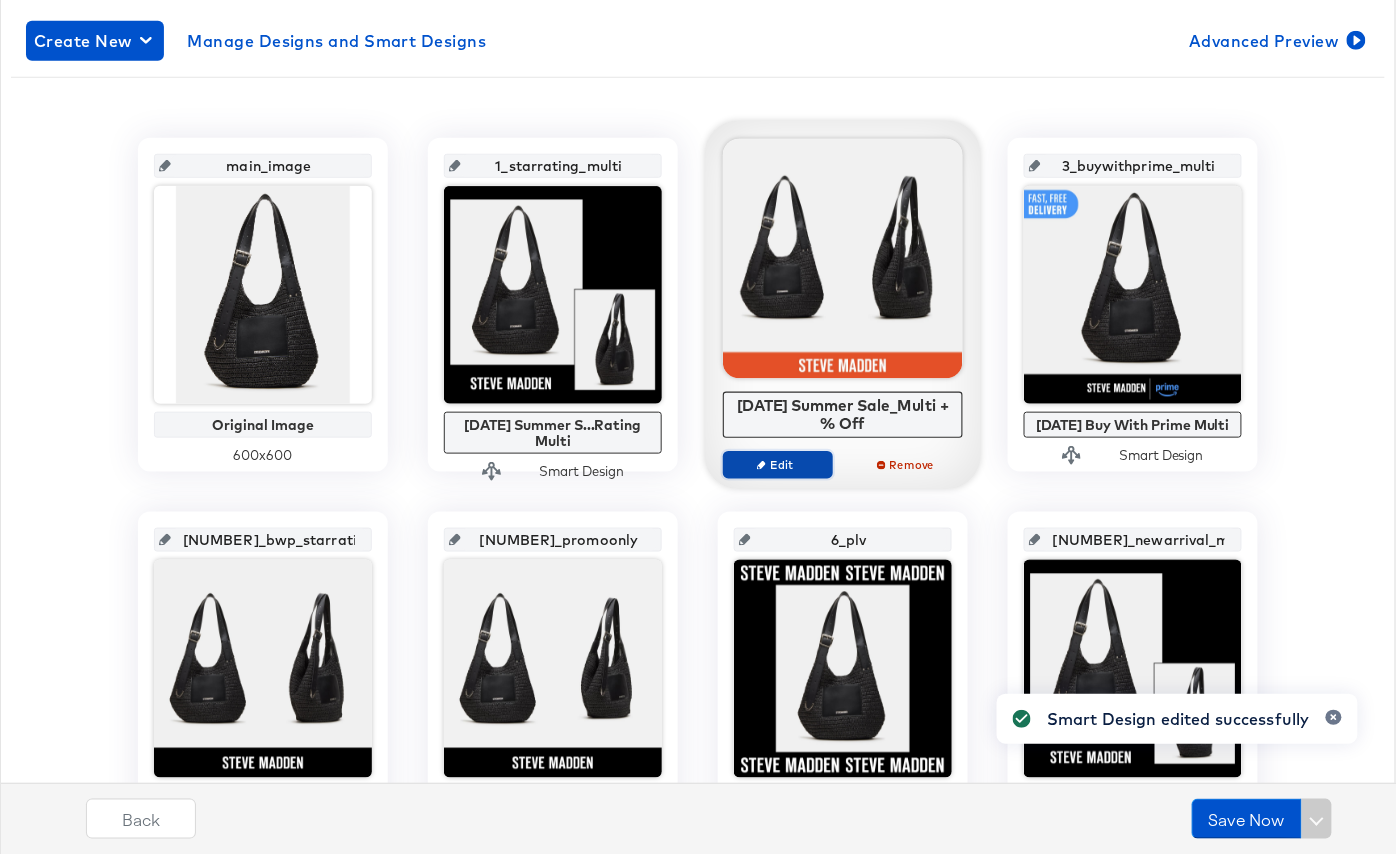 click on "Edit" at bounding box center (778, 464) 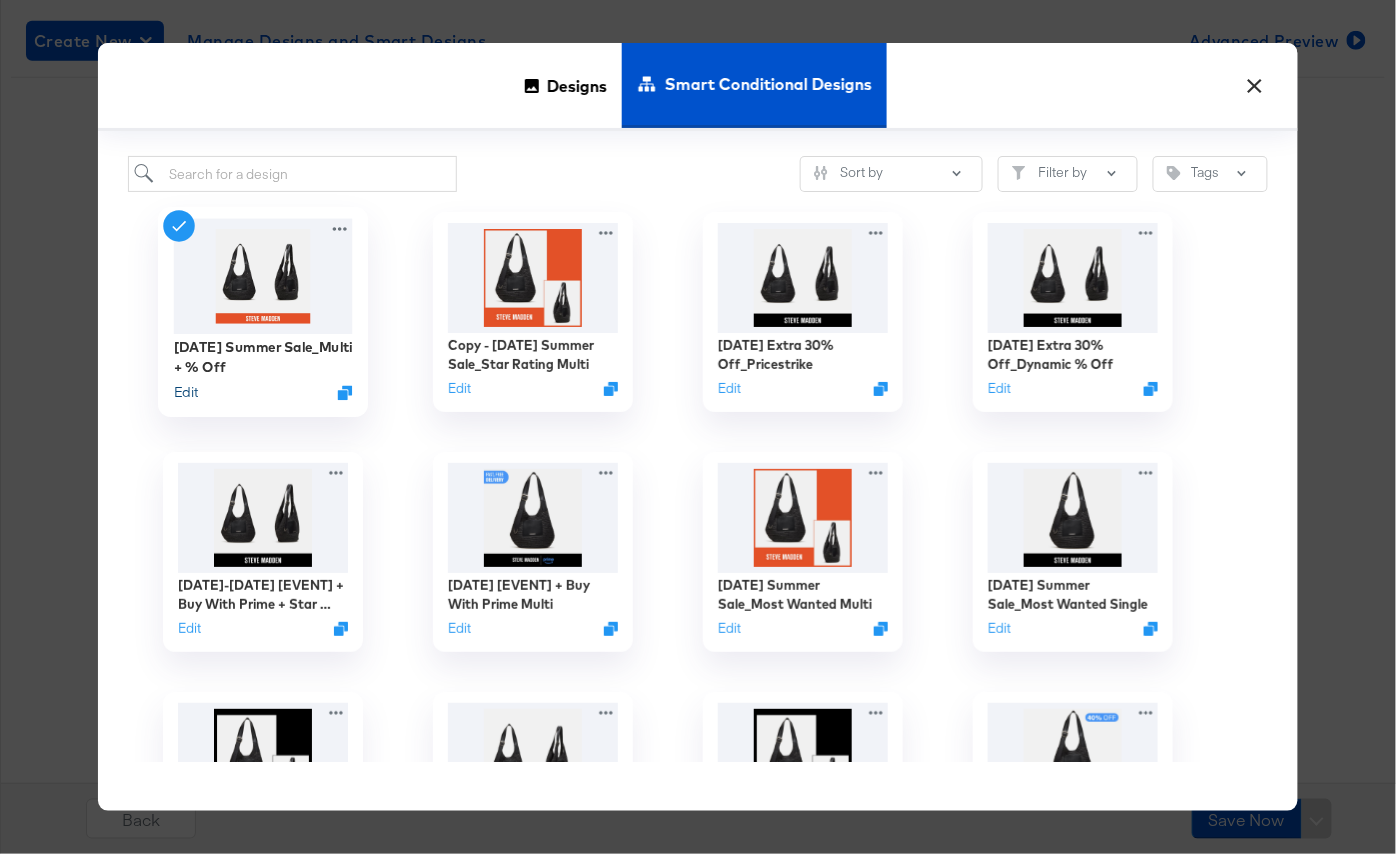click on "Edit" at bounding box center (186, 392) 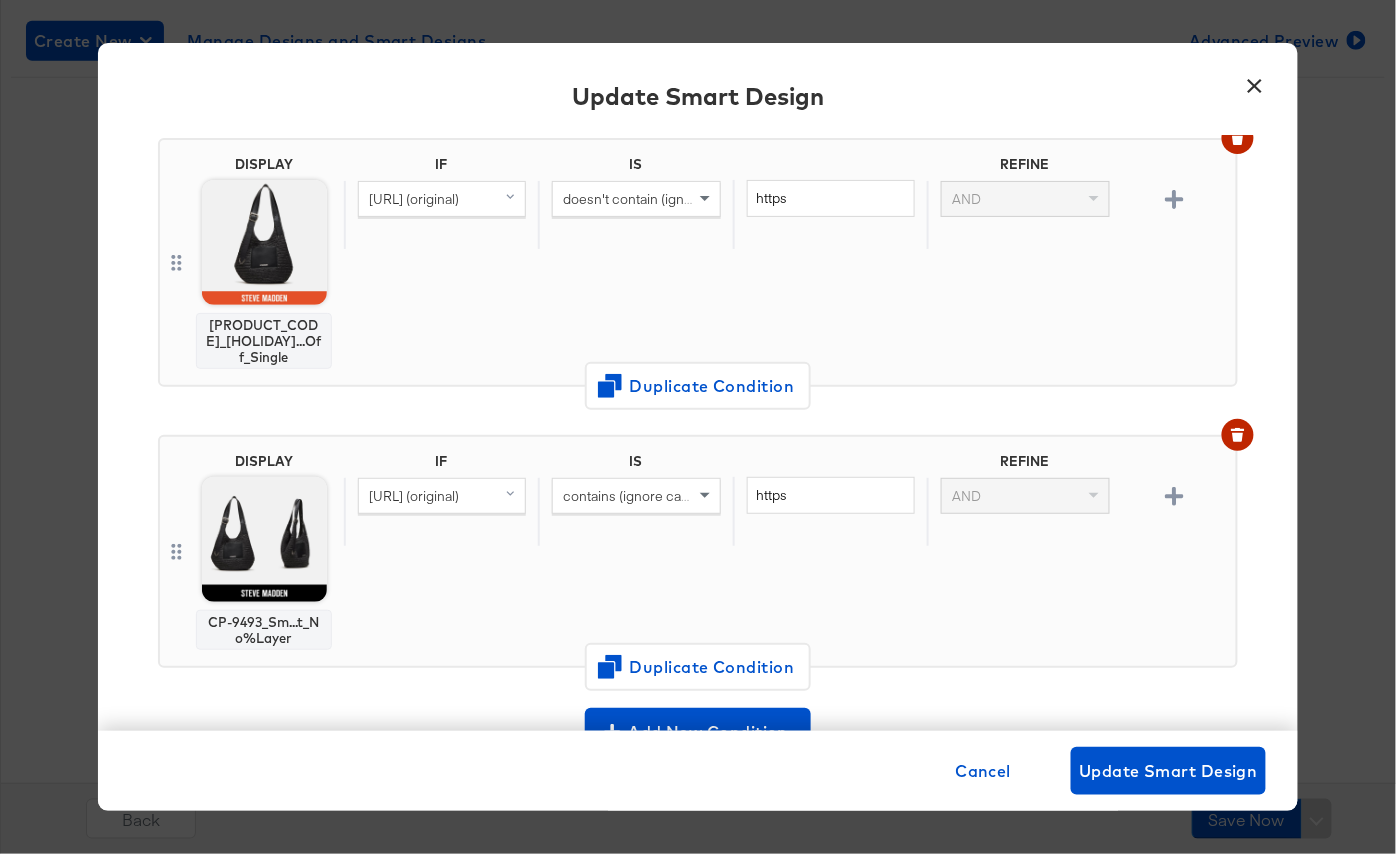 scroll, scrollTop: 482, scrollLeft: 0, axis: vertical 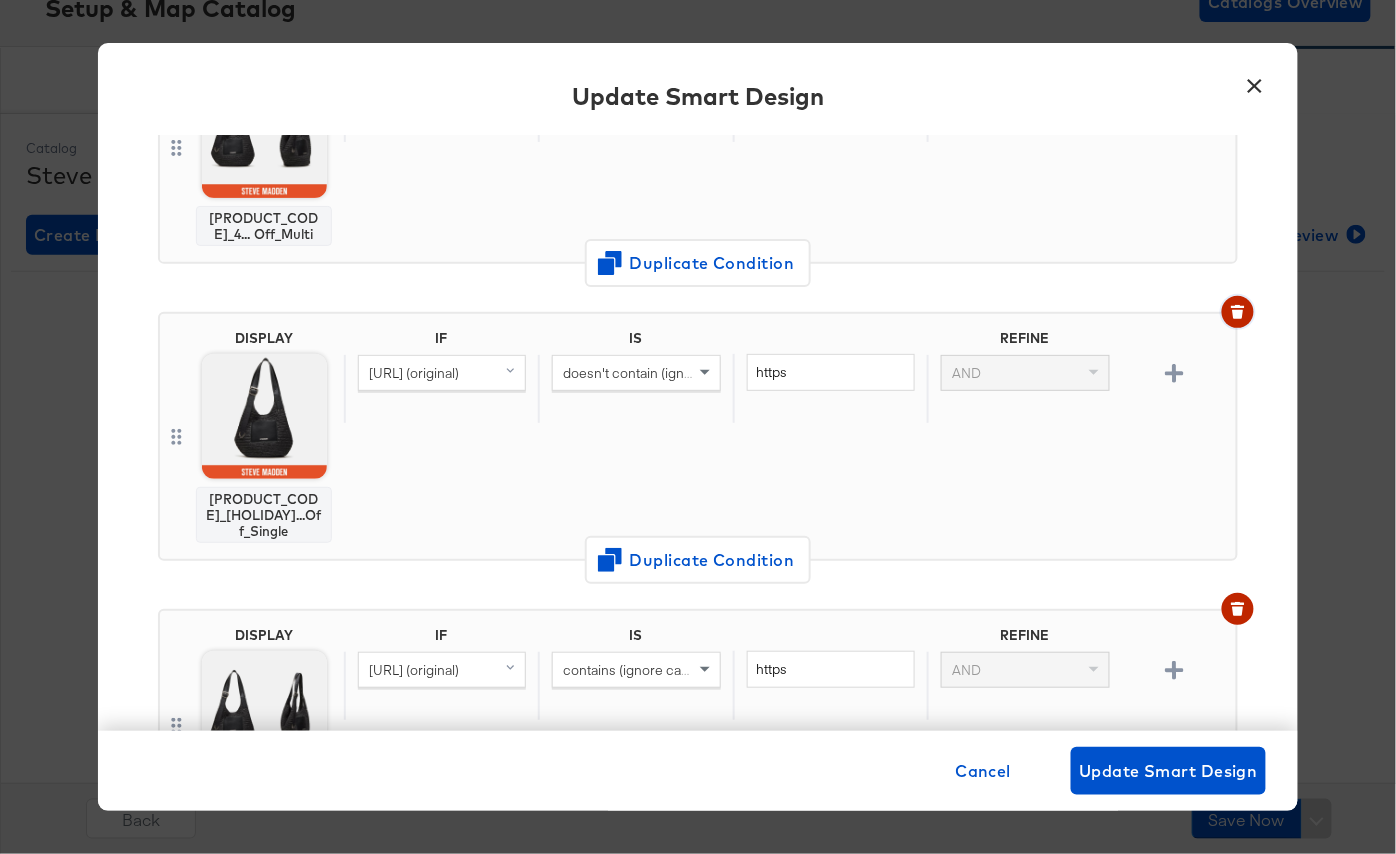 click 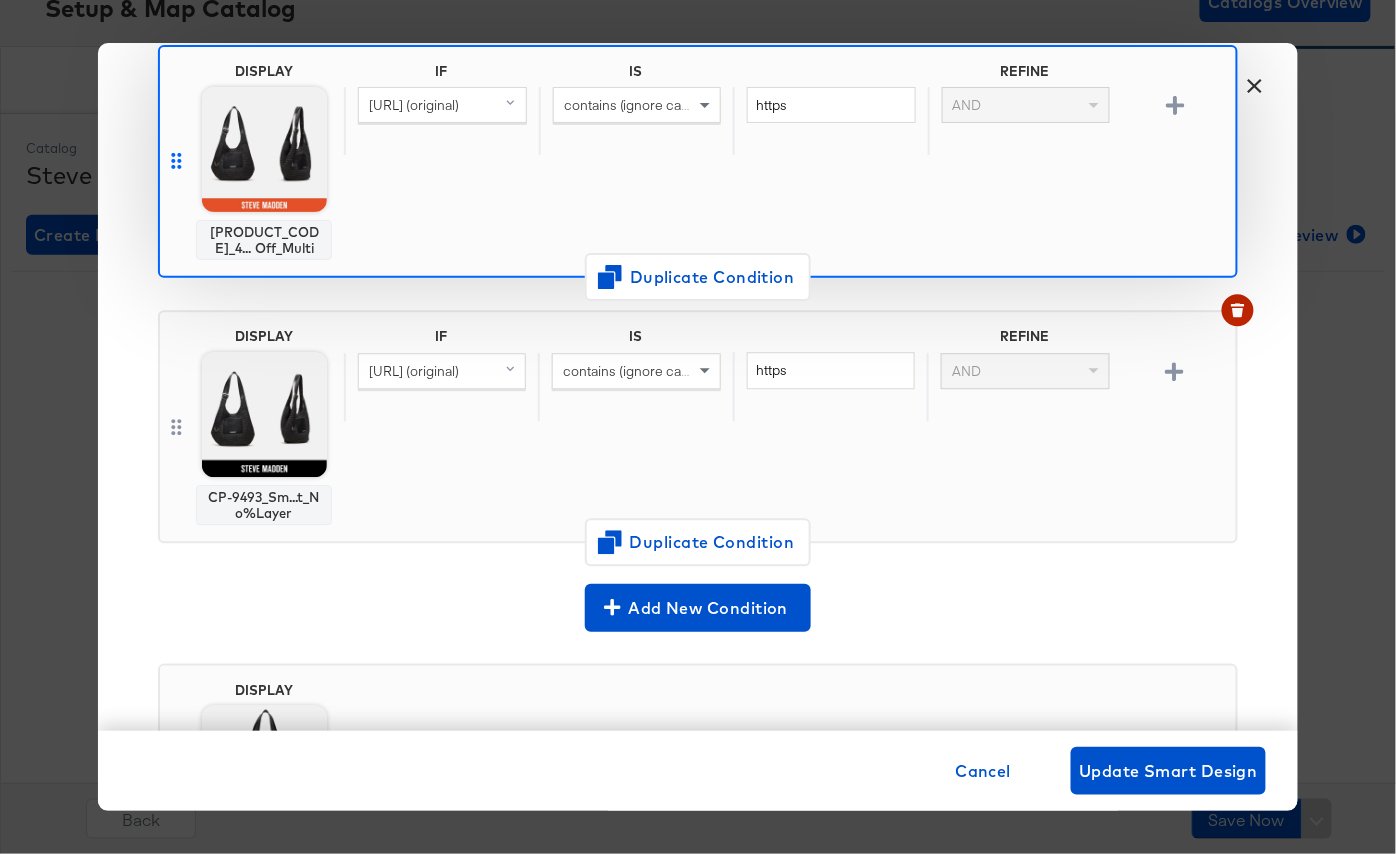 scroll, scrollTop: 258, scrollLeft: 0, axis: vertical 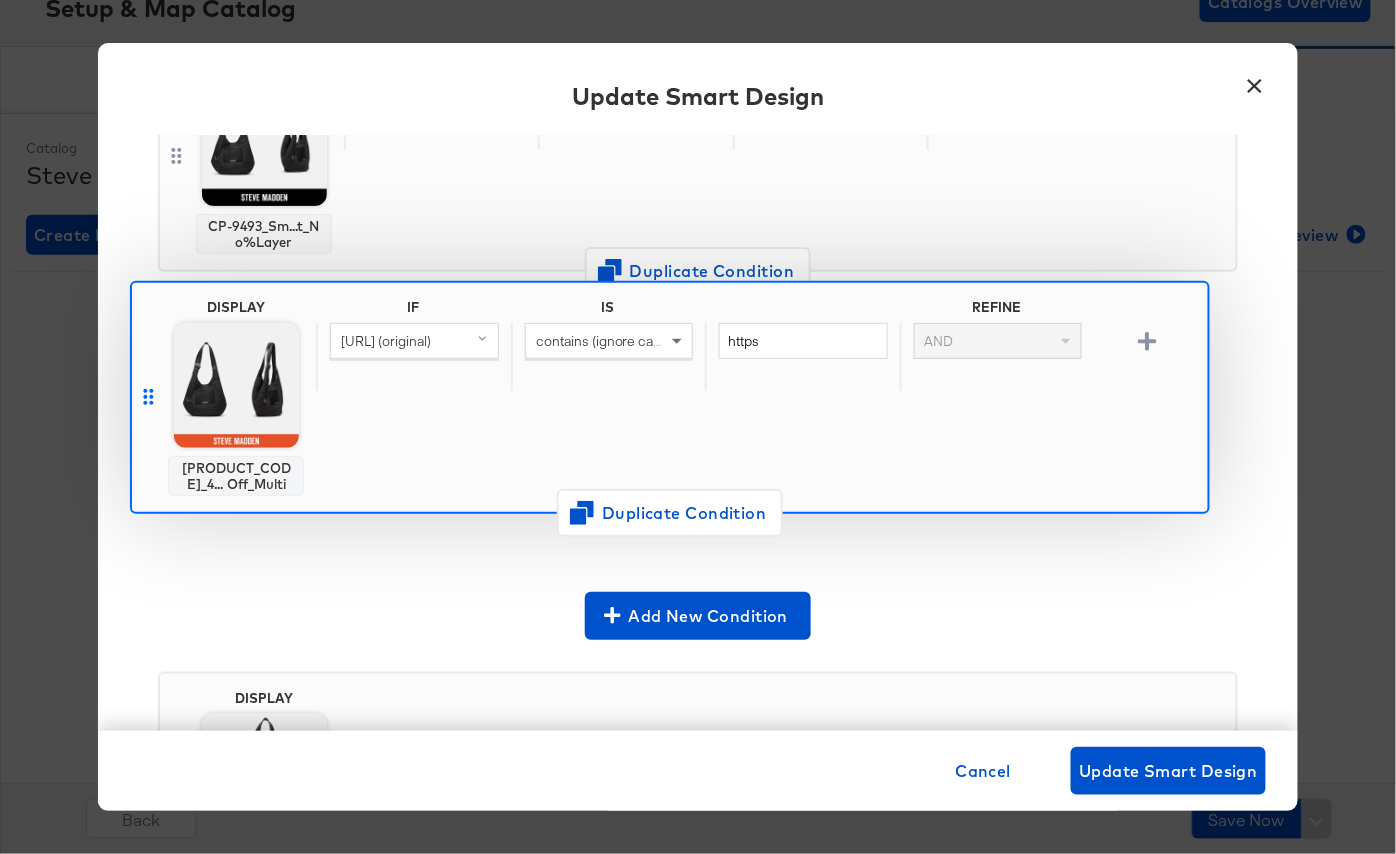 drag, startPoint x: 175, startPoint y: 145, endPoint x: 142, endPoint y: 452, distance: 308.76852 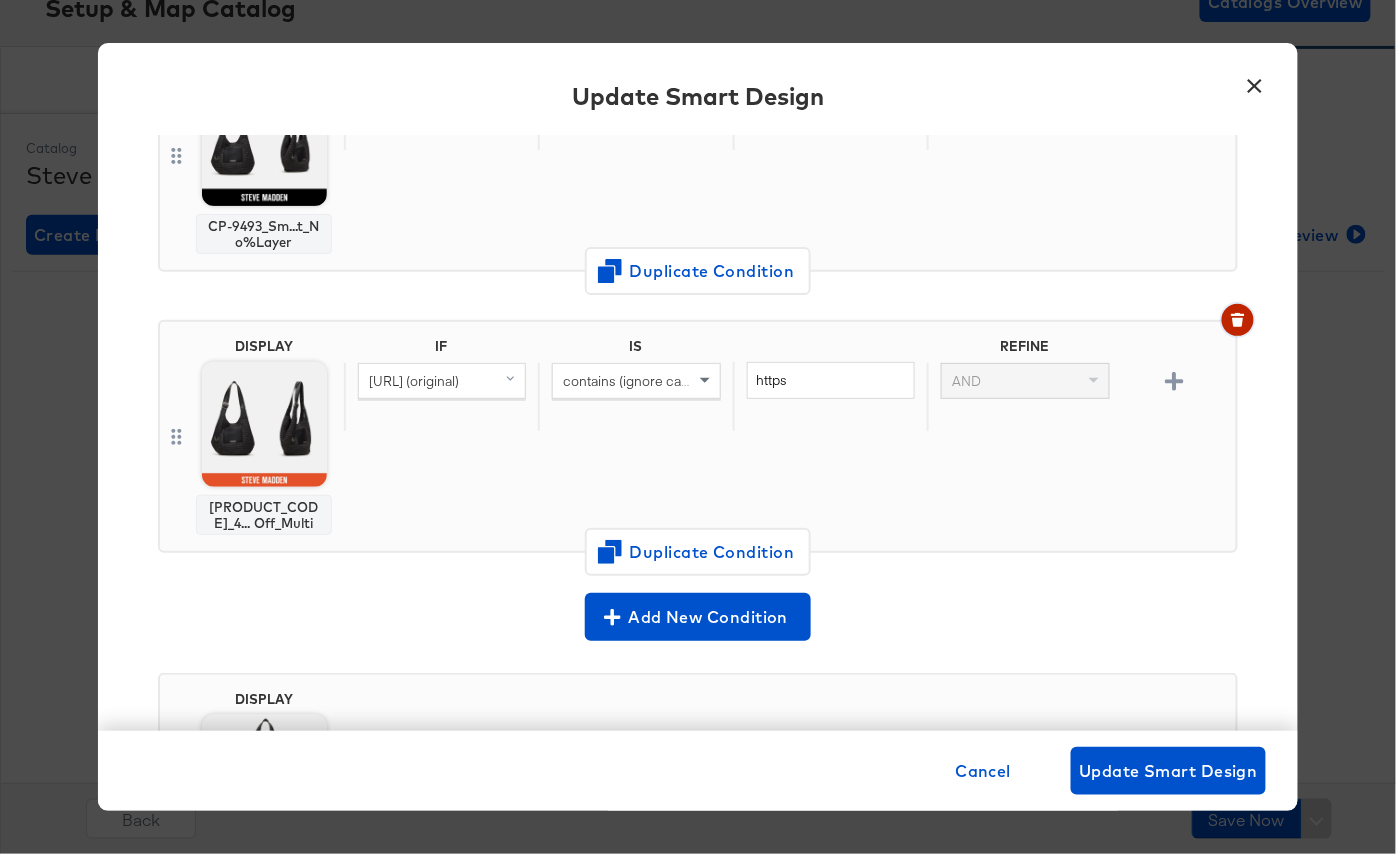 click 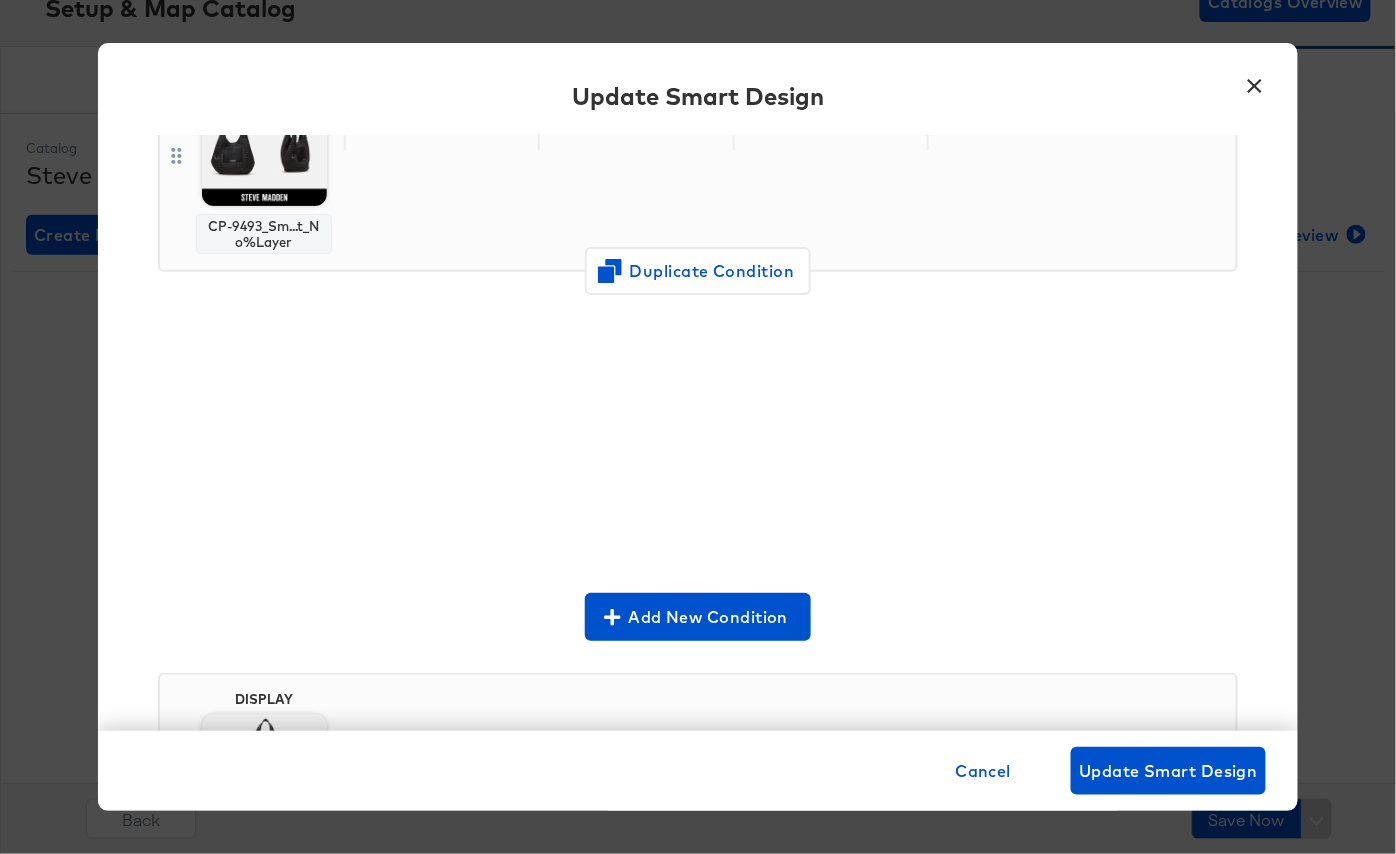 scroll, scrollTop: 0, scrollLeft: 0, axis: both 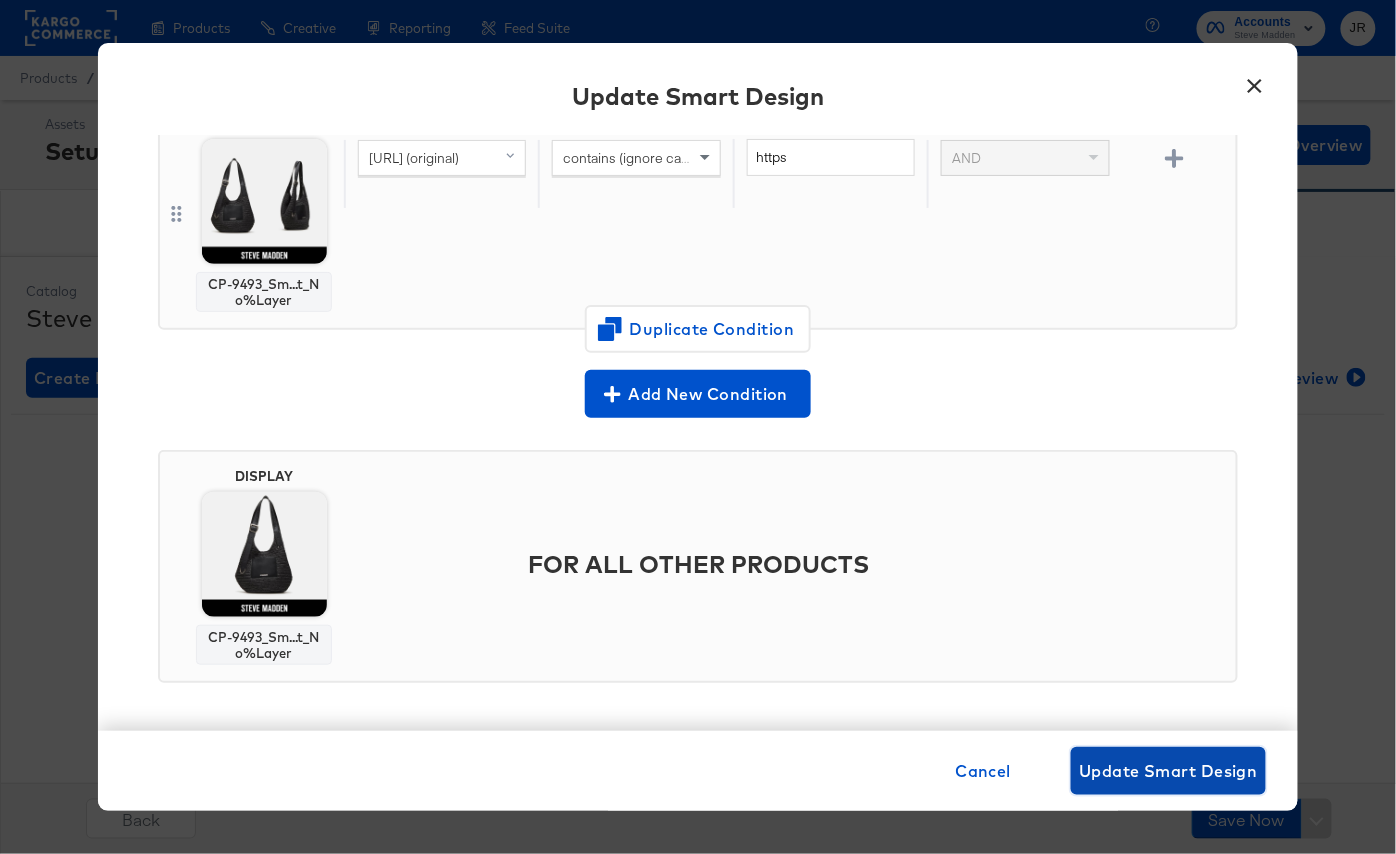 click on "Update Smart Design" at bounding box center [1168, 771] 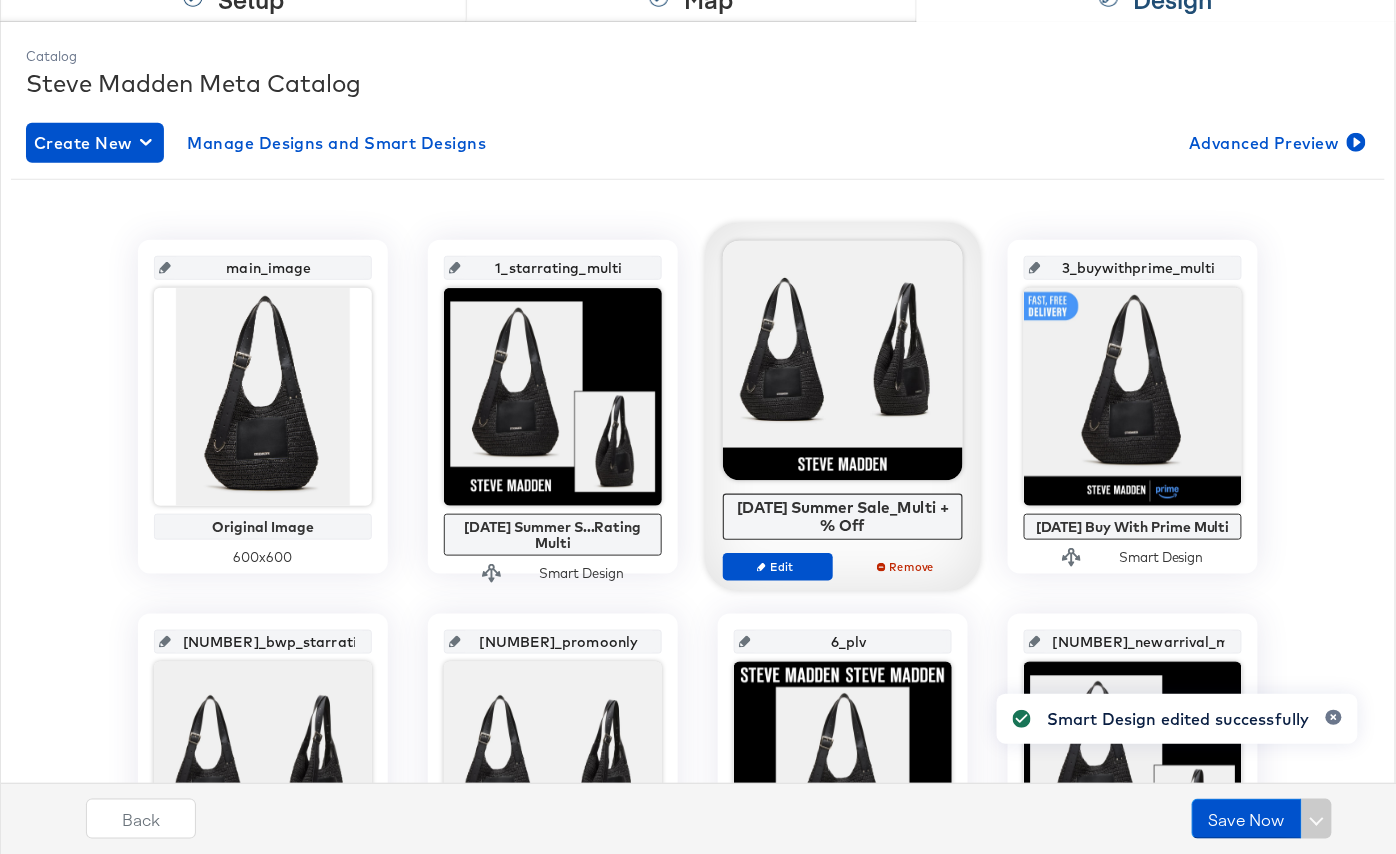scroll, scrollTop: 267, scrollLeft: 0, axis: vertical 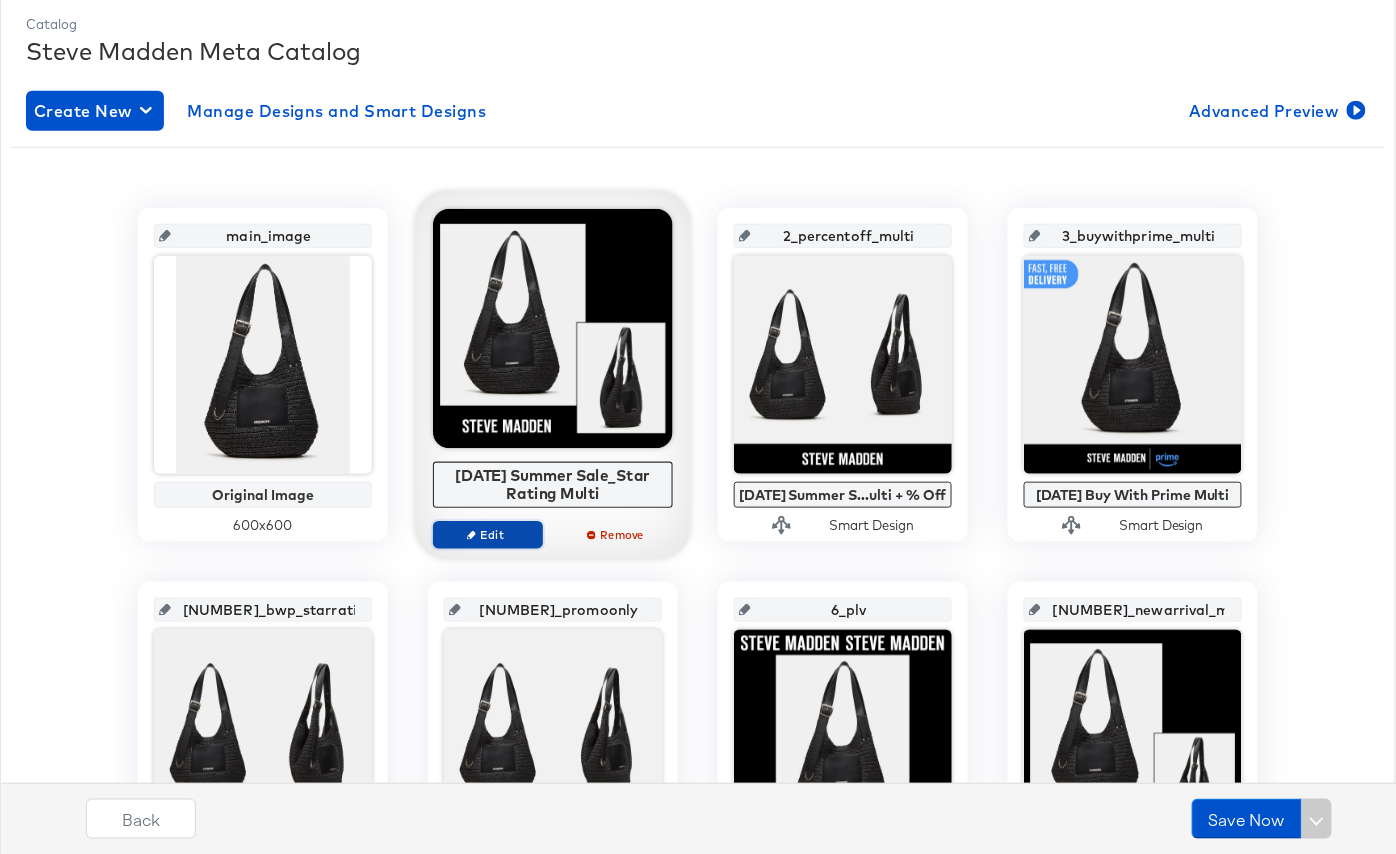 click on "Edit" at bounding box center [488, 534] 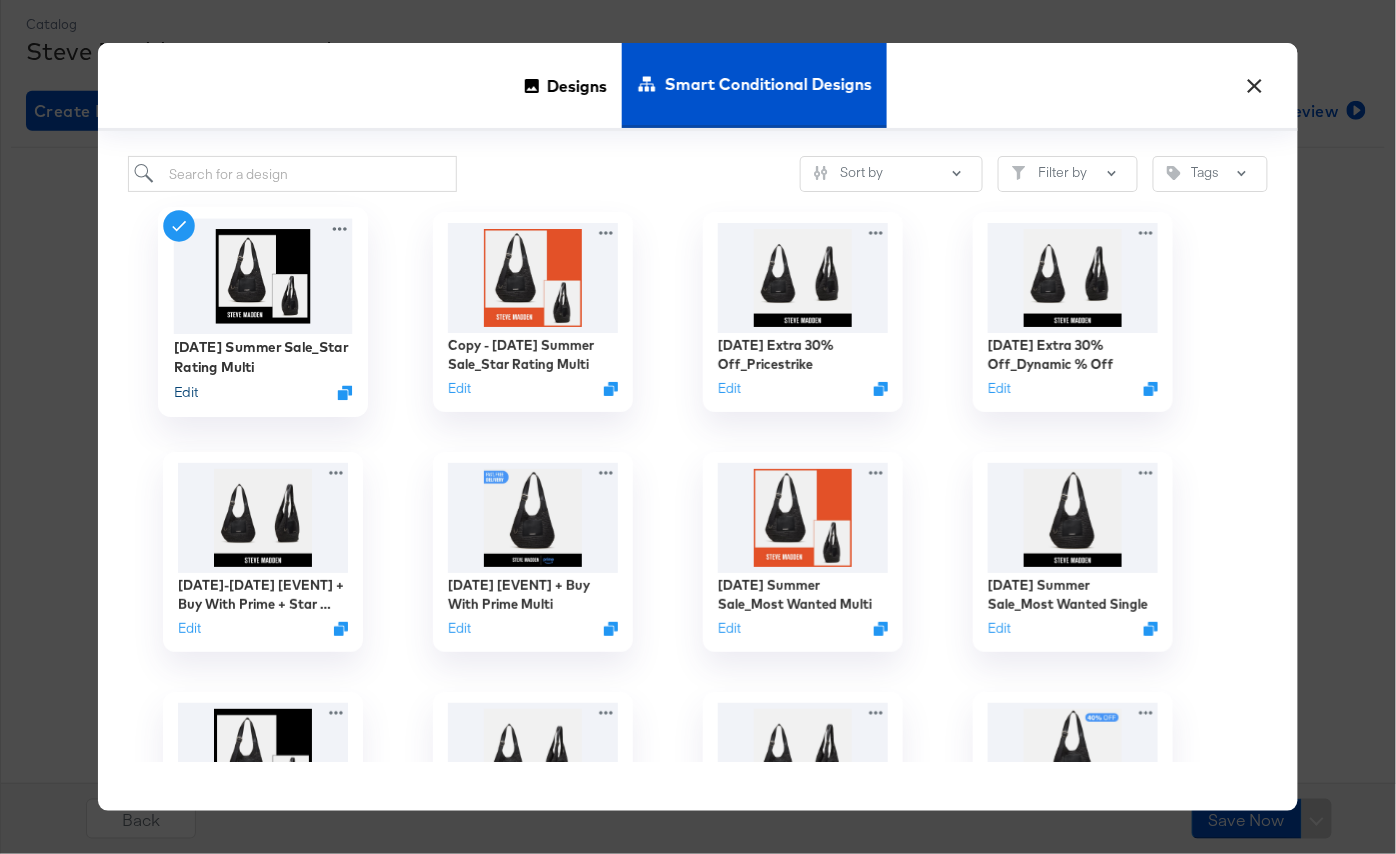 click on "Edit" at bounding box center (186, 392) 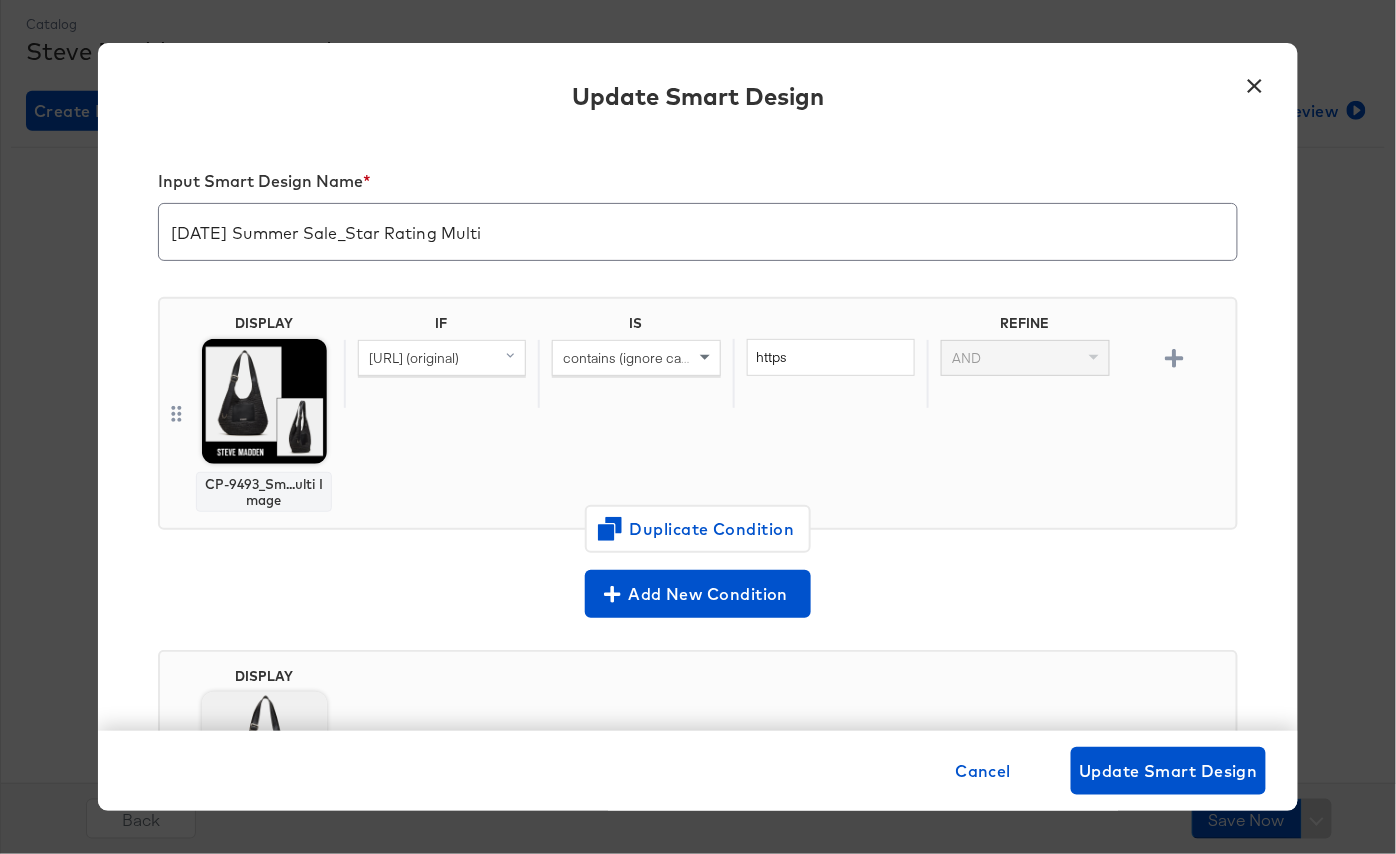 scroll, scrollTop: 200, scrollLeft: 0, axis: vertical 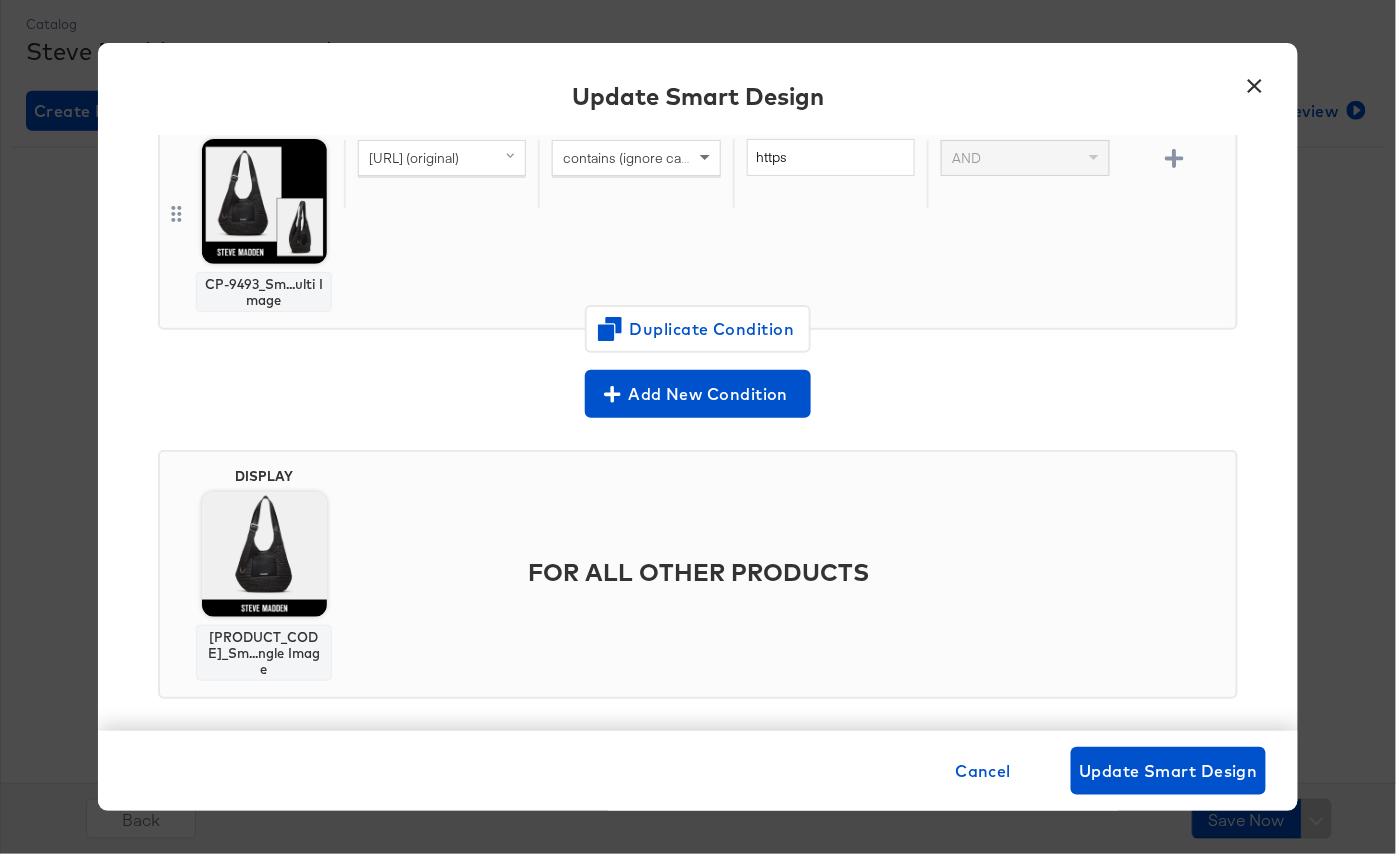 click on "×" at bounding box center [1255, 81] 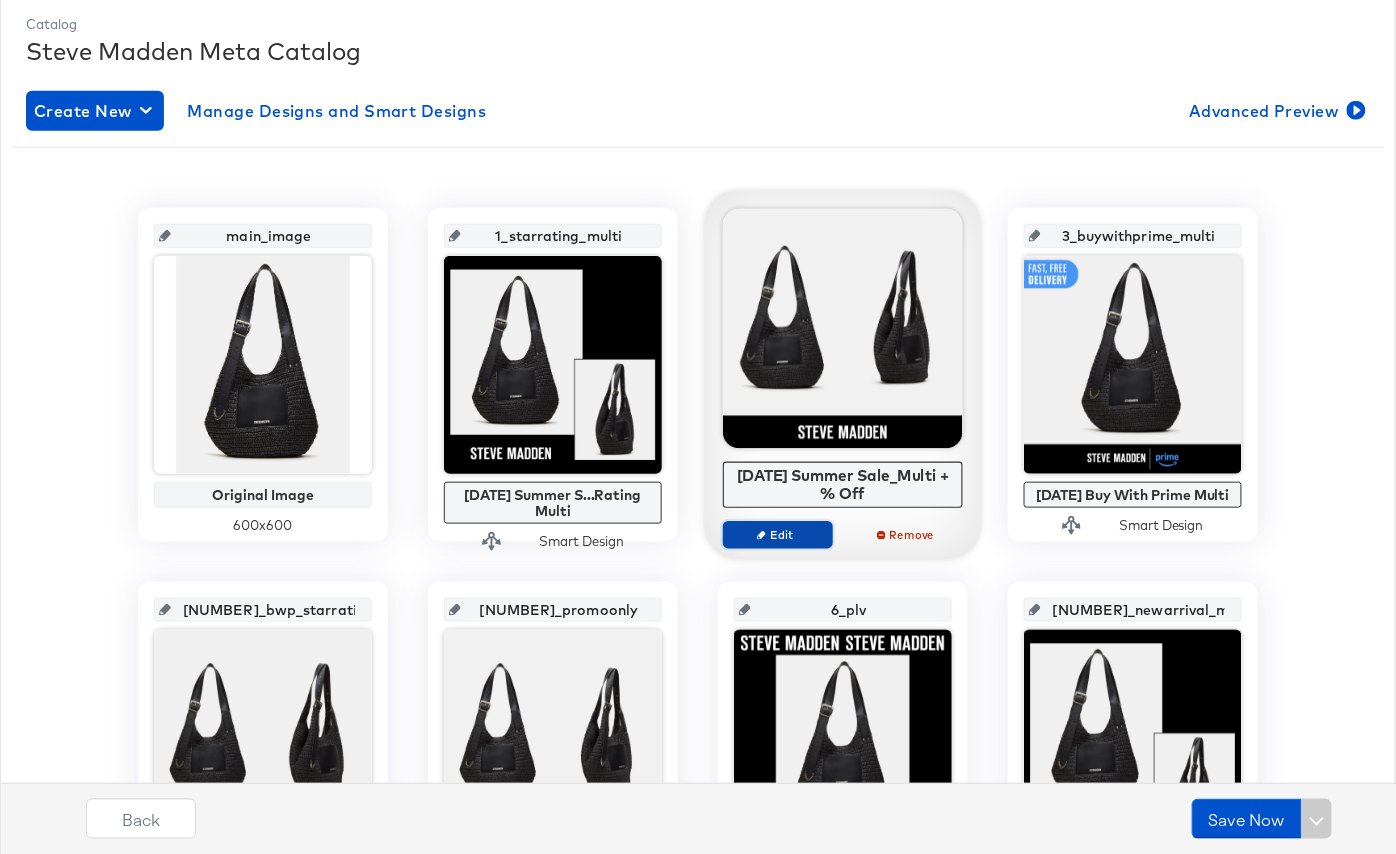click on "Edit" at bounding box center (778, 534) 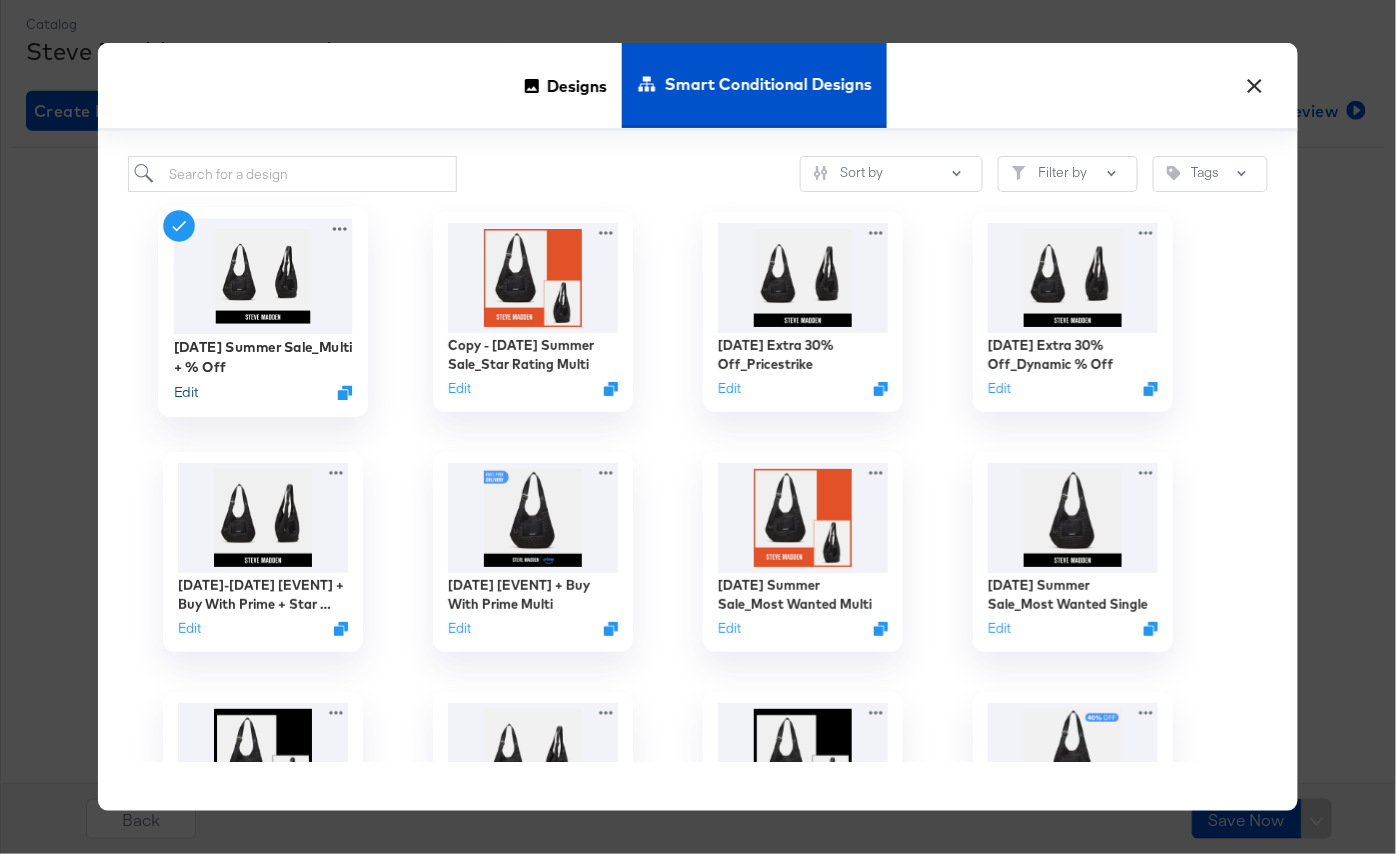click on "Edit" at bounding box center (186, 392) 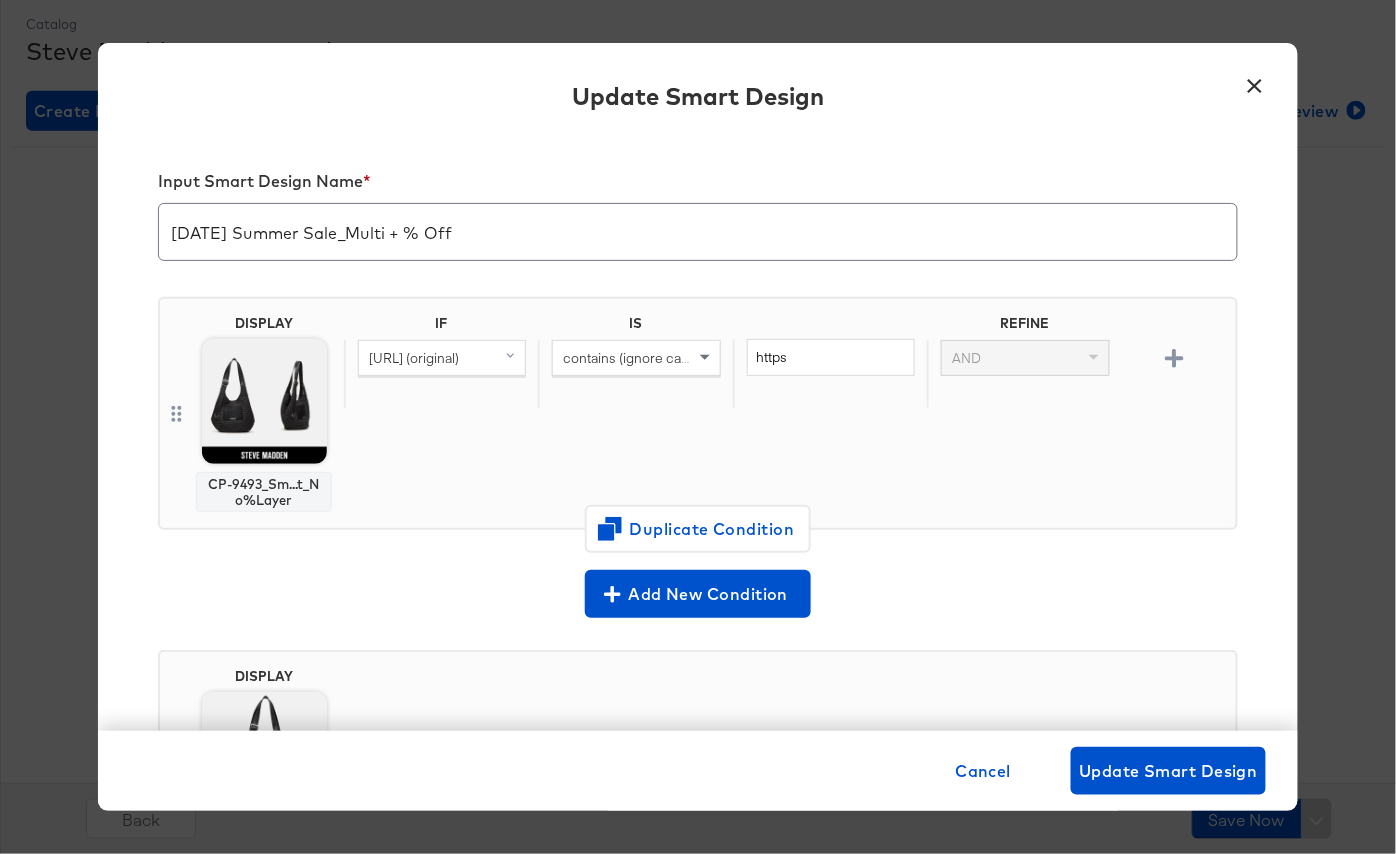 scroll, scrollTop: 200, scrollLeft: 0, axis: vertical 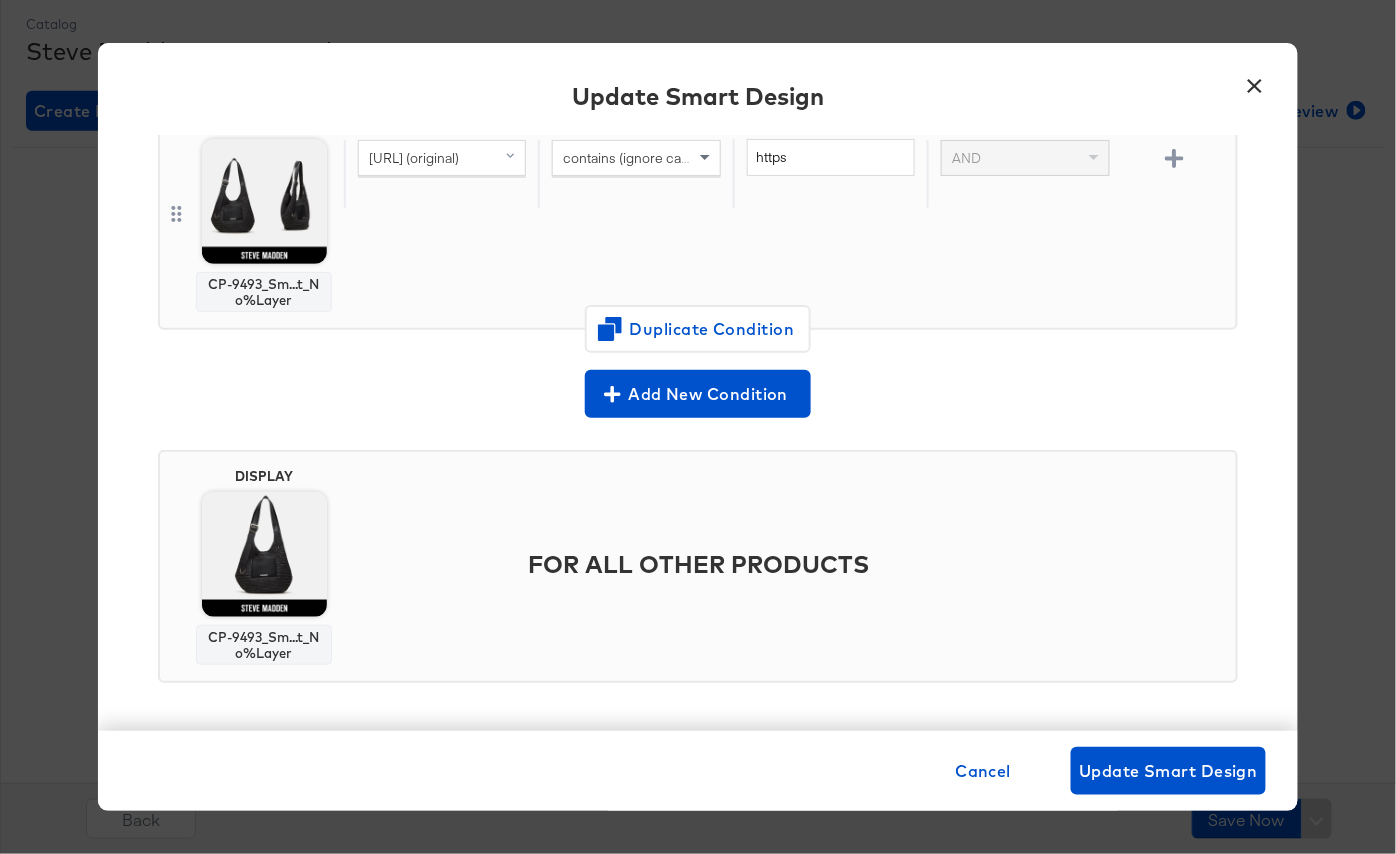 click on "×" at bounding box center [1255, 81] 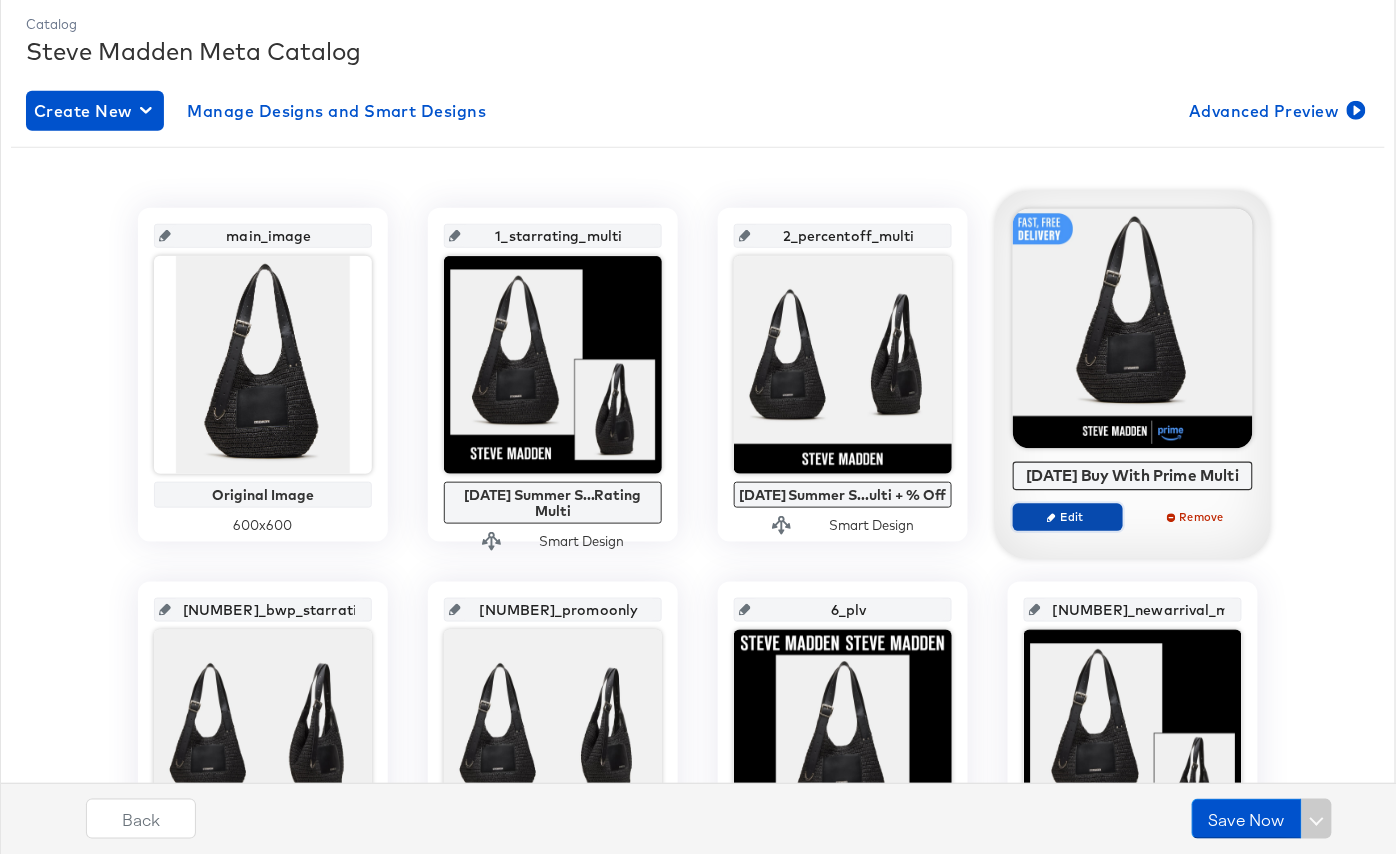 click on "Edit" at bounding box center [1068, 516] 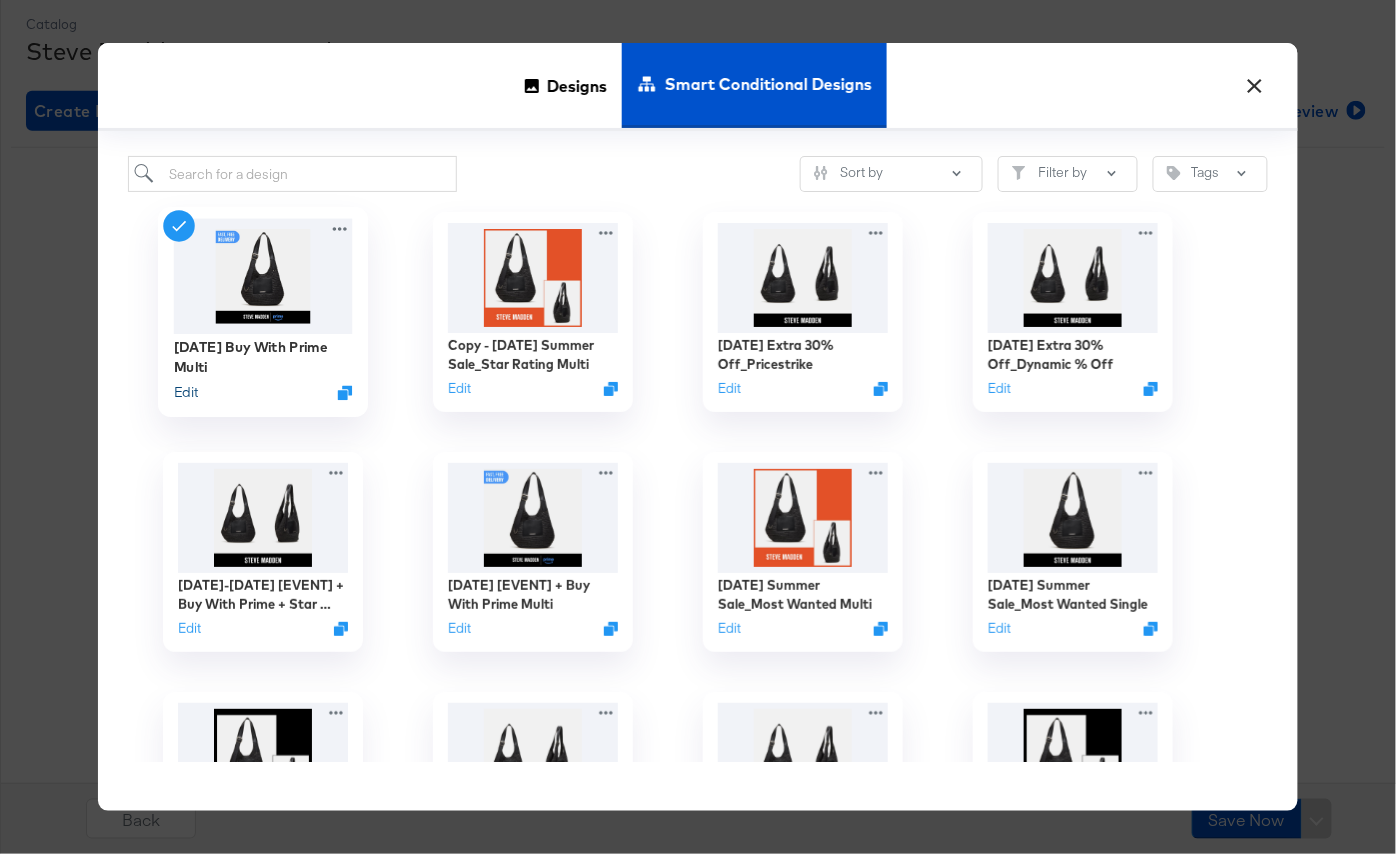 click on "Edit" at bounding box center [186, 392] 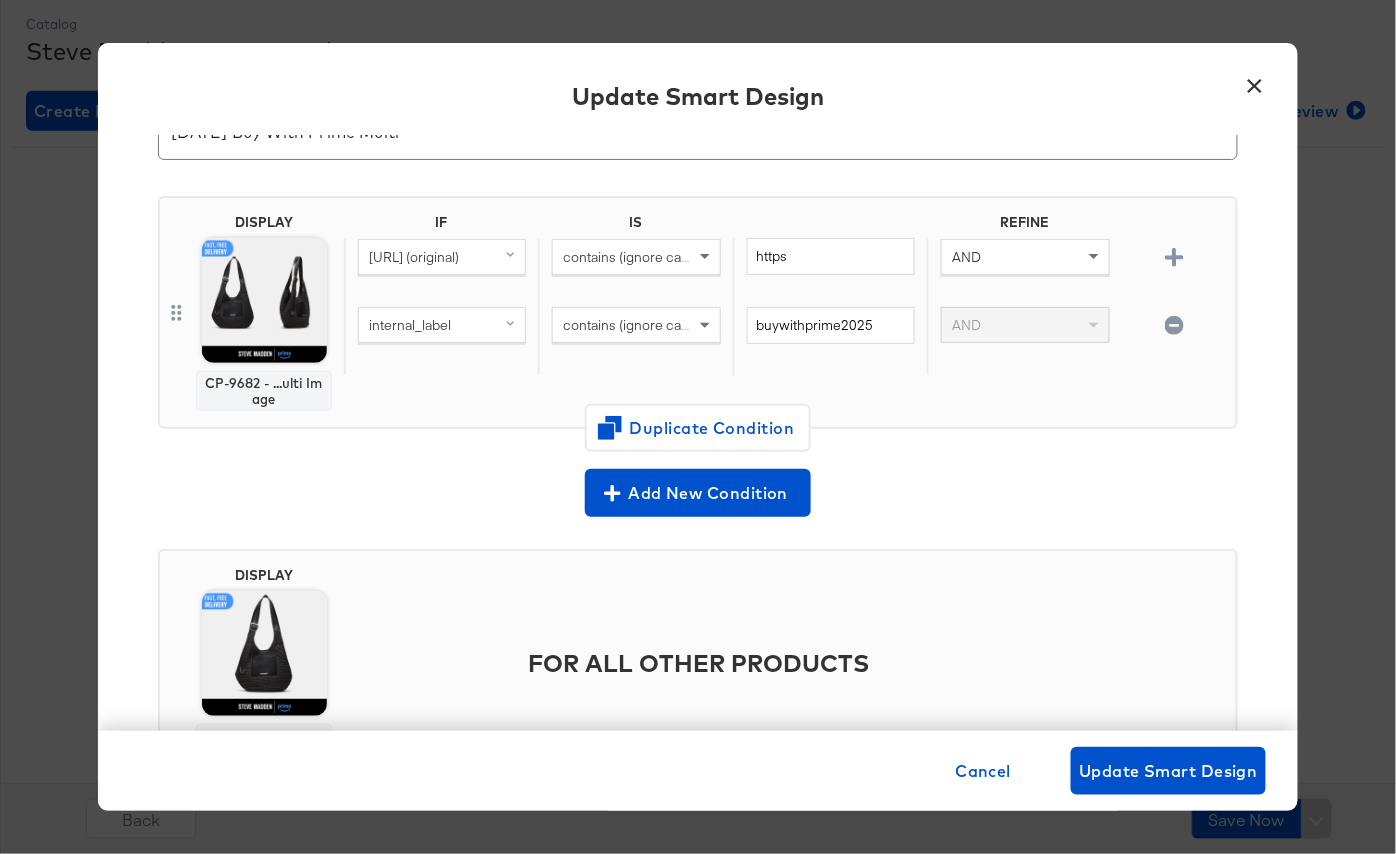 scroll, scrollTop: 200, scrollLeft: 0, axis: vertical 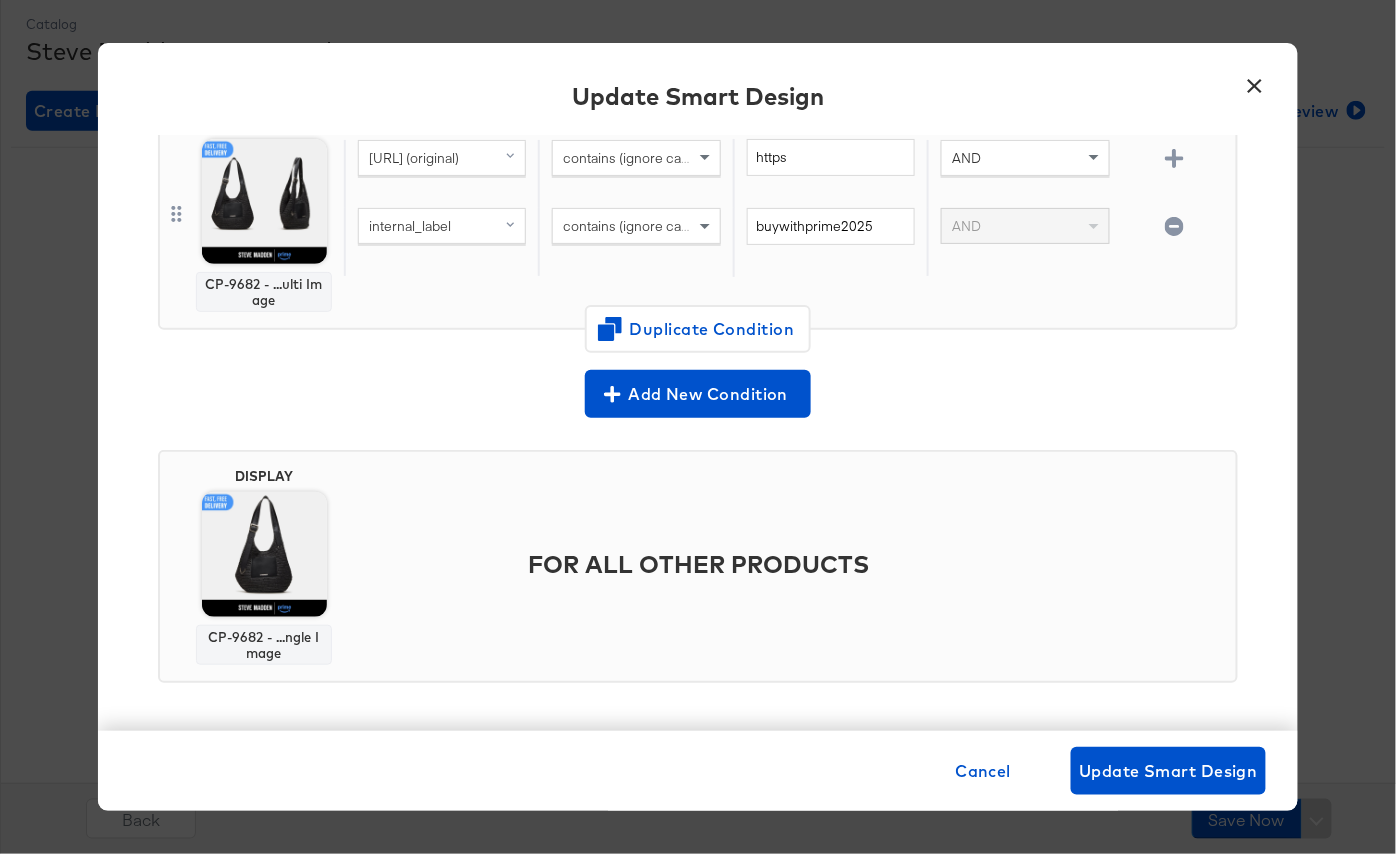 click on "×" at bounding box center [1255, 81] 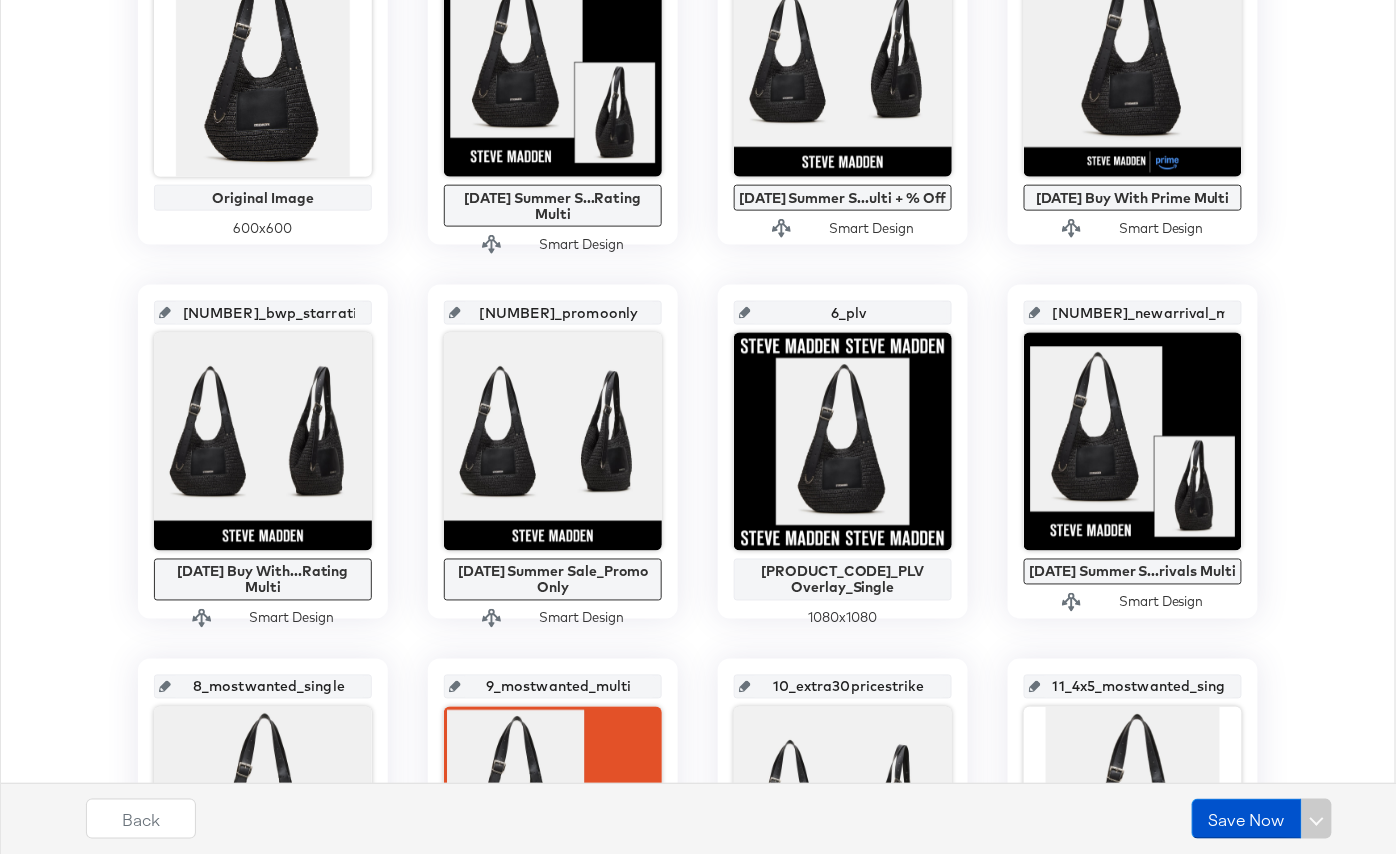 scroll, scrollTop: 605, scrollLeft: 0, axis: vertical 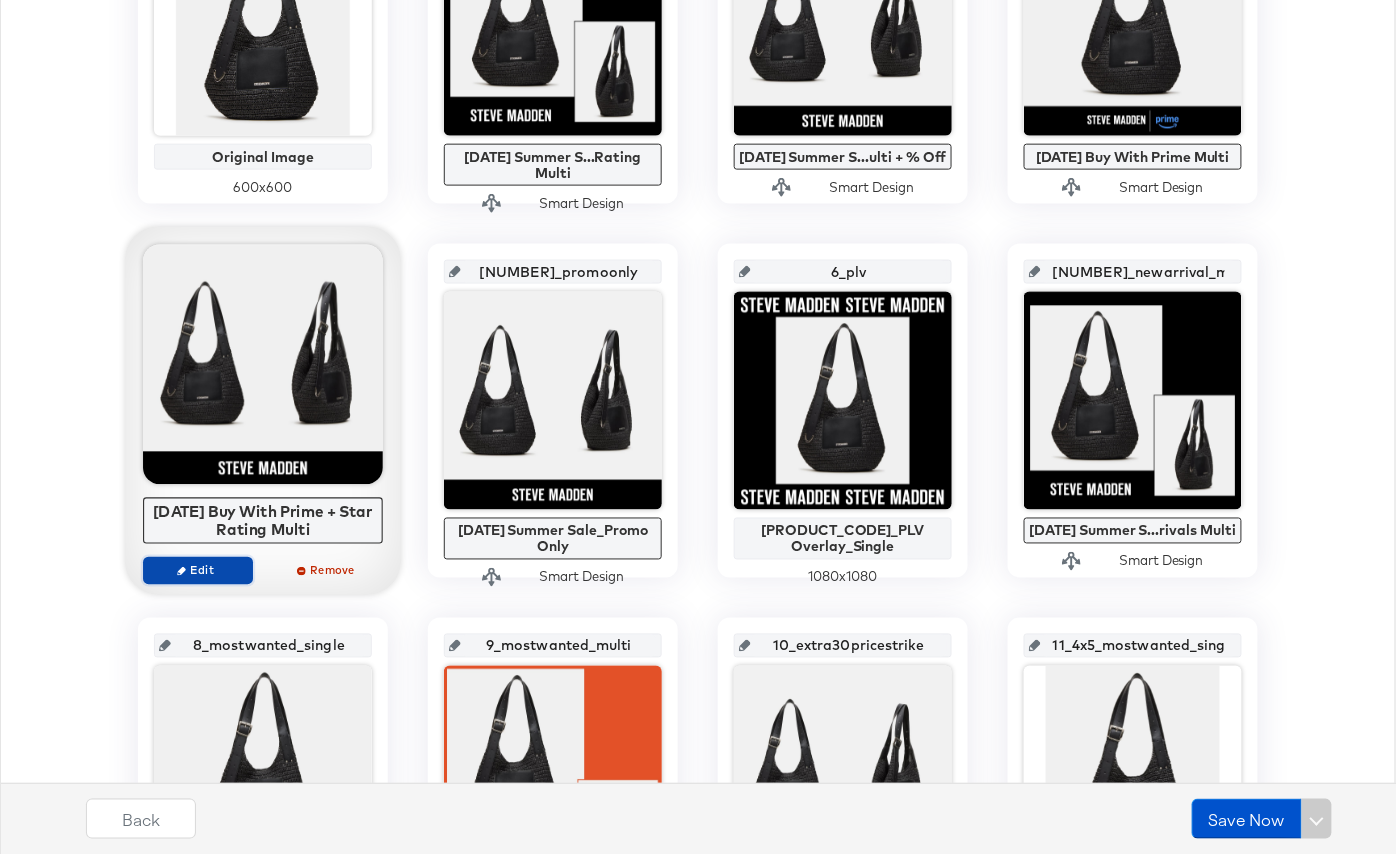 click on "Edit" at bounding box center (198, 570) 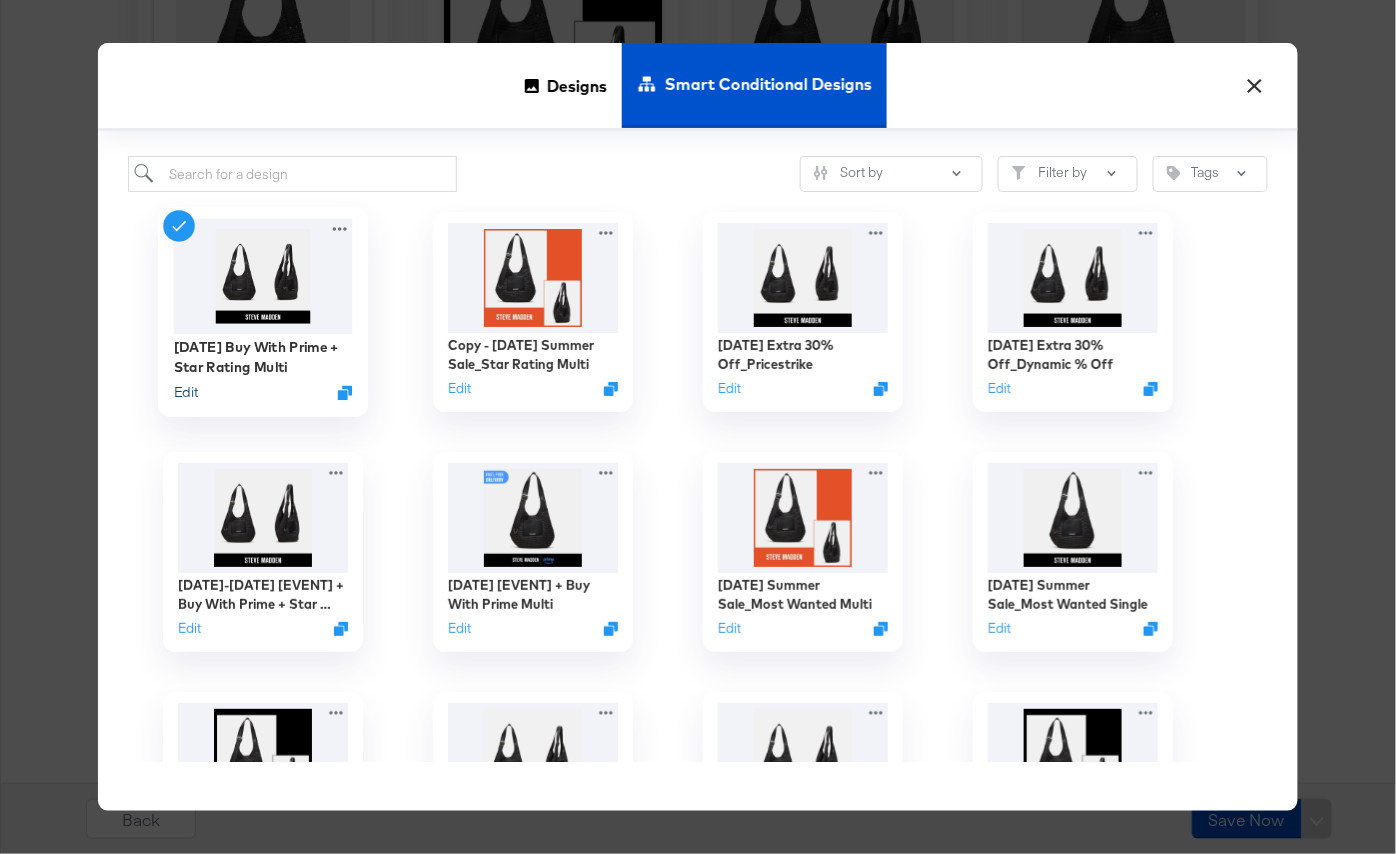 click on "Edit" at bounding box center [186, 392] 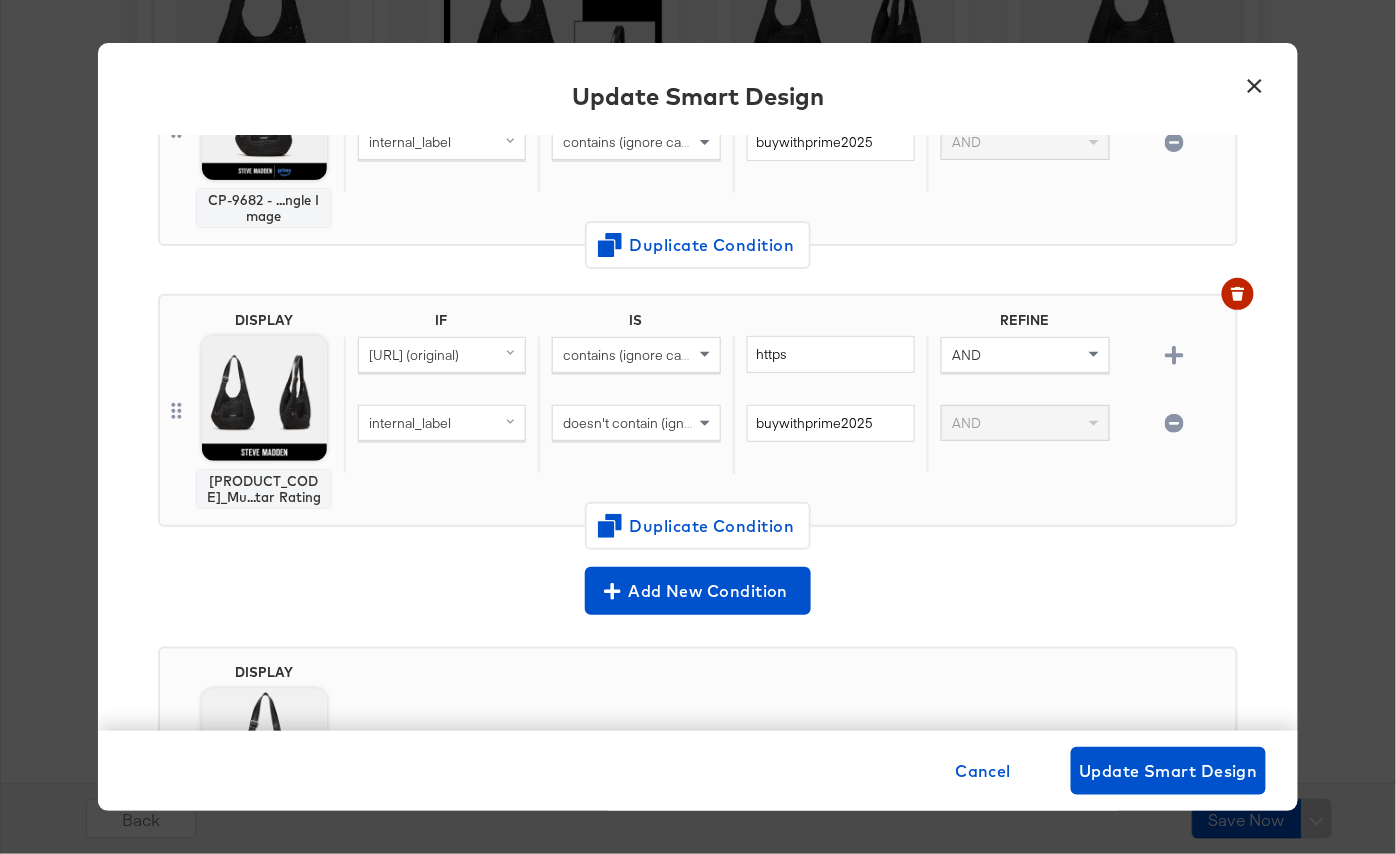 scroll, scrollTop: 682, scrollLeft: 0, axis: vertical 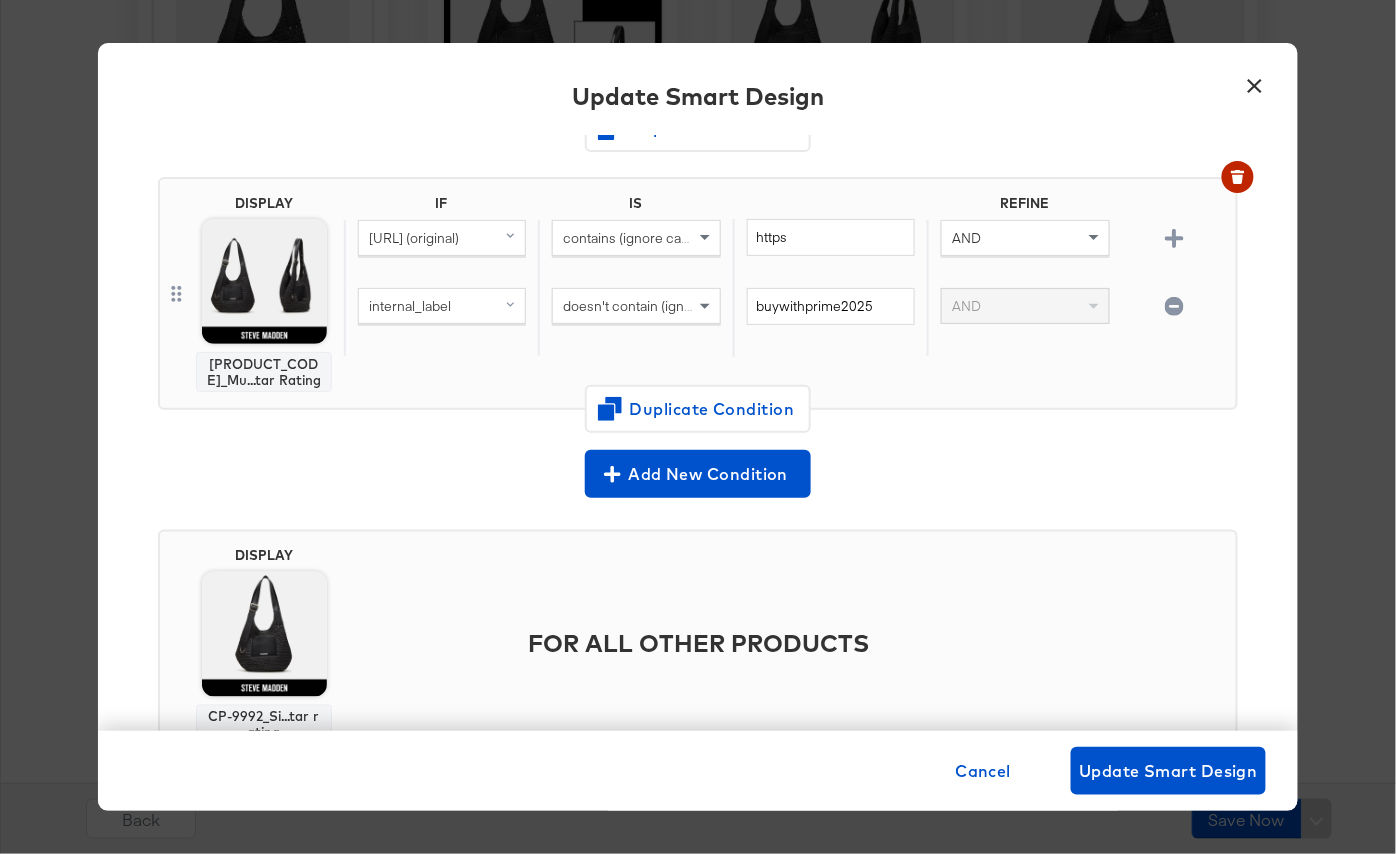 click on "×" at bounding box center [1255, 81] 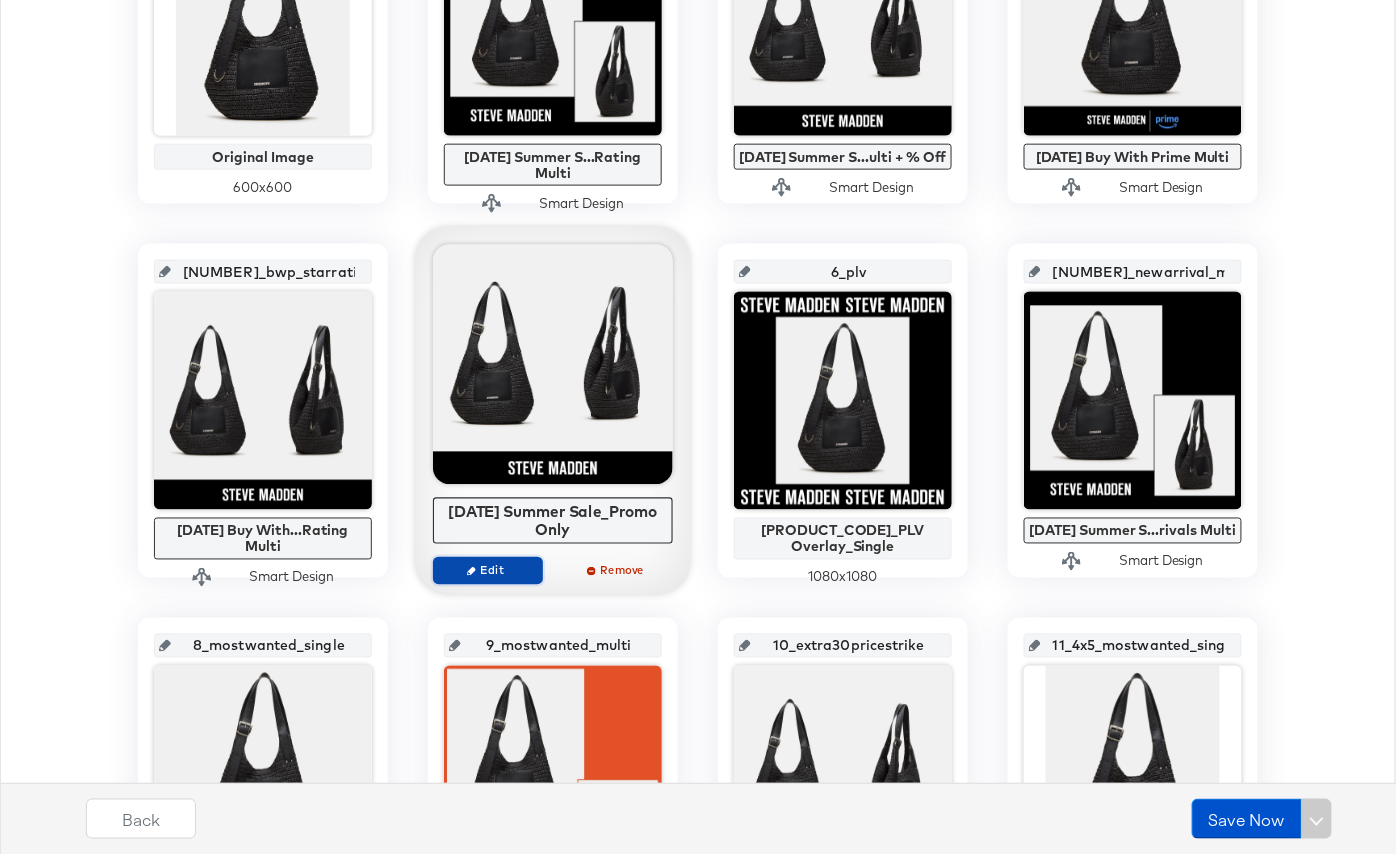 click on "Edit" at bounding box center (488, 571) 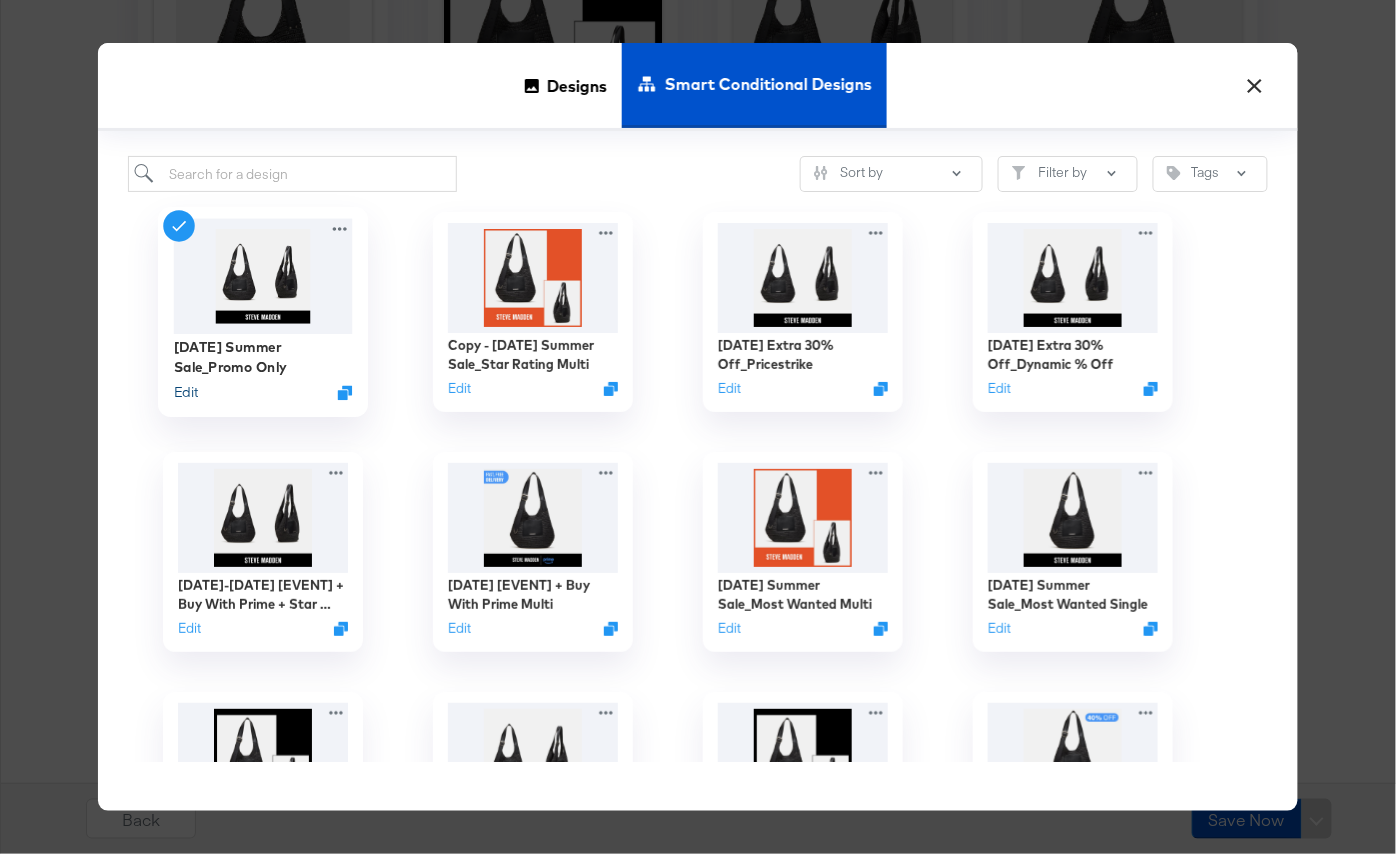 click on "Edit" at bounding box center (186, 392) 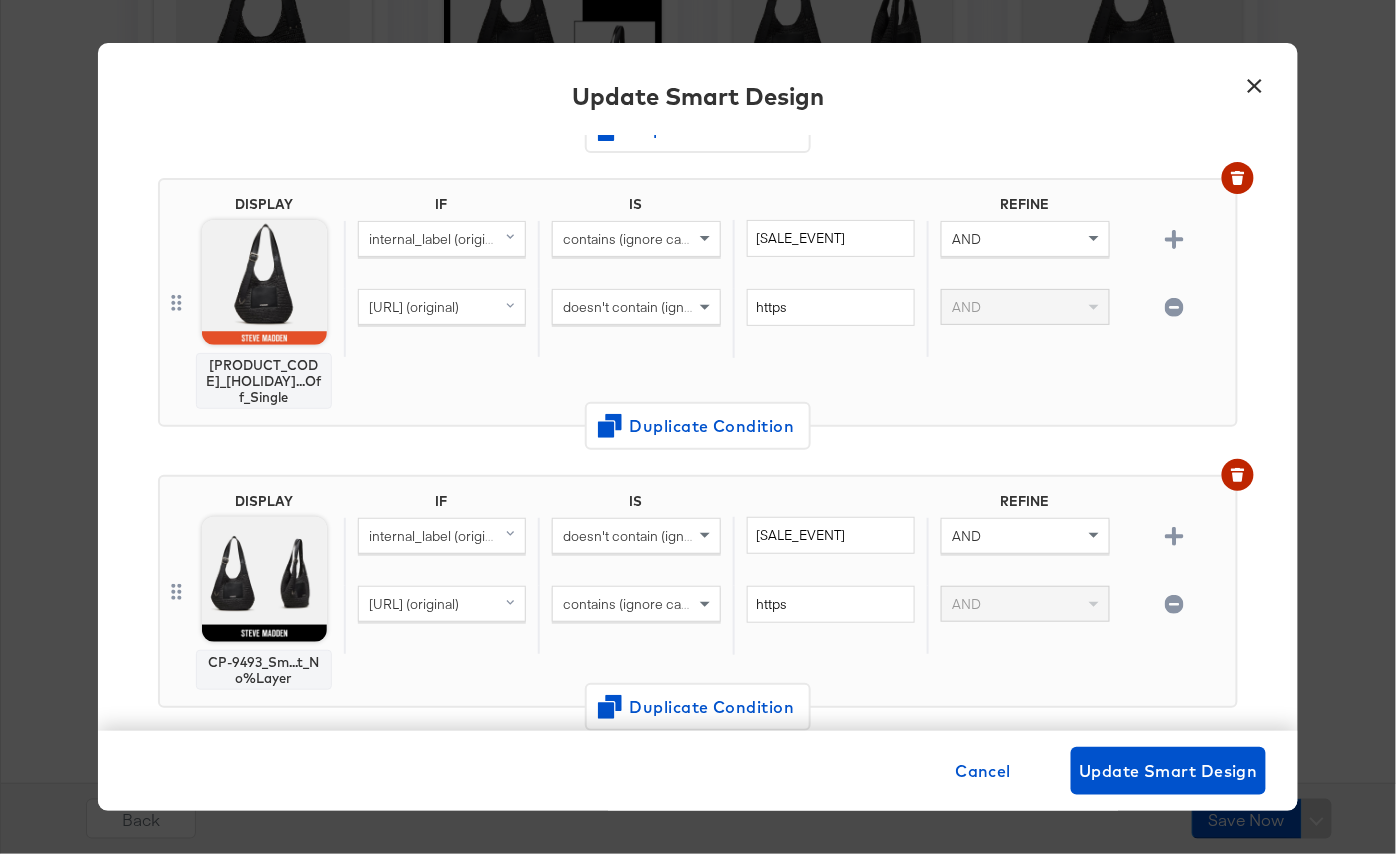 scroll, scrollTop: 401, scrollLeft: 0, axis: vertical 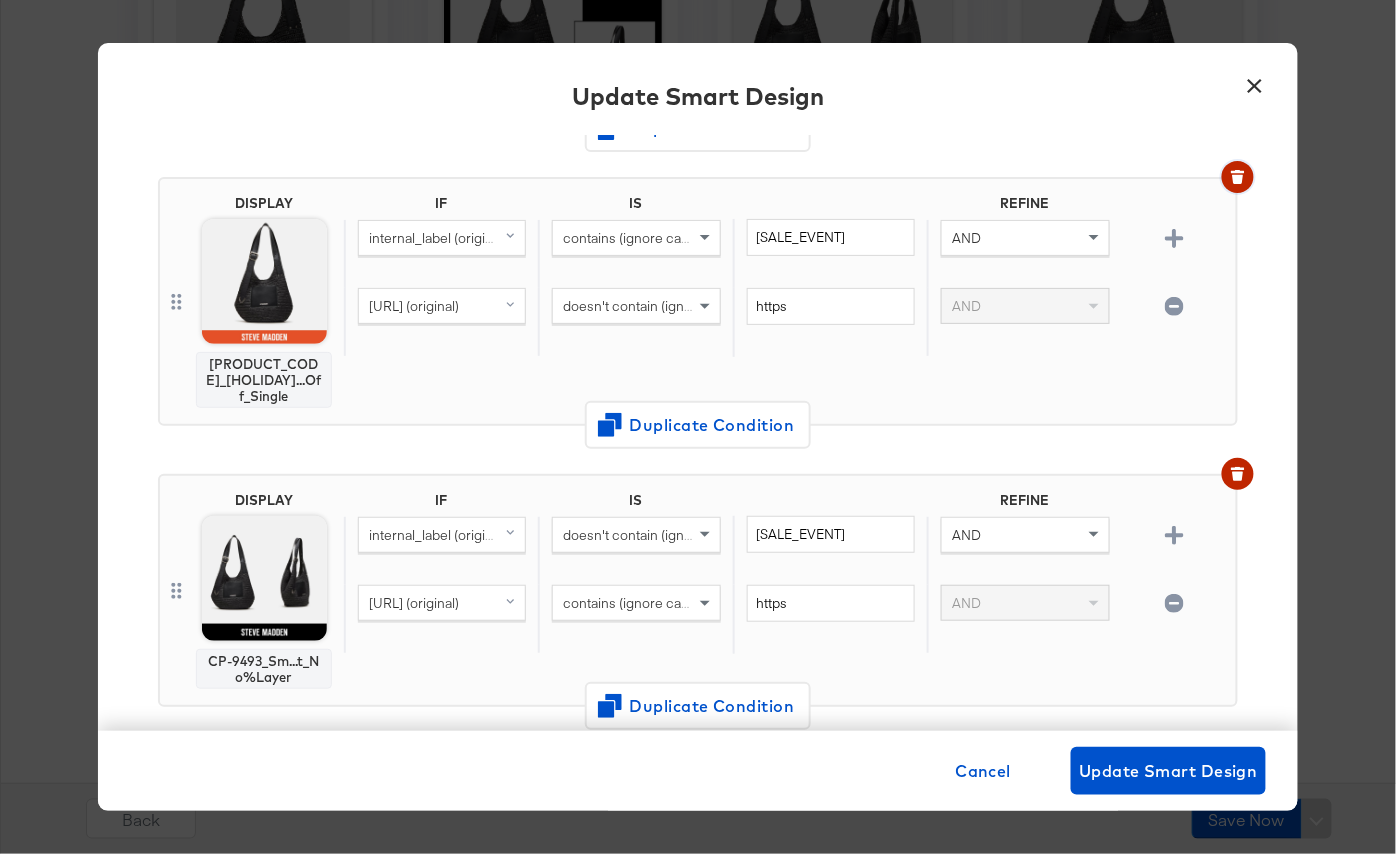 click 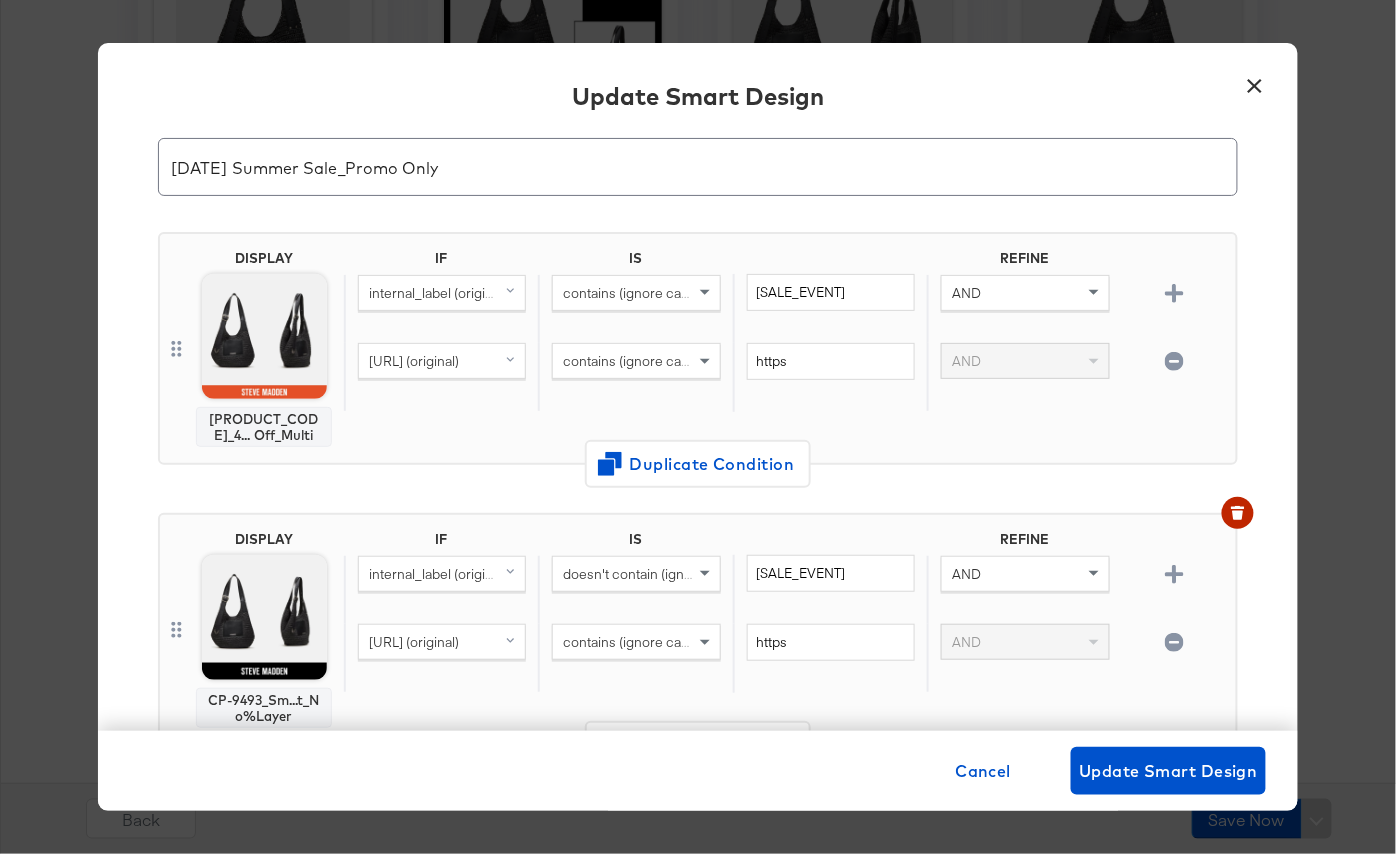 scroll, scrollTop: 68, scrollLeft: 0, axis: vertical 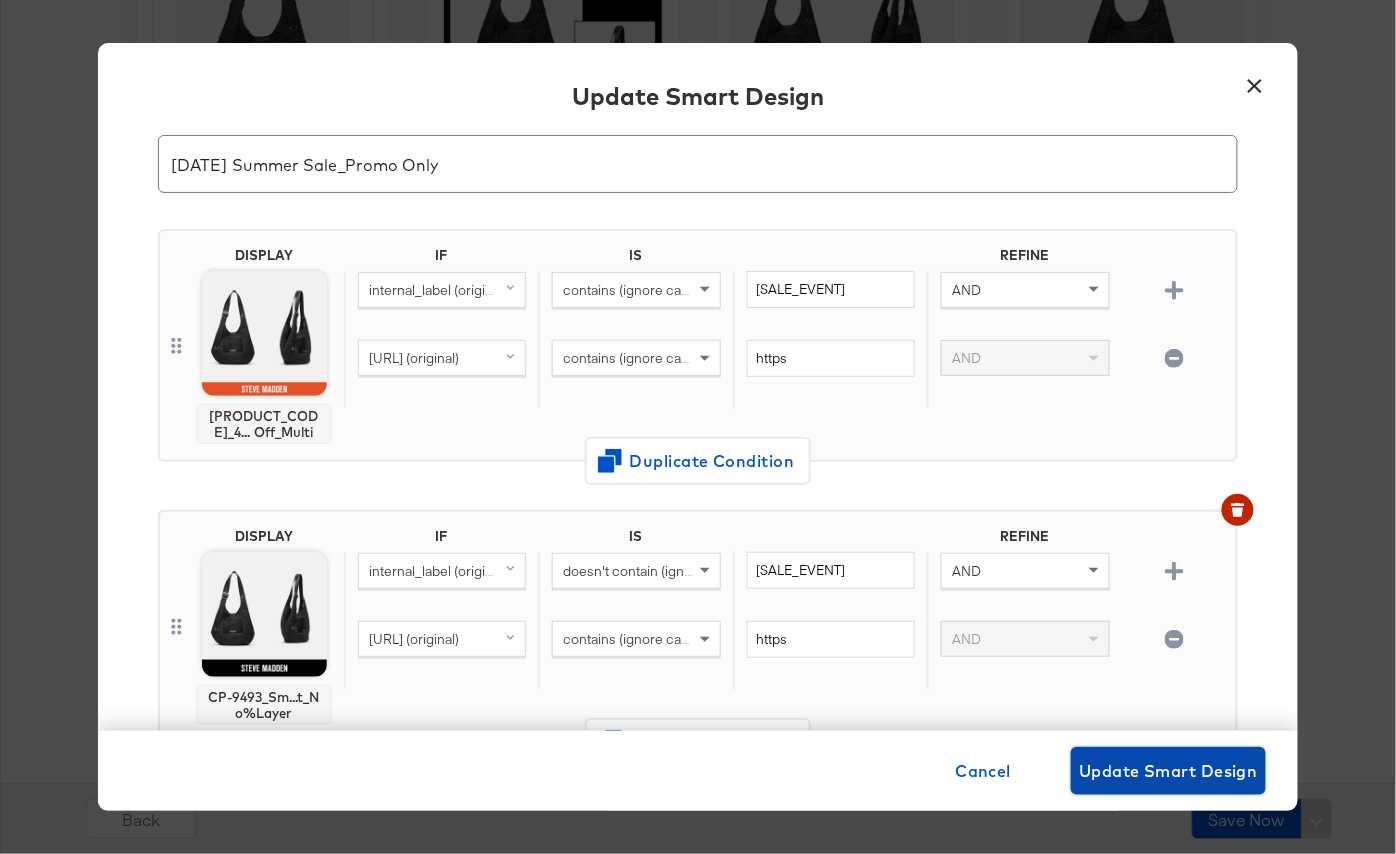 click on "Update Smart Design" at bounding box center (1168, 771) 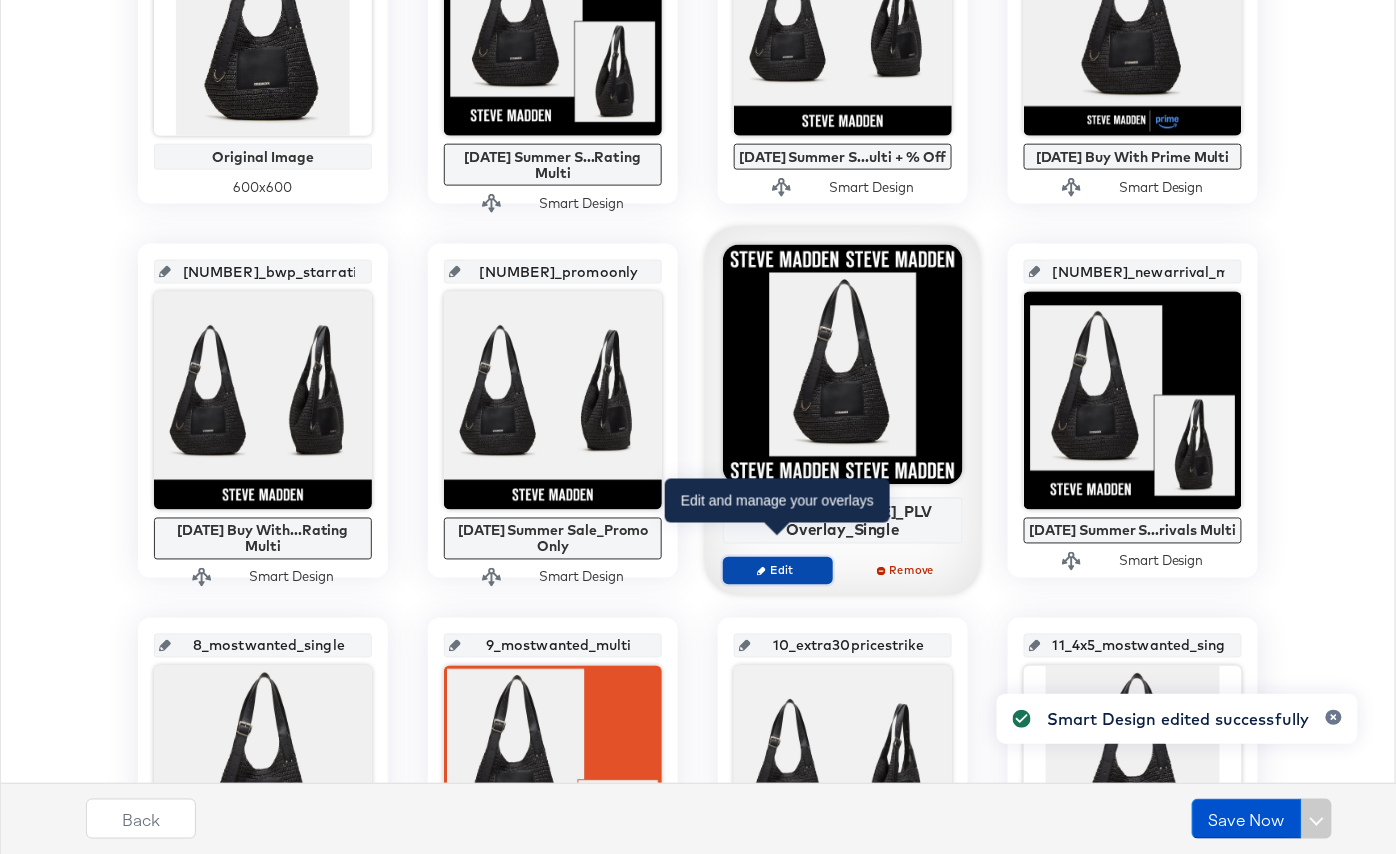click on "Edit" at bounding box center (778, 570) 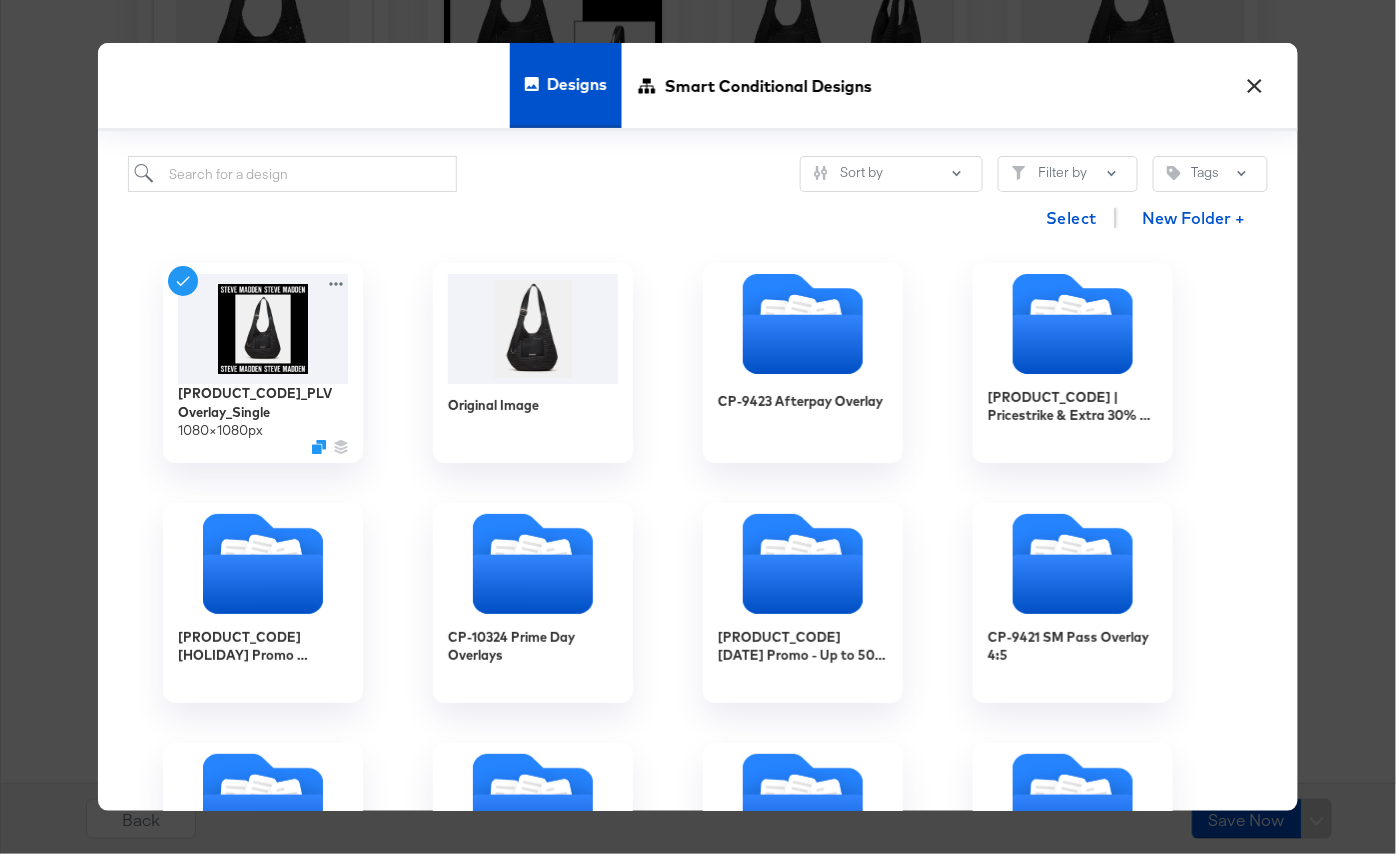 click on "×" at bounding box center (1255, 81) 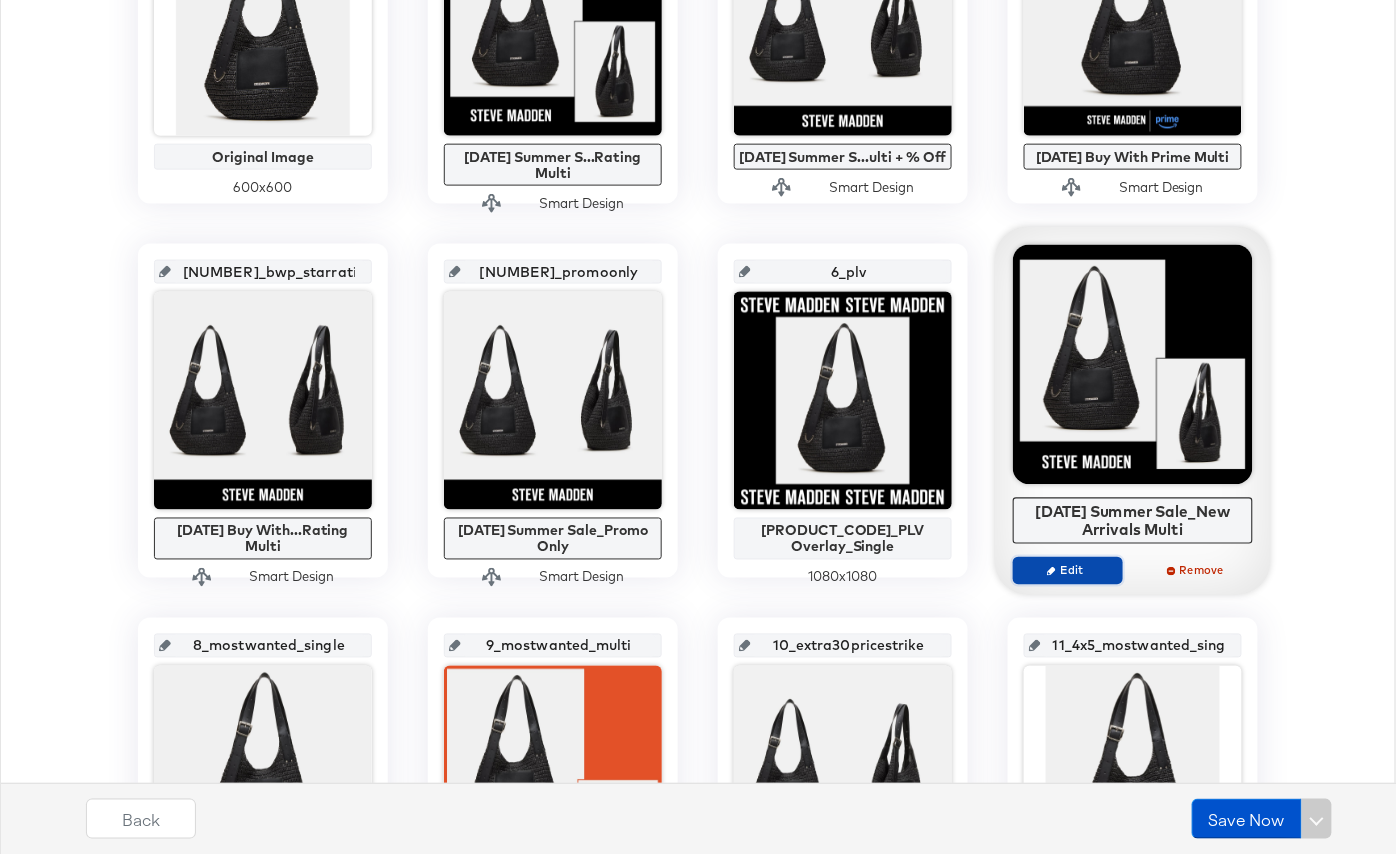 click on "Edit" at bounding box center [1068, 570] 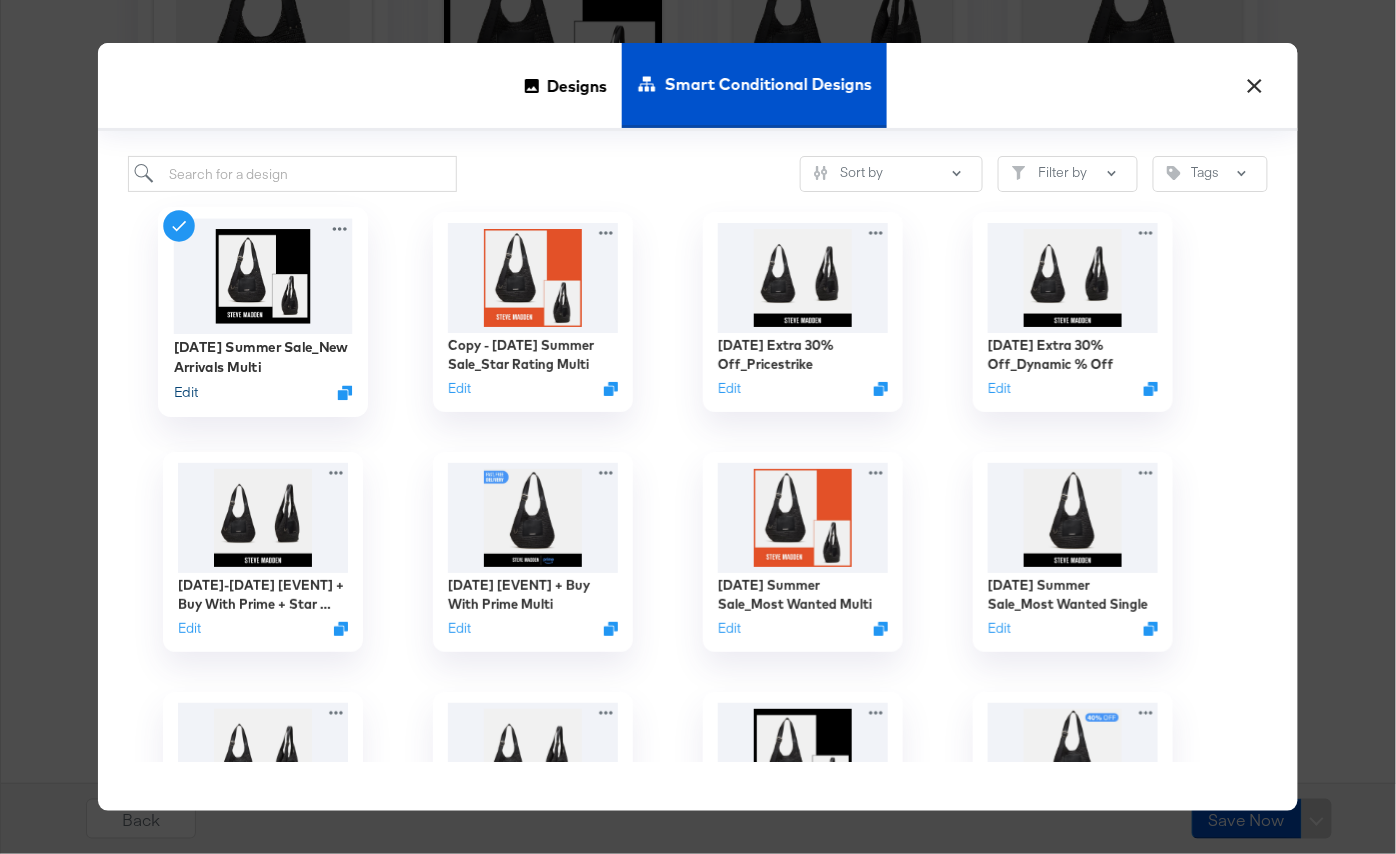 click on "Edit" at bounding box center [186, 392] 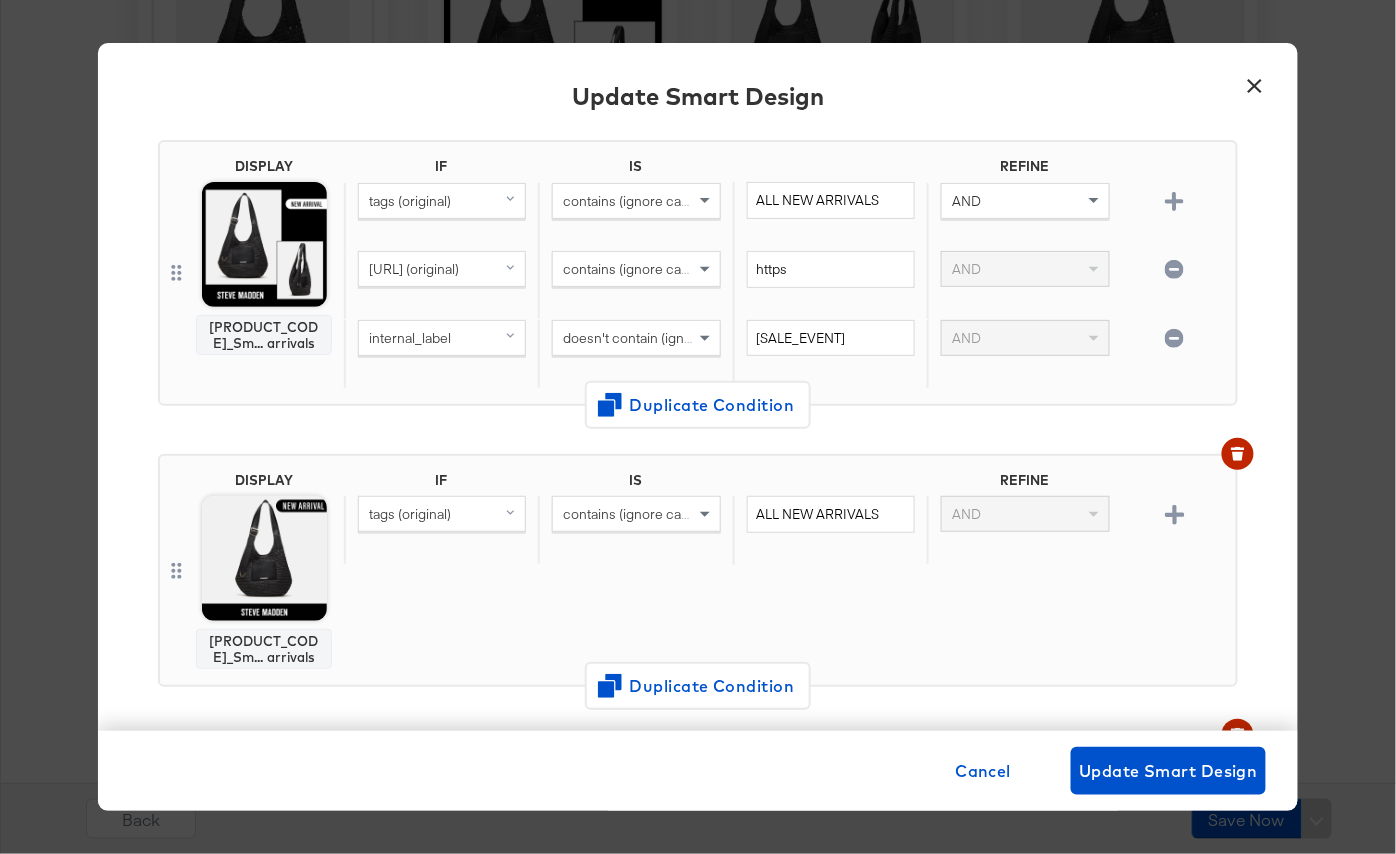 scroll, scrollTop: 138, scrollLeft: 0, axis: vertical 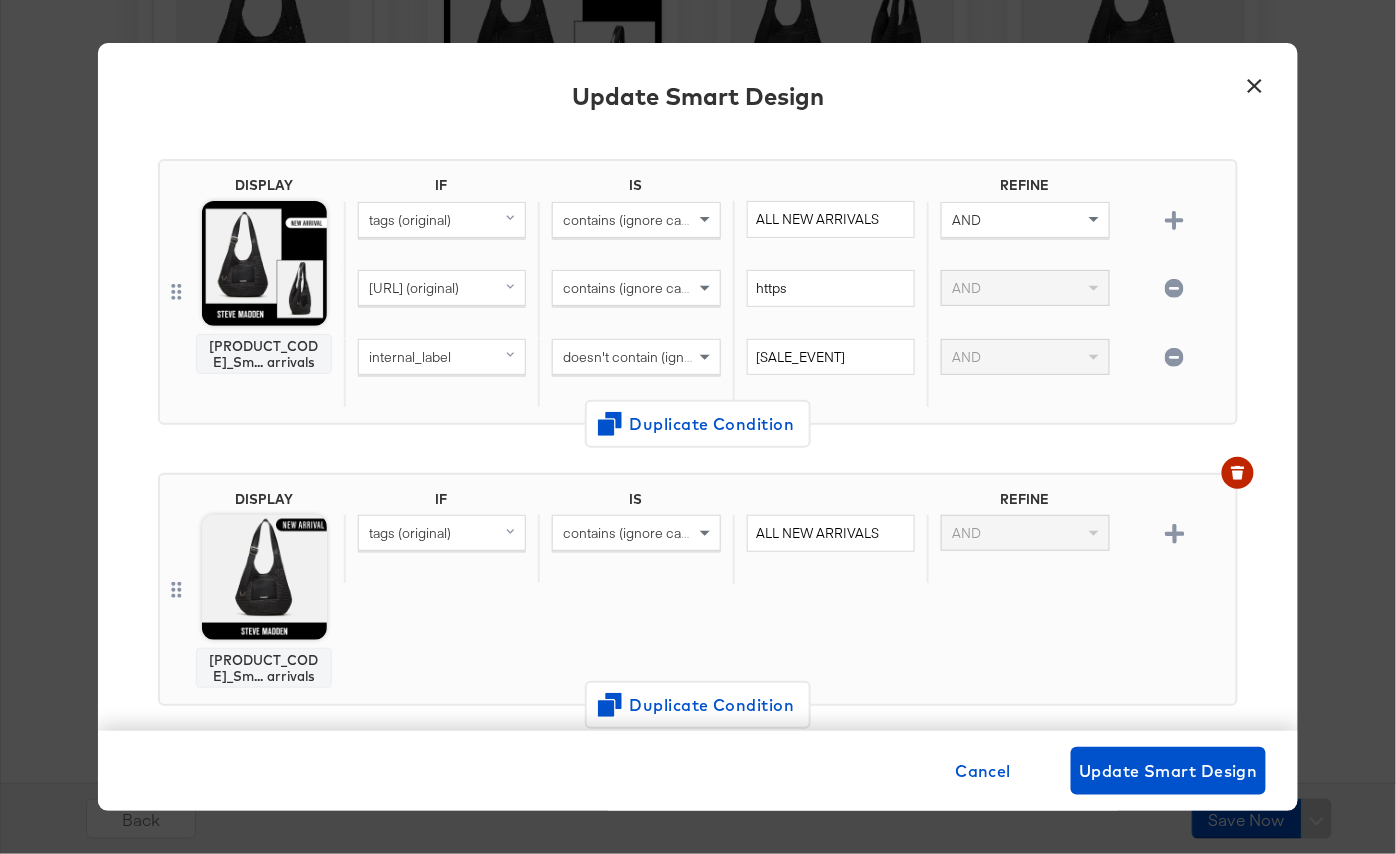 click 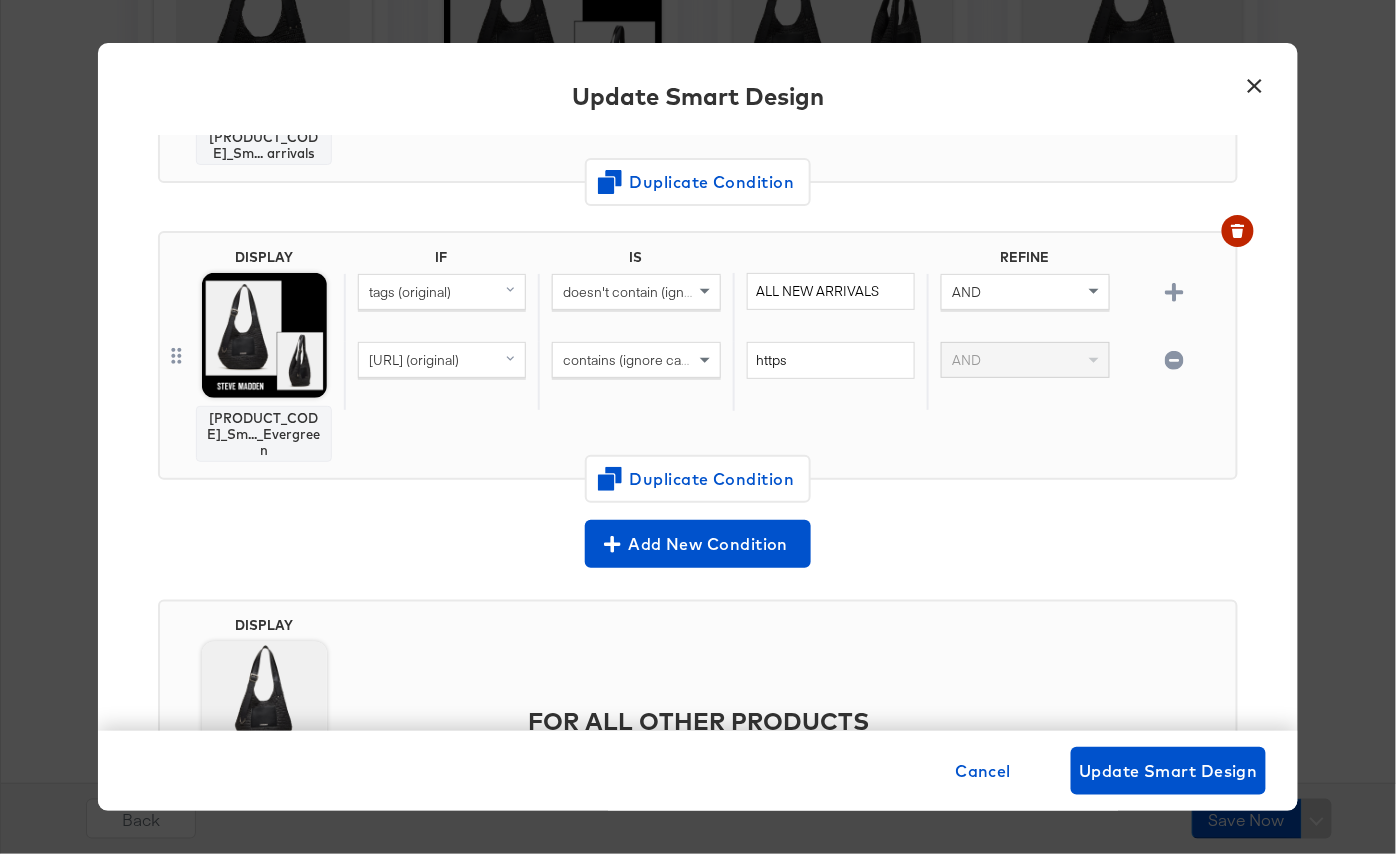 scroll, scrollTop: 758, scrollLeft: 0, axis: vertical 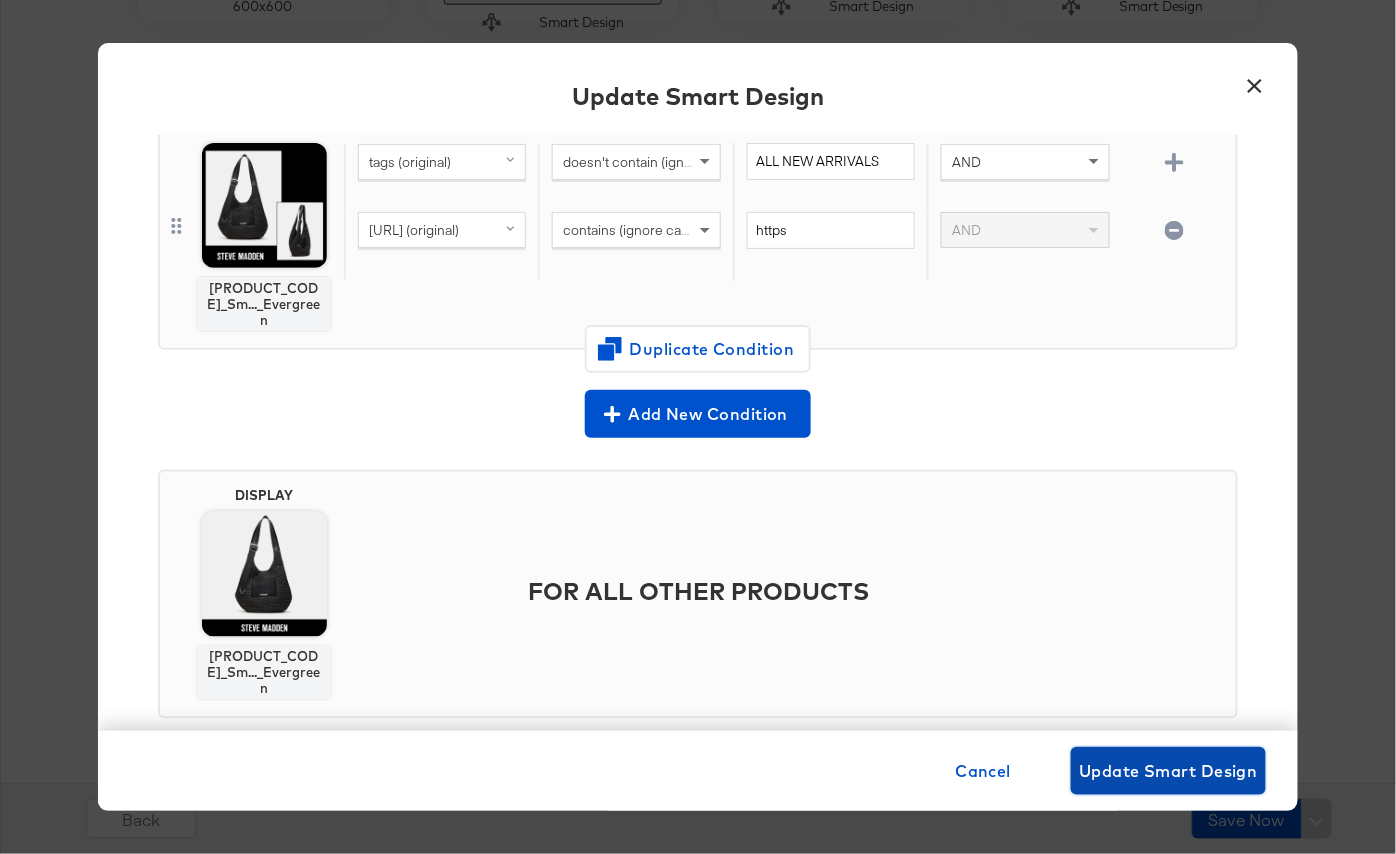 click on "Update Smart Design" at bounding box center (1168, 771) 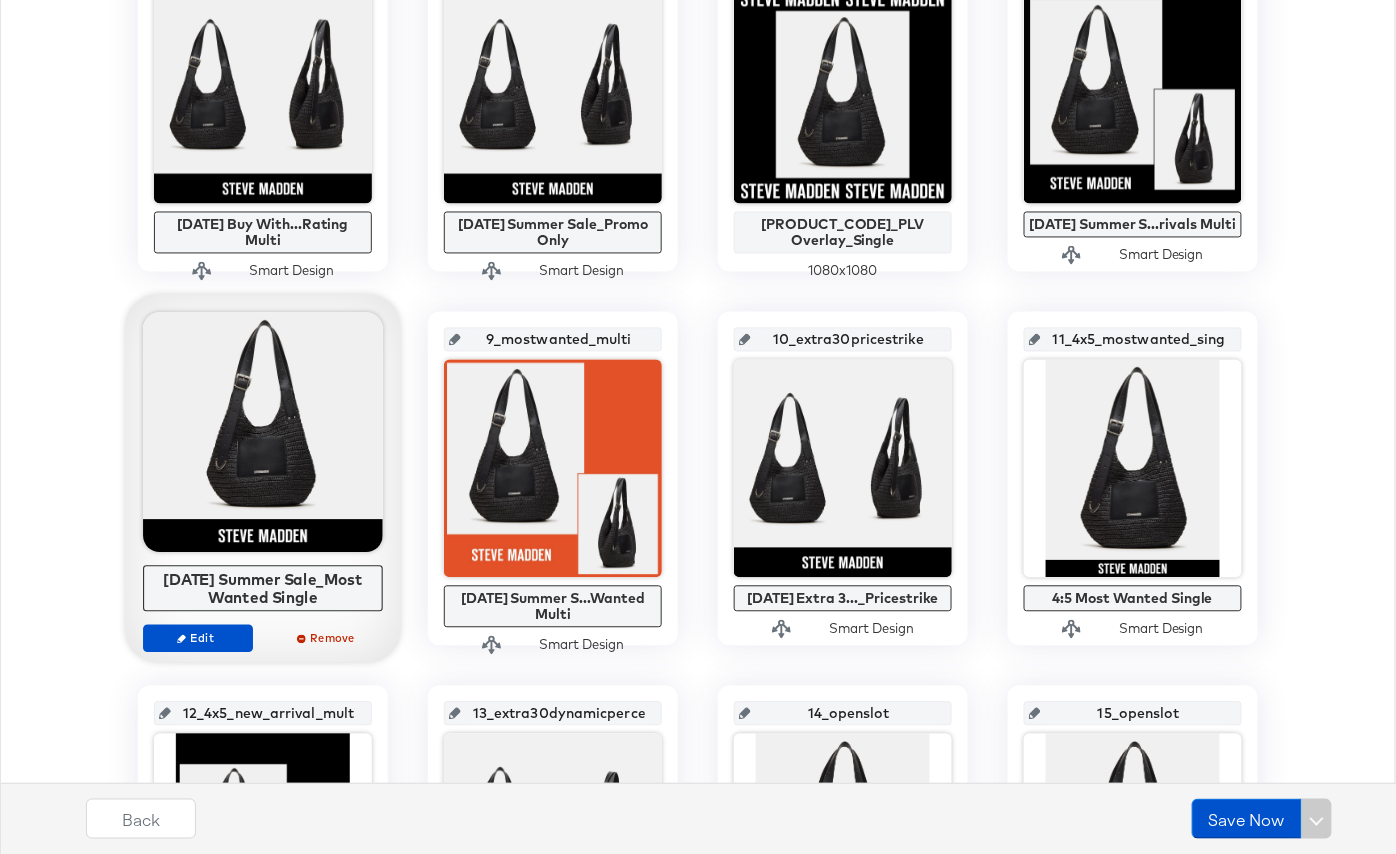 scroll, scrollTop: 947, scrollLeft: 0, axis: vertical 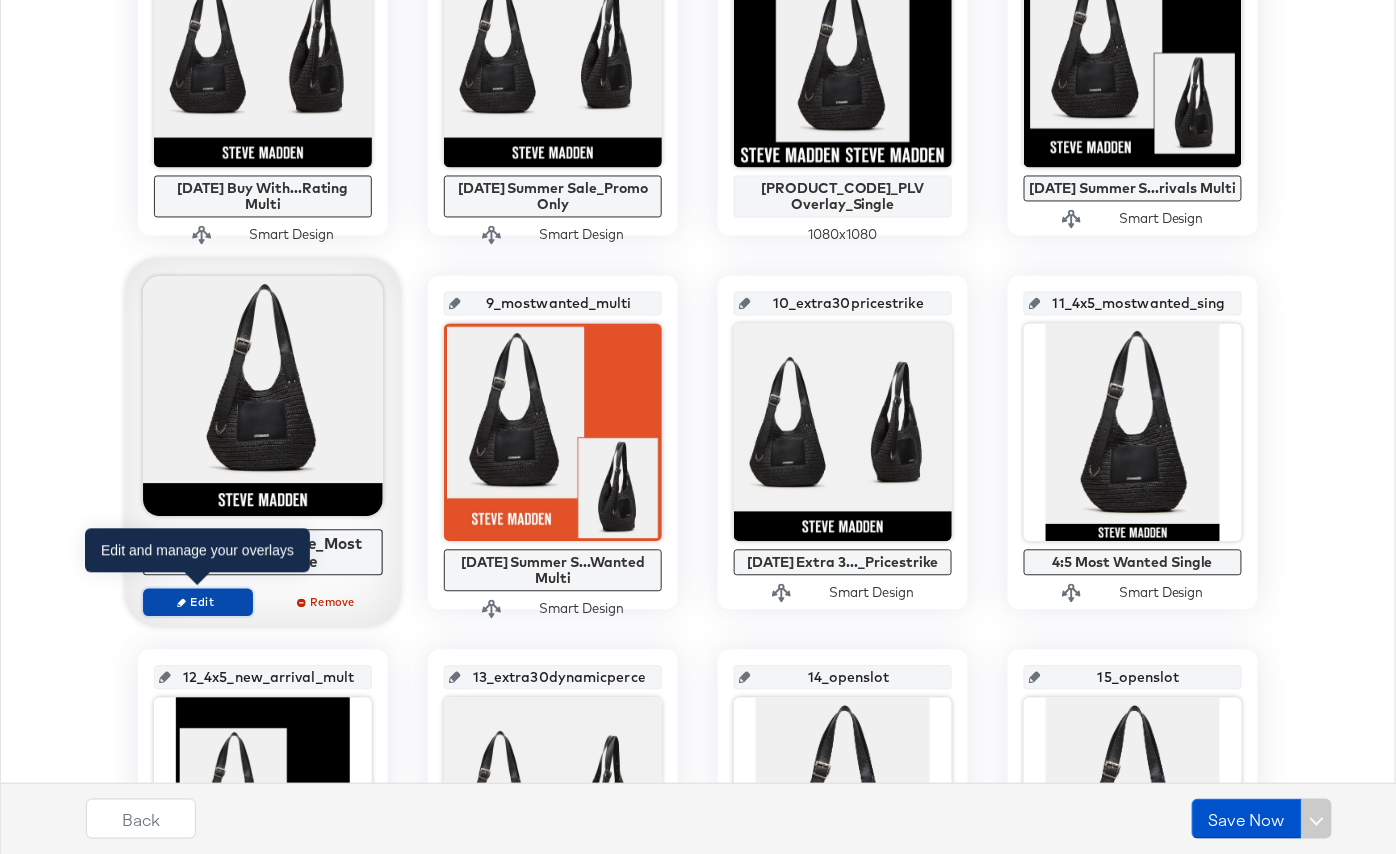 click on "Edit" at bounding box center (198, 602) 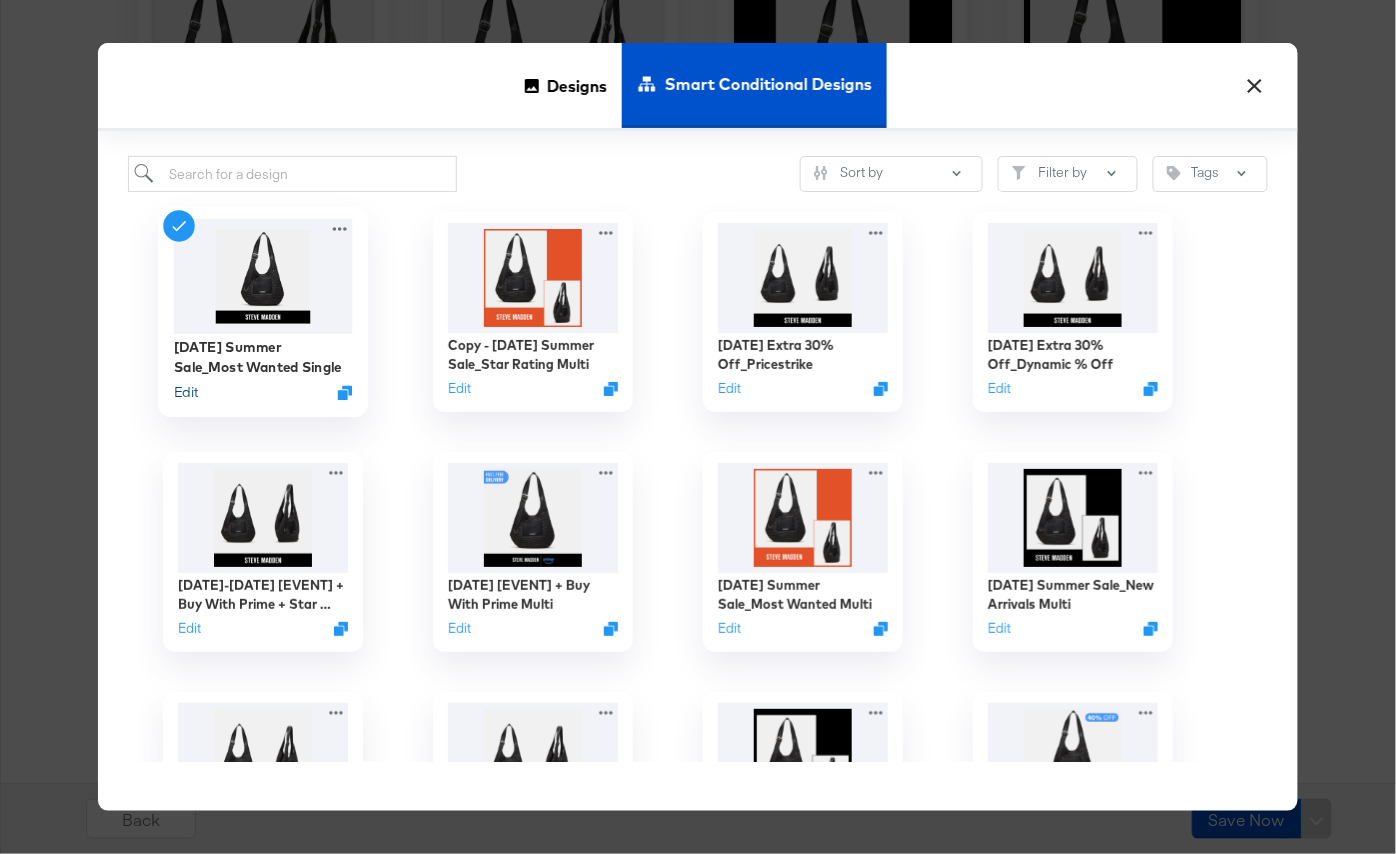 click on "Edit" at bounding box center [186, 392] 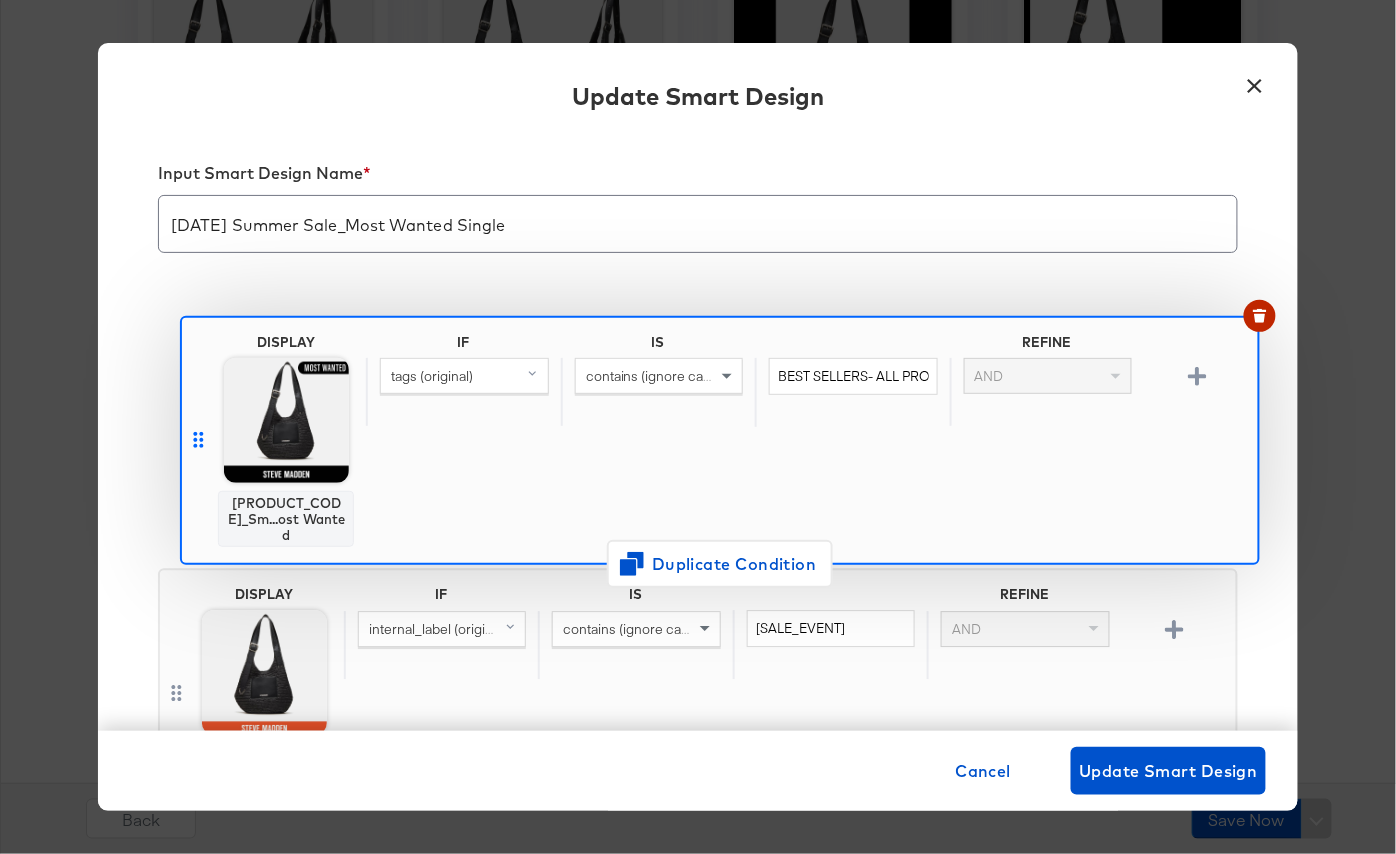 drag, startPoint x: 171, startPoint y: 686, endPoint x: 198, endPoint y: 405, distance: 282.29416 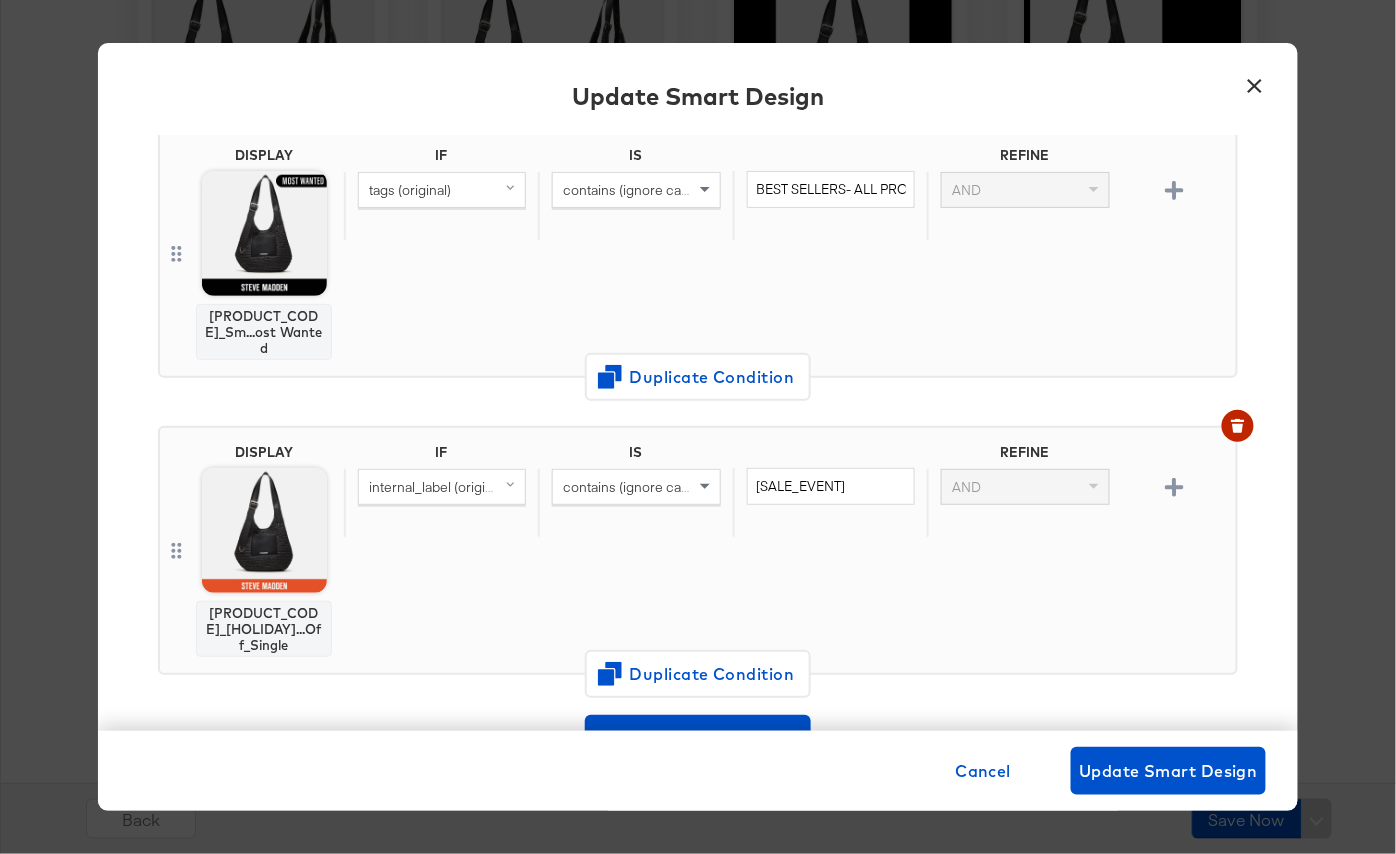 scroll, scrollTop: 188, scrollLeft: 0, axis: vertical 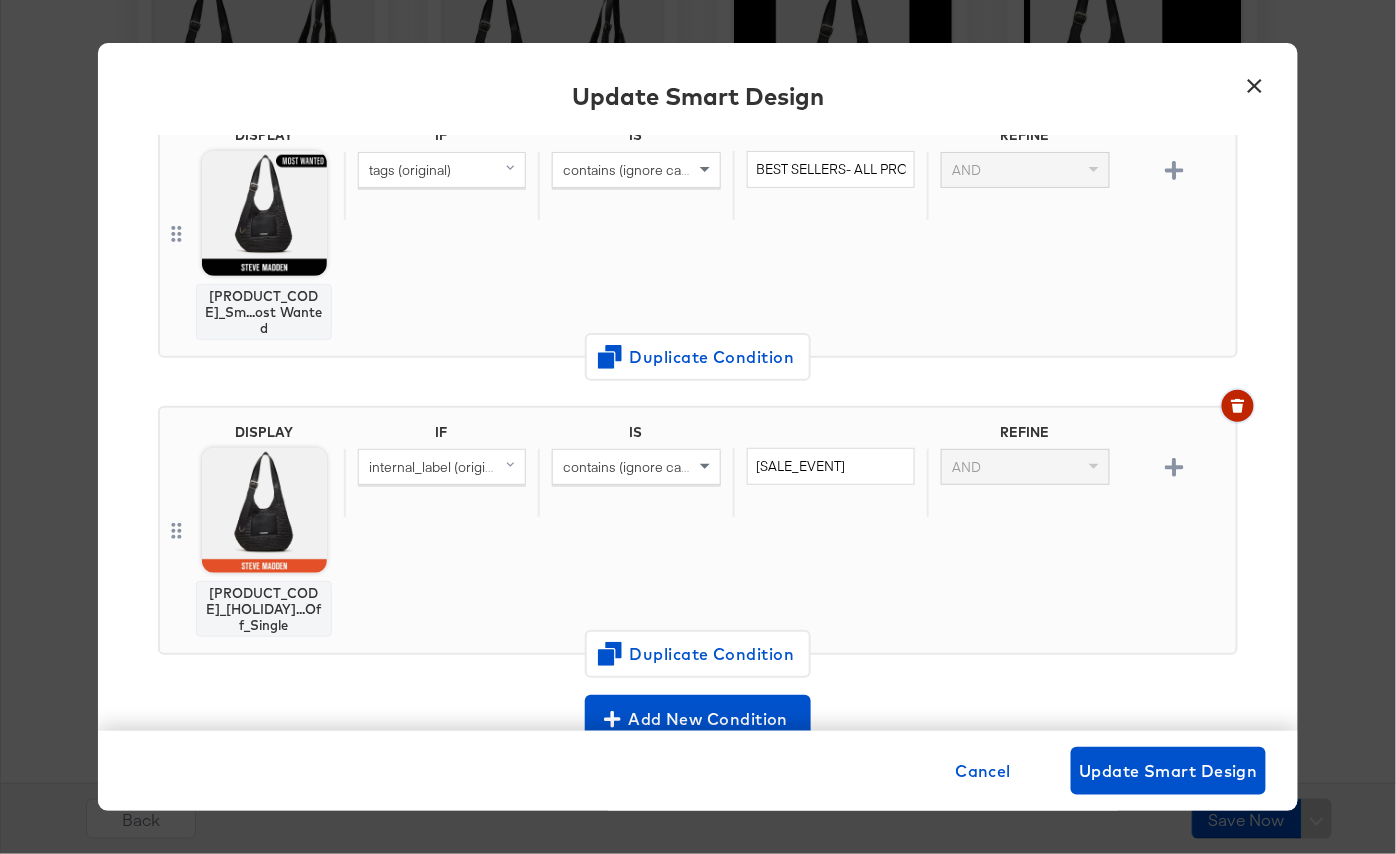 click 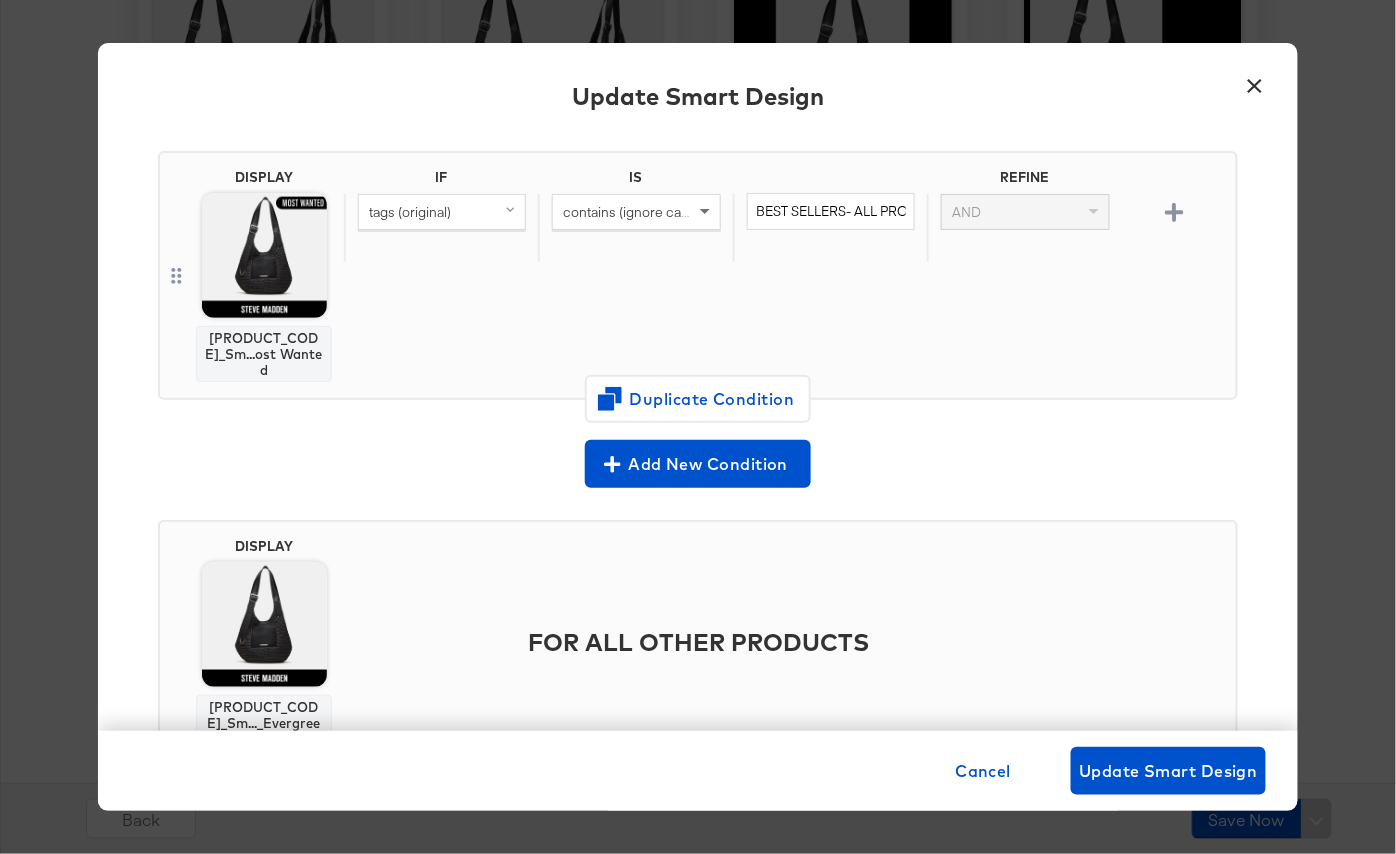 scroll, scrollTop: 200, scrollLeft: 0, axis: vertical 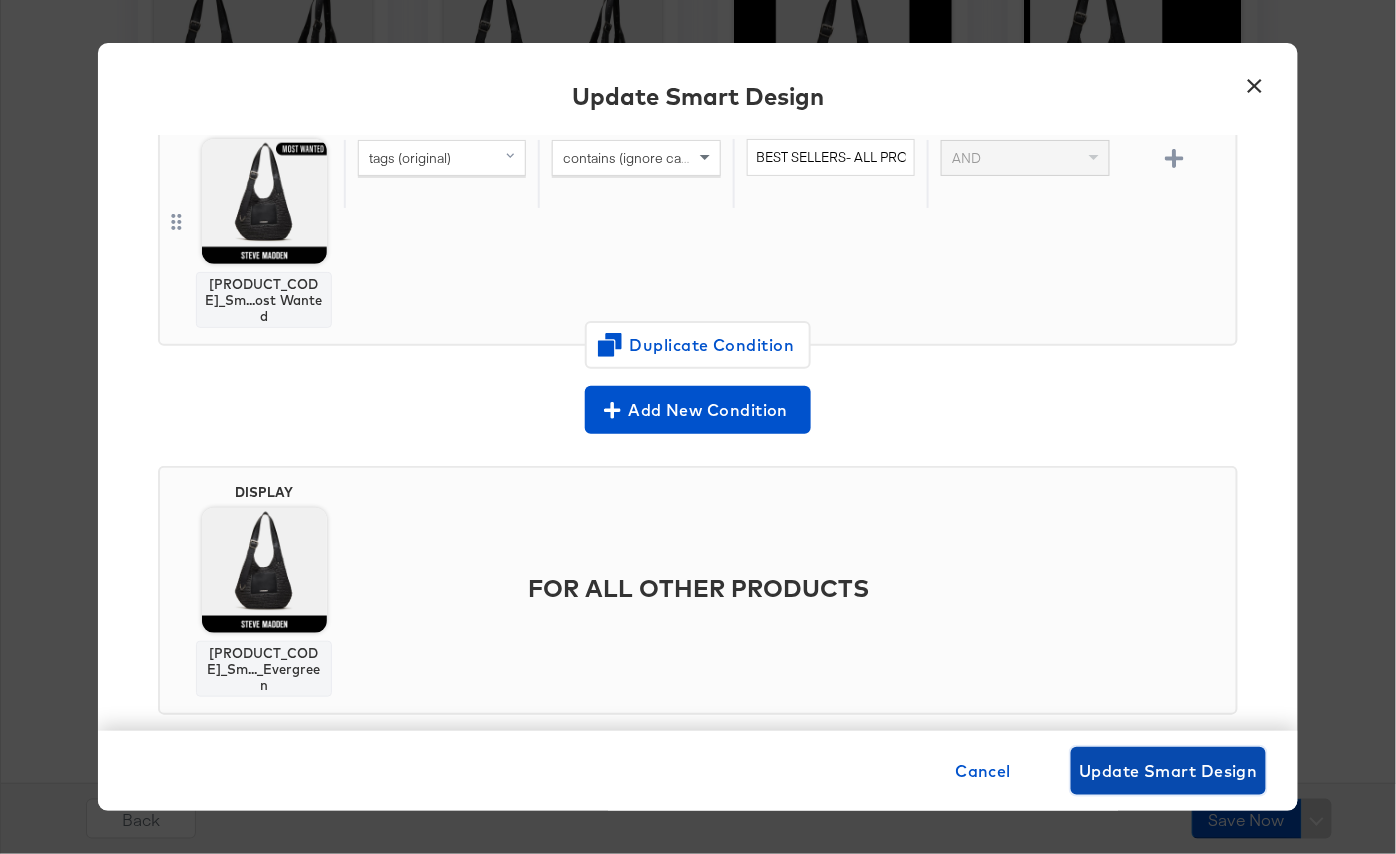 click on "Update Smart Design" at bounding box center [1168, 771] 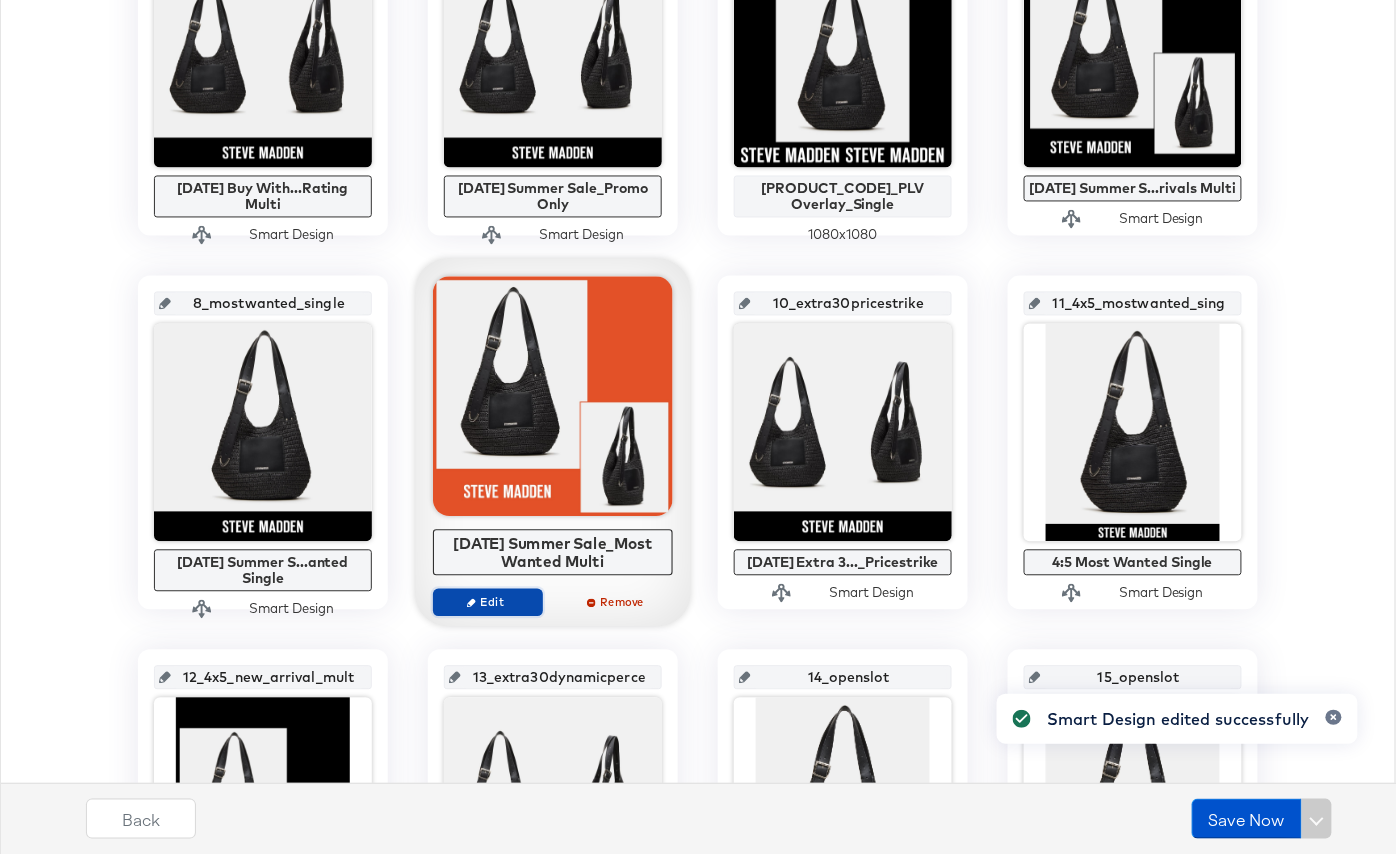 click on "Edit" at bounding box center (488, 602) 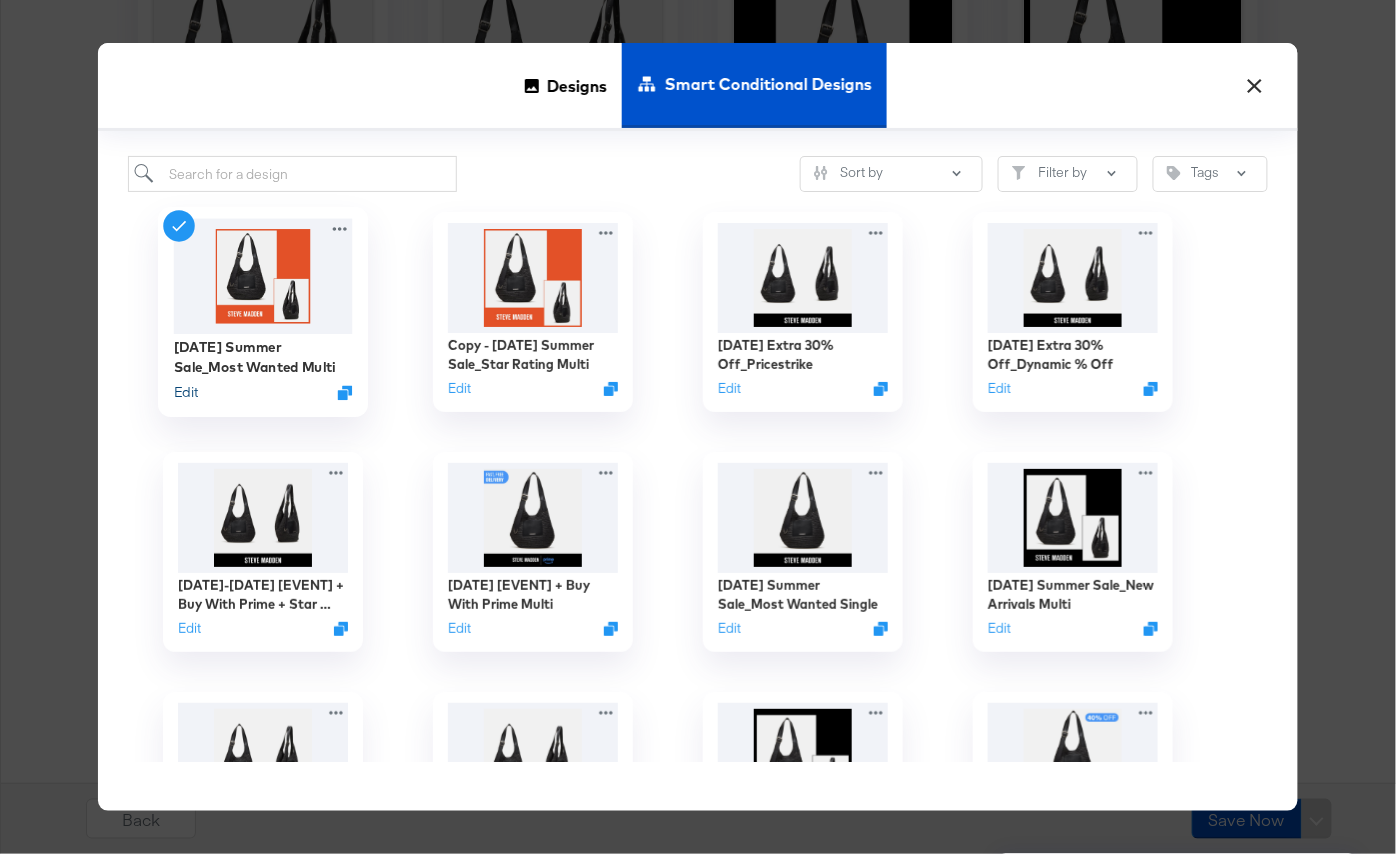 click on "Edit" at bounding box center [186, 392] 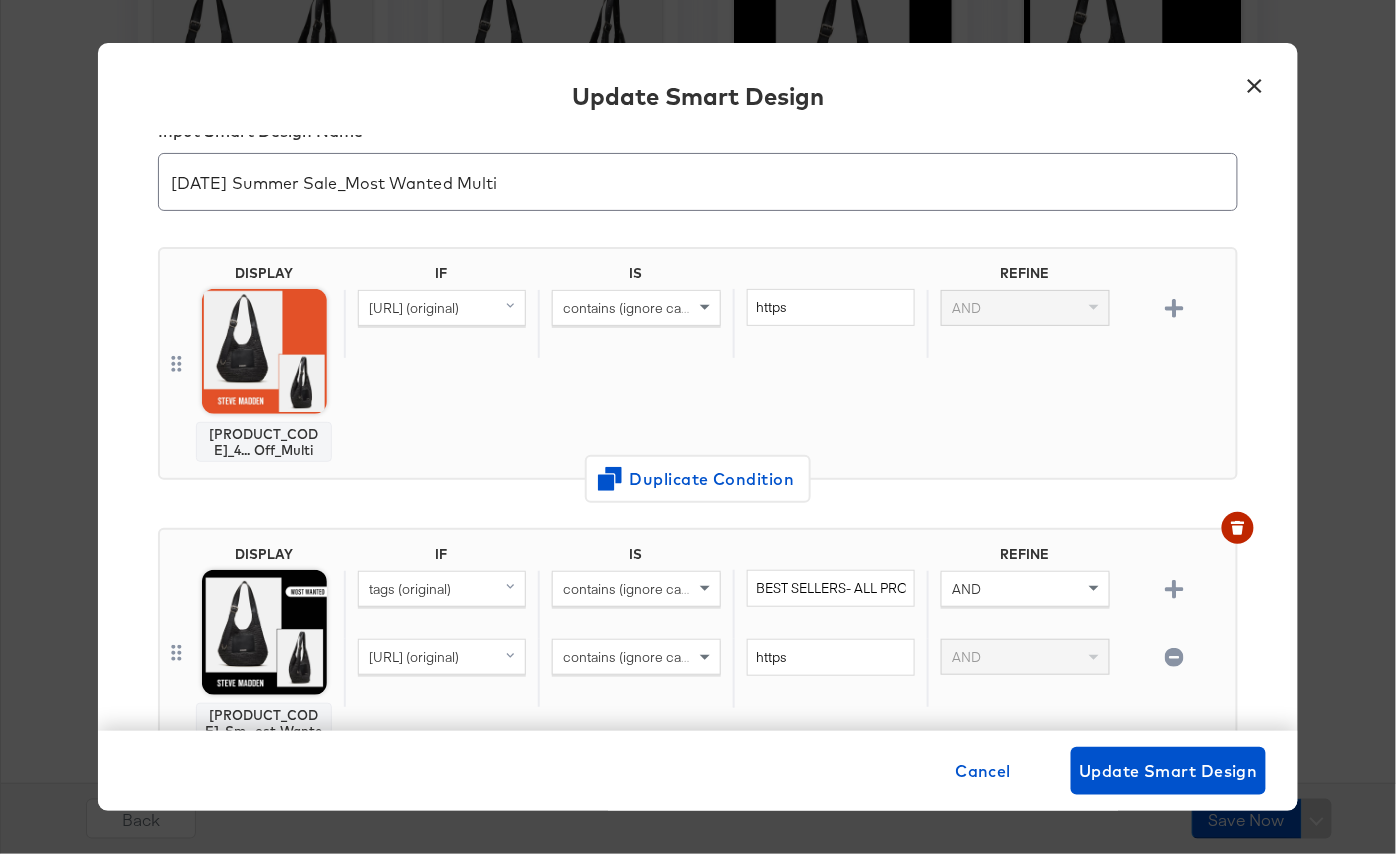 scroll, scrollTop: 88, scrollLeft: 0, axis: vertical 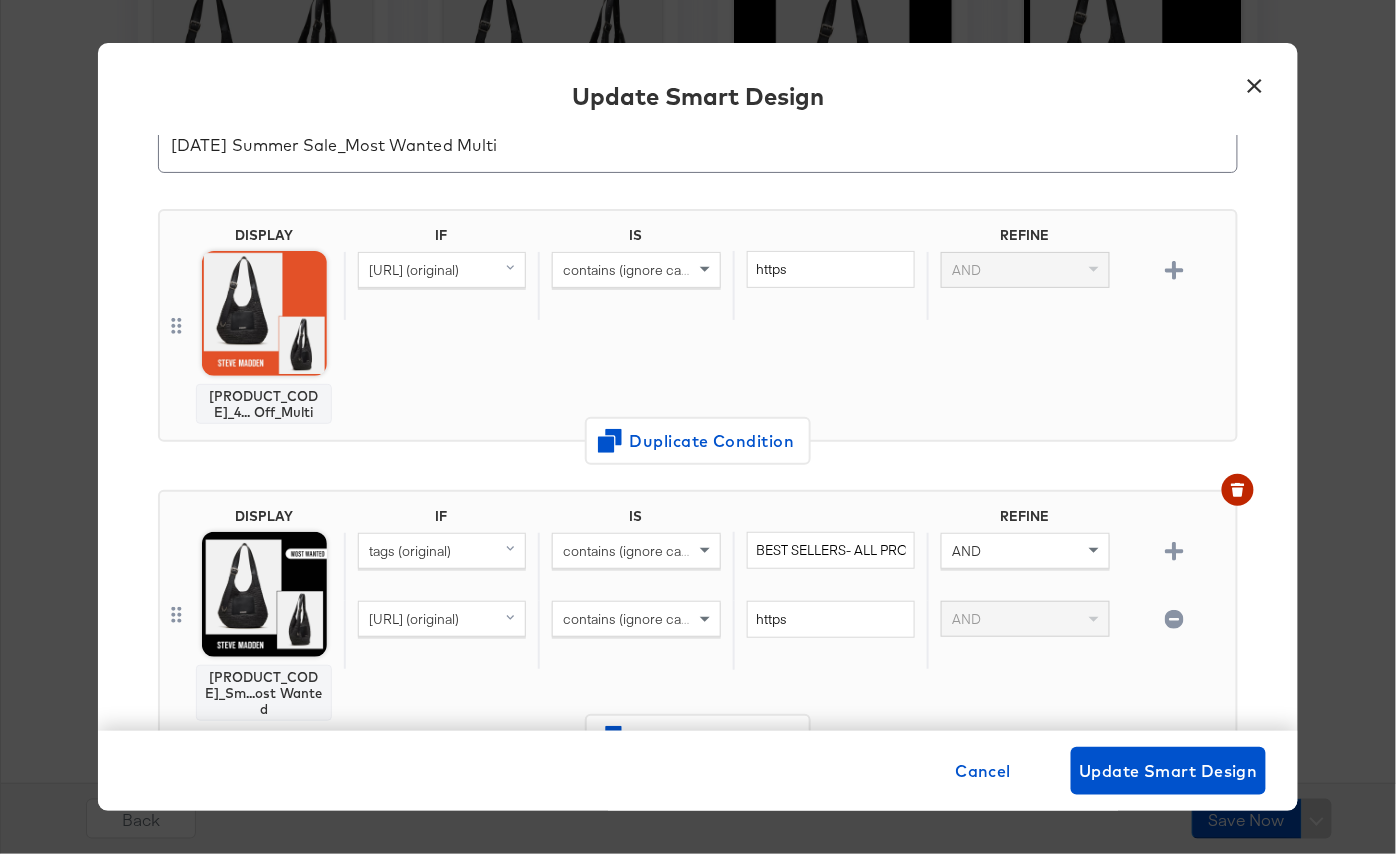 click on "DISPLAY [PRODUCT_CODE]...ost Wanted IF IS REFINE [TAGS] (original) contains (ignore case) BEST SELLERS- ALL PRODUCTS AND [URL] (original) contains (ignore case) https AND" at bounding box center [698, 614] 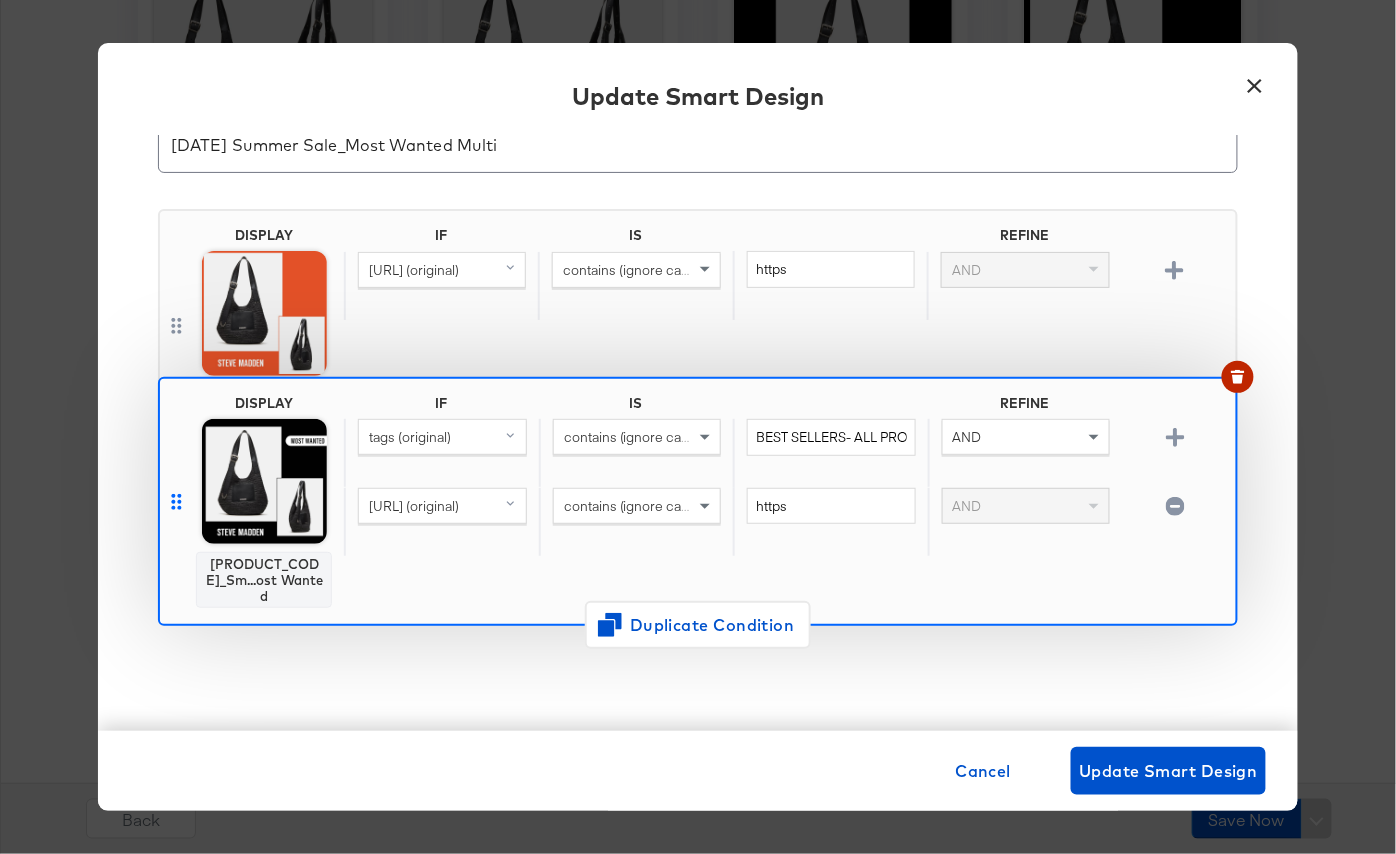 scroll, scrollTop: 93, scrollLeft: 0, axis: vertical 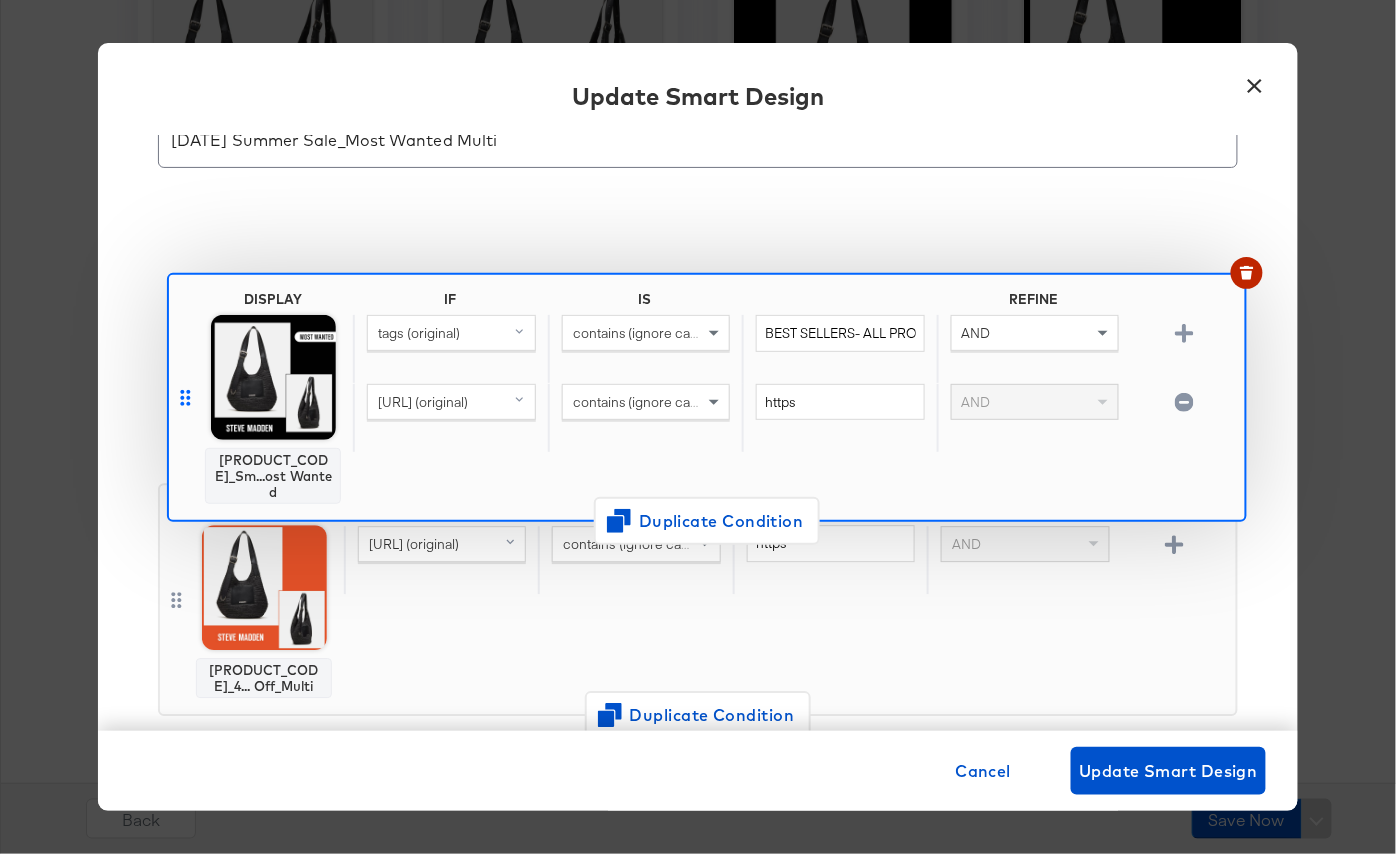 drag, startPoint x: 178, startPoint y: 612, endPoint x: 193, endPoint y: 351, distance: 261.43066 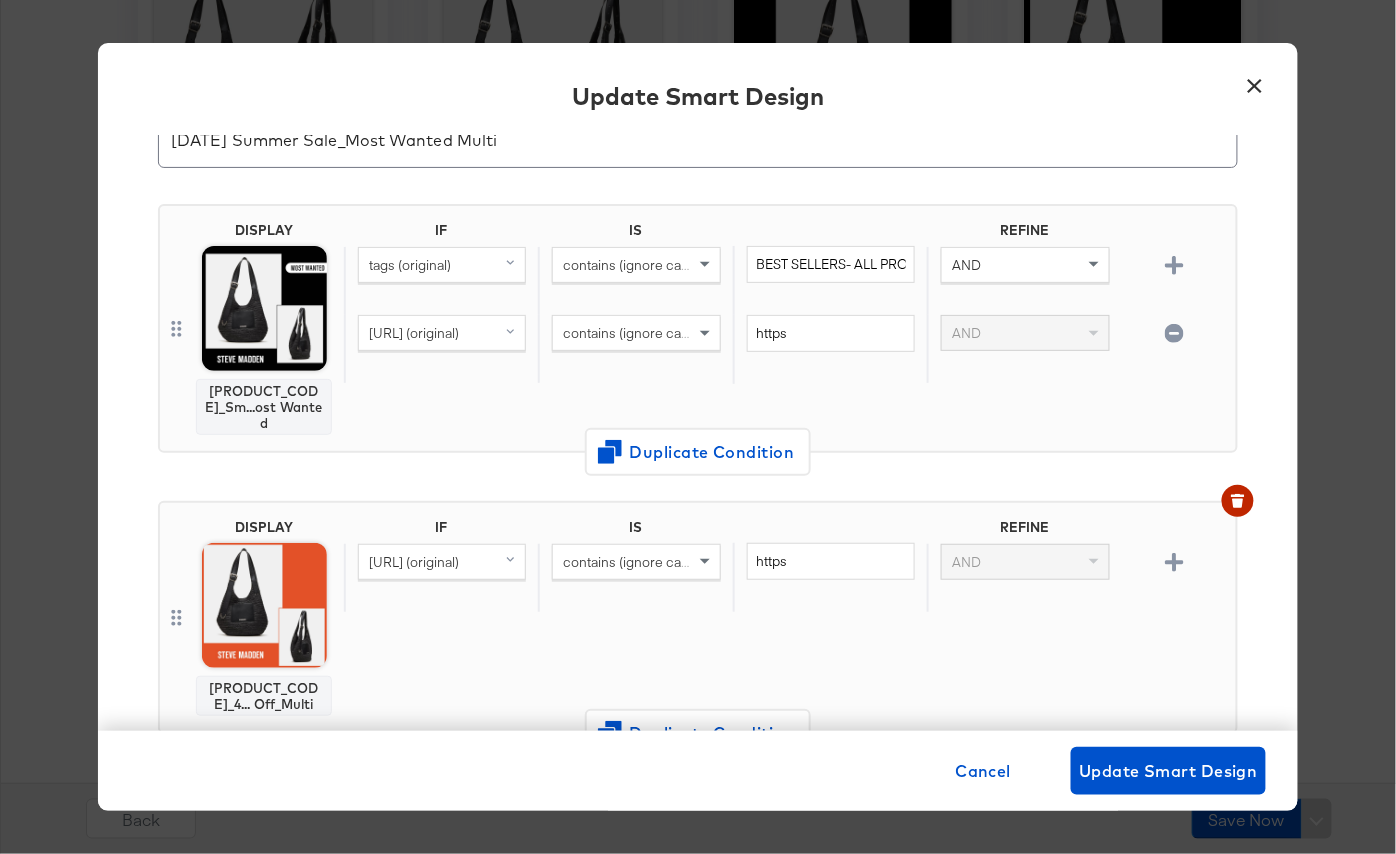 scroll, scrollTop: 204, scrollLeft: 0, axis: vertical 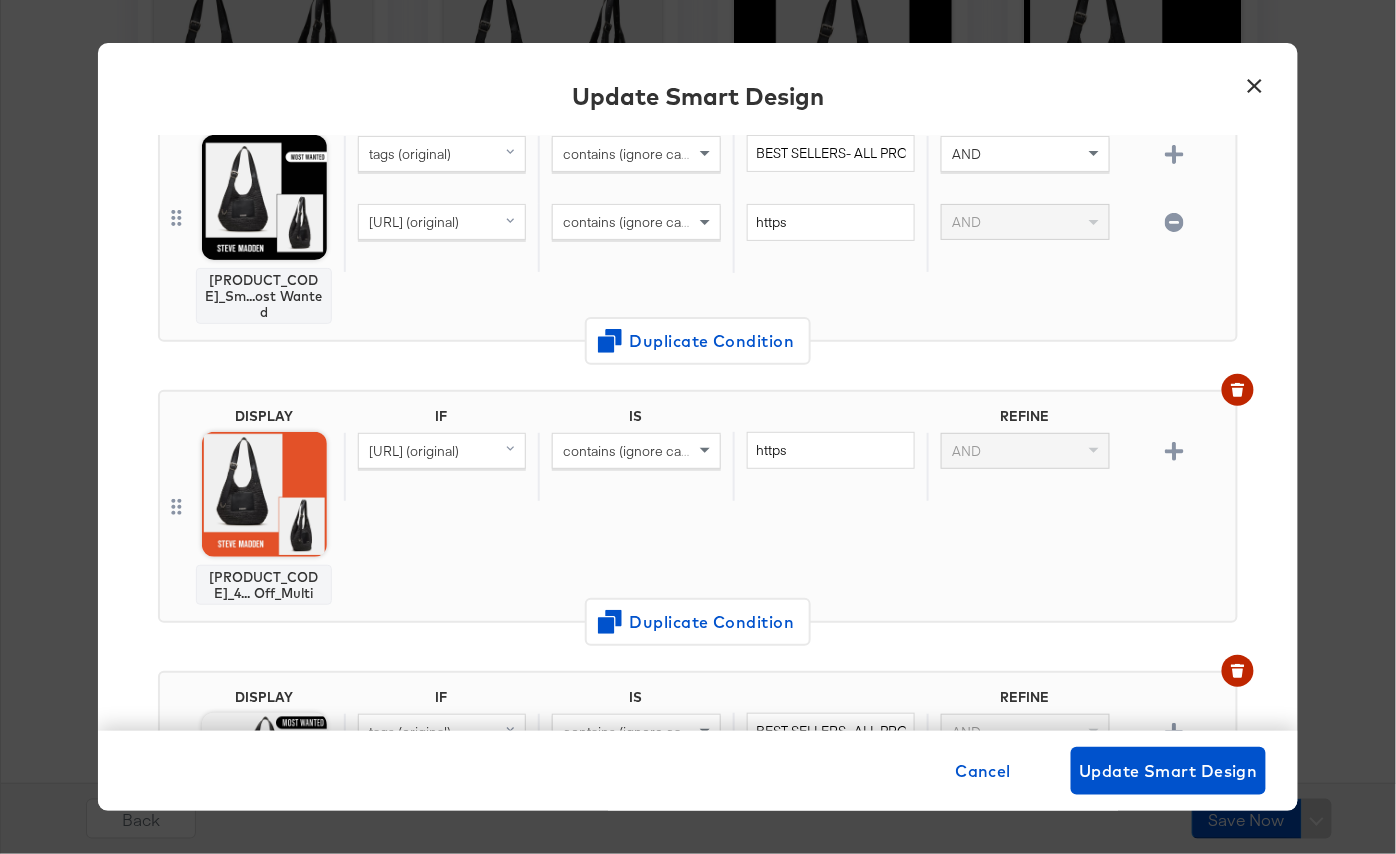 click on "Input Smart Design Name * [DATE] Summer Sale_Most Wanted Multi DISPLAY [PRODUCT_CODE]...ost Wanted IF IS REFINE [TAGS] (original) contains (ignore case) BEST SELLERS- ALL PRODUCTS AND [URL] (original) contains (ignore case) https AND Duplicate Condition DISPLAY [PRODUCT_CODE]...Off_Multi IF IS REFINE [URL] (original) contains (ignore case) https AND Duplicate Condition DISPLAY [PRODUCT_CODE]...ost Wanted IF IS REFINE [TAGS] (original) contains (ignore case) BEST SELLERS- ALL PRODUCTS AND Duplicate Condition DISPLAY [PRODUCT_CODE]..._Evergreen IF IS REFINE [TAGS] (original) doesn't contain (ignore case) BEST SELLERS- ALL PRODUCTS AND [URL] (original) contains (ignore case) https AND Duplicate Condition Add New Condition DISPLAY [PRODUCT_CODE]..._Evergreen FOR ALL OTHER PRODUCTS" at bounding box center [698, 433] 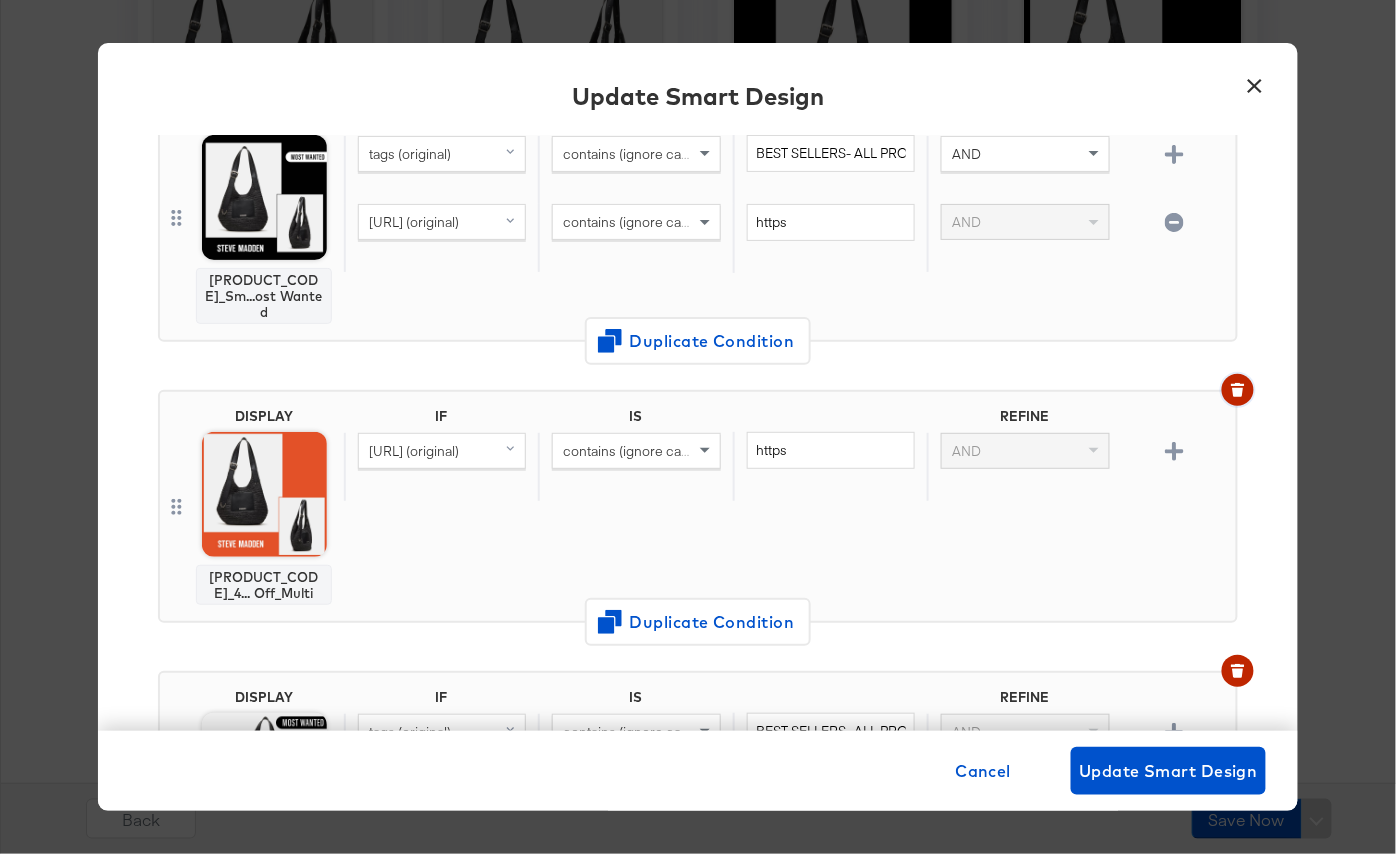 click 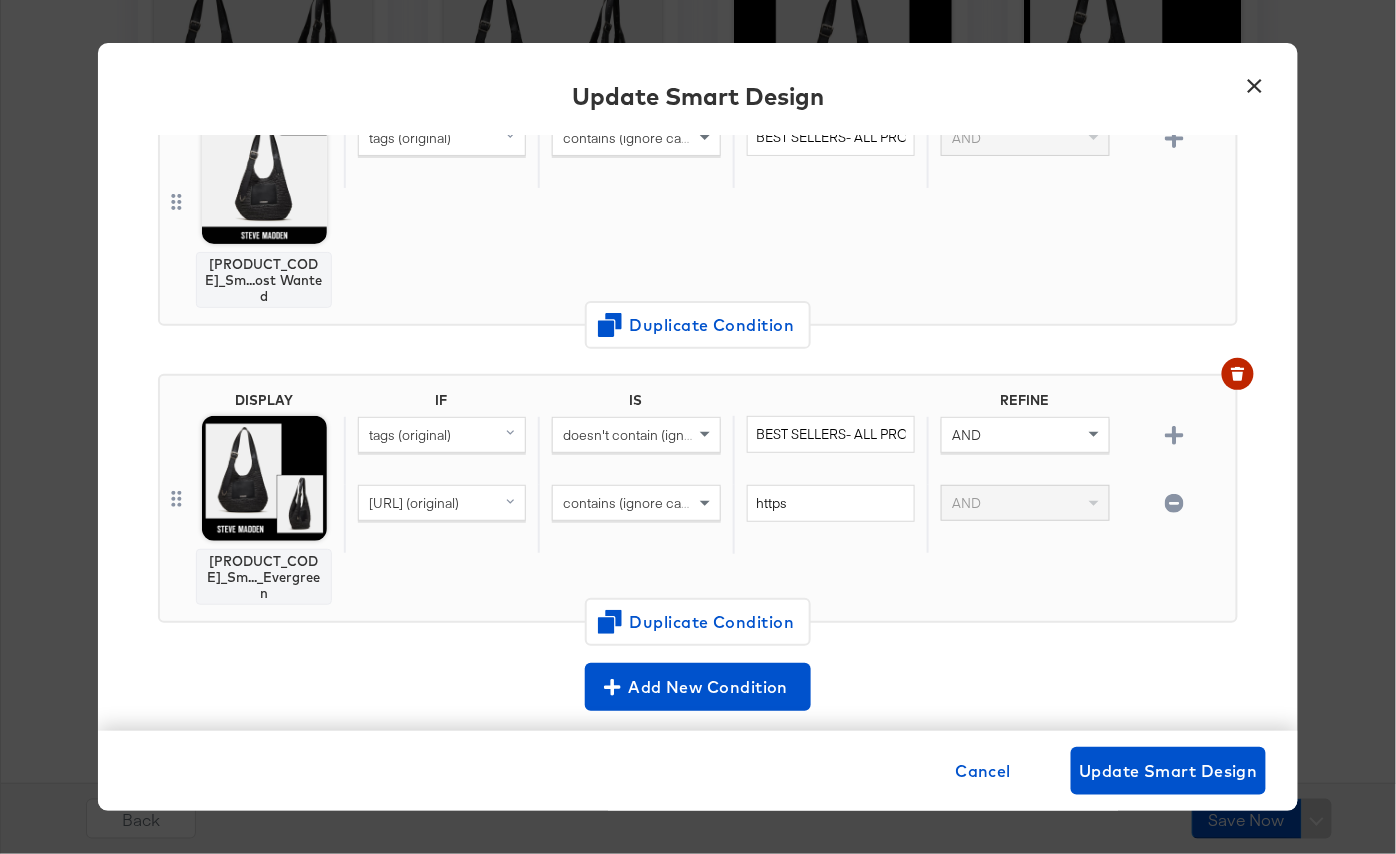 scroll, scrollTop: 0, scrollLeft: 0, axis: both 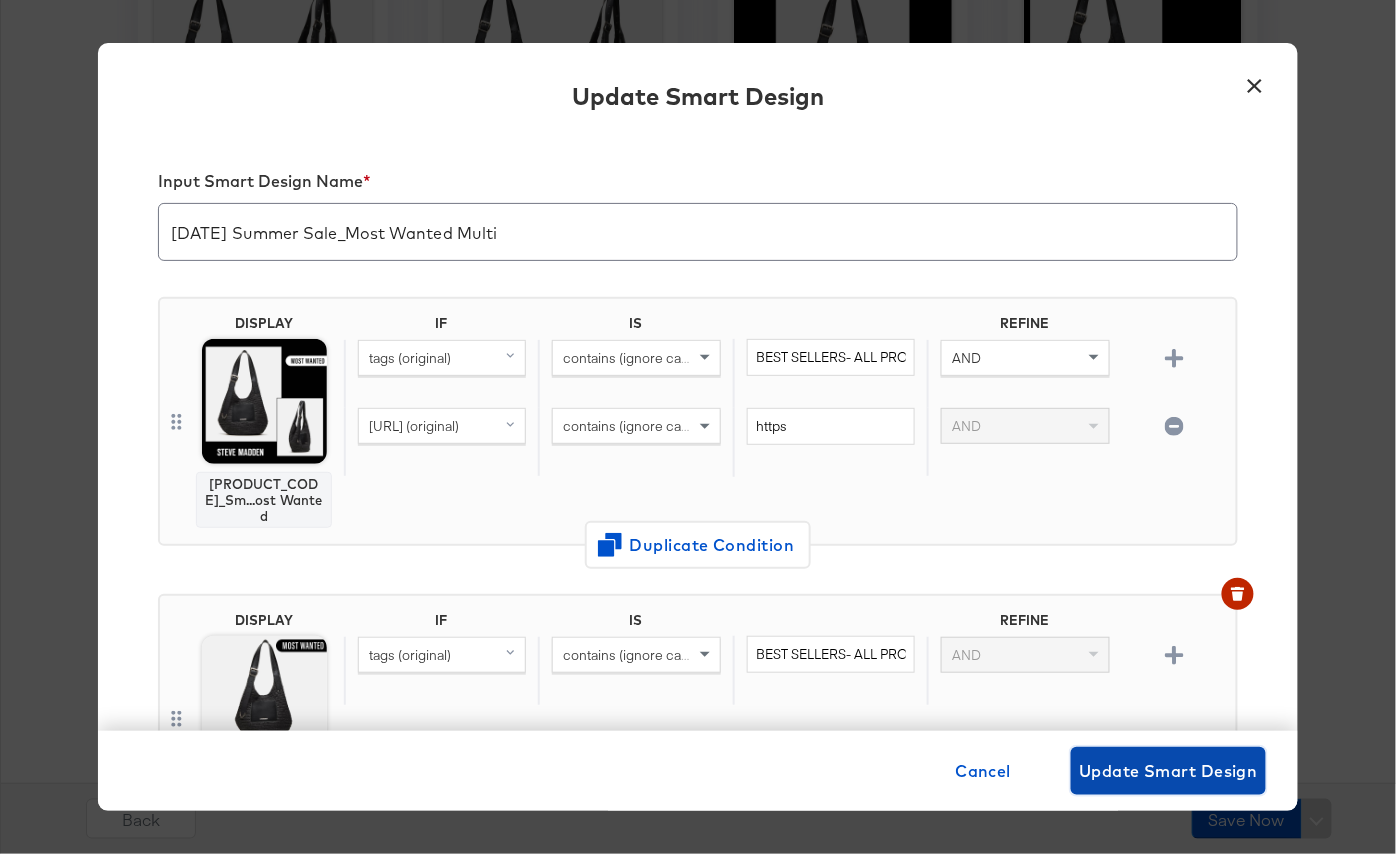 click on "Update Smart Design" at bounding box center (1168, 771) 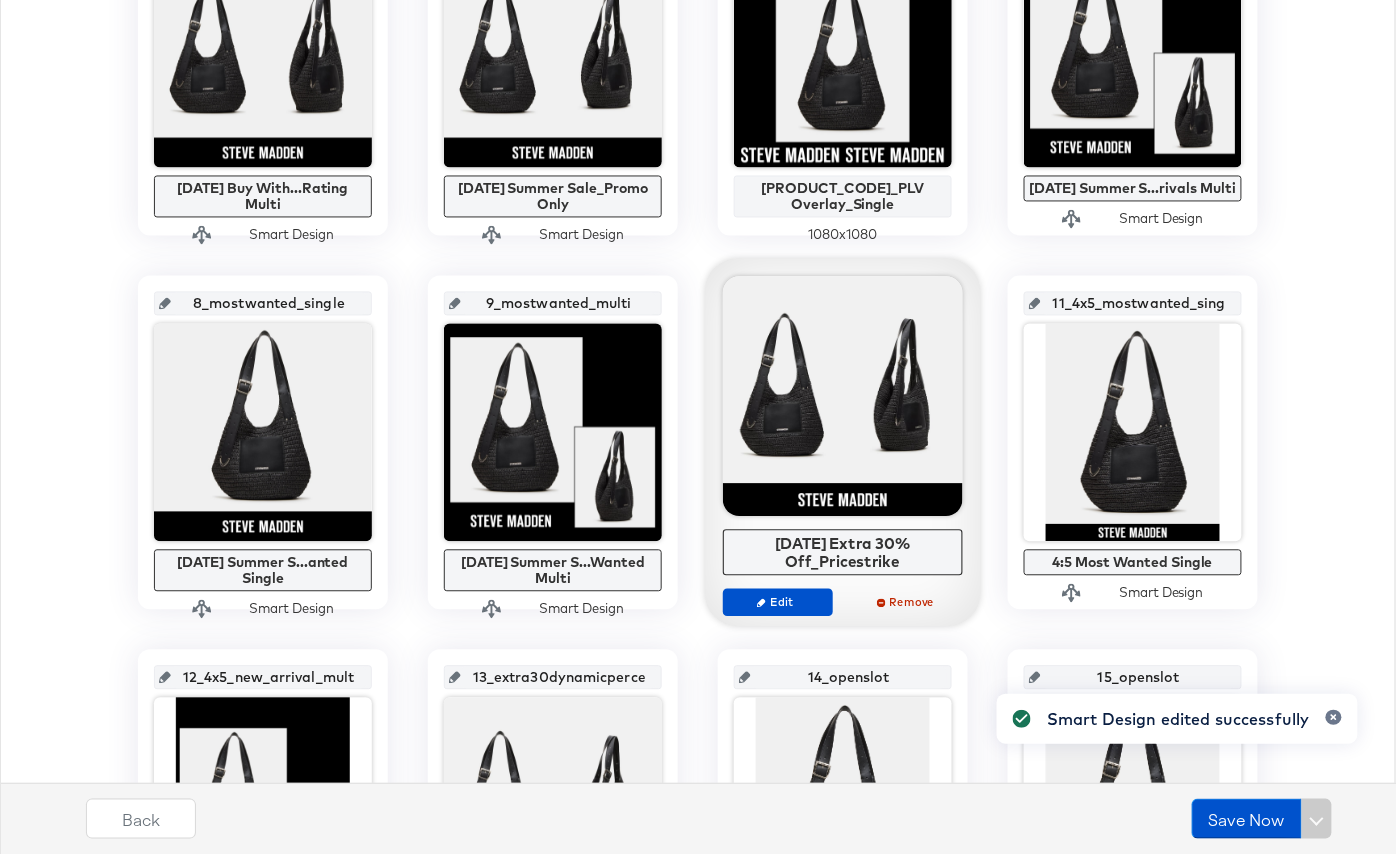 scroll, scrollTop: 1037, scrollLeft: 0, axis: vertical 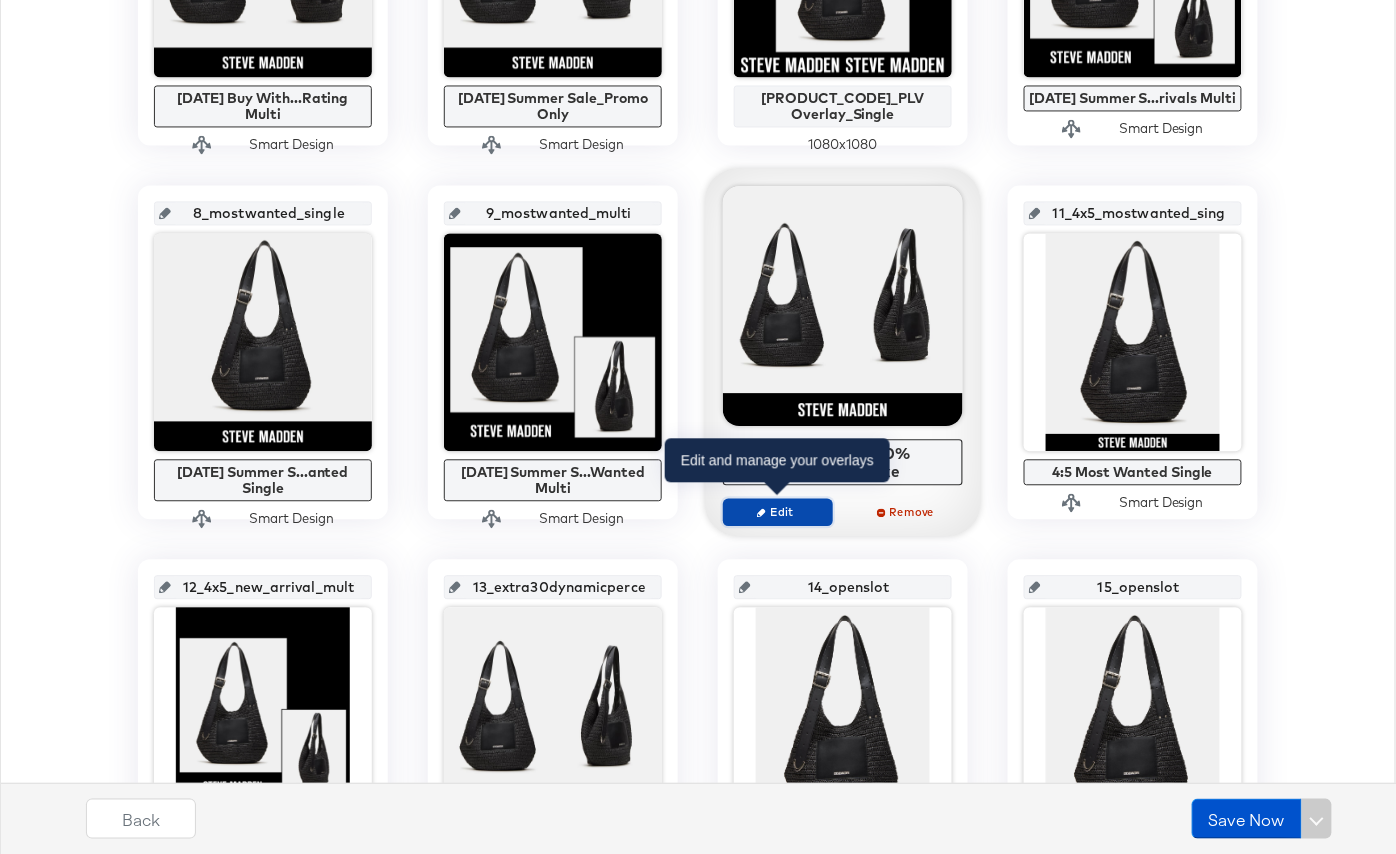 click on "Edit" at bounding box center [778, 513] 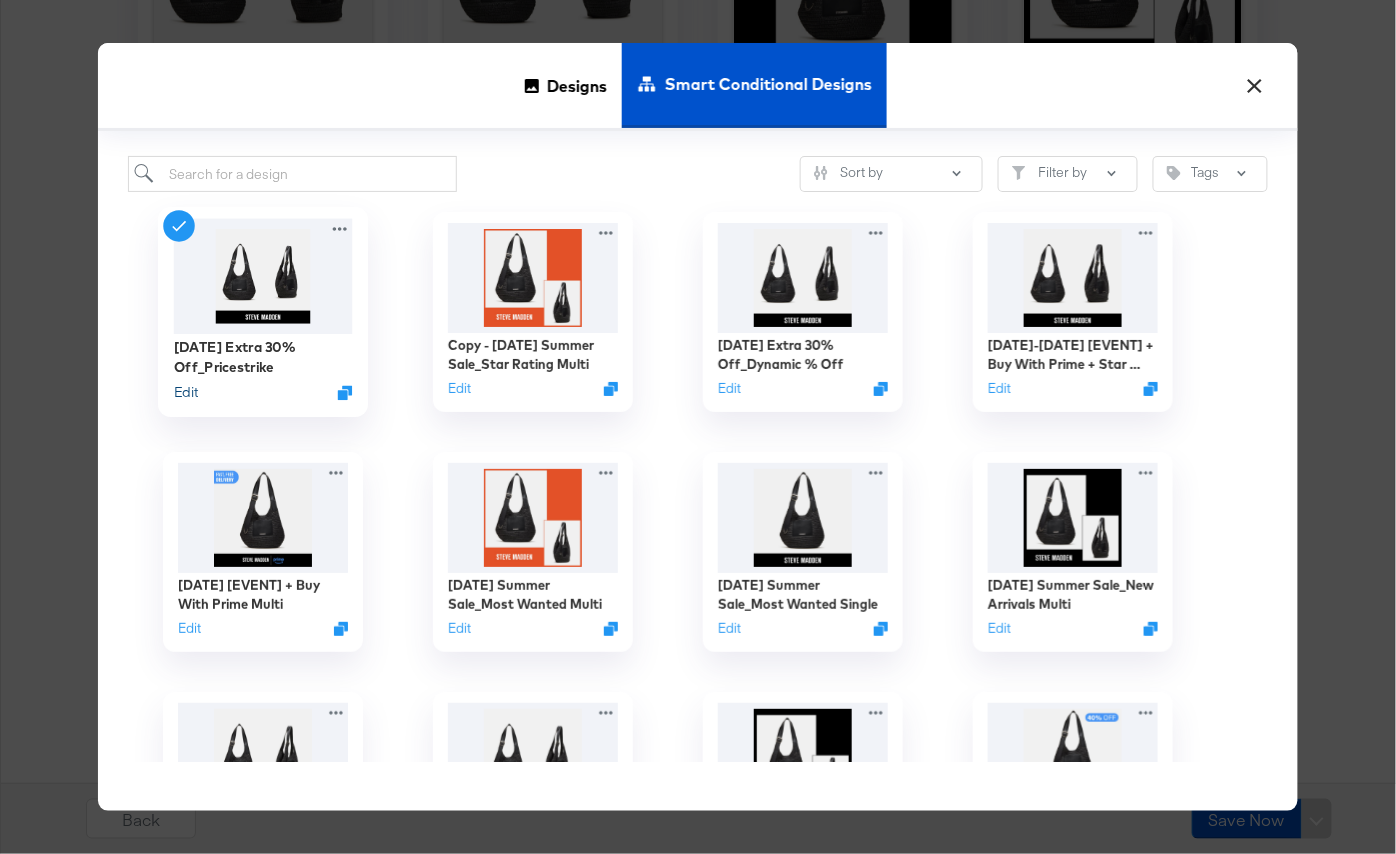 click on "Edit" at bounding box center (186, 392) 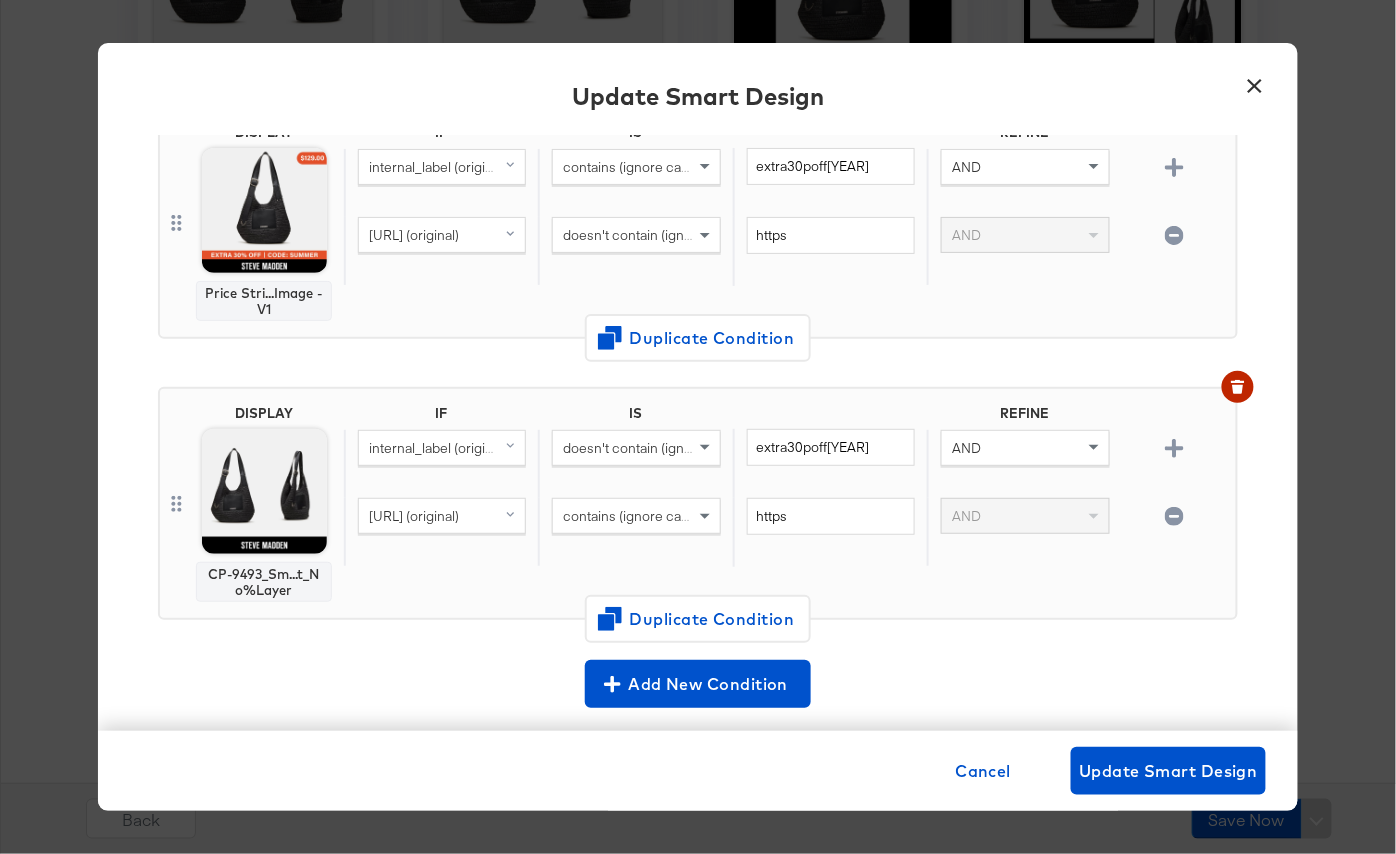 scroll, scrollTop: 554, scrollLeft: 0, axis: vertical 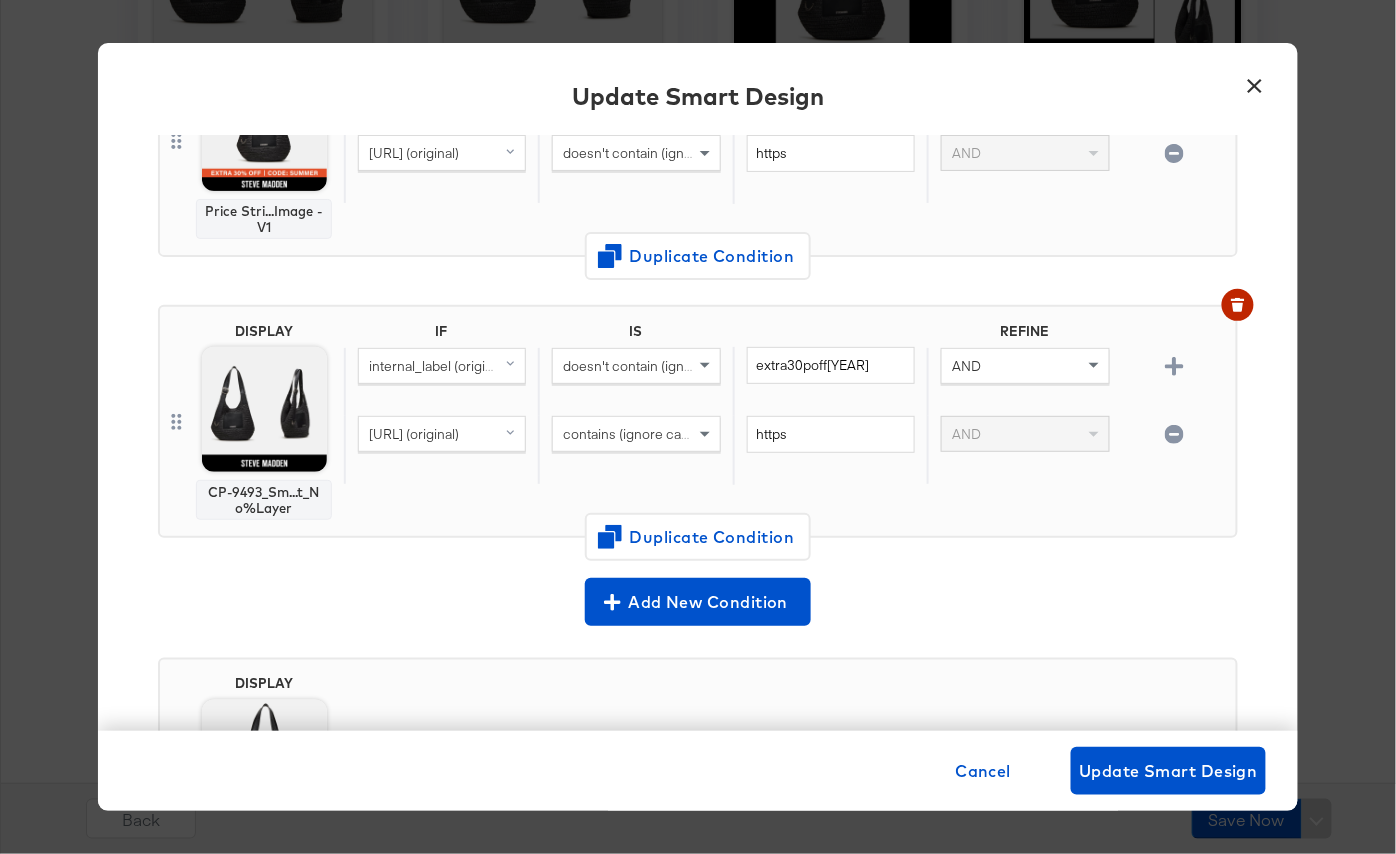 click on "×" at bounding box center [1255, 81] 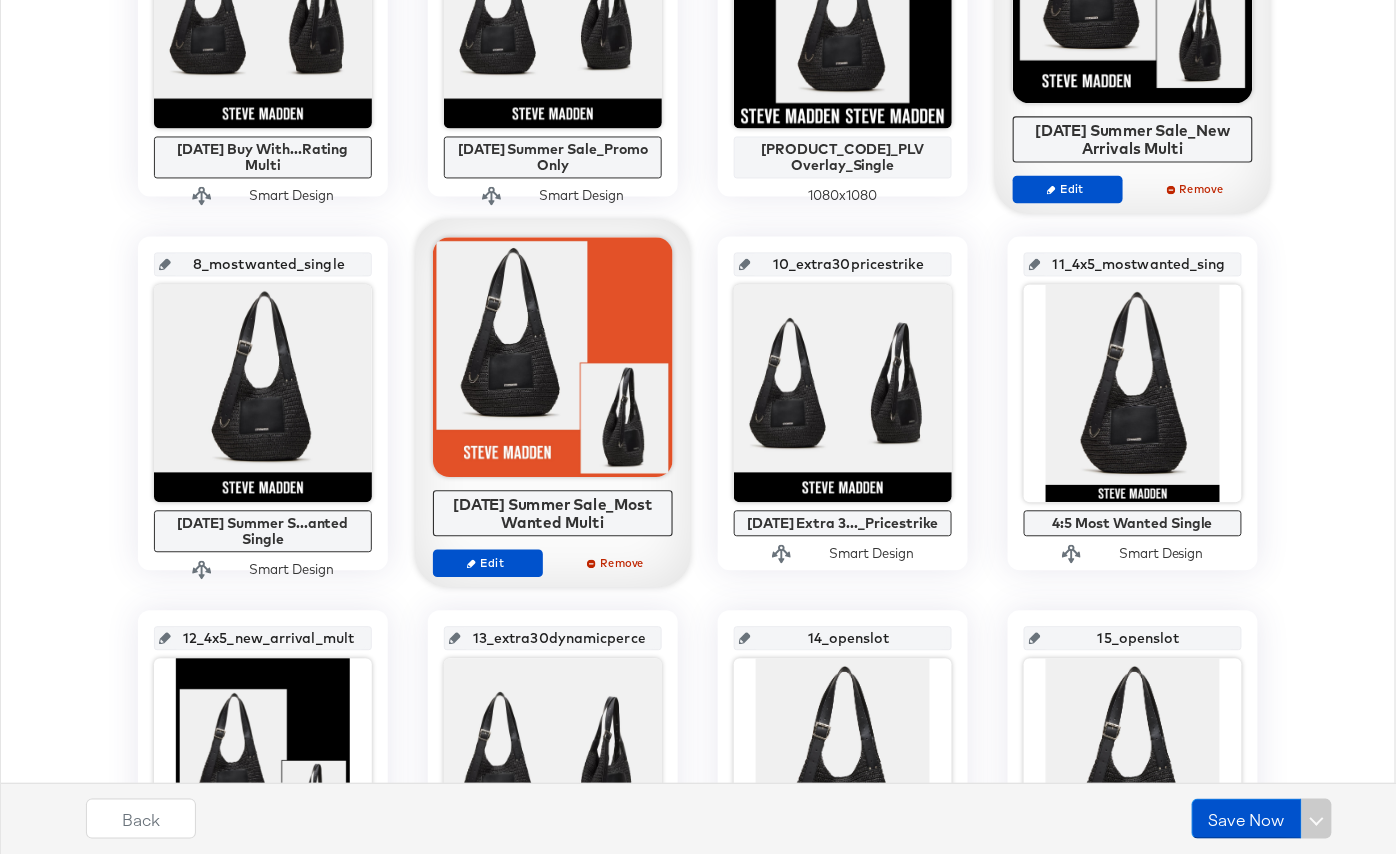 scroll, scrollTop: 985, scrollLeft: 0, axis: vertical 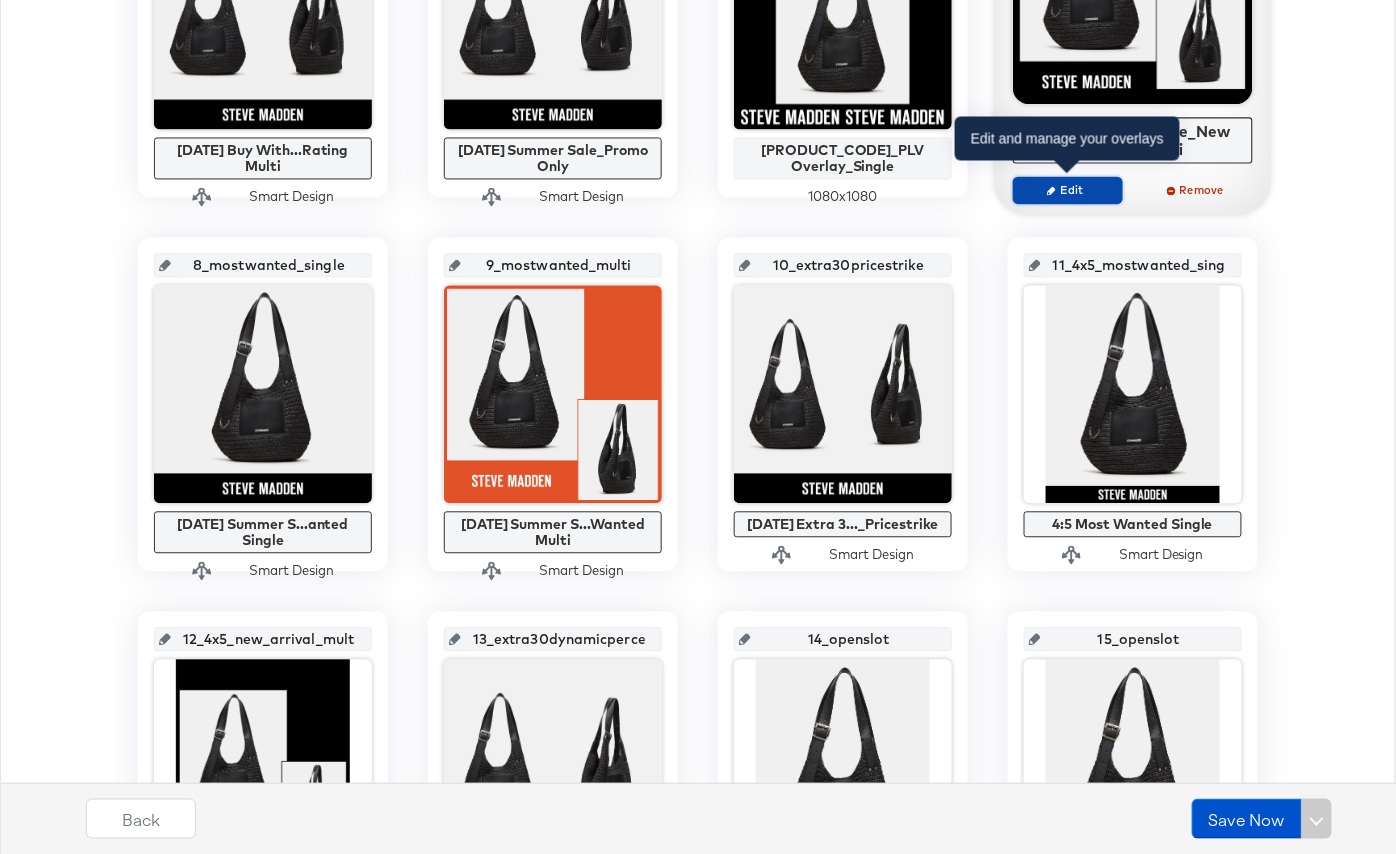 click on "Edit" at bounding box center (1068, 190) 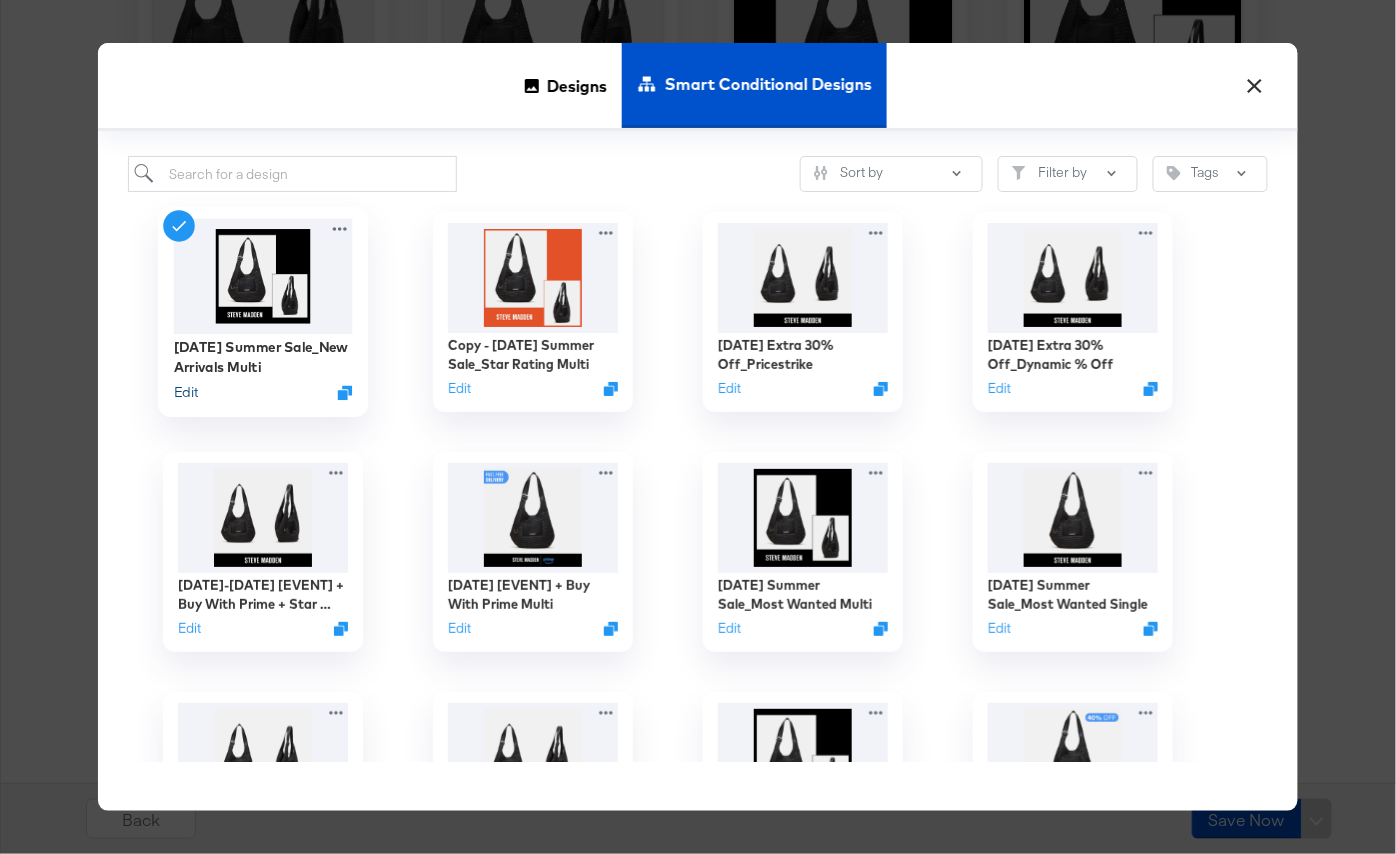 click on "Edit" at bounding box center [186, 392] 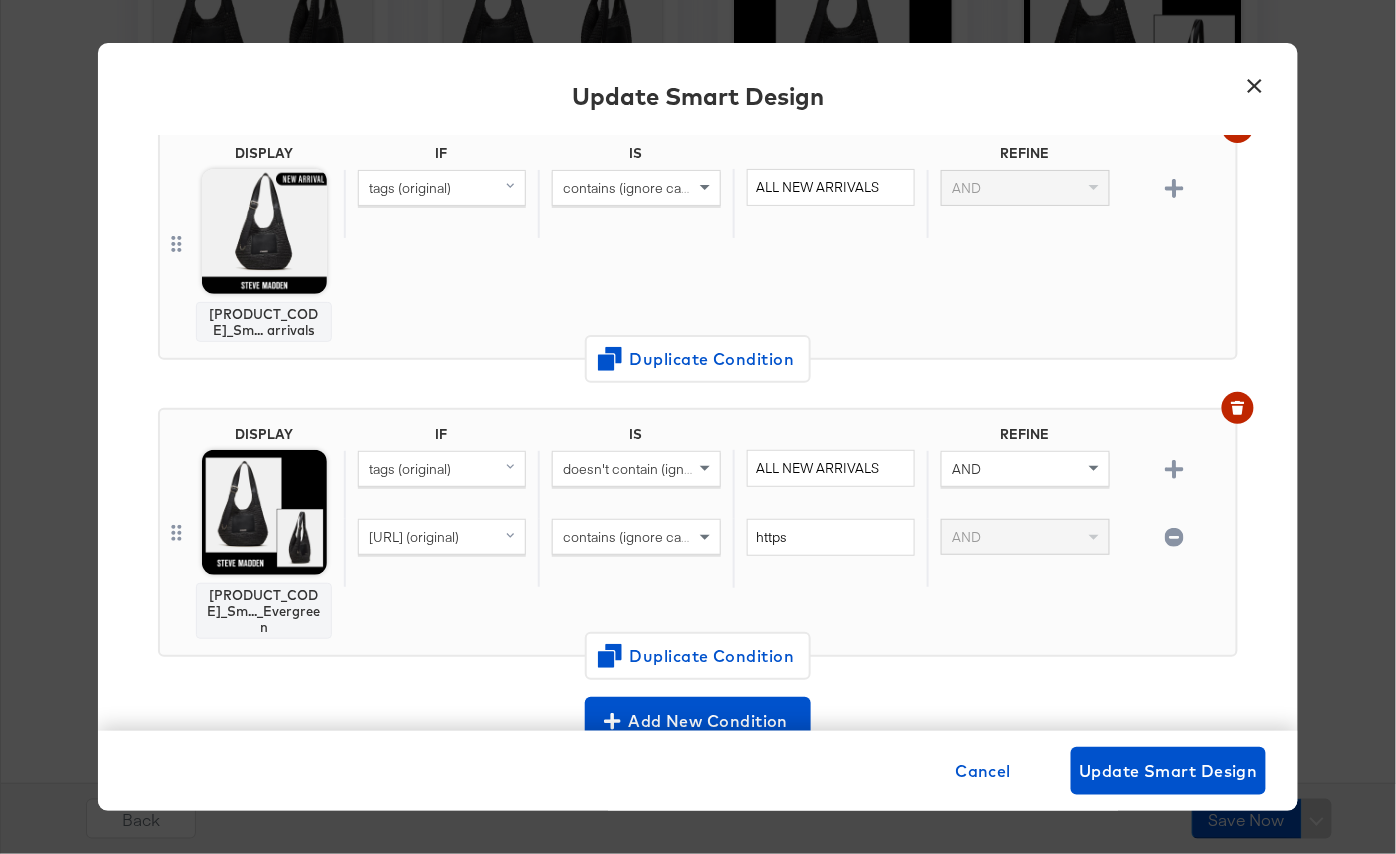 scroll, scrollTop: 462, scrollLeft: 0, axis: vertical 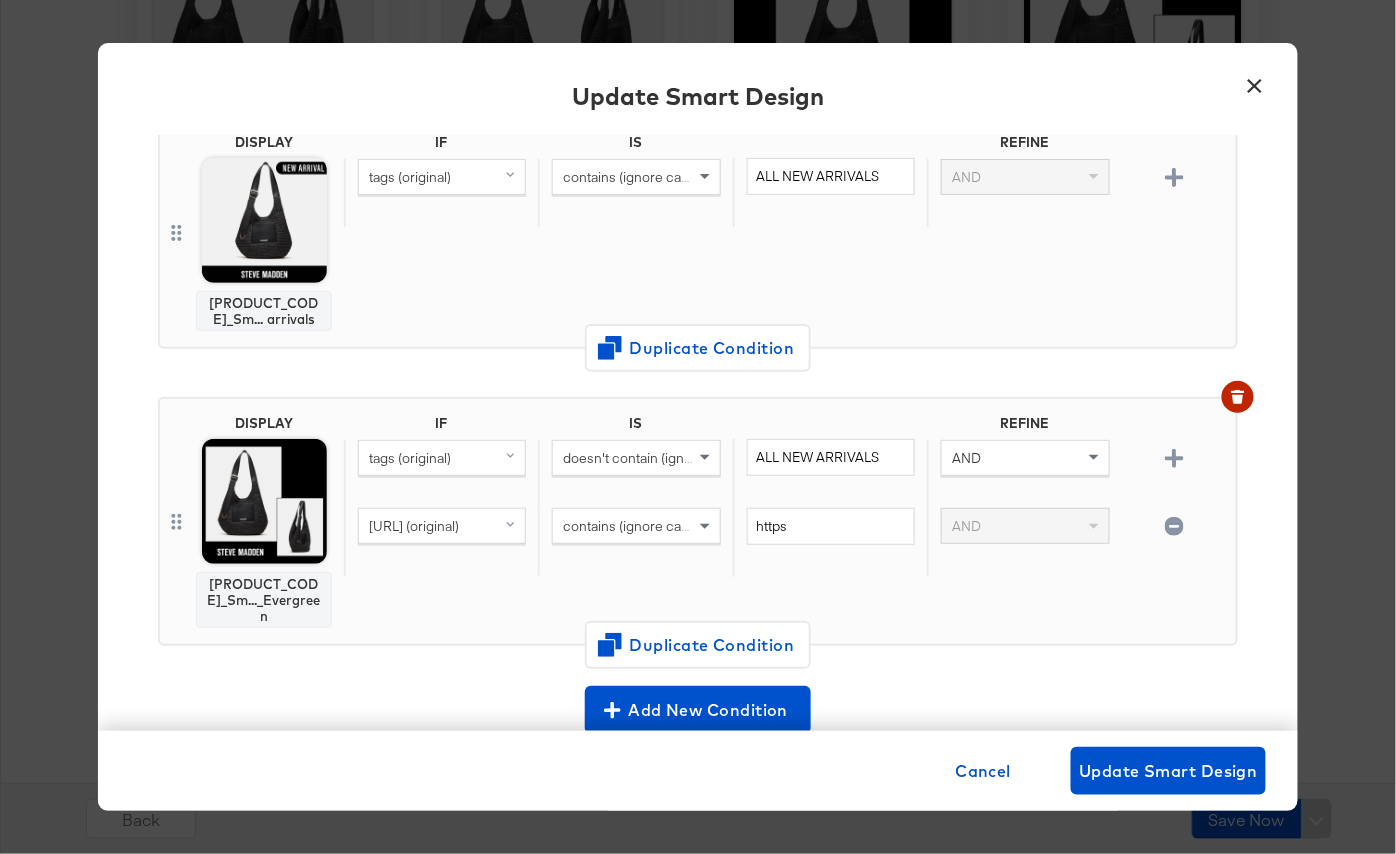 click on "×" at bounding box center (1255, 81) 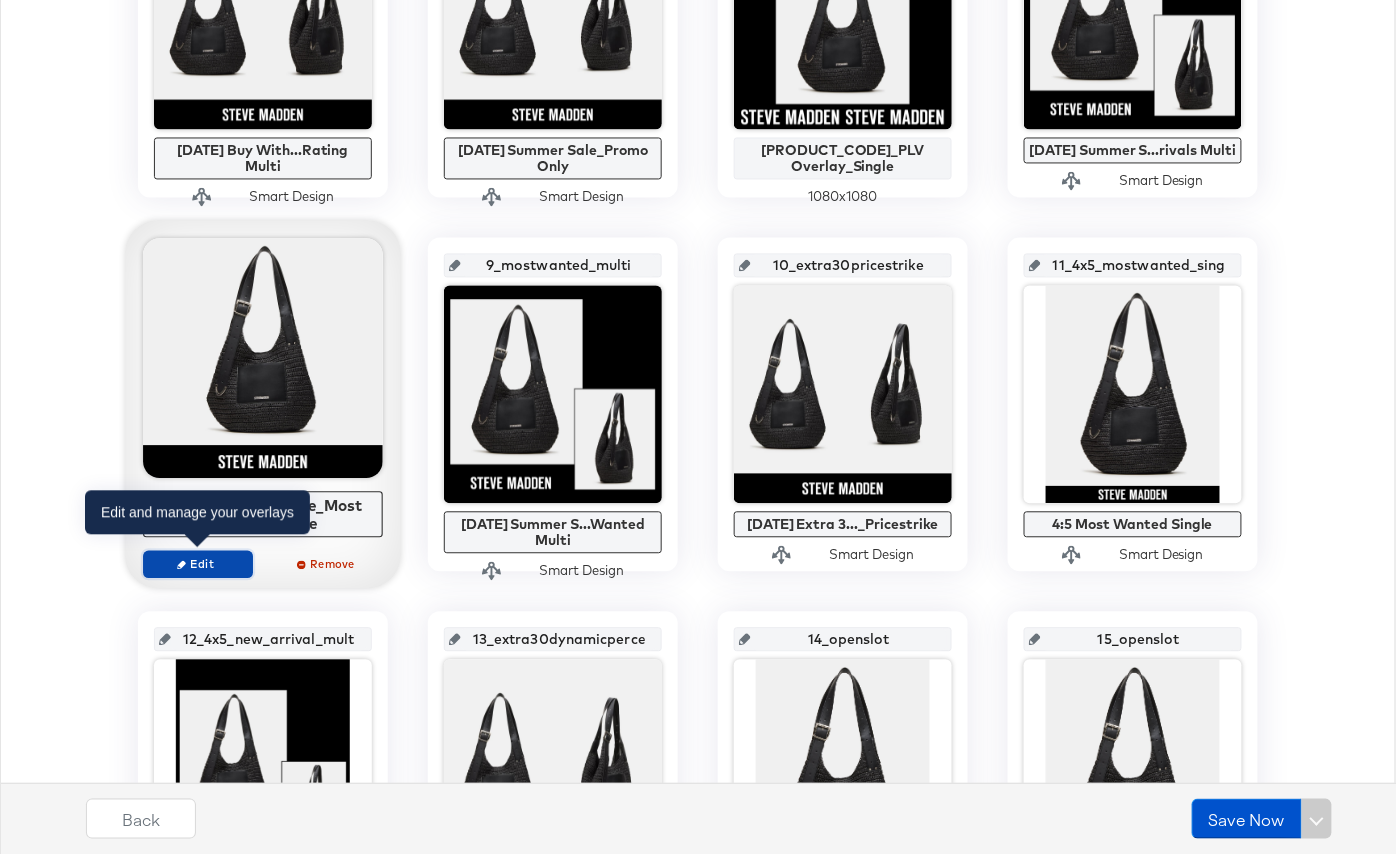 click on "Edit" at bounding box center (198, 564) 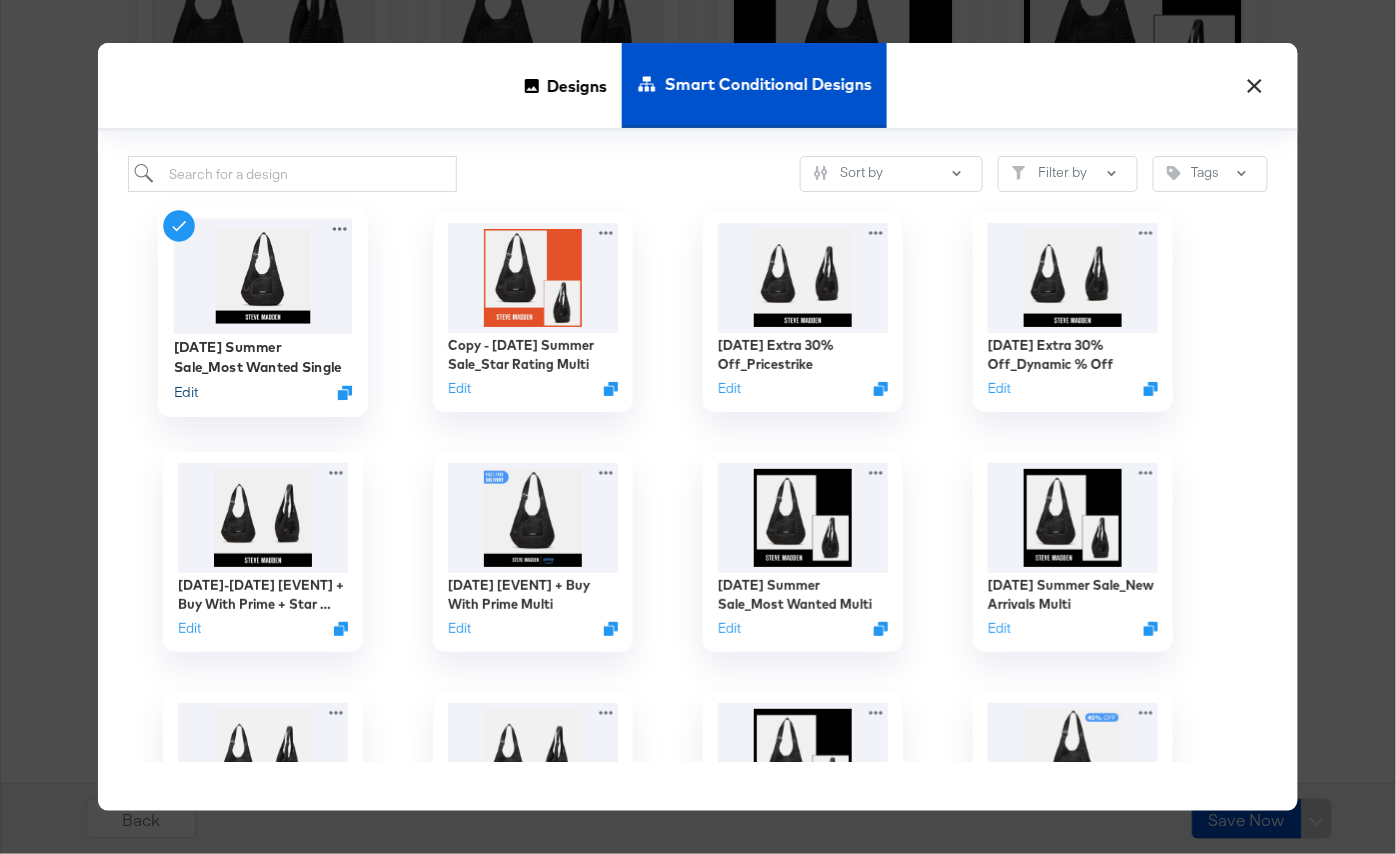 click on "Edit" at bounding box center (186, 392) 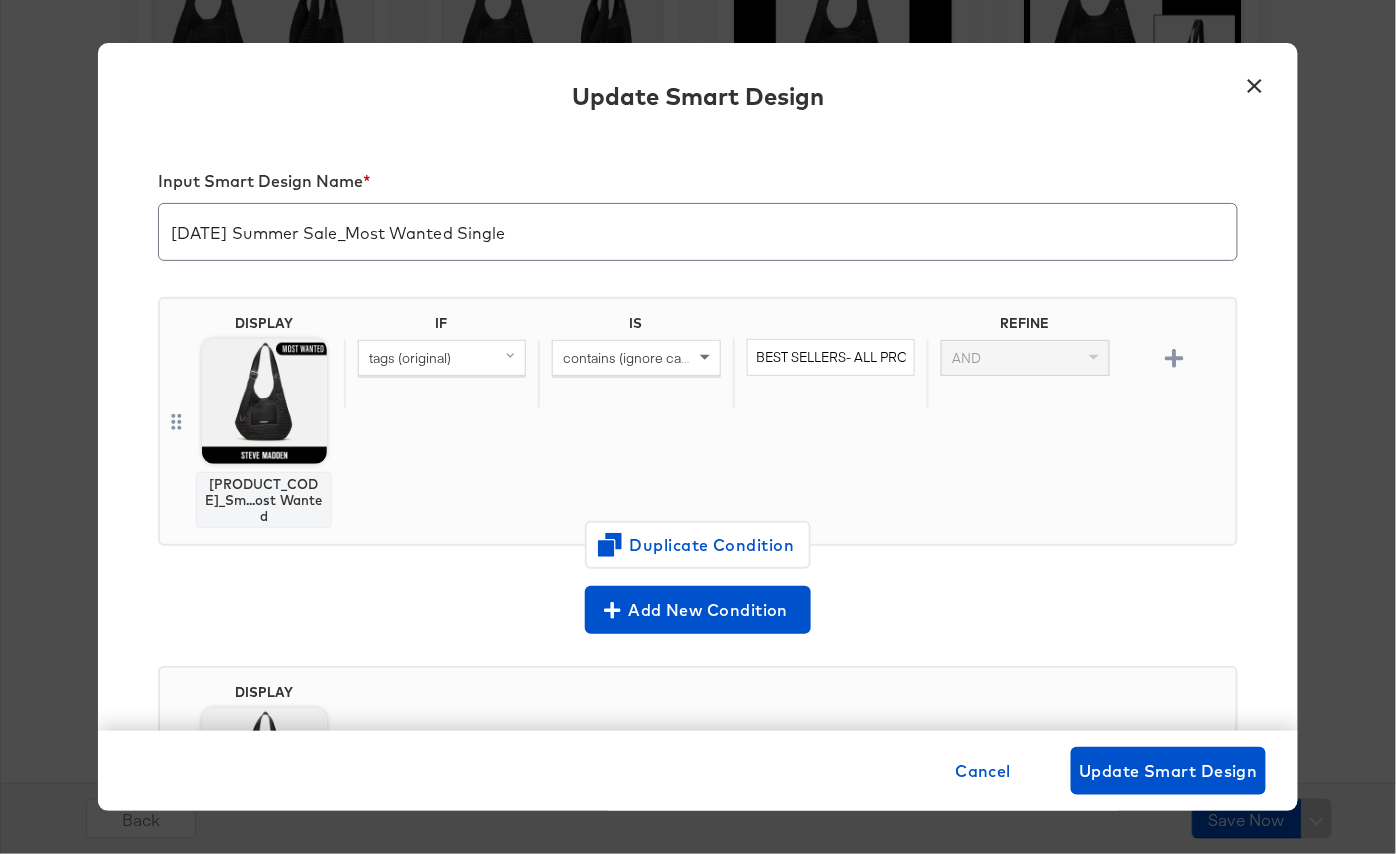scroll, scrollTop: 200, scrollLeft: 0, axis: vertical 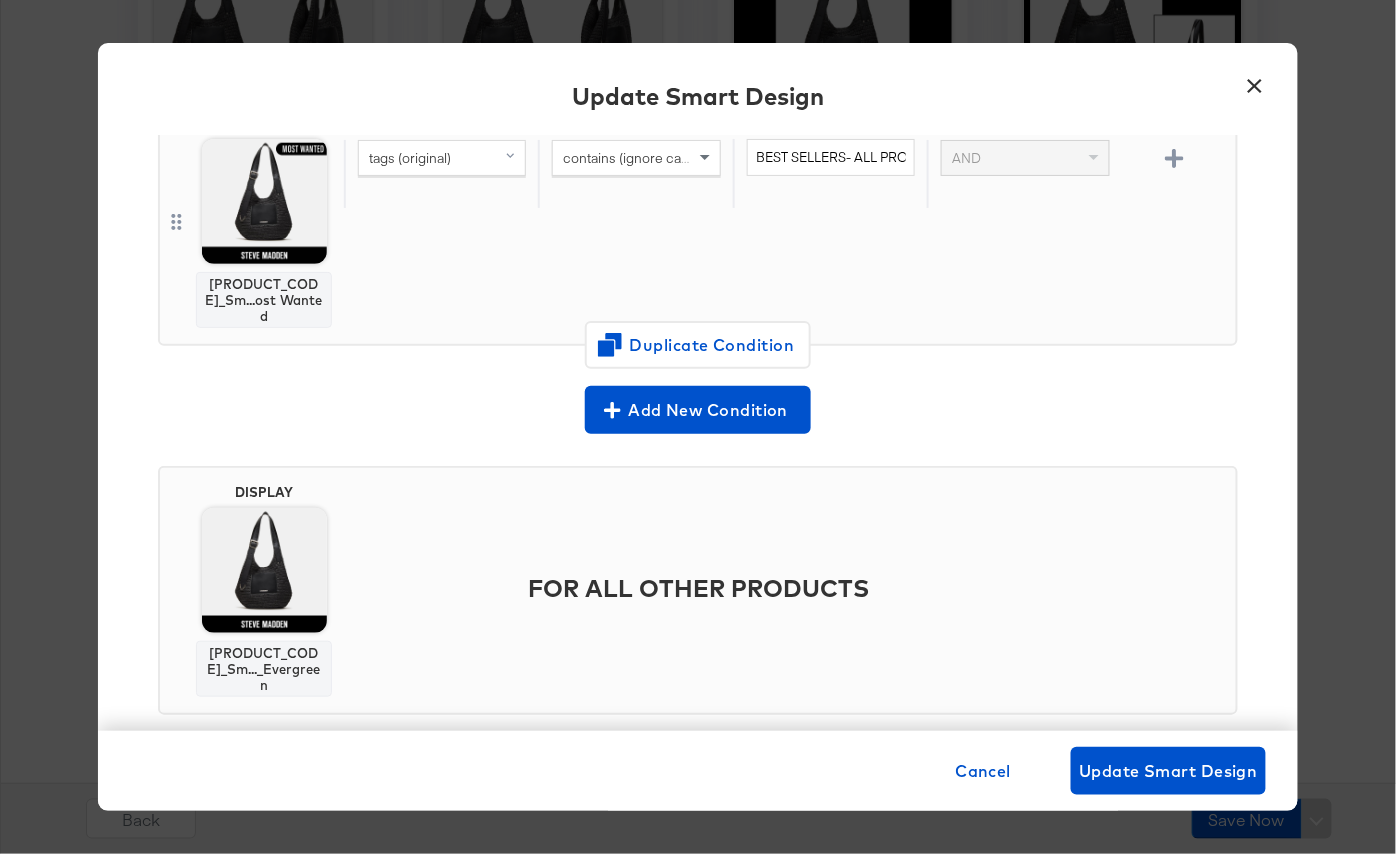 click on "×" at bounding box center [1255, 81] 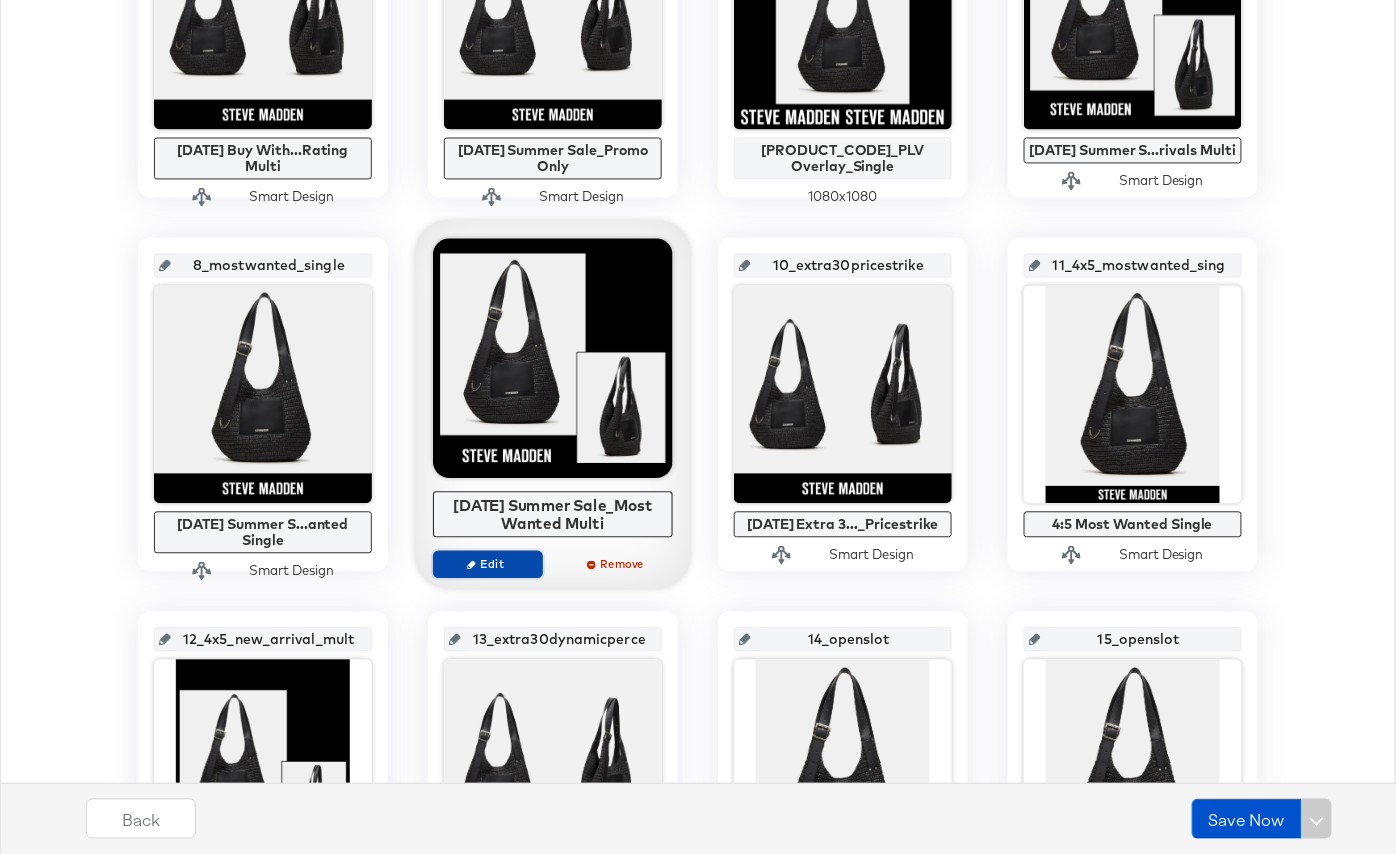 click on "Edit" at bounding box center [488, 565] 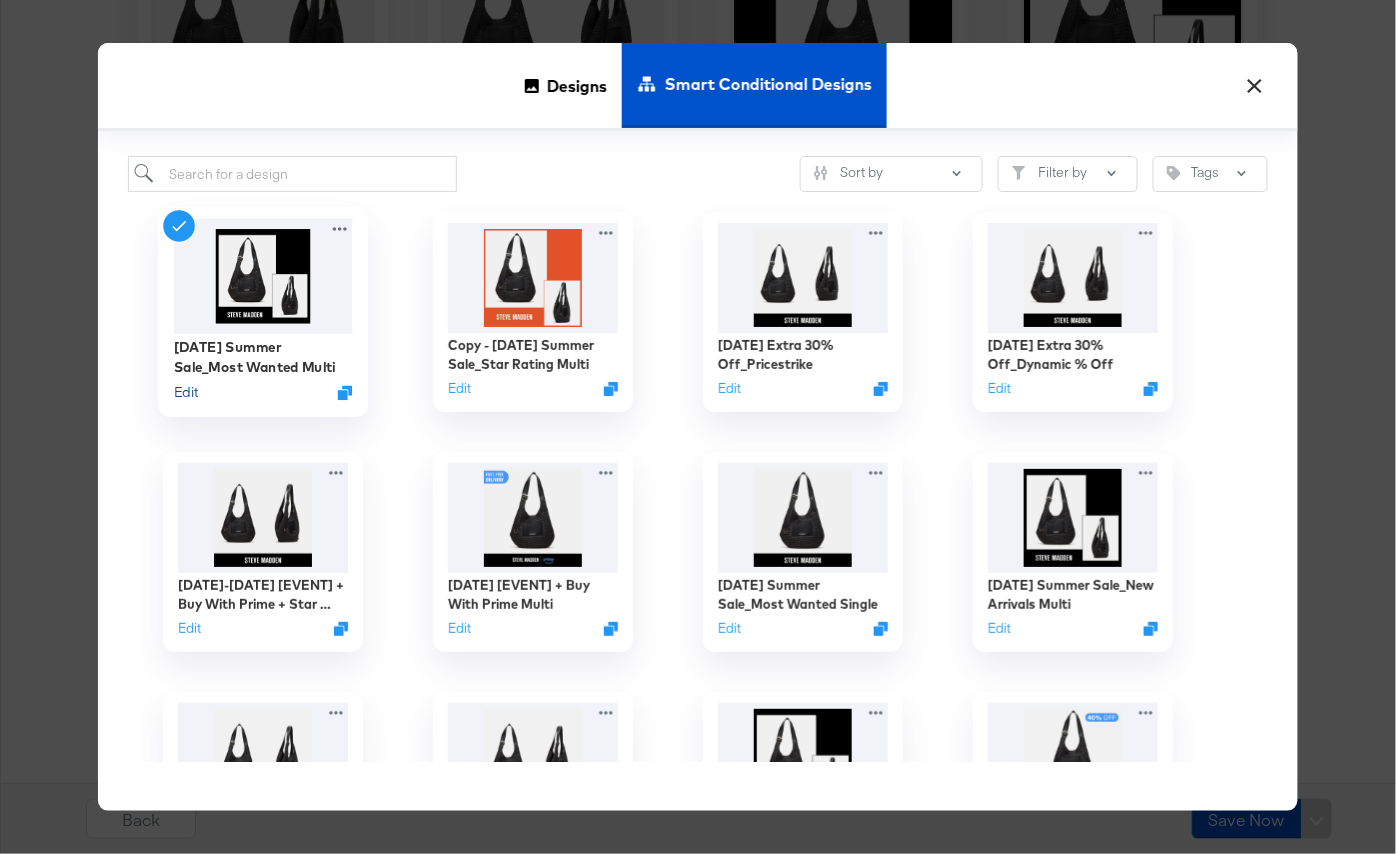 click on "Edit" at bounding box center [186, 392] 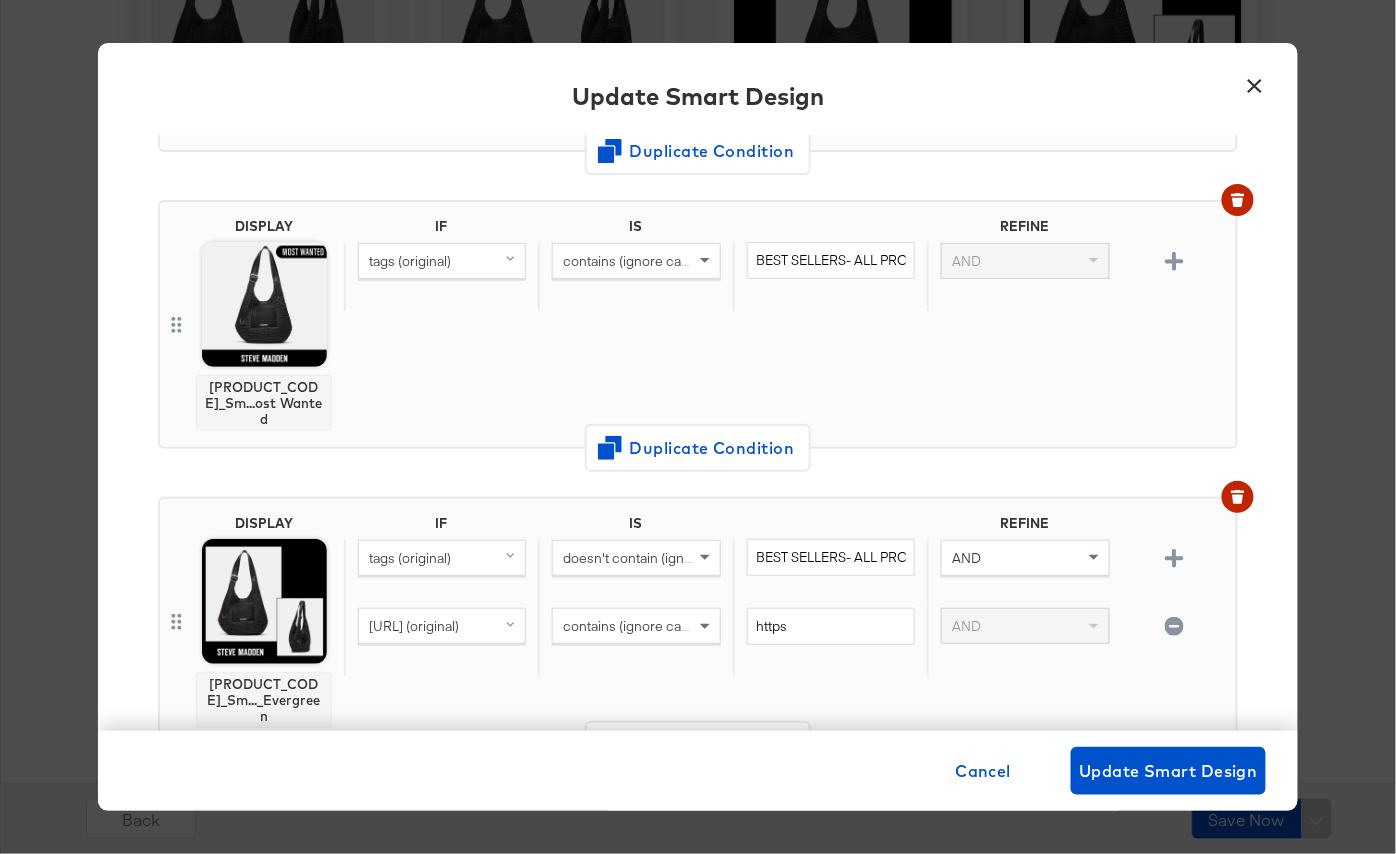 scroll, scrollTop: 646, scrollLeft: 0, axis: vertical 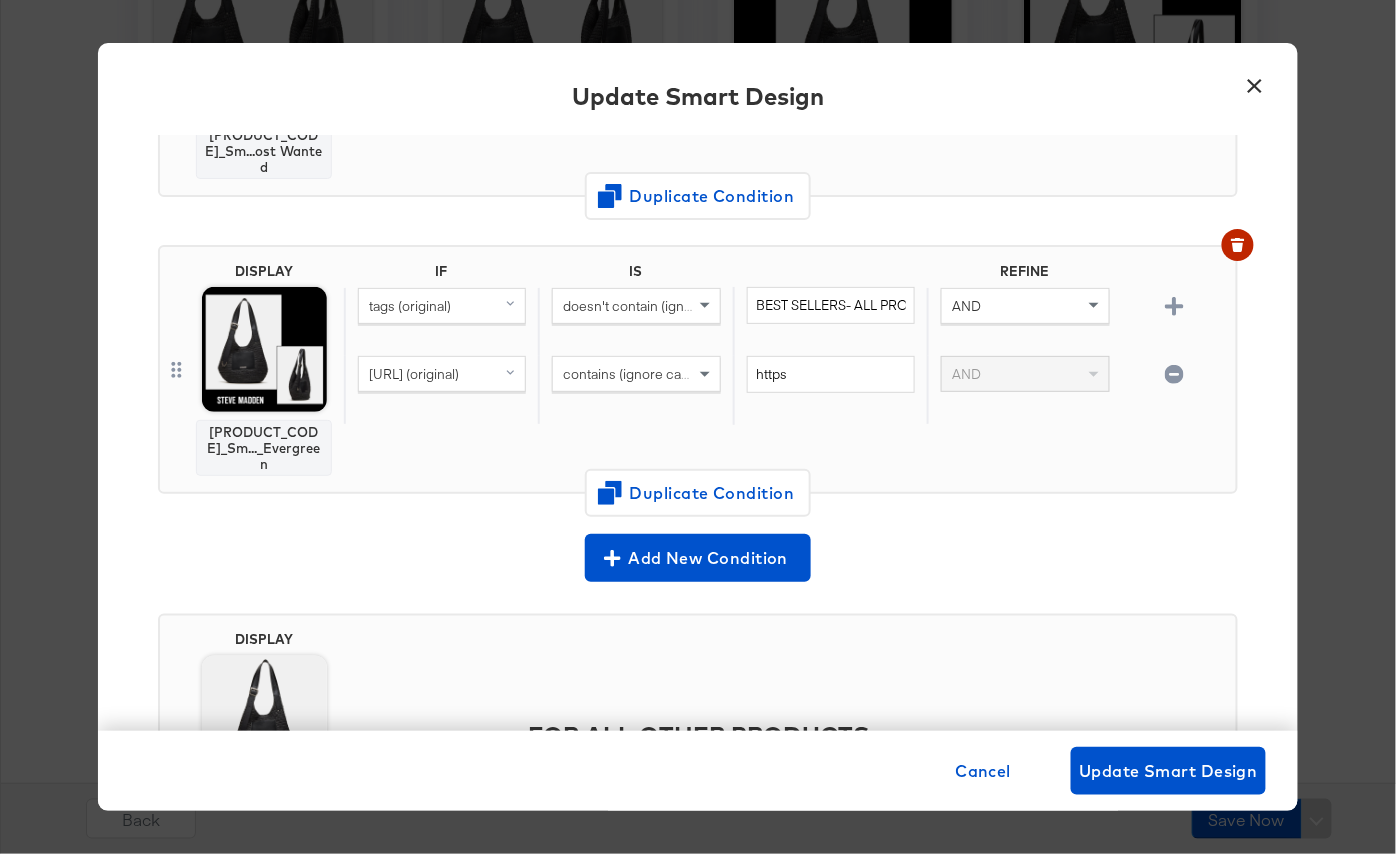 click on "×" at bounding box center (1255, 81) 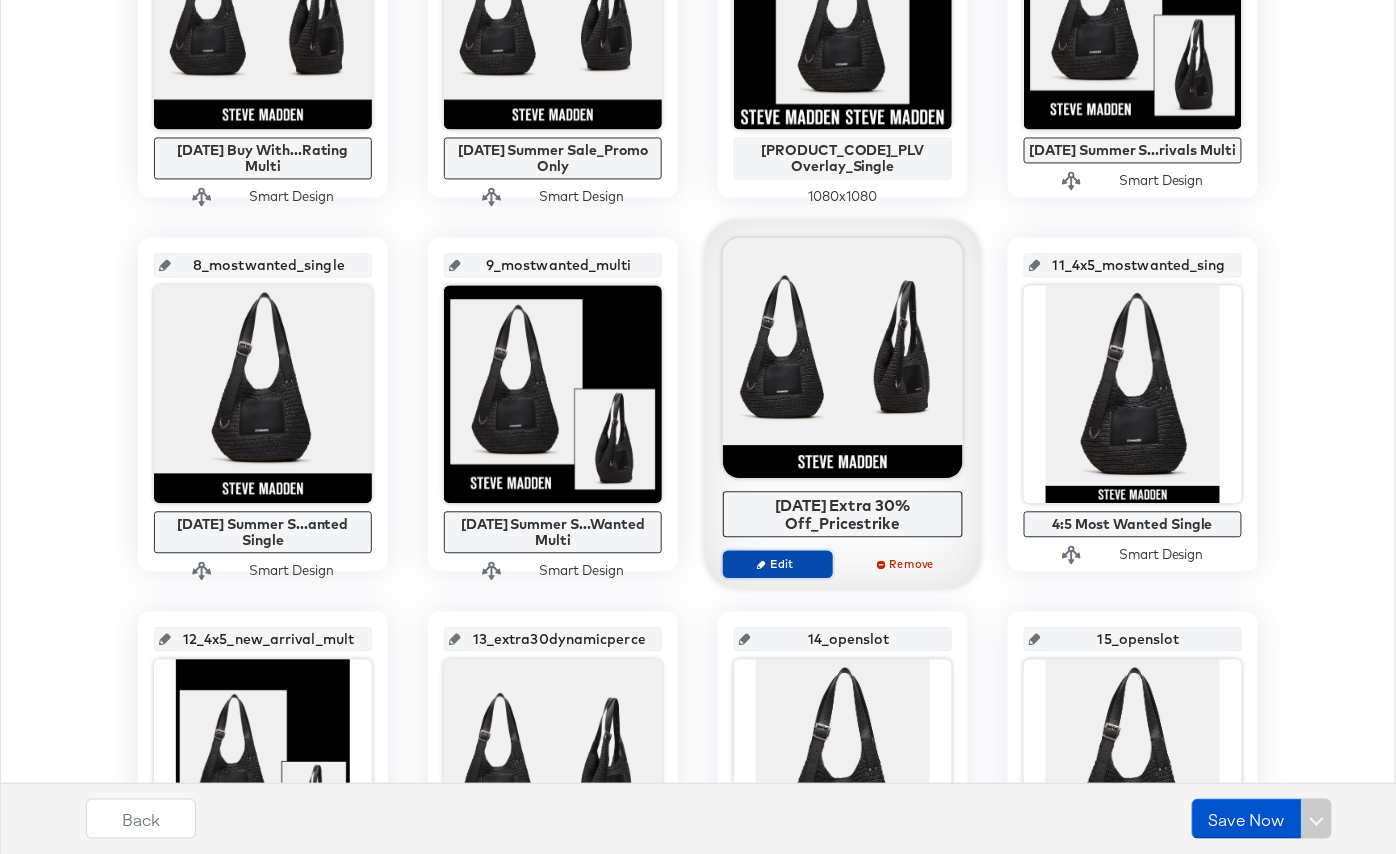 click on "Edit" at bounding box center [778, 564] 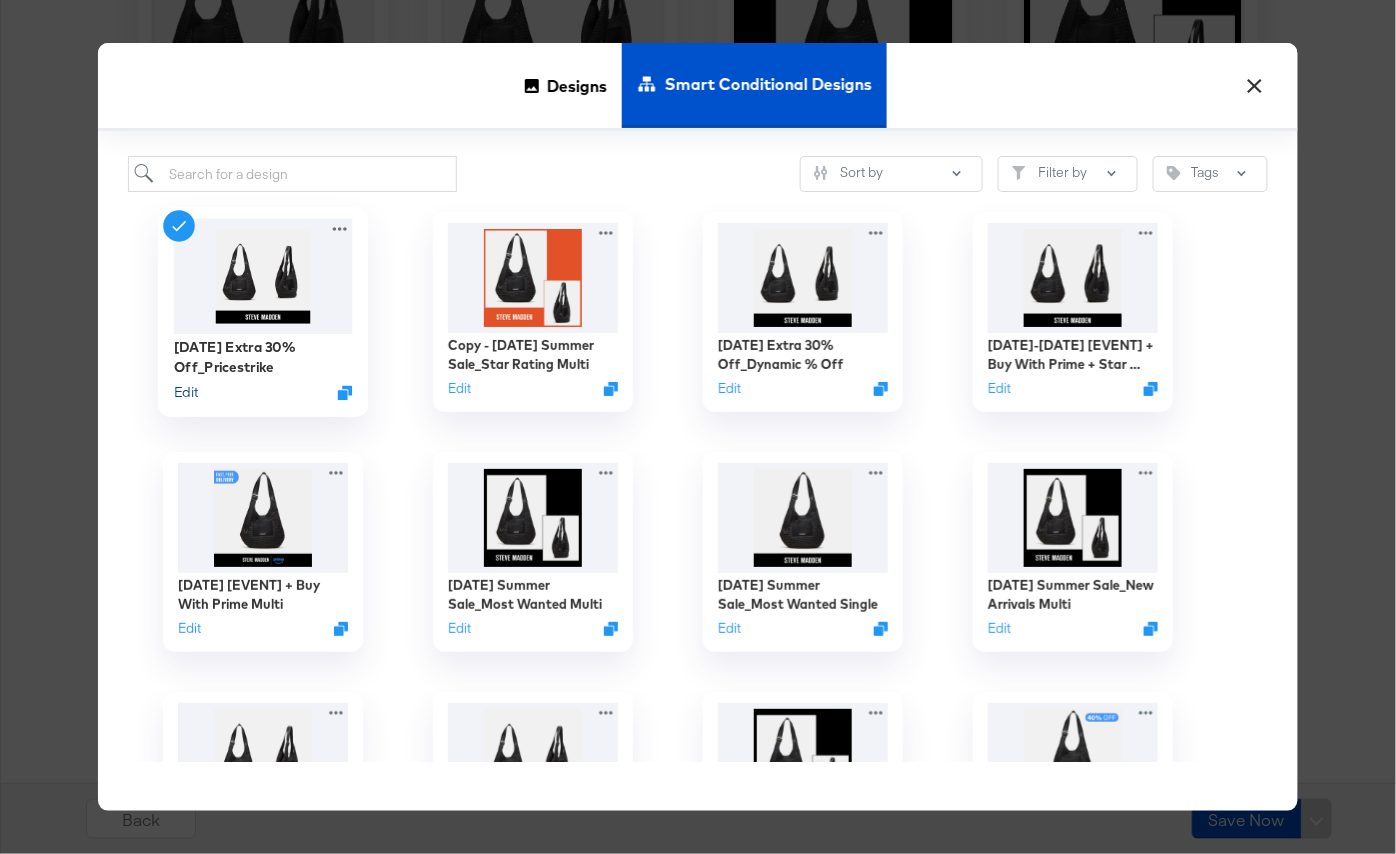 click on "Edit" at bounding box center [186, 392] 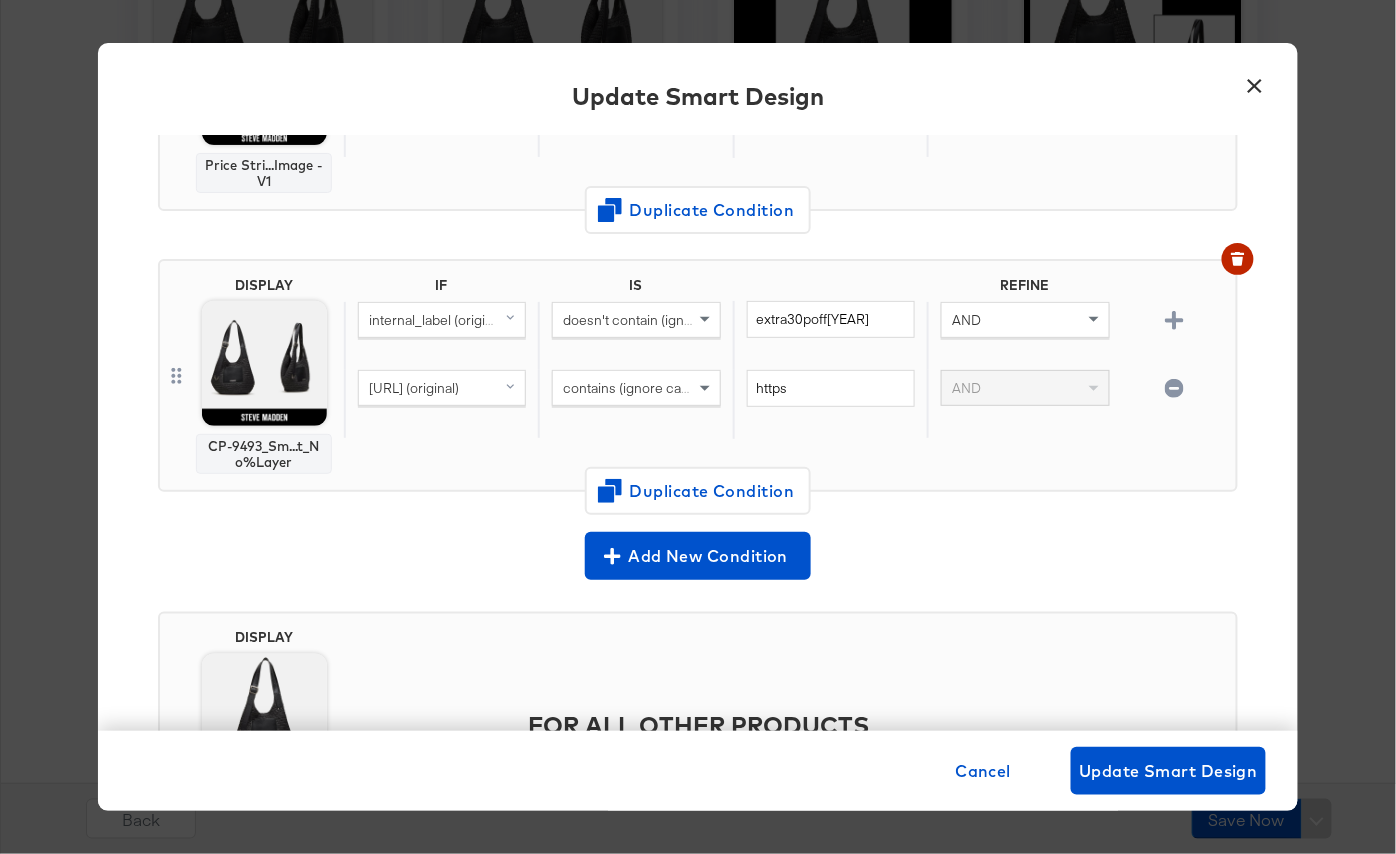 scroll, scrollTop: 758, scrollLeft: 0, axis: vertical 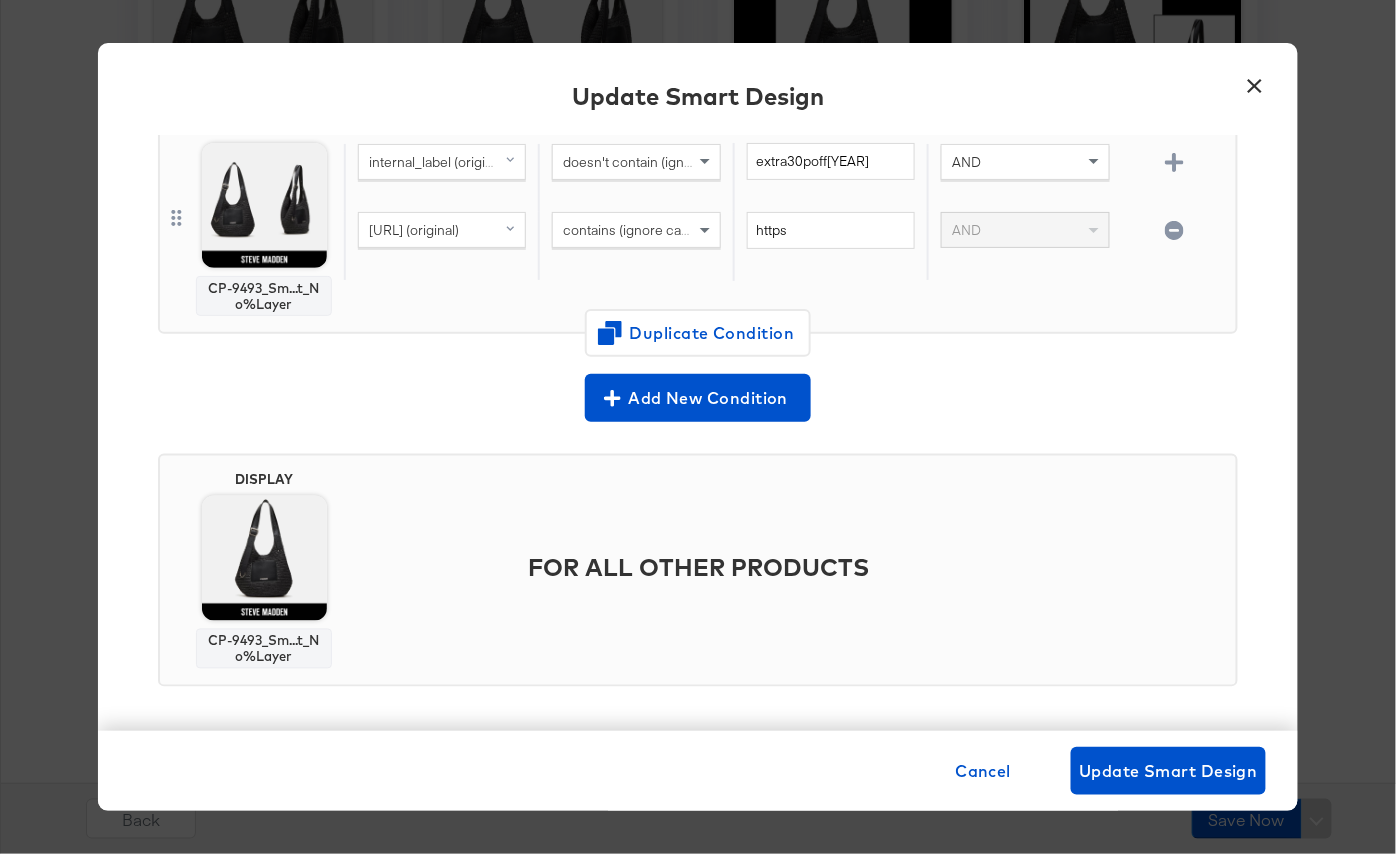 click on "×" at bounding box center [1255, 81] 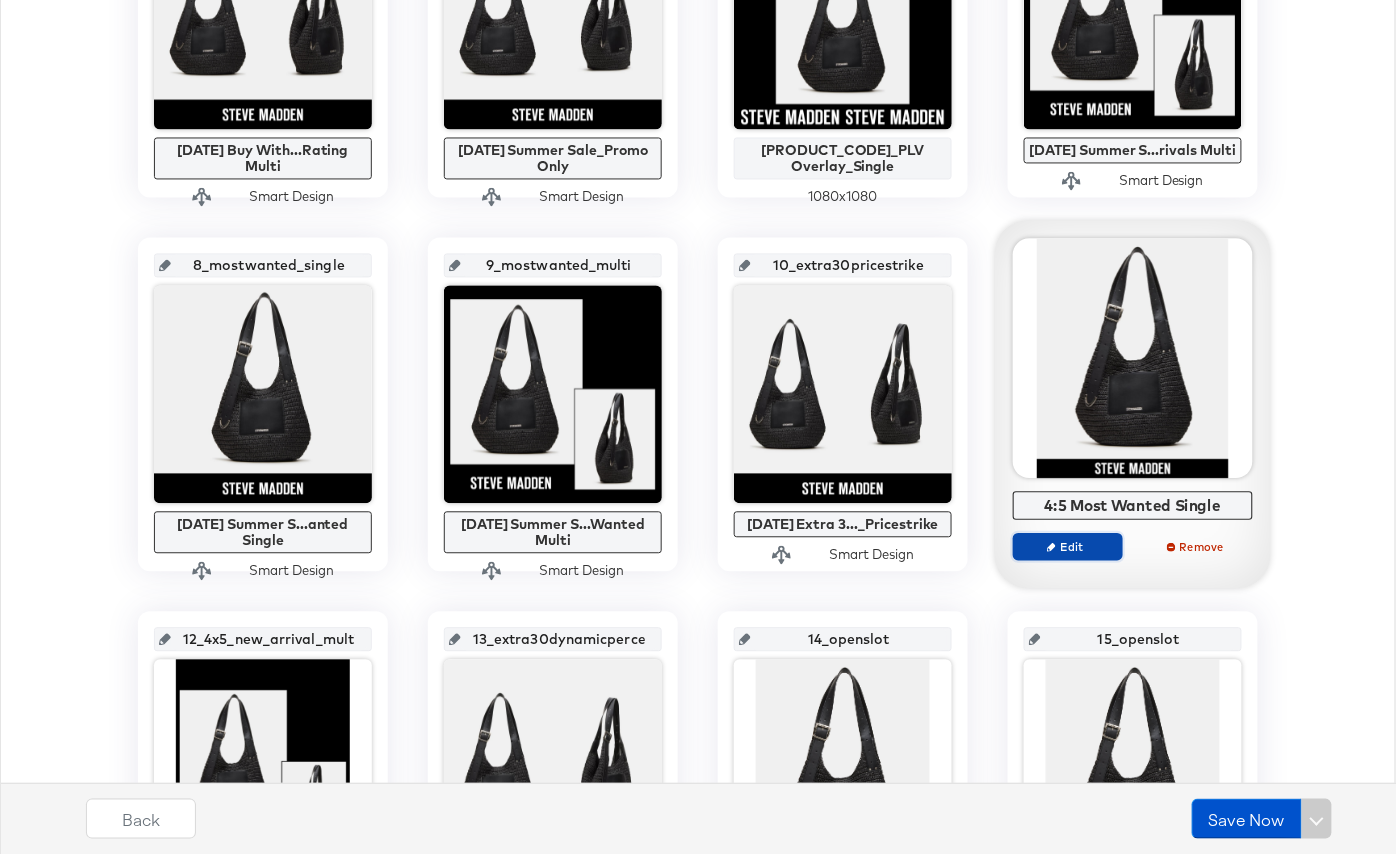 click on "Edit" at bounding box center (1068, 546) 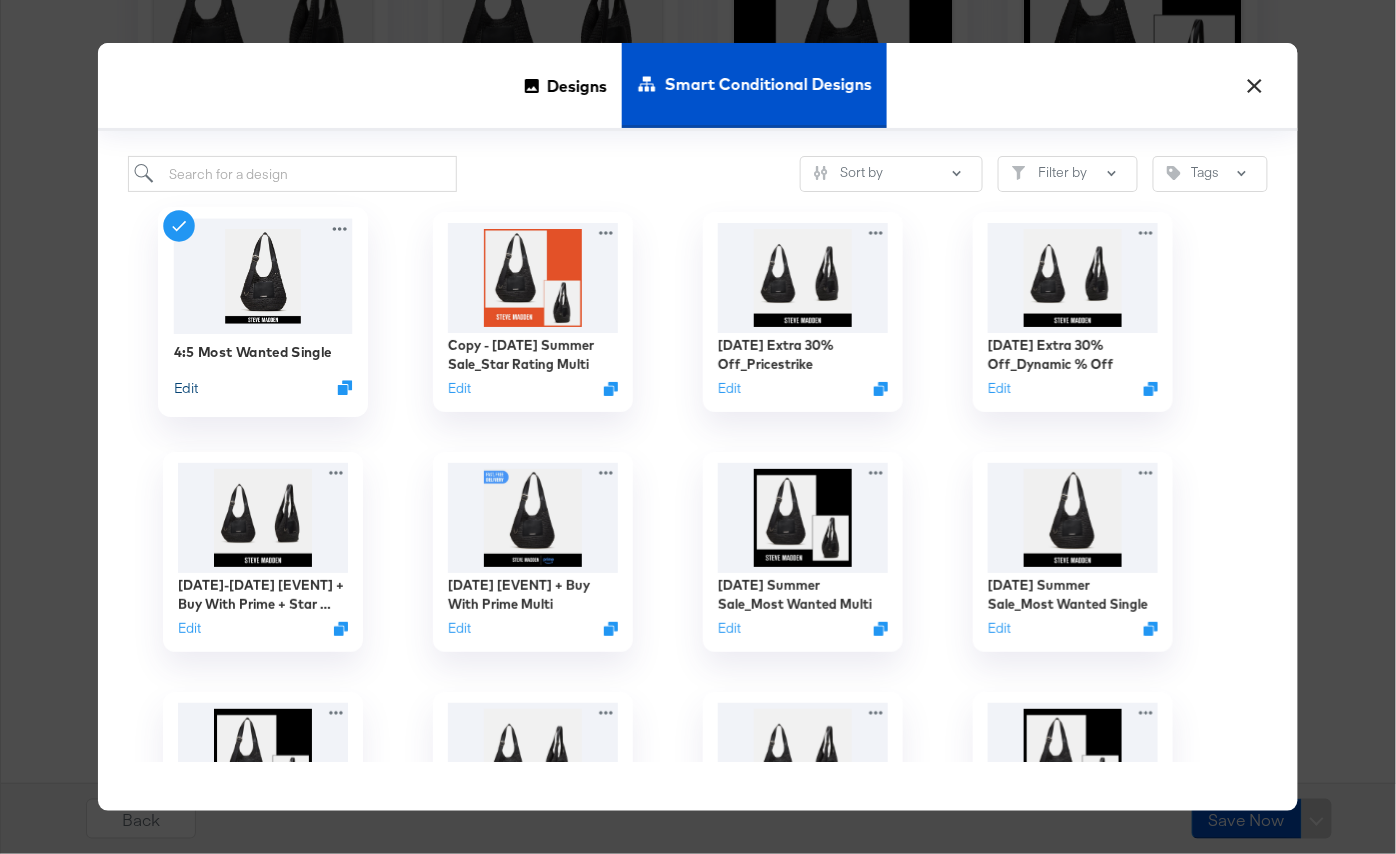 click on "Edit" at bounding box center [186, 387] 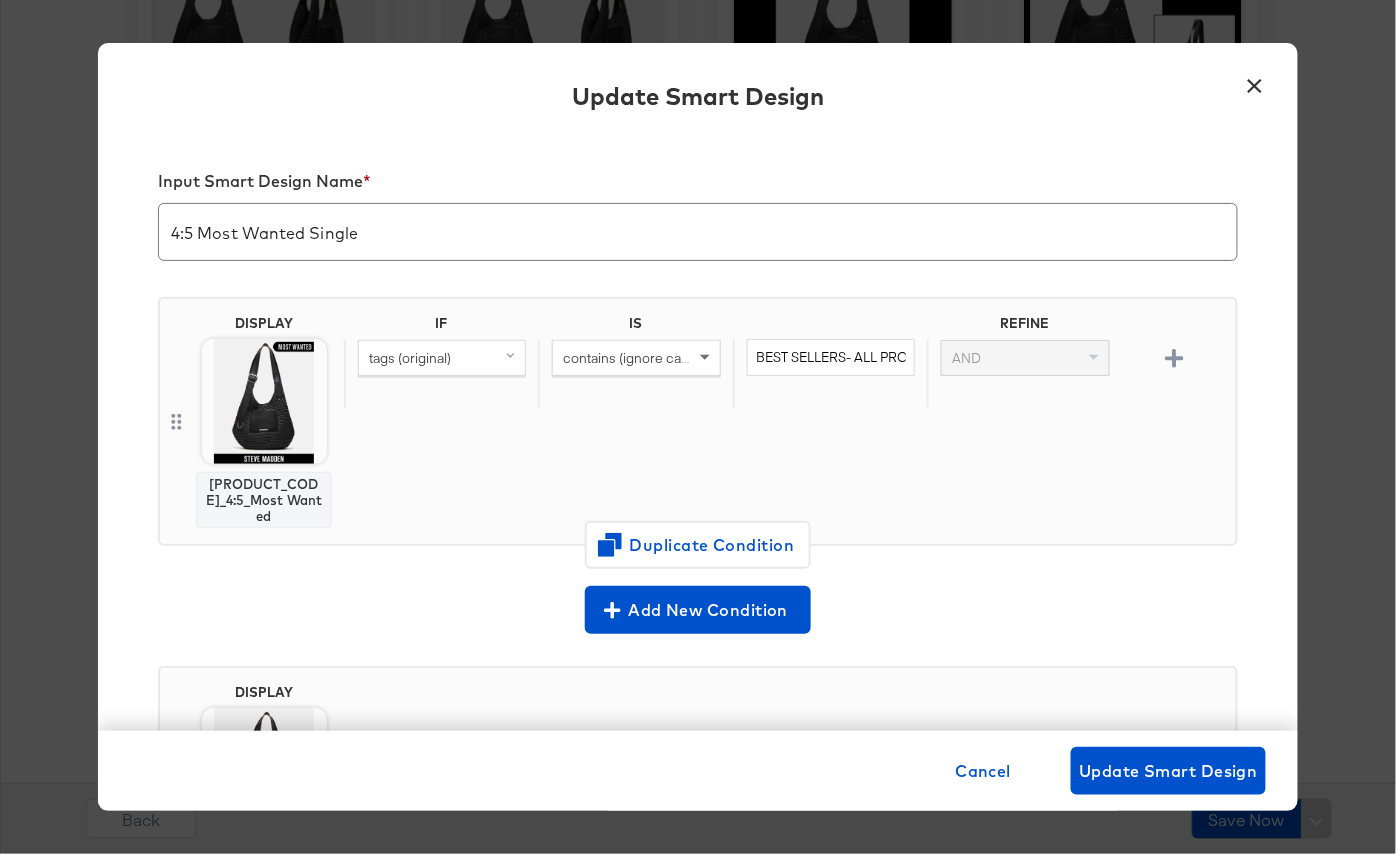 scroll, scrollTop: 200, scrollLeft: 0, axis: vertical 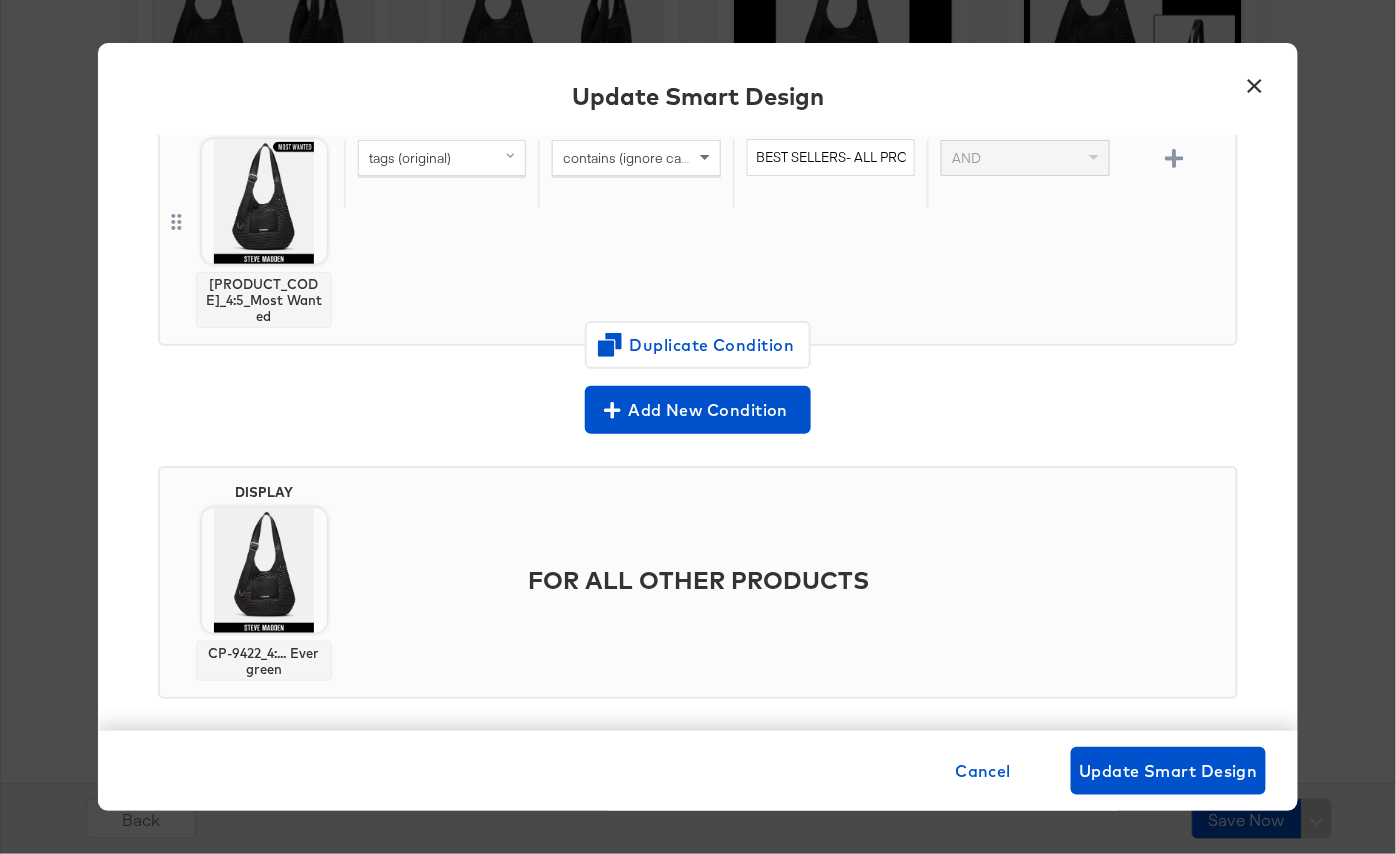 click on "×" at bounding box center [1255, 81] 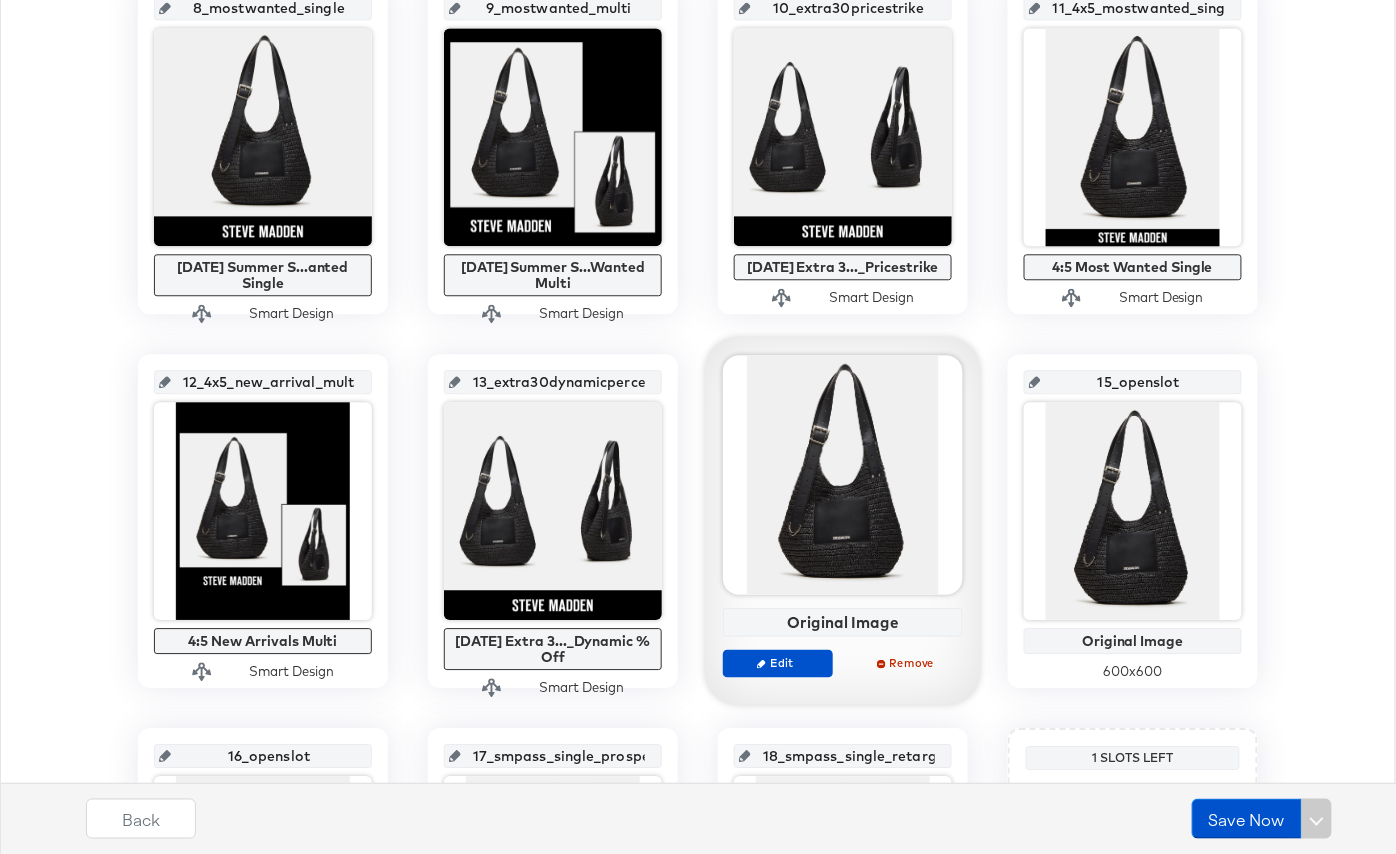 scroll, scrollTop: 1314, scrollLeft: 0, axis: vertical 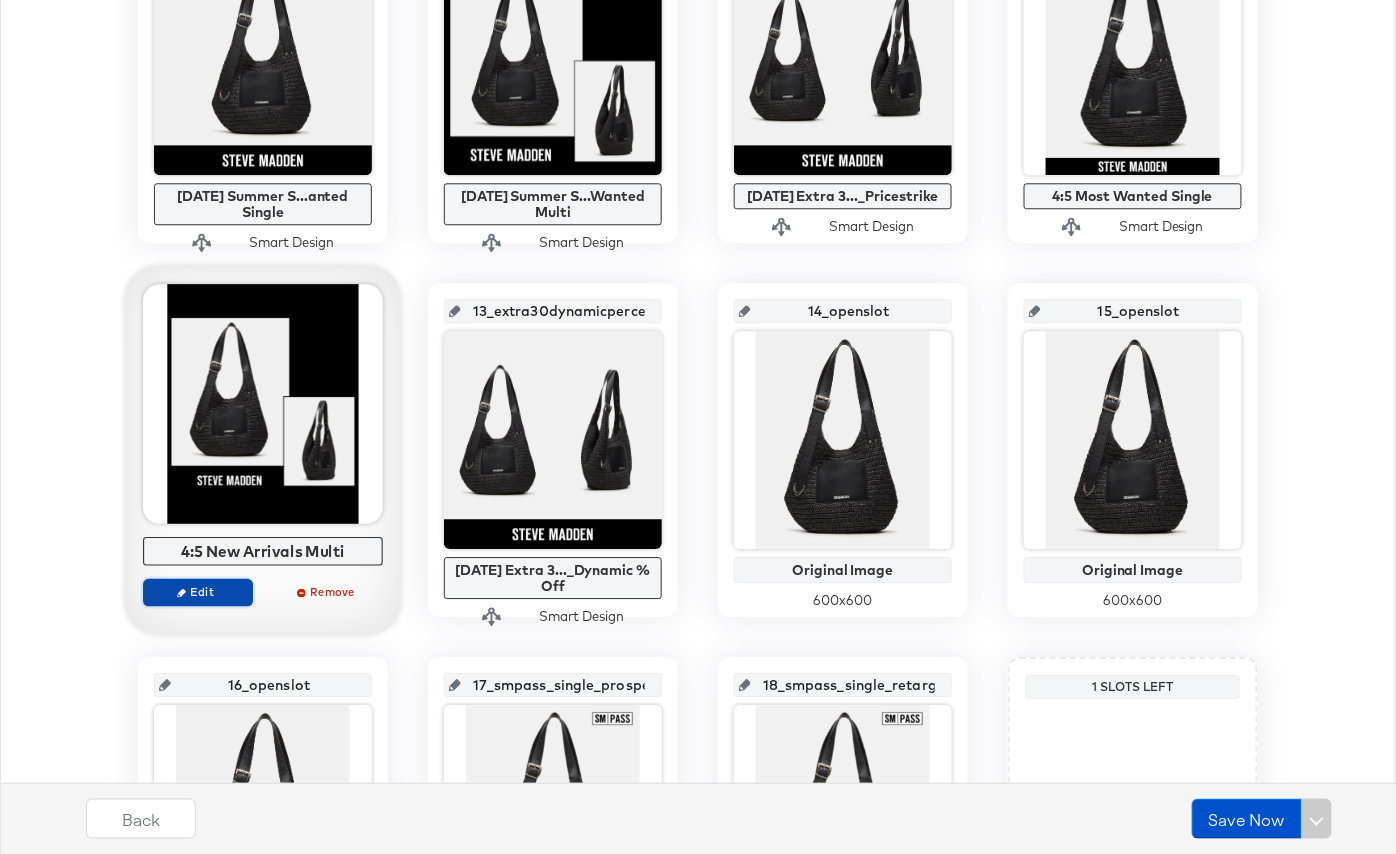 click on "Edit" at bounding box center (198, 591) 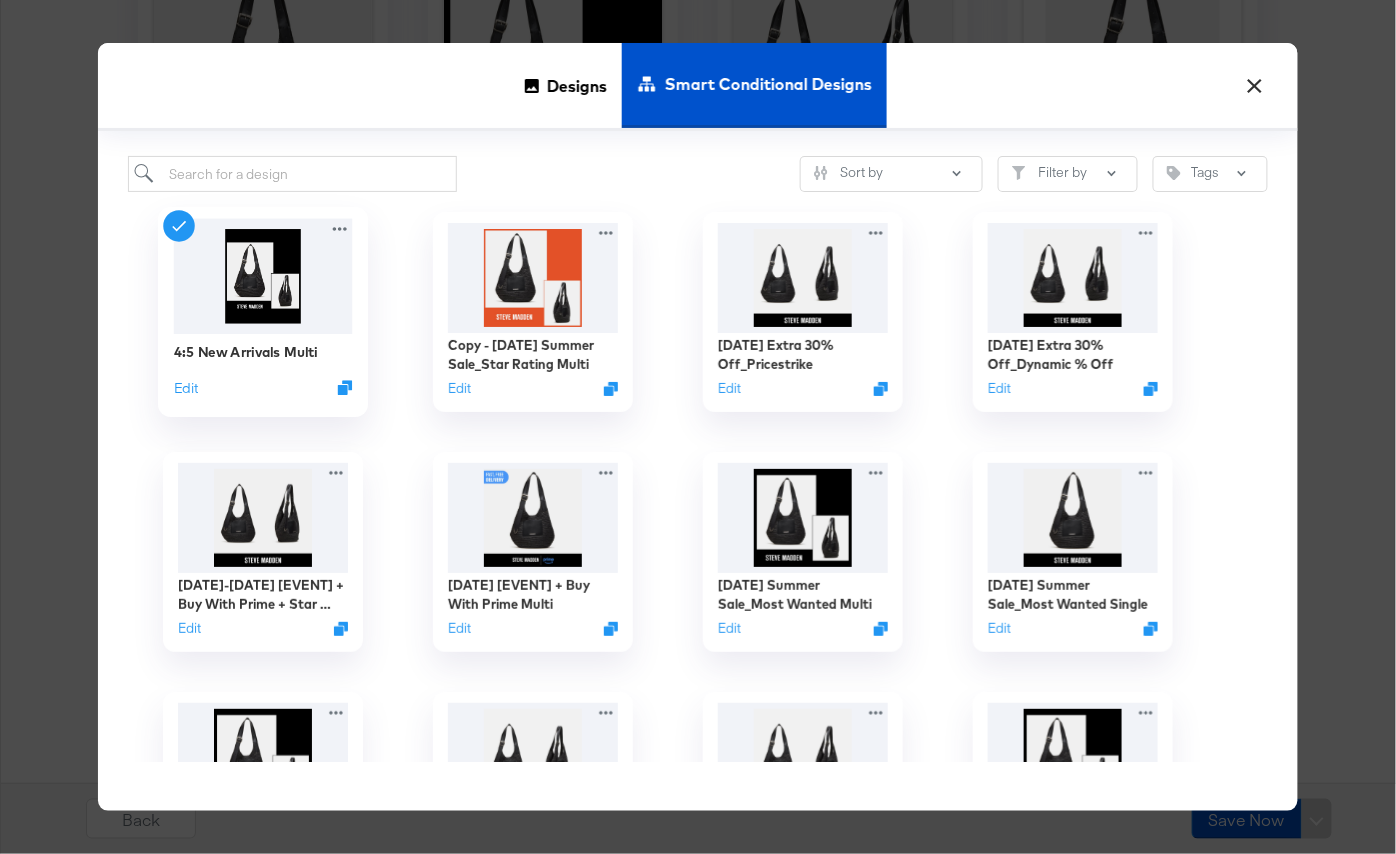 click on "Edit" at bounding box center [263, 387] 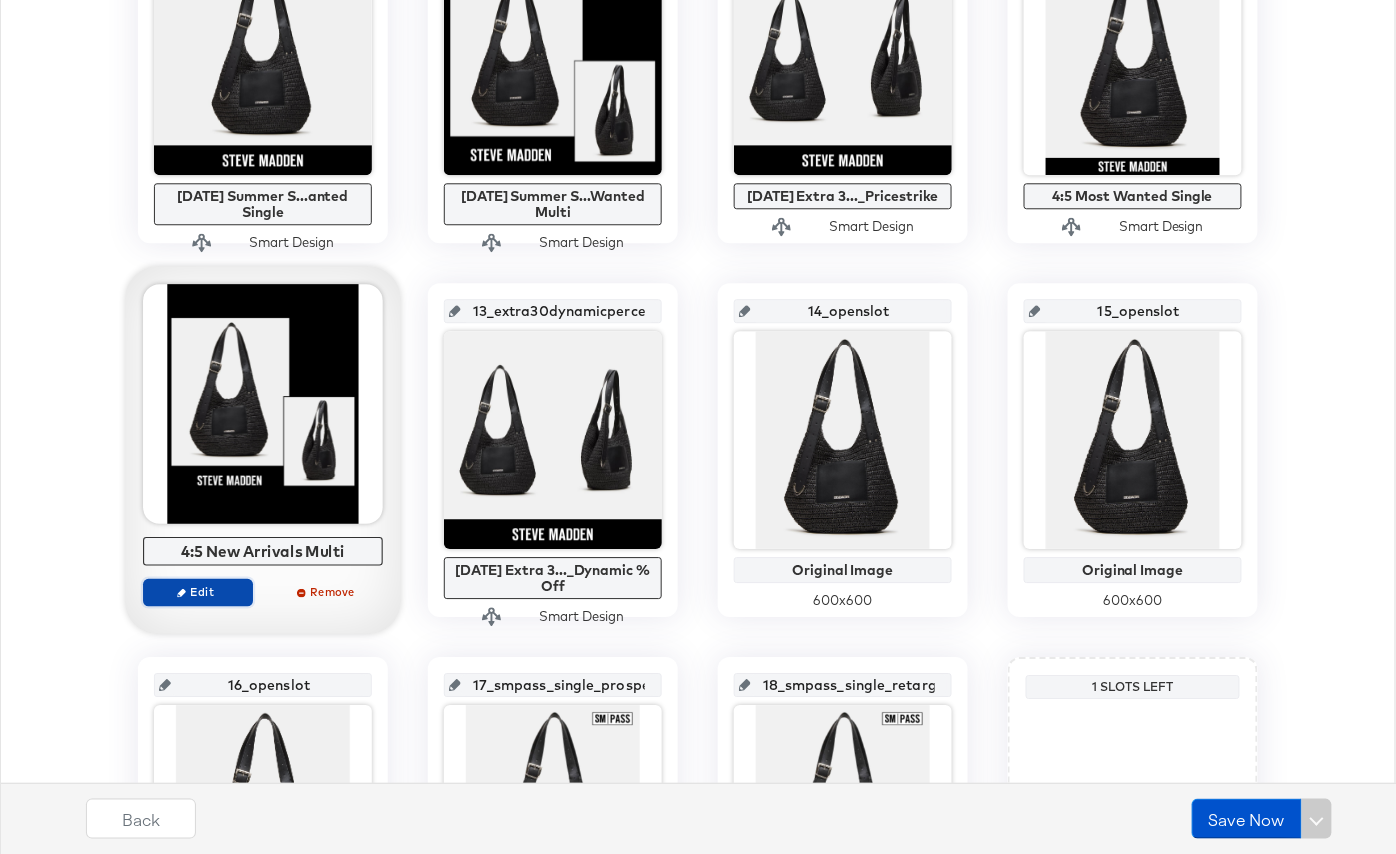 click on "Edit" at bounding box center (198, 591) 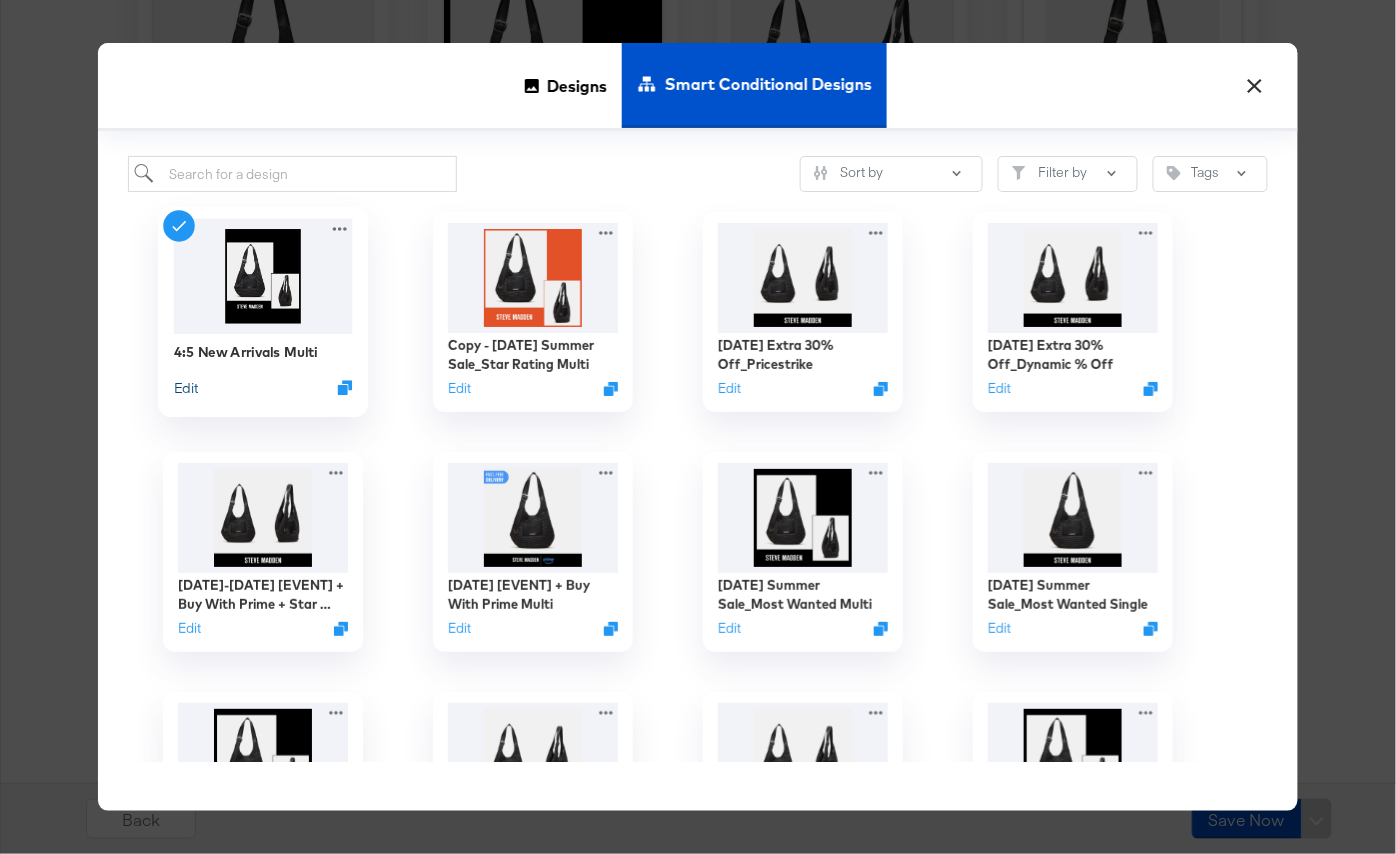 click on "Edit" at bounding box center [186, 387] 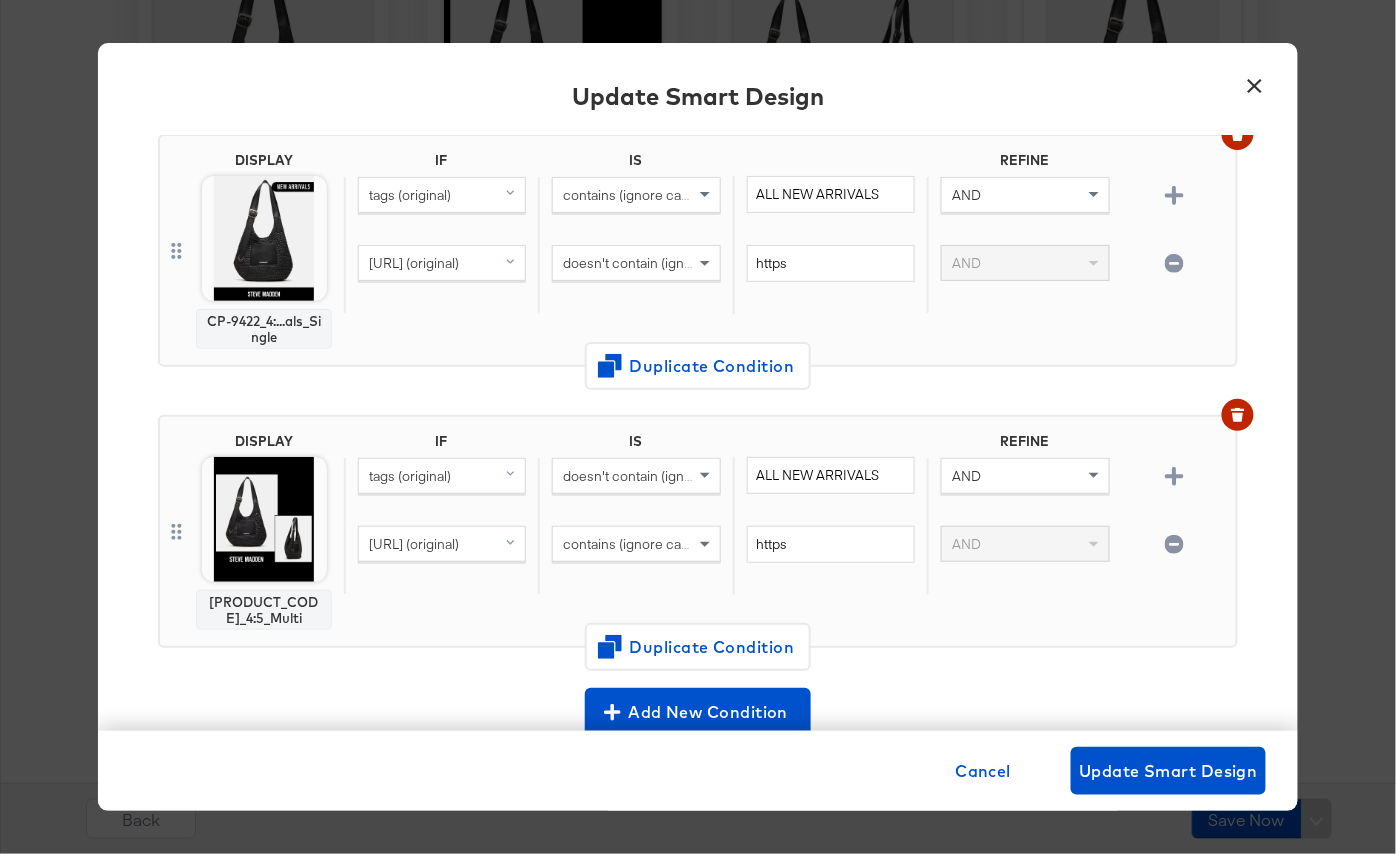 scroll, scrollTop: 516, scrollLeft: 0, axis: vertical 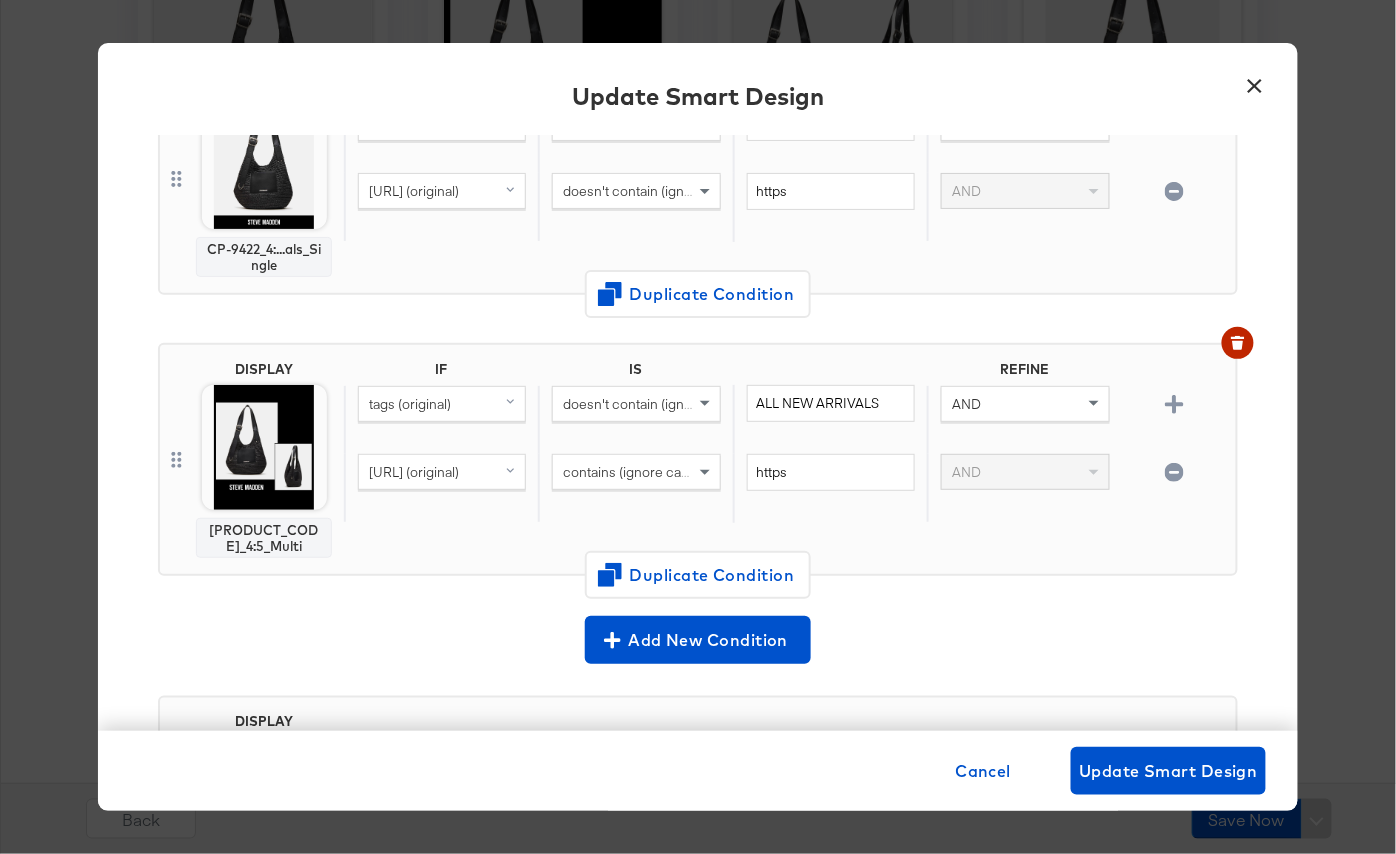 click on "×" at bounding box center (1255, 81) 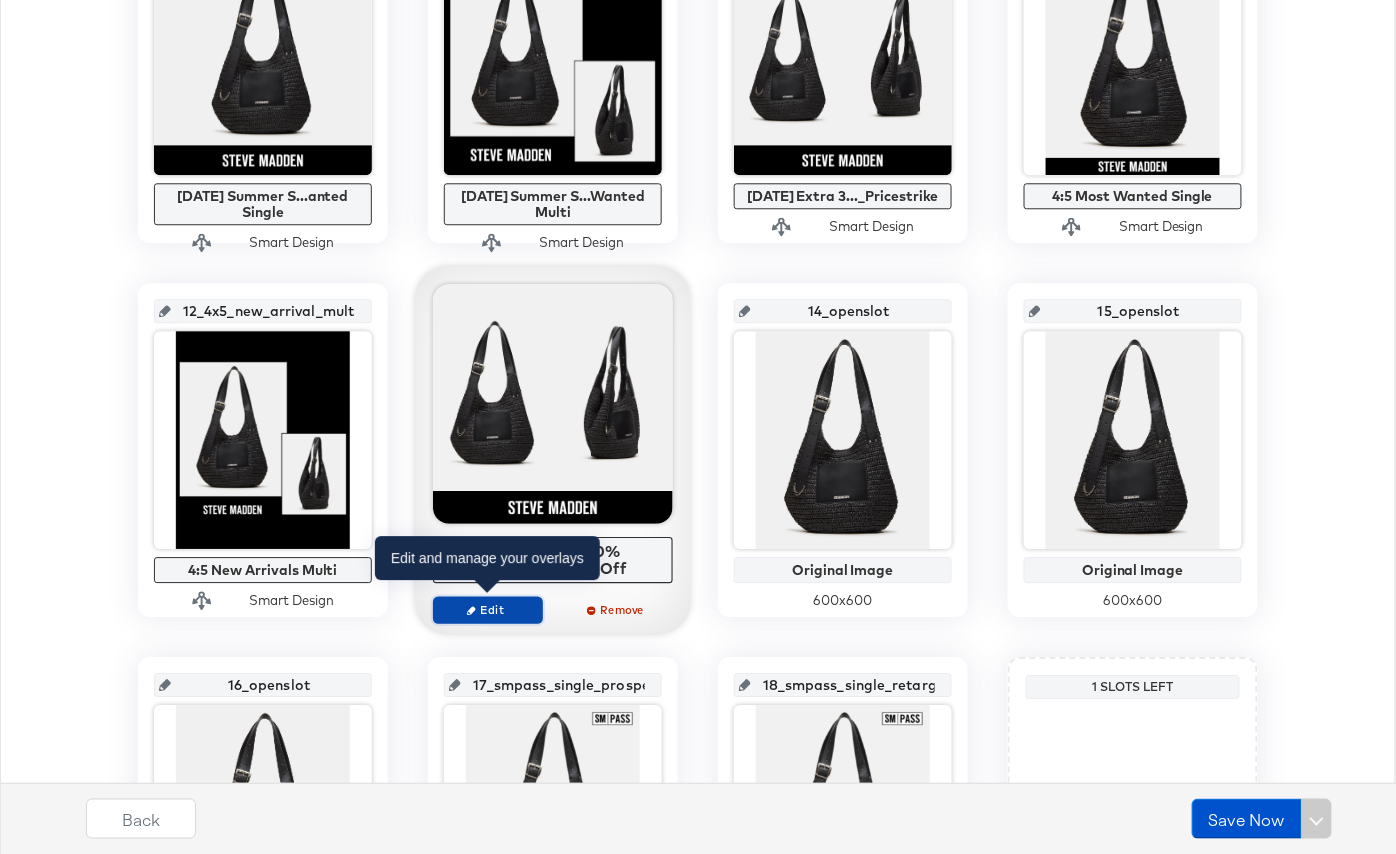 click on "Edit" at bounding box center [488, 609] 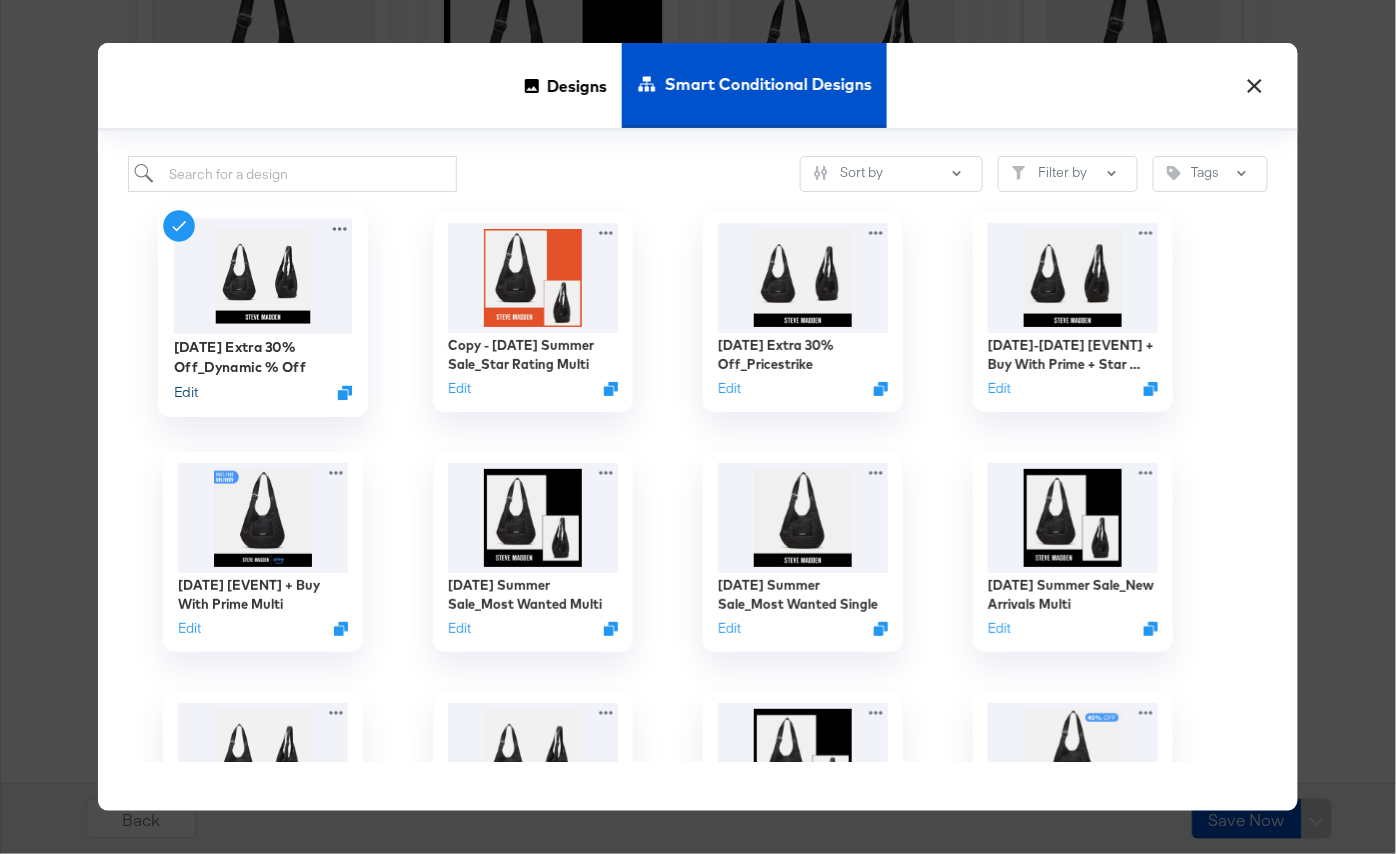 click on "Edit" at bounding box center [186, 392] 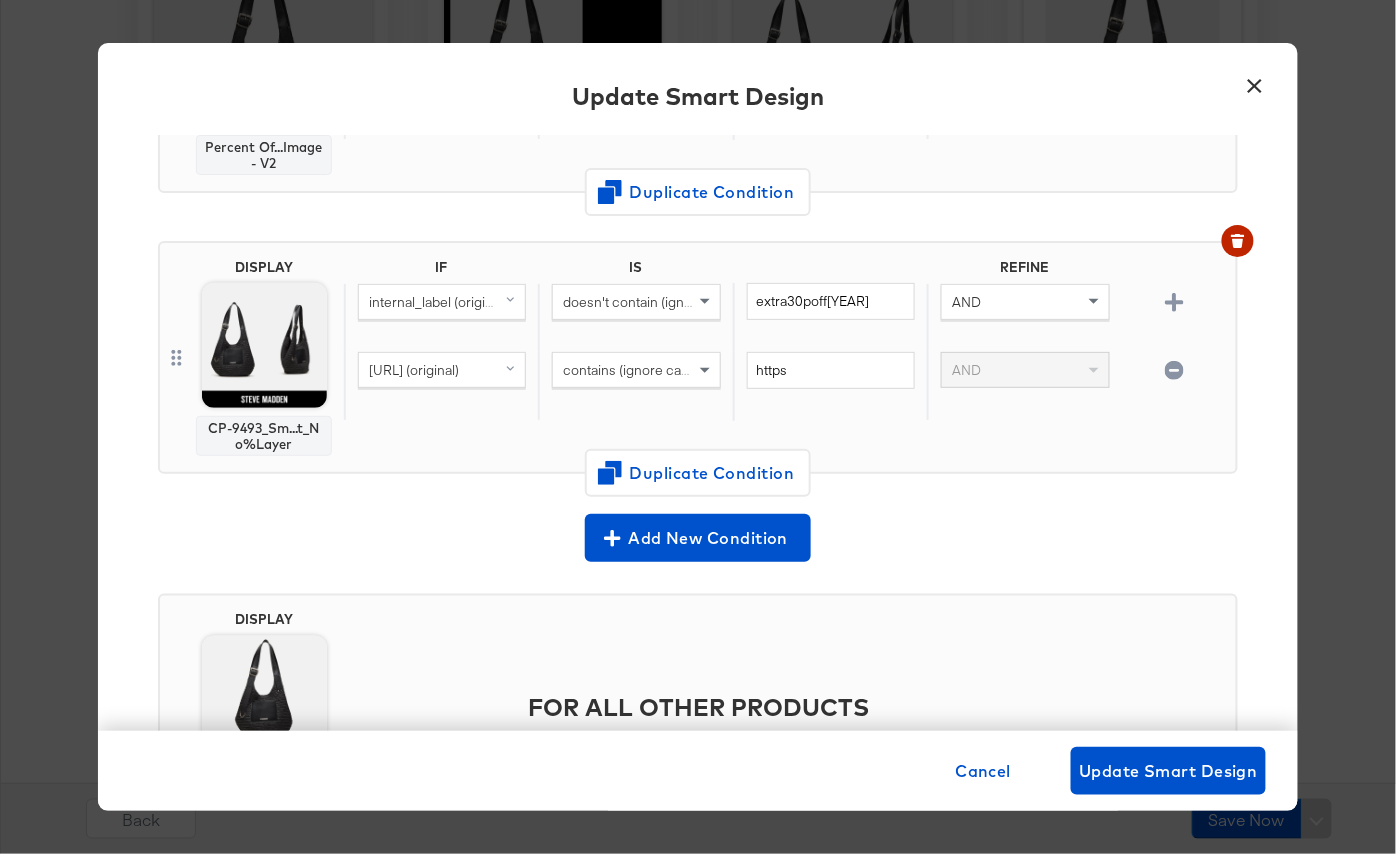 scroll, scrollTop: 725, scrollLeft: 0, axis: vertical 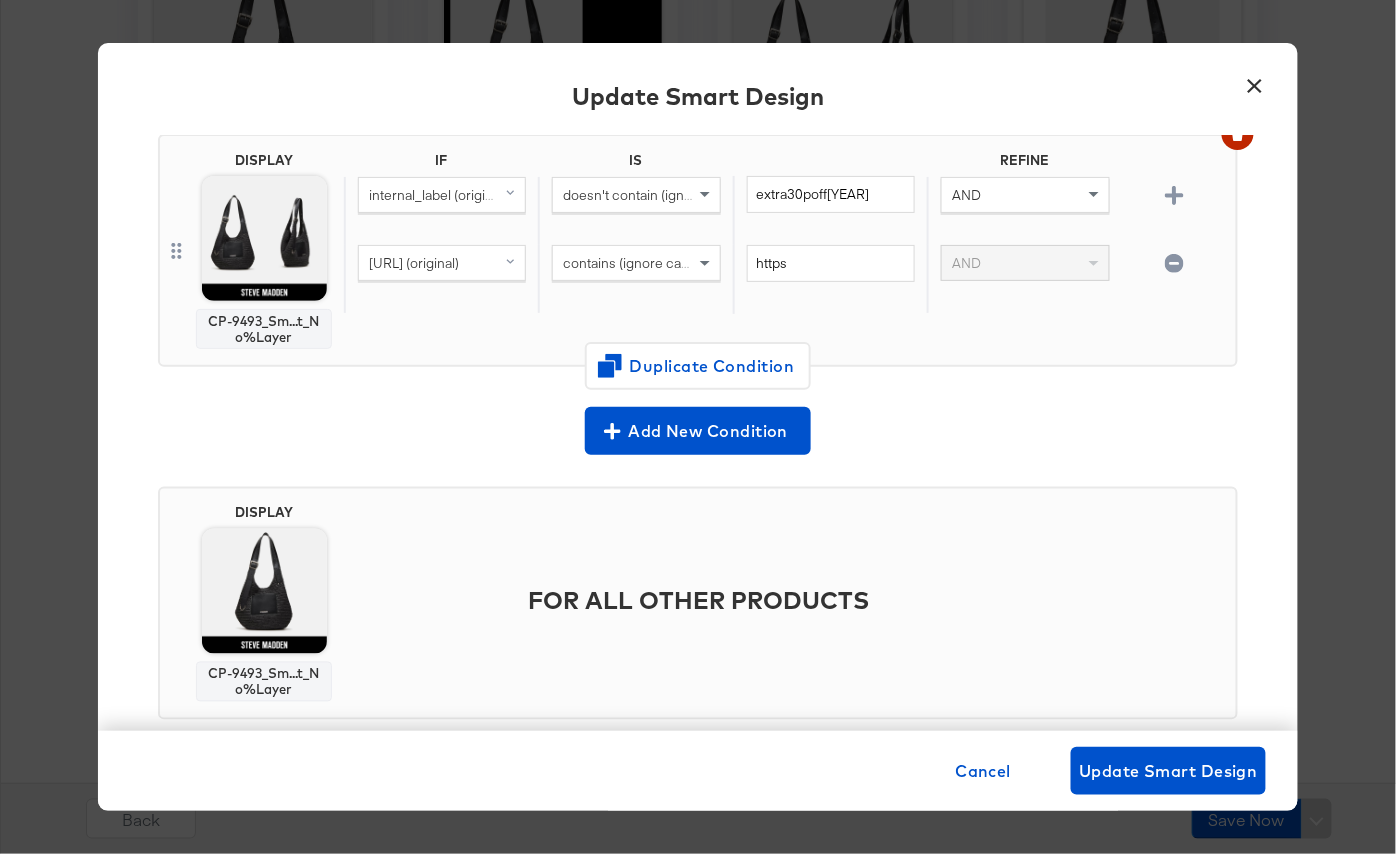 click on "×" at bounding box center (1255, 81) 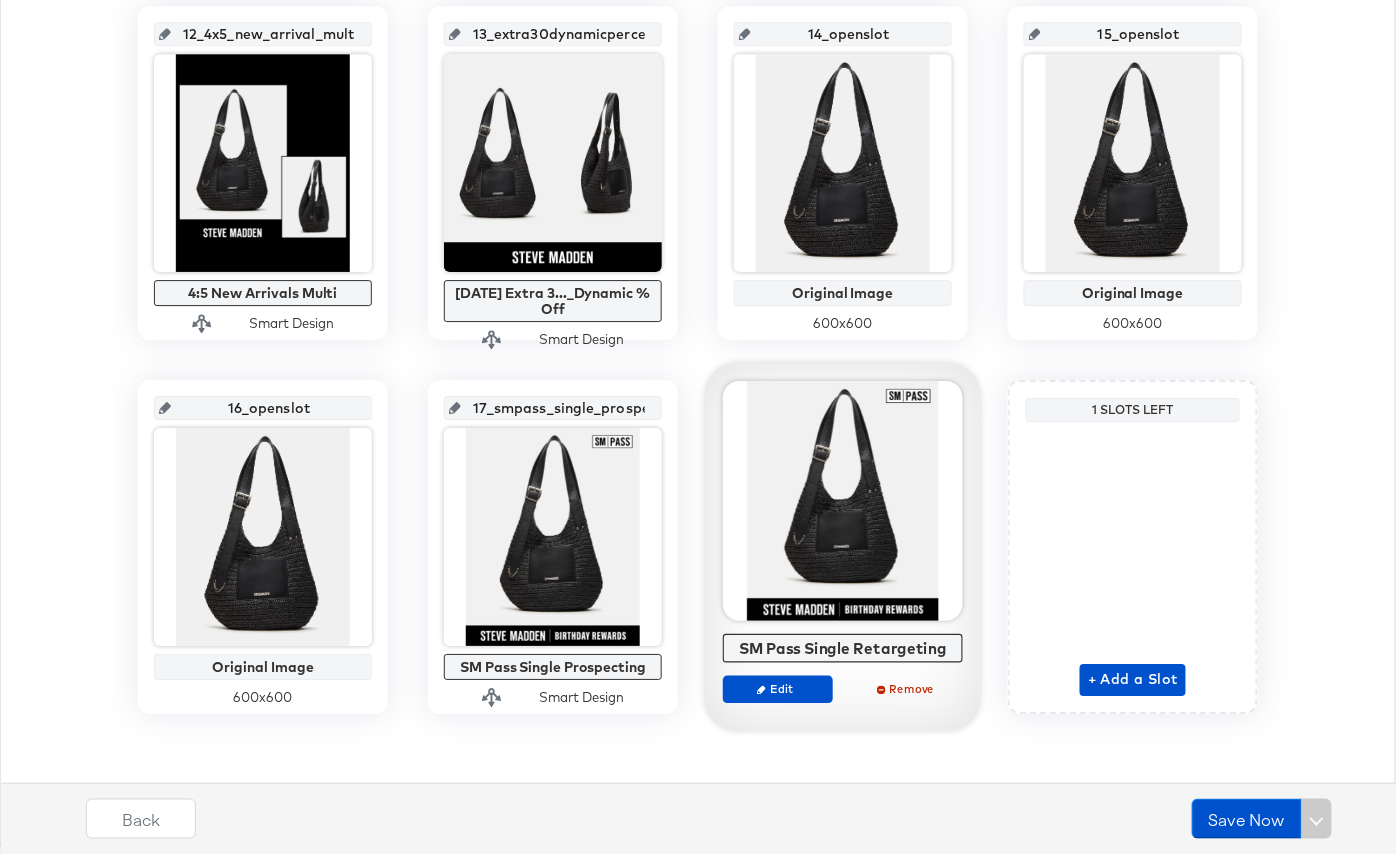 scroll, scrollTop: 1593, scrollLeft: 0, axis: vertical 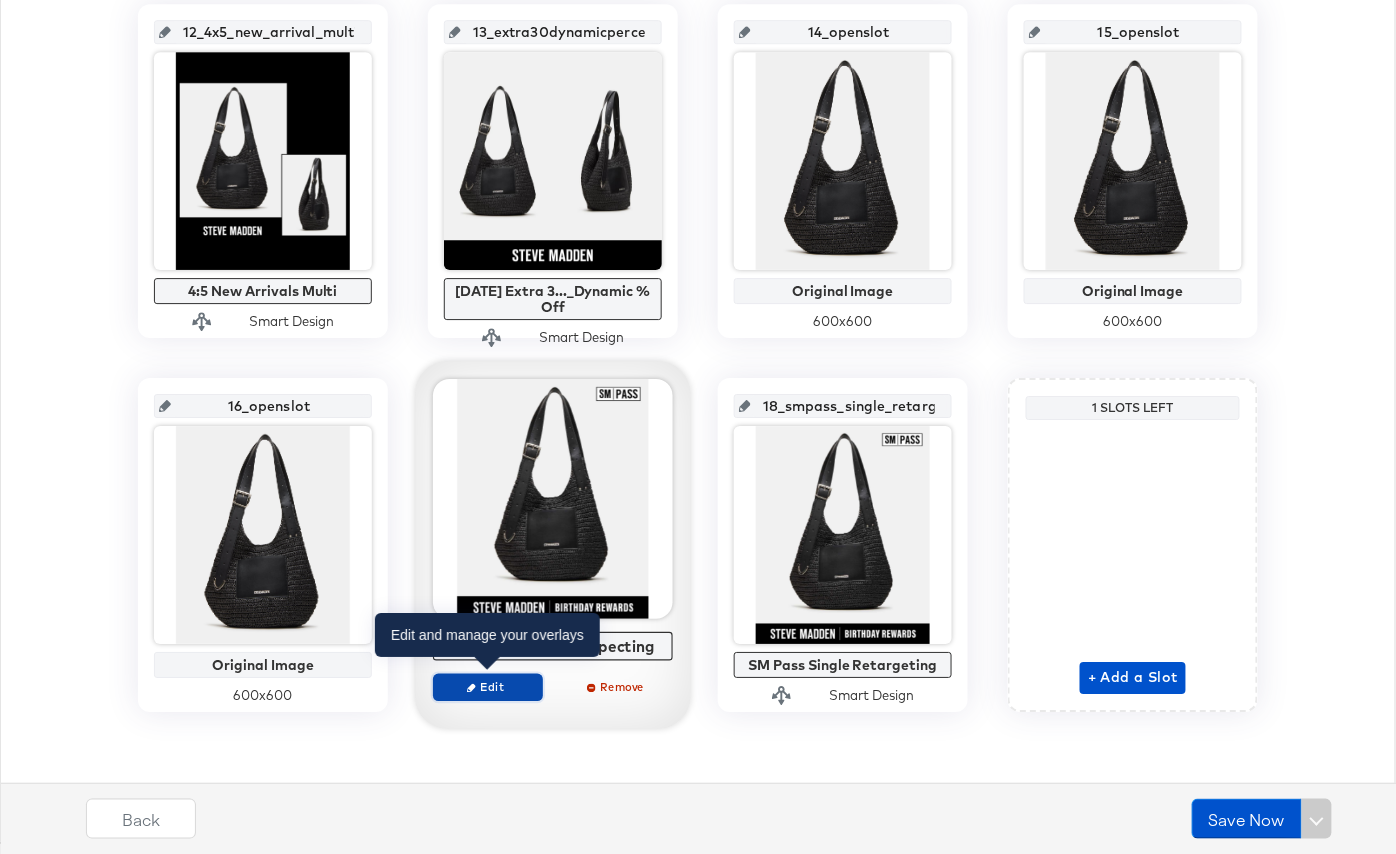 click on "Edit" at bounding box center (488, 686) 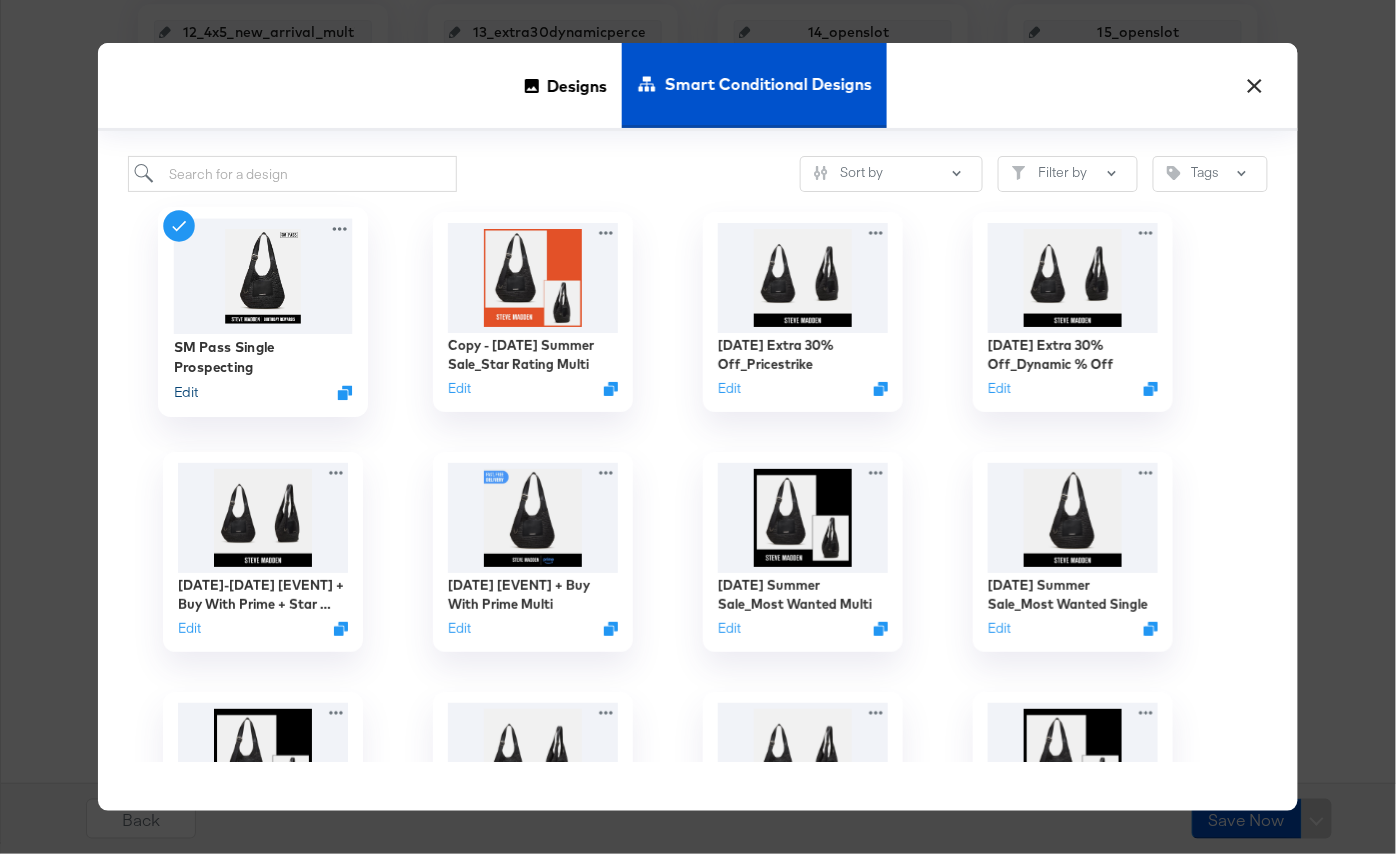 click on "Edit" at bounding box center [186, 392] 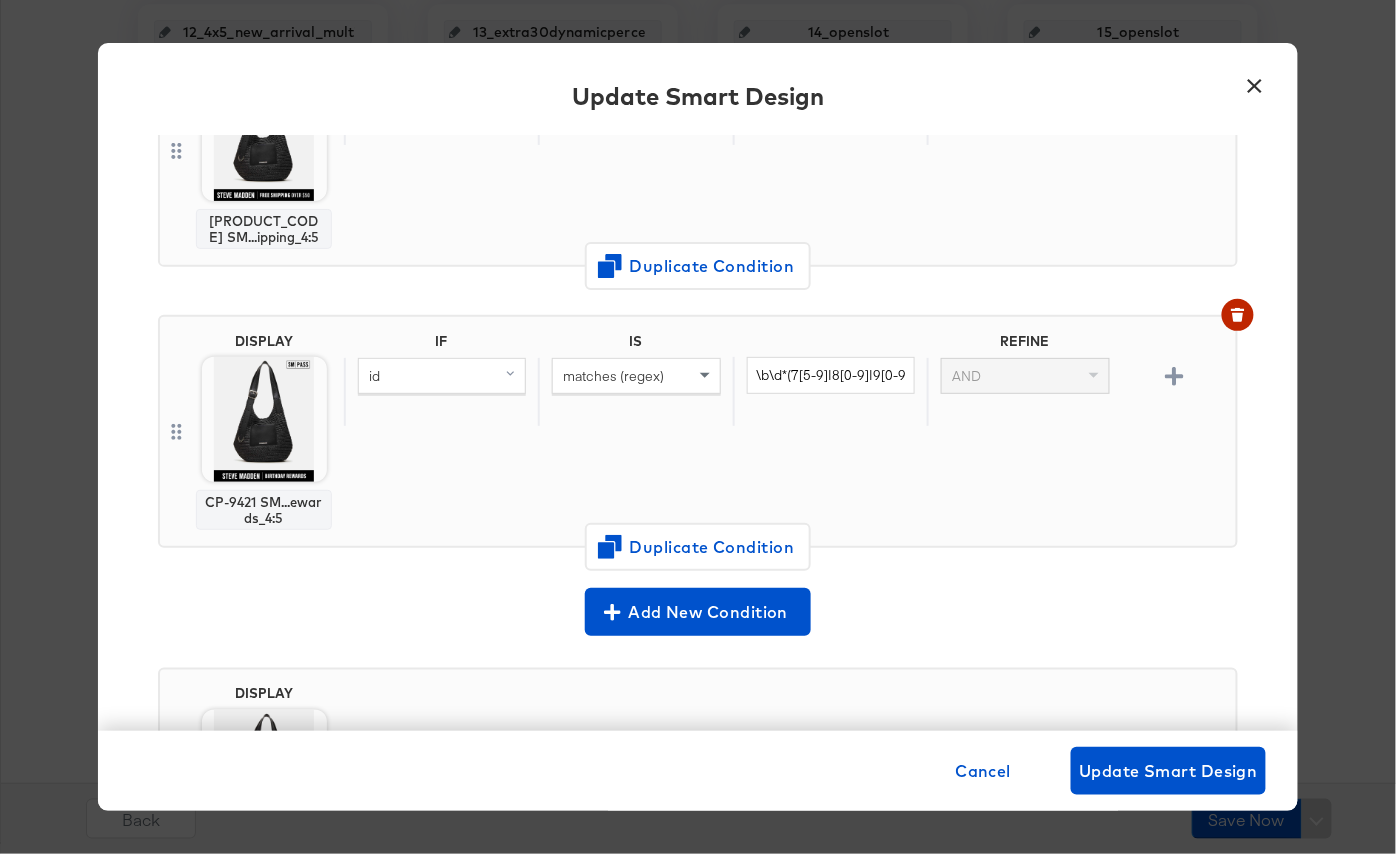 scroll, scrollTop: 758, scrollLeft: 0, axis: vertical 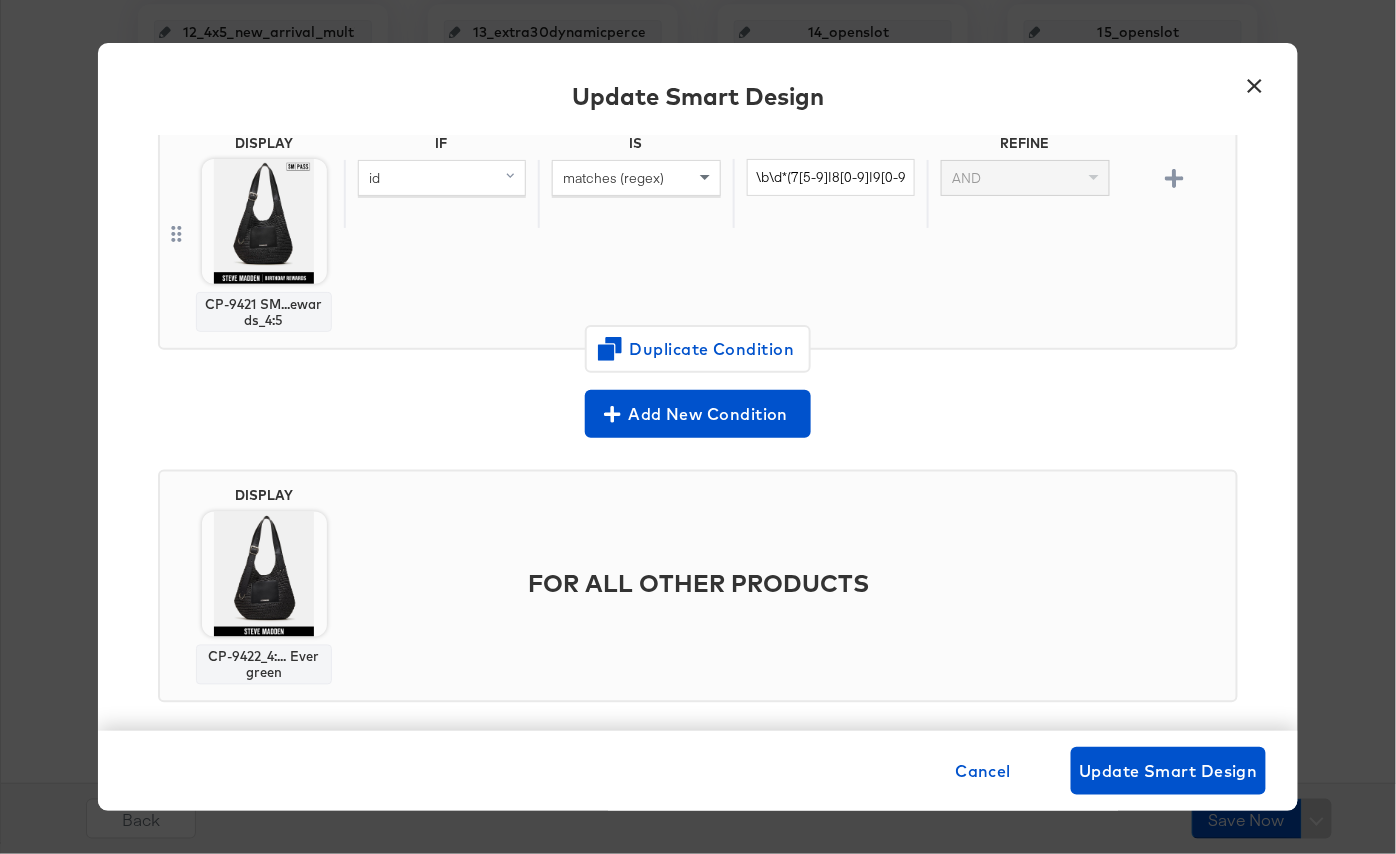 click on "×" at bounding box center [1255, 81] 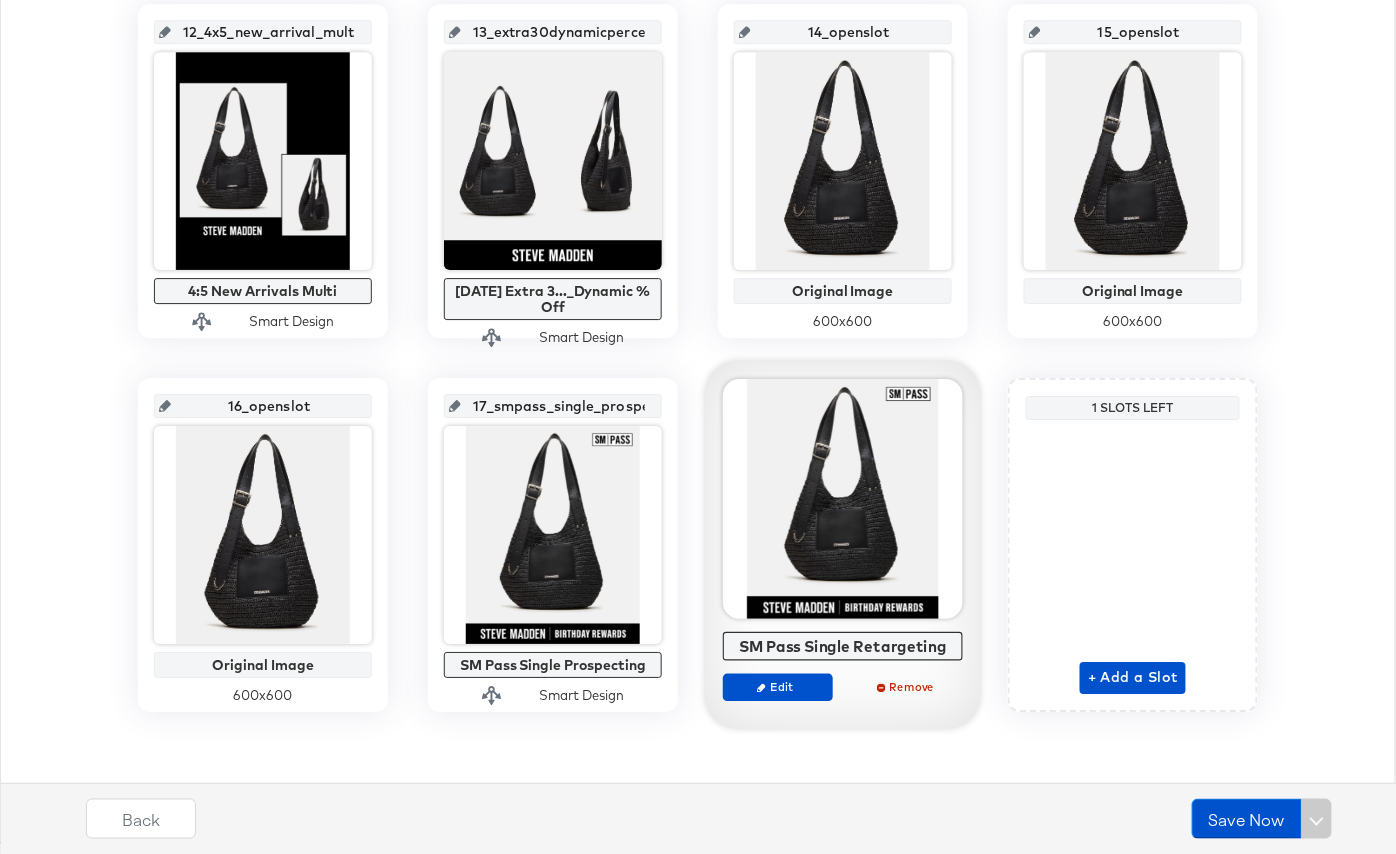 click on "Edit Remove" at bounding box center [843, 695] 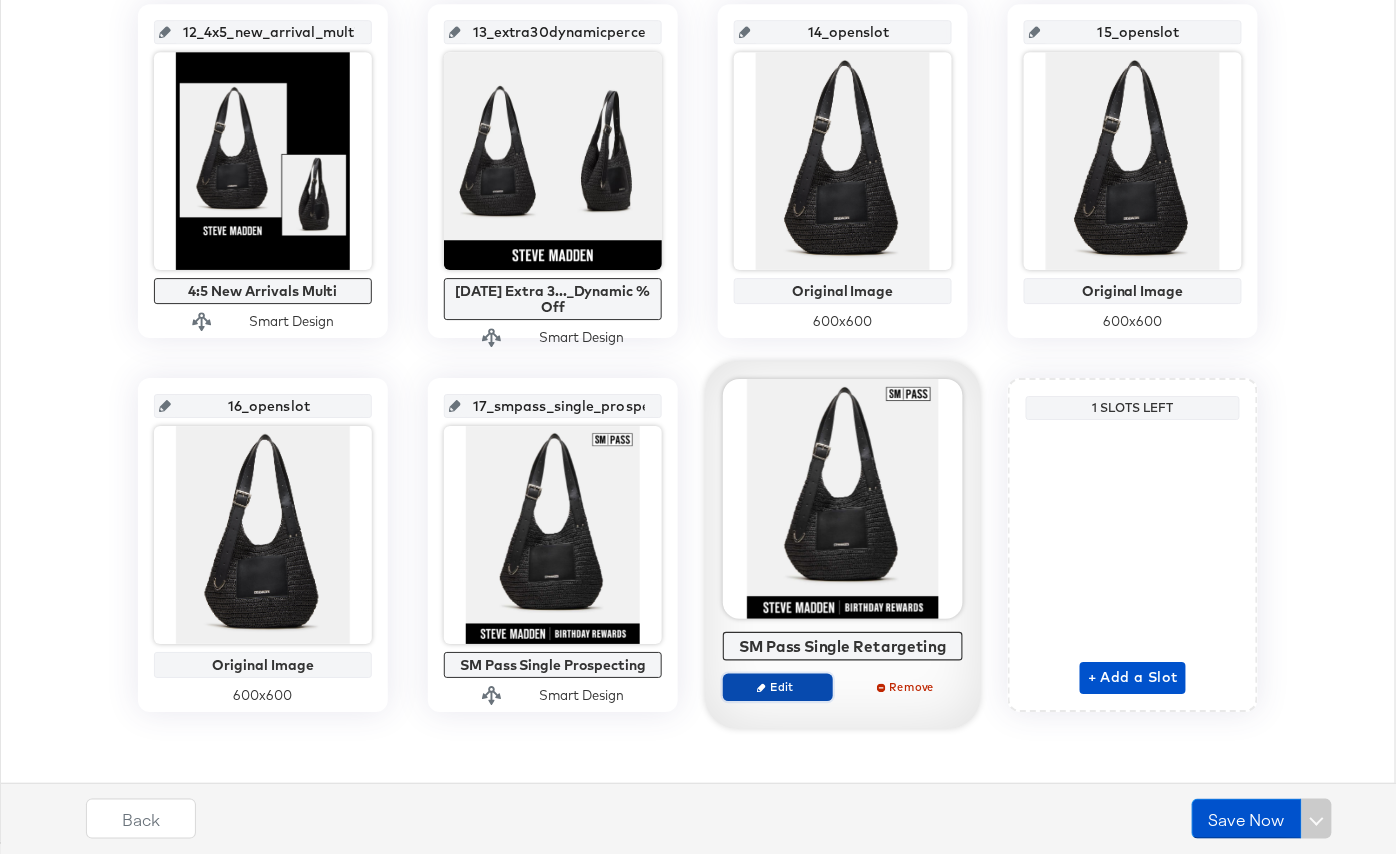 click on "Edit" at bounding box center [778, 686] 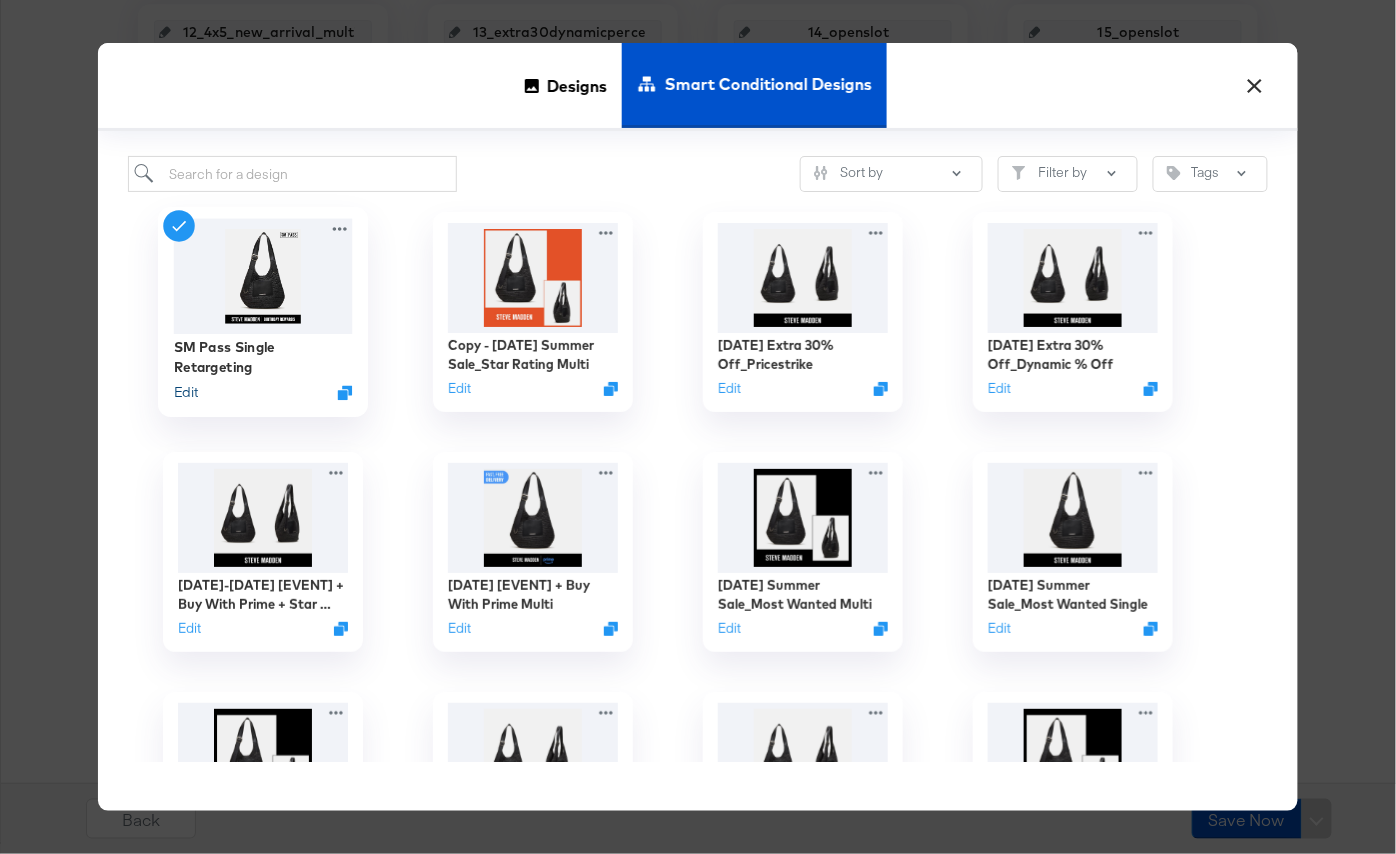 click on "Edit" at bounding box center (186, 392) 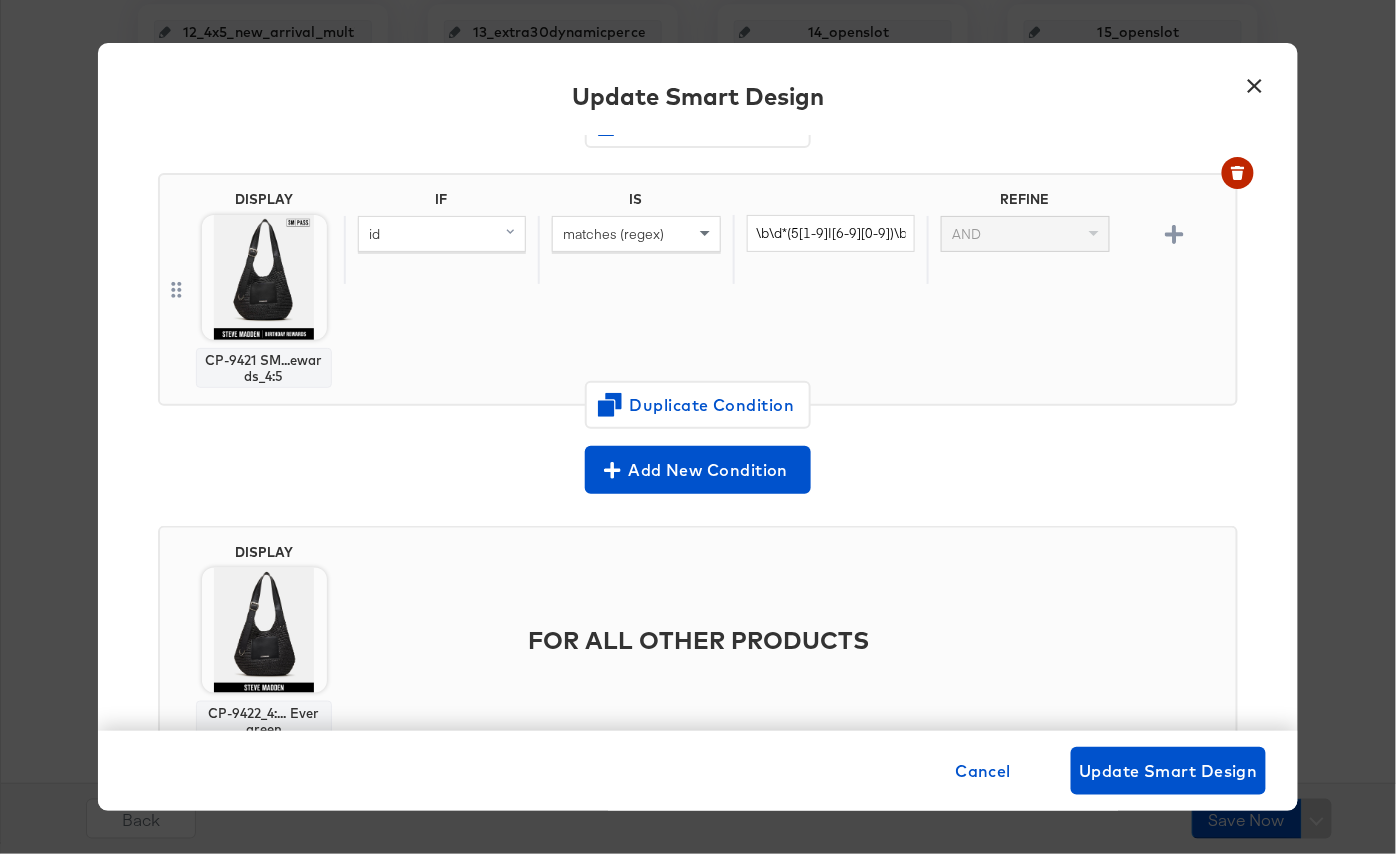 scroll, scrollTop: 478, scrollLeft: 0, axis: vertical 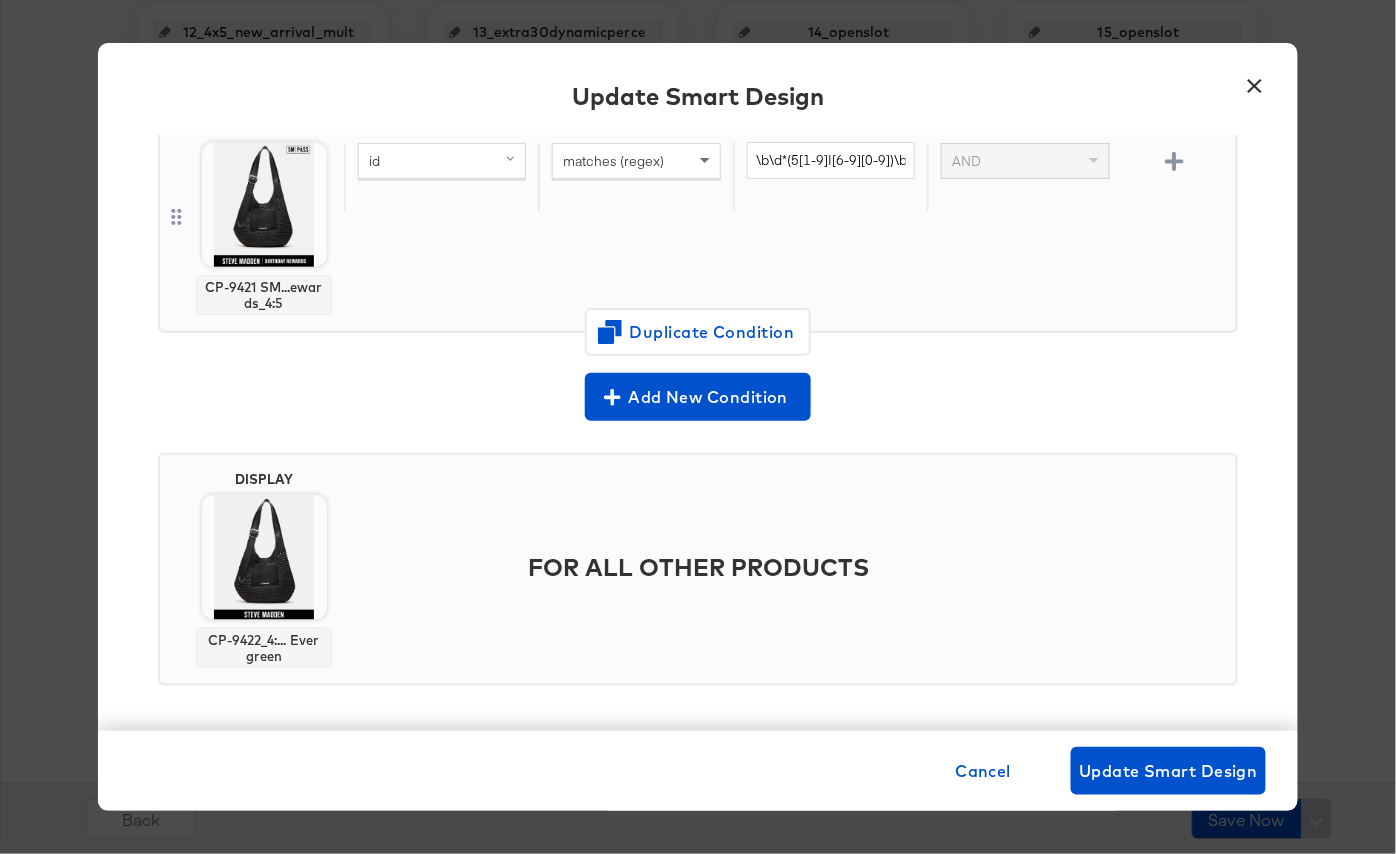 click on "×" at bounding box center [1255, 81] 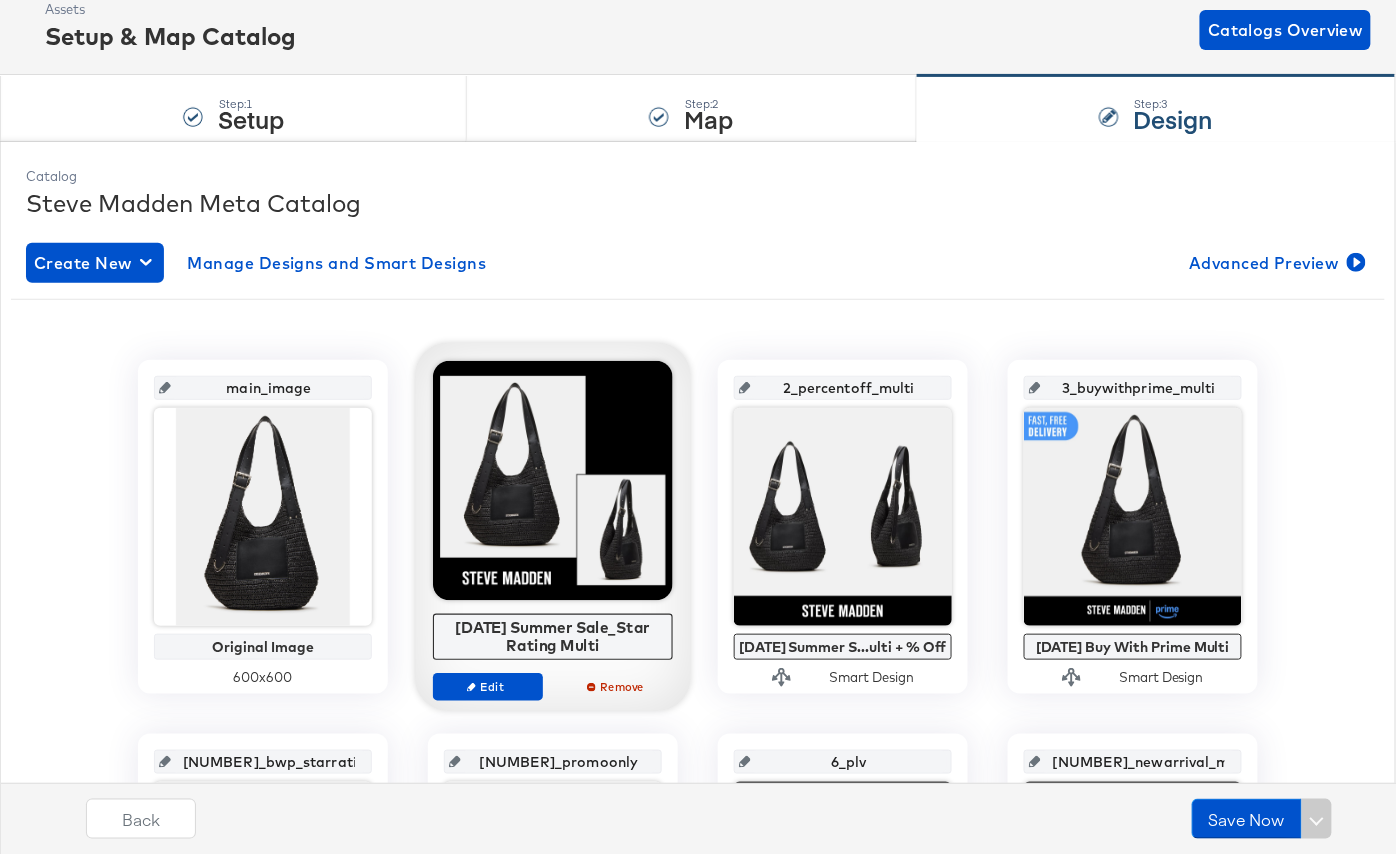 scroll, scrollTop: 160, scrollLeft: 0, axis: vertical 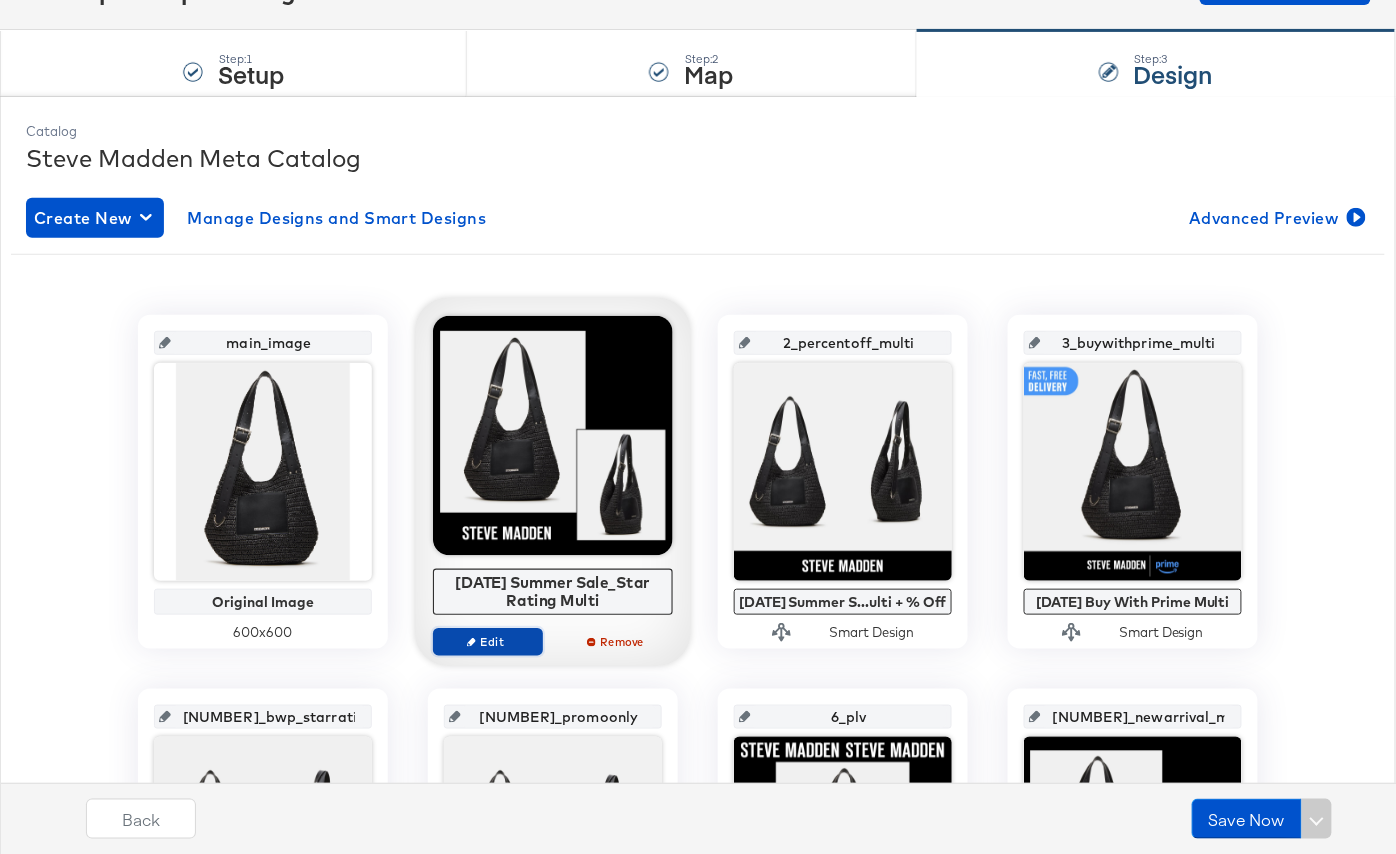 click on "Edit" at bounding box center [488, 641] 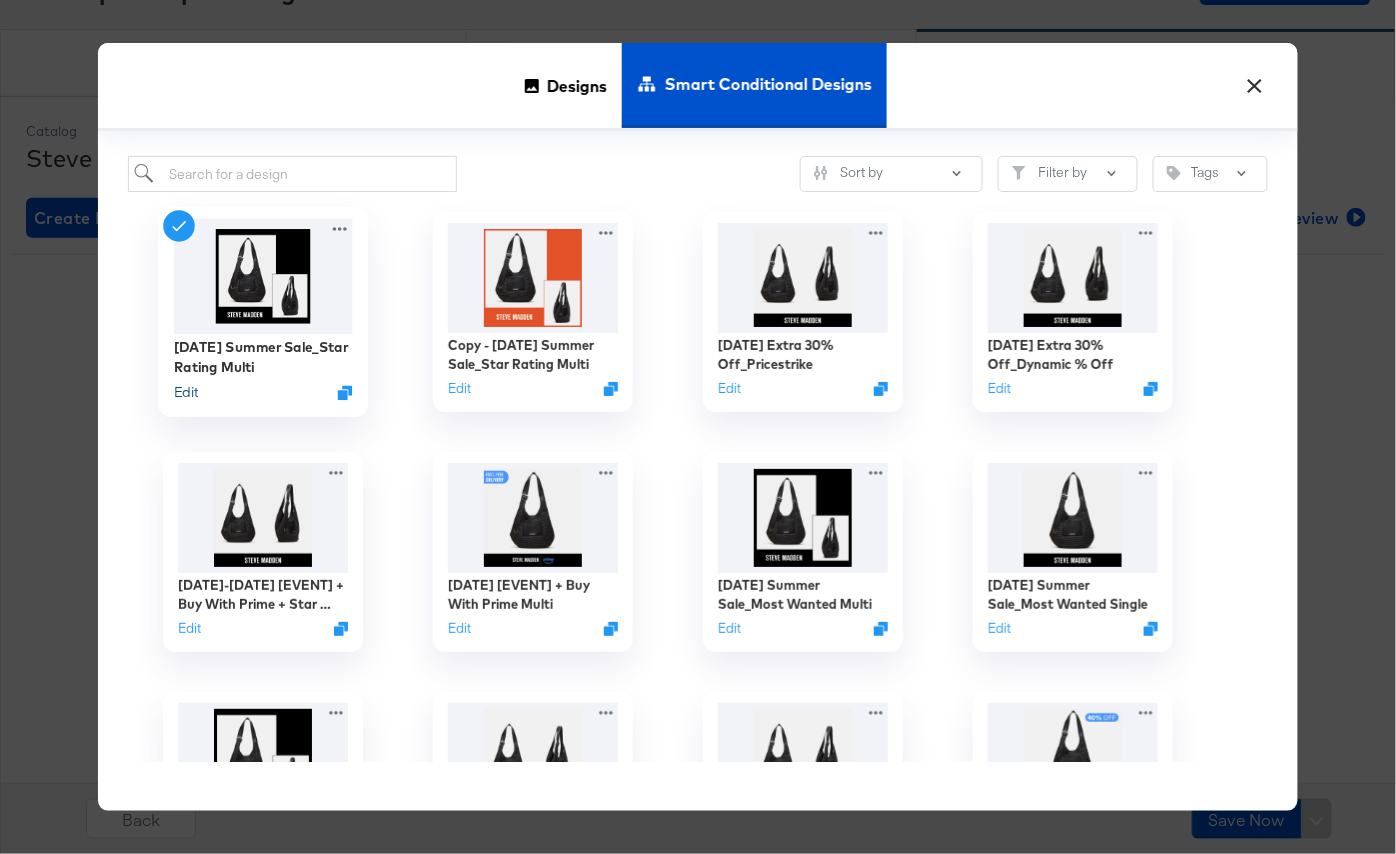 click on "Edit" at bounding box center (186, 392) 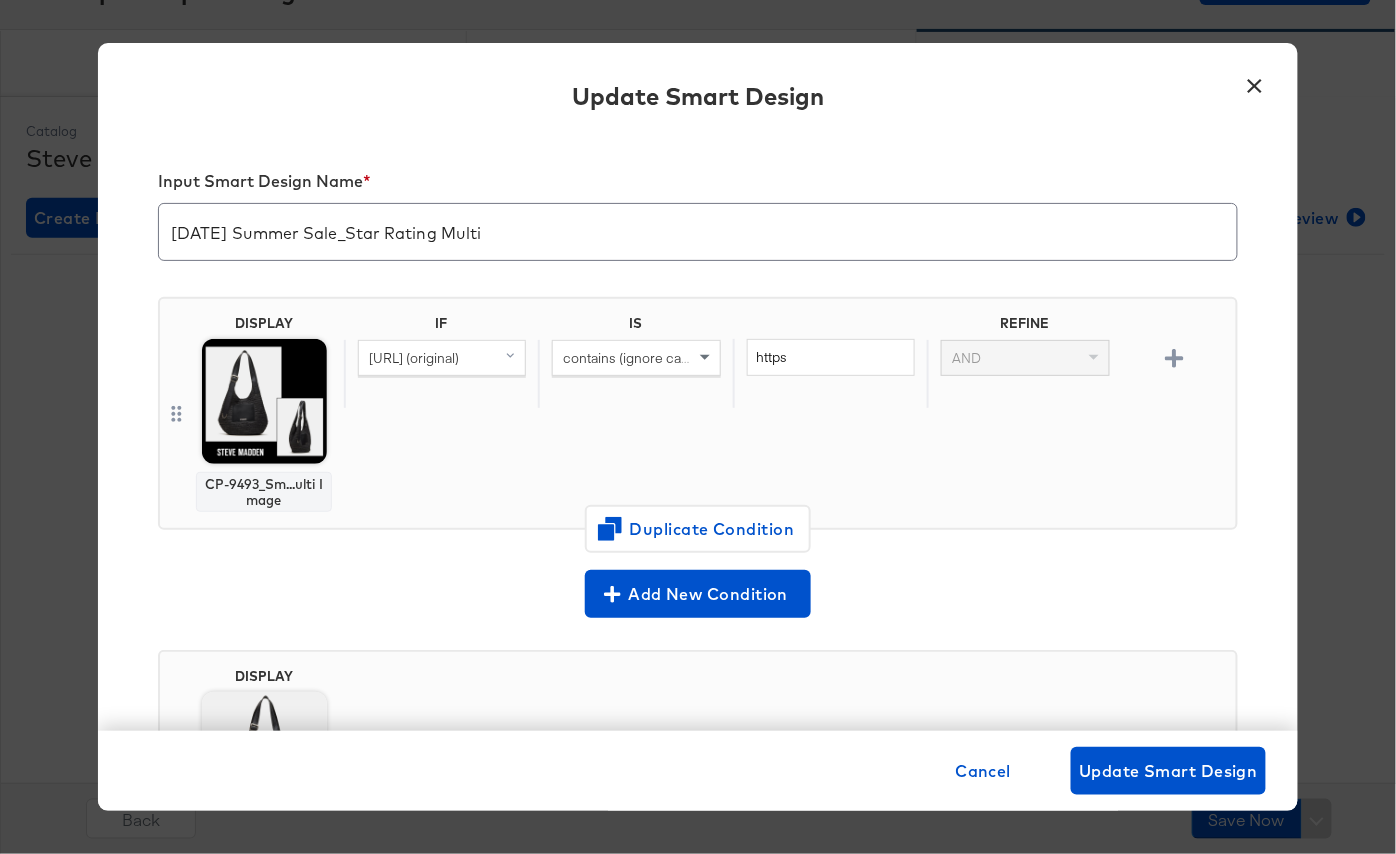 scroll, scrollTop: 200, scrollLeft: 0, axis: vertical 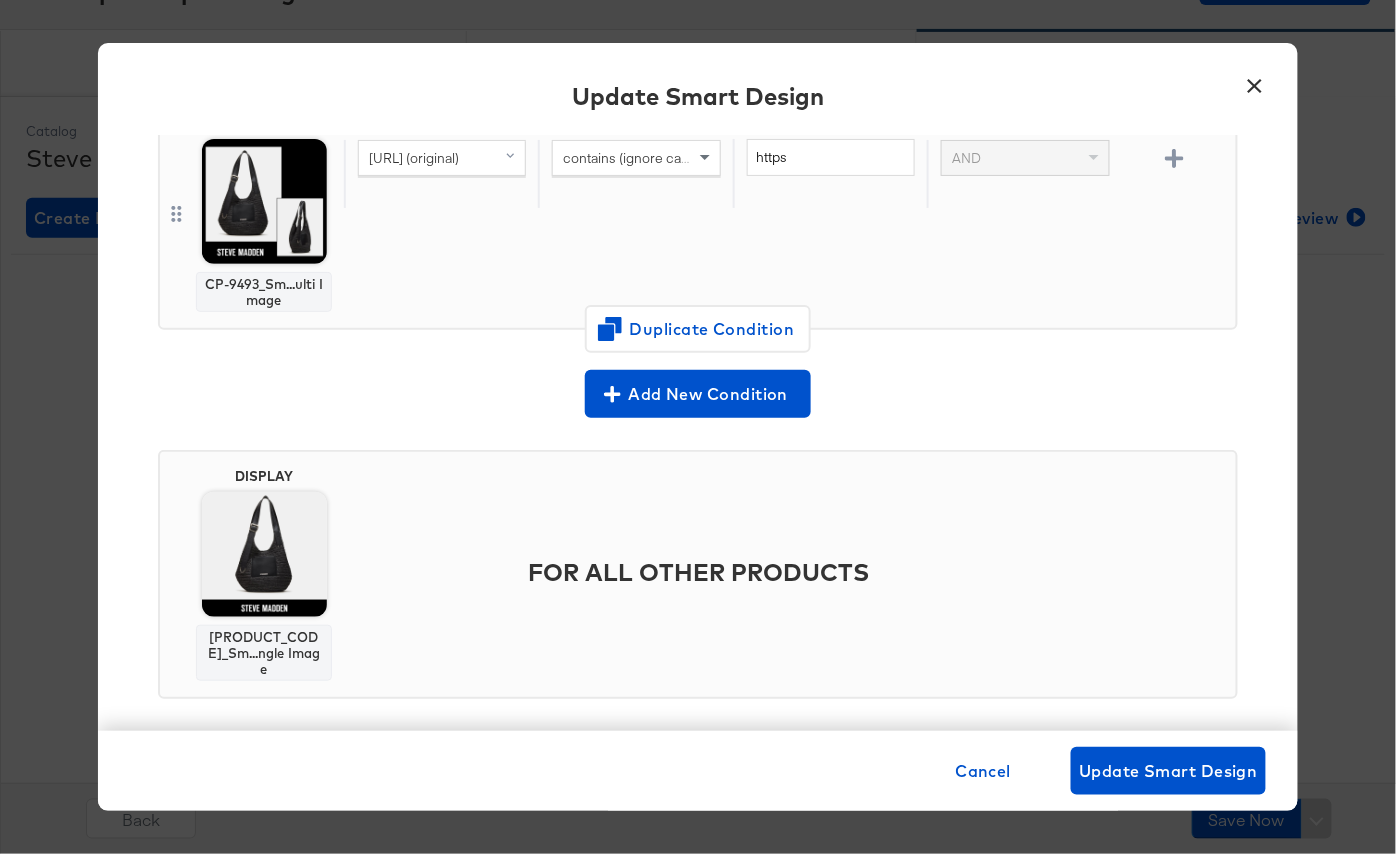 click on "×" at bounding box center (1255, 81) 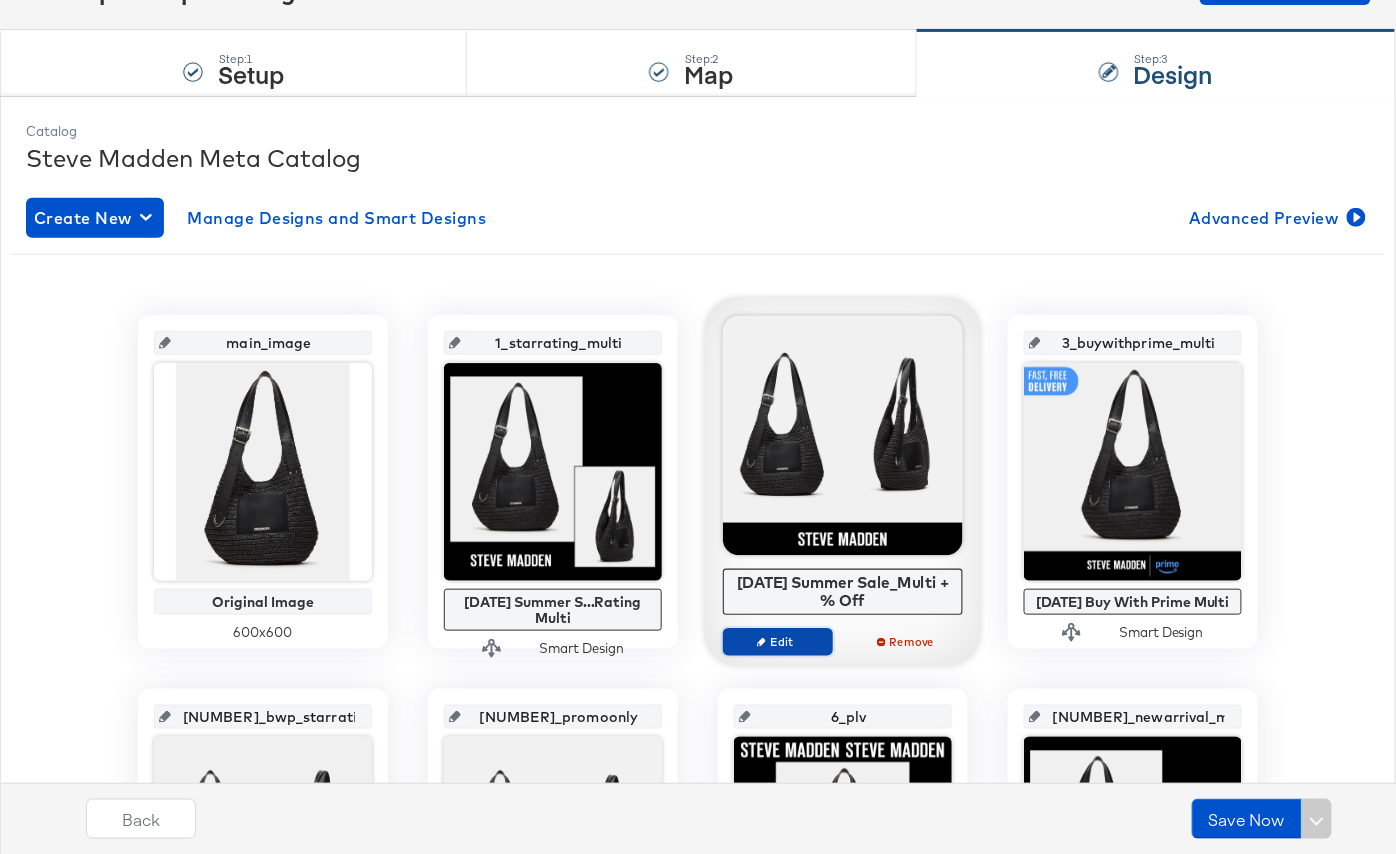 click on "Edit" at bounding box center [778, 641] 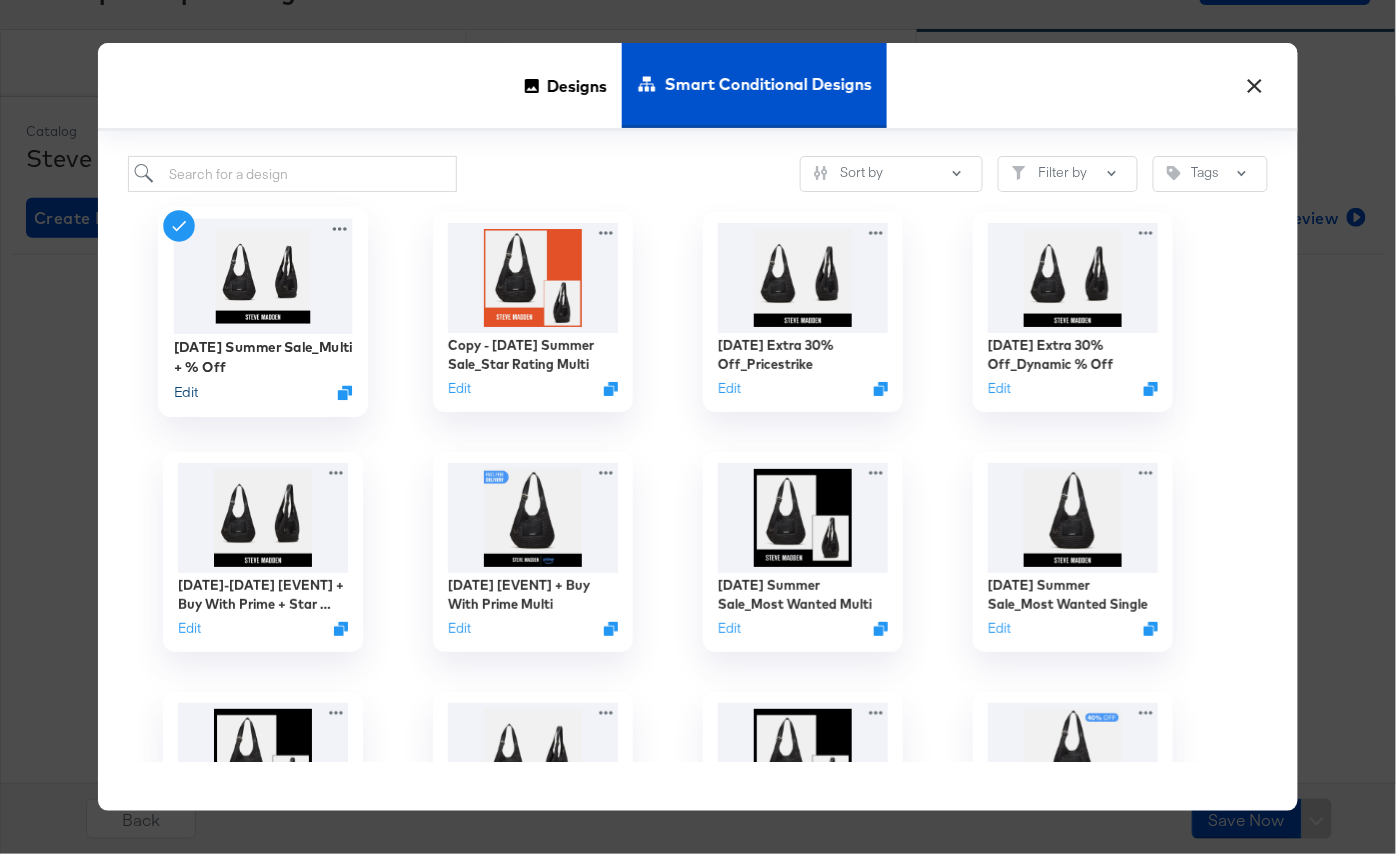 click on "Edit" at bounding box center (186, 392) 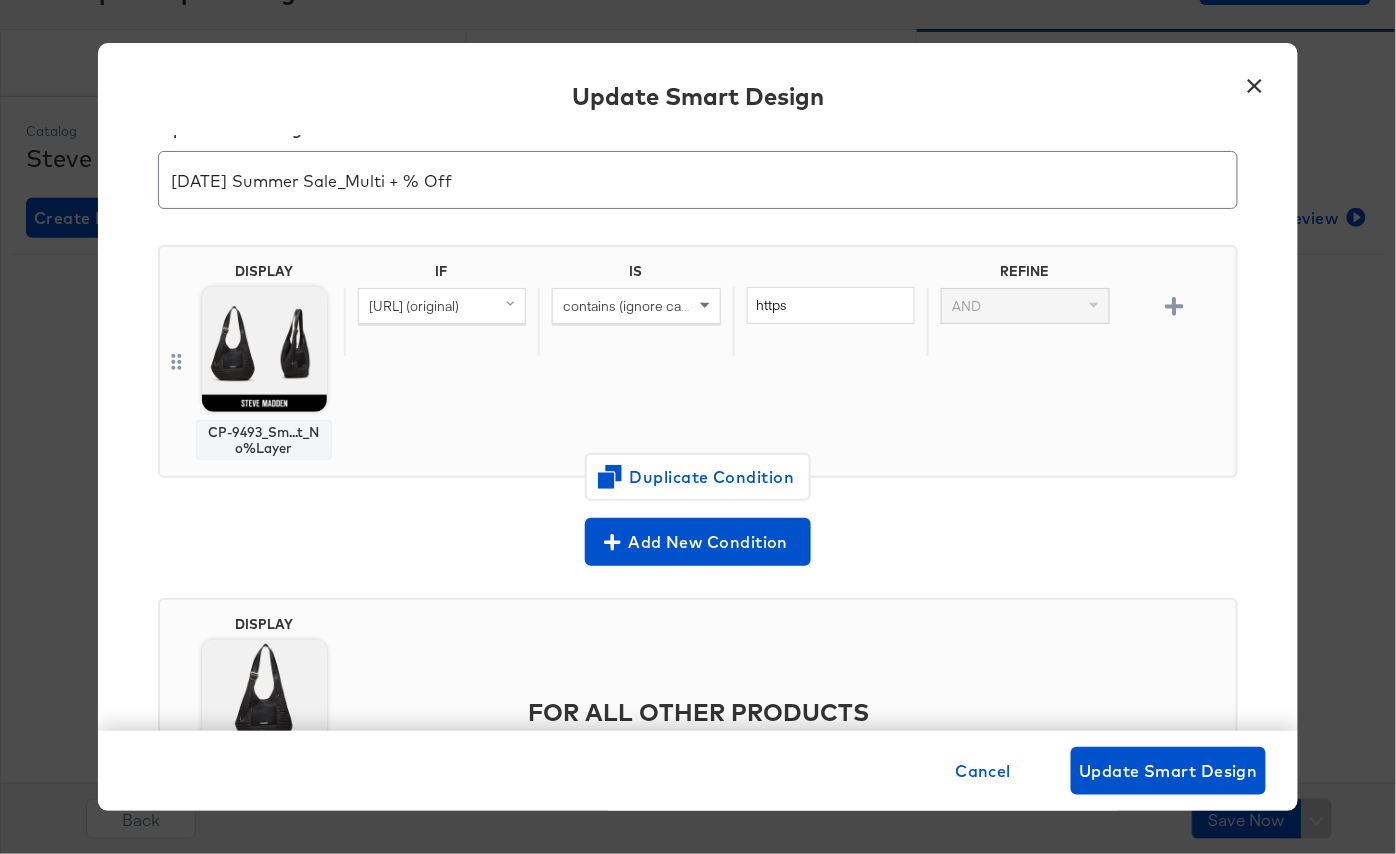 scroll, scrollTop: 200, scrollLeft: 0, axis: vertical 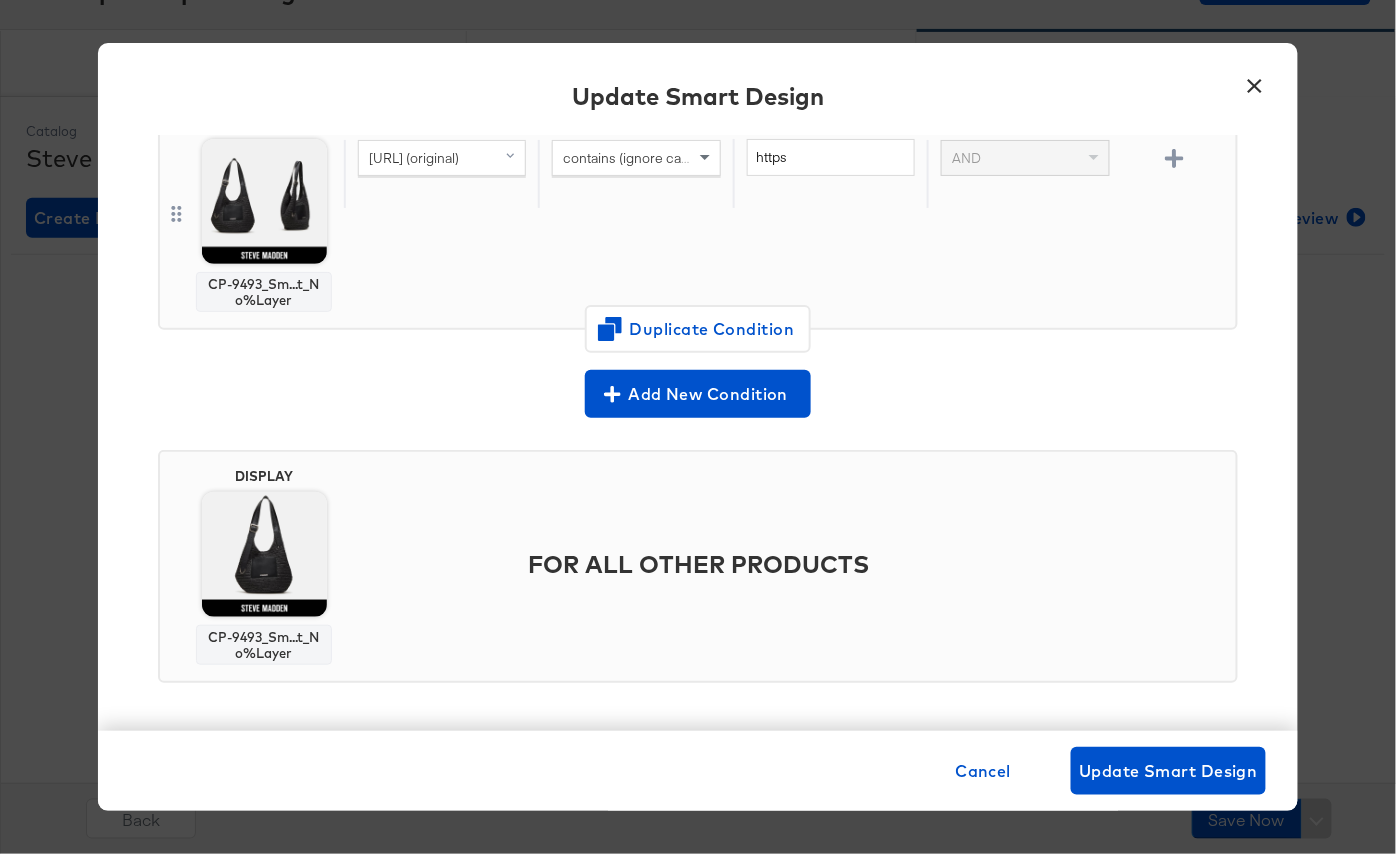click on "×" at bounding box center [1255, 81] 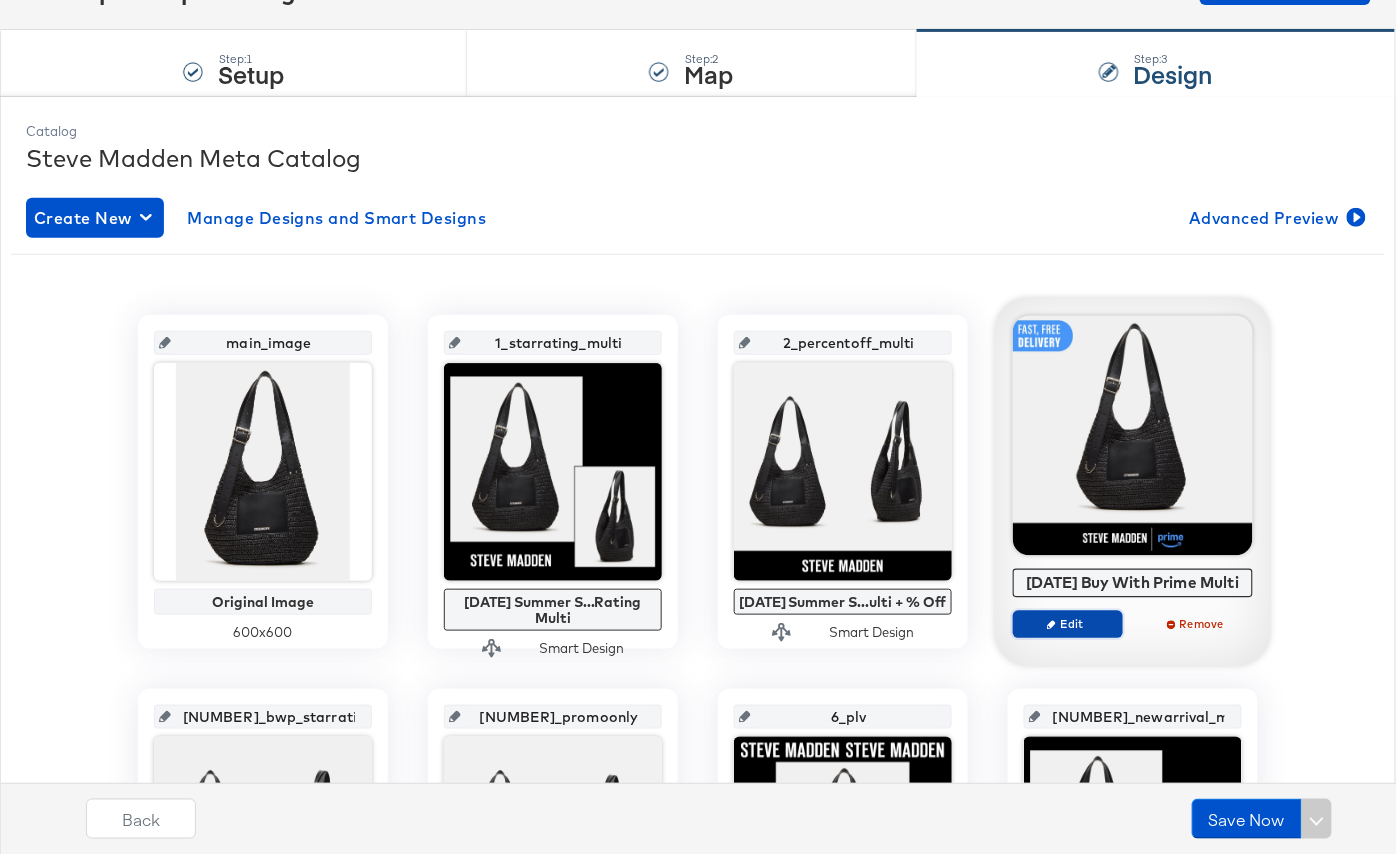 click on "Edit" at bounding box center (1068, 623) 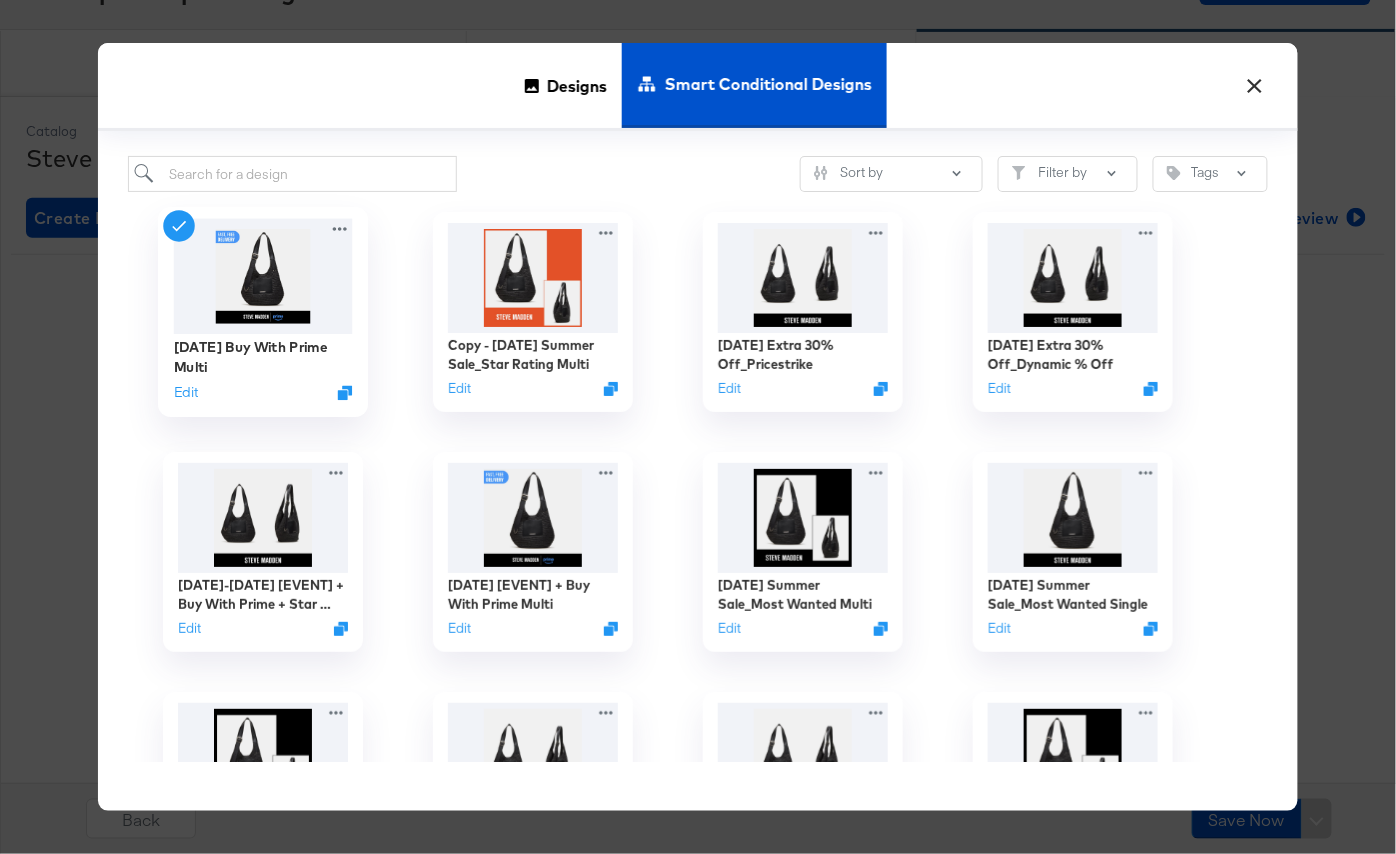 click on "[DATE] Buy With Prime Multi Edit" at bounding box center [263, 369] 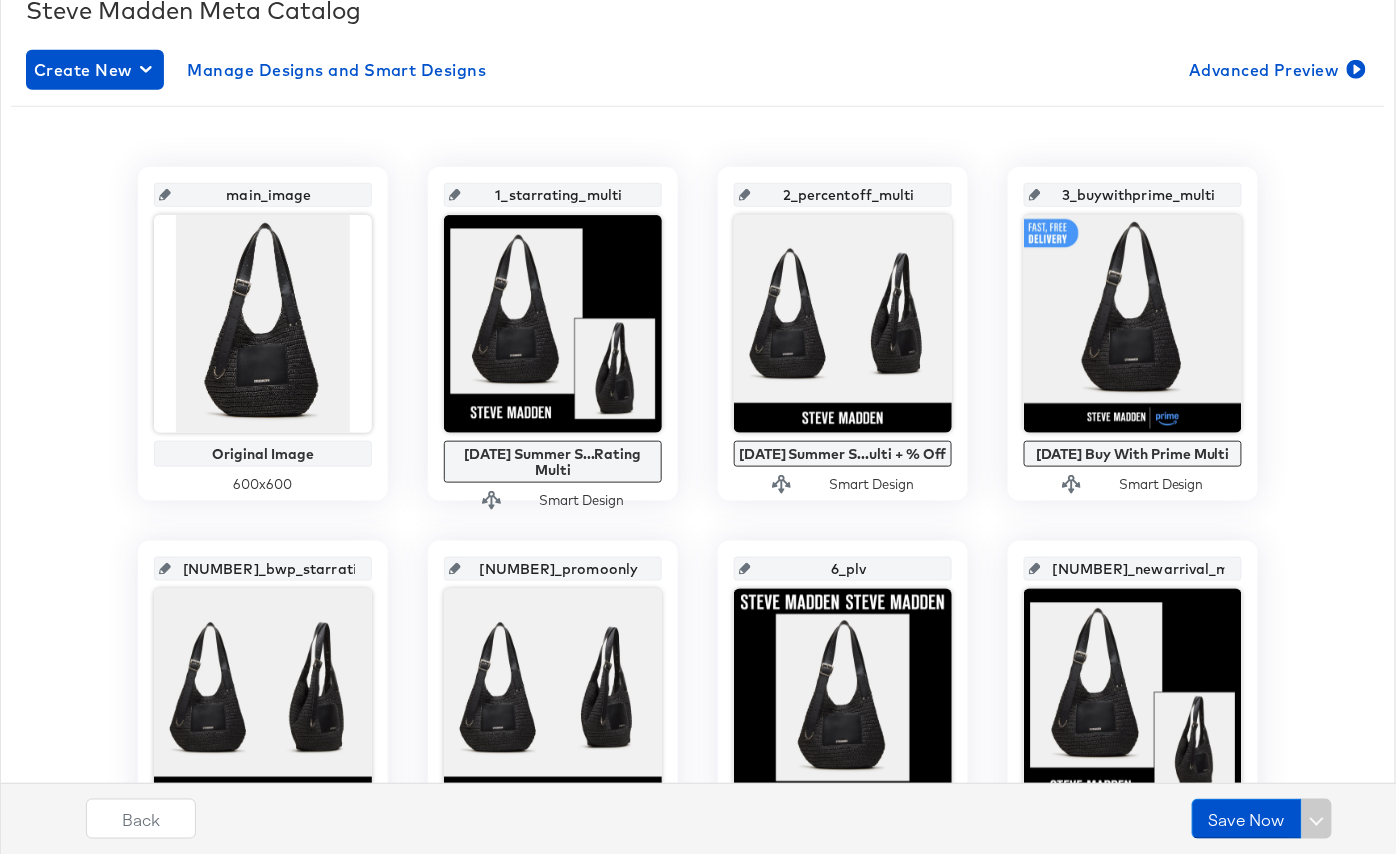 scroll, scrollTop: 309, scrollLeft: 0, axis: vertical 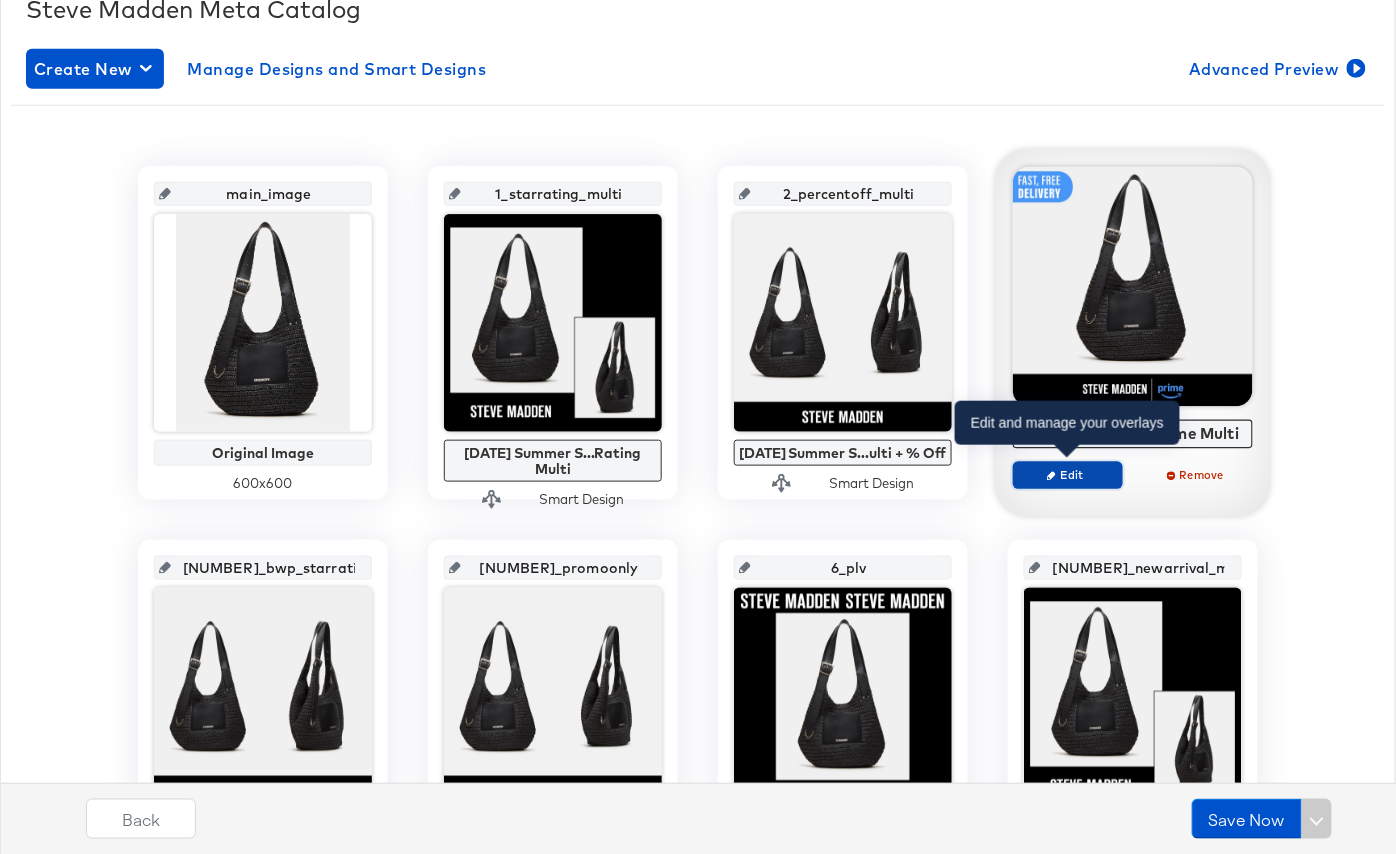 click on "Edit" at bounding box center (1068, 474) 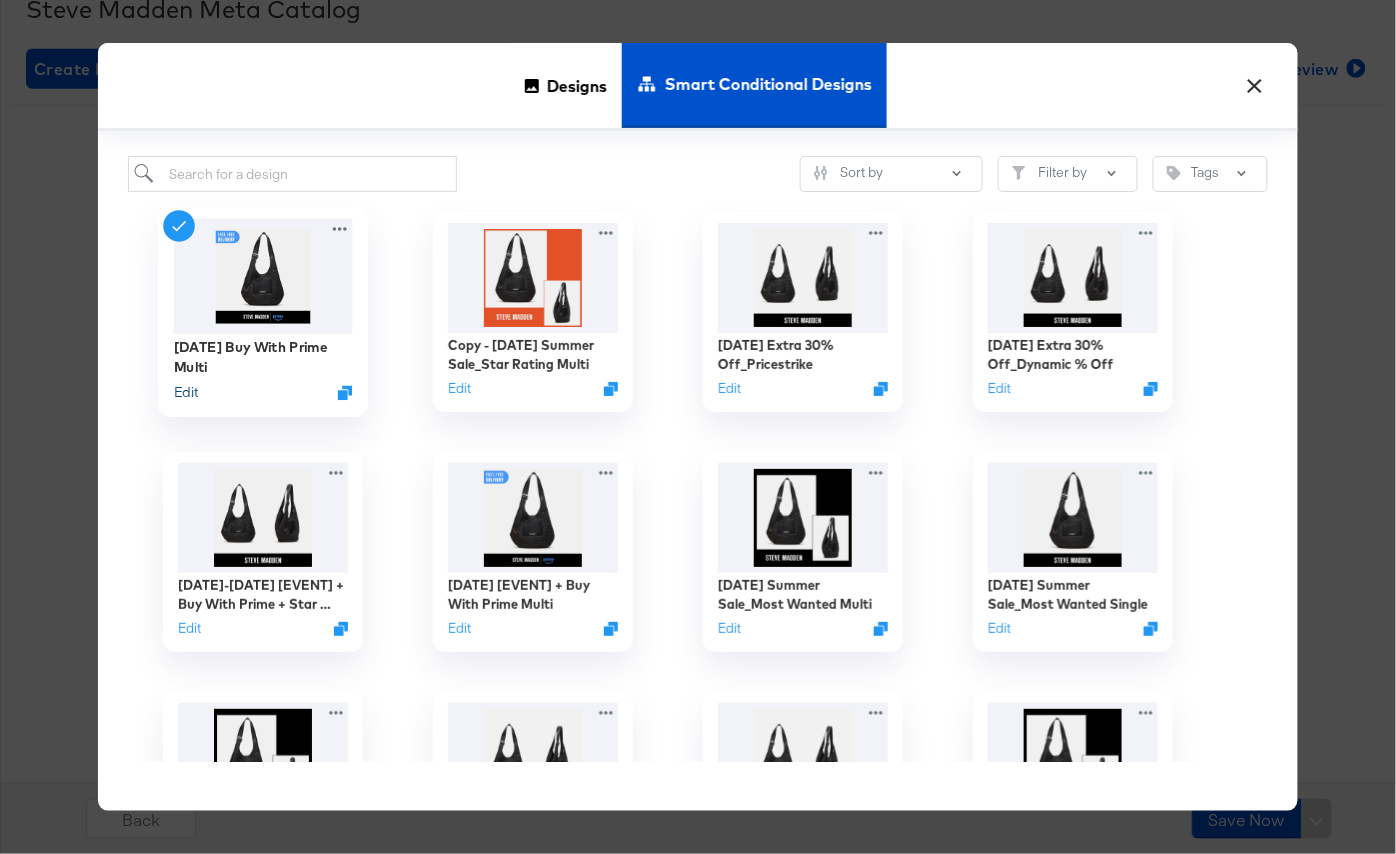 click on "Edit" at bounding box center (186, 392) 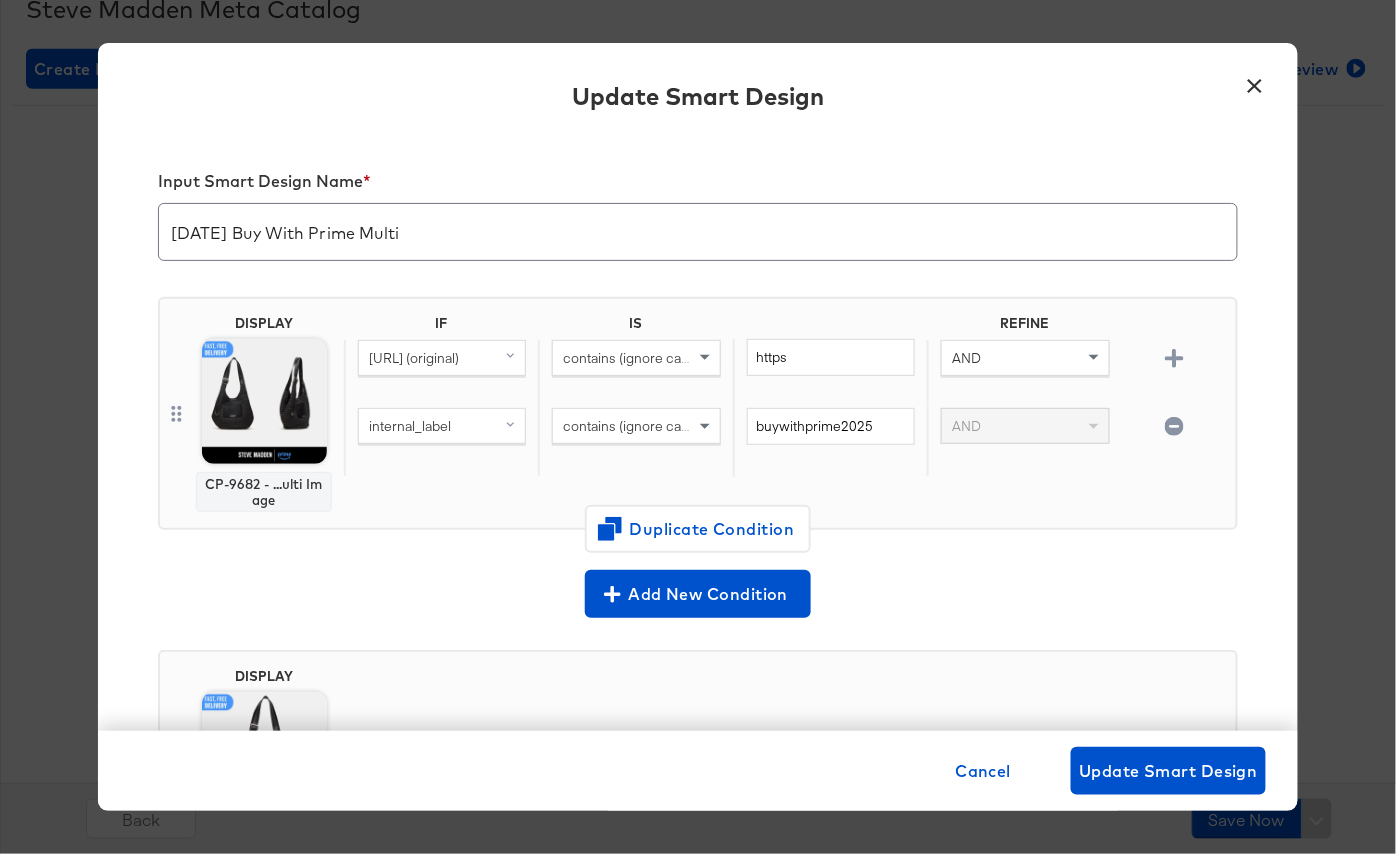 scroll, scrollTop: 200, scrollLeft: 0, axis: vertical 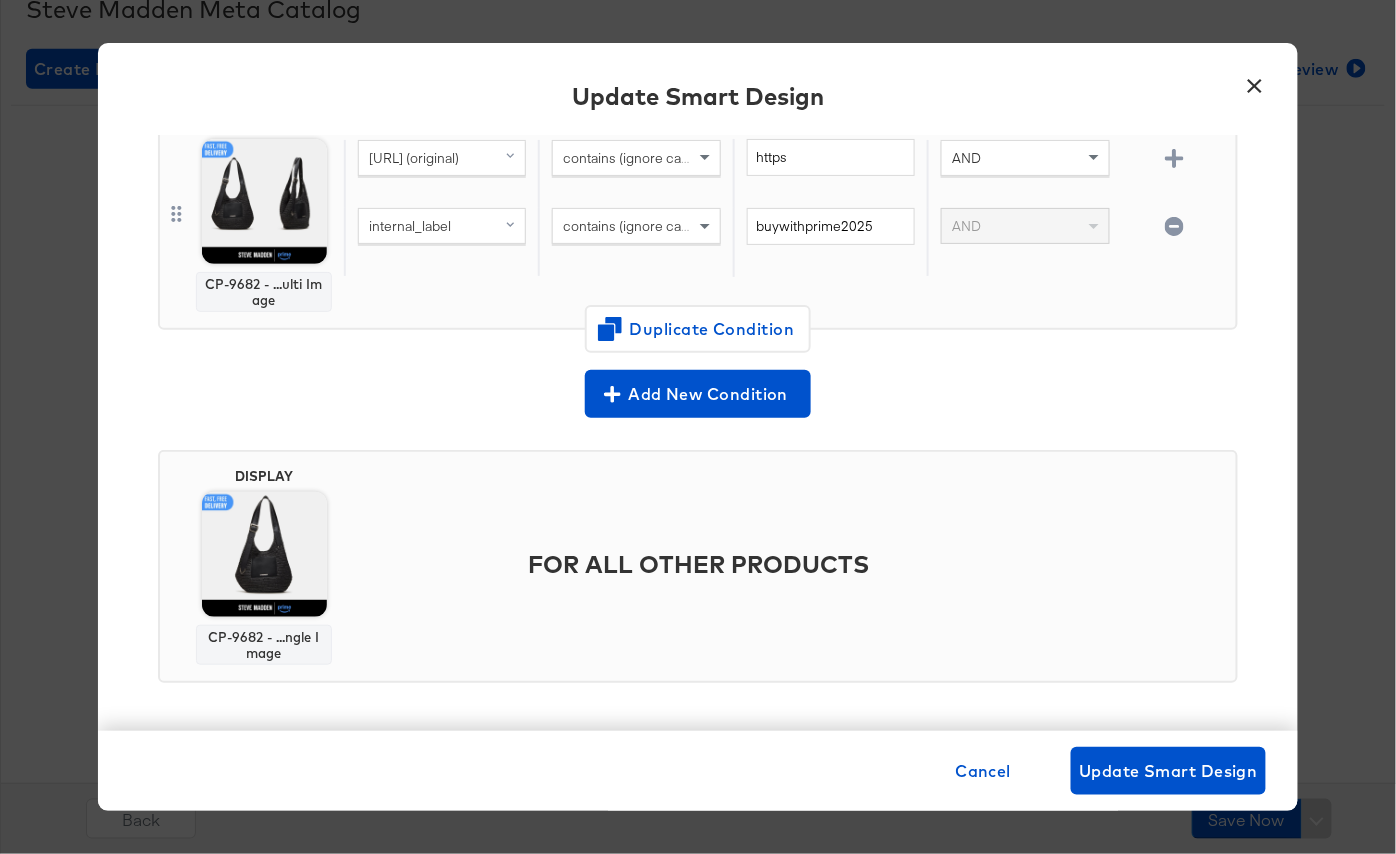 click on "×" at bounding box center [1255, 81] 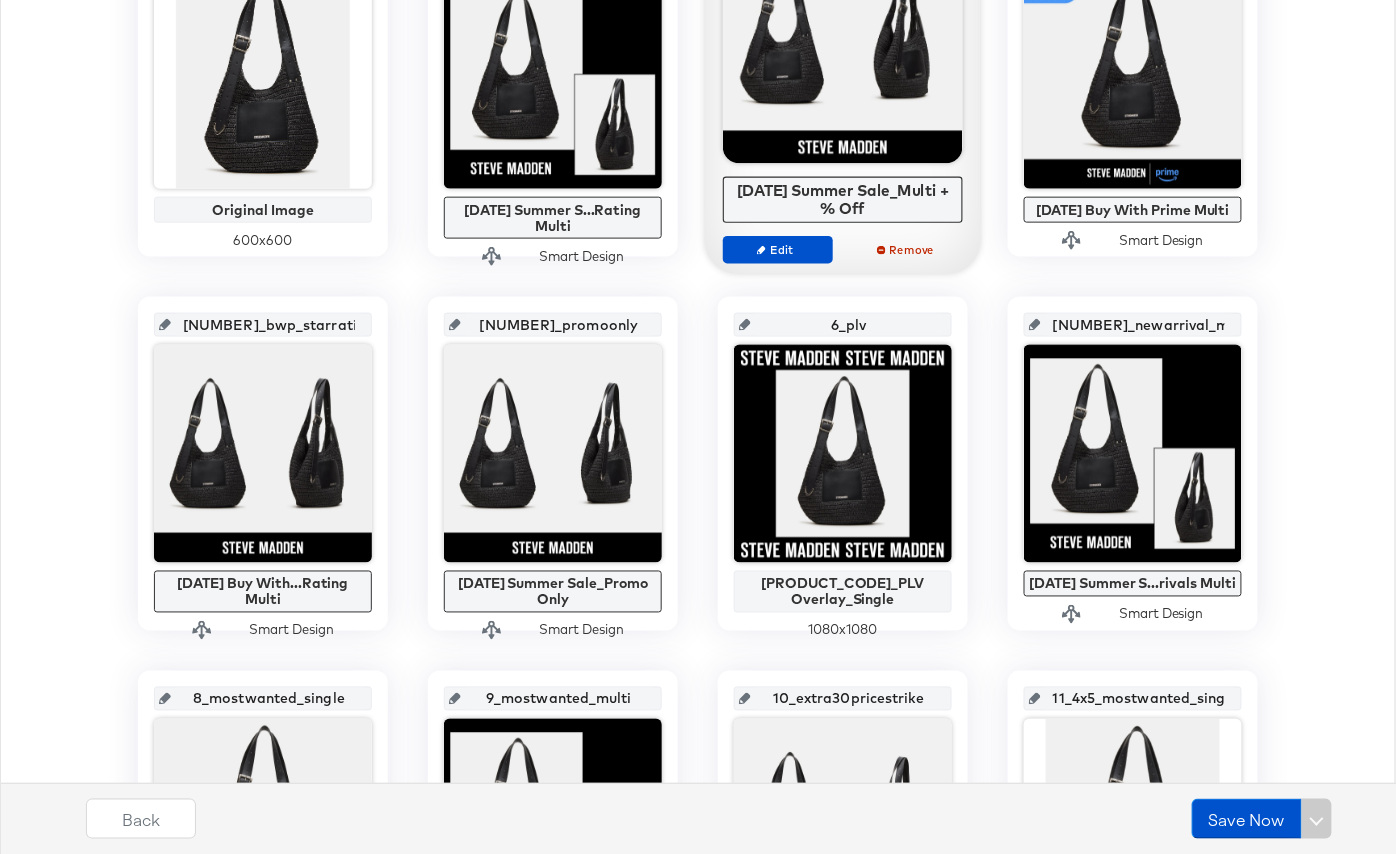 scroll, scrollTop: 577, scrollLeft: 0, axis: vertical 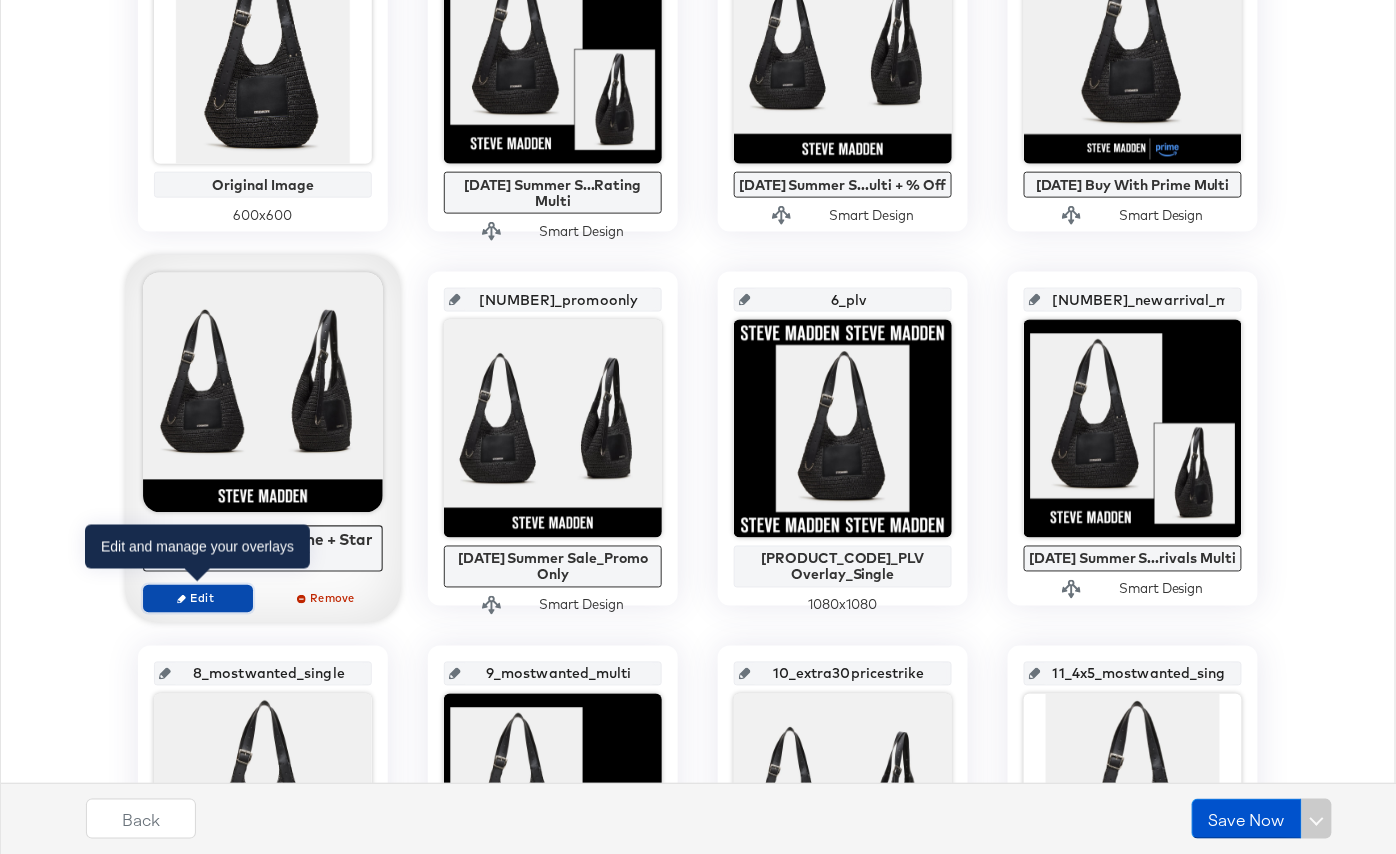 click on "Edit" at bounding box center (198, 598) 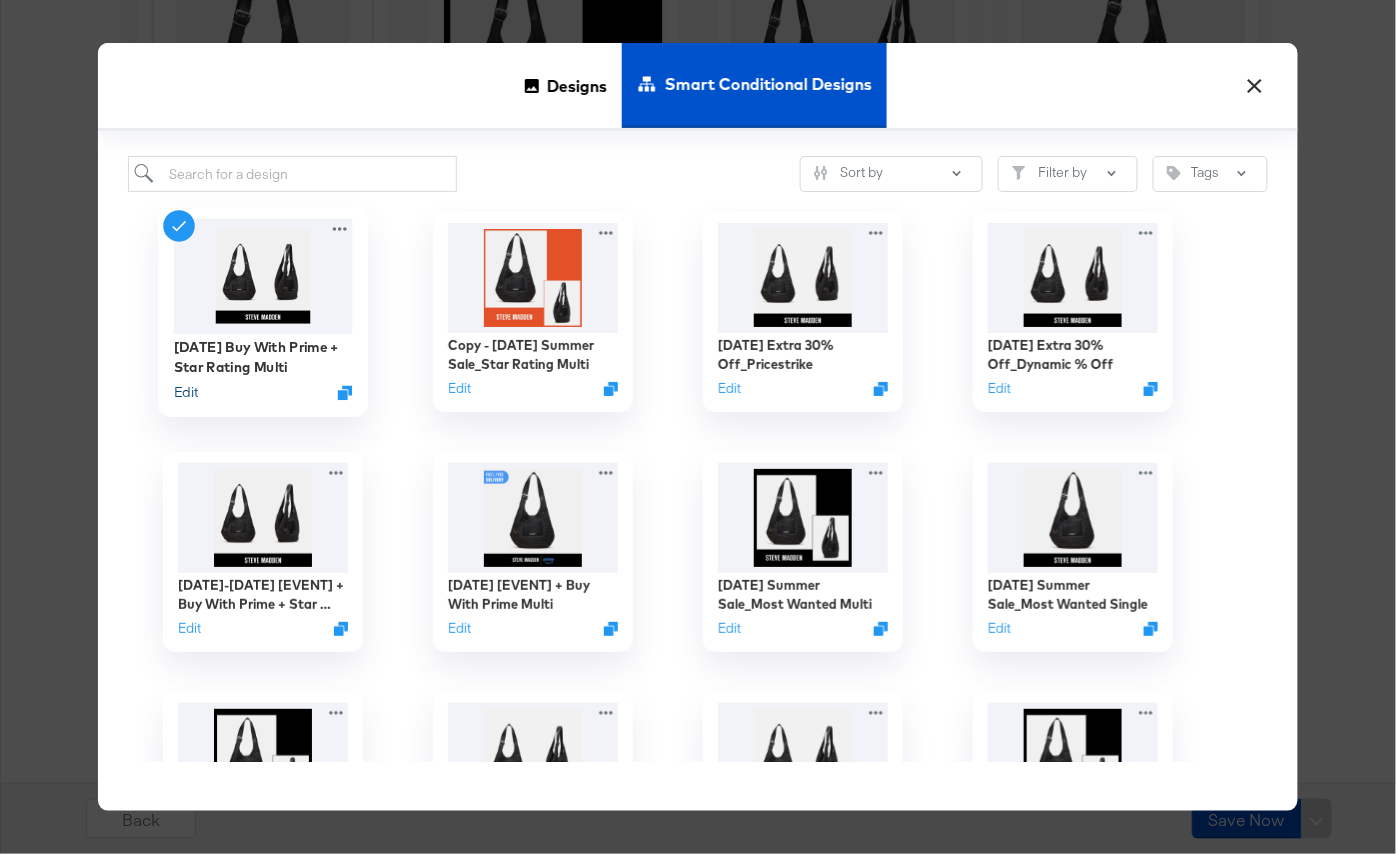 click on "Edit" at bounding box center (186, 392) 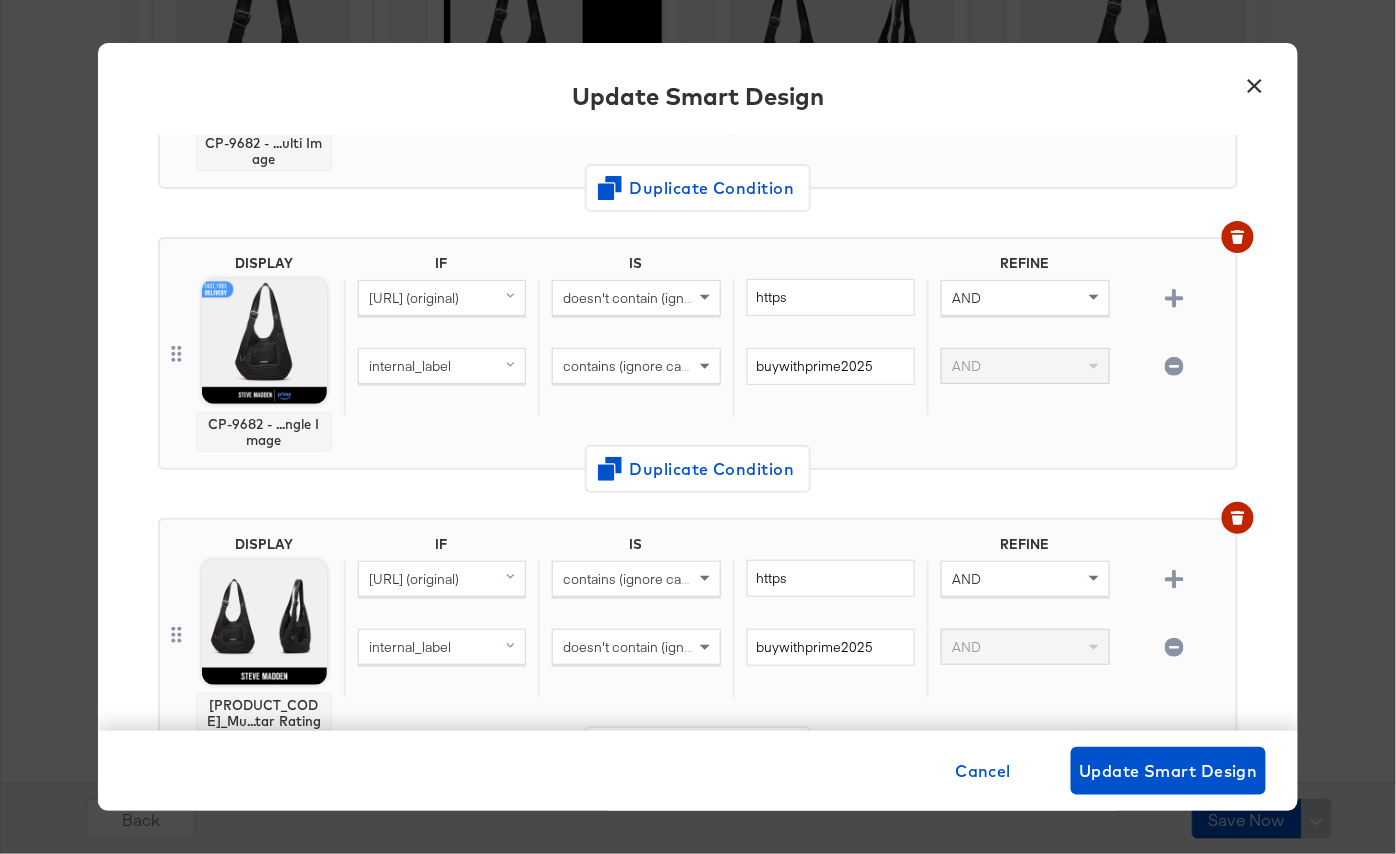 scroll, scrollTop: 758, scrollLeft: 0, axis: vertical 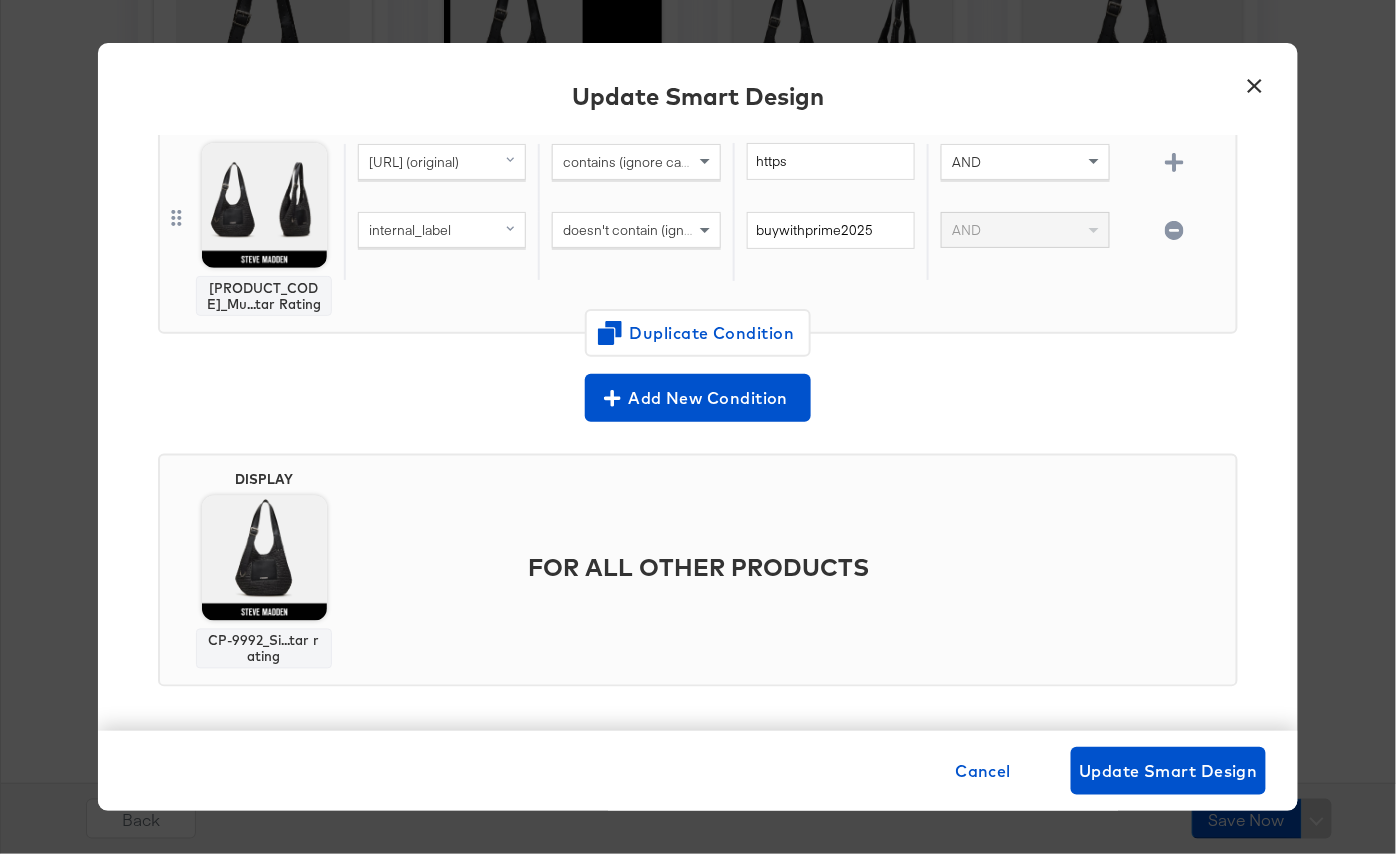 click on "×" at bounding box center [1255, 81] 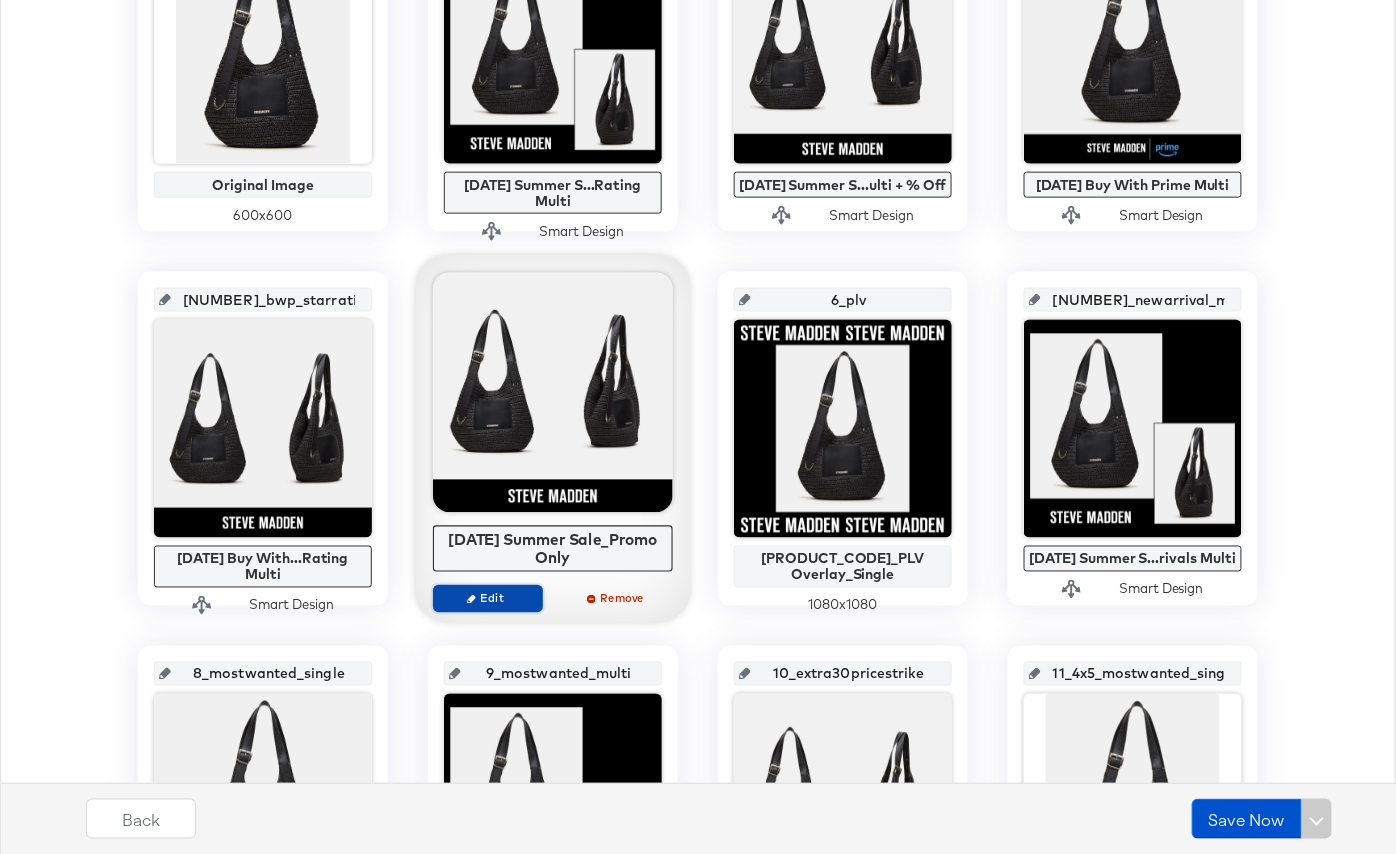 click on "Edit" at bounding box center (488, 598) 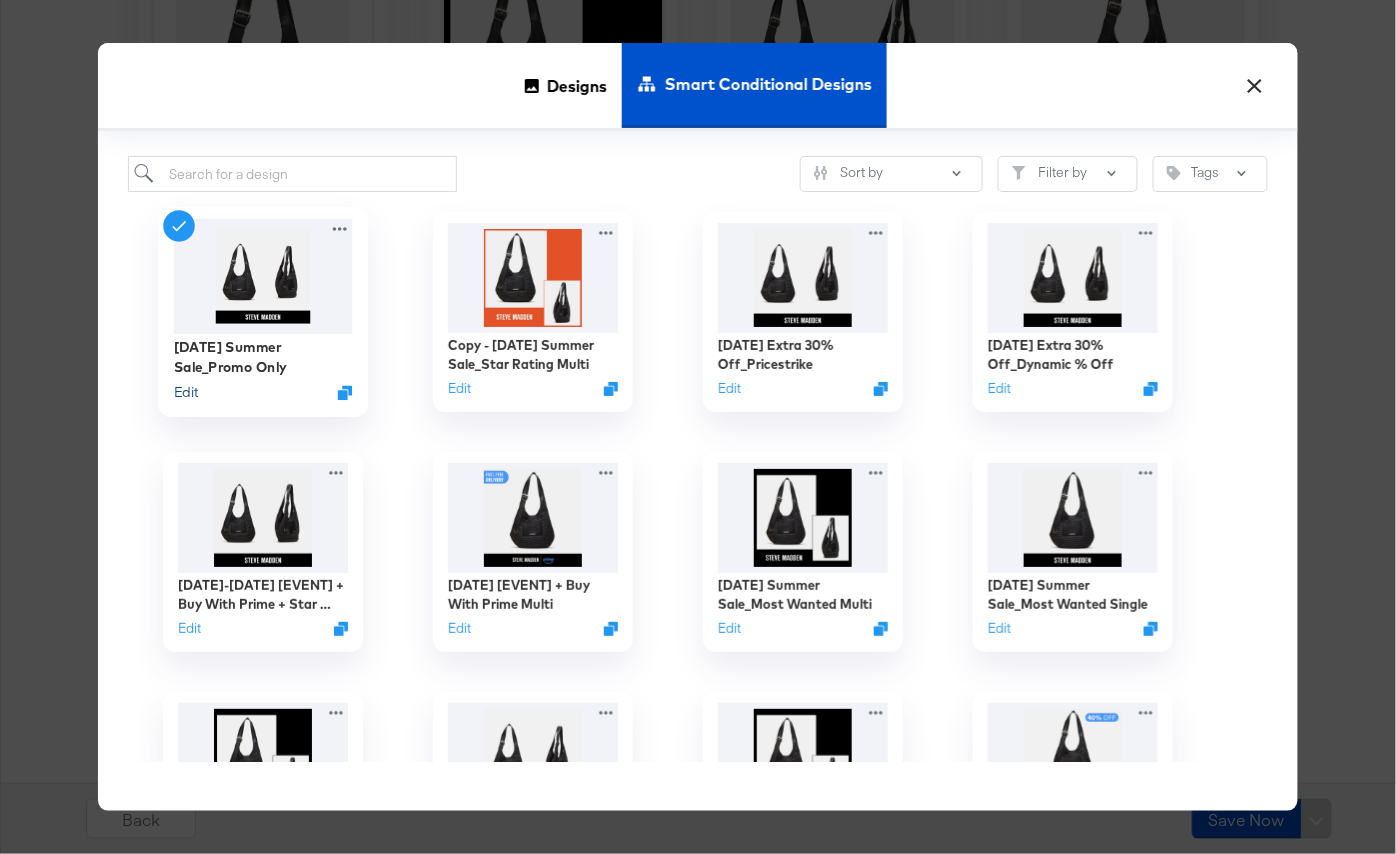 click on "Edit" at bounding box center [186, 392] 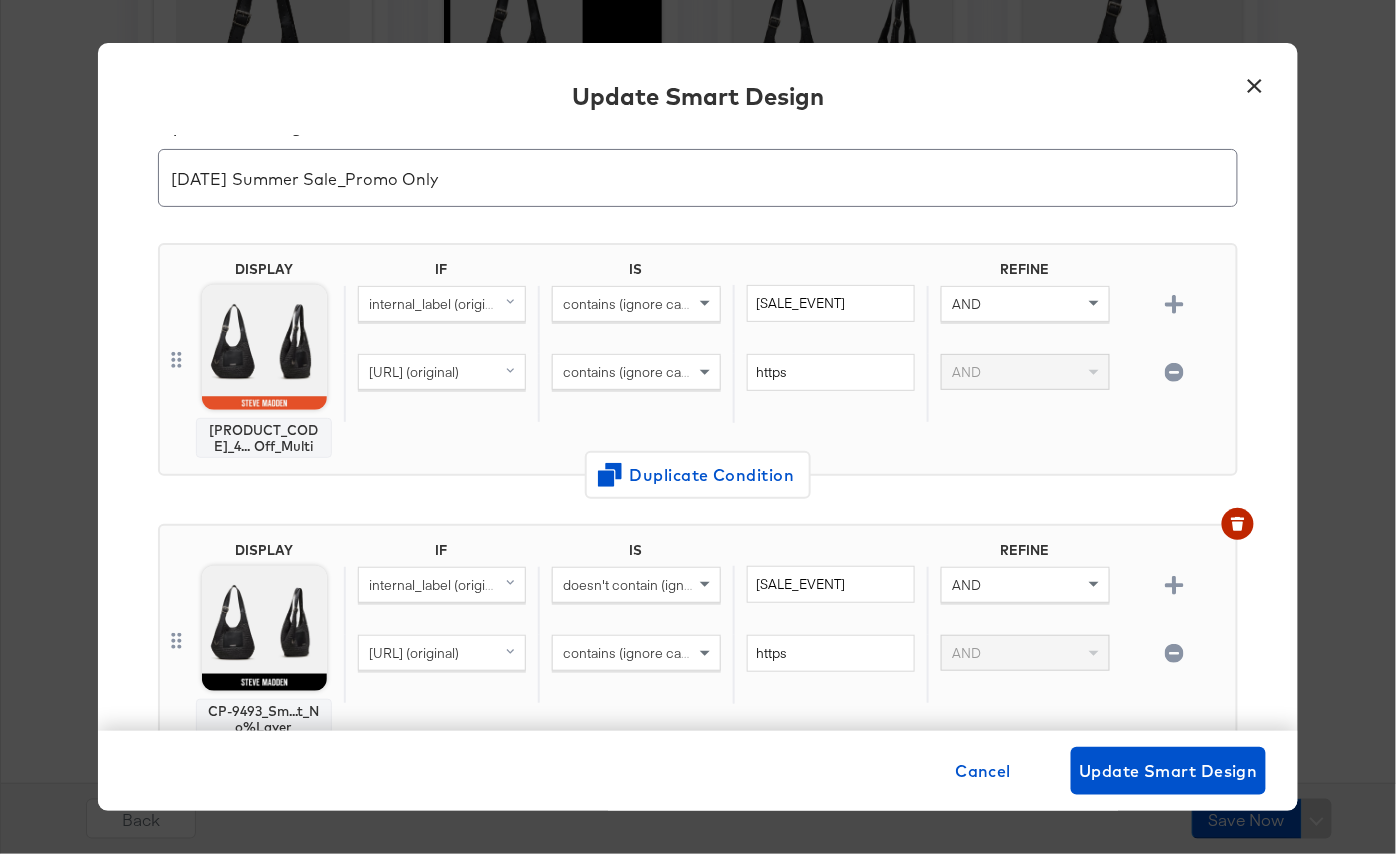 scroll, scrollTop: 58, scrollLeft: 0, axis: vertical 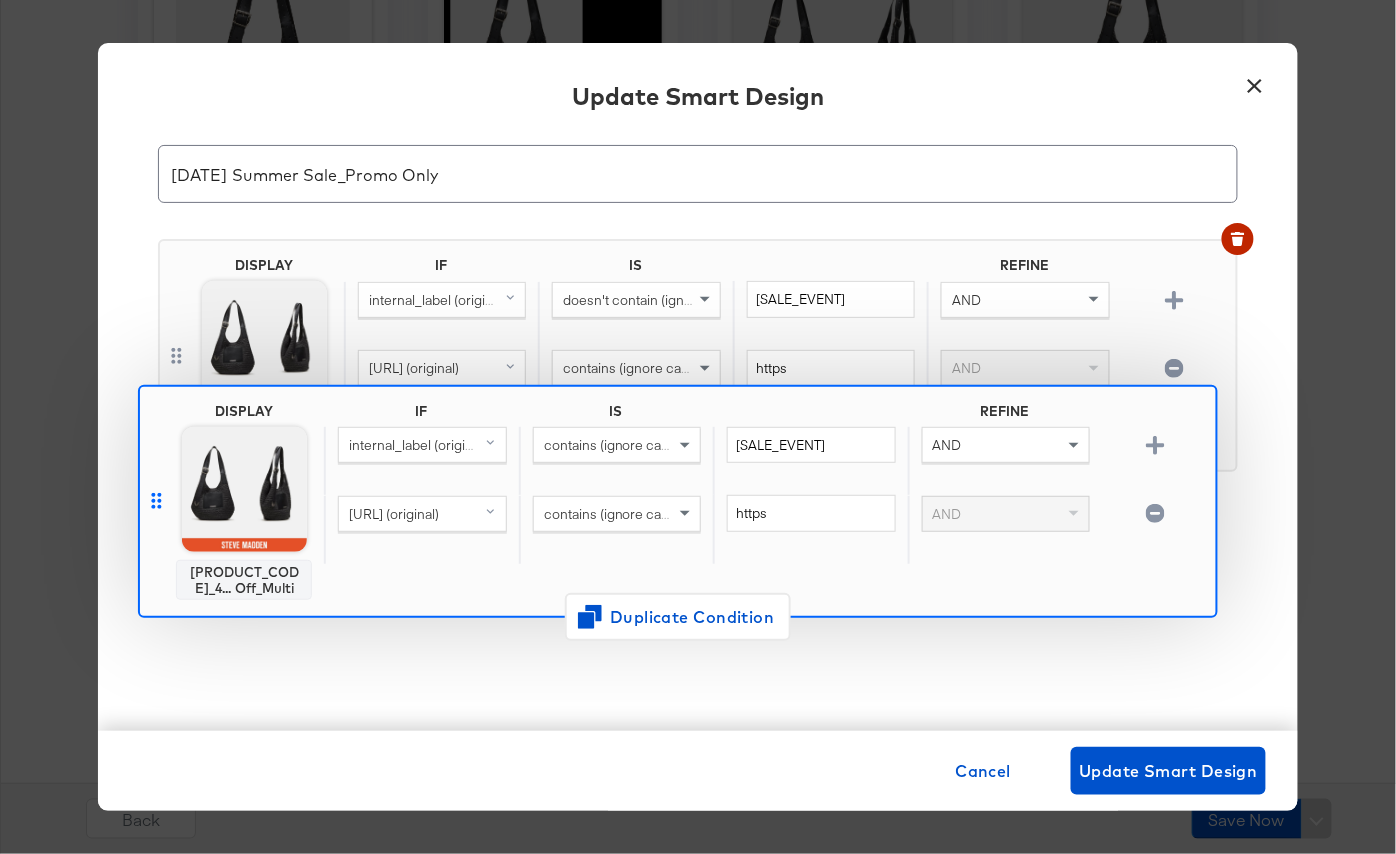drag, startPoint x: 178, startPoint y: 353, endPoint x: 158, endPoint y: 519, distance: 167.20049 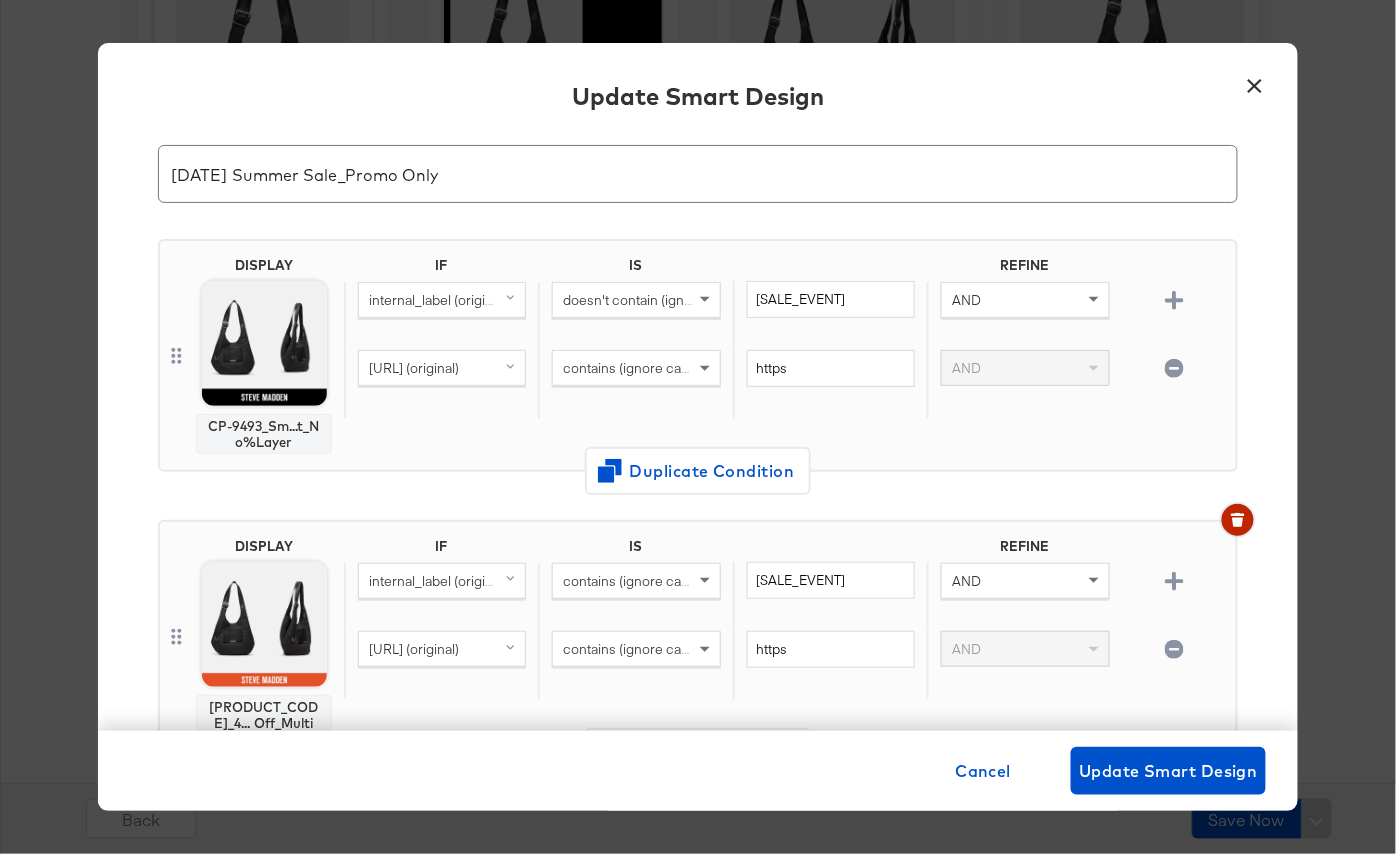 click at bounding box center (1238, 520) 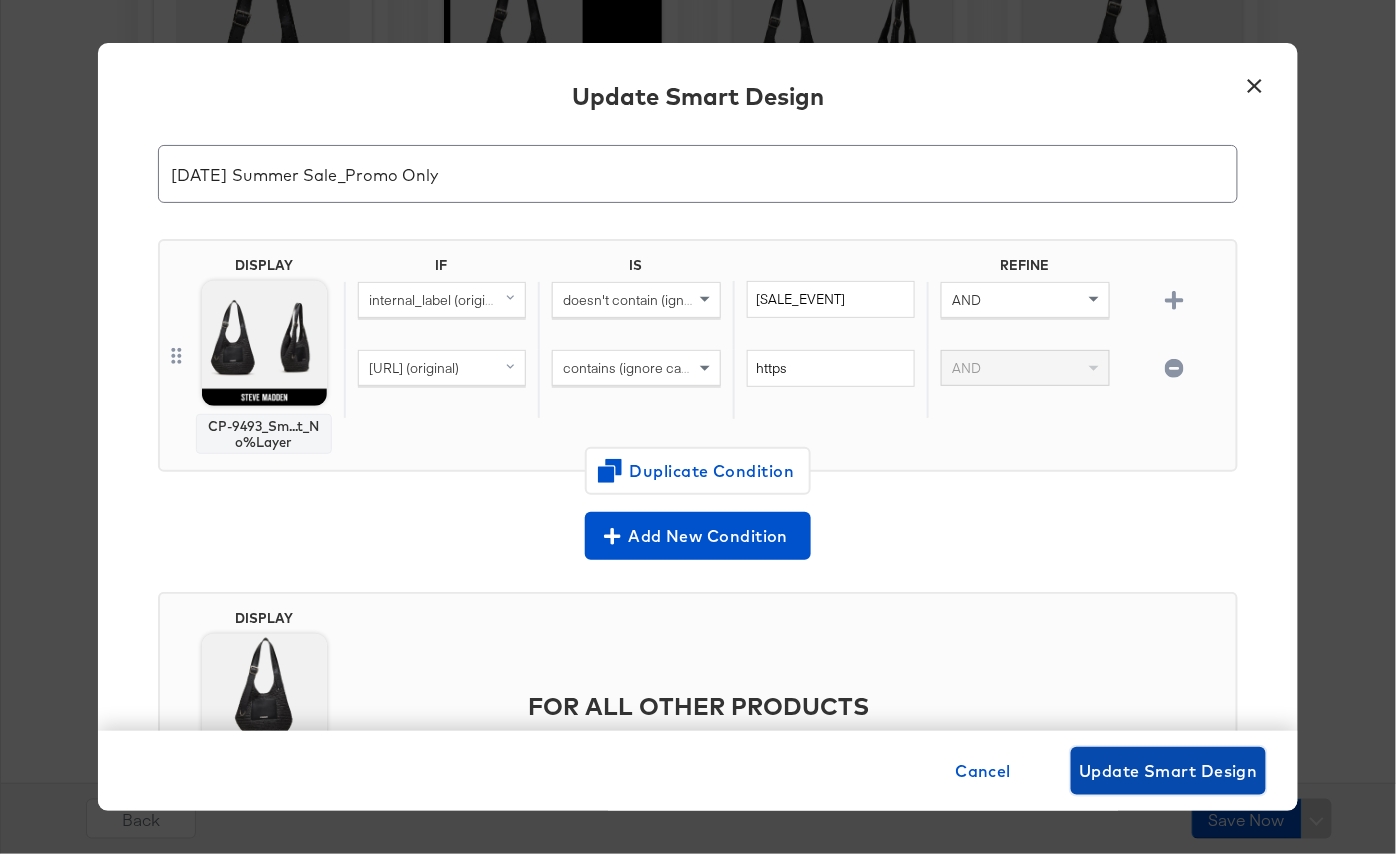 click on "Update Smart Design" at bounding box center [1168, 771] 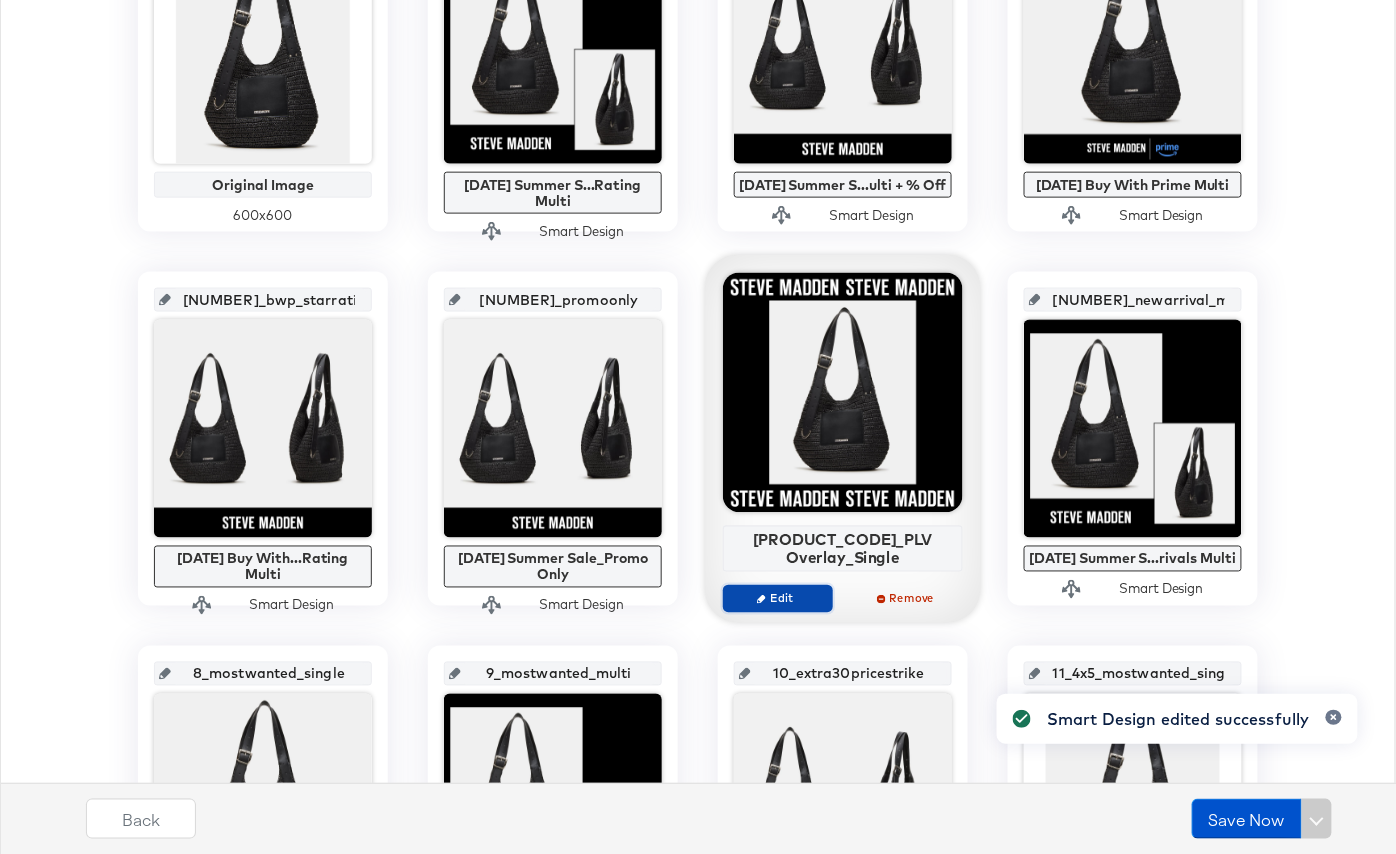 click on "Edit" at bounding box center (778, 598) 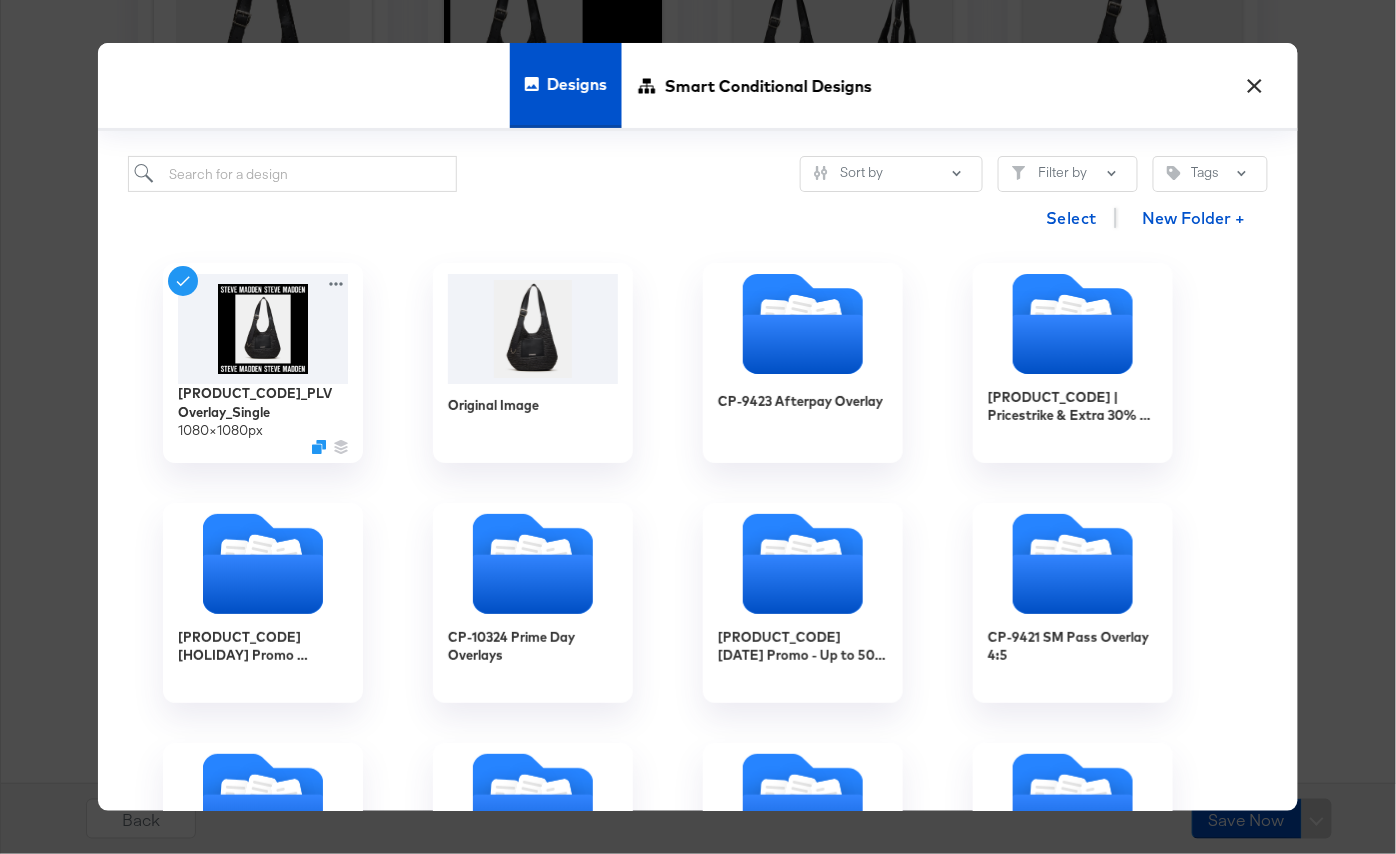 click on "×" at bounding box center [1255, 81] 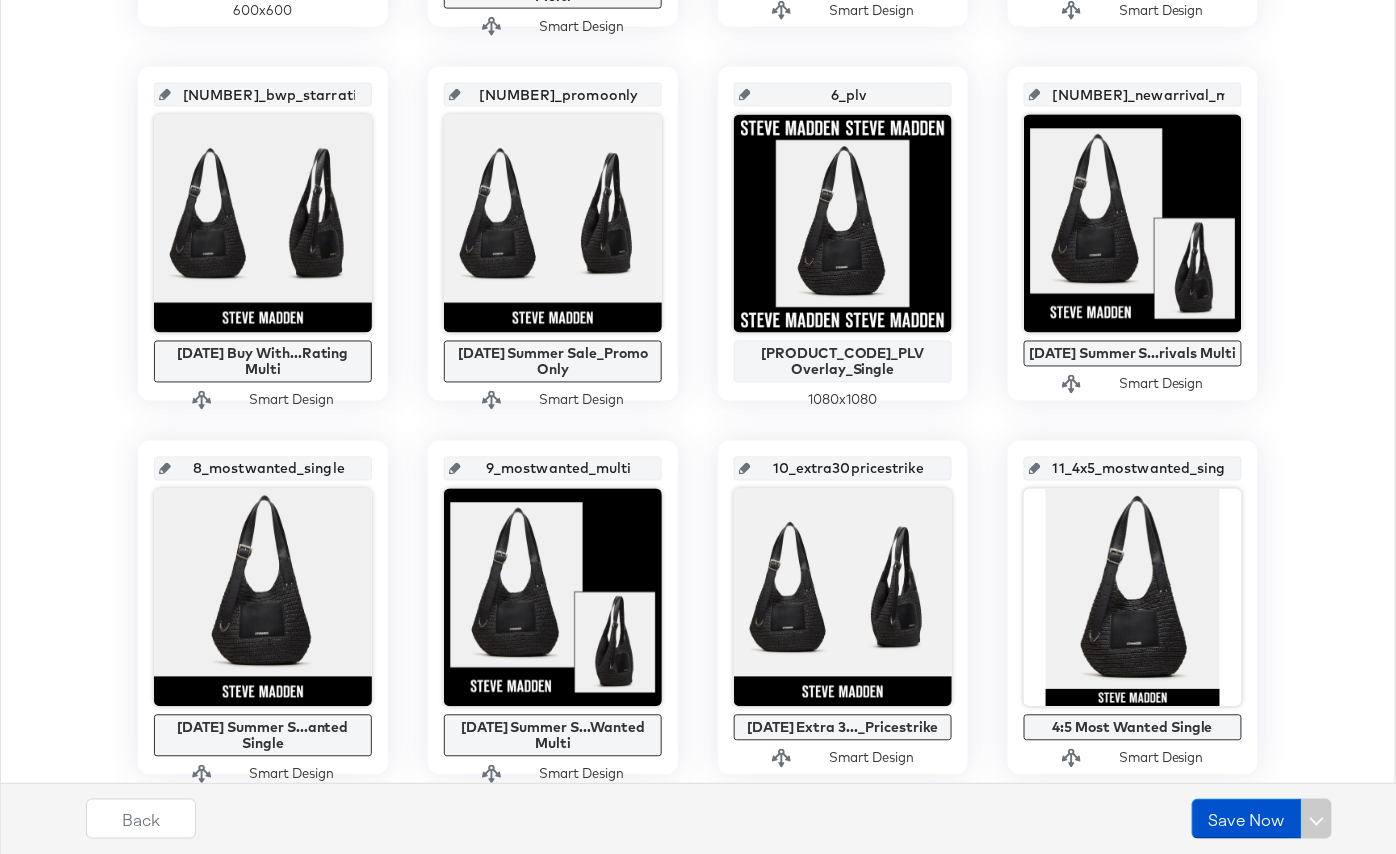 scroll, scrollTop: 789, scrollLeft: 0, axis: vertical 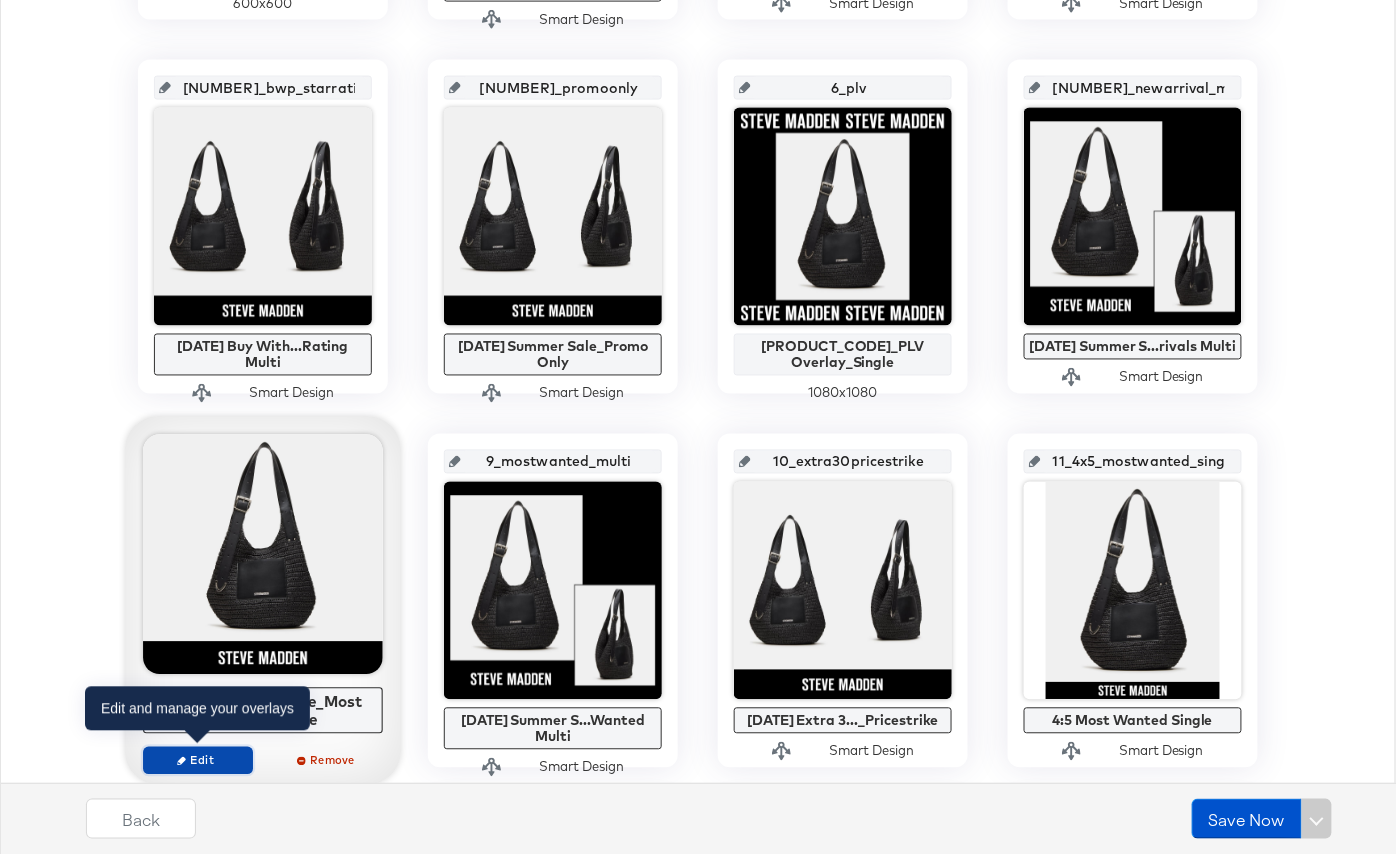 click on "Edit" at bounding box center [198, 761] 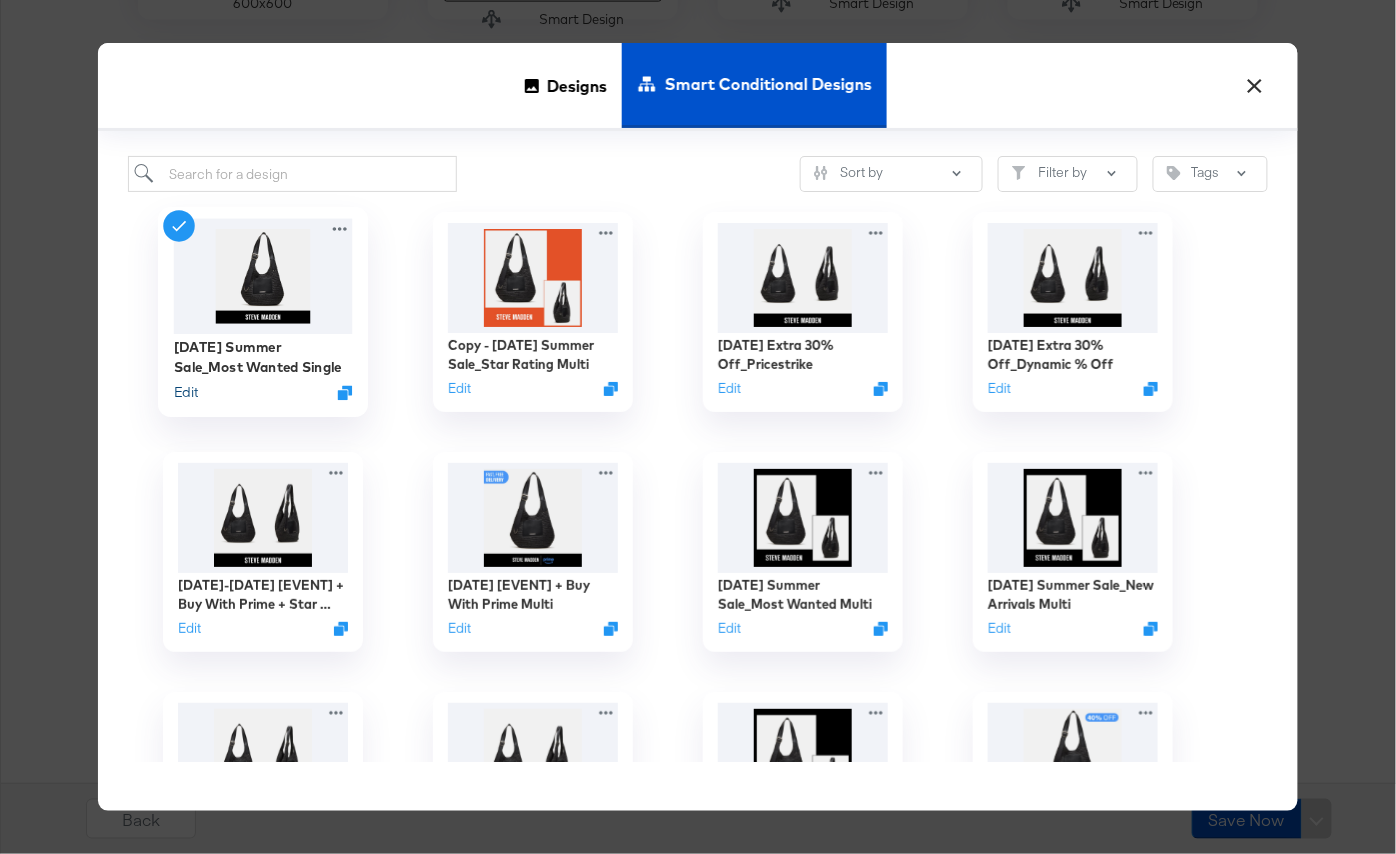 click on "Edit" at bounding box center [186, 392] 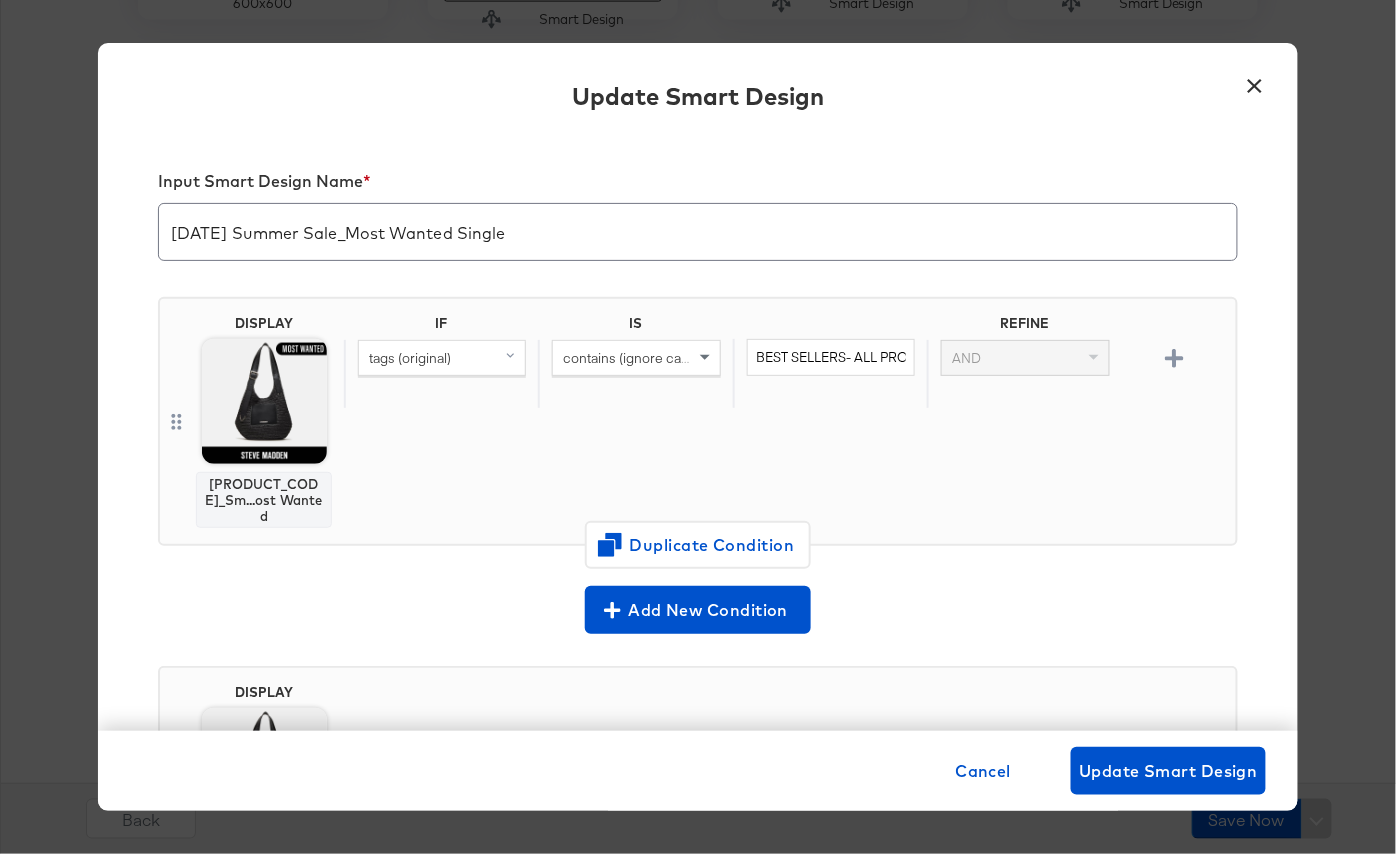 scroll, scrollTop: 200, scrollLeft: 0, axis: vertical 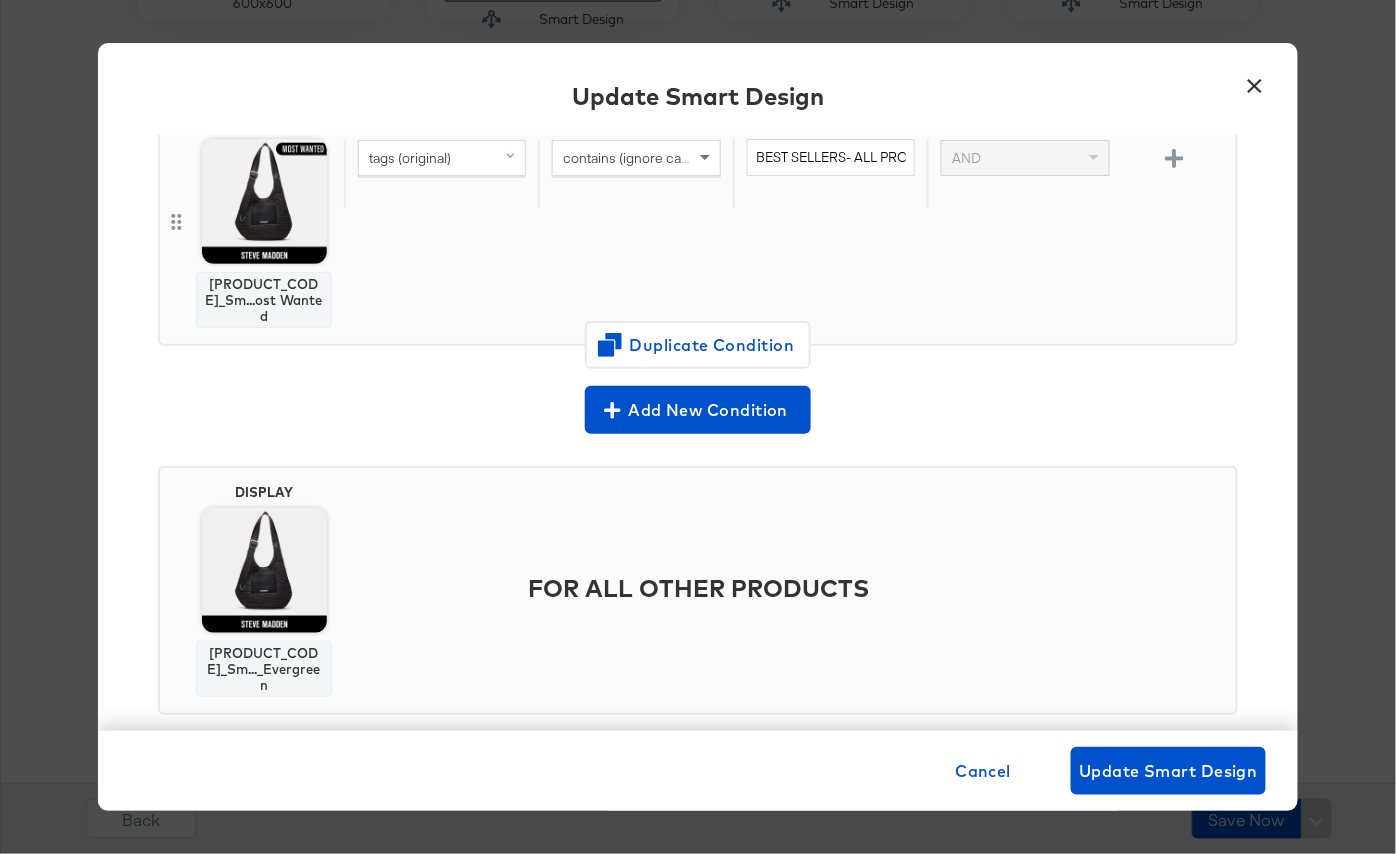 click on "×" at bounding box center [1255, 81] 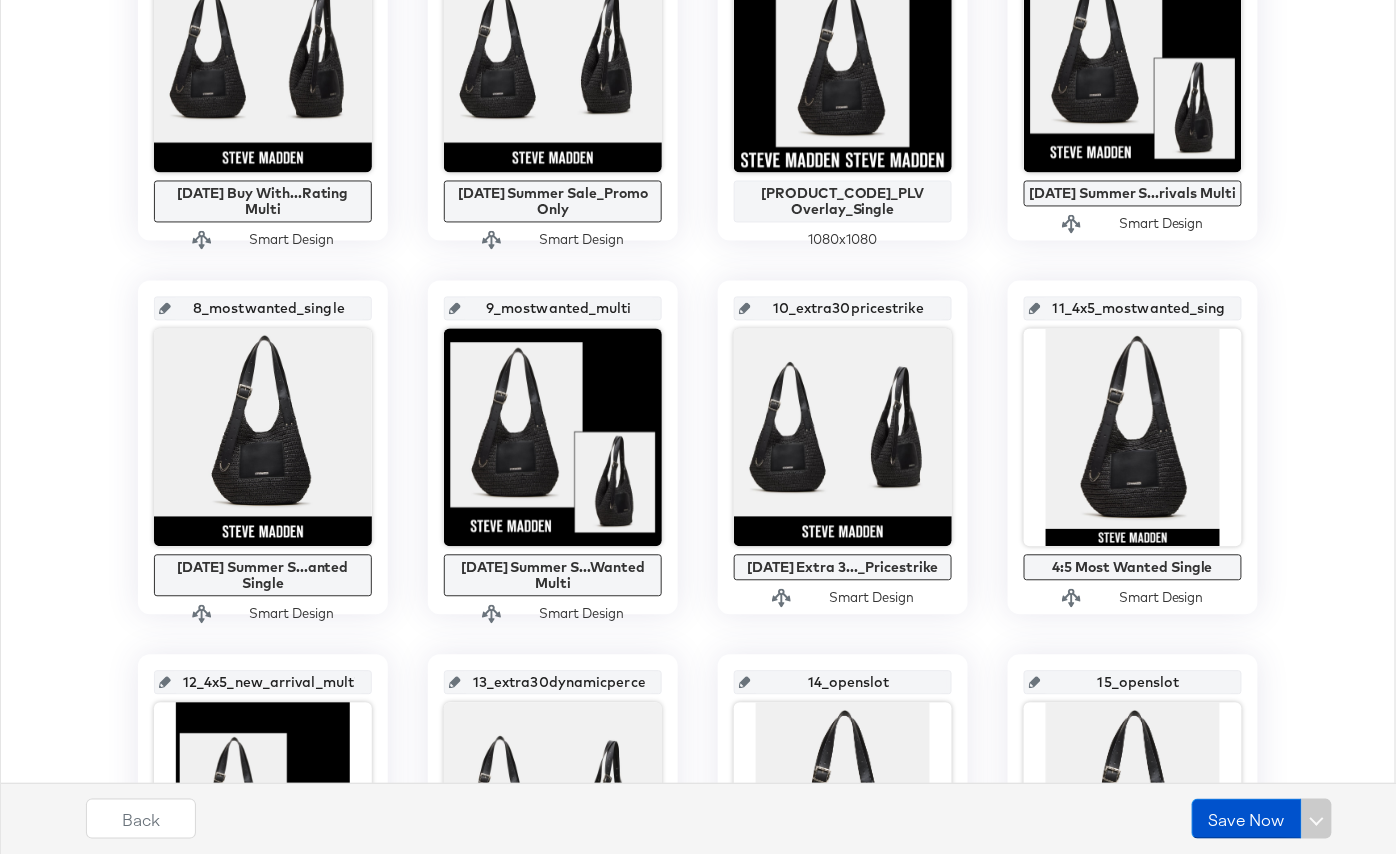 scroll, scrollTop: 979, scrollLeft: 0, axis: vertical 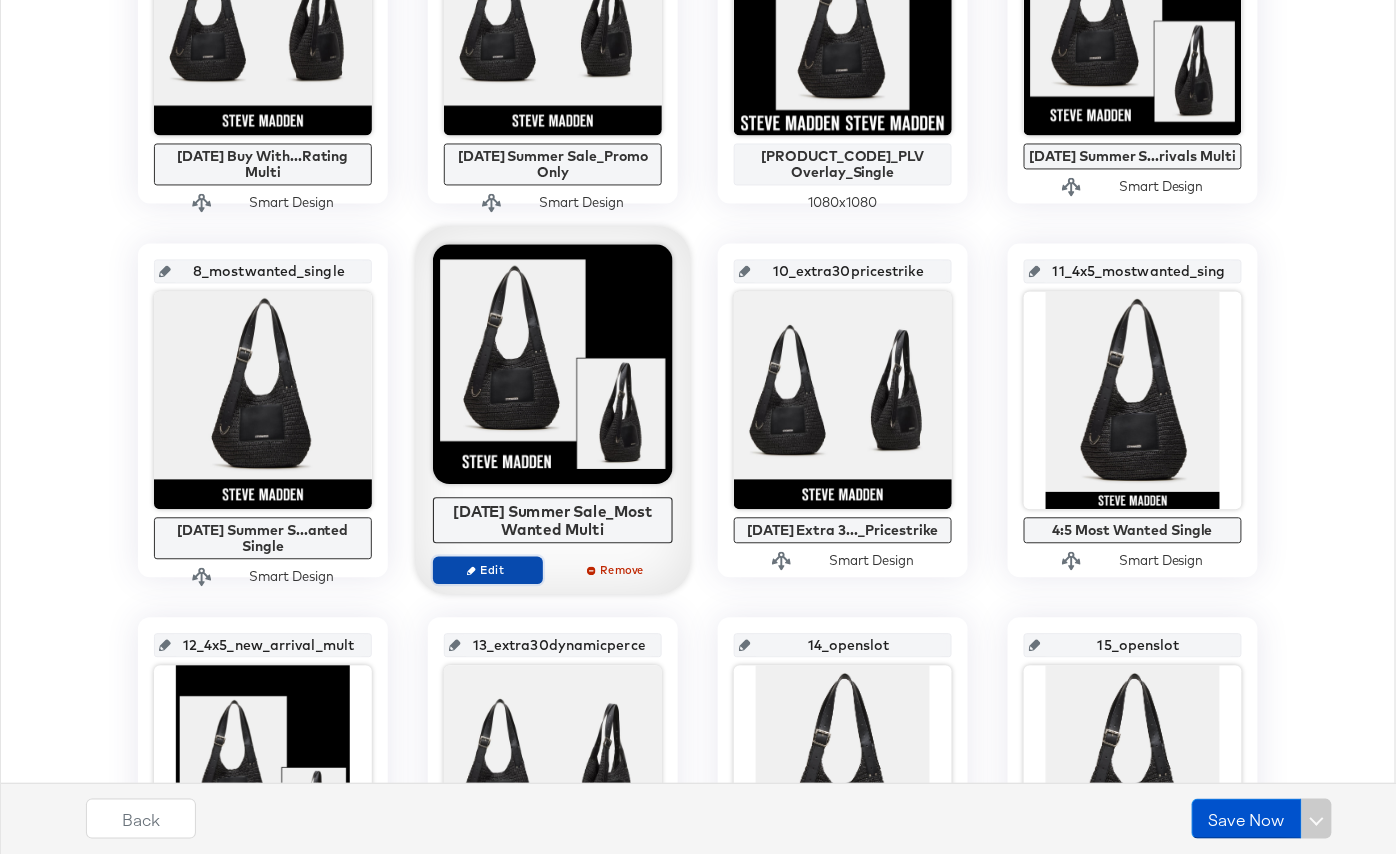 click on "Edit" at bounding box center [488, 570] 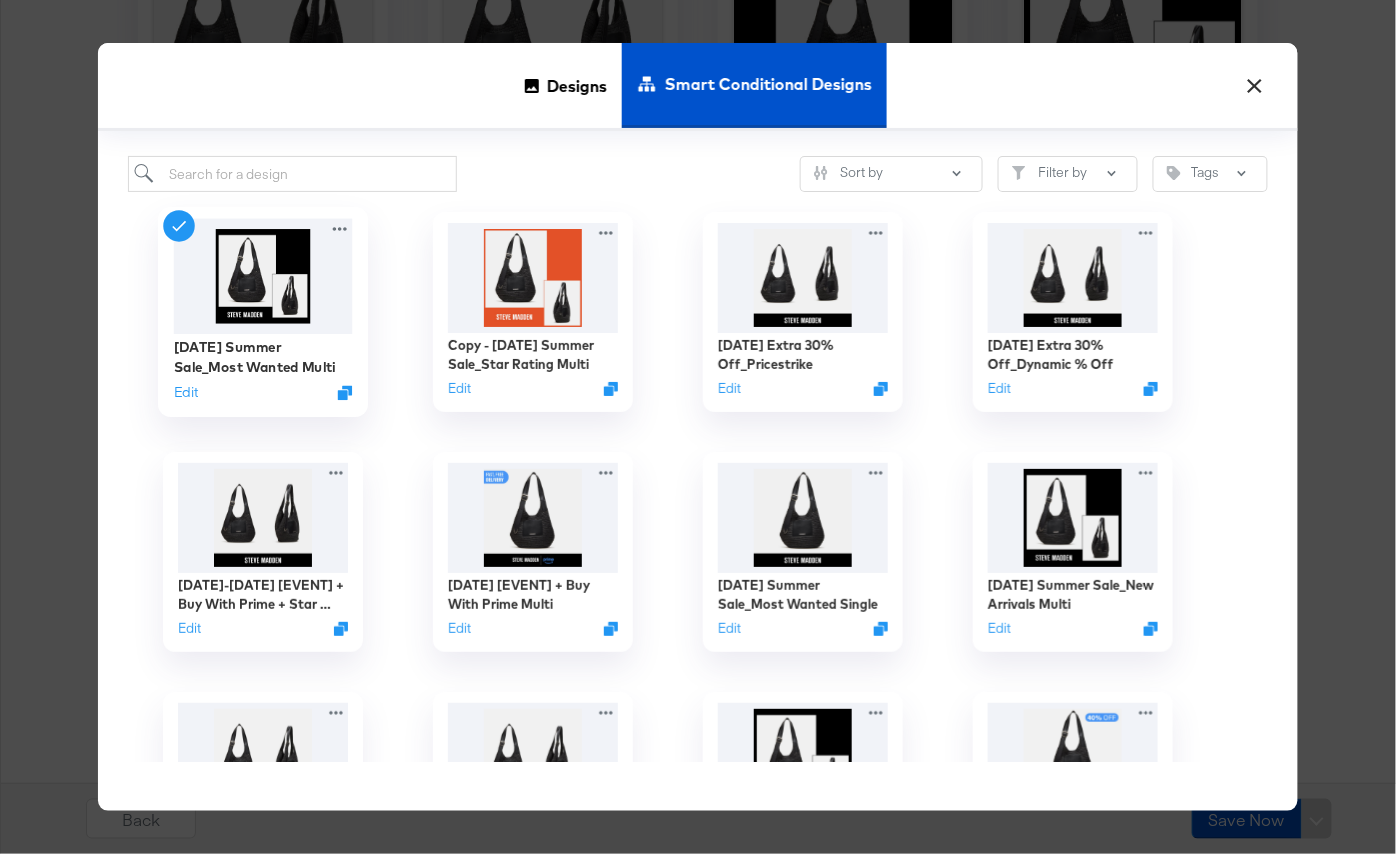 click on "Edit" at bounding box center [263, 392] 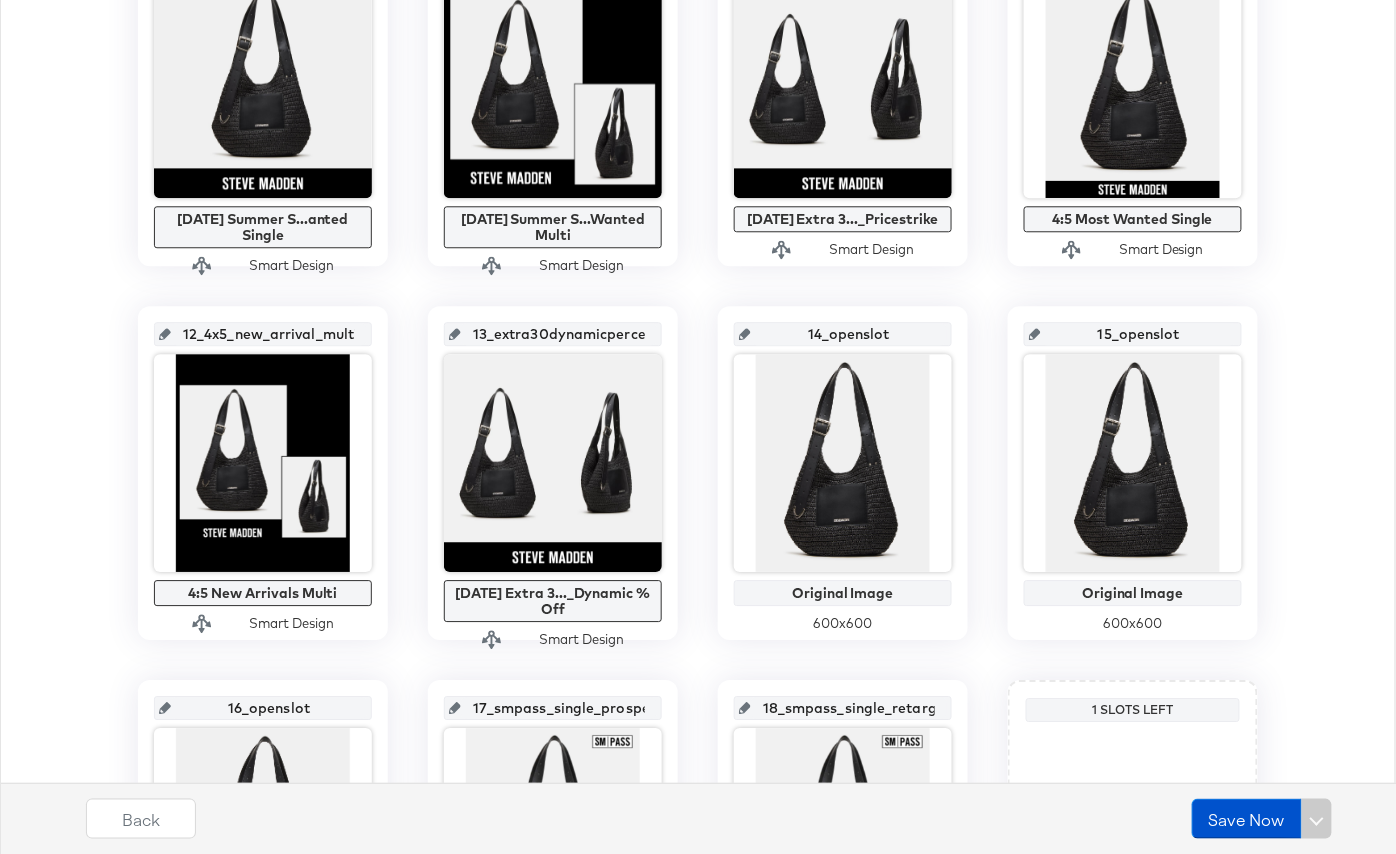 scroll, scrollTop: 1299, scrollLeft: 0, axis: vertical 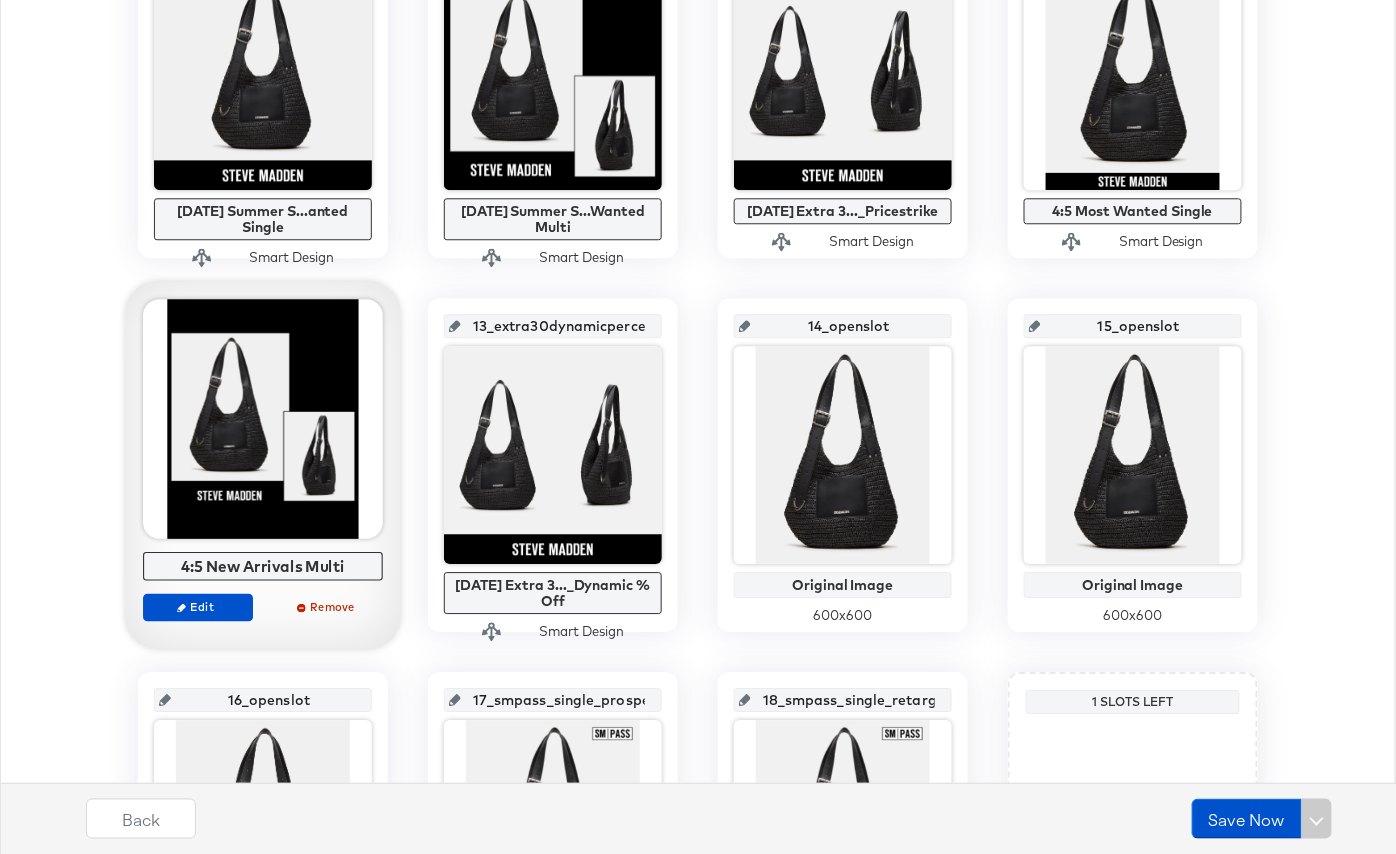 click on "Edit Remove" at bounding box center [263, 615] 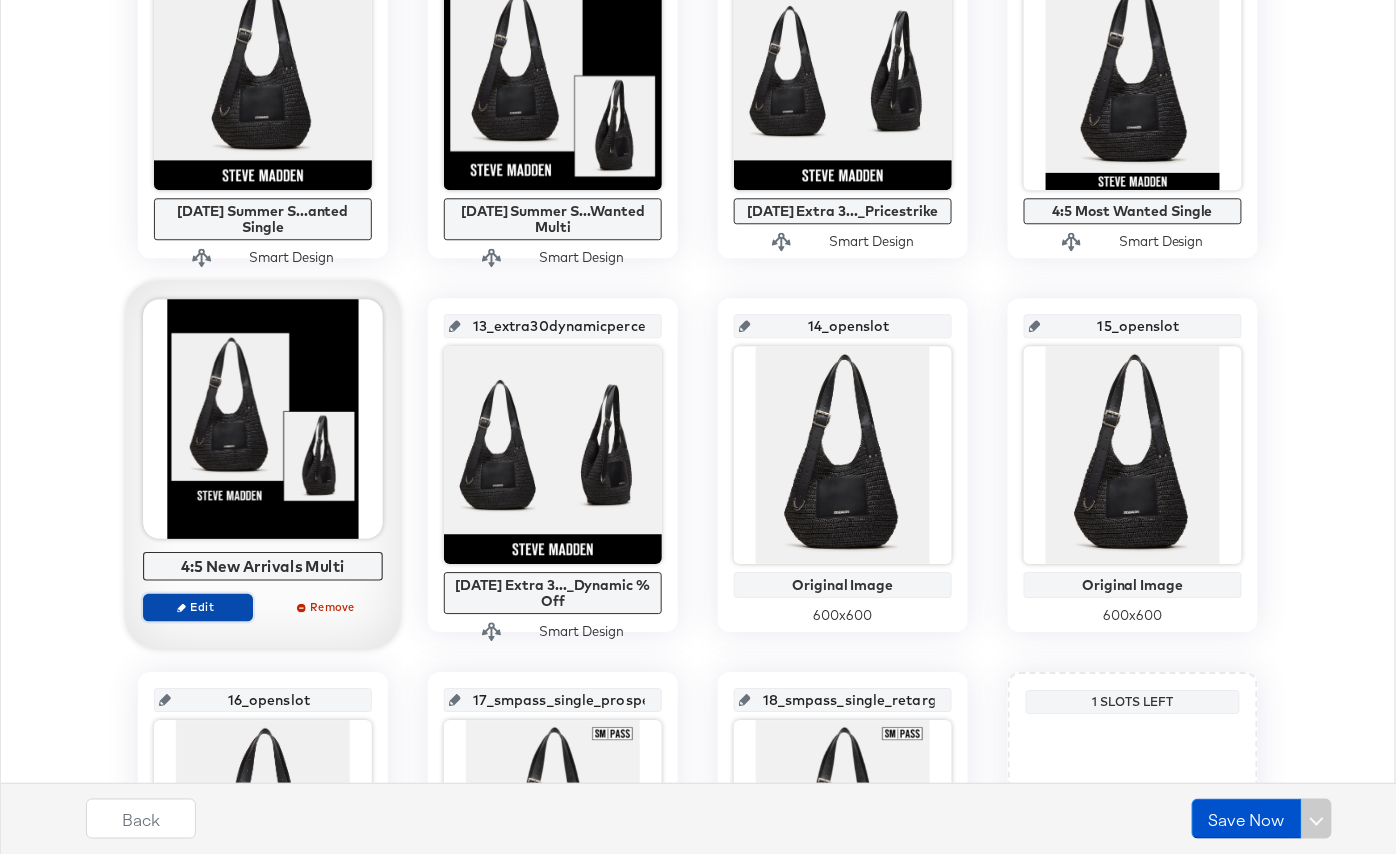 click on "Edit" at bounding box center (198, 606) 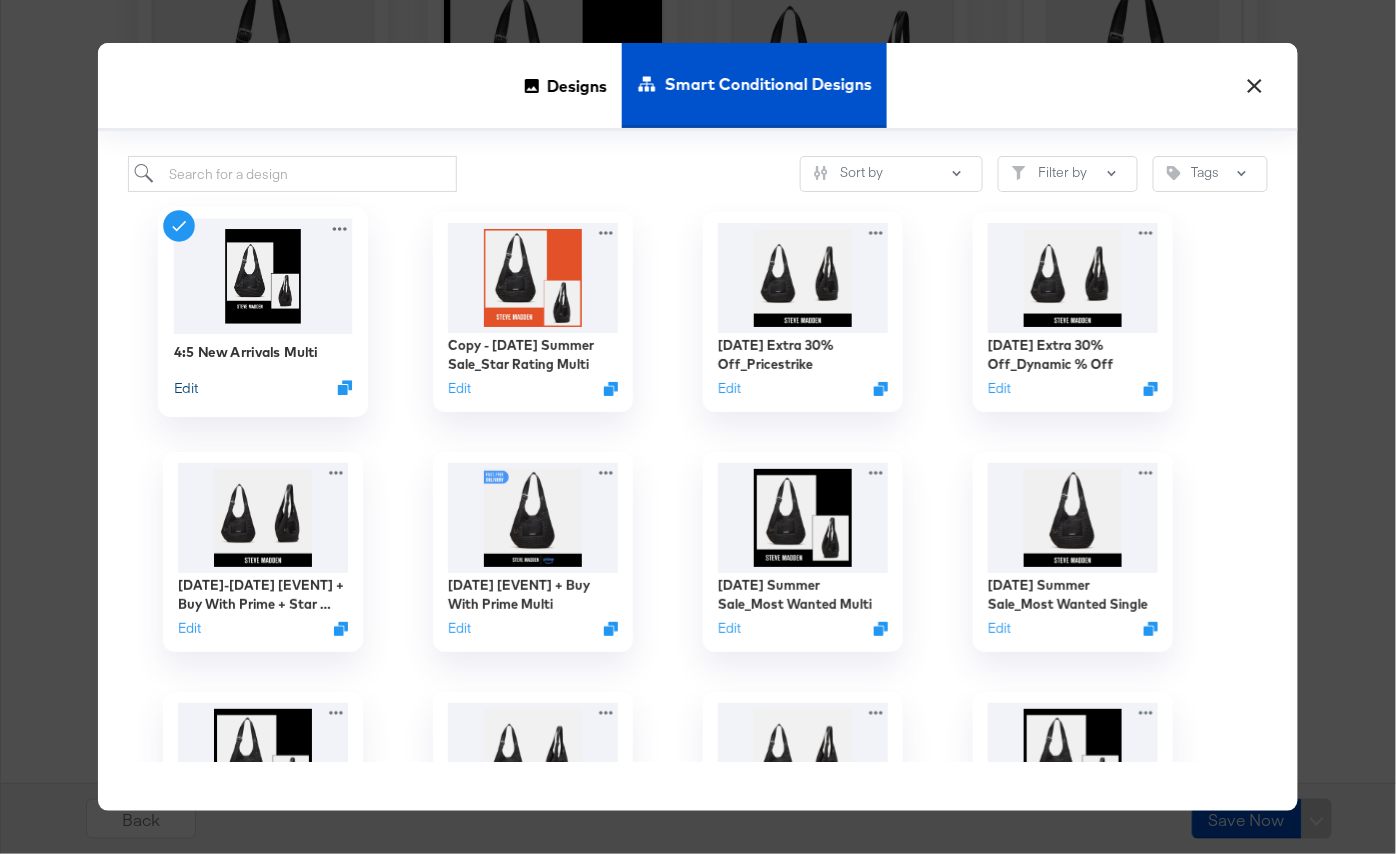 click on "Edit" at bounding box center [186, 387] 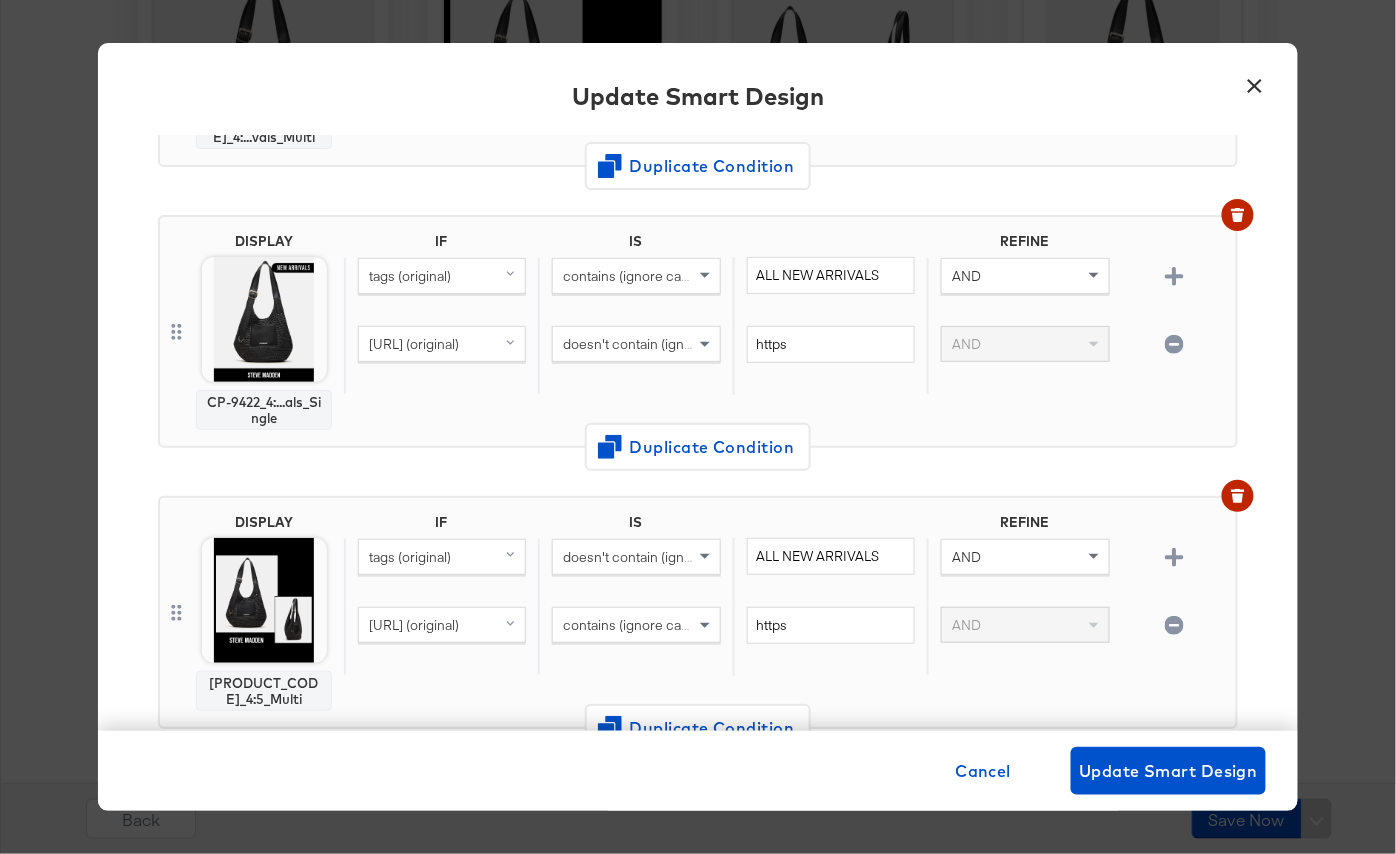 scroll, scrollTop: 657, scrollLeft: 0, axis: vertical 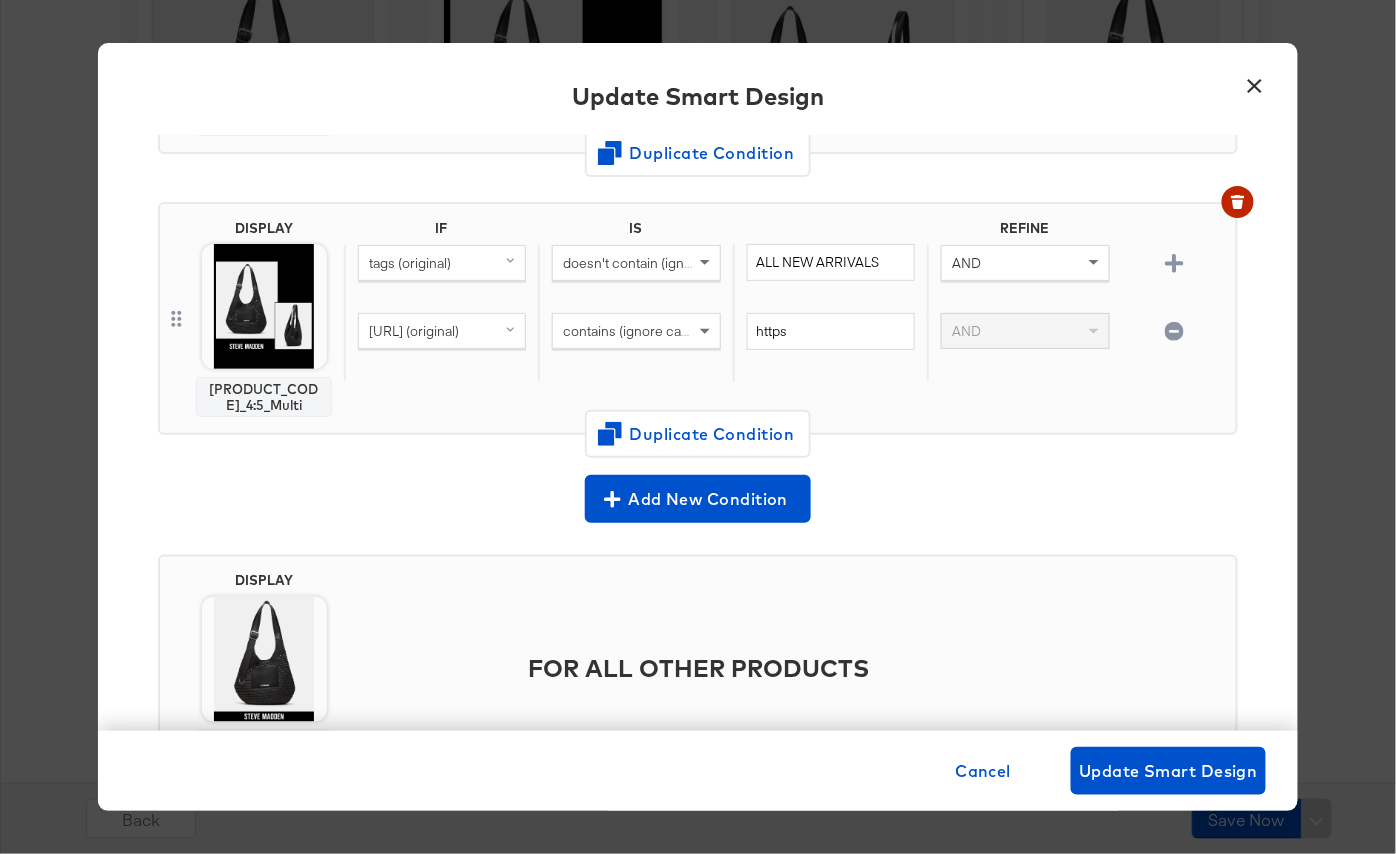 click on "×" at bounding box center [1255, 81] 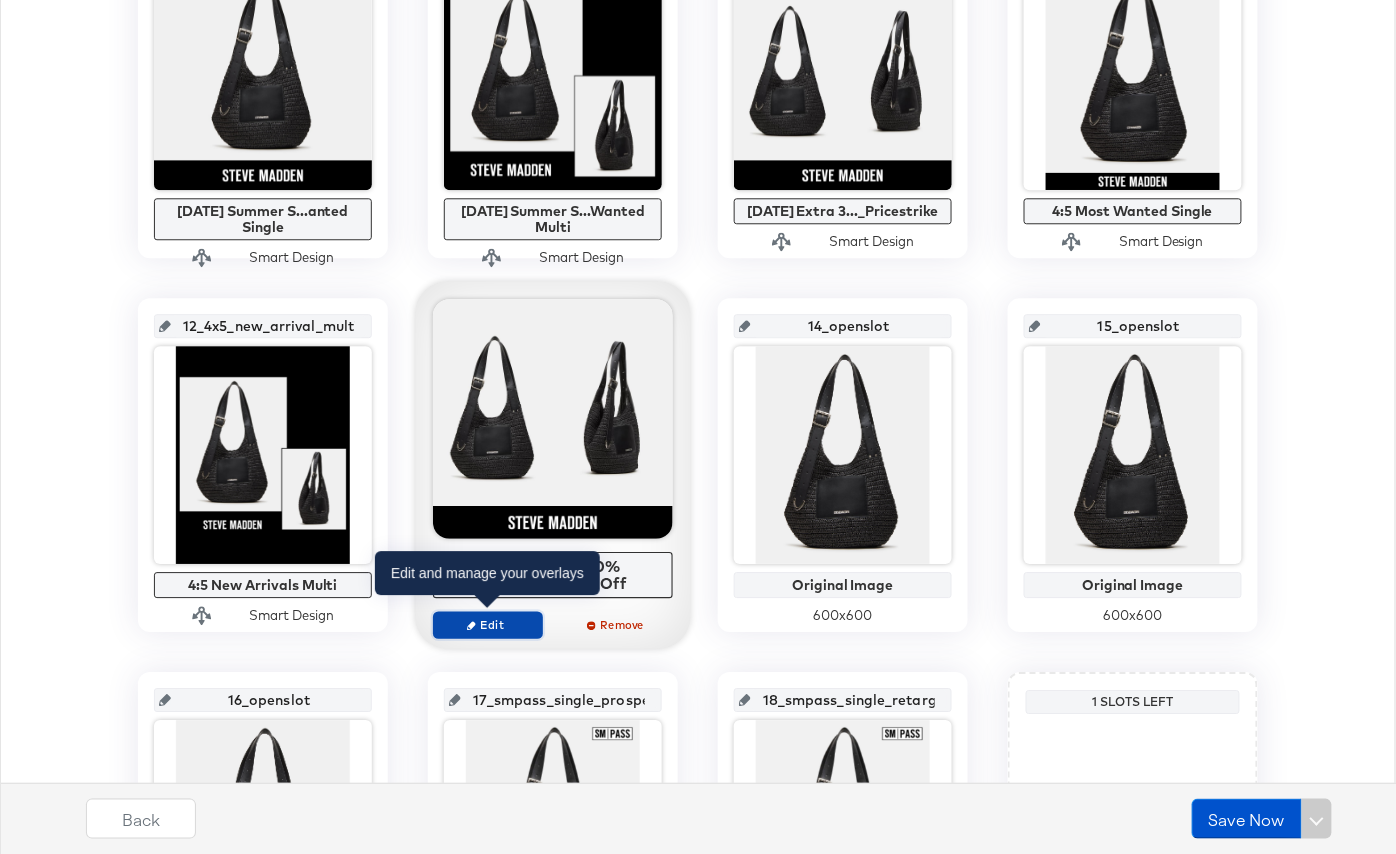 click on "Edit" at bounding box center (488, 624) 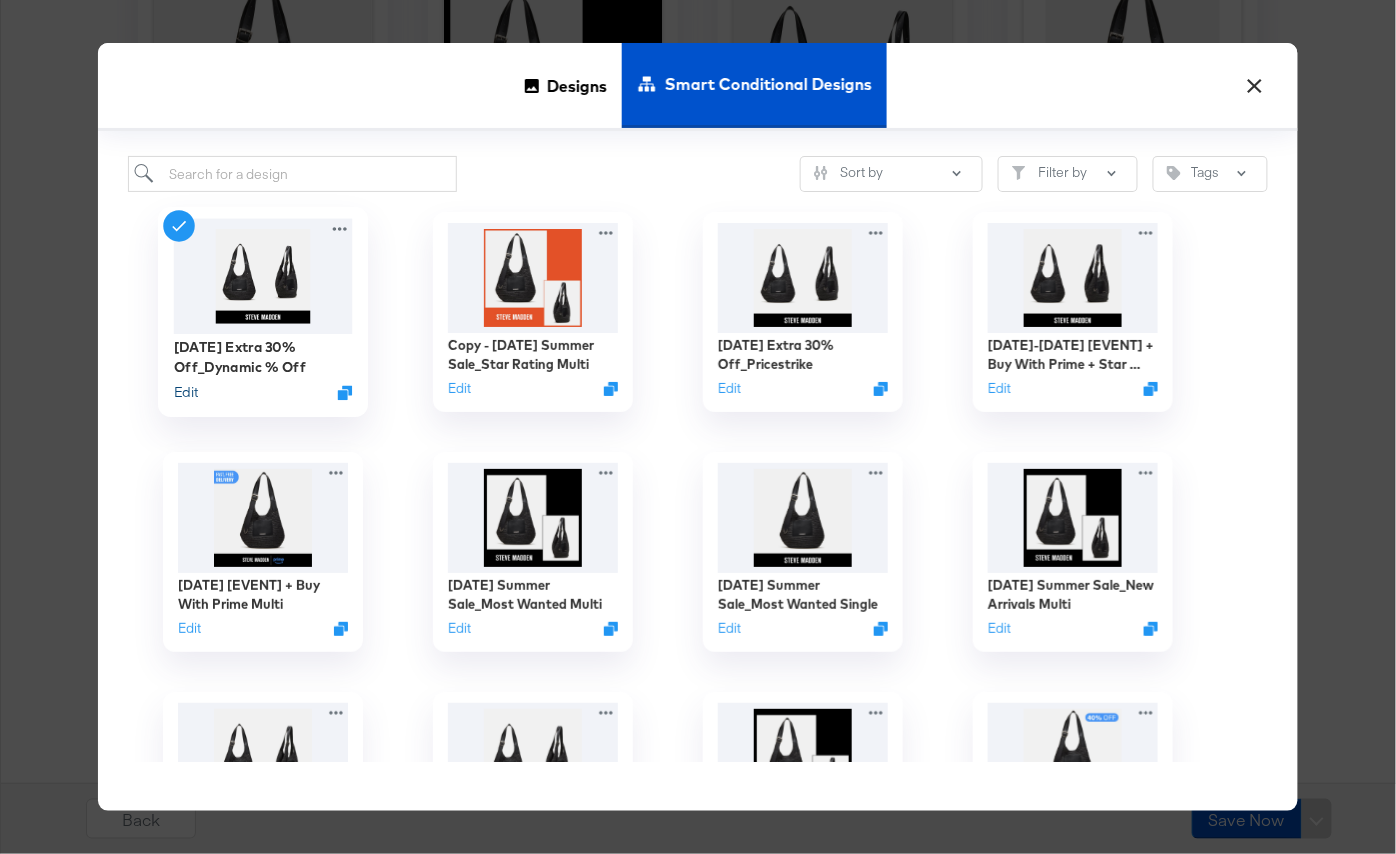 click on "Edit" at bounding box center [186, 392] 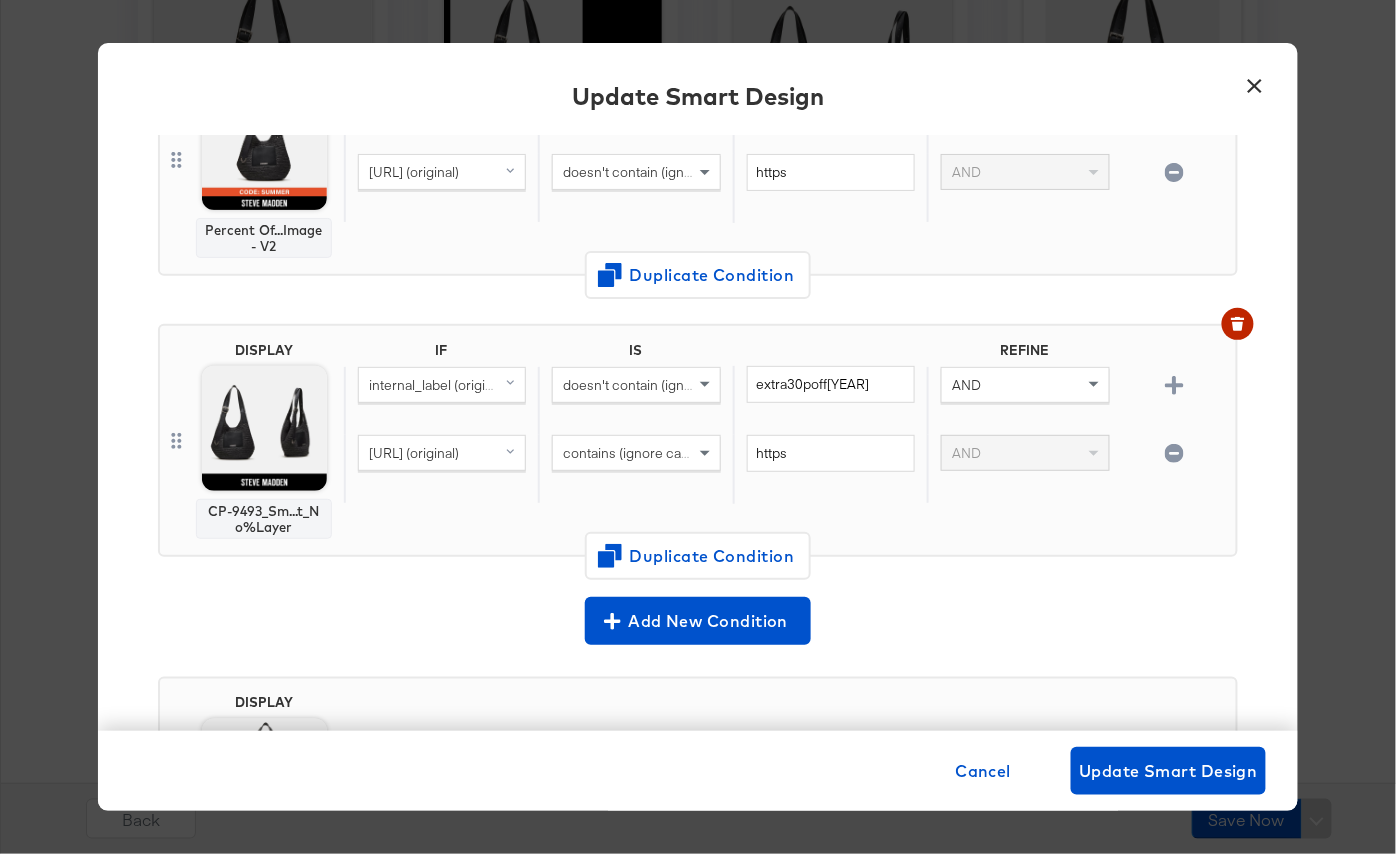 scroll, scrollTop: 758, scrollLeft: 0, axis: vertical 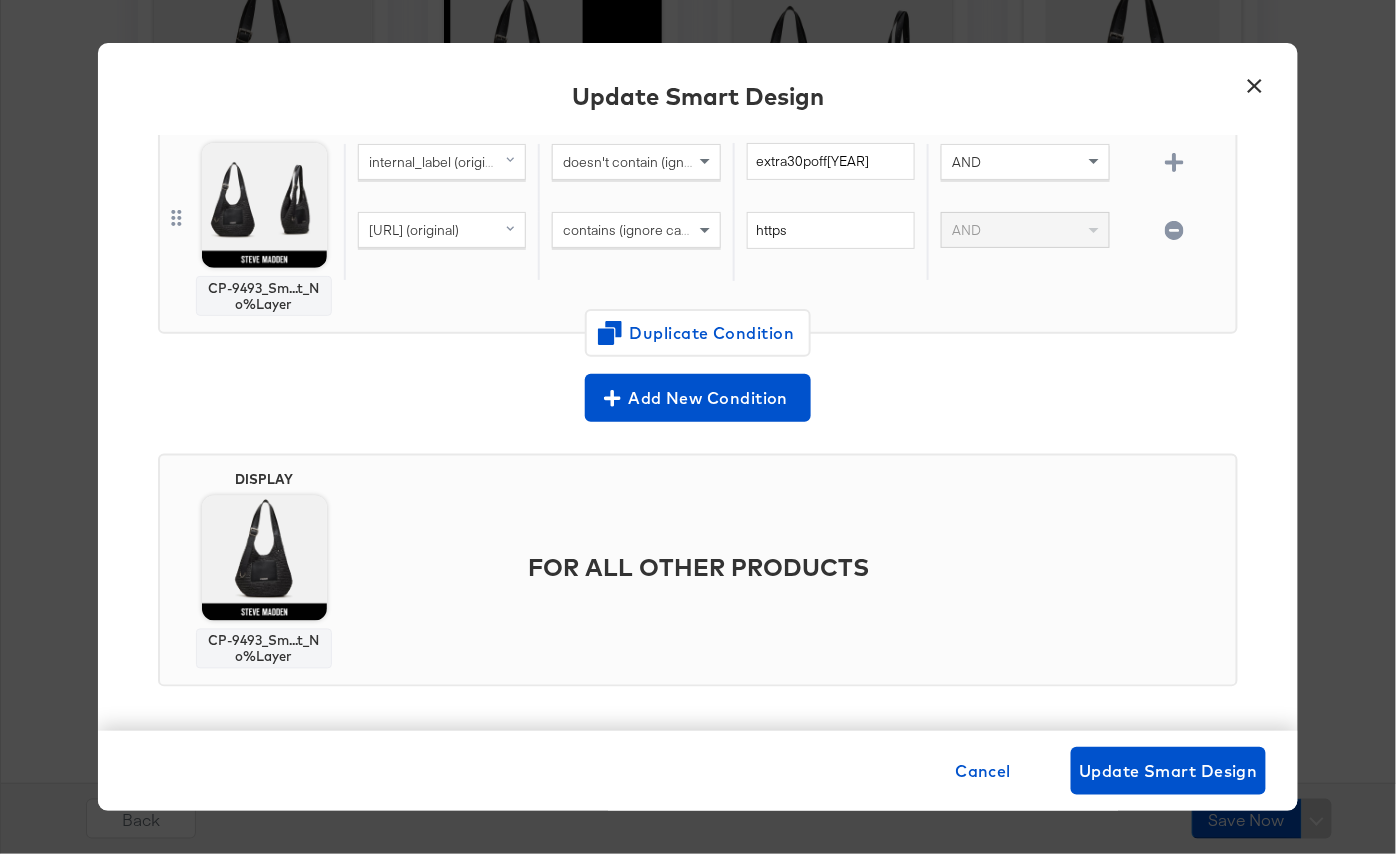 click on "×" at bounding box center (1255, 81) 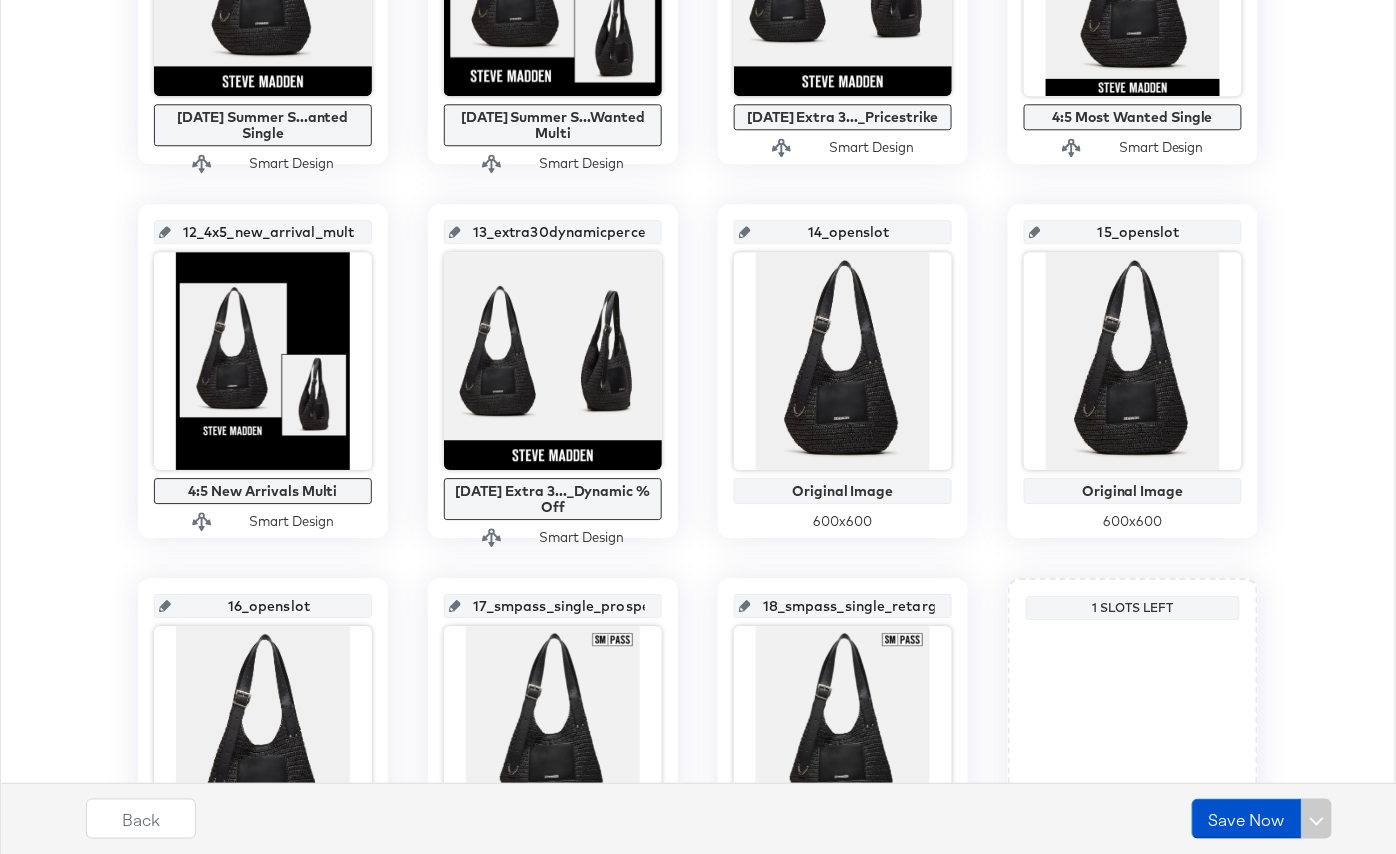 scroll, scrollTop: 1497, scrollLeft: 0, axis: vertical 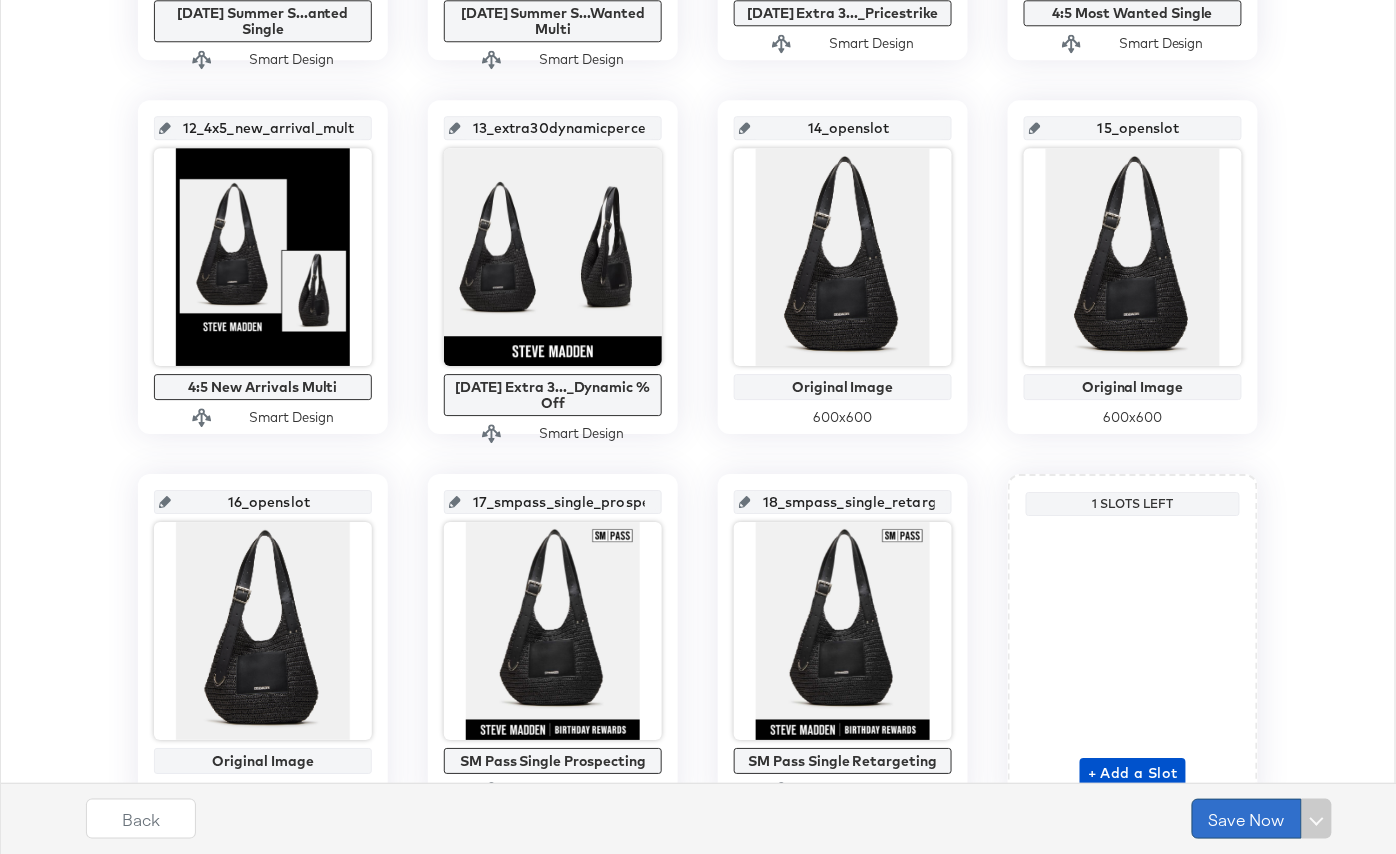 click on "Save Now" at bounding box center (1247, 819) 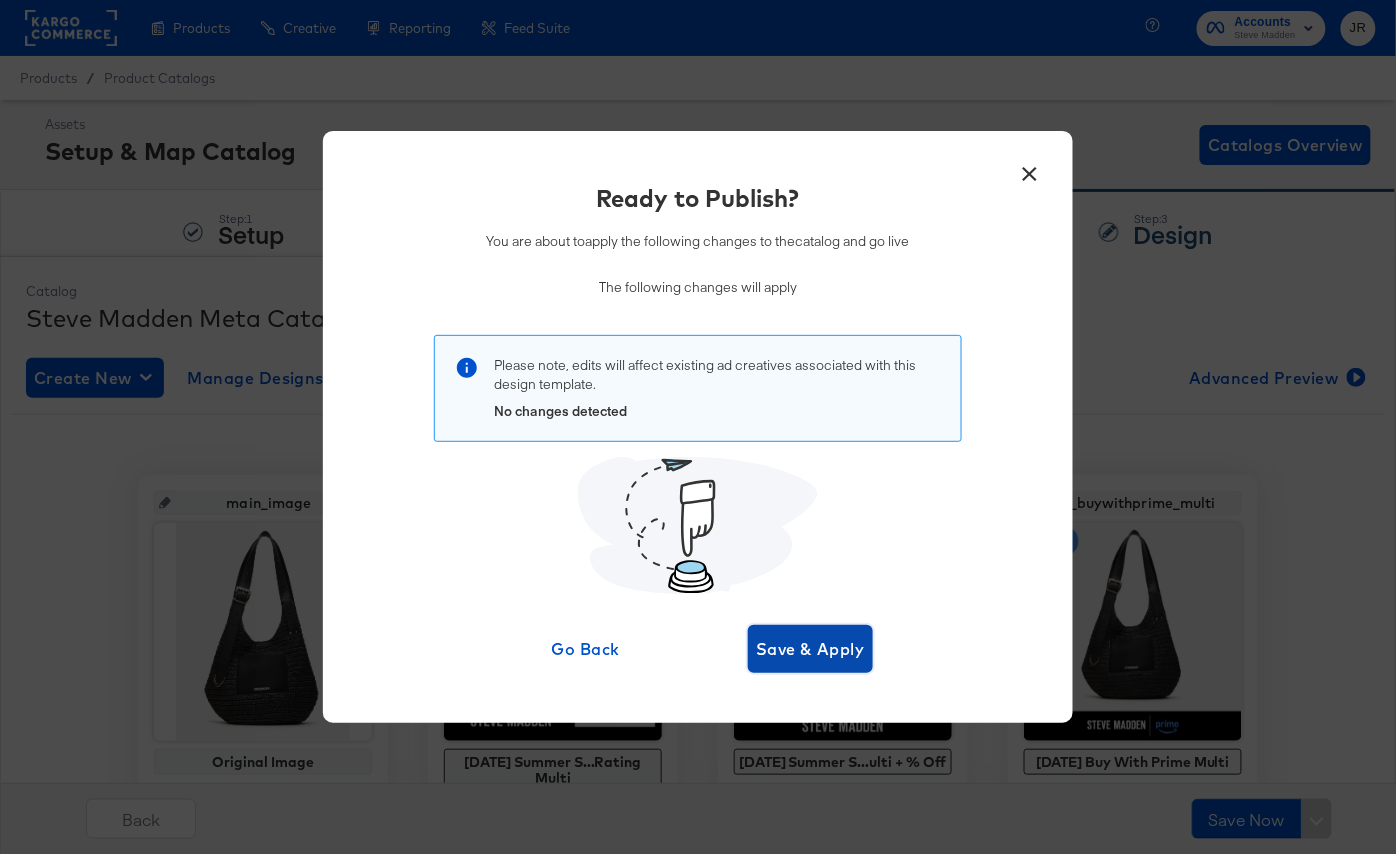 click on "Save & Apply" at bounding box center [810, 649] 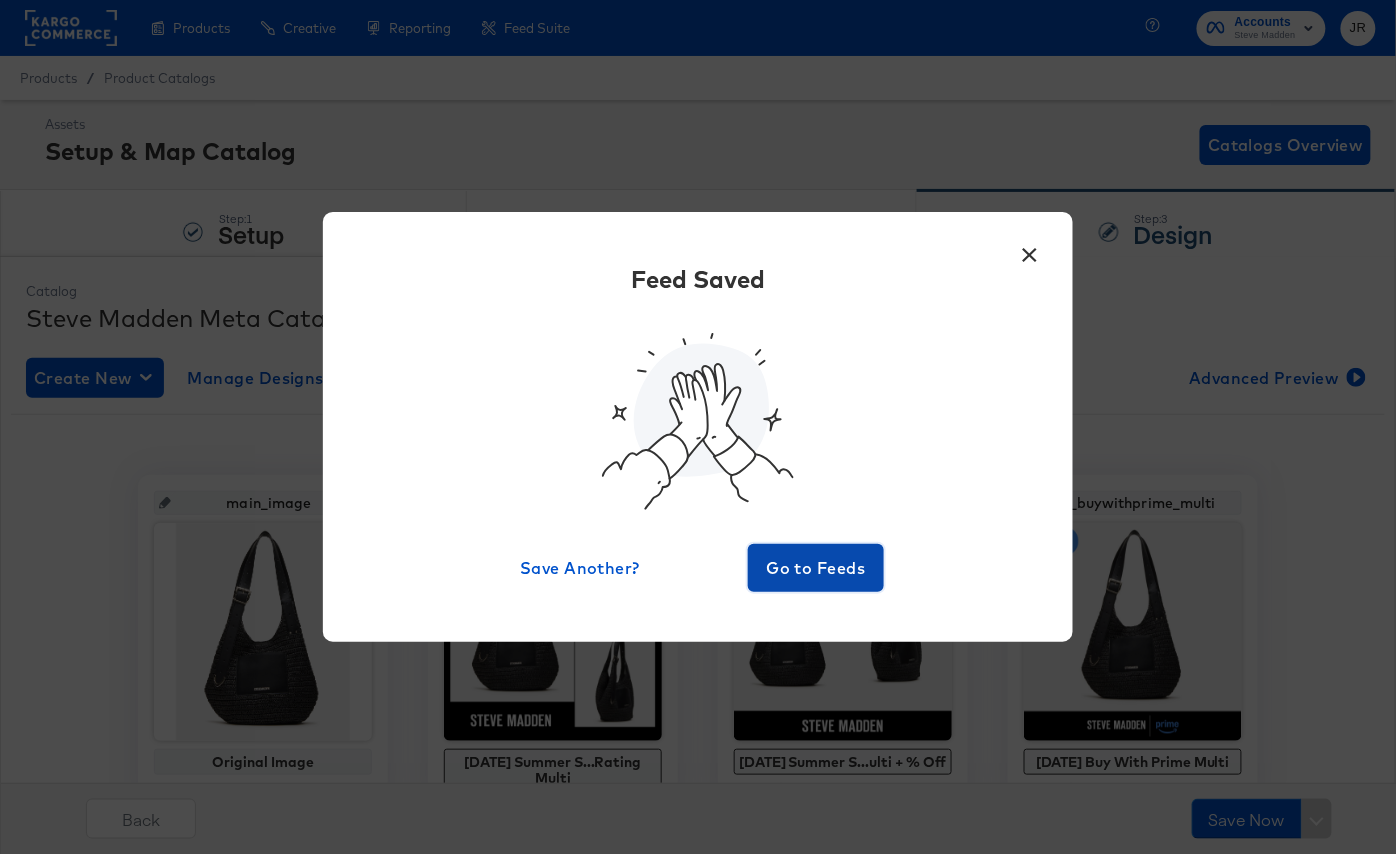 click on "Go to Feeds" at bounding box center (816, 568) 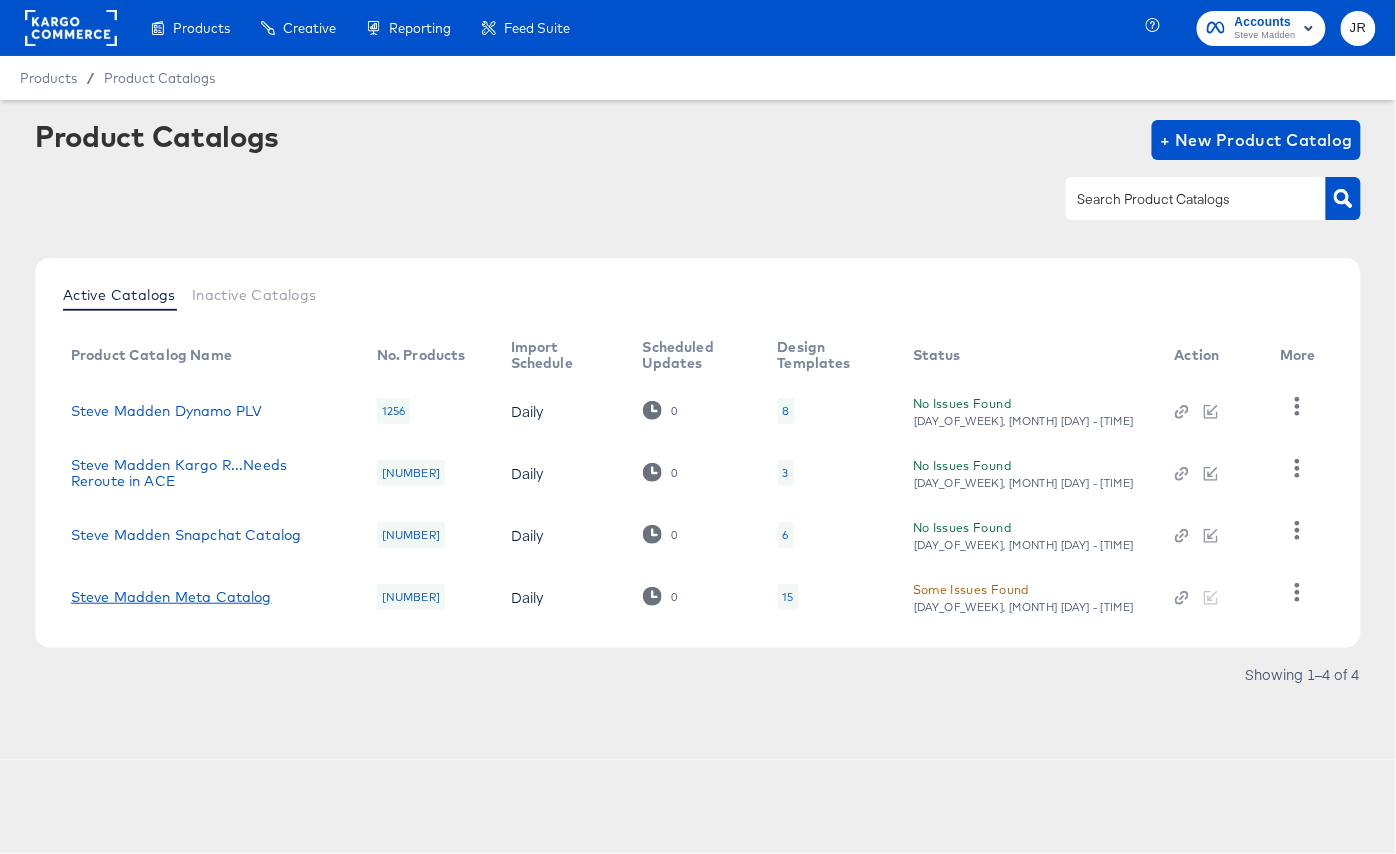 click on "Steve Madden Meta Catalog" at bounding box center [171, 597] 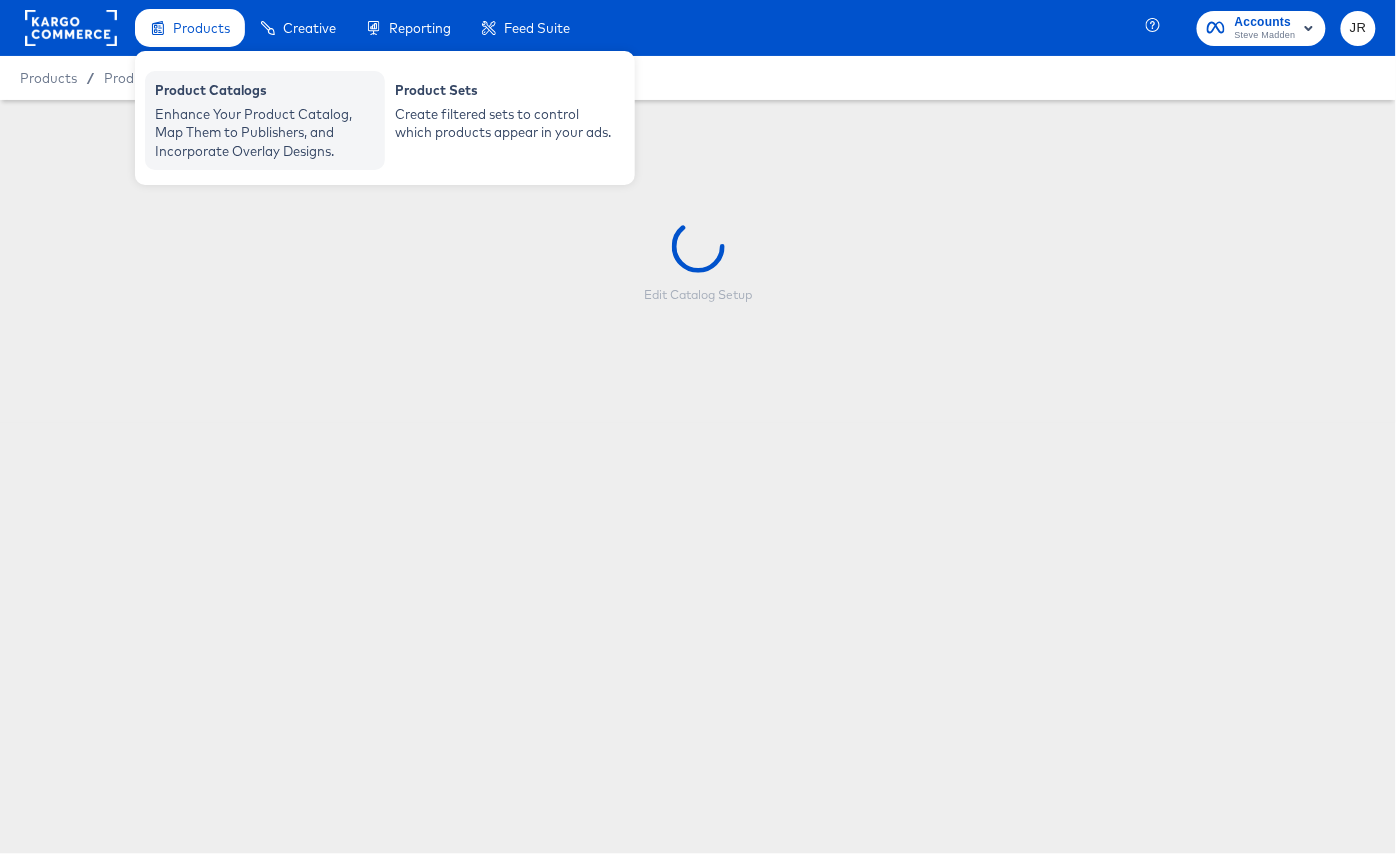 click on "Enhance Your Product Catalog, Map Them to Publishers, and Incorporate Overlay Designs." at bounding box center [265, 133] 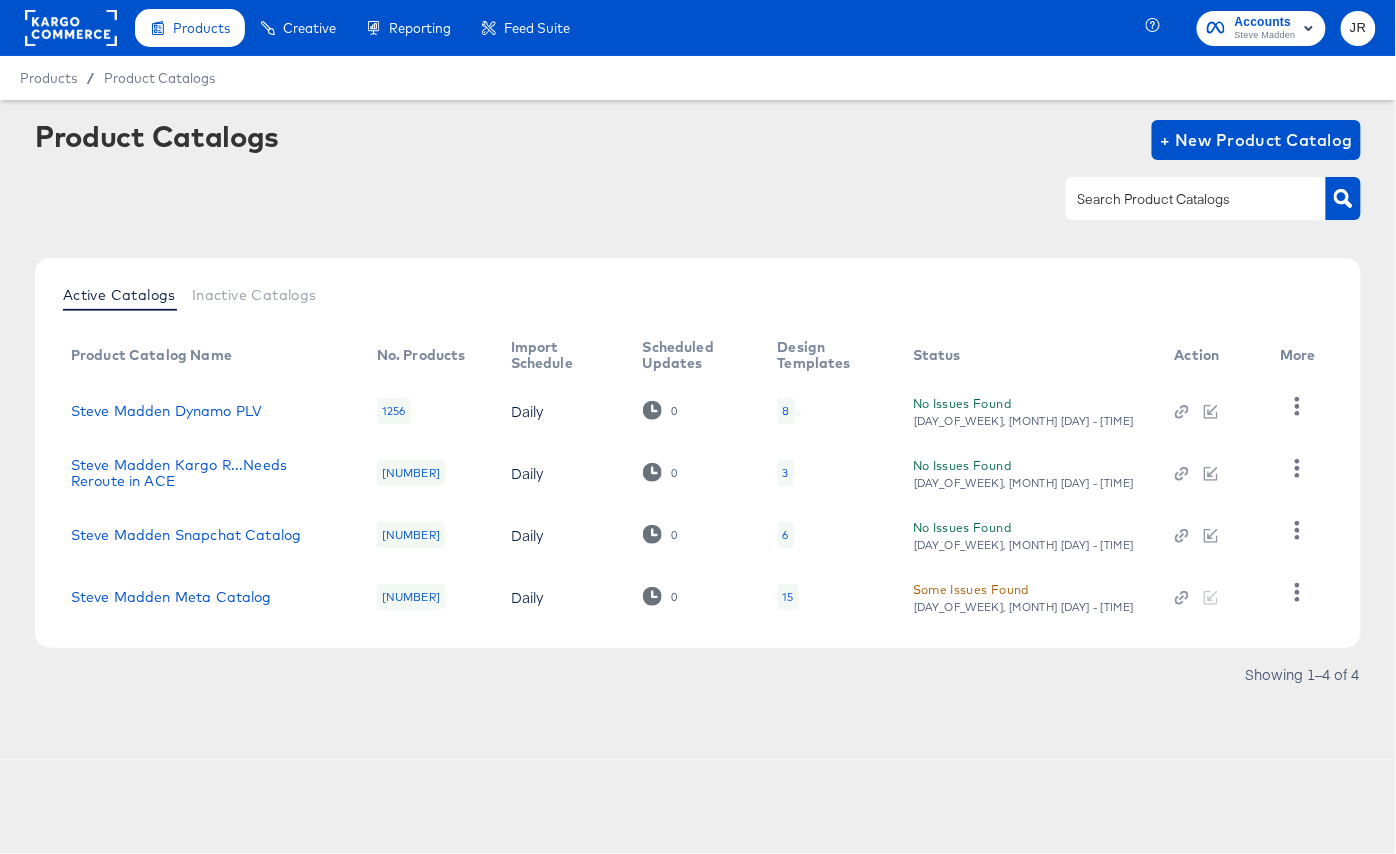 click on "Steve Madden Meta Catalog" at bounding box center (208, 597) 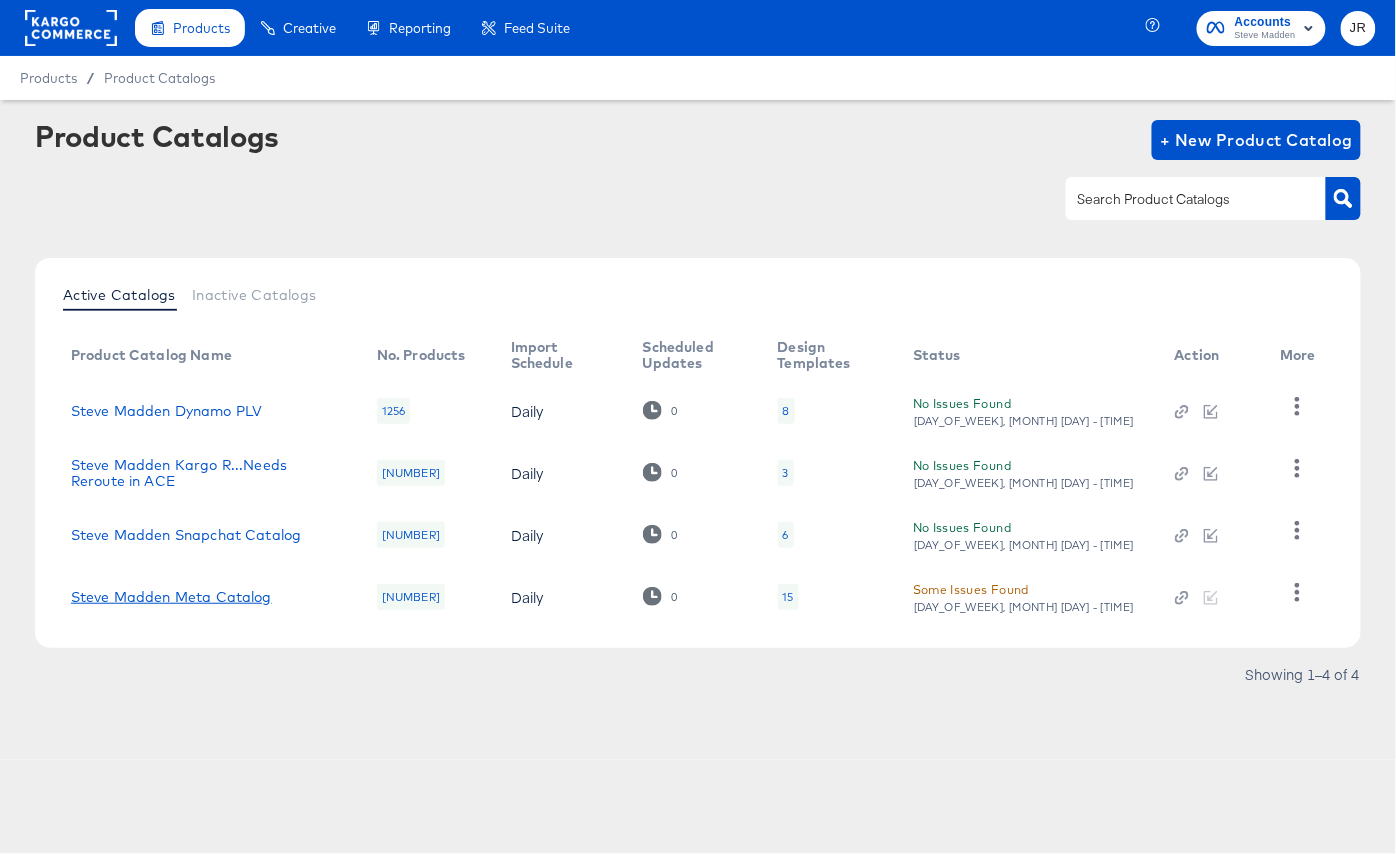 click on "Steve Madden Meta Catalog" at bounding box center [171, 597] 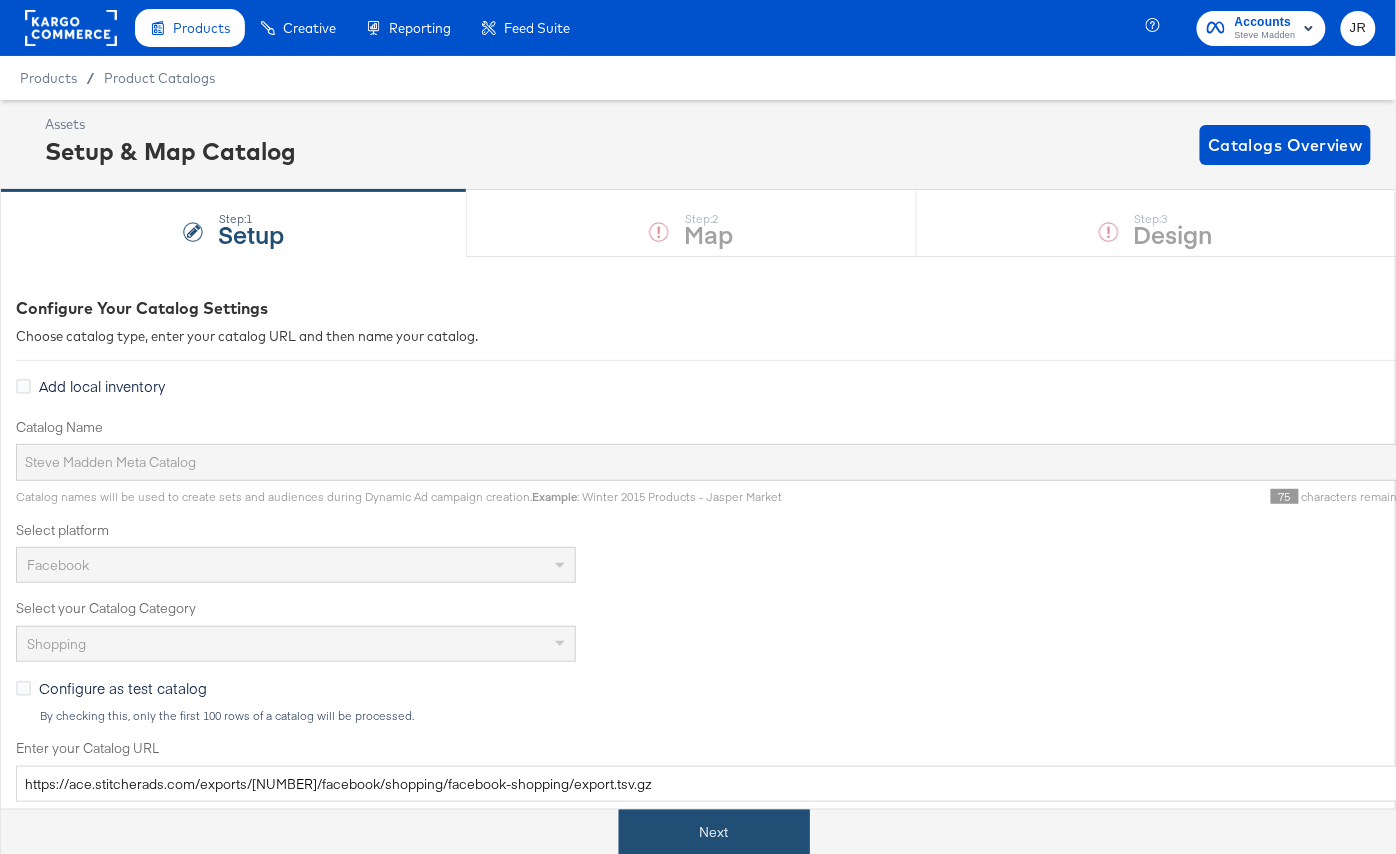 click on "Next" at bounding box center [714, 832] 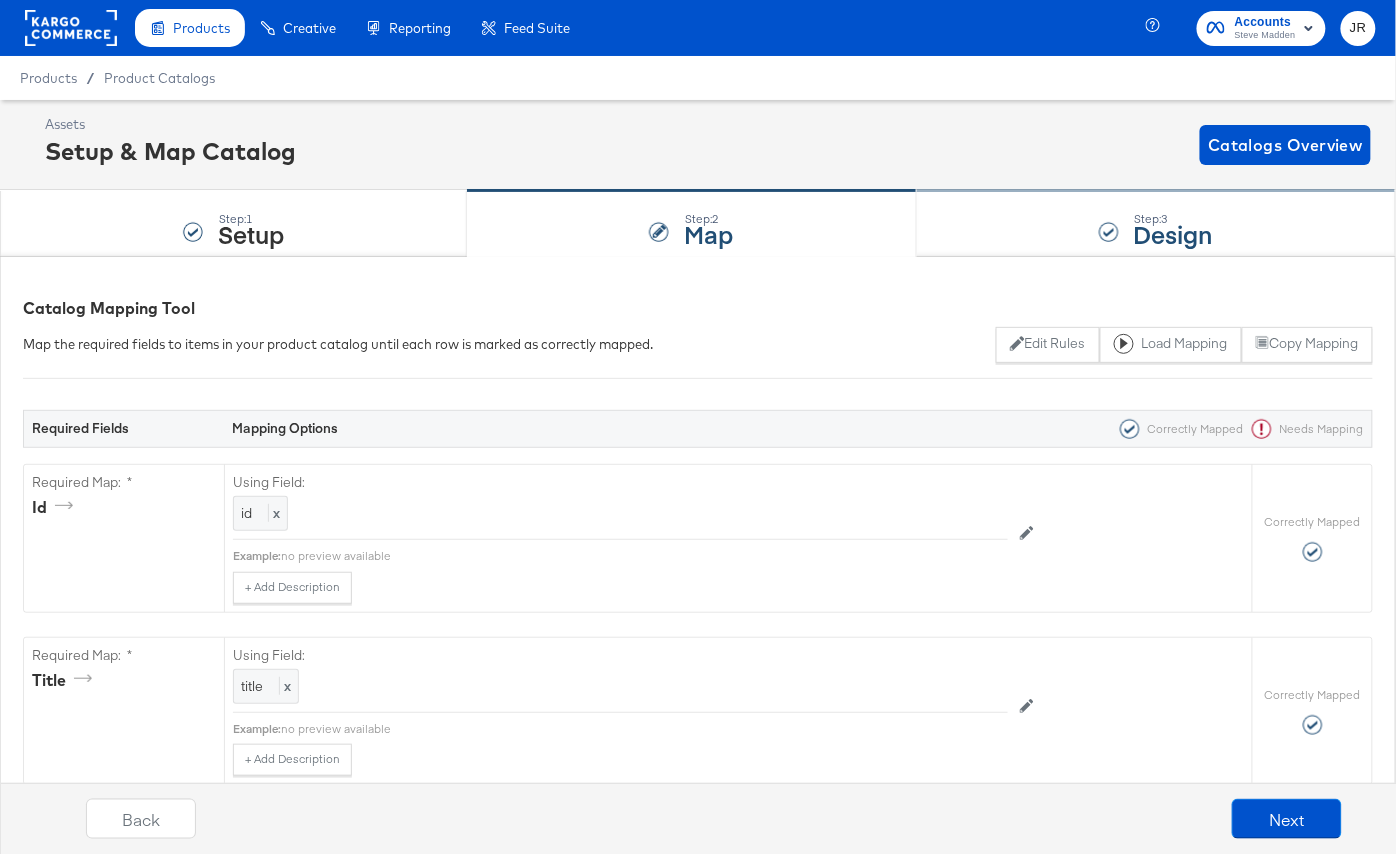 click on "Step: [NUMBER] Design" at bounding box center (1156, 224) 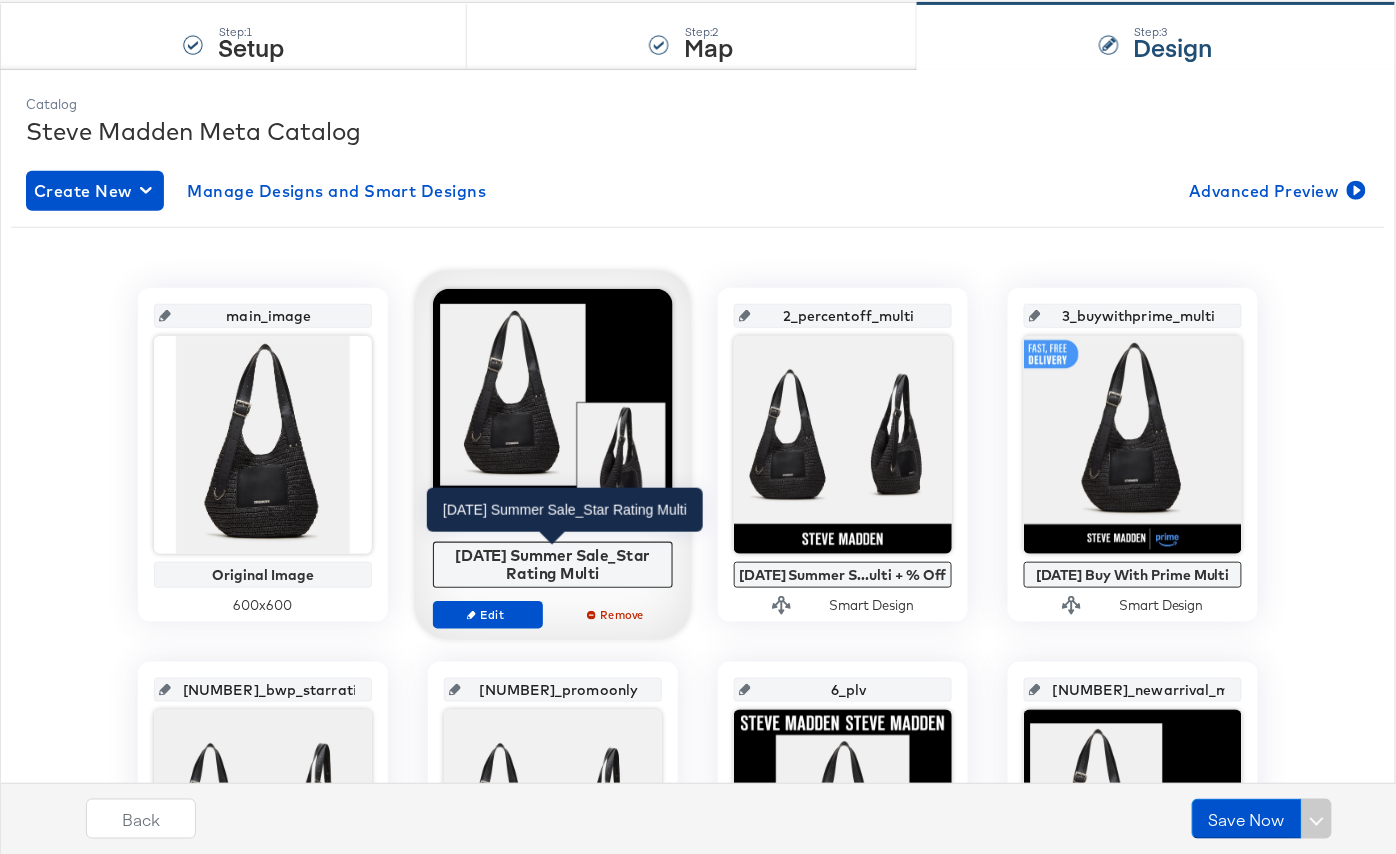 scroll, scrollTop: 202, scrollLeft: 0, axis: vertical 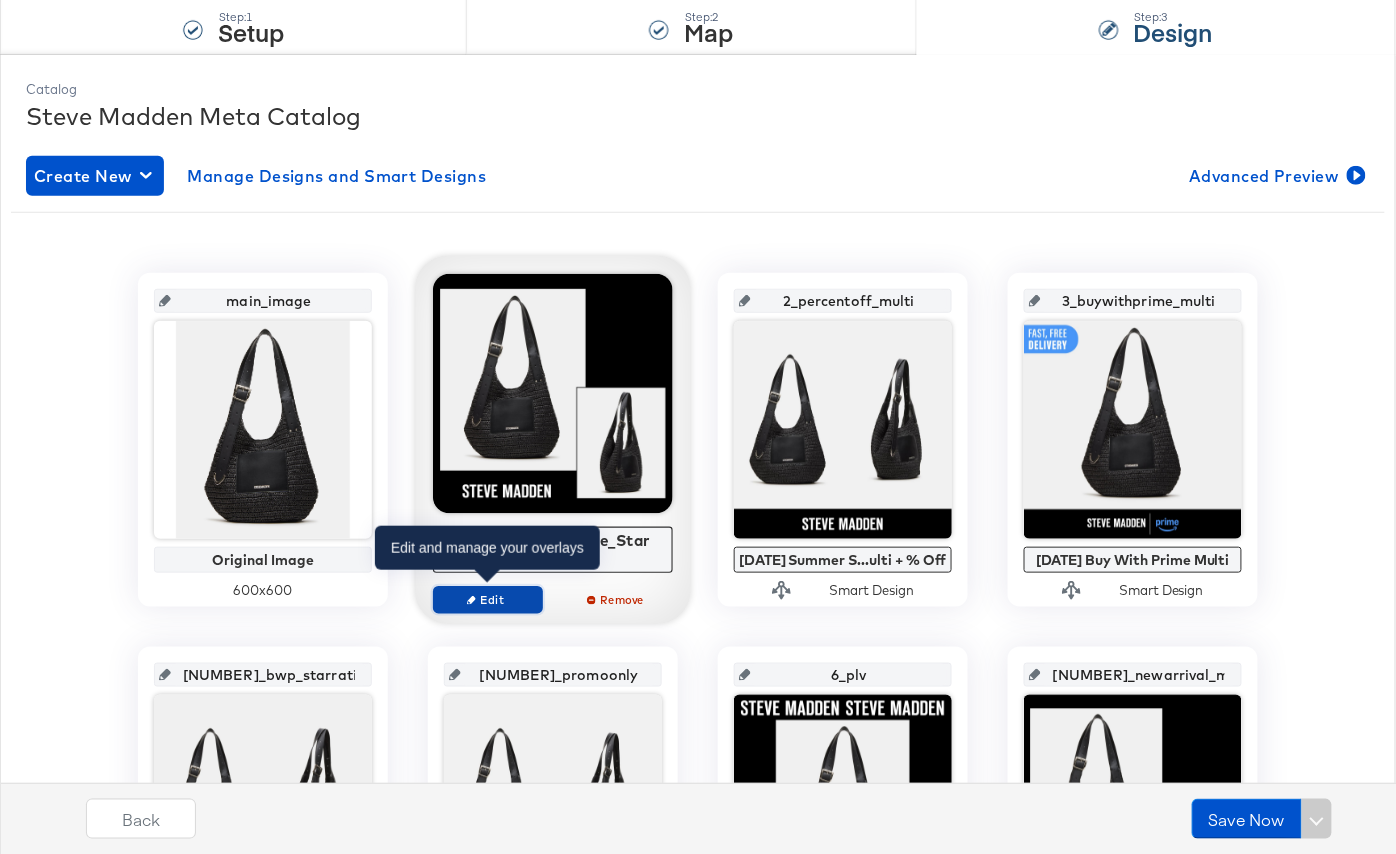 click on "Edit" at bounding box center [488, 599] 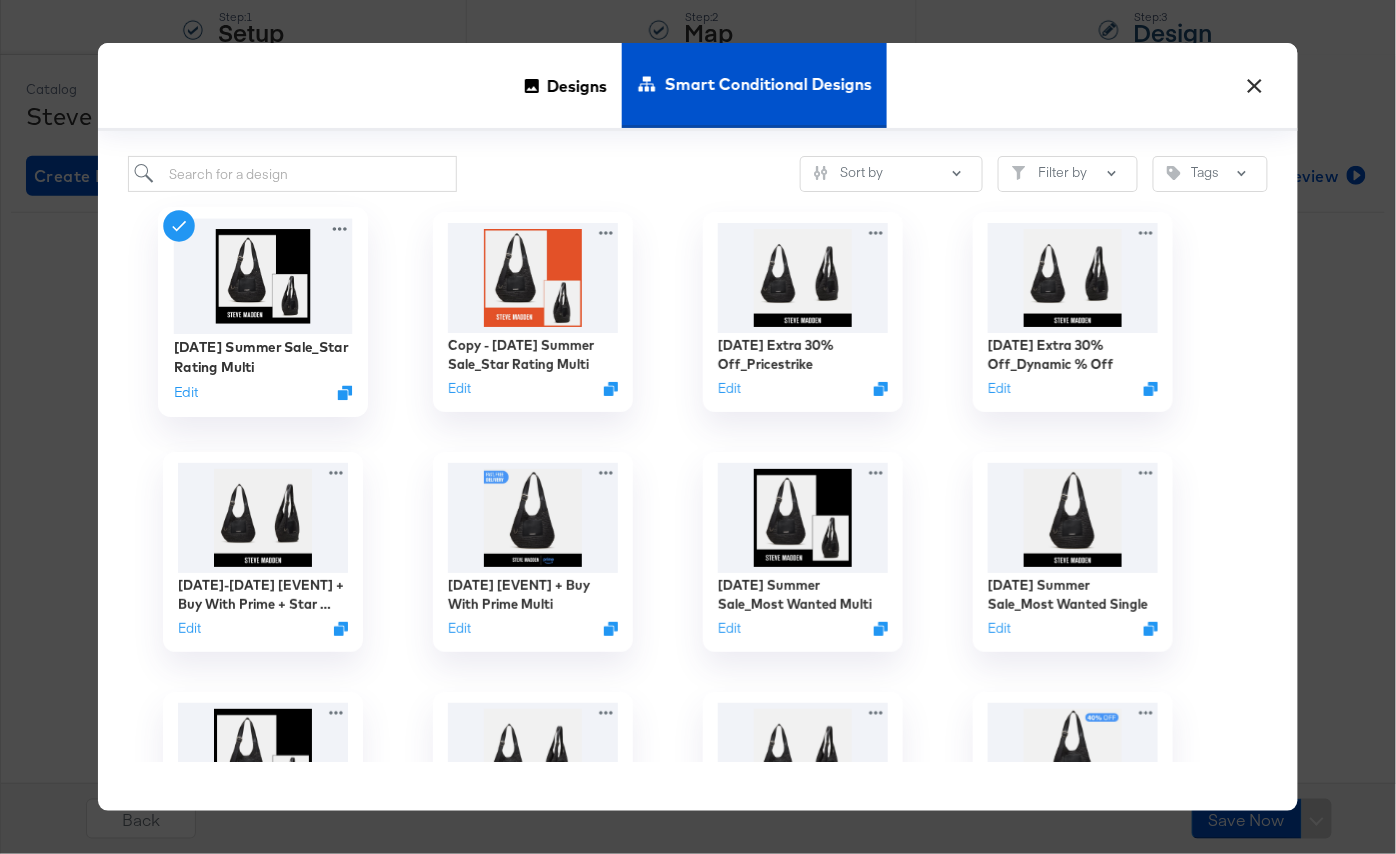 click on "[DATE] Summer Sale_Star Rating Multi" at bounding box center (263, 357) 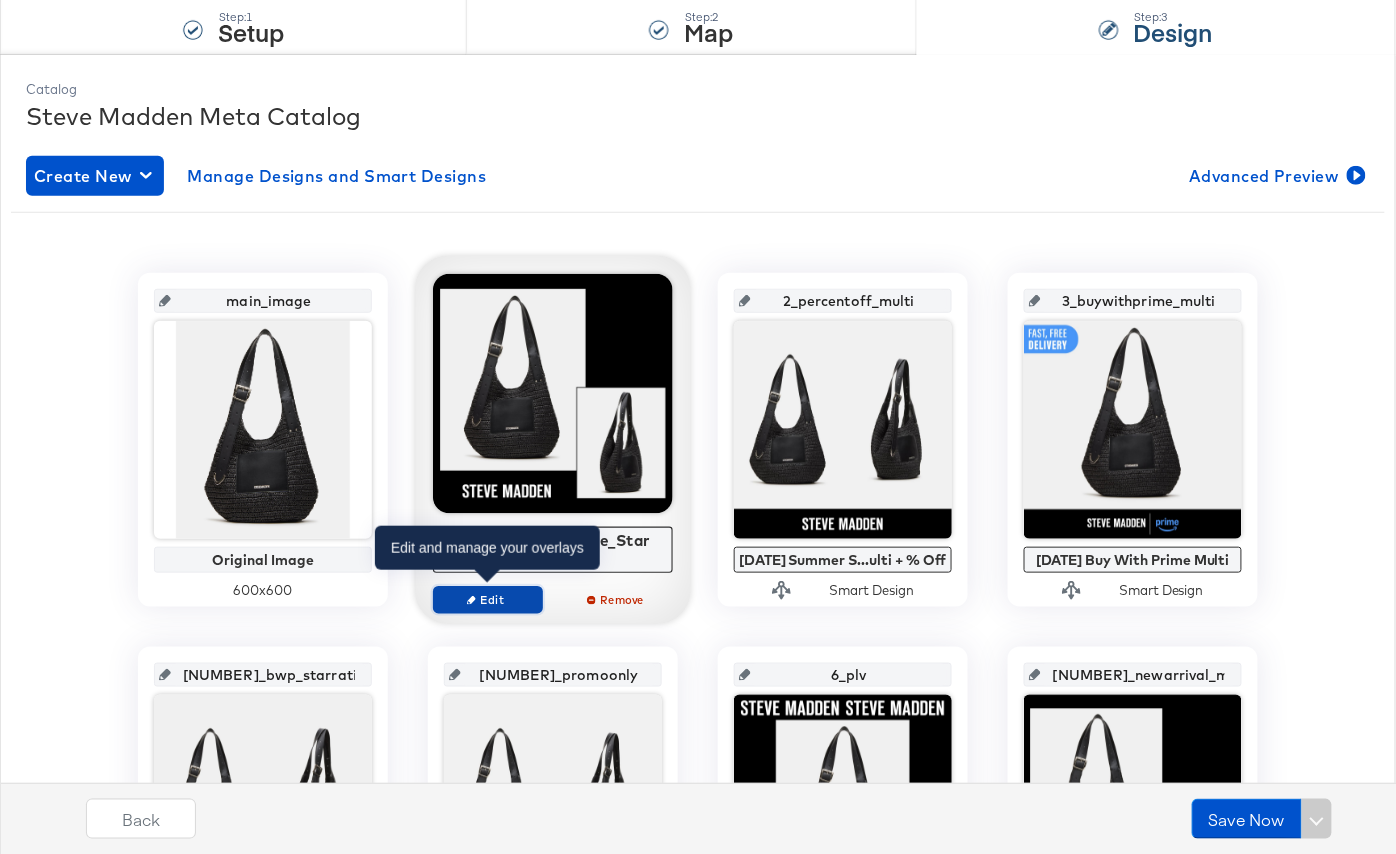 click on "Edit" at bounding box center [488, 599] 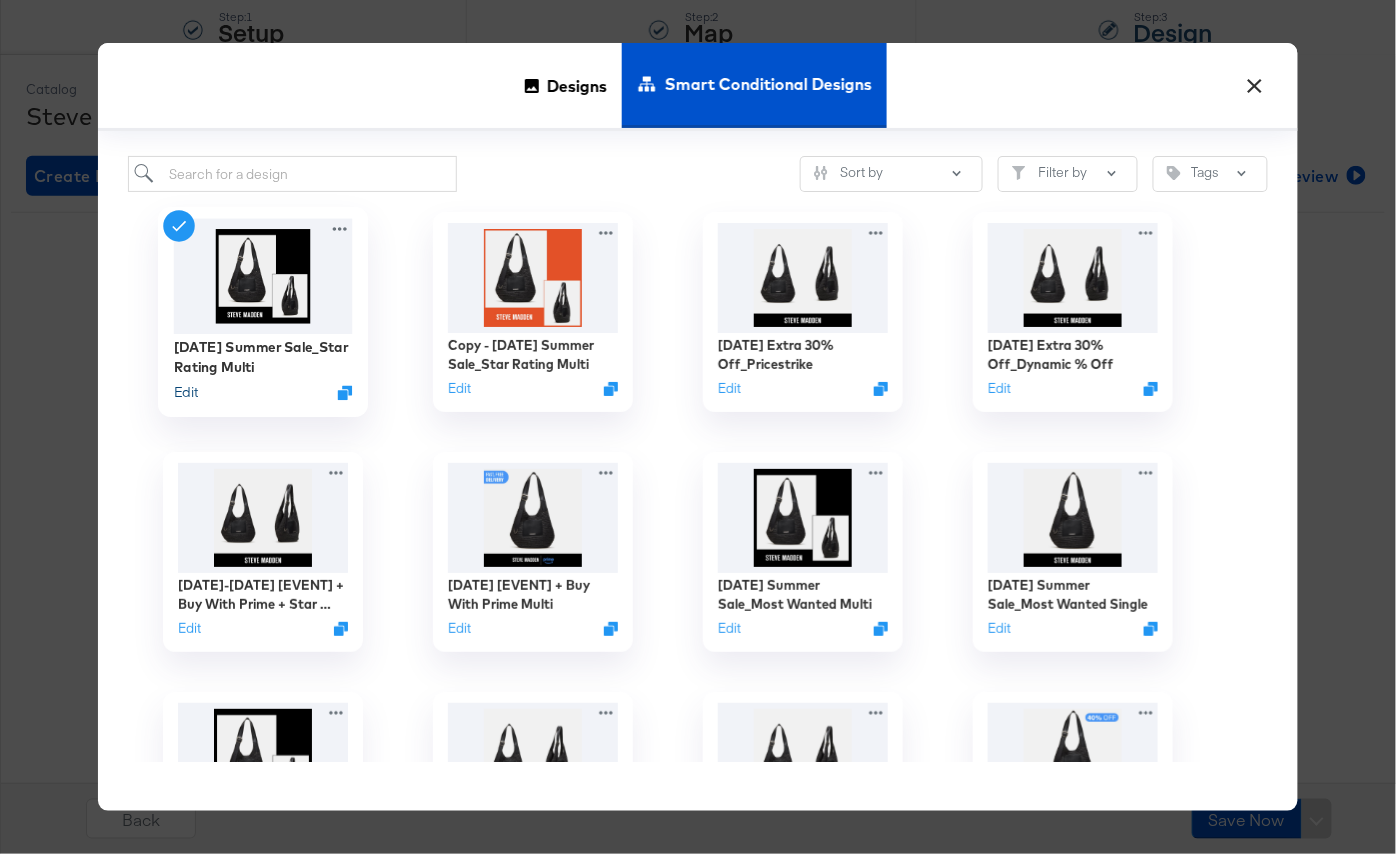 click on "Edit" at bounding box center (186, 392) 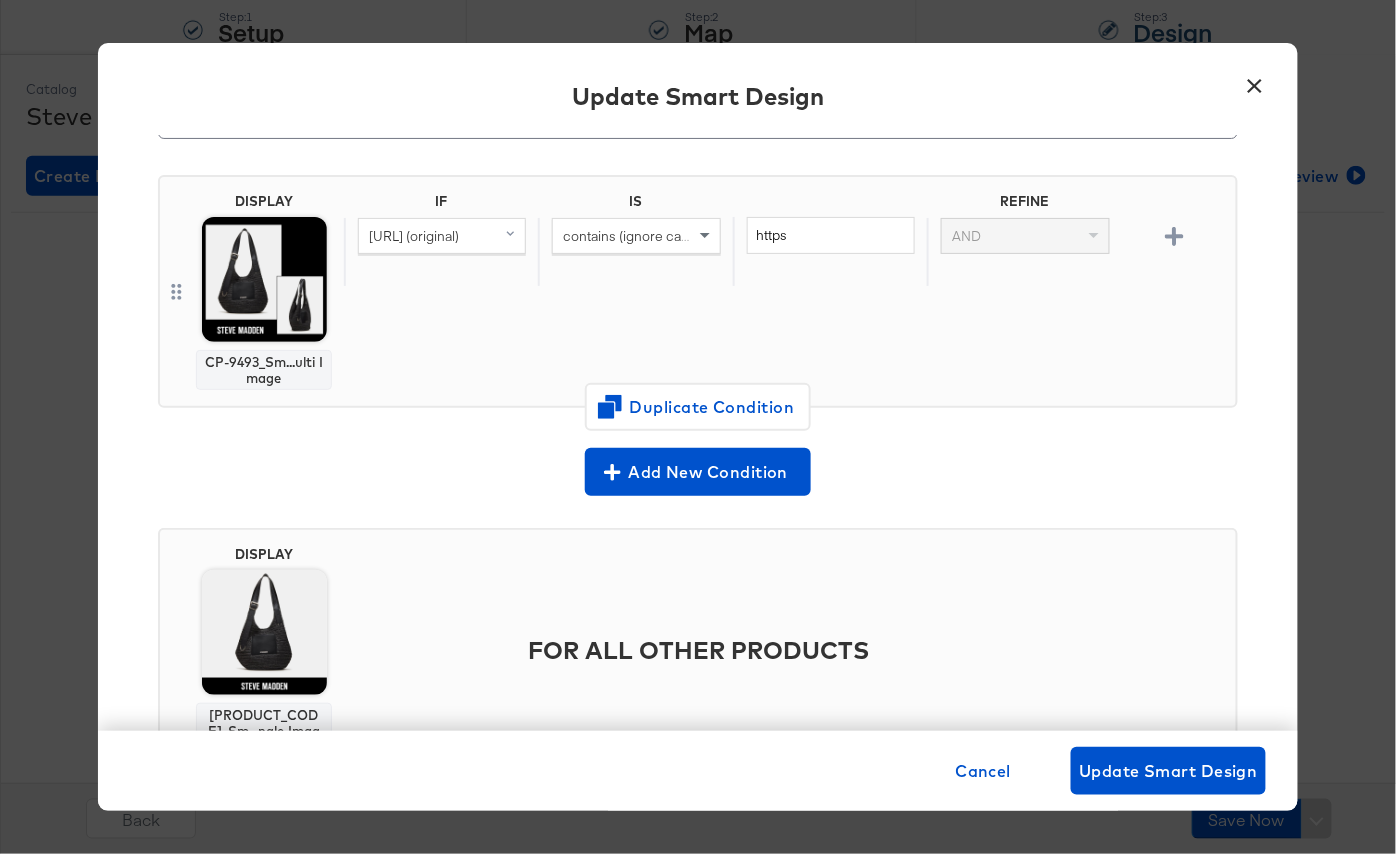 scroll, scrollTop: 200, scrollLeft: 0, axis: vertical 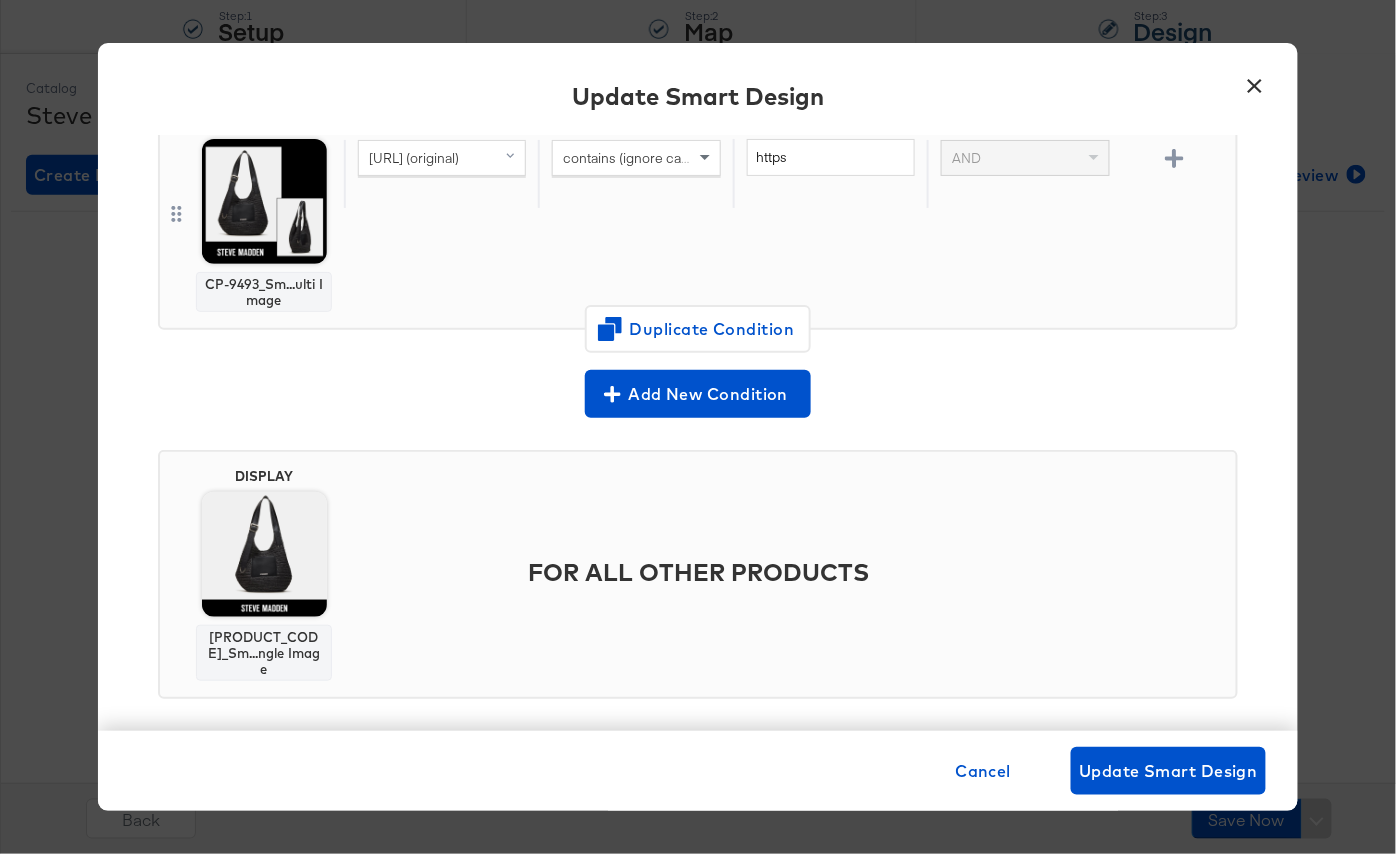 click on "×" at bounding box center (1255, 81) 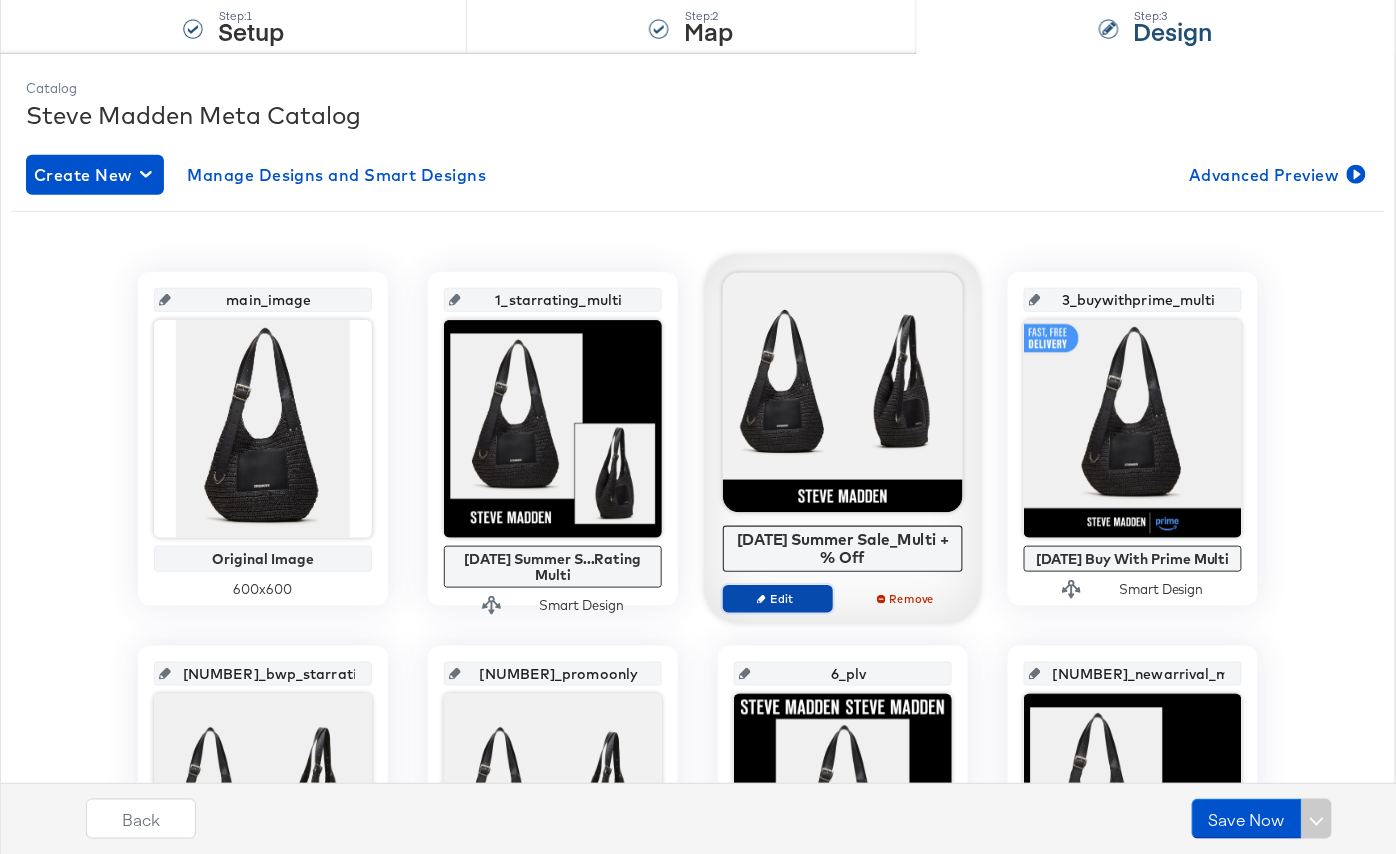 click on "Edit" at bounding box center [778, 599] 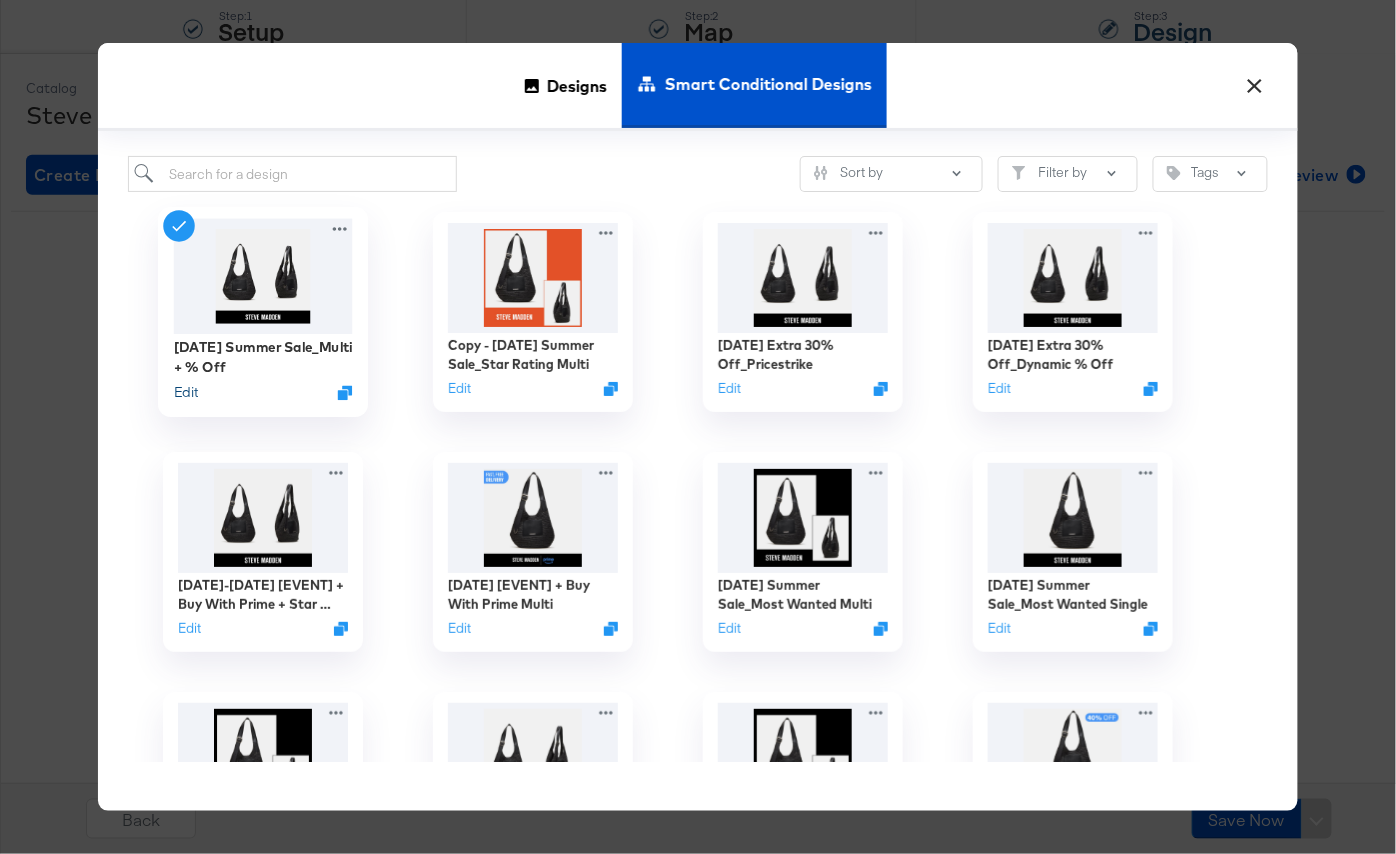 click on "Edit" at bounding box center (186, 392) 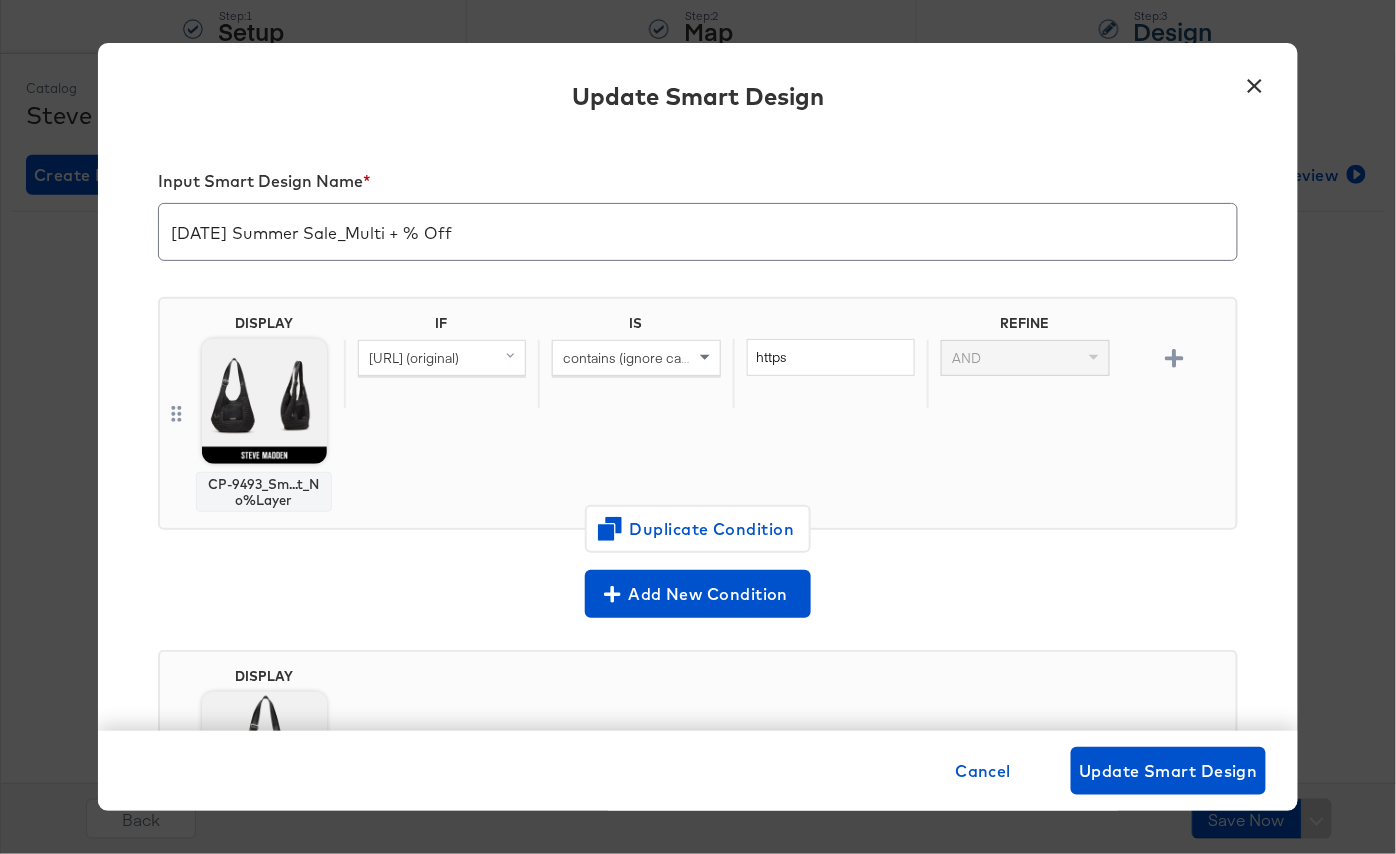 scroll, scrollTop: 200, scrollLeft: 0, axis: vertical 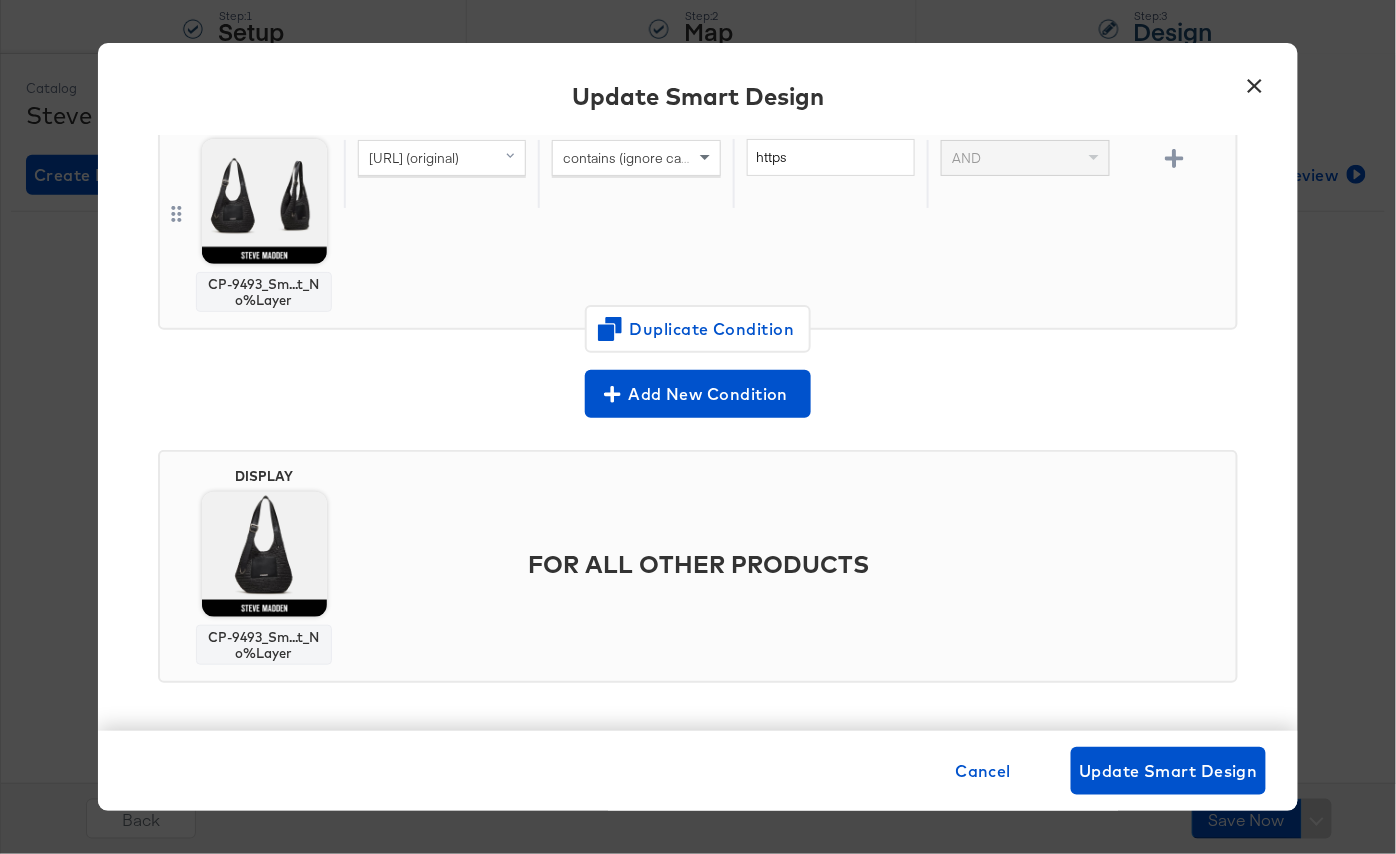 click on "×" at bounding box center [1255, 81] 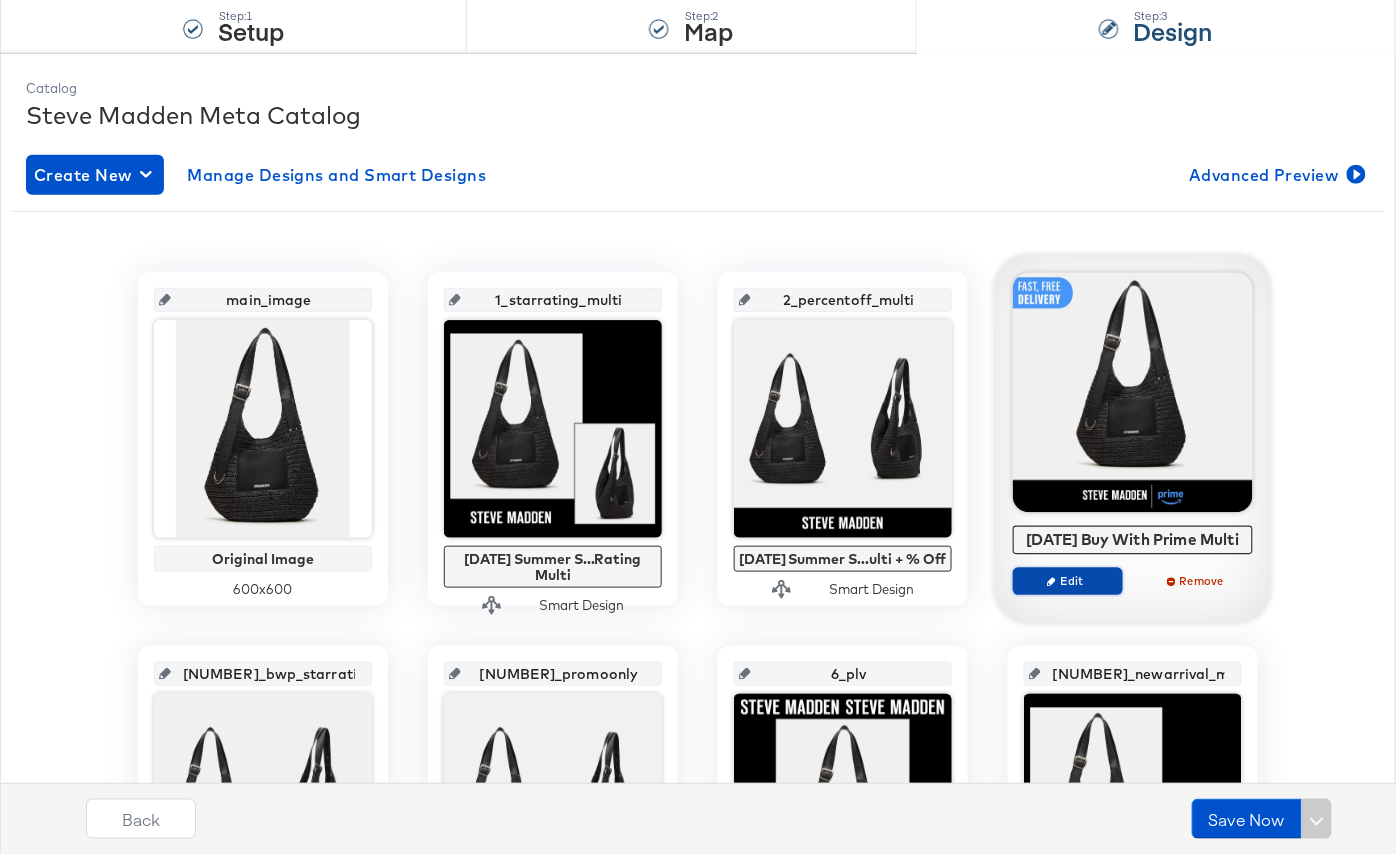 click on "Edit" at bounding box center (1068, 580) 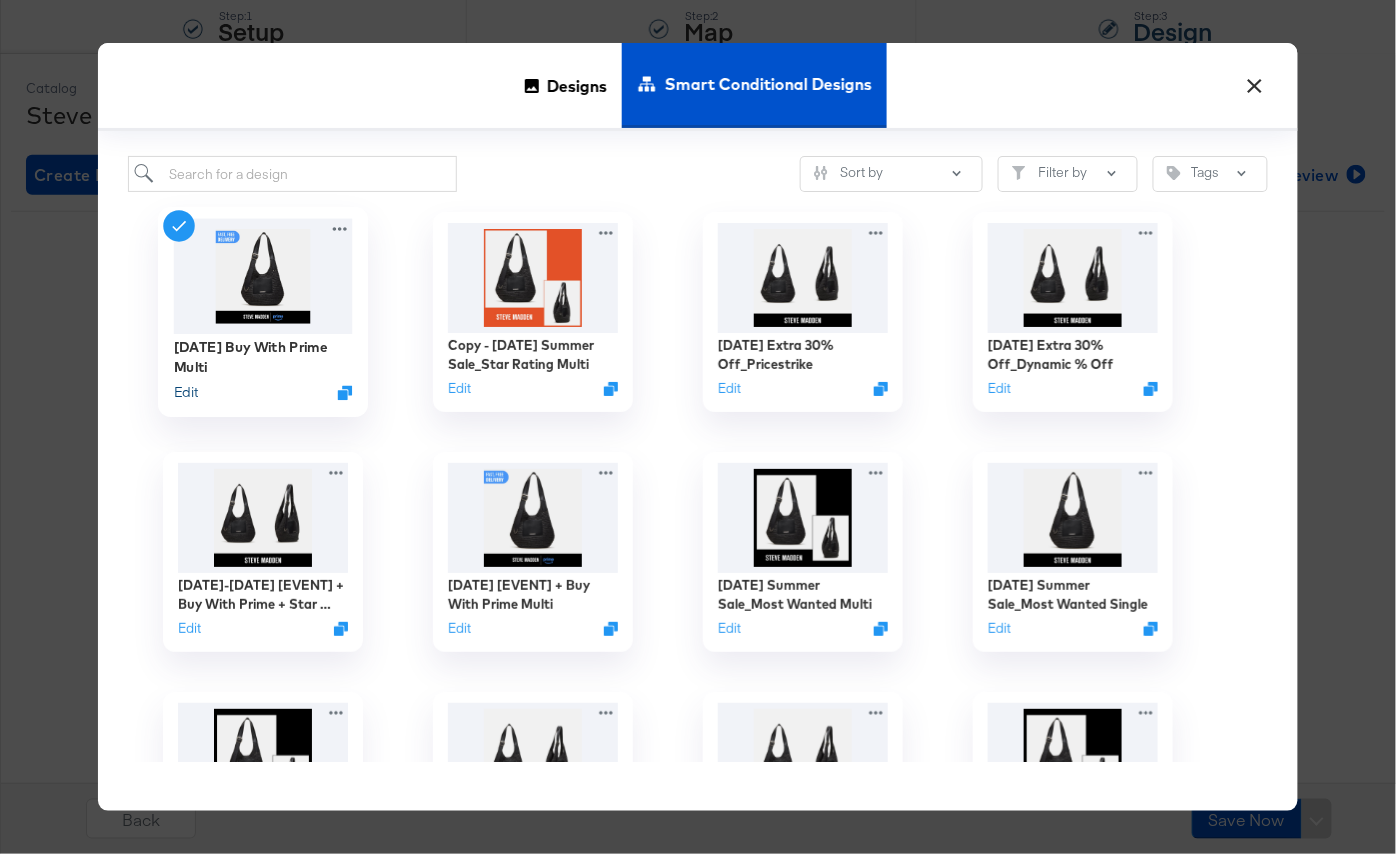 click on "Edit" at bounding box center (186, 392) 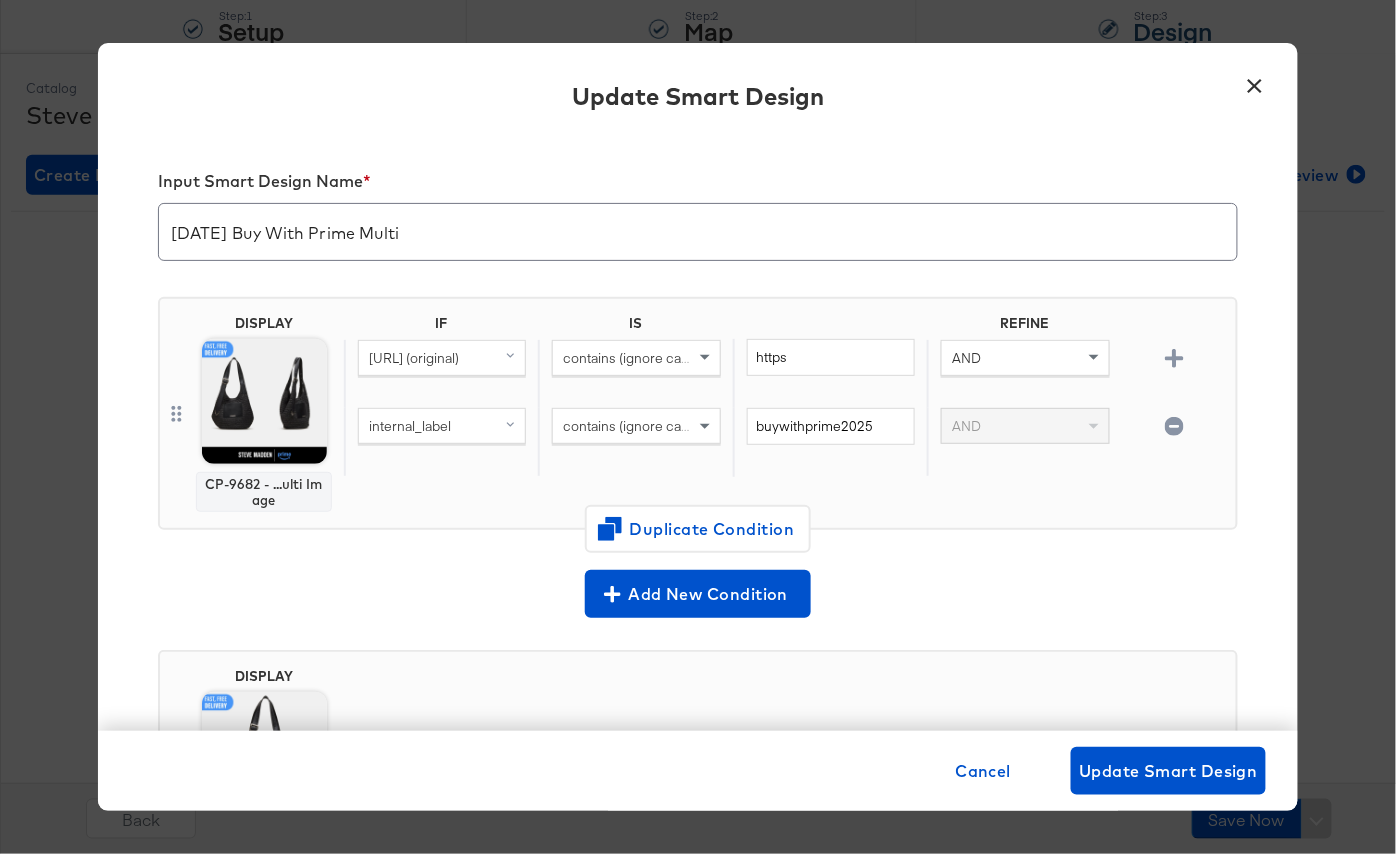 scroll, scrollTop: 200, scrollLeft: 0, axis: vertical 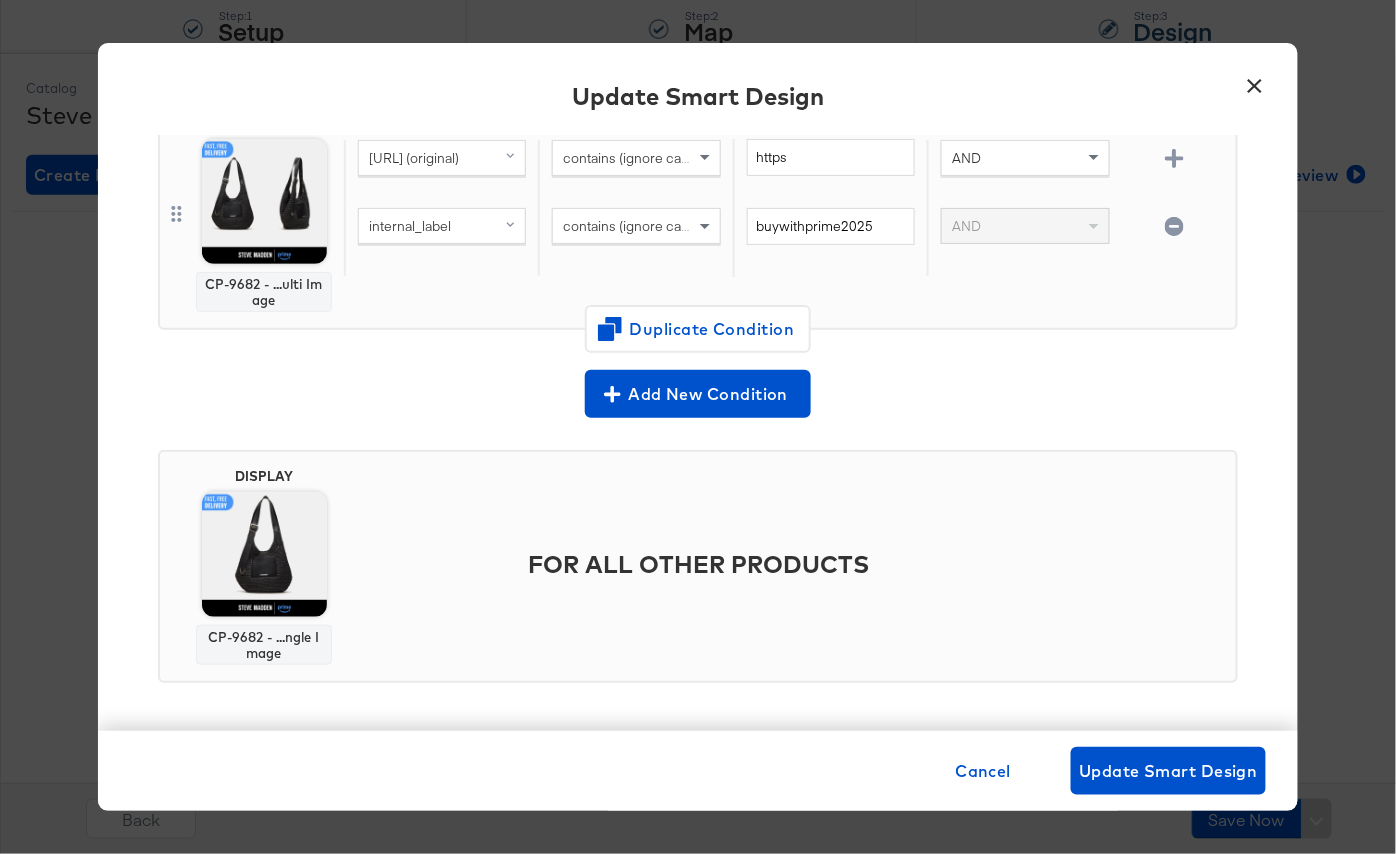 click on "×" at bounding box center [1255, 81] 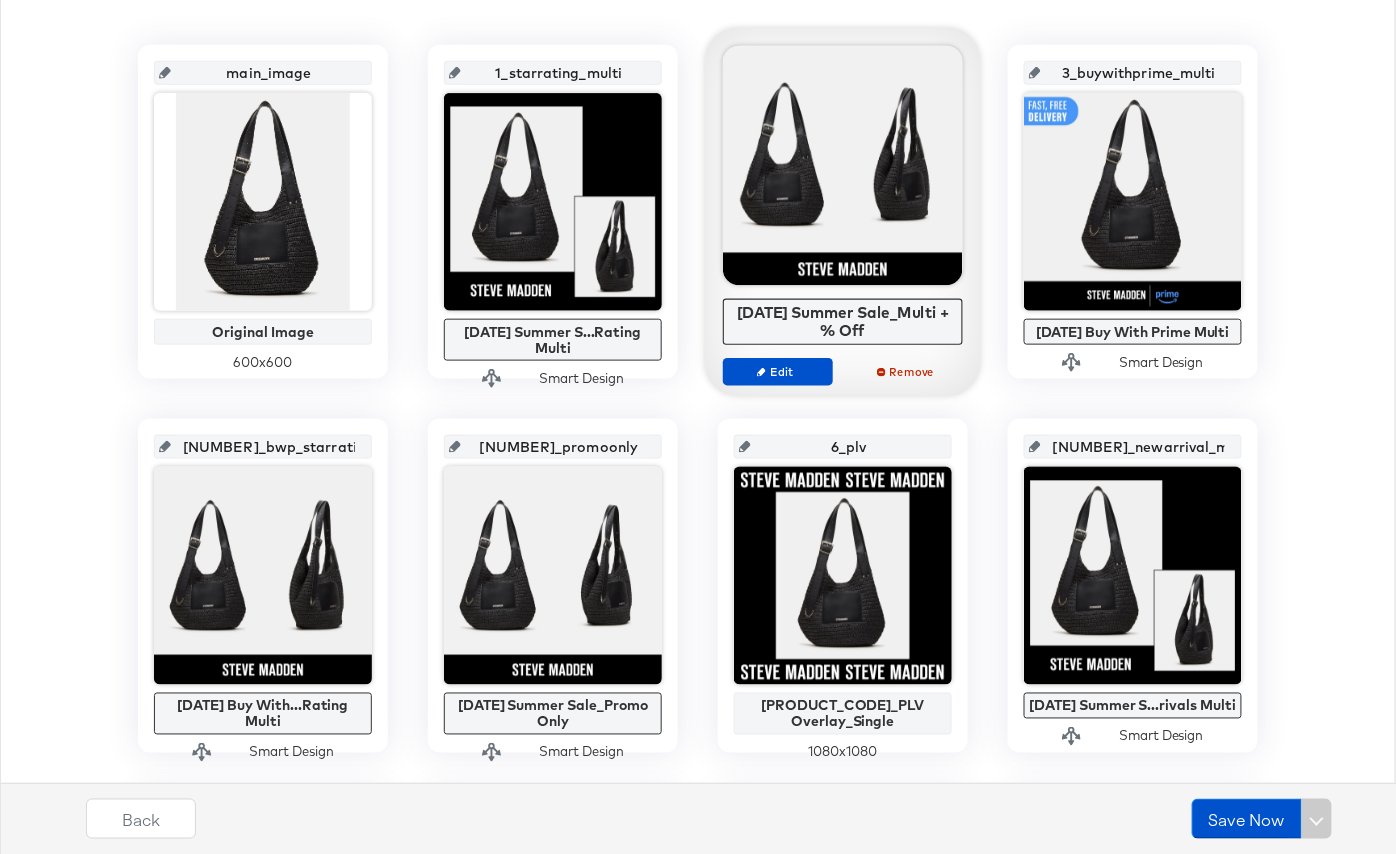 scroll, scrollTop: 458, scrollLeft: 0, axis: vertical 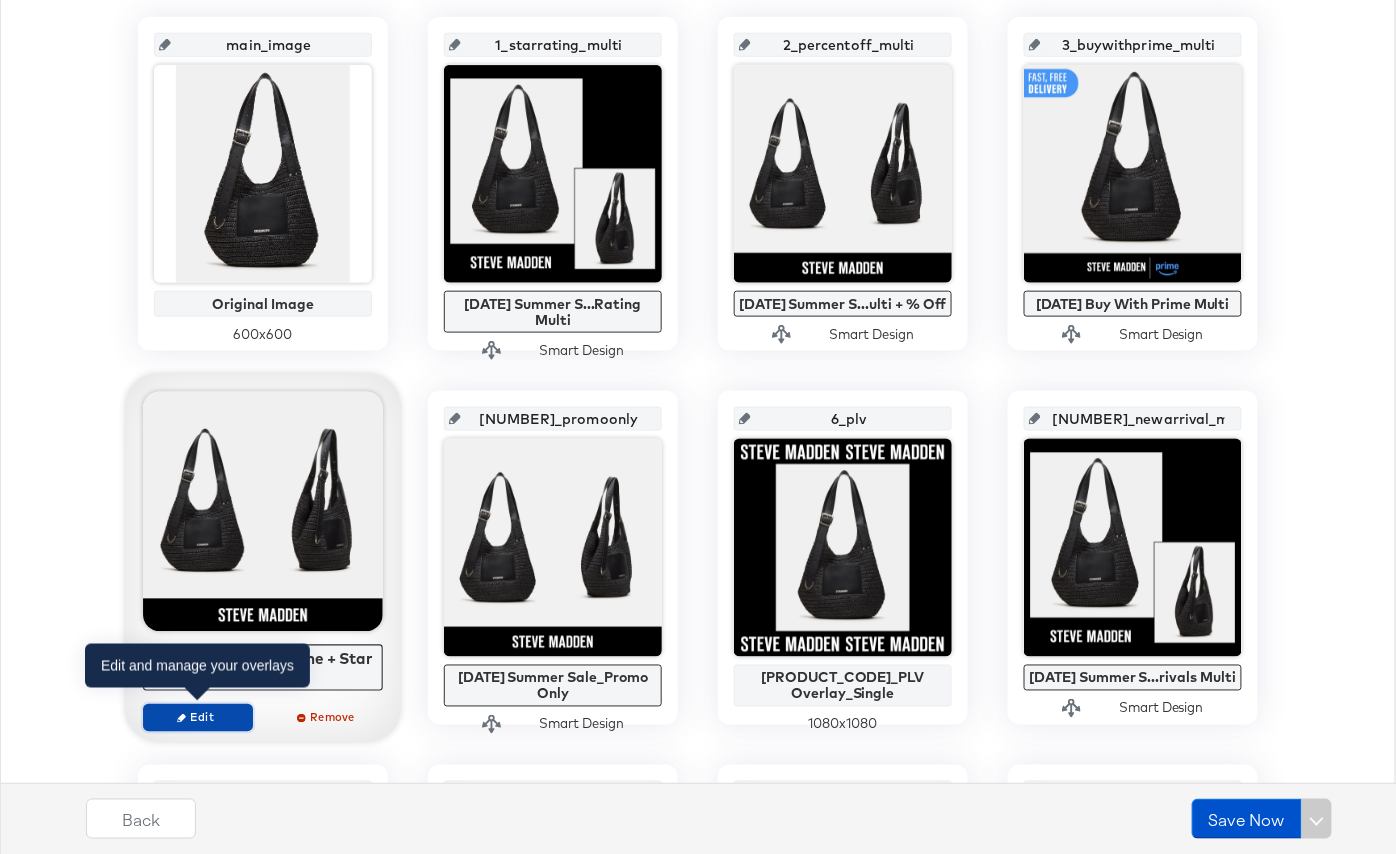 click on "Edit" at bounding box center [198, 717] 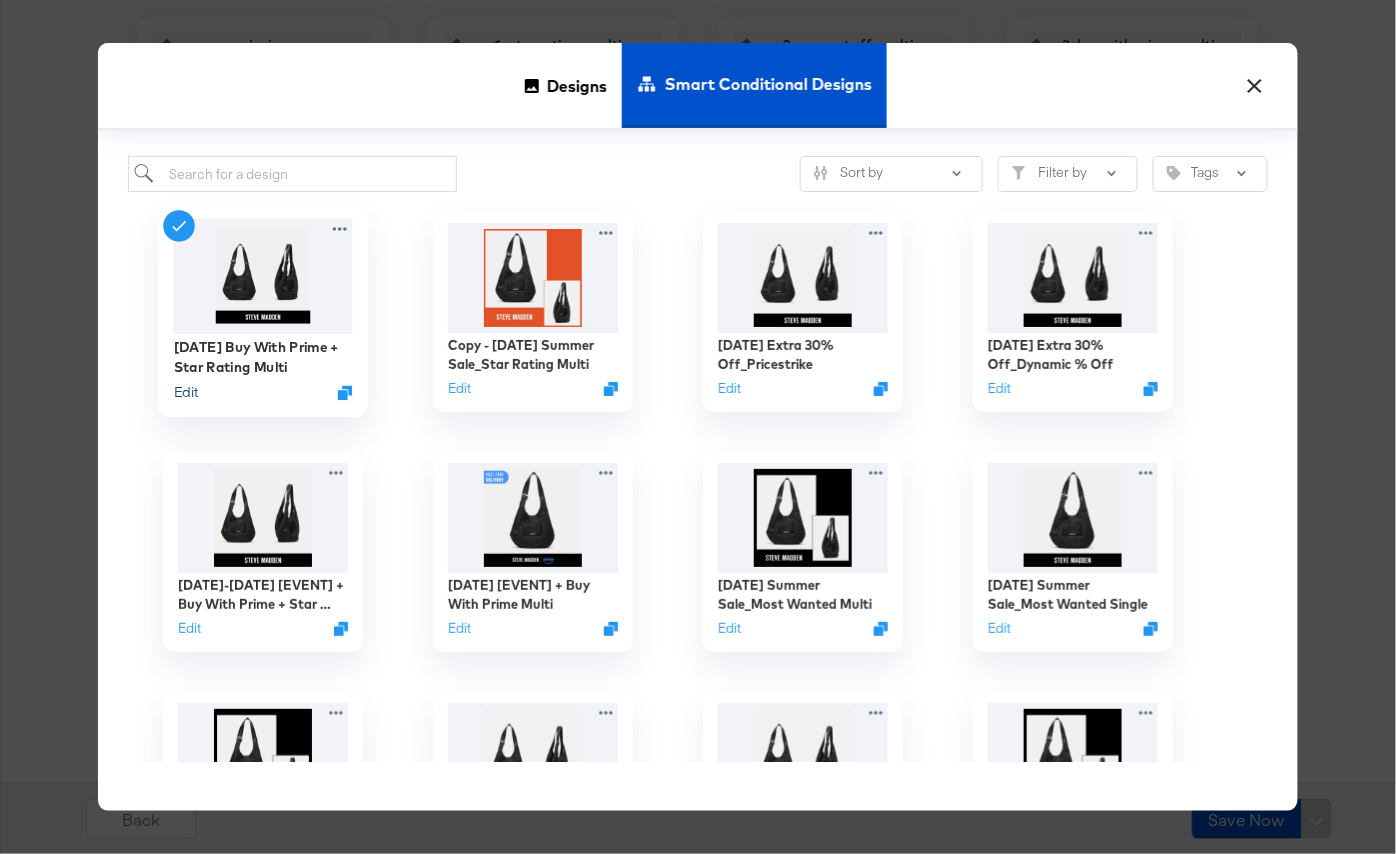 click on "Edit" at bounding box center [186, 392] 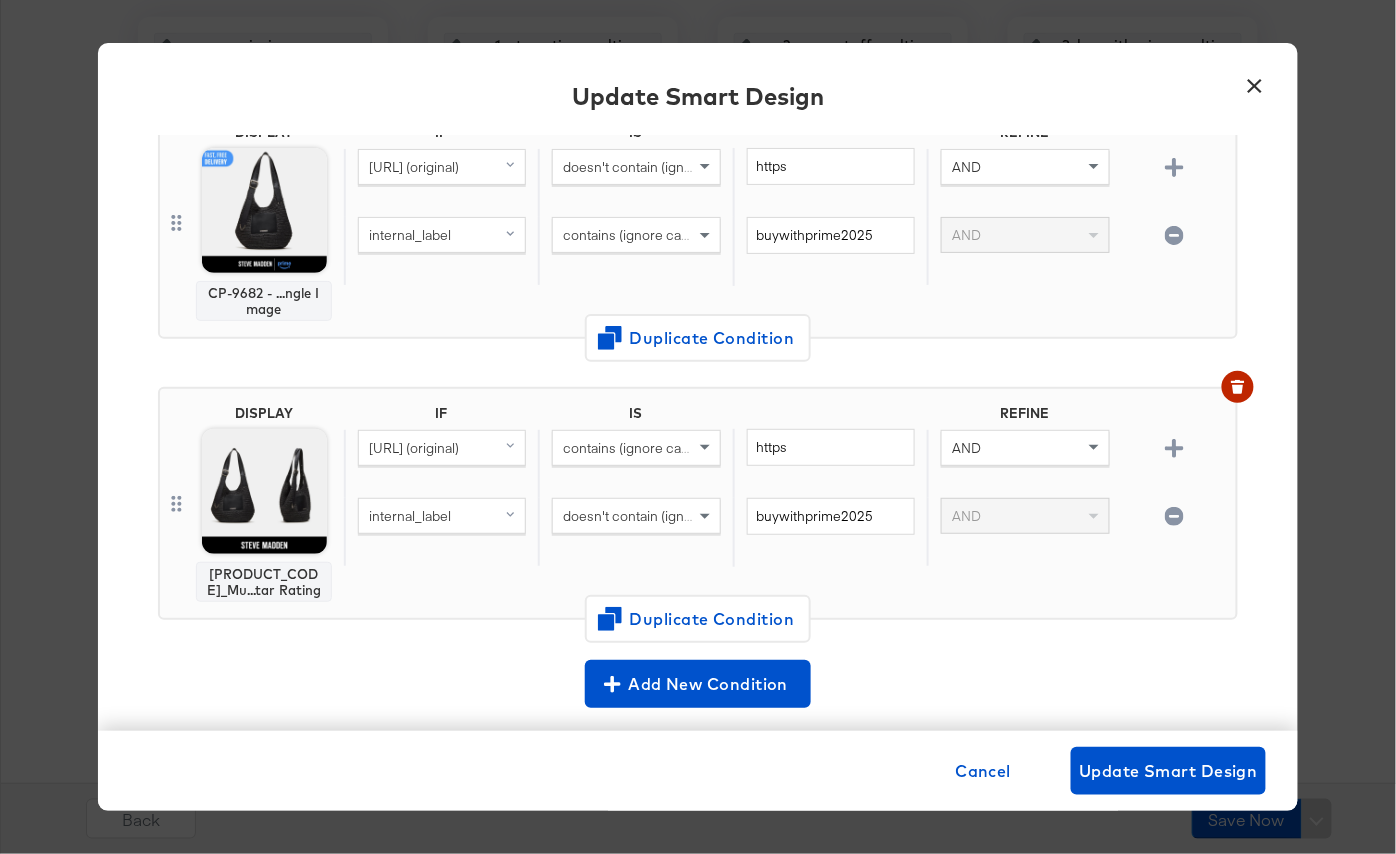 scroll, scrollTop: 530, scrollLeft: 0, axis: vertical 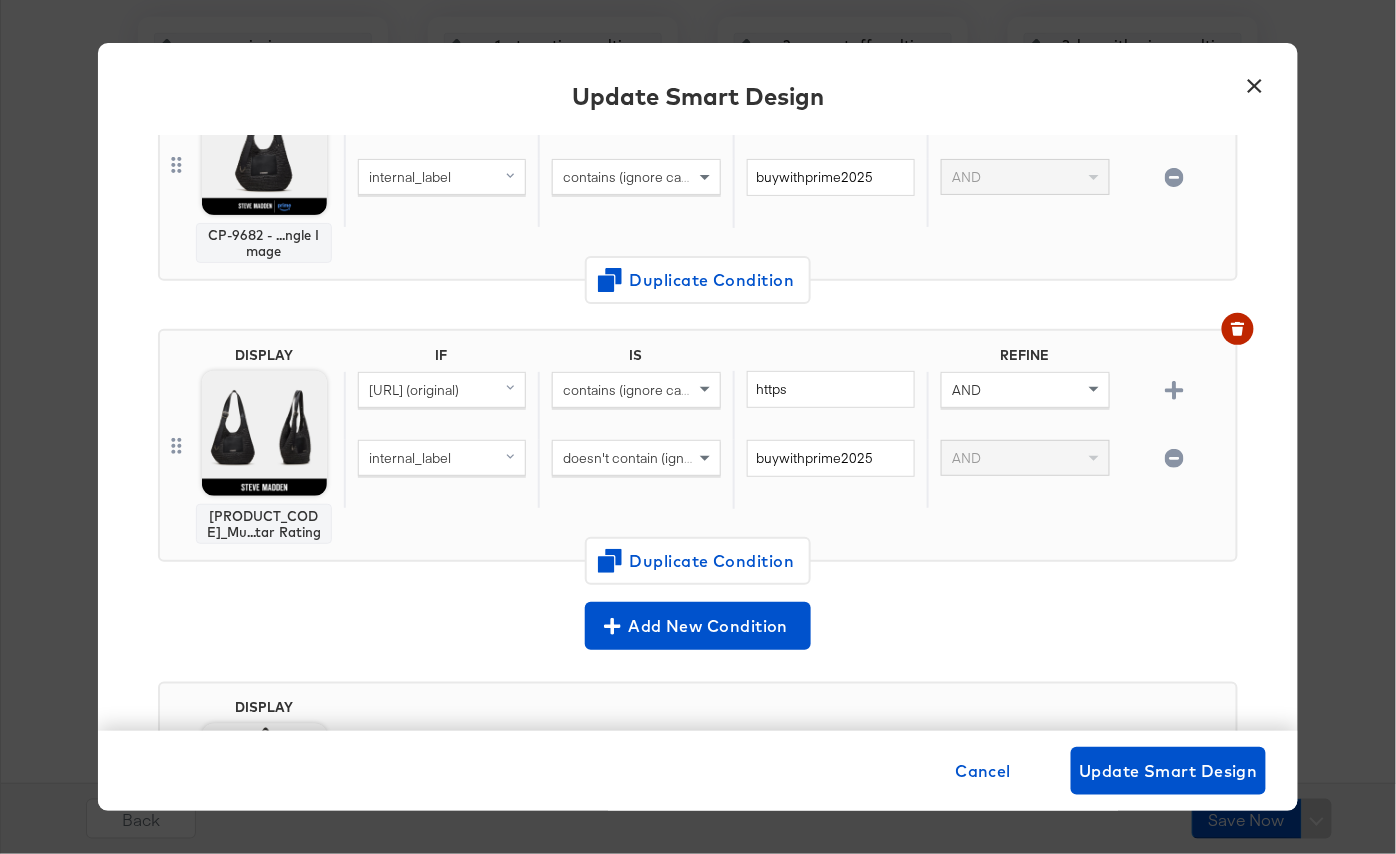 click on "×" at bounding box center (1255, 81) 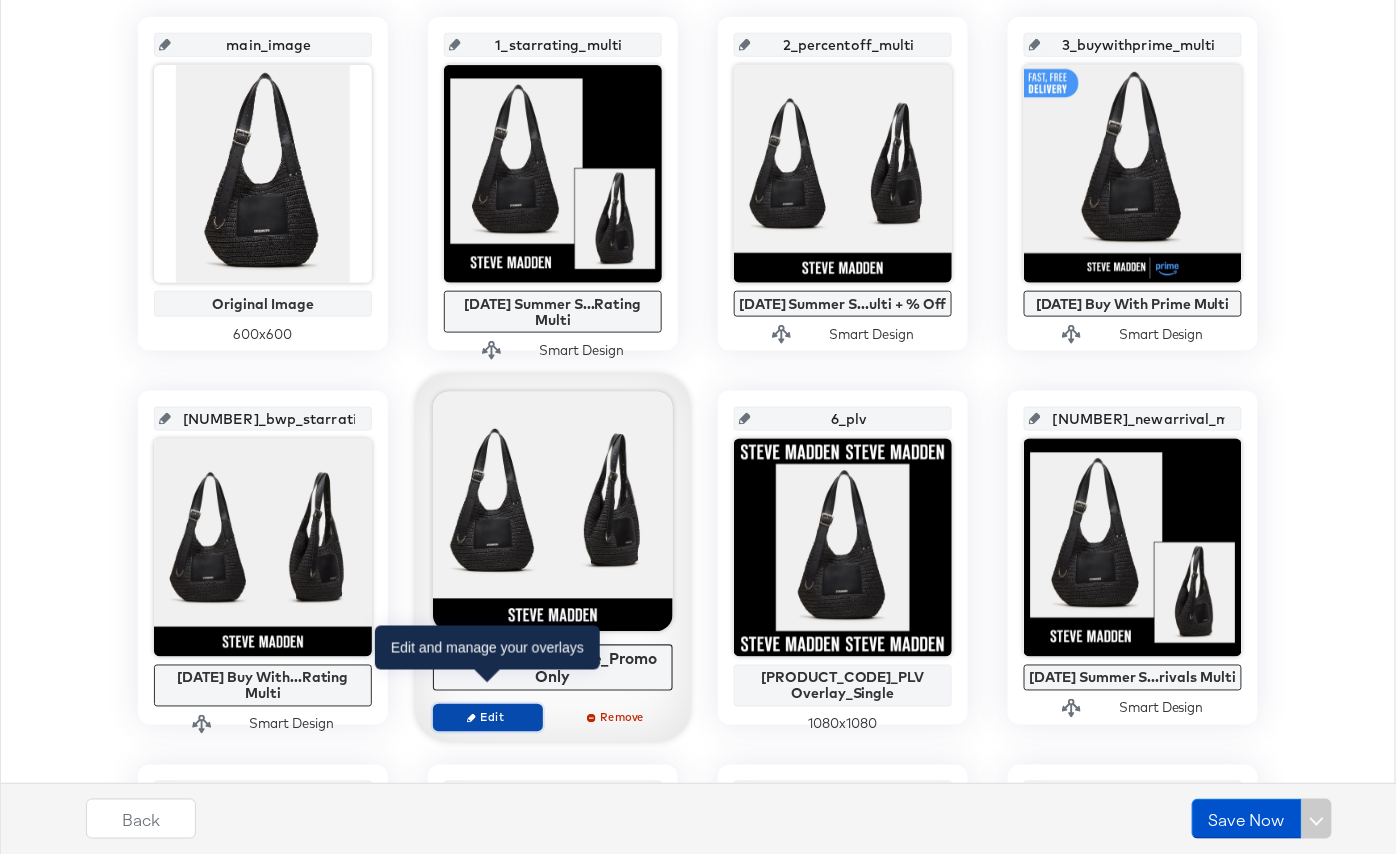 click on "Edit" at bounding box center [488, 717] 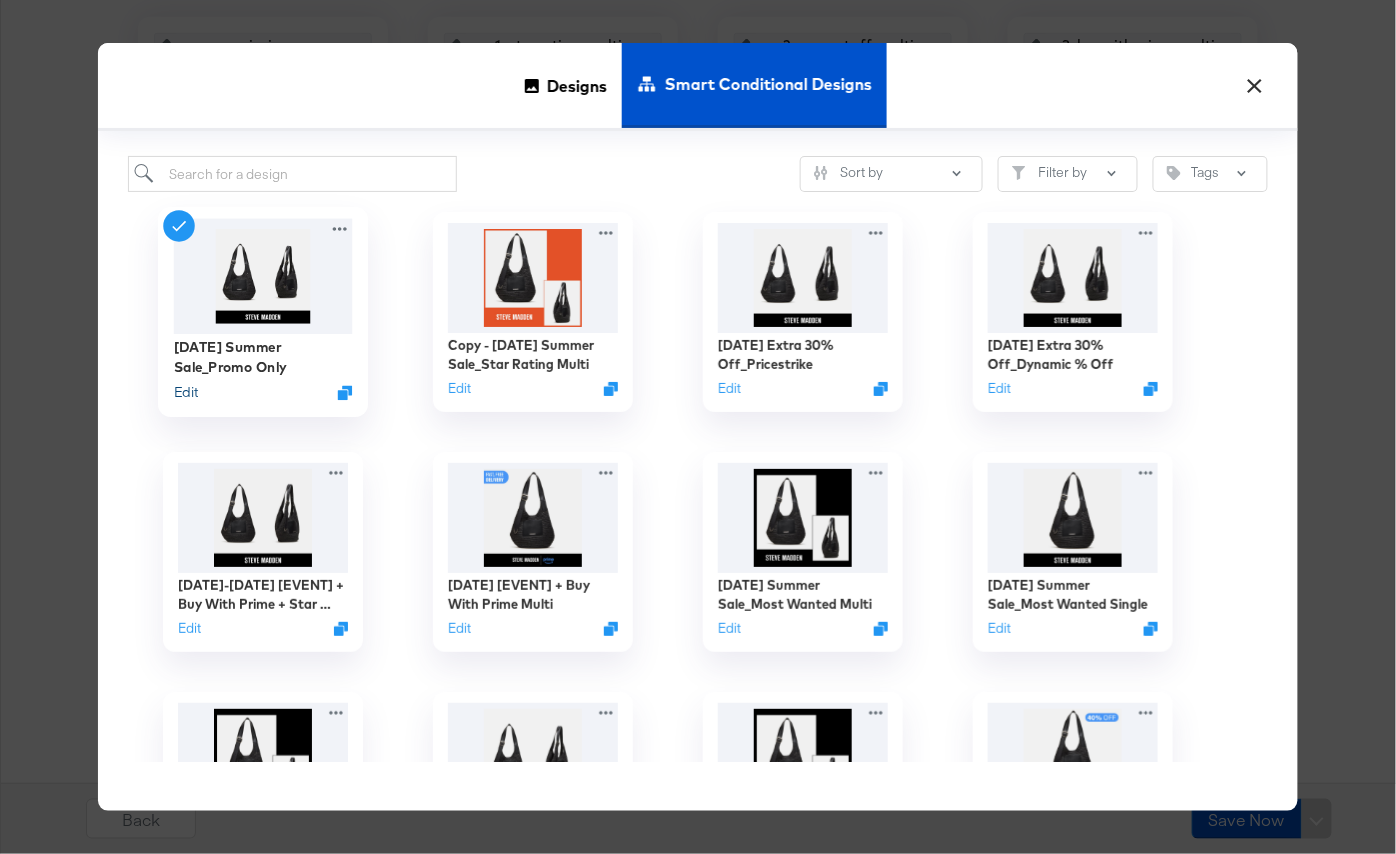 click on "Edit" at bounding box center [186, 392] 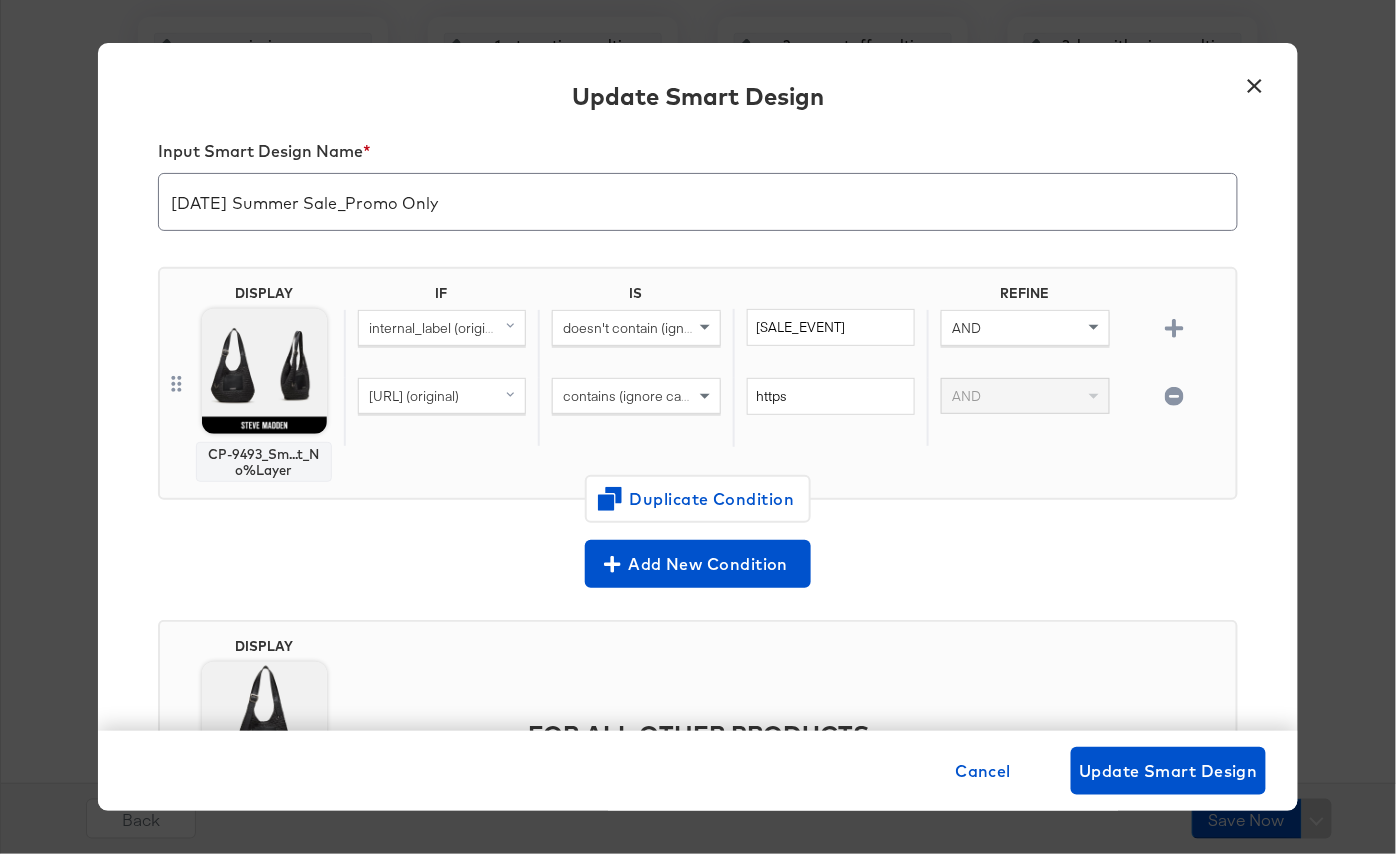 scroll, scrollTop: 36, scrollLeft: 0, axis: vertical 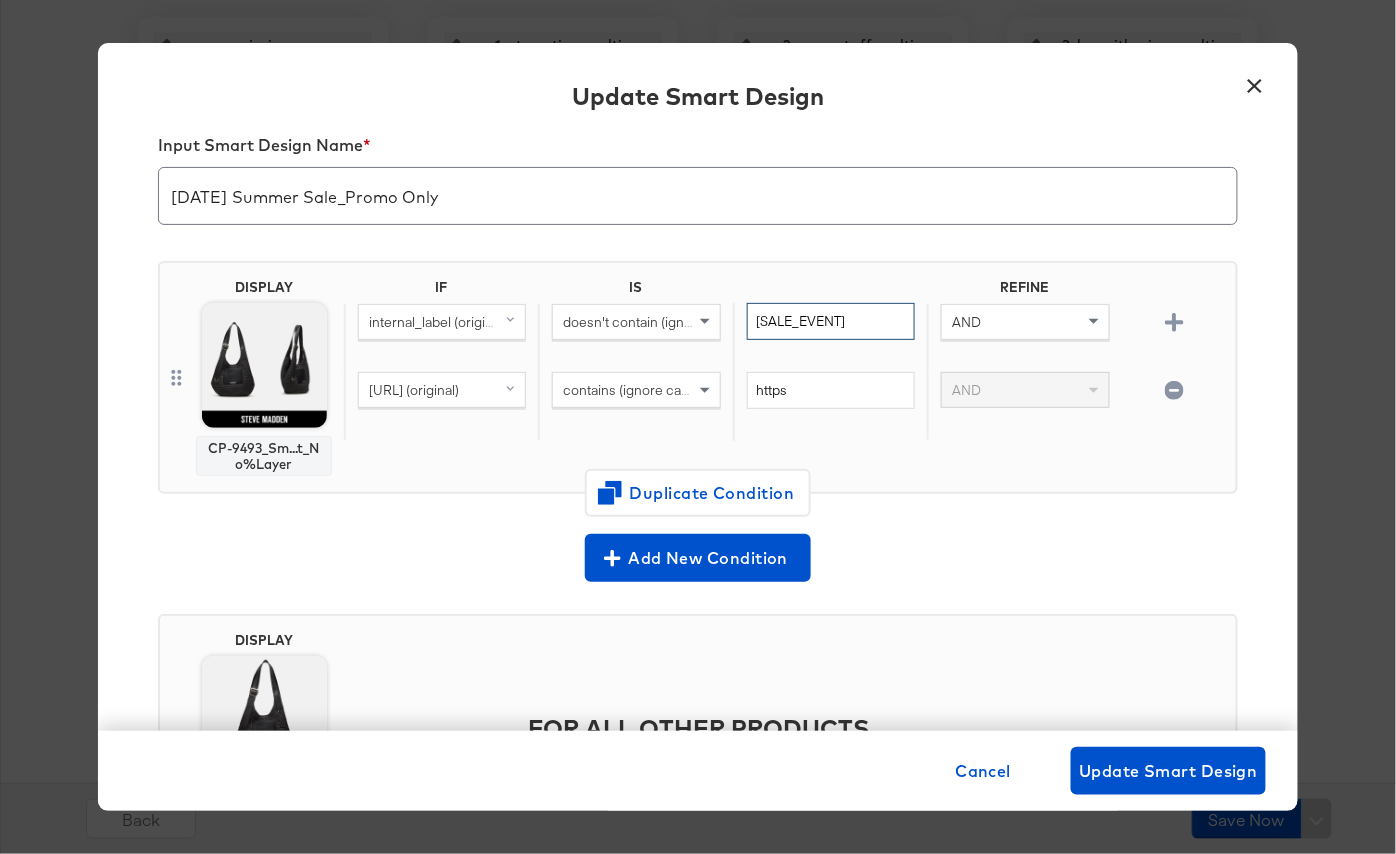 drag, startPoint x: 859, startPoint y: 323, endPoint x: 685, endPoint y: 322, distance: 174.00287 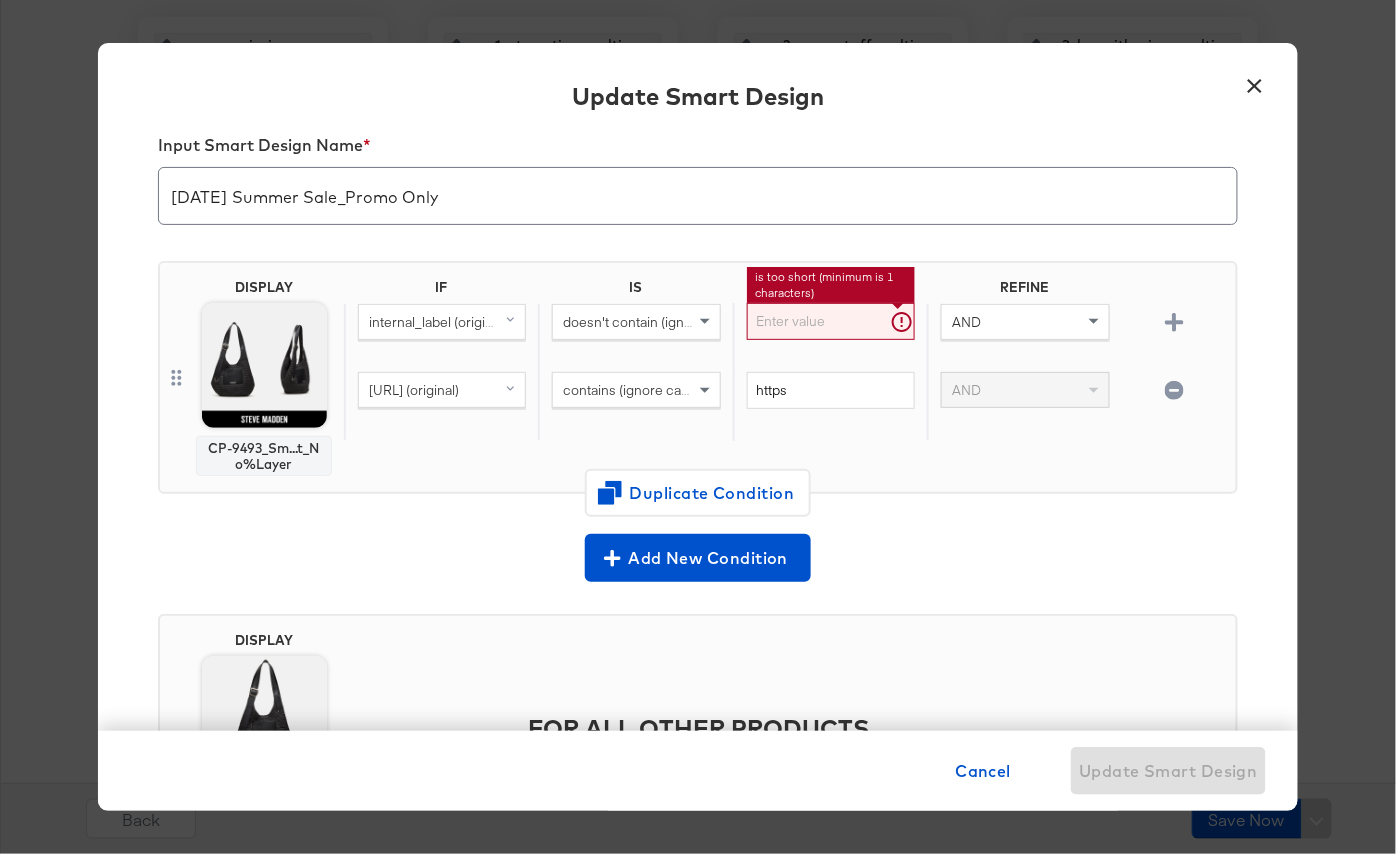 type 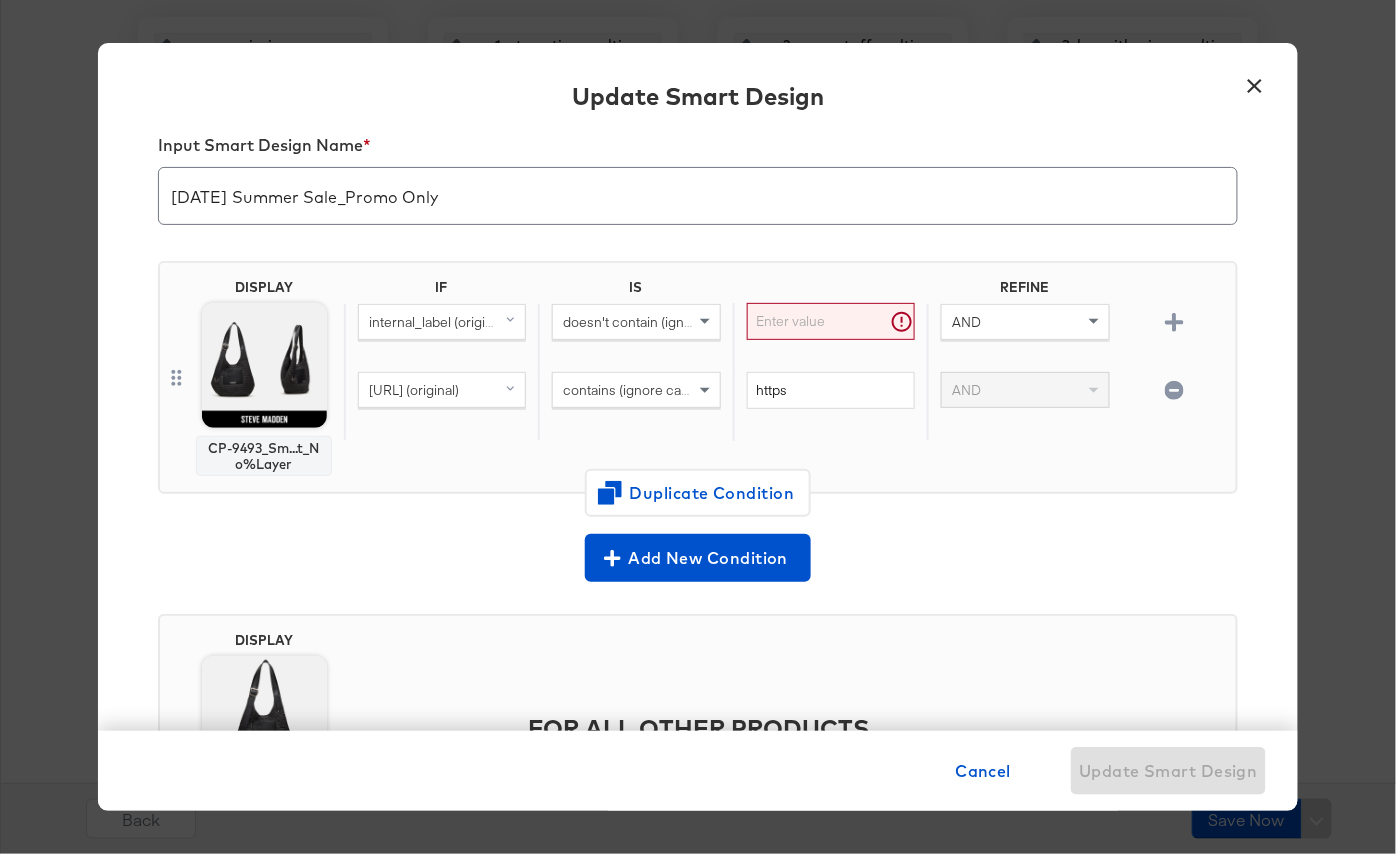 click on "DISPLAY [PRODUCT_CODE]...t_No%Layer IF IS REFINE [LABEL] (original) doesn't contain (ignore case) AND [URL] (original) contains (ignore case) https AND Duplicate Condition" at bounding box center [698, 385] 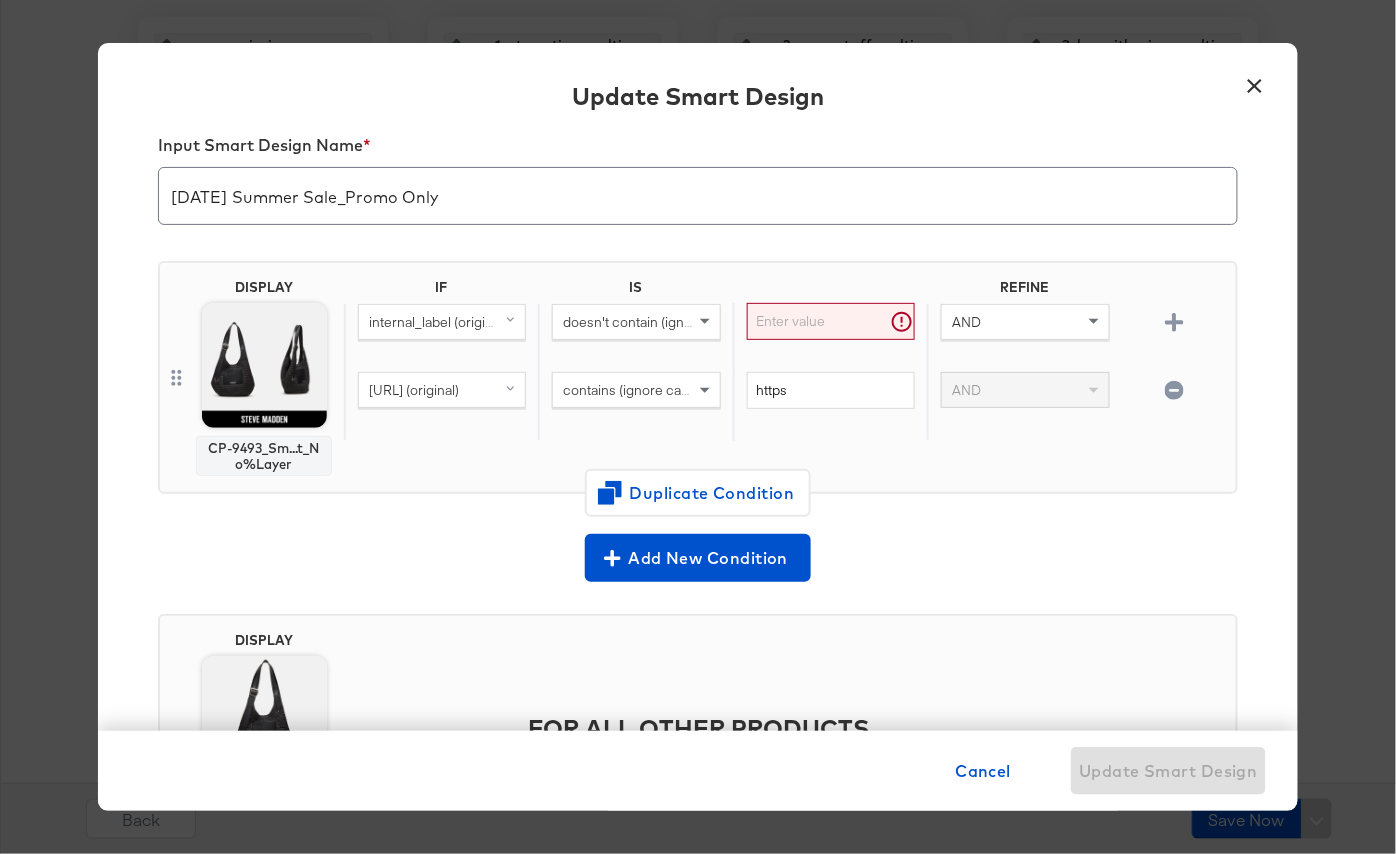 click on "internal_label (original)" at bounding box center [438, 322] 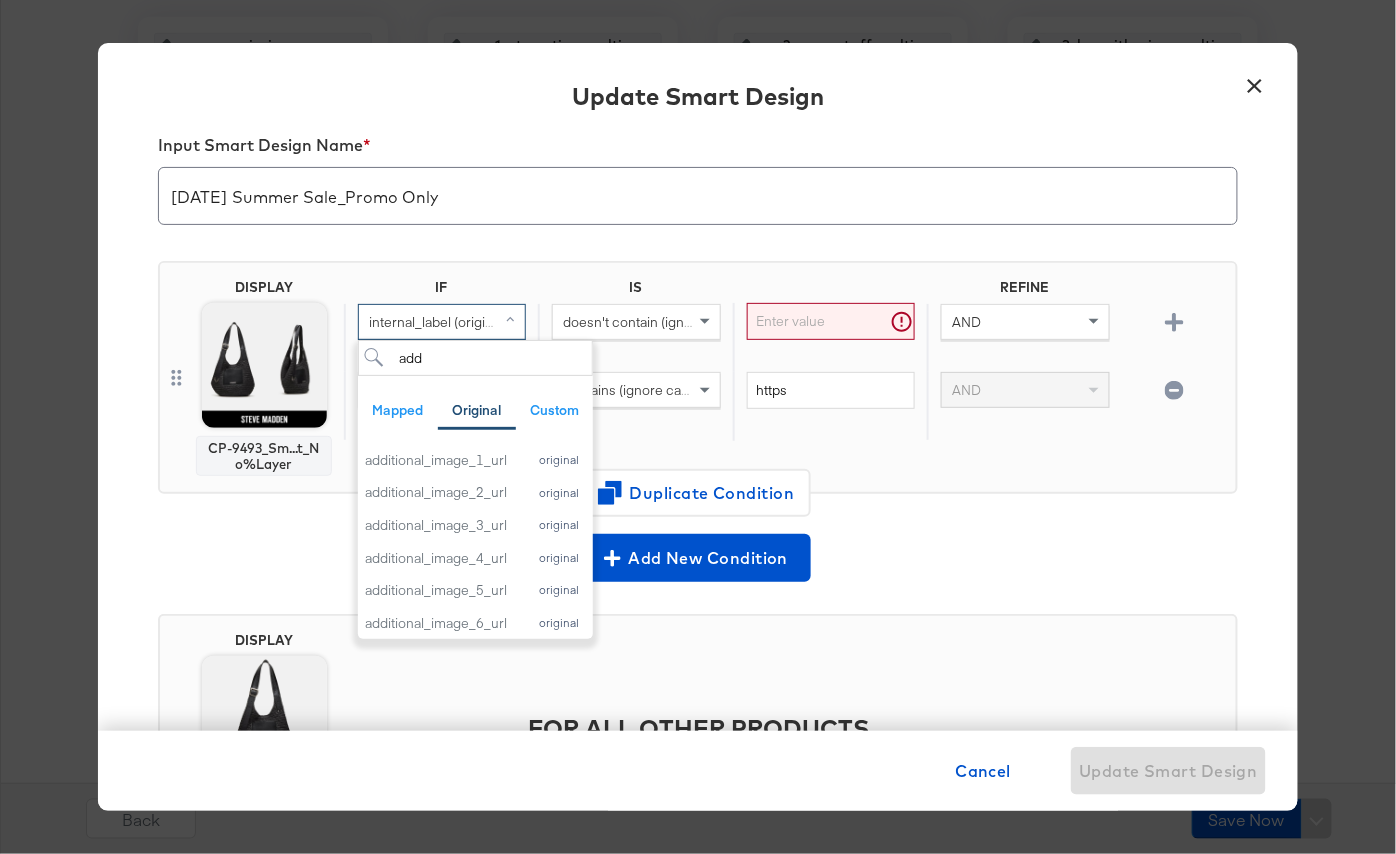 type on "addi" 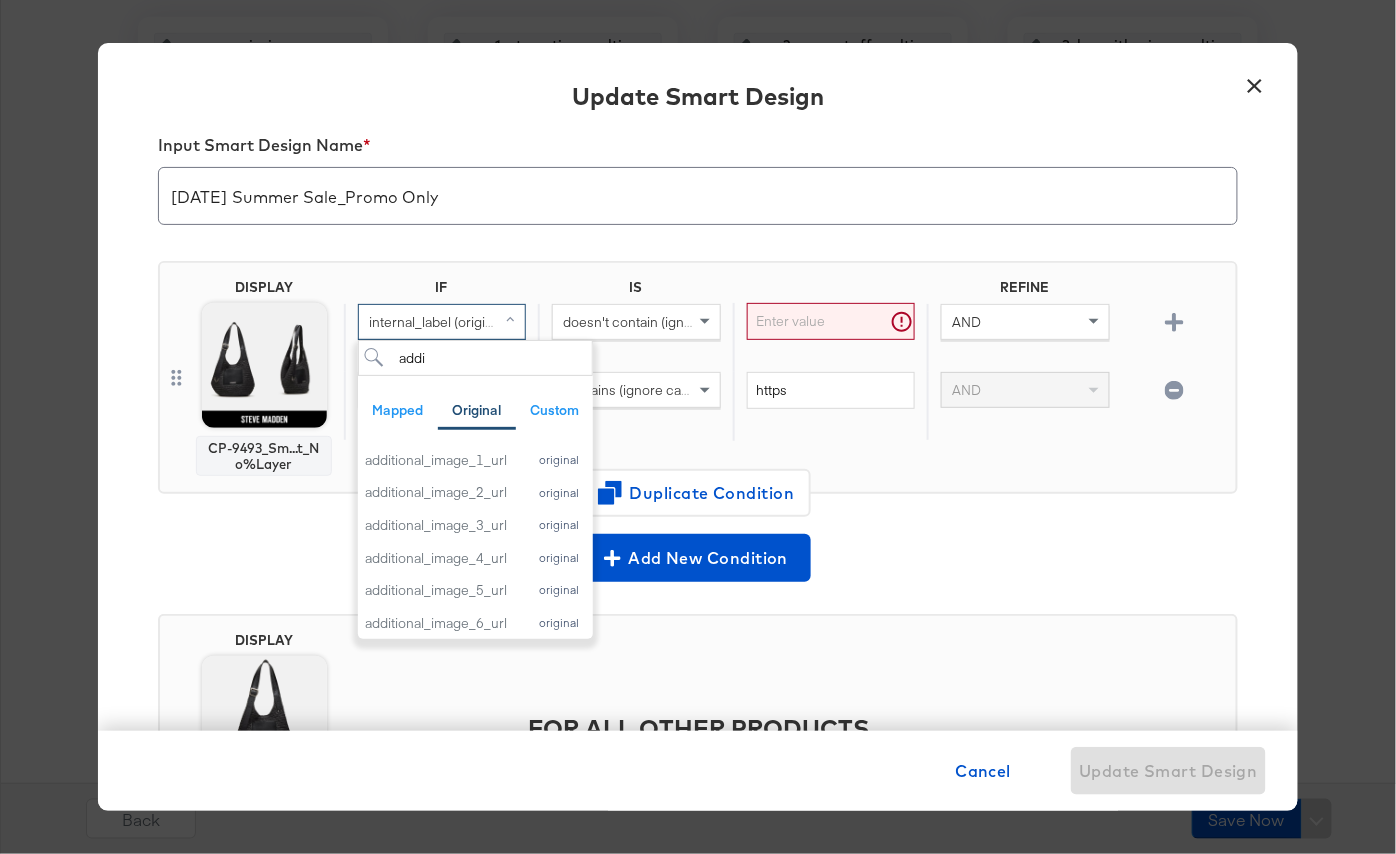 click on "contains (ignore case)" at bounding box center (635, 406) 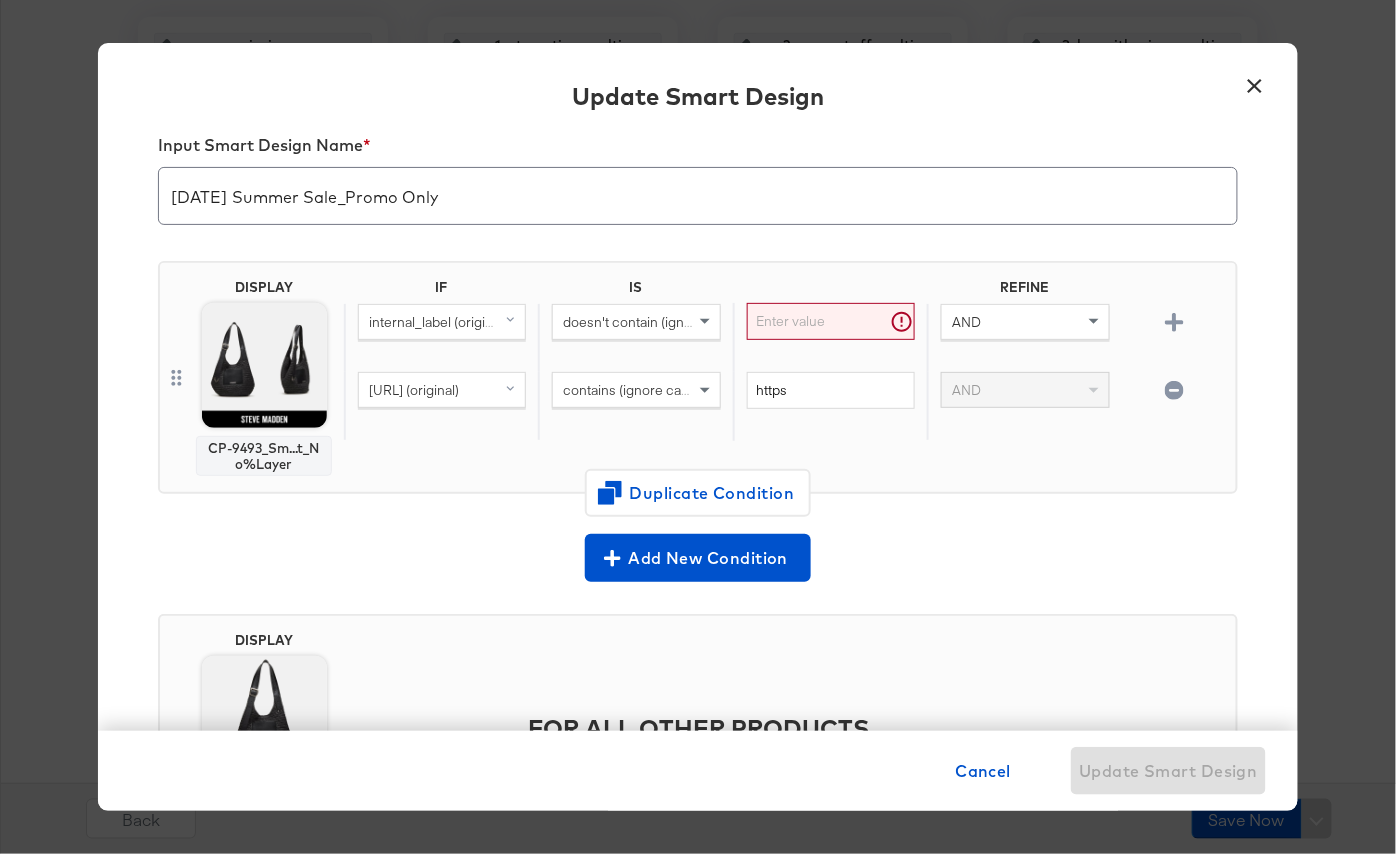 click on "[URL] (original)" at bounding box center [442, 390] 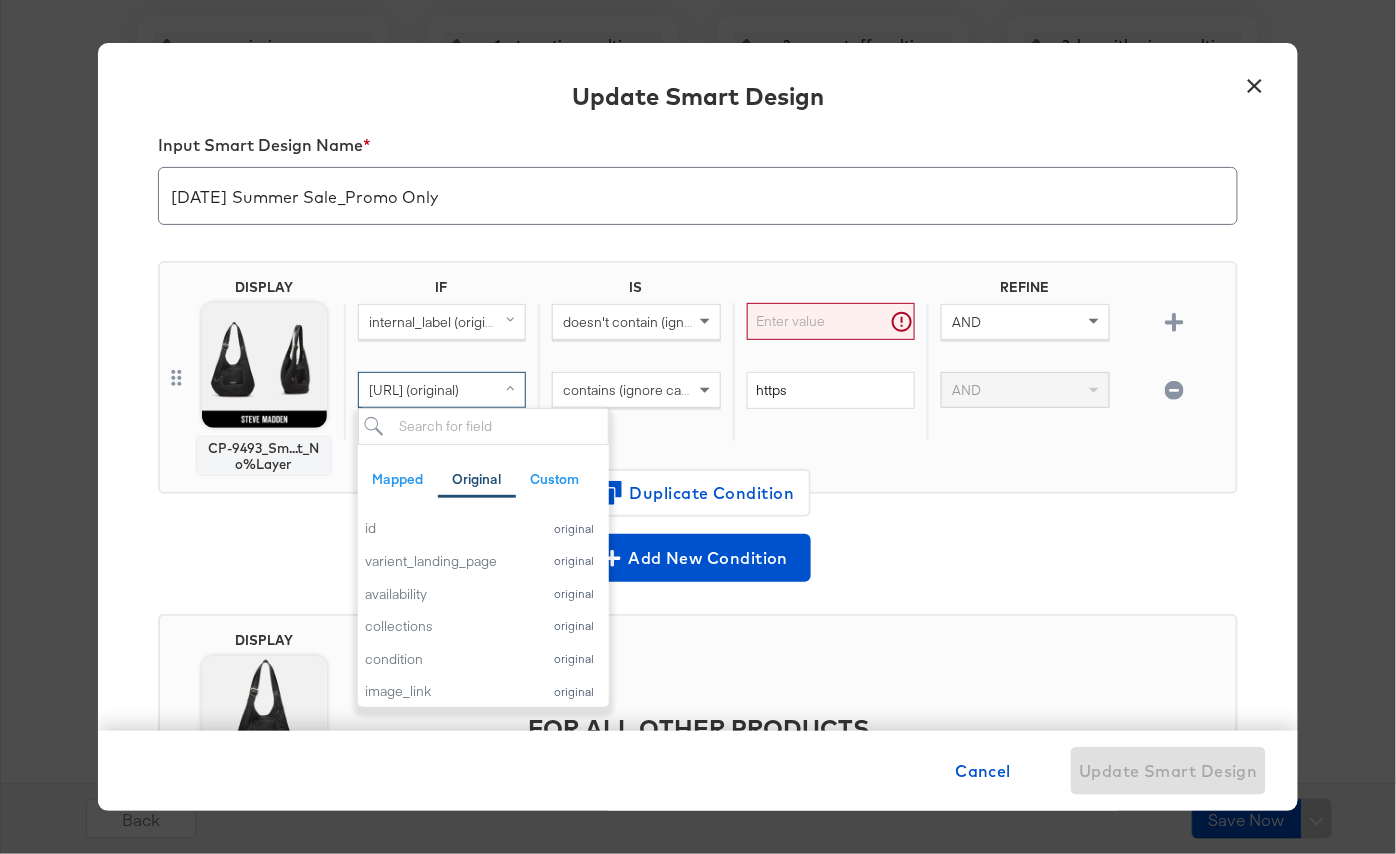 click on "internal_label (original)" at bounding box center (442, 322) 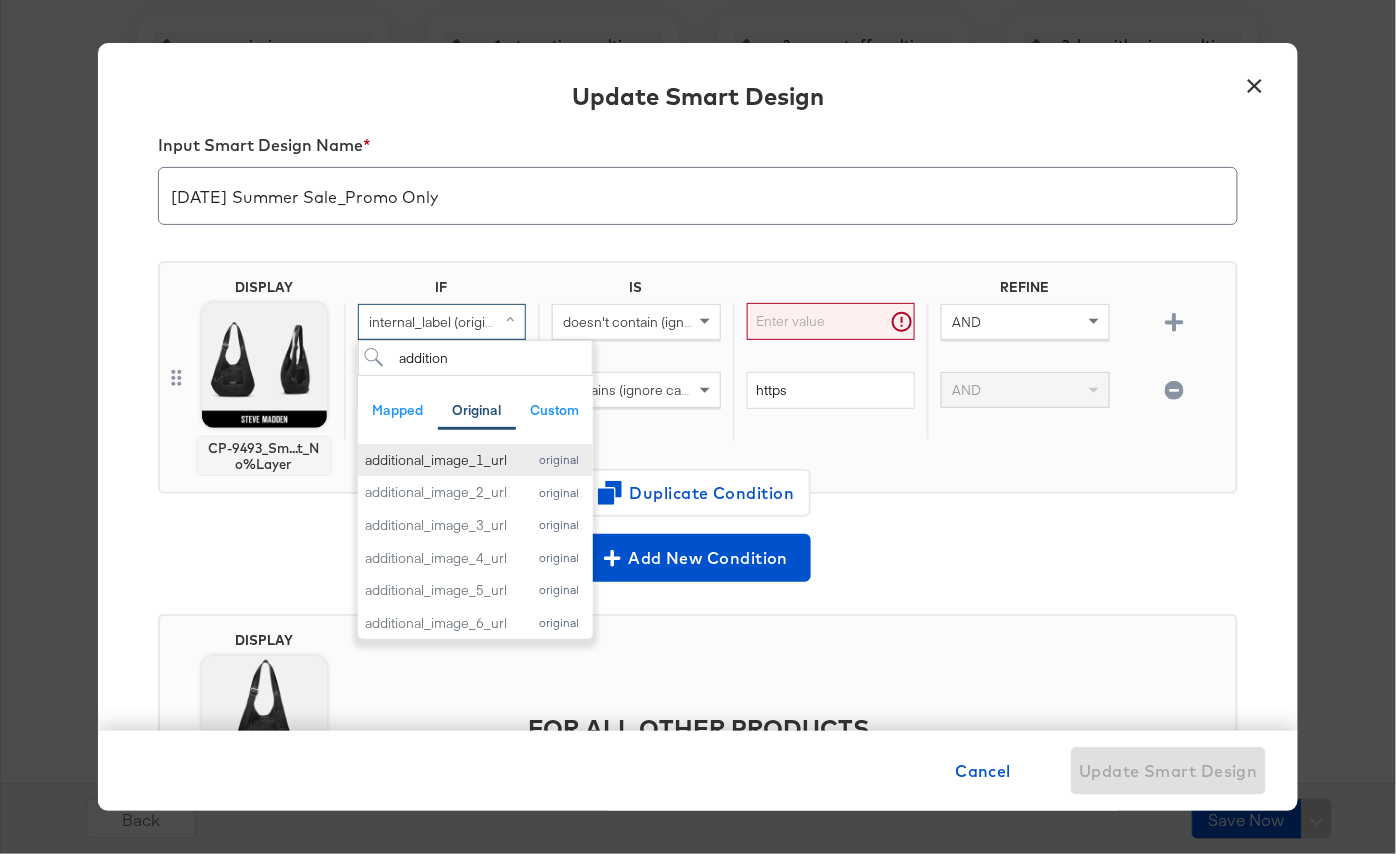type on "addition" 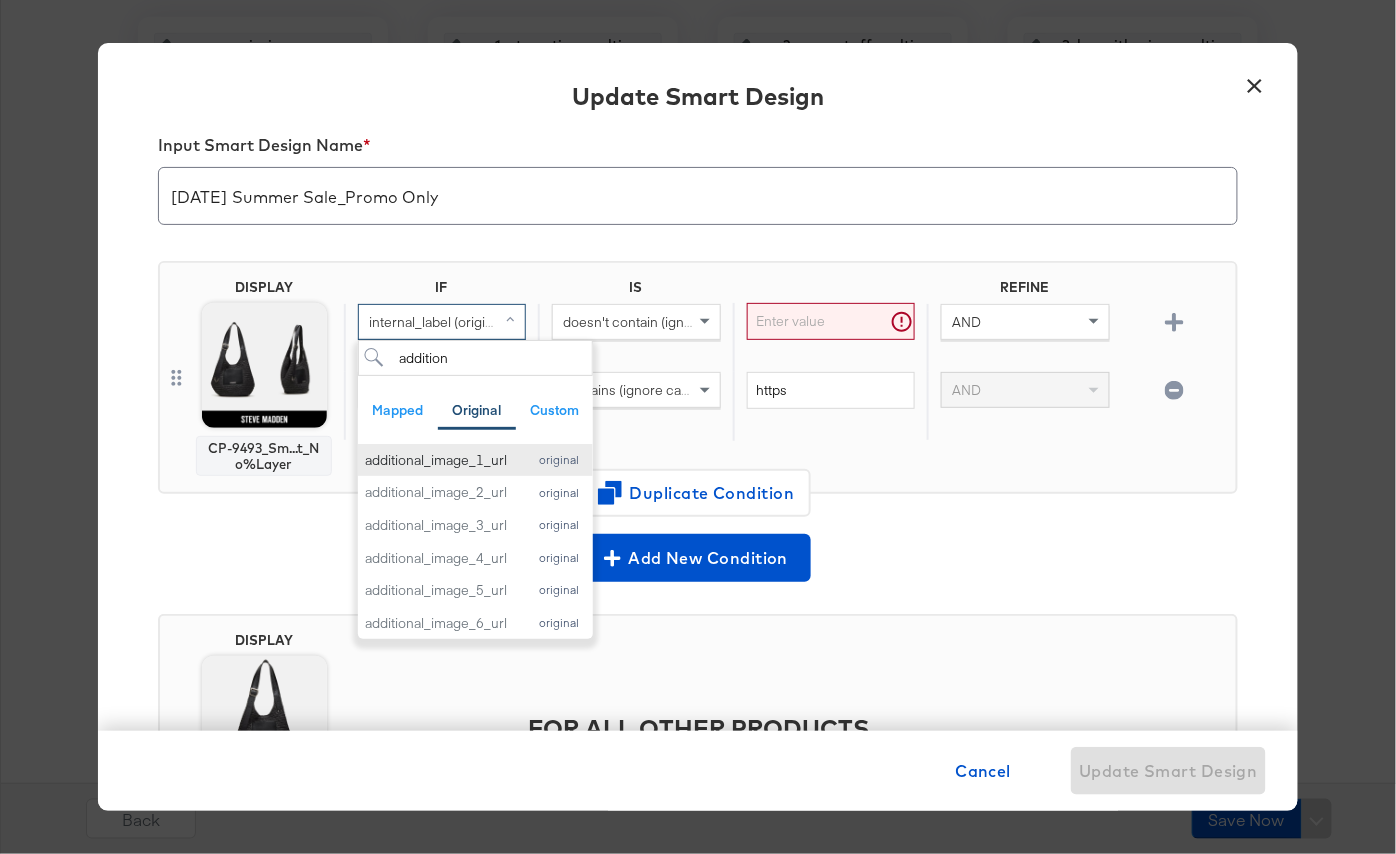 click on "additional_image_1_url" at bounding box center (440, 460) 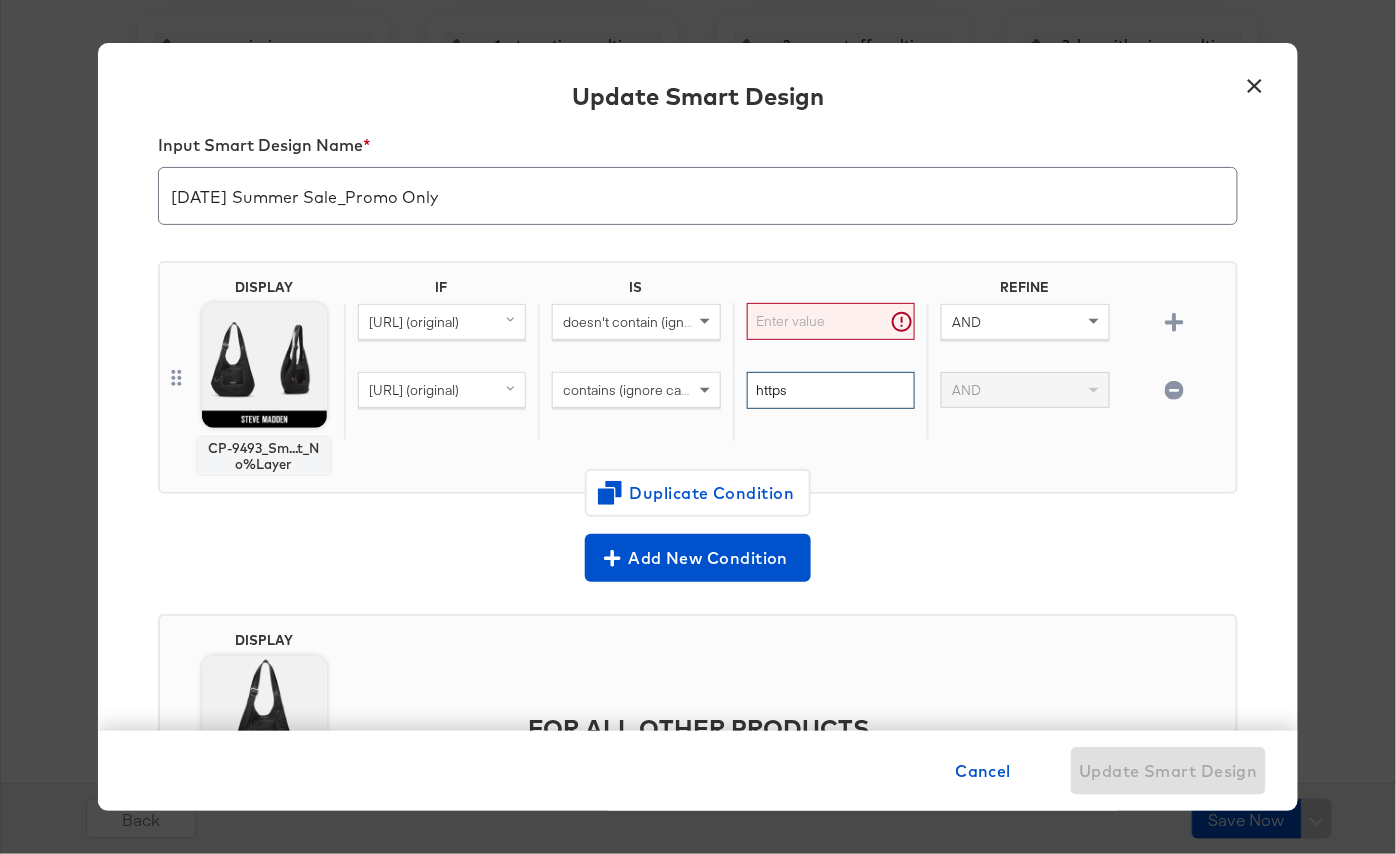 drag, startPoint x: 805, startPoint y: 392, endPoint x: 738, endPoint y: 391, distance: 67.00746 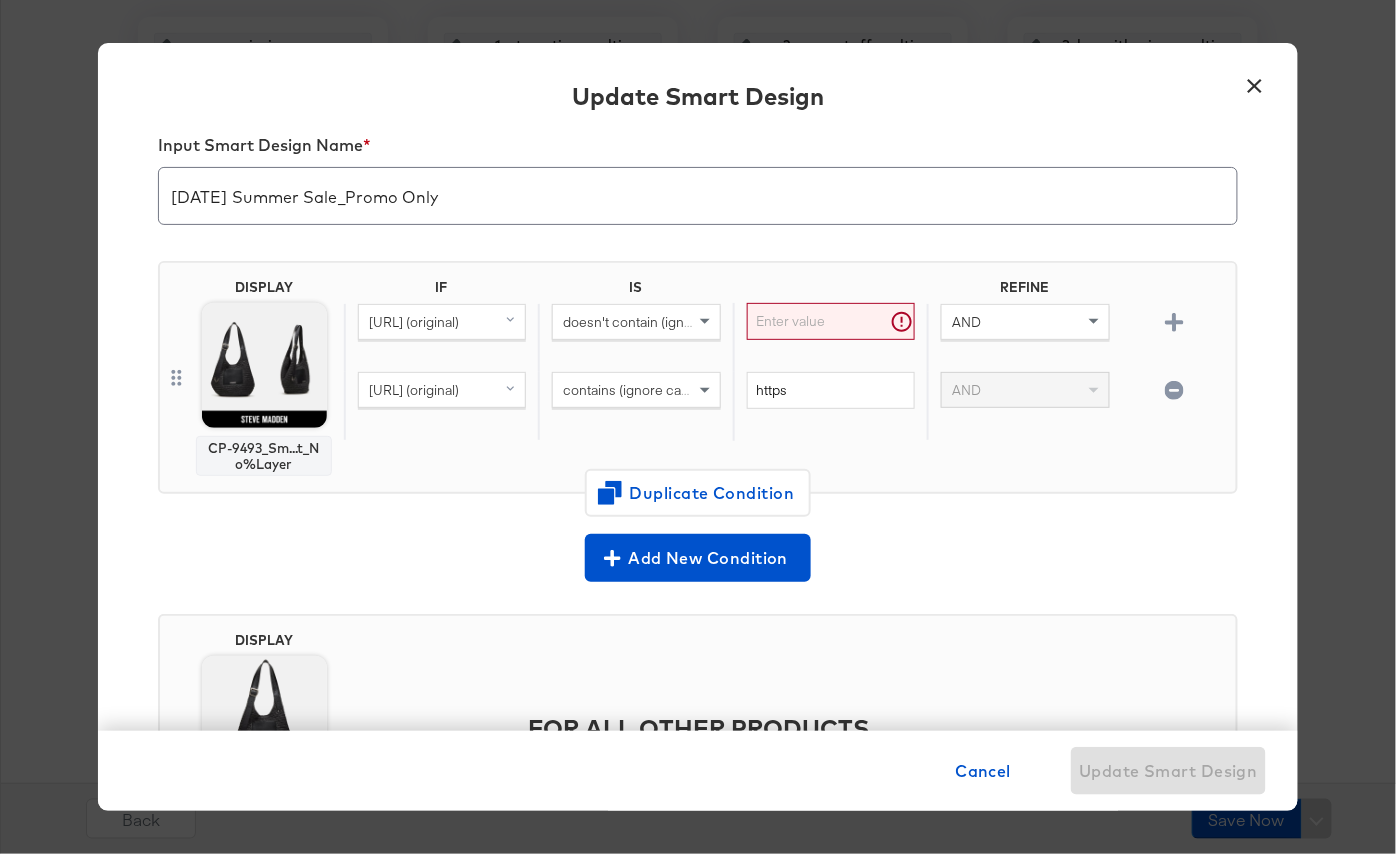 click on "contains (ignore case)" at bounding box center [631, 390] 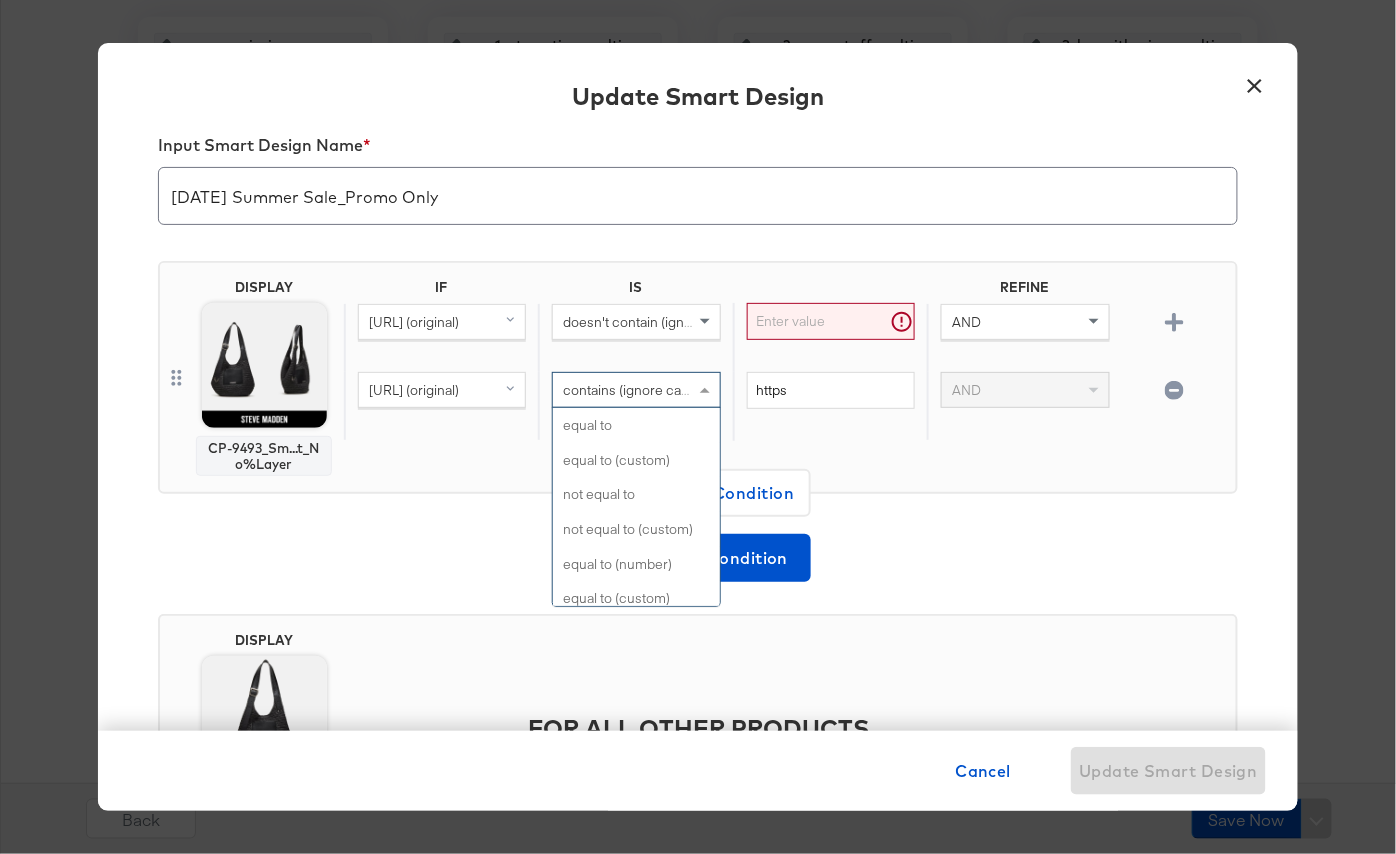 scroll, scrollTop: 817, scrollLeft: 0, axis: vertical 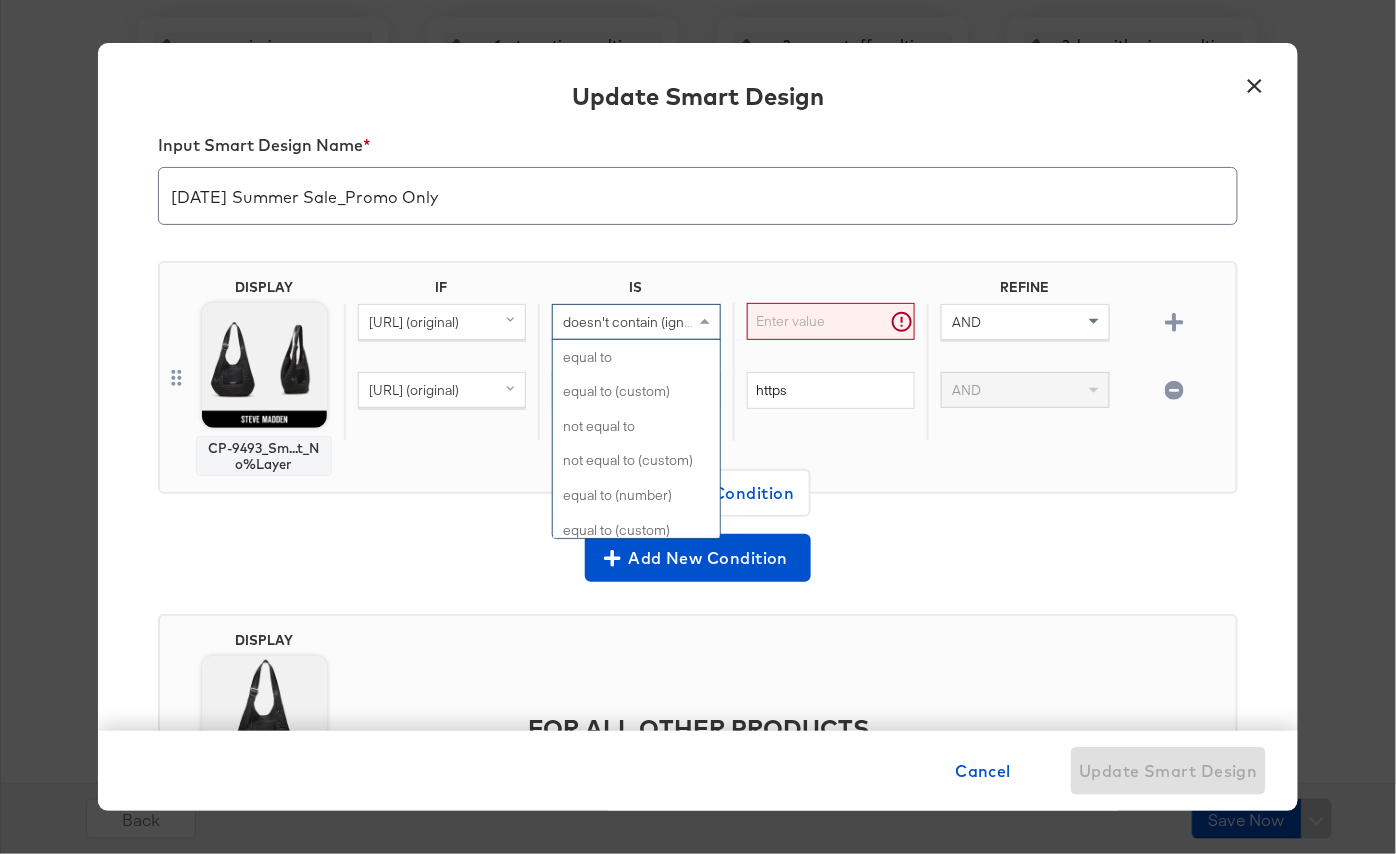 click on "doesn't contain (ignore case)" at bounding box center (652, 322) 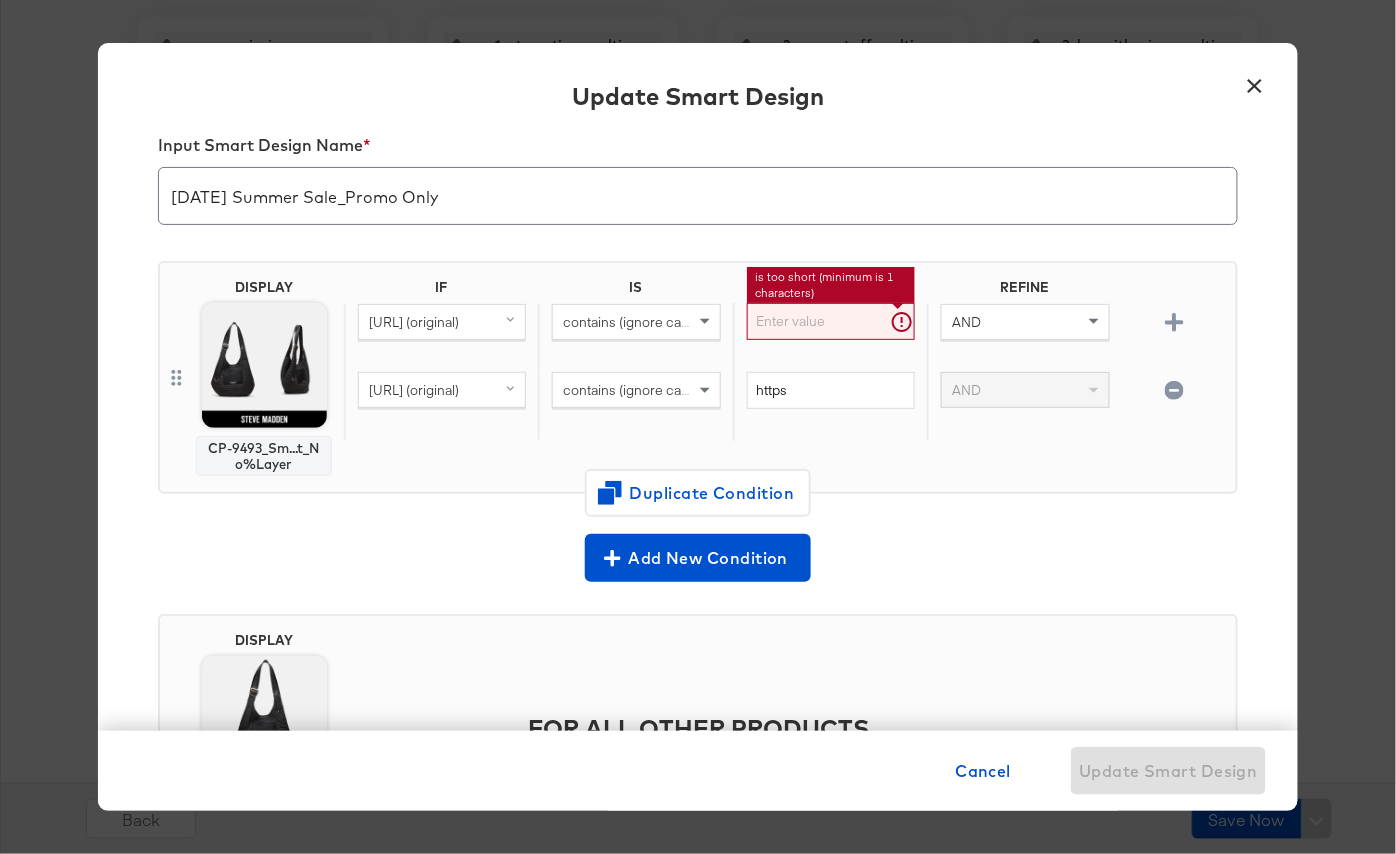 click at bounding box center (831, 321) 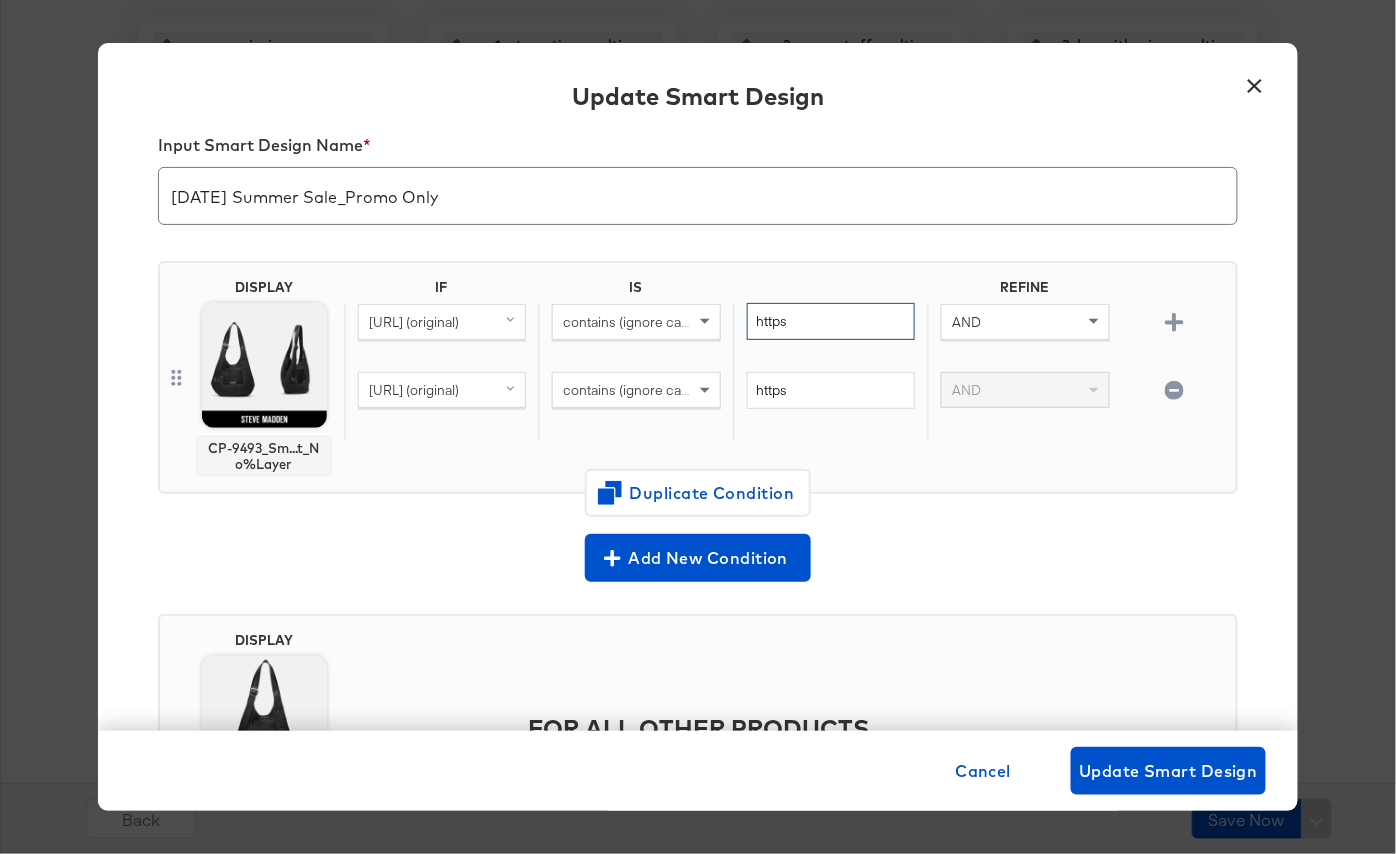 type on "https" 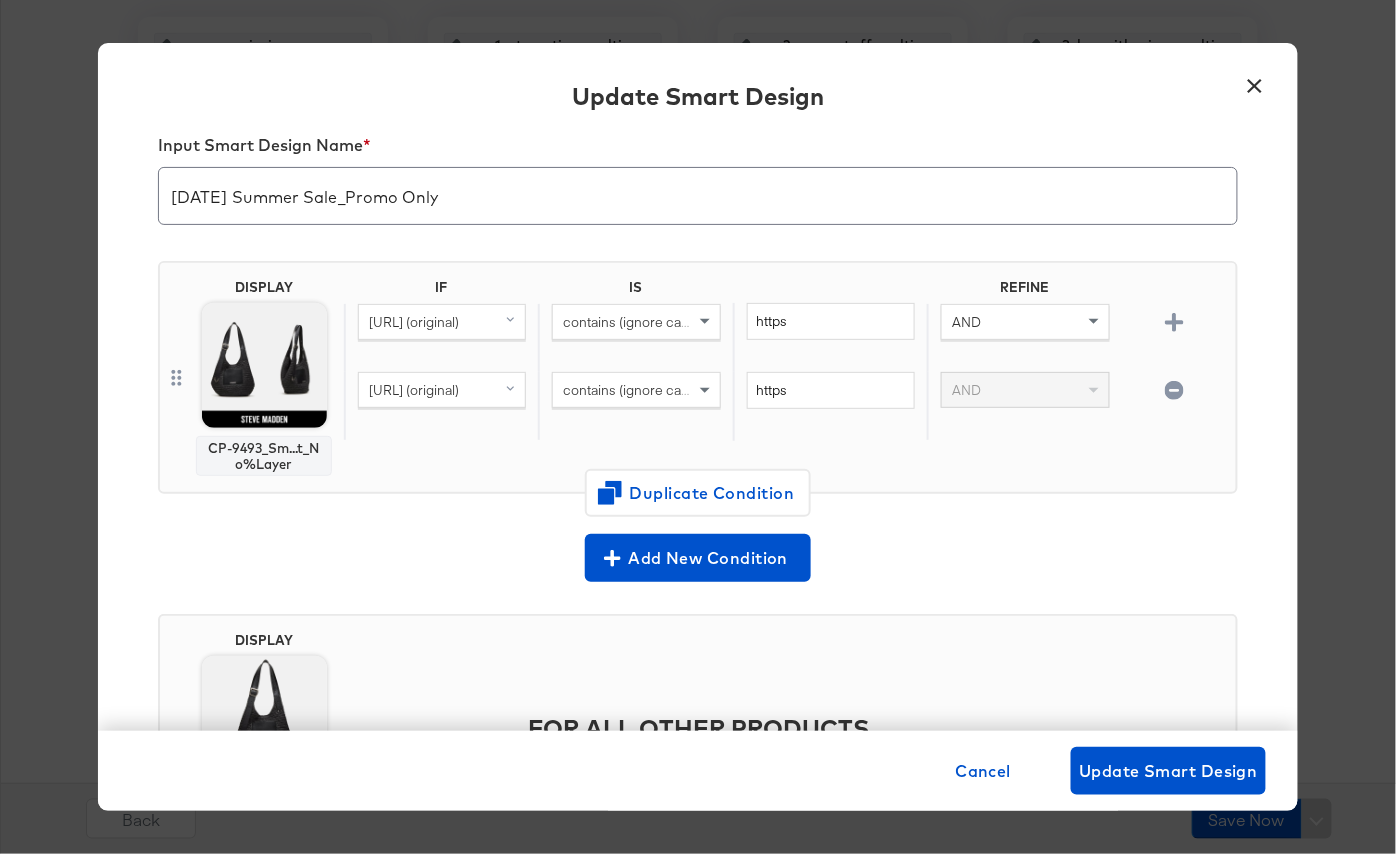 click on "IF IS REFINE [URL] (original) contains (ignore case) https AND [URL] (original) contains (ignore case) https AND" at bounding box center (786, 377) 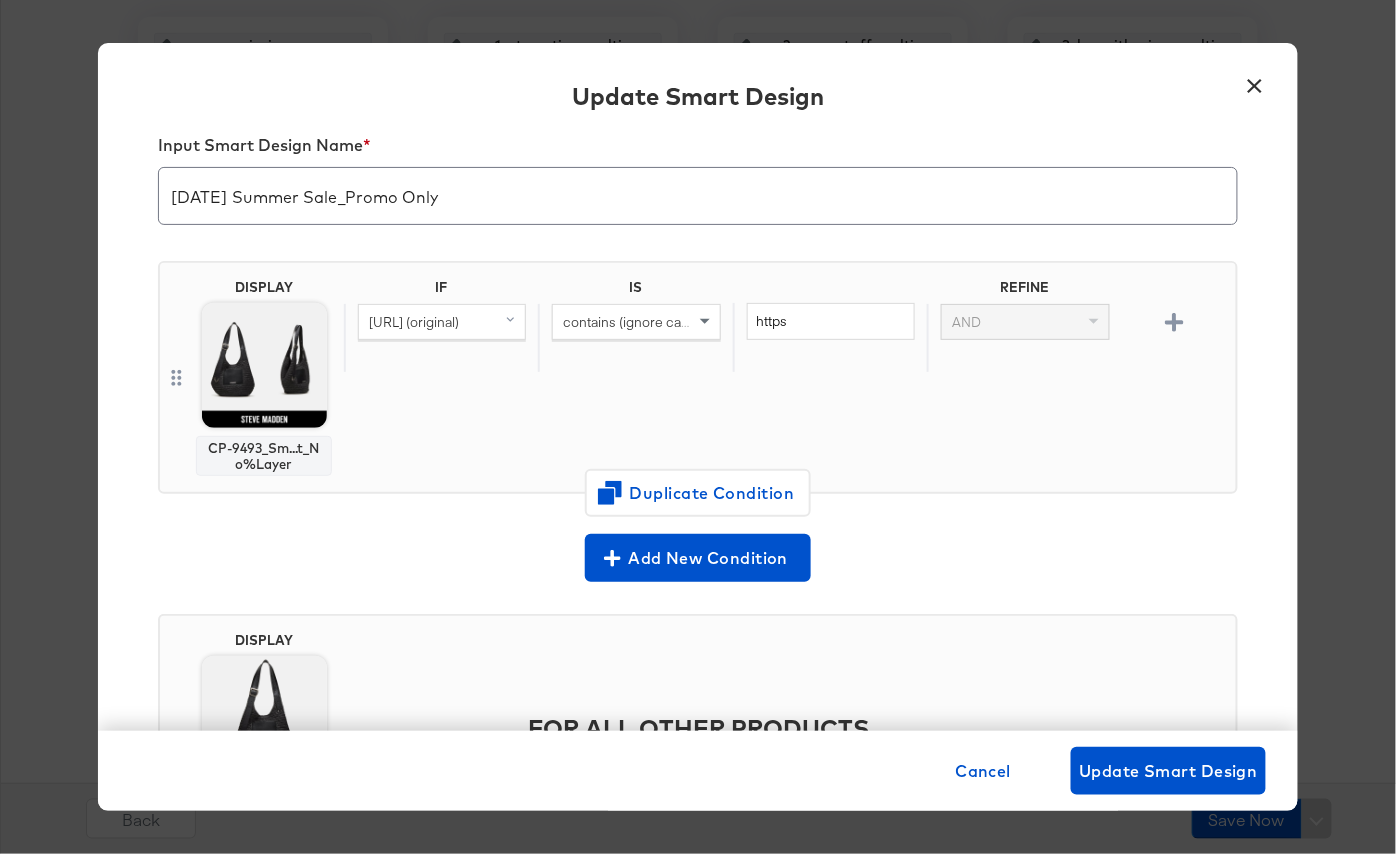 scroll, scrollTop: 200, scrollLeft: 0, axis: vertical 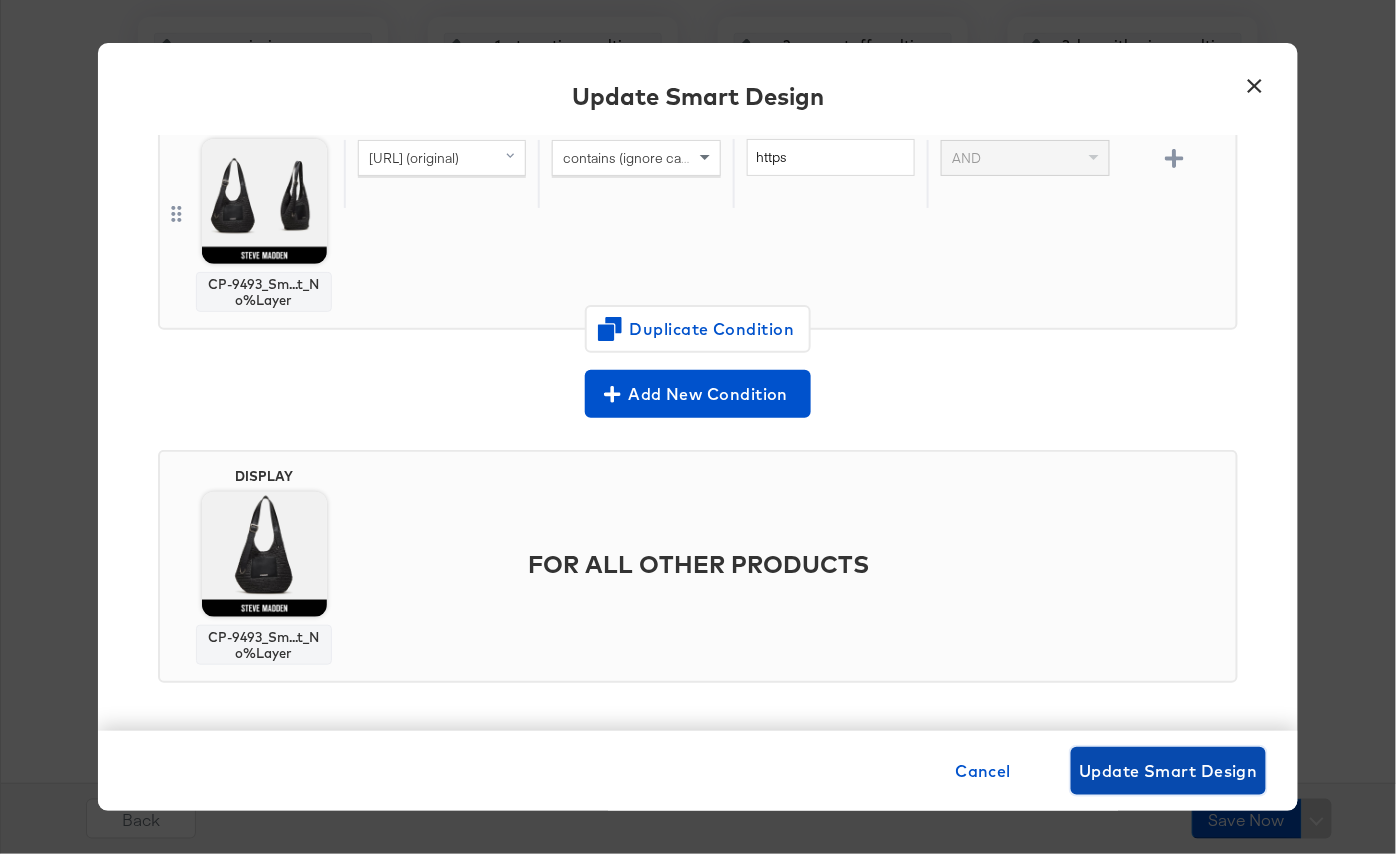 click on "Update Smart Design" at bounding box center [1168, 771] 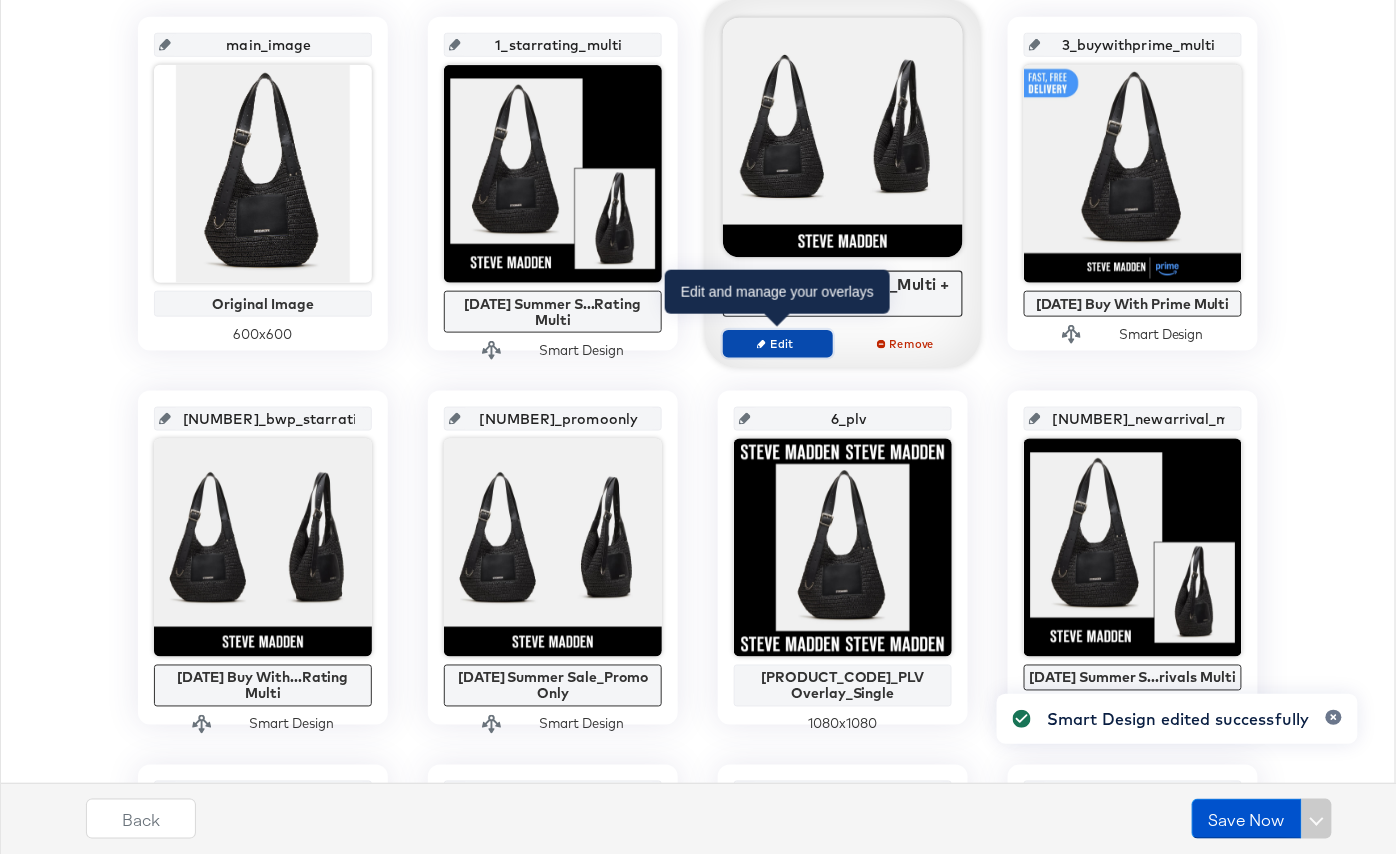 click on "Edit" at bounding box center (778, 343) 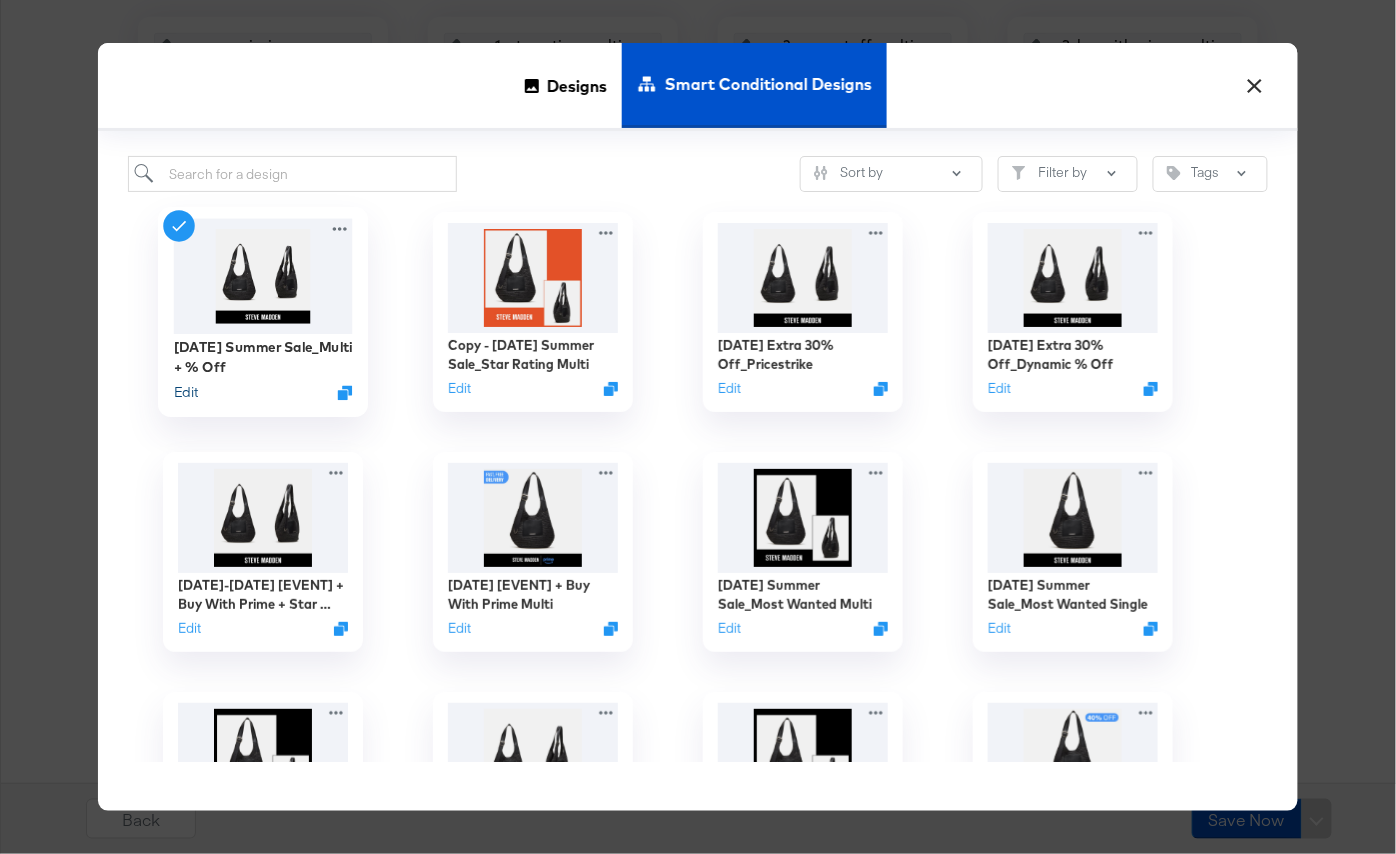 click on "Edit" at bounding box center [186, 392] 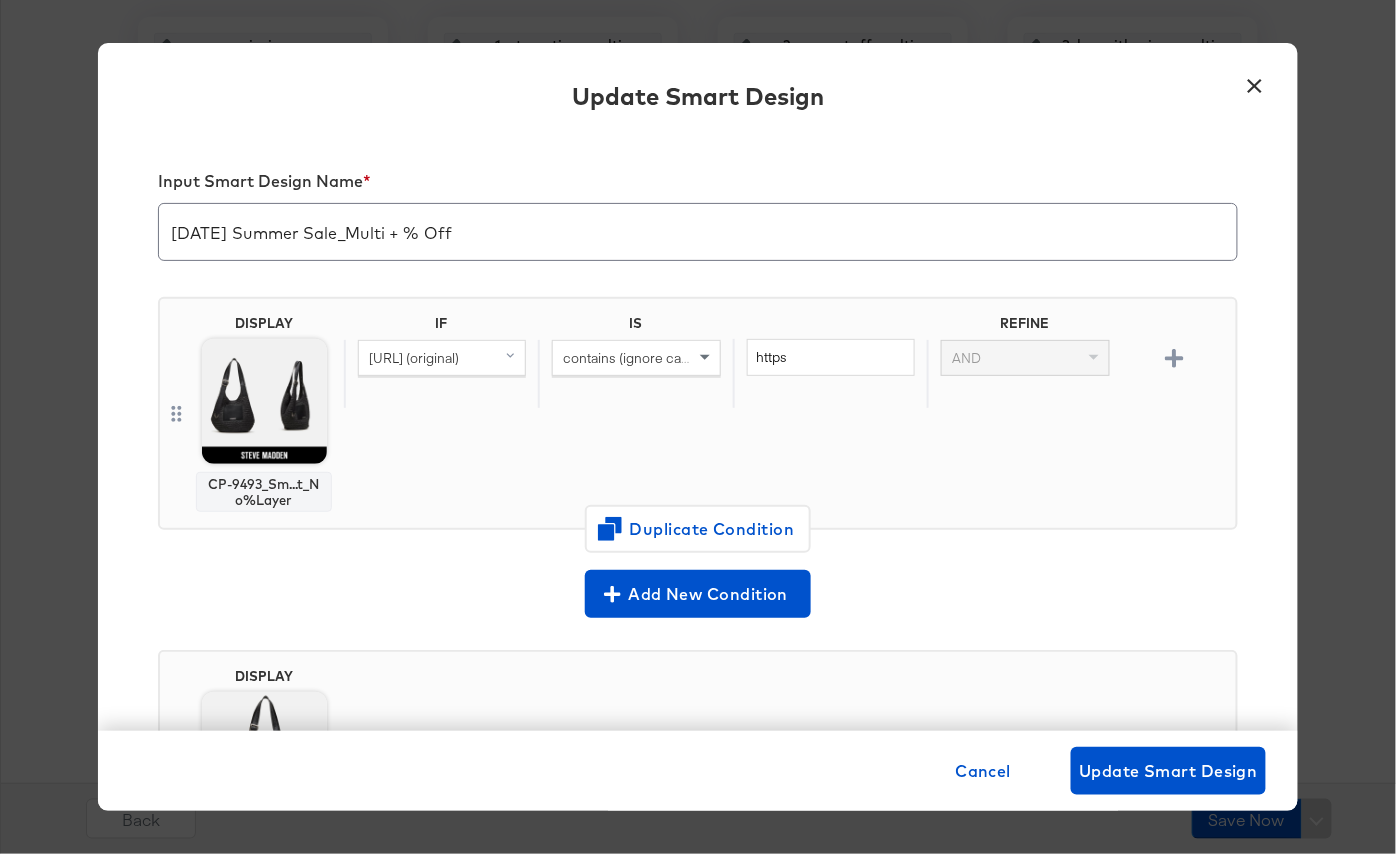 scroll, scrollTop: 200, scrollLeft: 0, axis: vertical 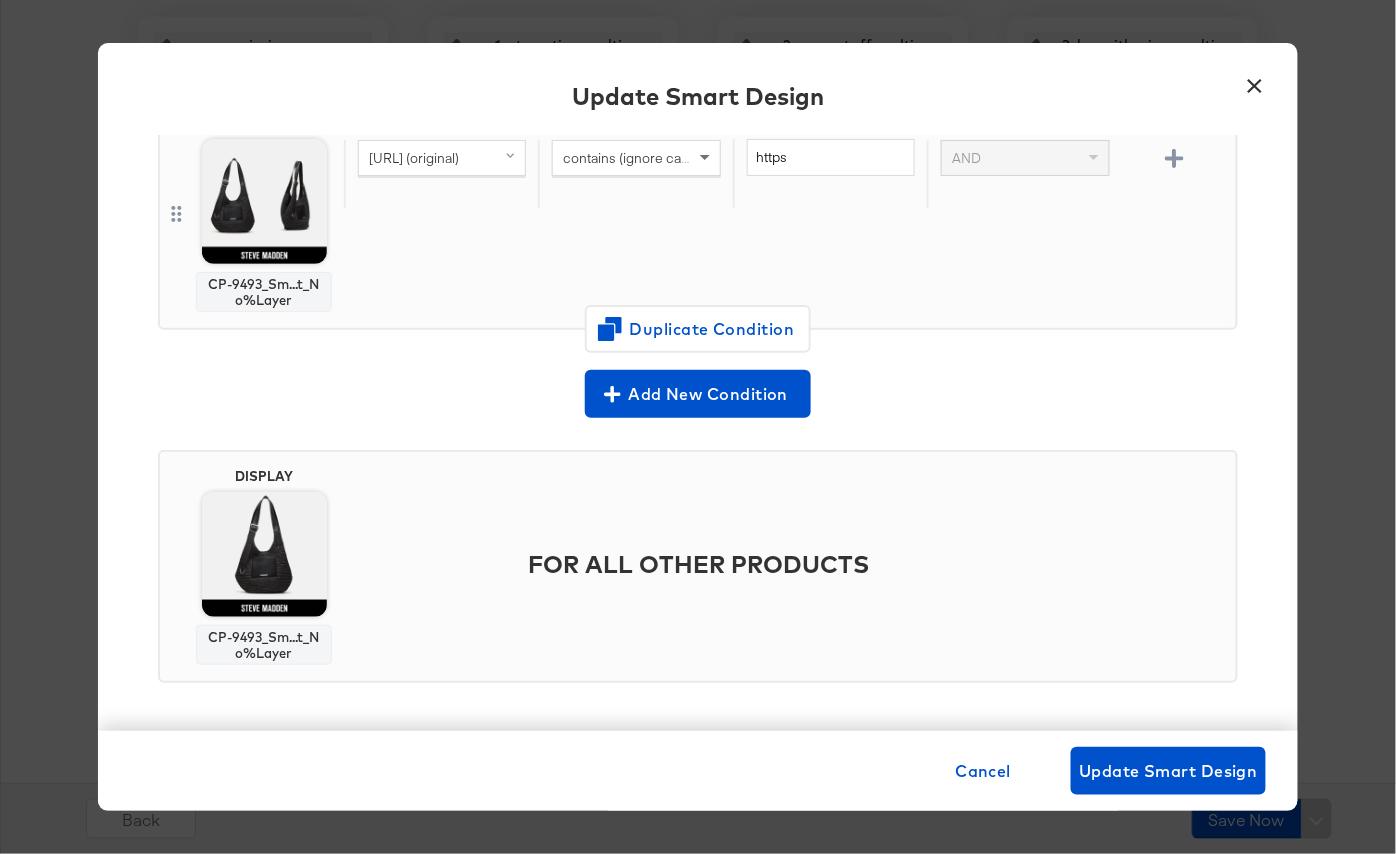 click on "×" at bounding box center [1255, 81] 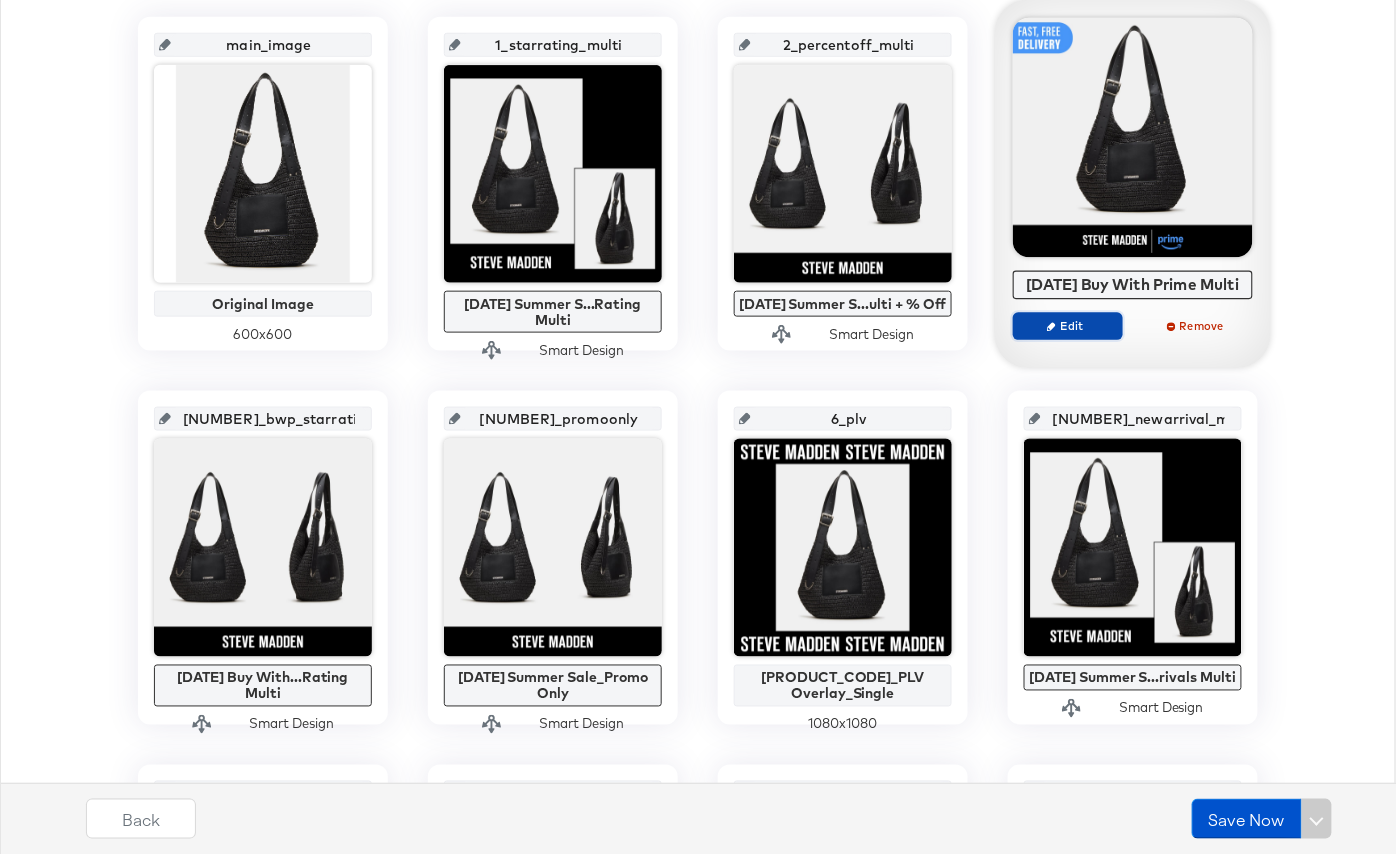 click on "Edit" at bounding box center (1068, 325) 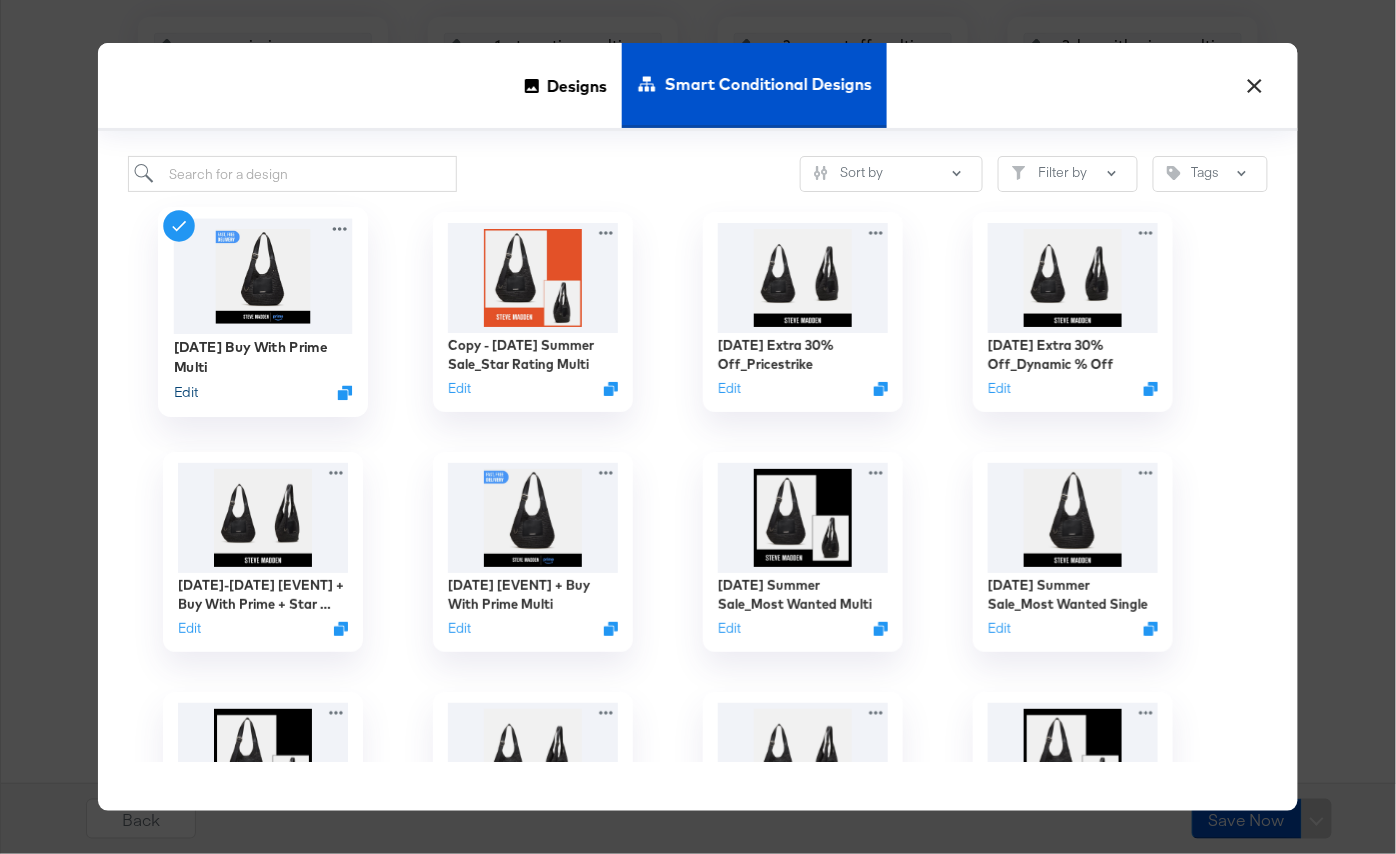 click on "Edit" at bounding box center (186, 392) 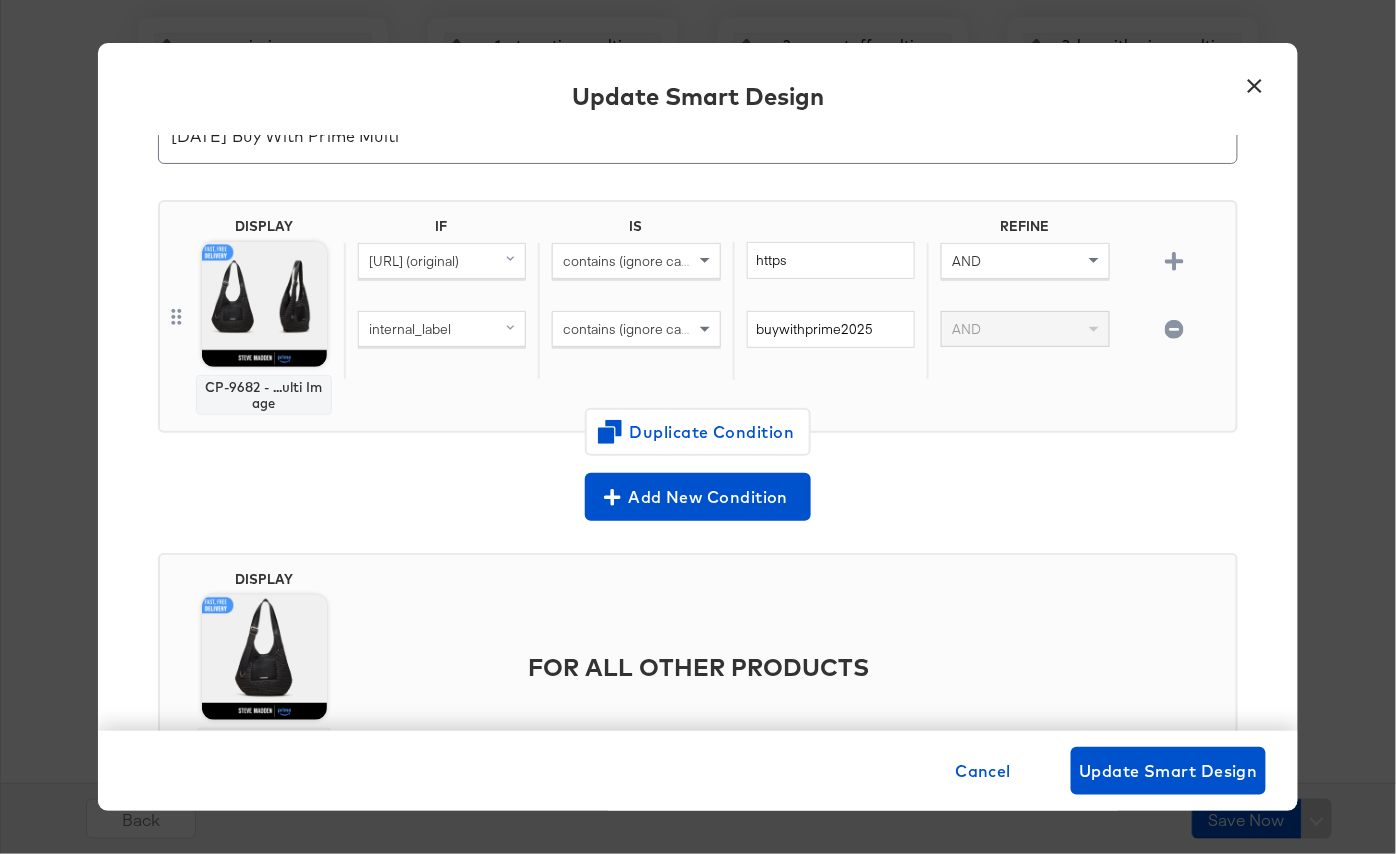 scroll, scrollTop: 200, scrollLeft: 0, axis: vertical 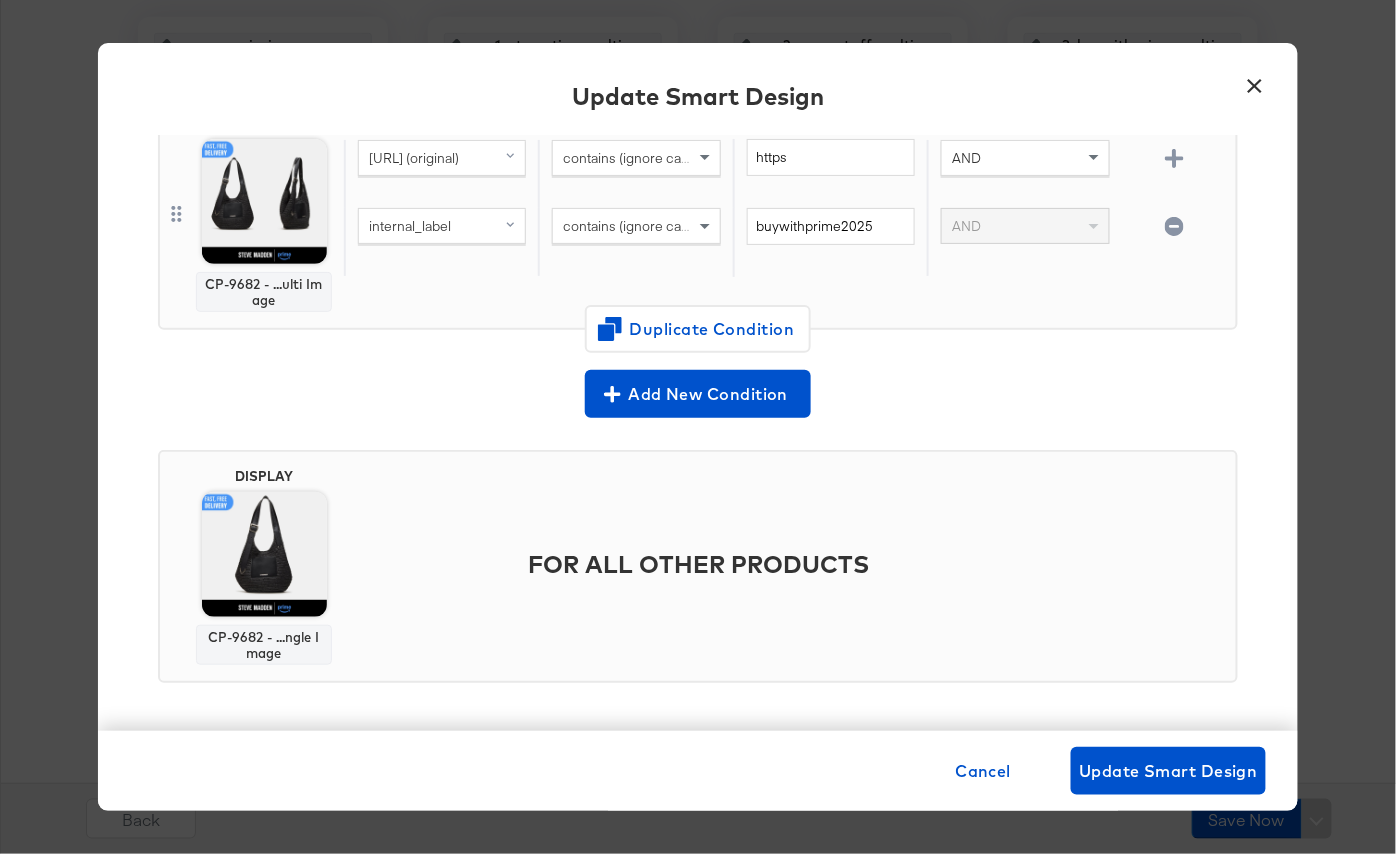 click on "×" at bounding box center (1255, 81) 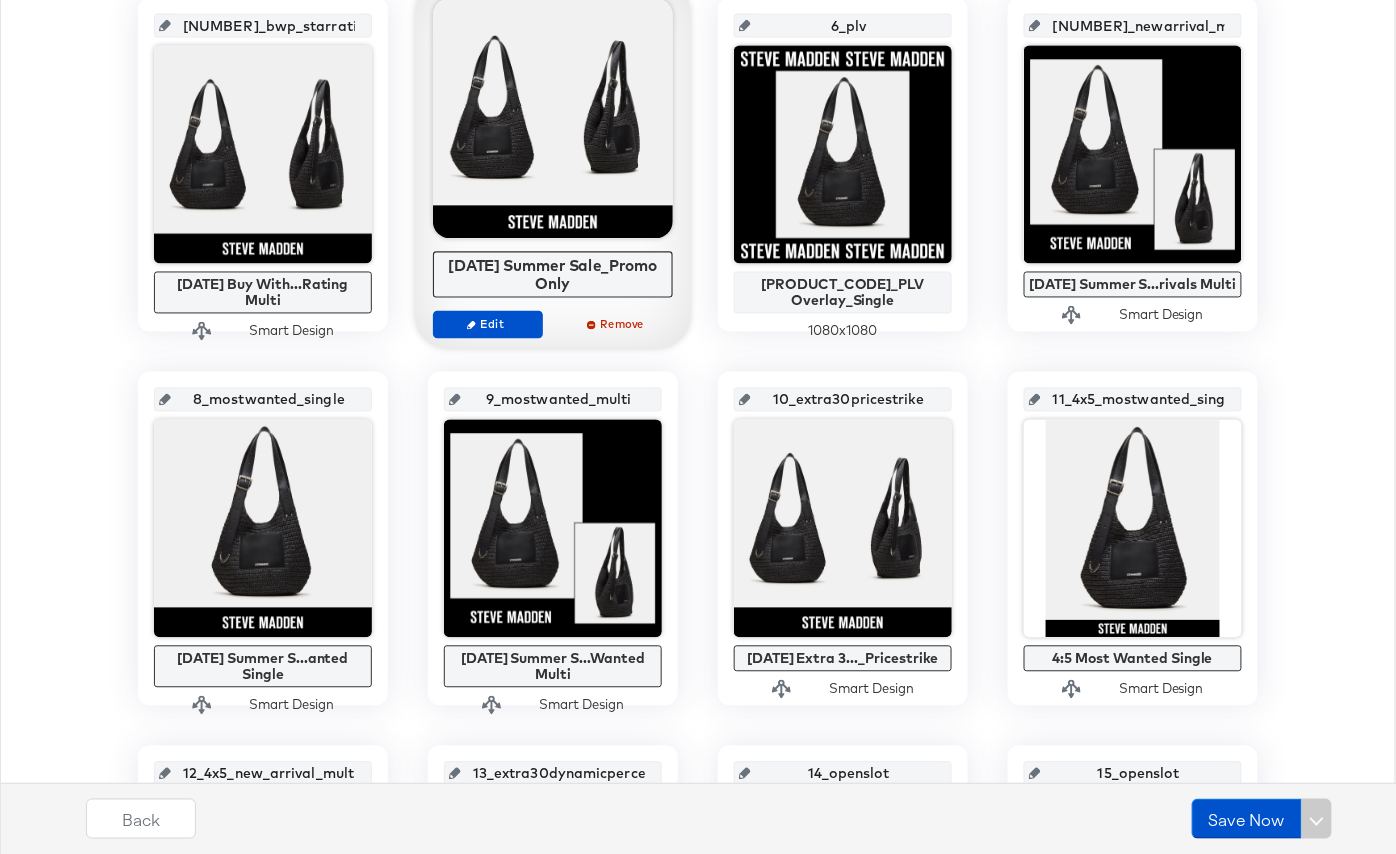 scroll, scrollTop: 855, scrollLeft: 0, axis: vertical 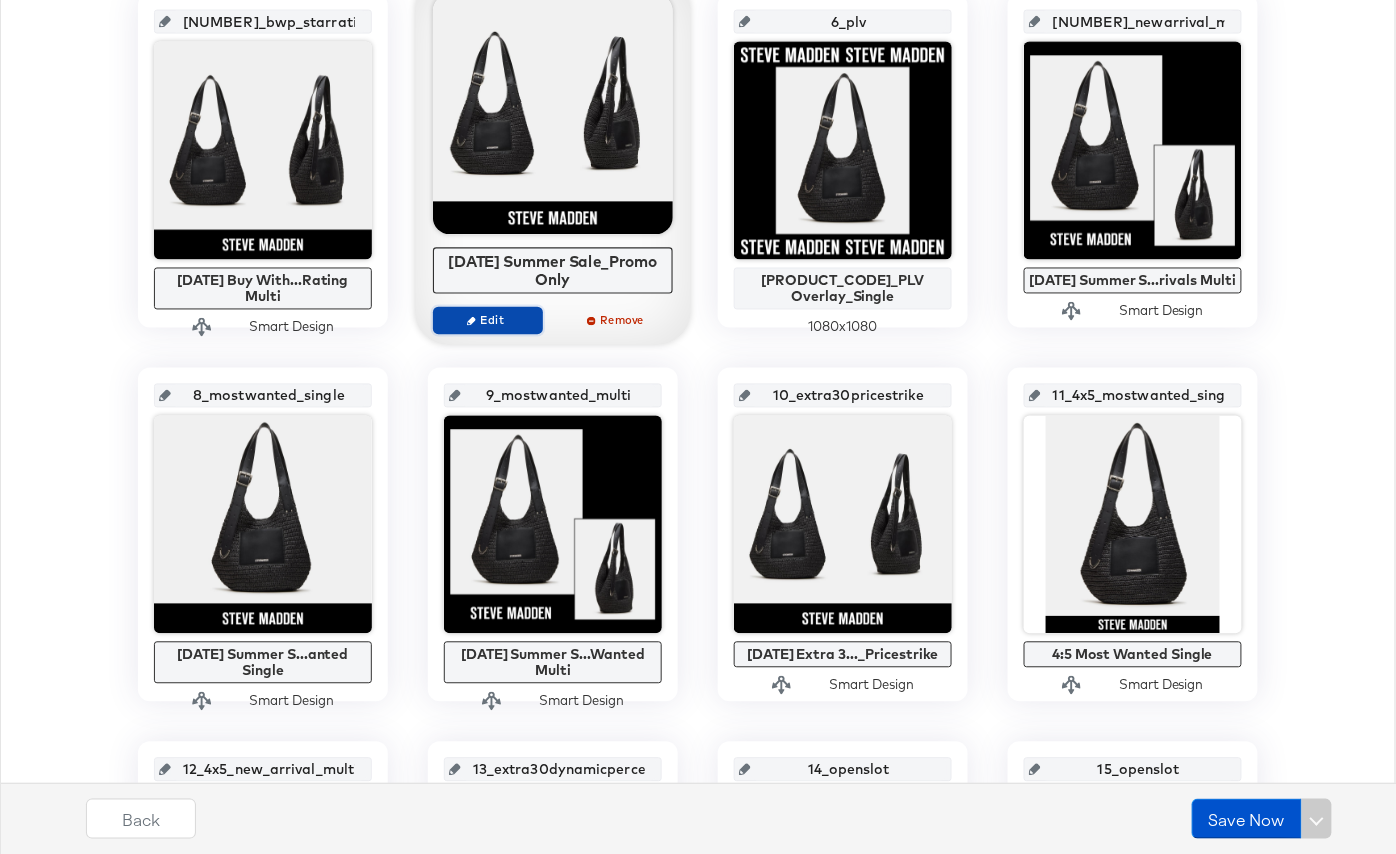 click on "Edit" at bounding box center [488, 320] 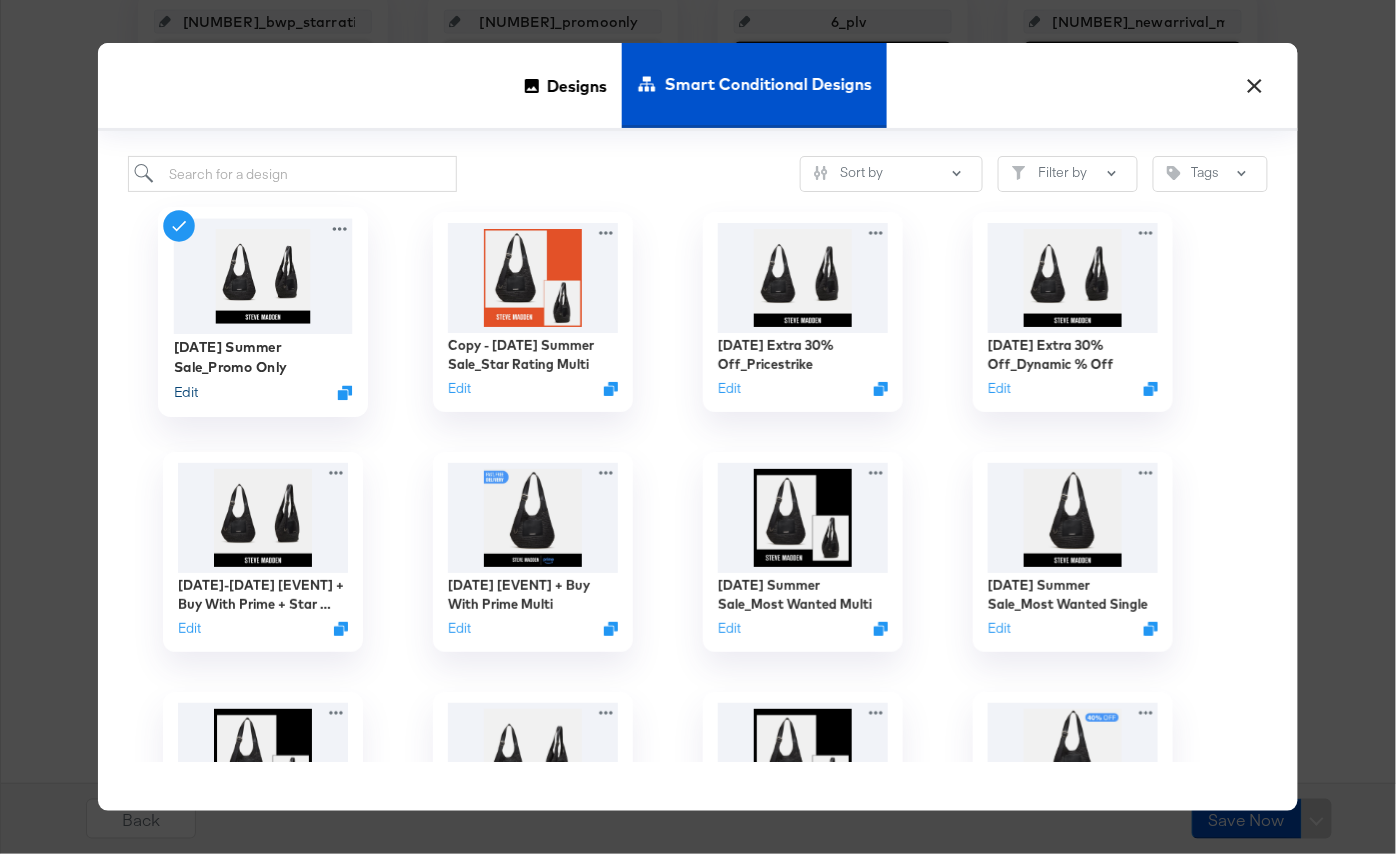 click on "Edit" at bounding box center [186, 392] 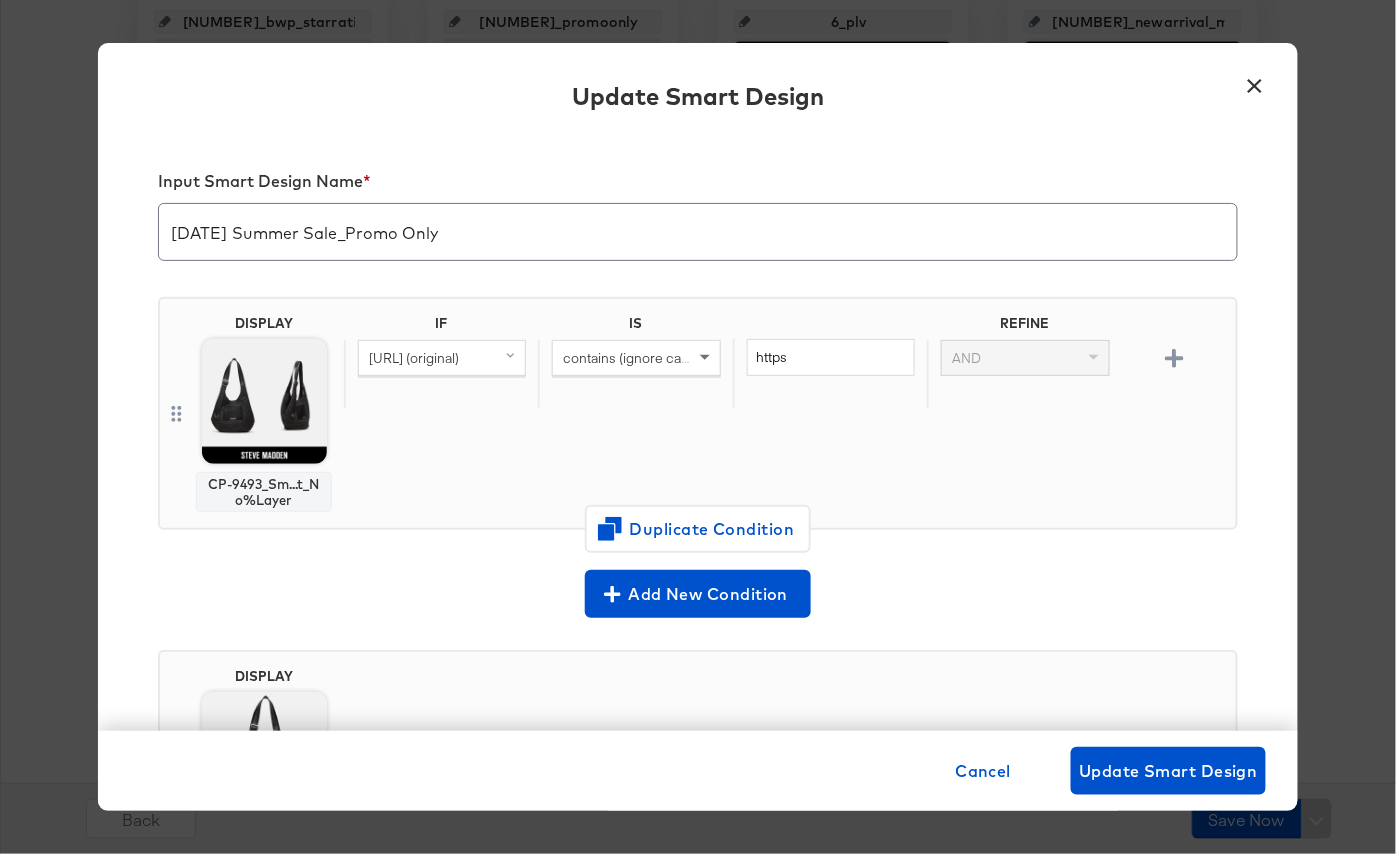 scroll, scrollTop: 200, scrollLeft: 0, axis: vertical 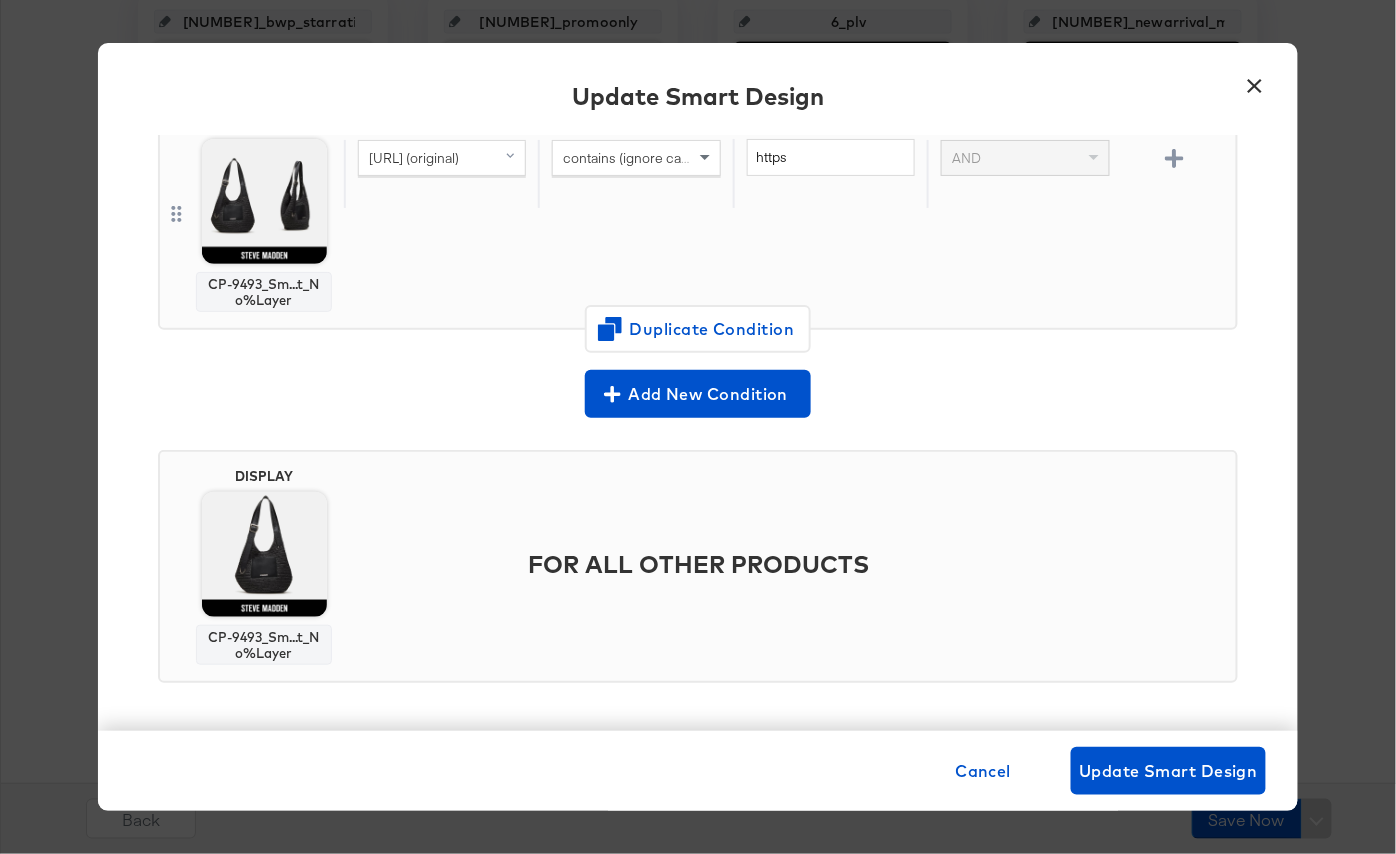 click on "×" at bounding box center (1255, 81) 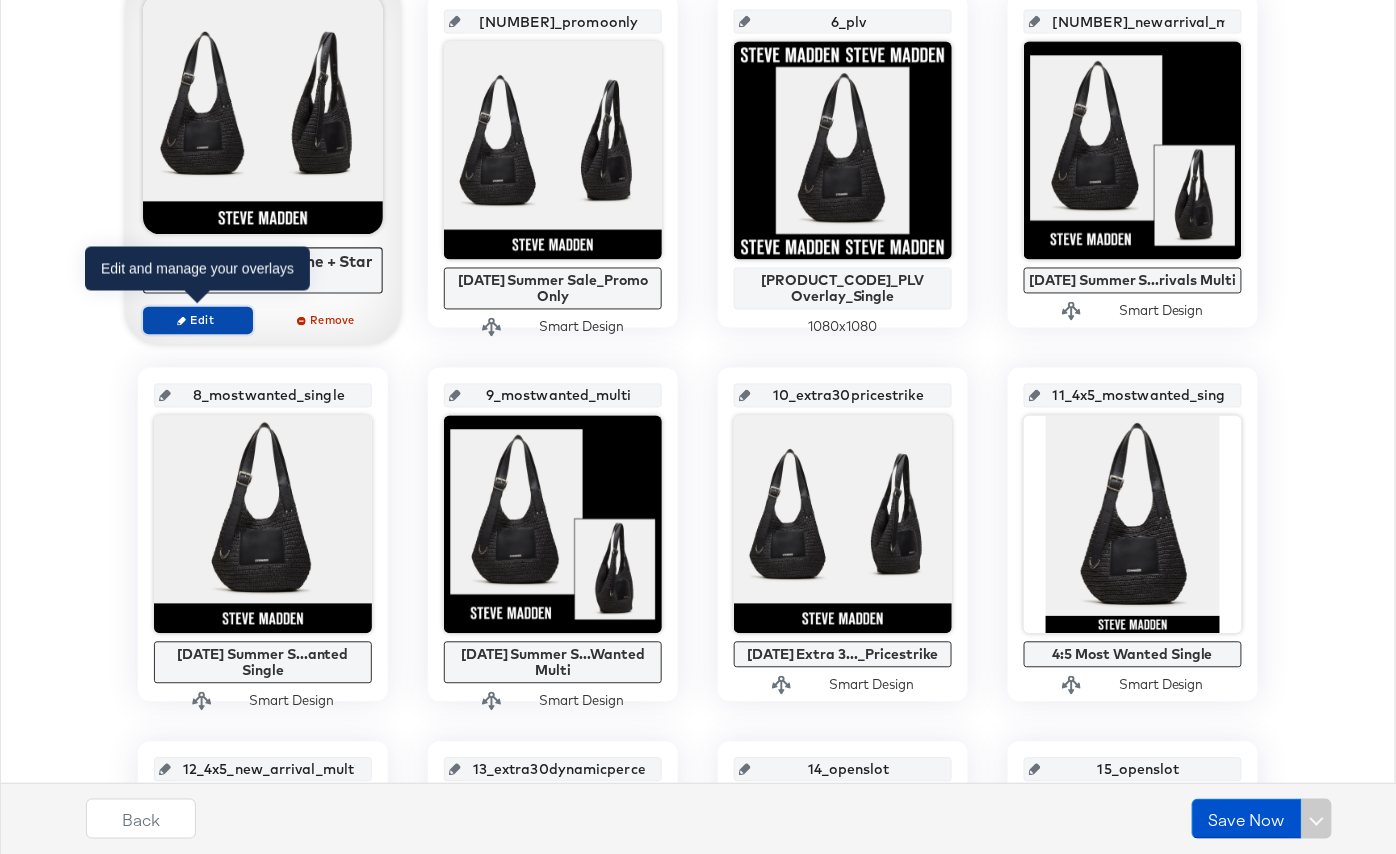 click on "Edit" at bounding box center (198, 320) 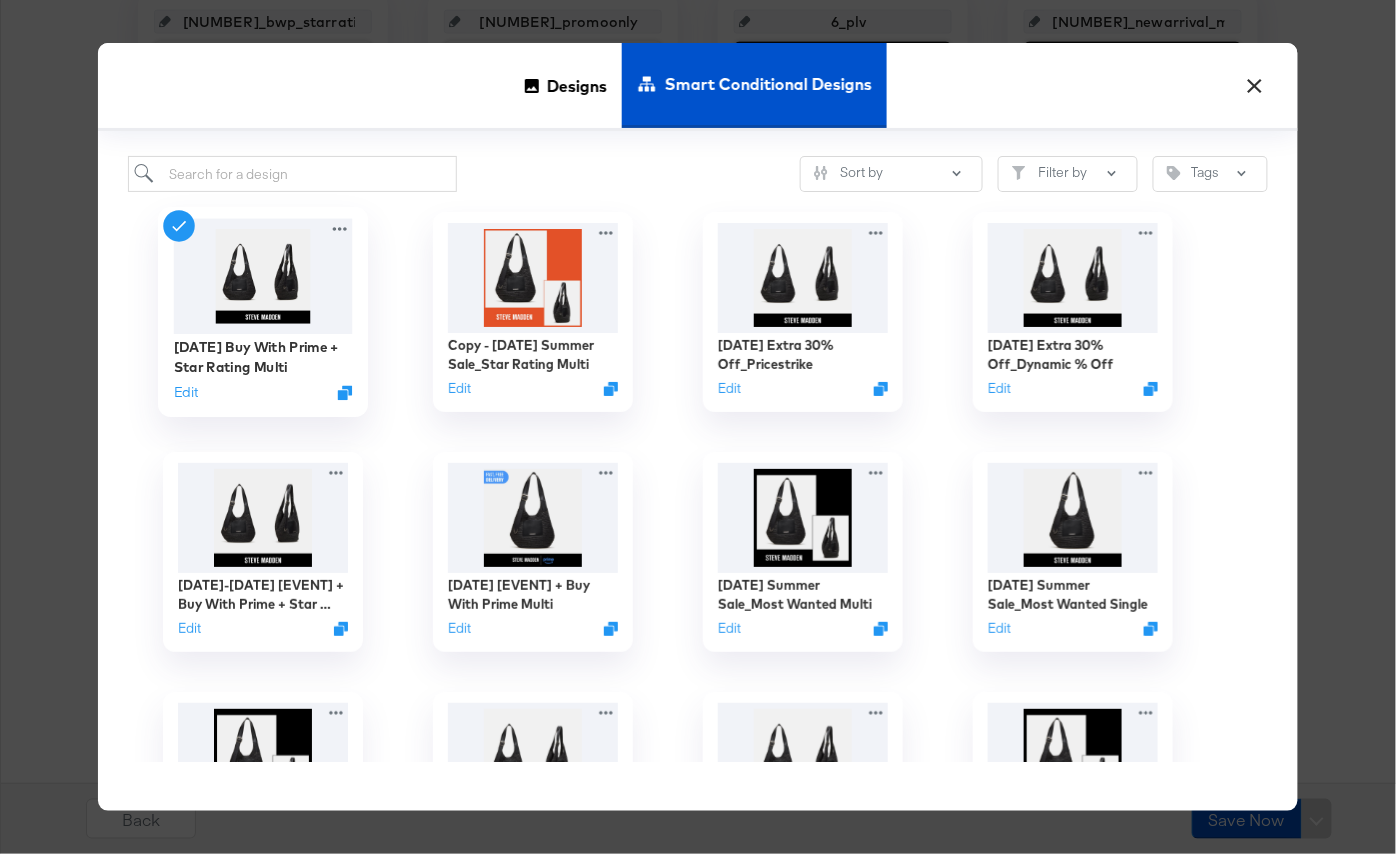 scroll, scrollTop: 860, scrollLeft: 0, axis: vertical 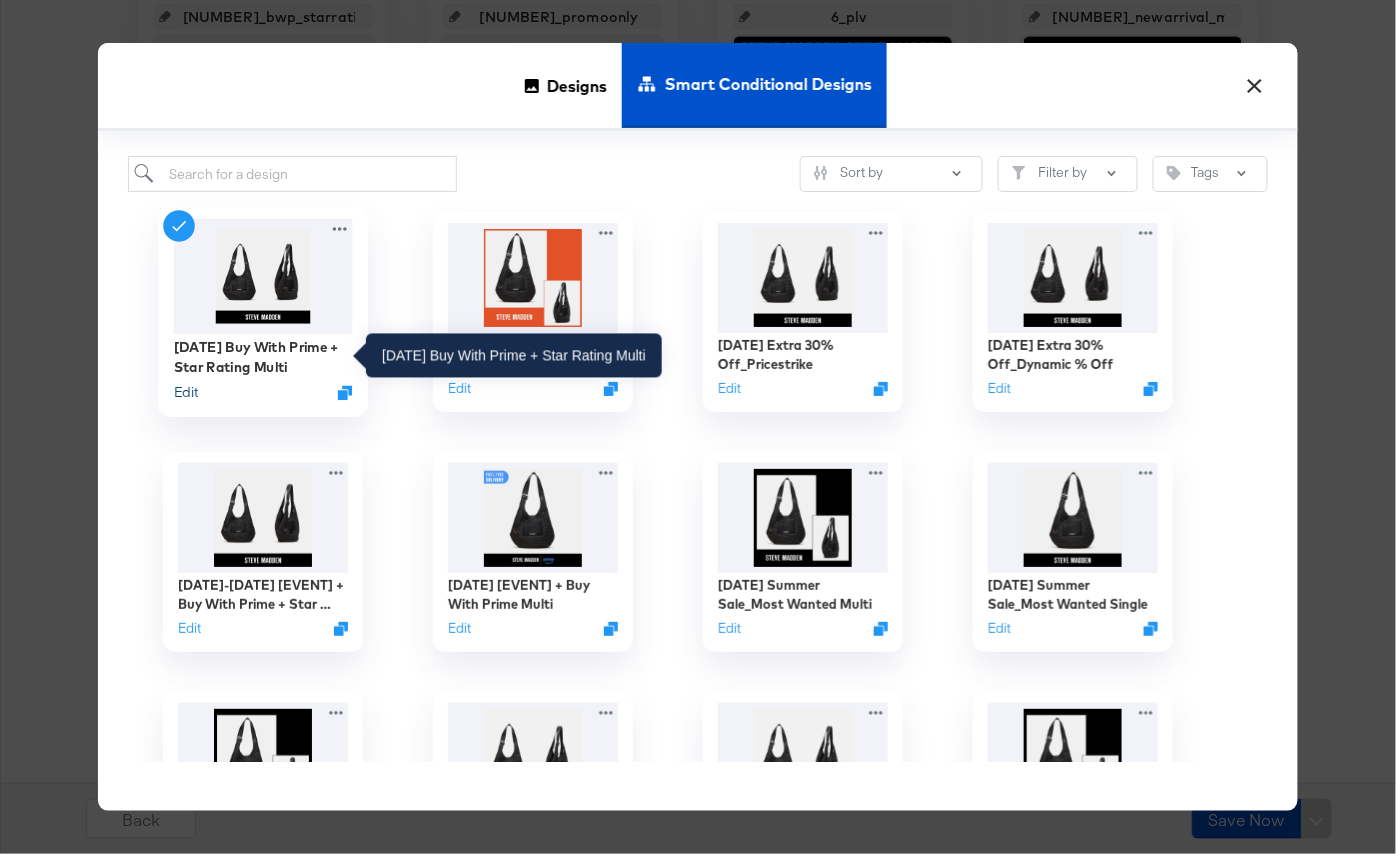 click on "Edit" at bounding box center (186, 392) 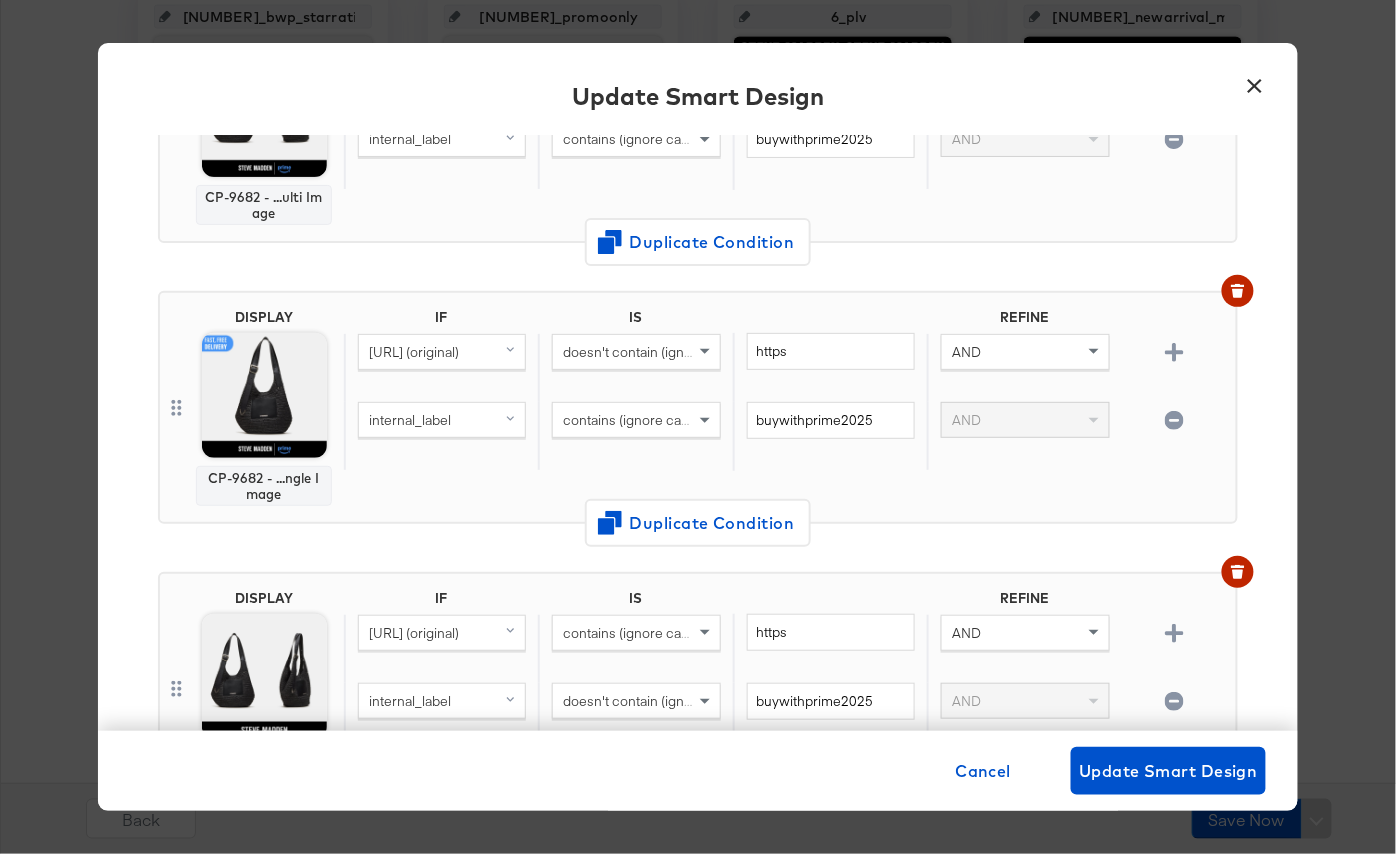 scroll, scrollTop: 300, scrollLeft: 0, axis: vertical 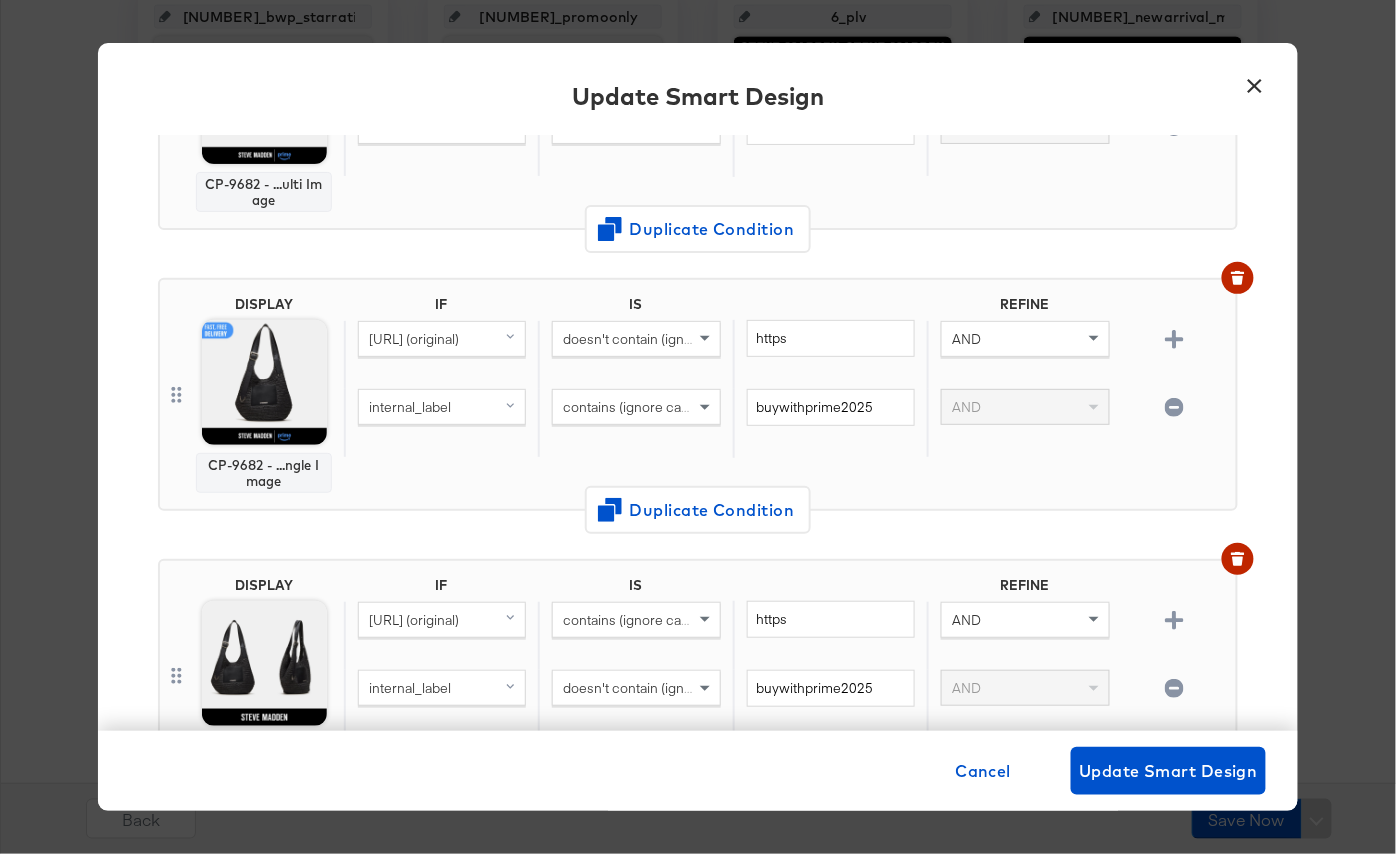 click on "×" at bounding box center (1255, 81) 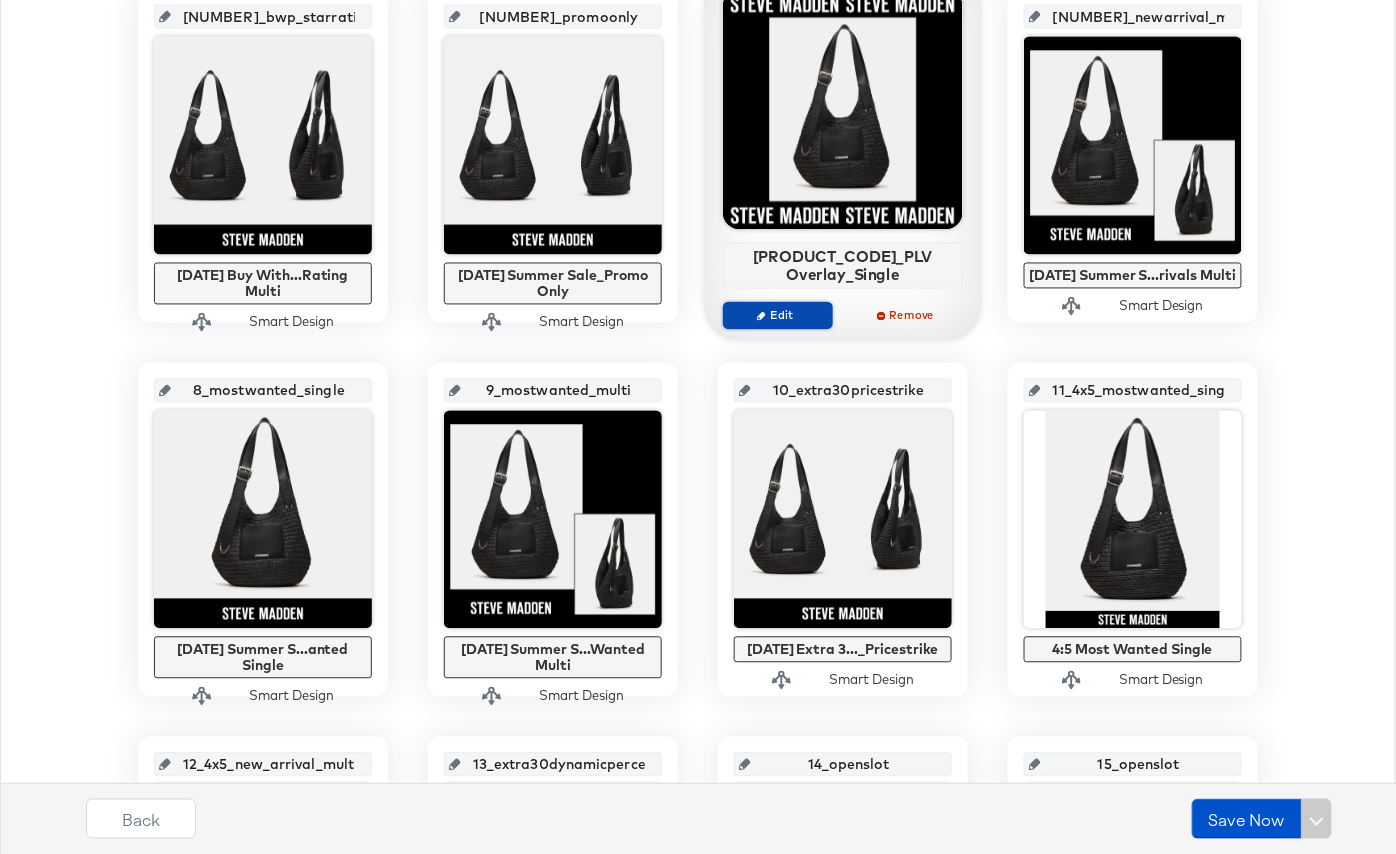 click on "Edit" at bounding box center [778, 315] 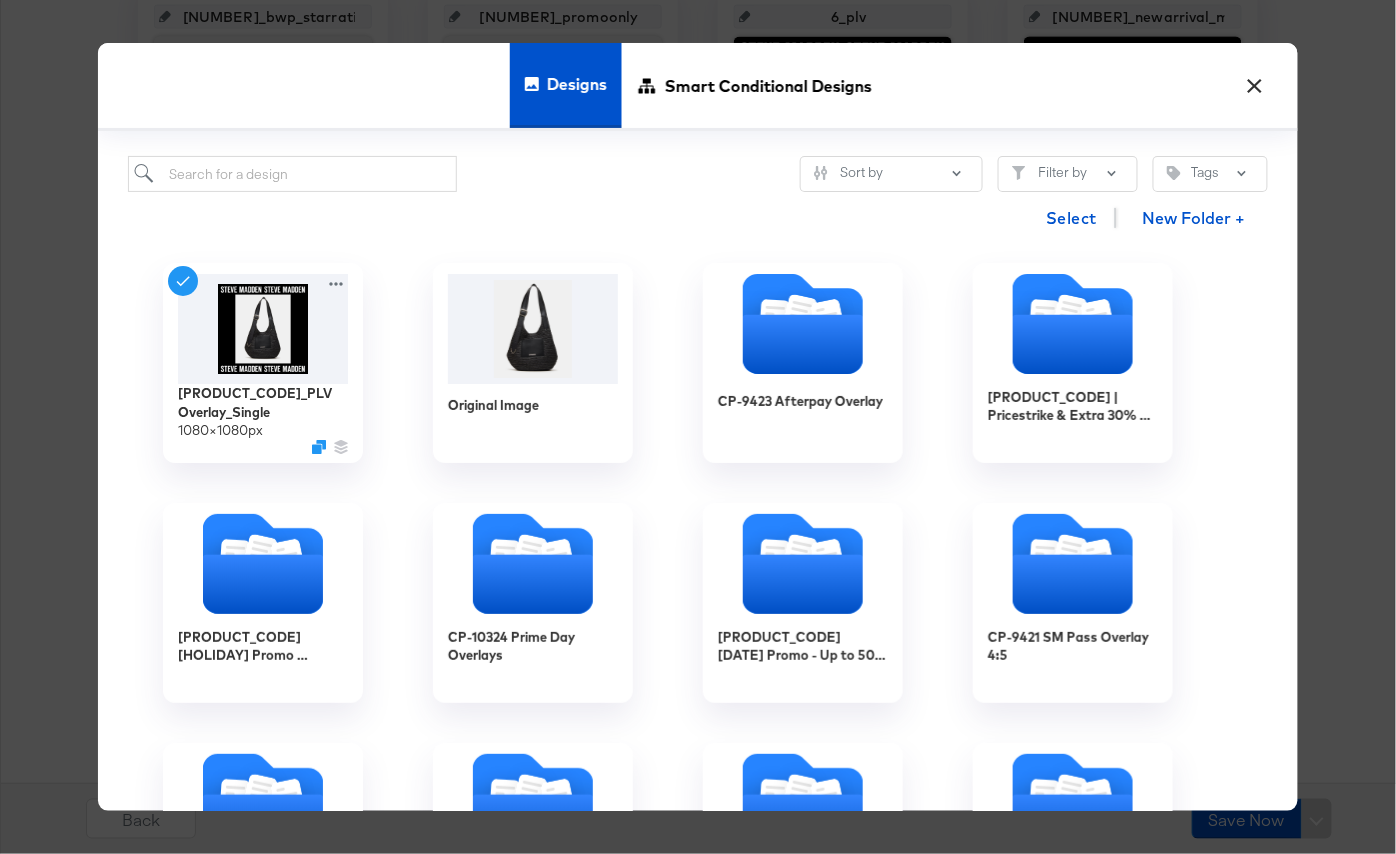 click on "×" at bounding box center (1255, 81) 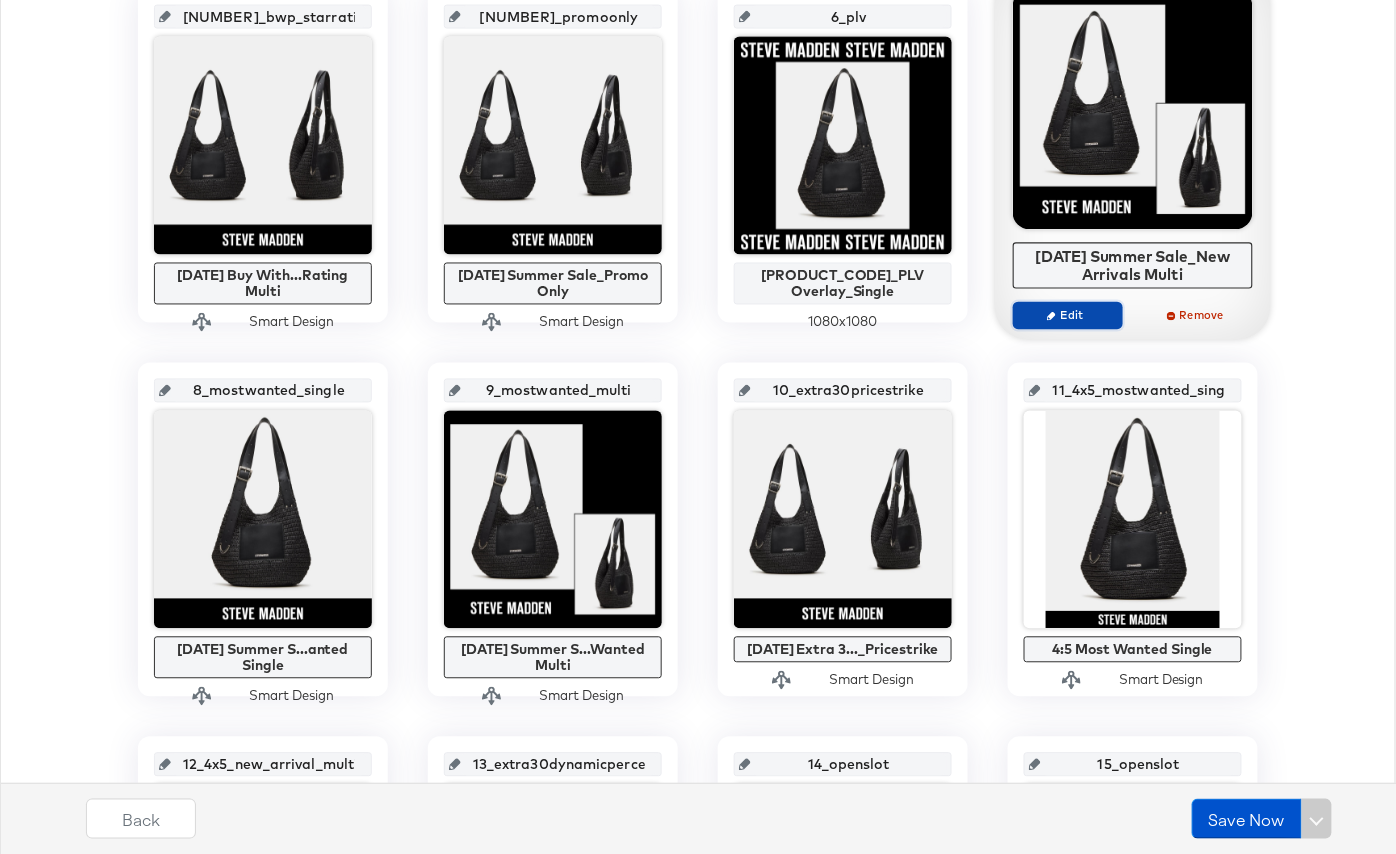 click on "Edit" at bounding box center (1068, 315) 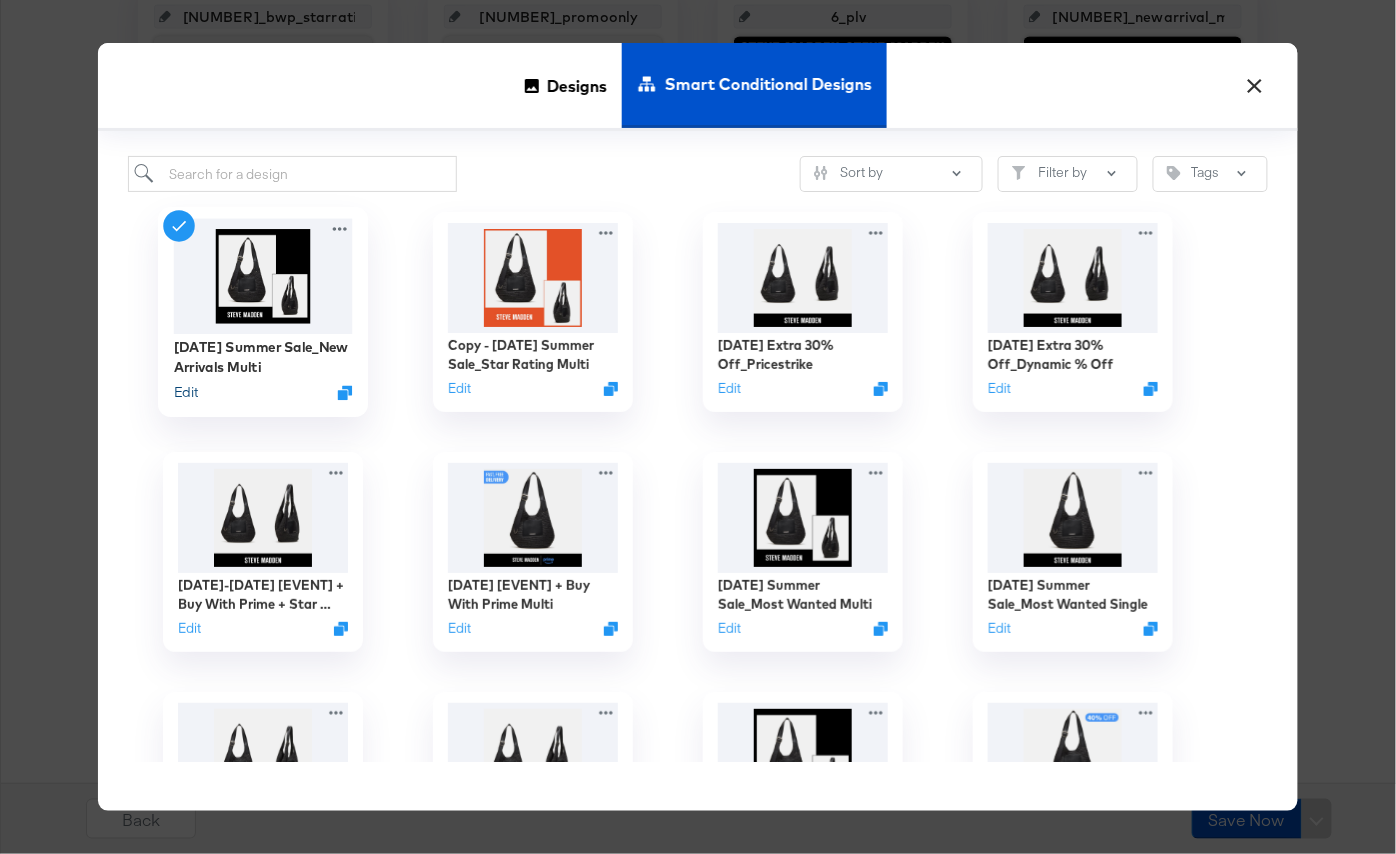 click on "Edit" at bounding box center (186, 392) 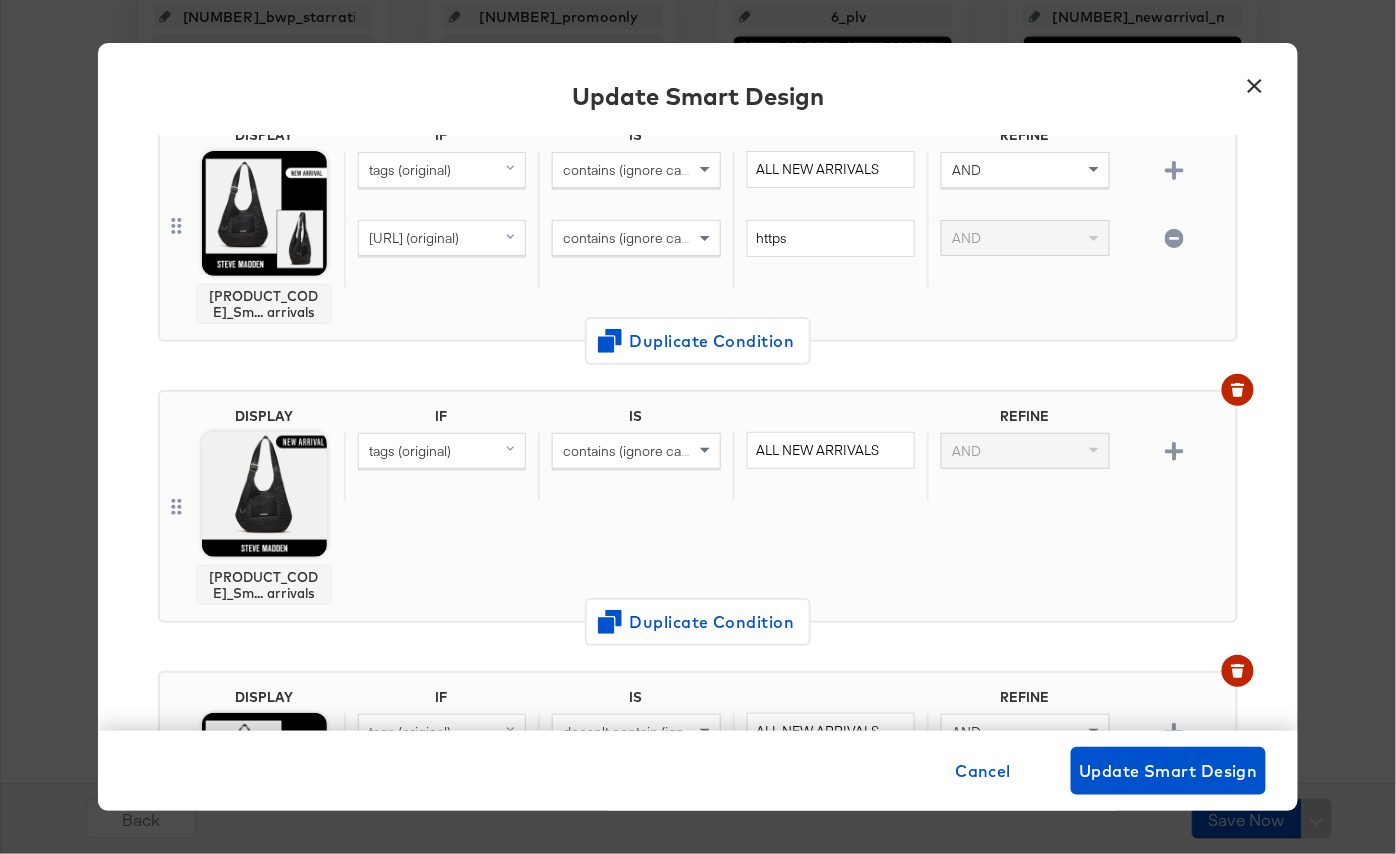 scroll, scrollTop: 318, scrollLeft: 0, axis: vertical 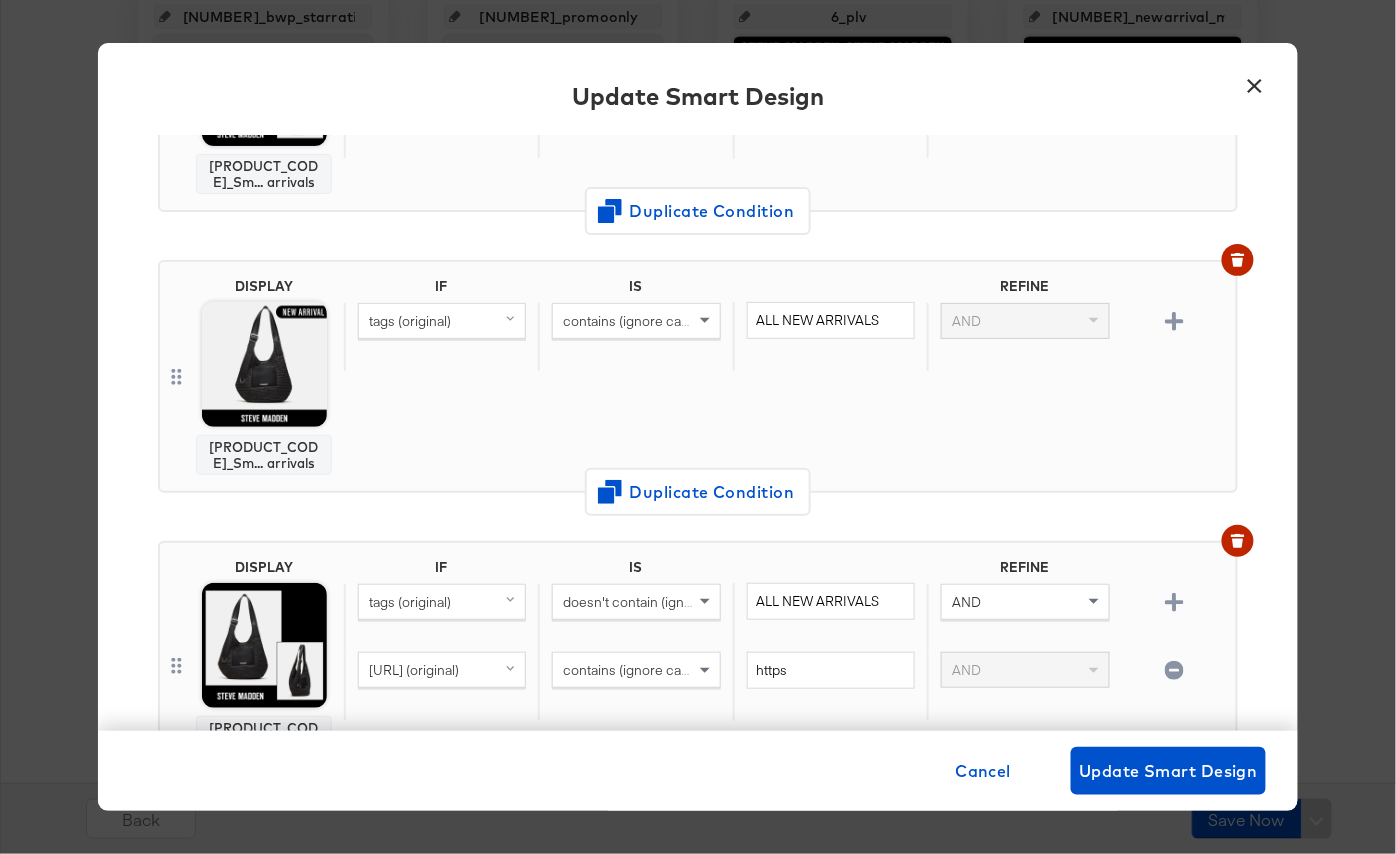 click on "×" at bounding box center [1255, 81] 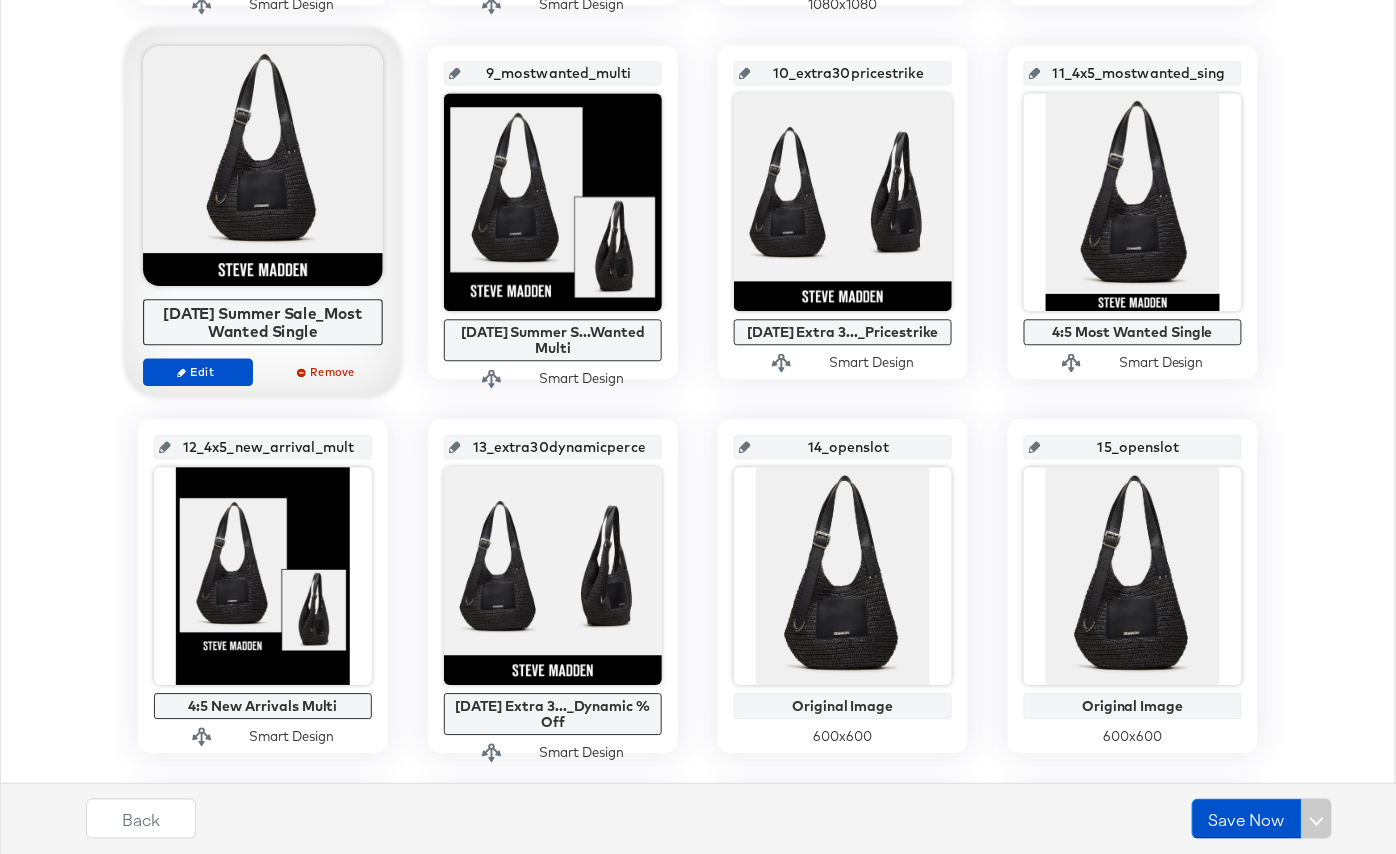 scroll, scrollTop: 1180, scrollLeft: 0, axis: vertical 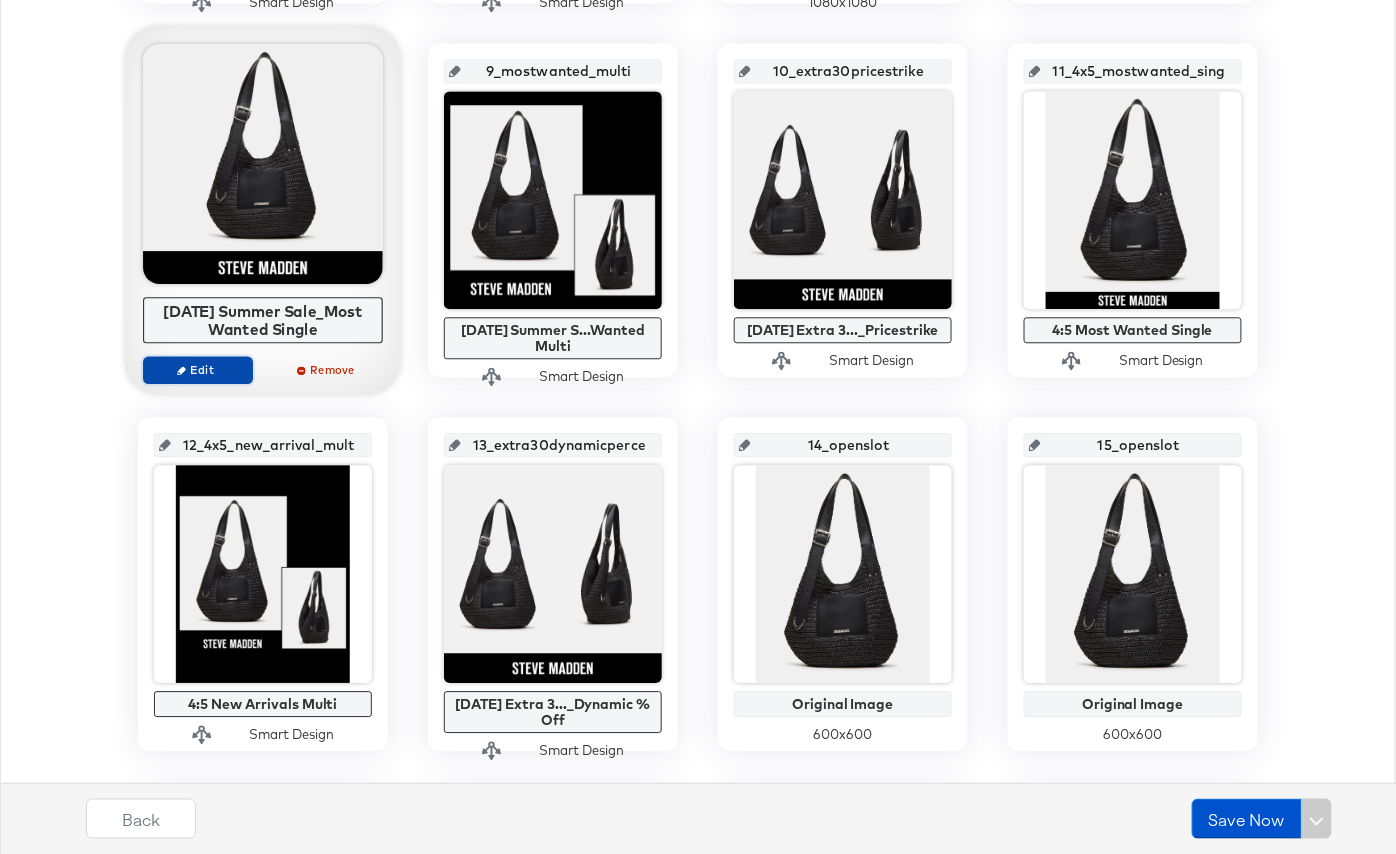 click on "Edit" at bounding box center (198, 369) 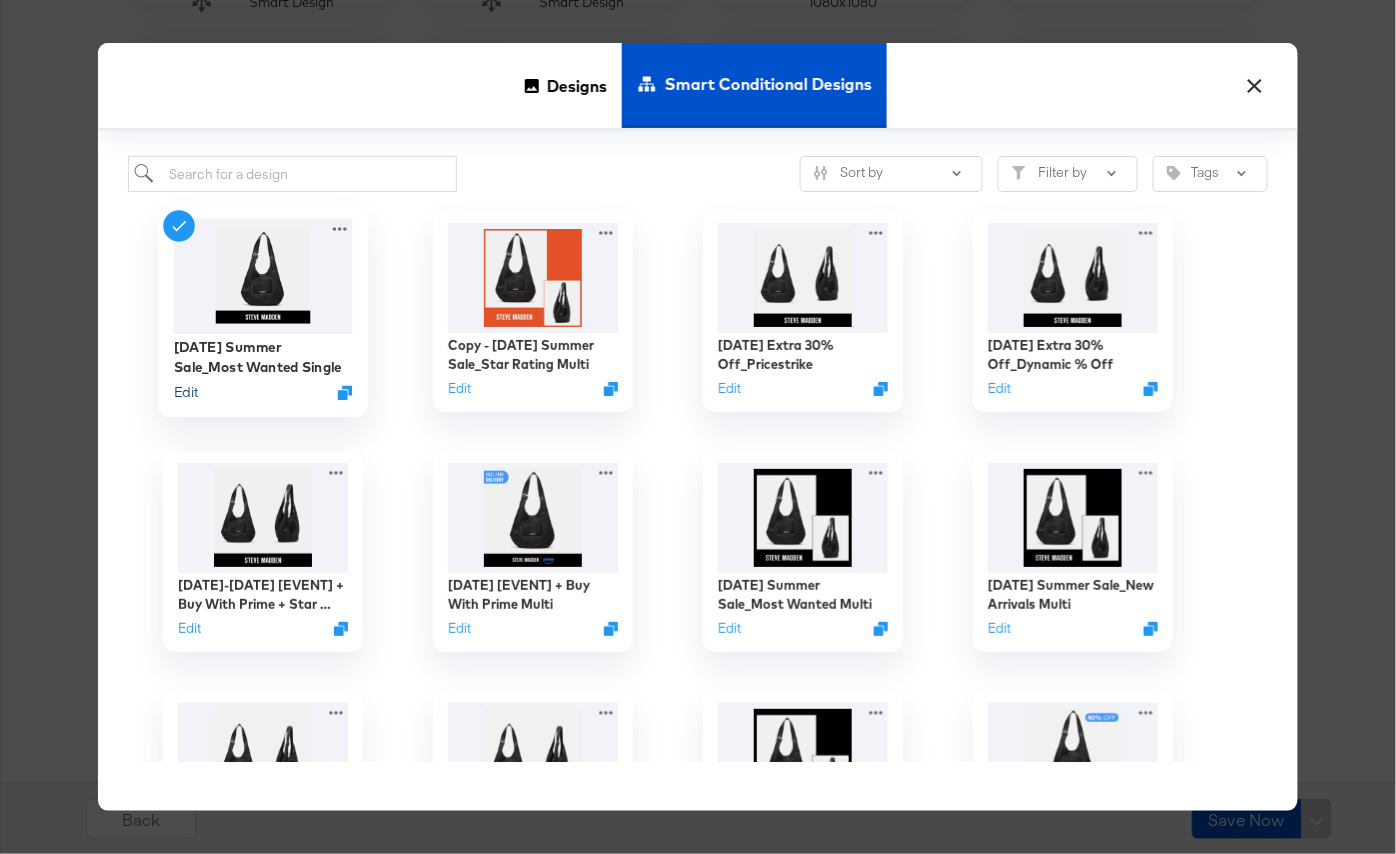 click on "Edit" at bounding box center (186, 392) 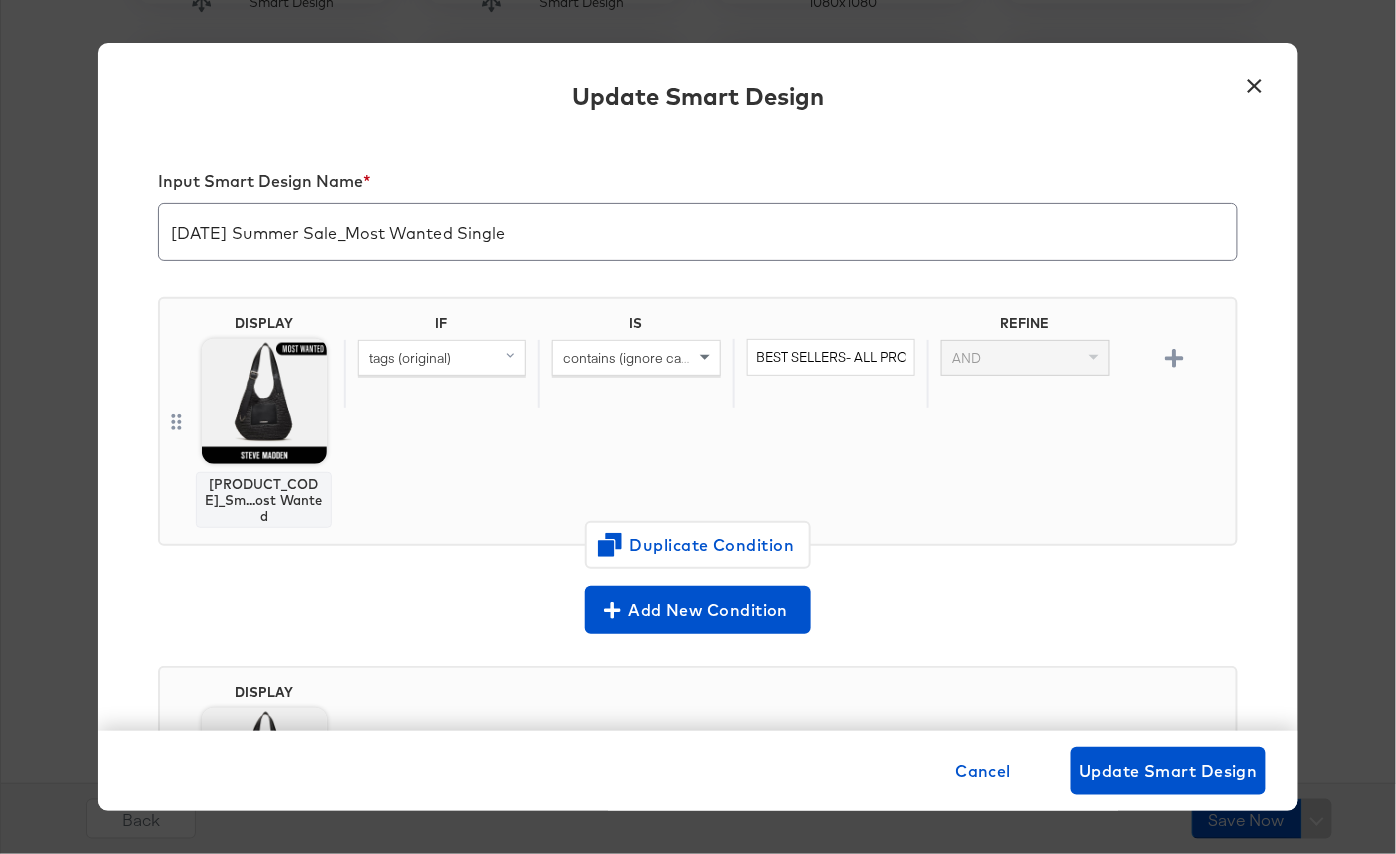scroll, scrollTop: 200, scrollLeft: 0, axis: vertical 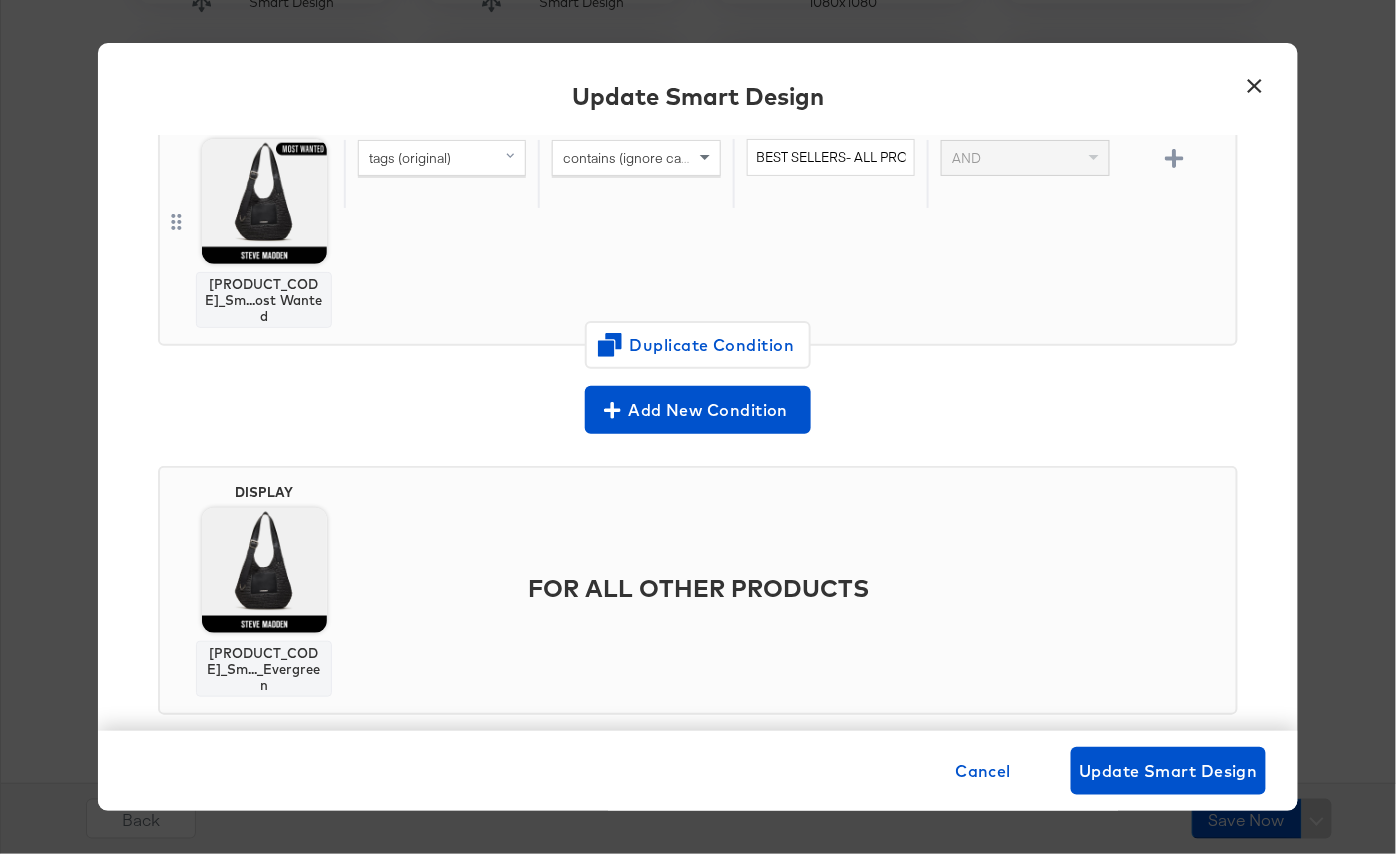 click on "×" at bounding box center [1255, 81] 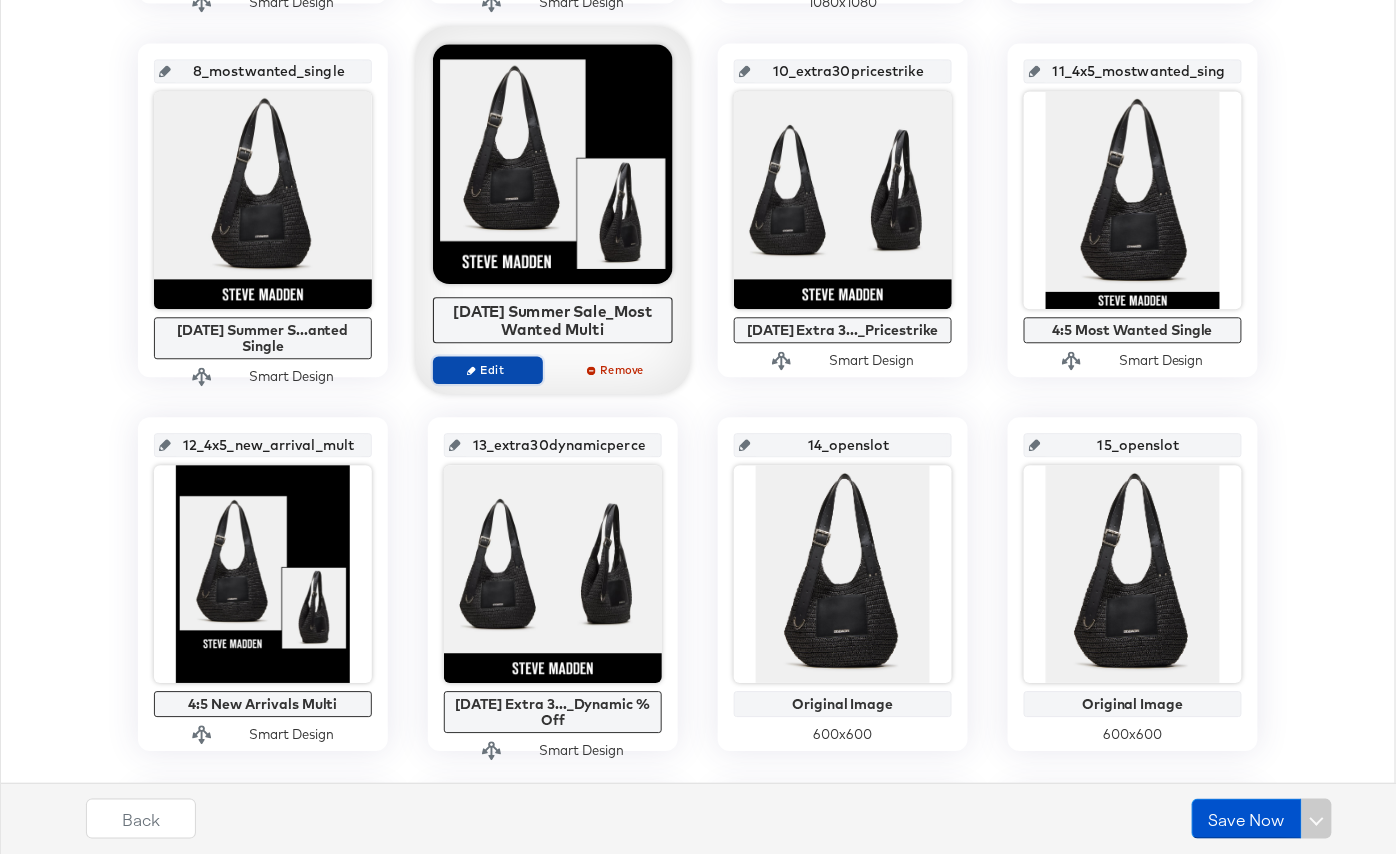 click on "Edit" at bounding box center (488, 369) 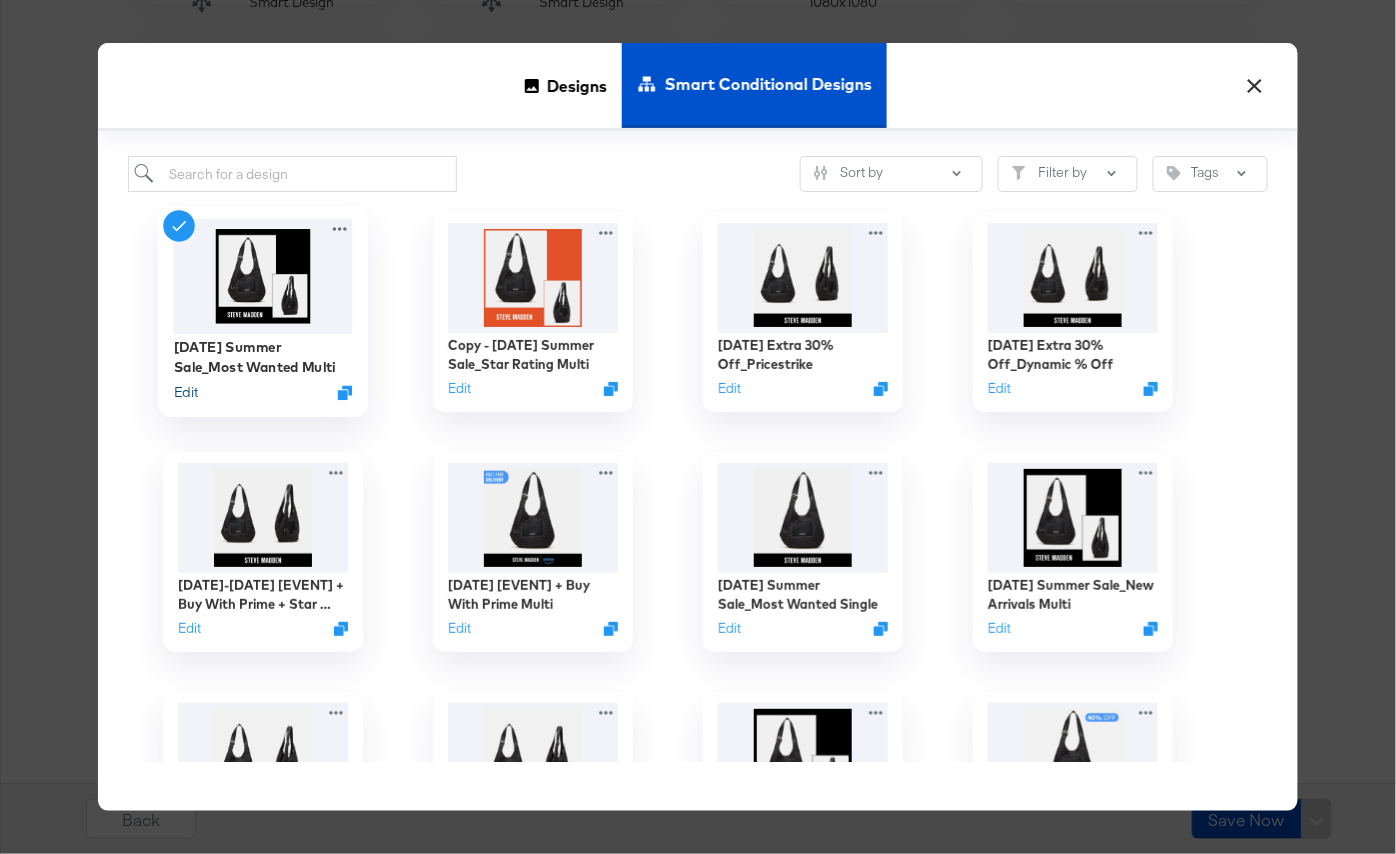 click on "Edit" at bounding box center (186, 392) 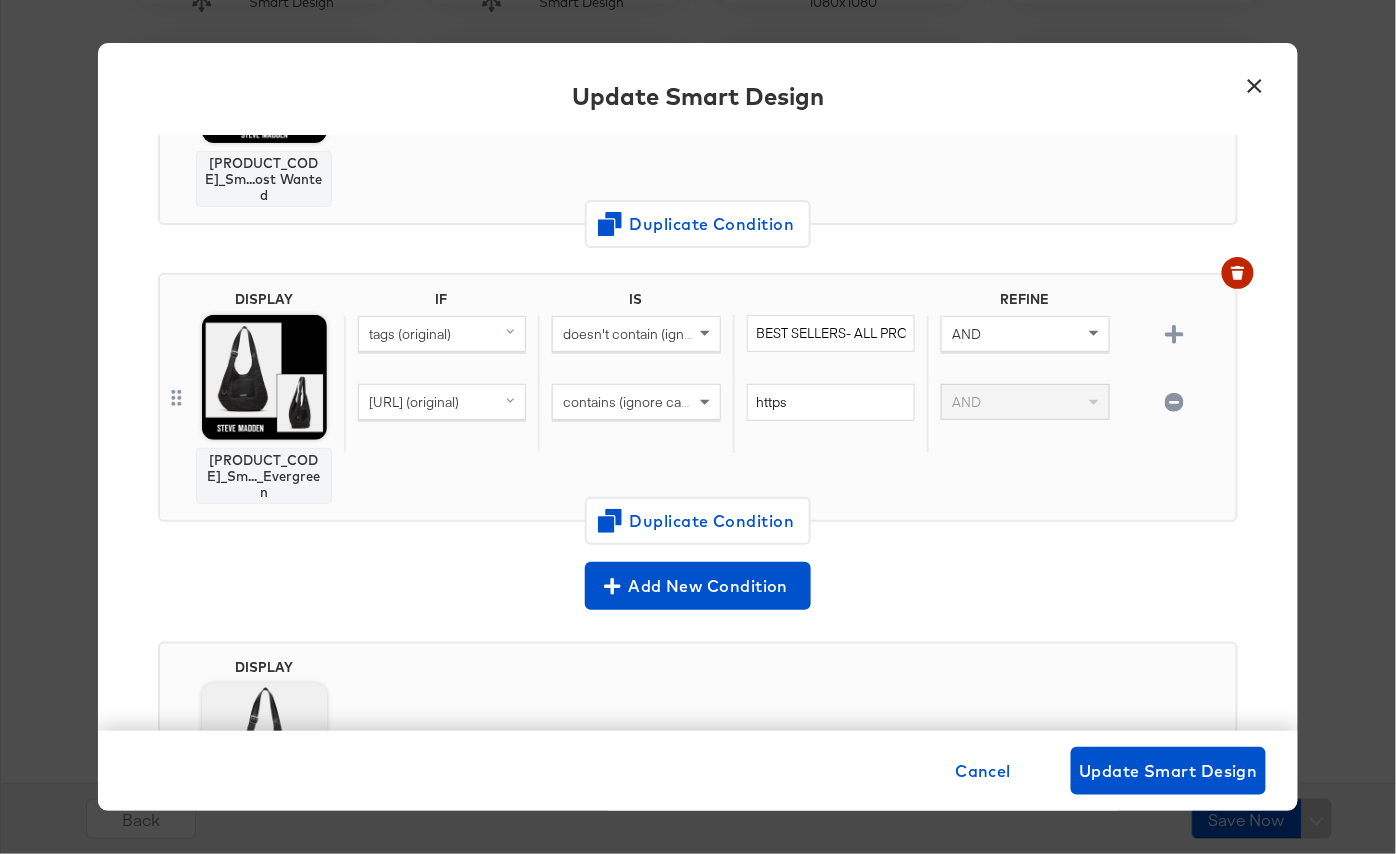 scroll, scrollTop: 683, scrollLeft: 0, axis: vertical 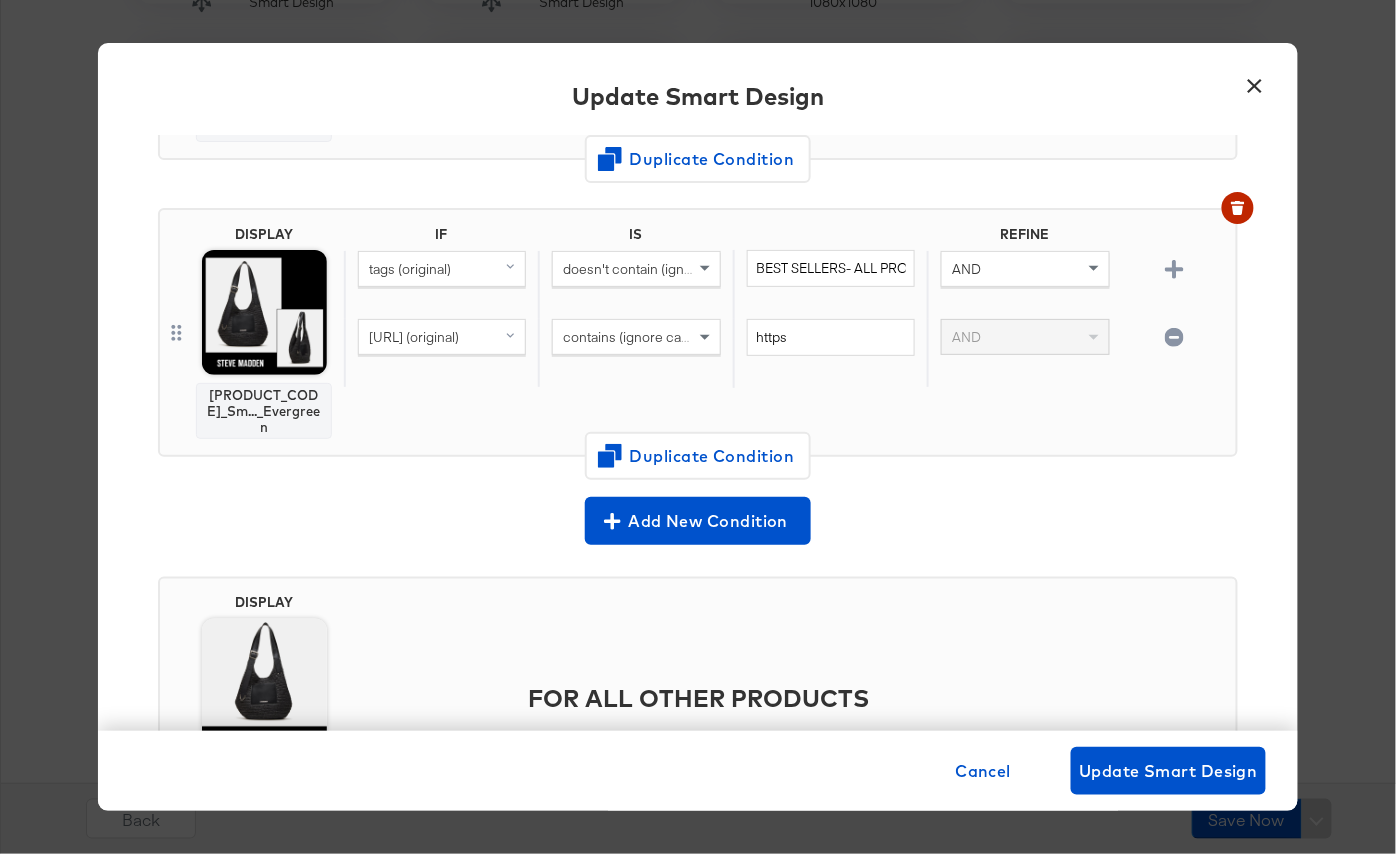 click on "×" at bounding box center (1255, 81) 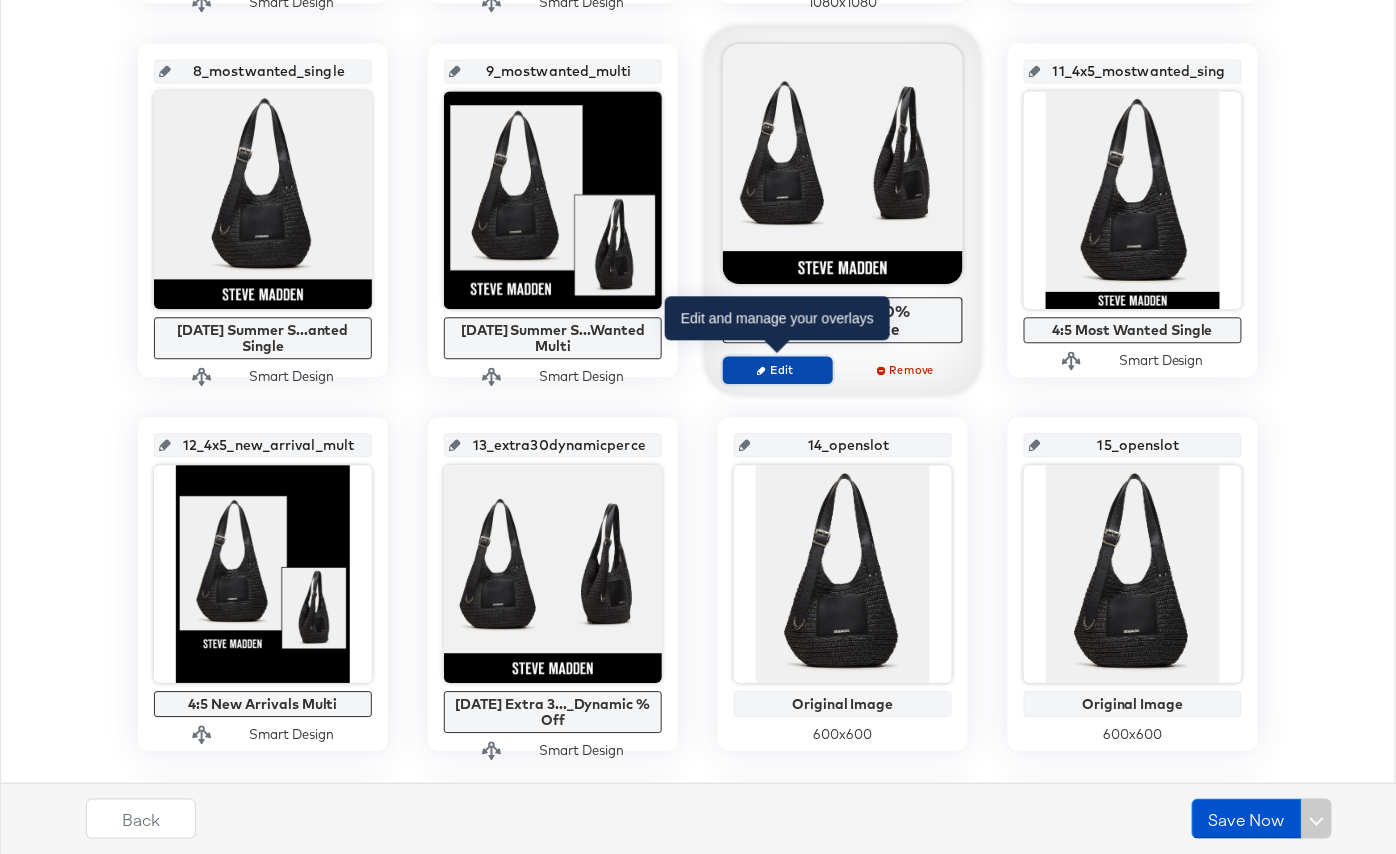 click on "Edit" at bounding box center [778, 369] 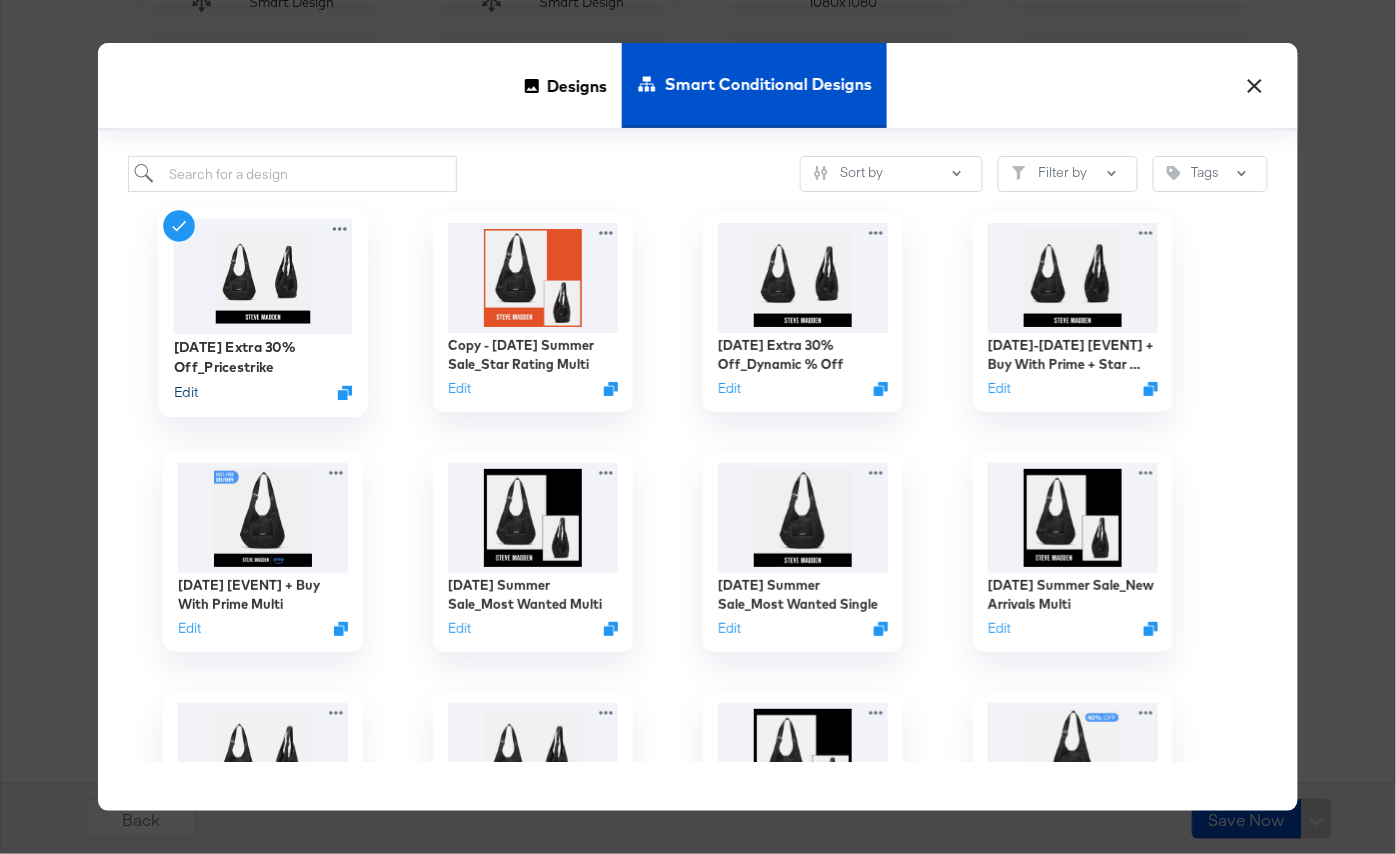 click on "Edit" at bounding box center (186, 392) 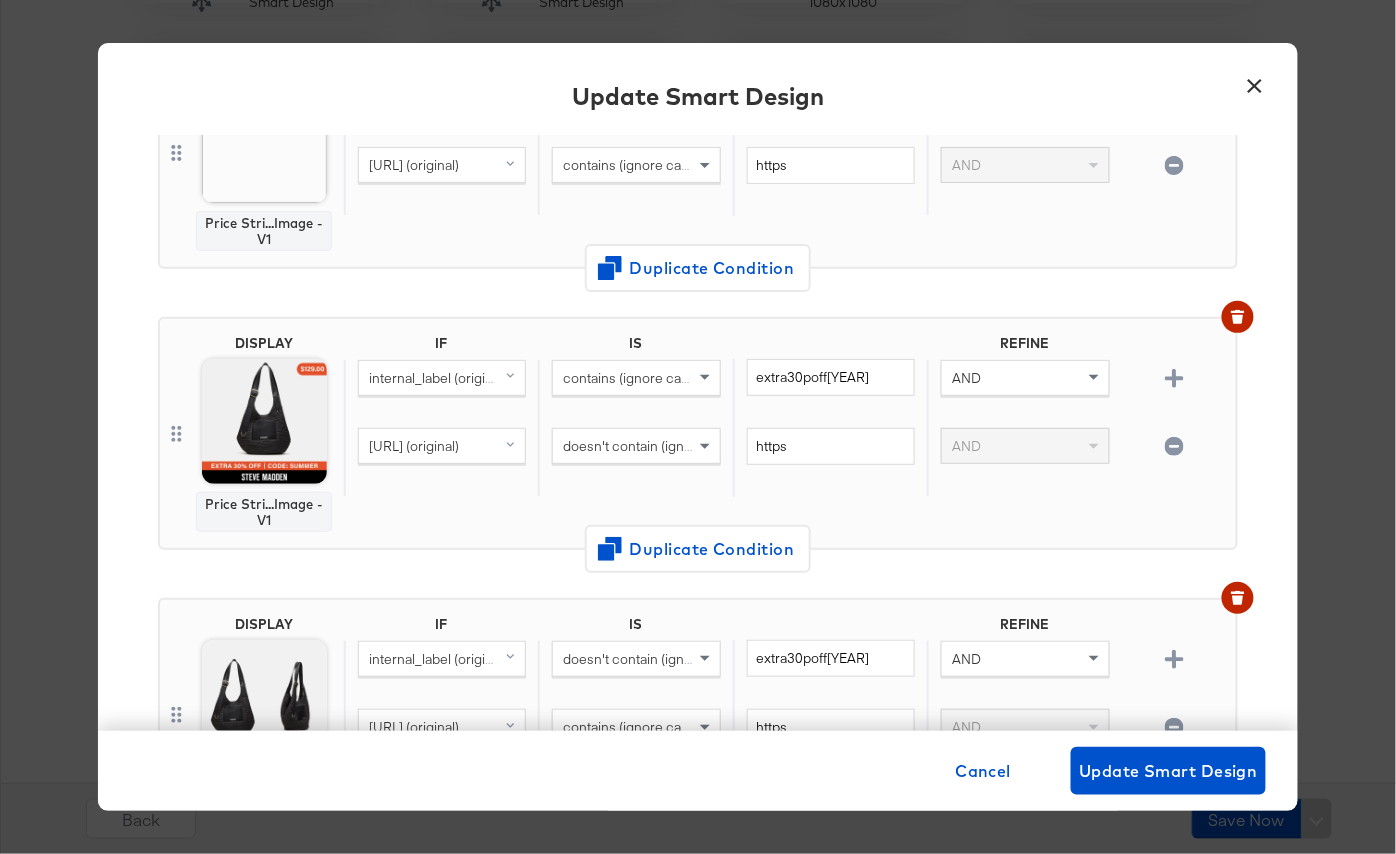scroll, scrollTop: 561, scrollLeft: 0, axis: vertical 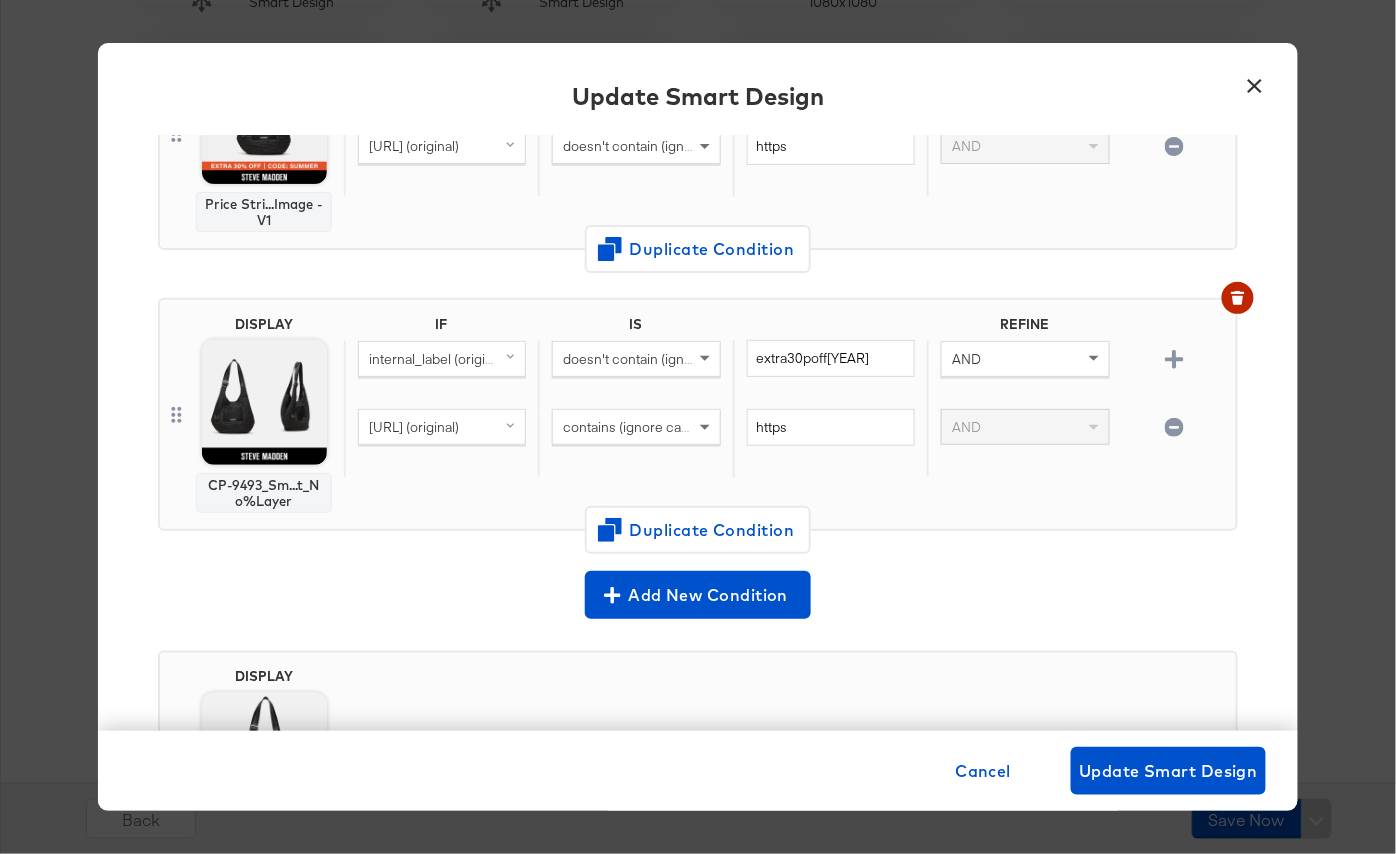 click on "×" at bounding box center [1255, 81] 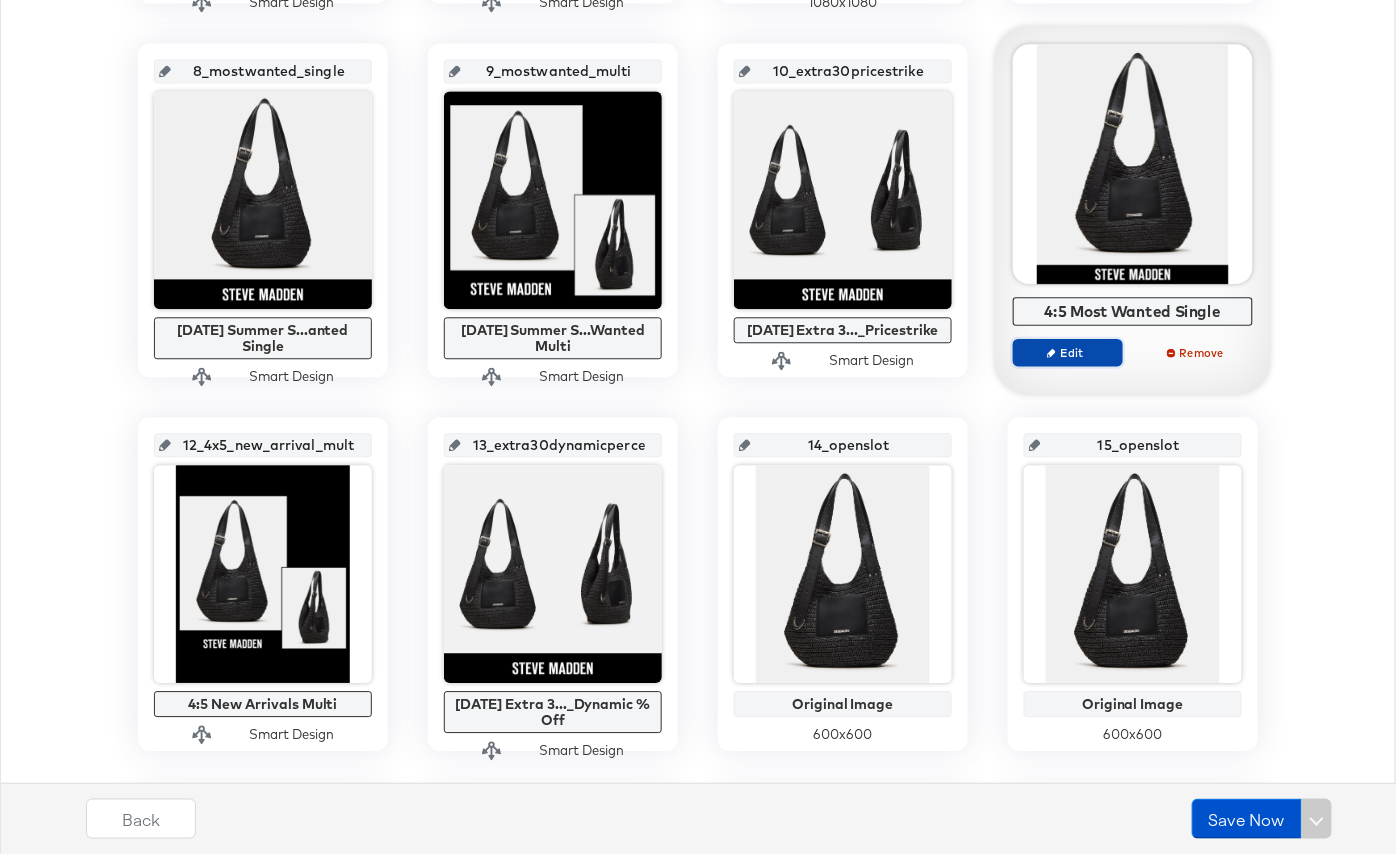 click on "Edit" at bounding box center [1068, 352] 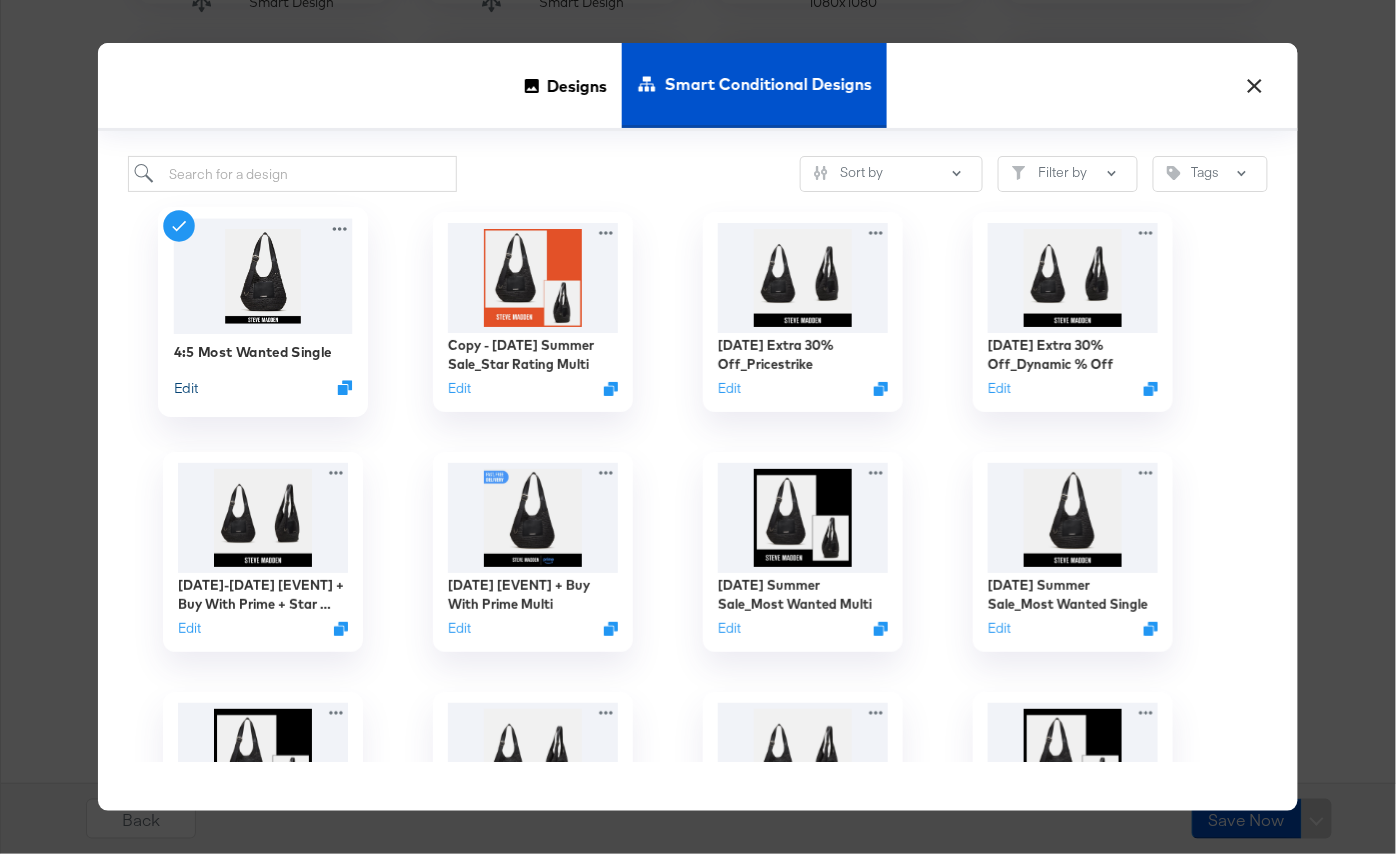 click on "Edit" at bounding box center [186, 387] 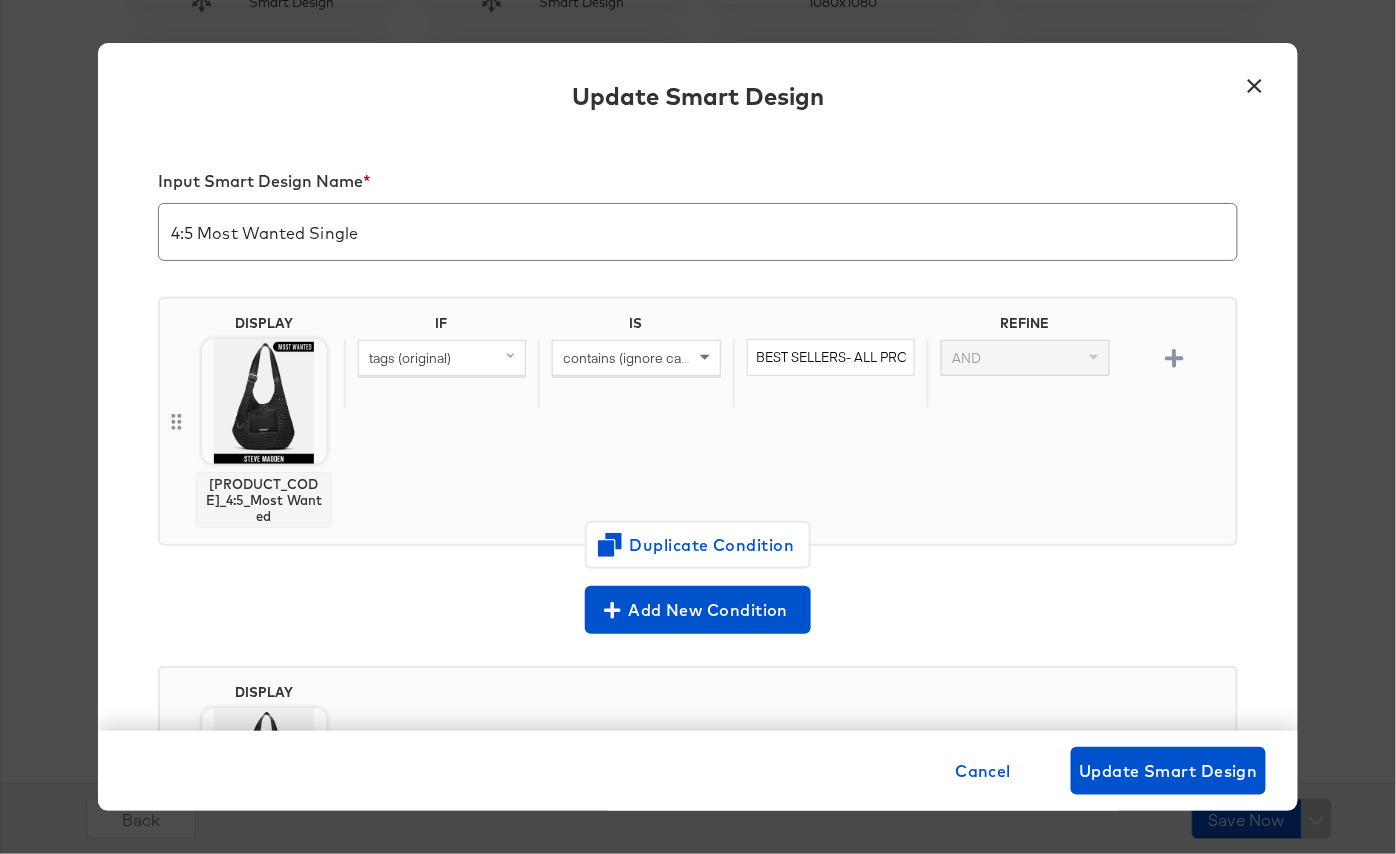 scroll, scrollTop: 200, scrollLeft: 0, axis: vertical 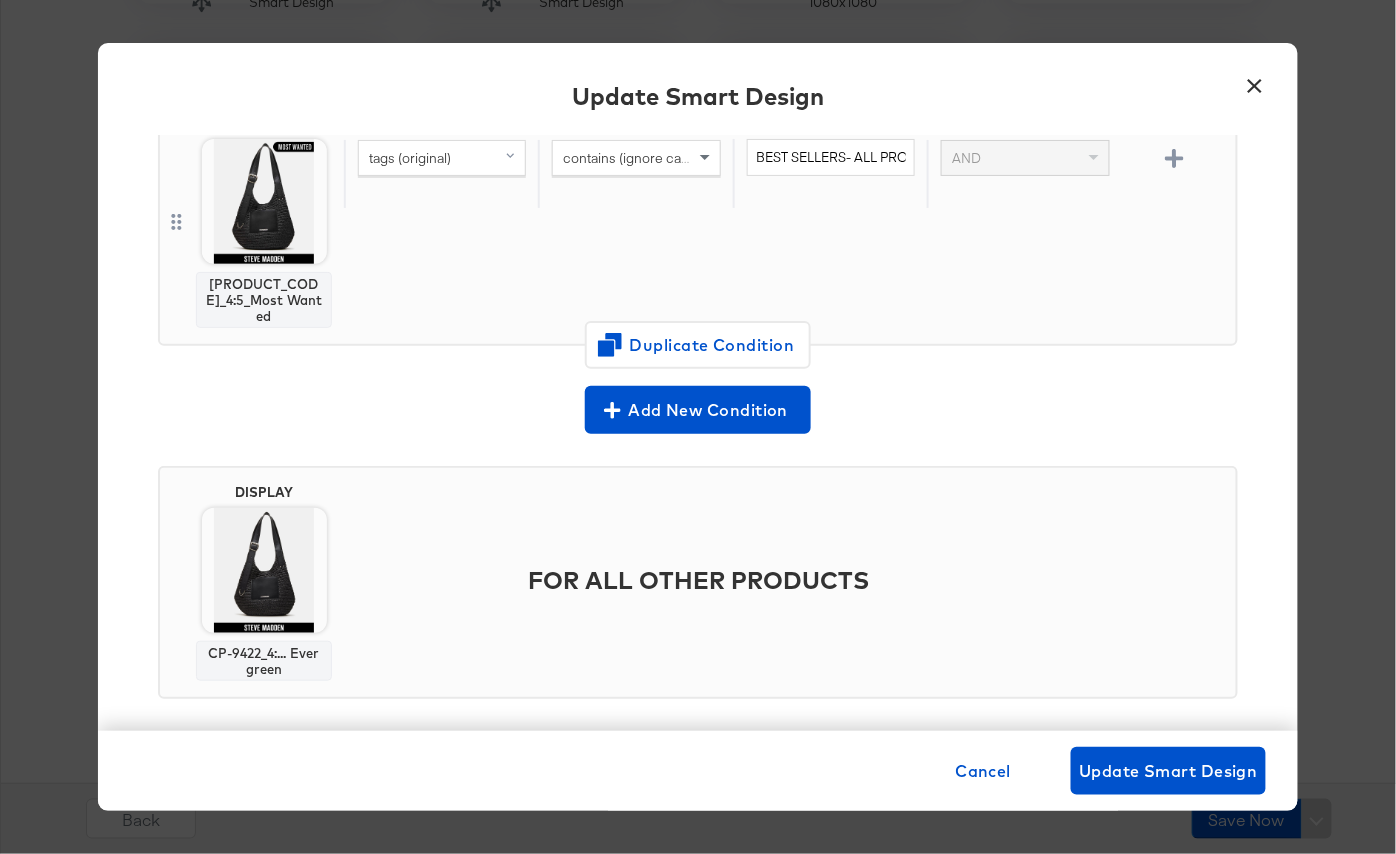 click on "×" at bounding box center (1255, 81) 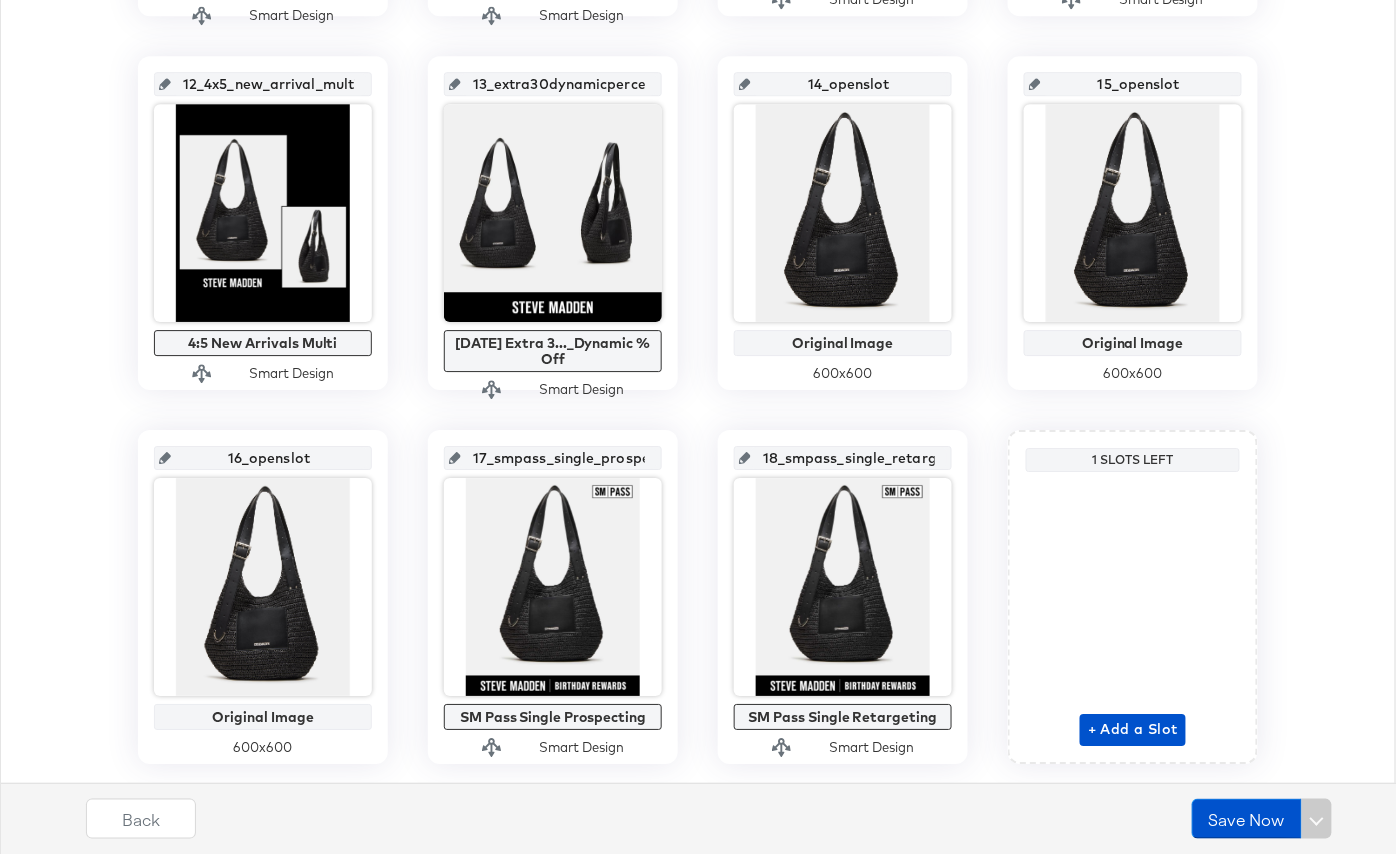scroll, scrollTop: 1542, scrollLeft: 0, axis: vertical 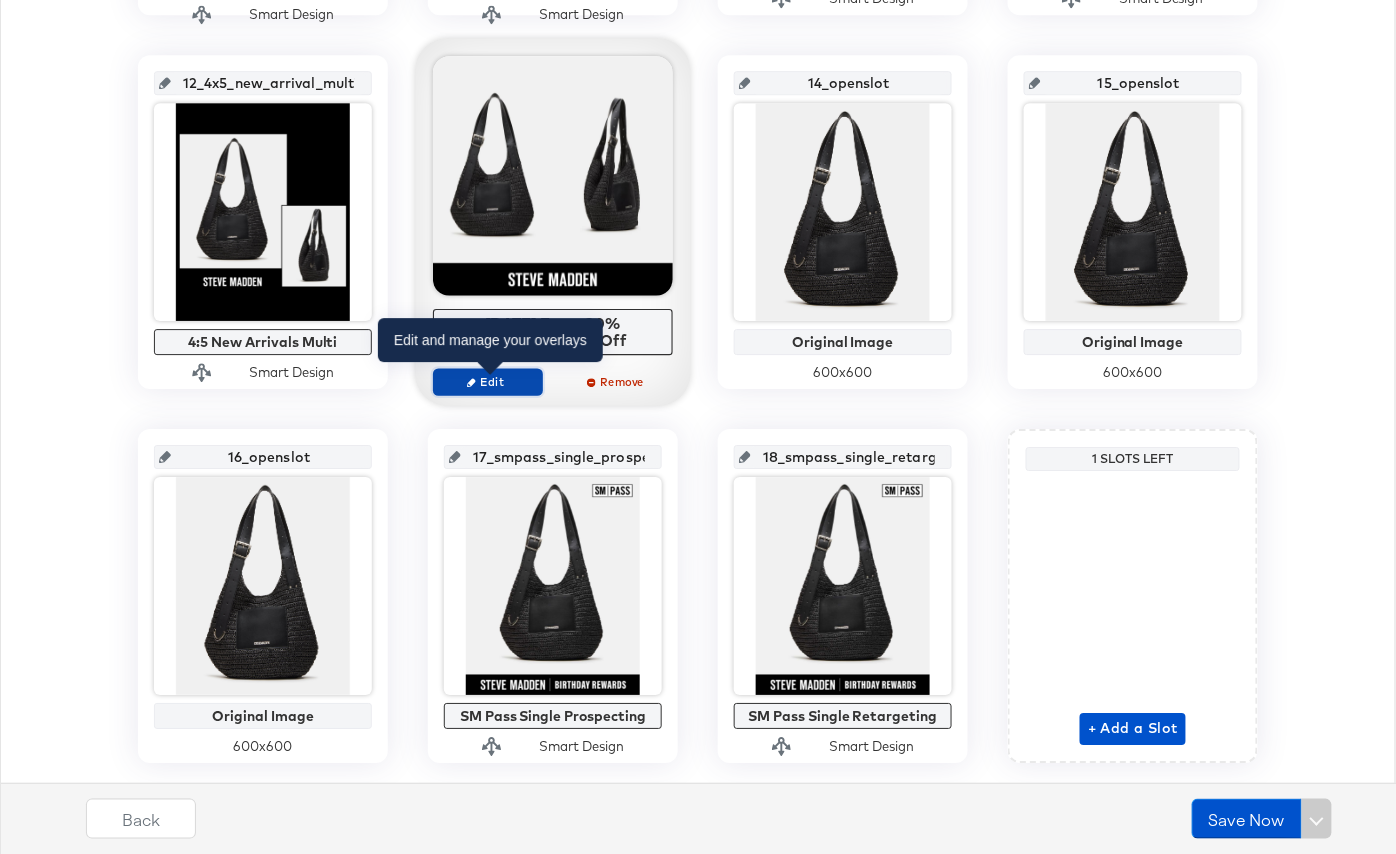 click on "Edit" at bounding box center [488, 381] 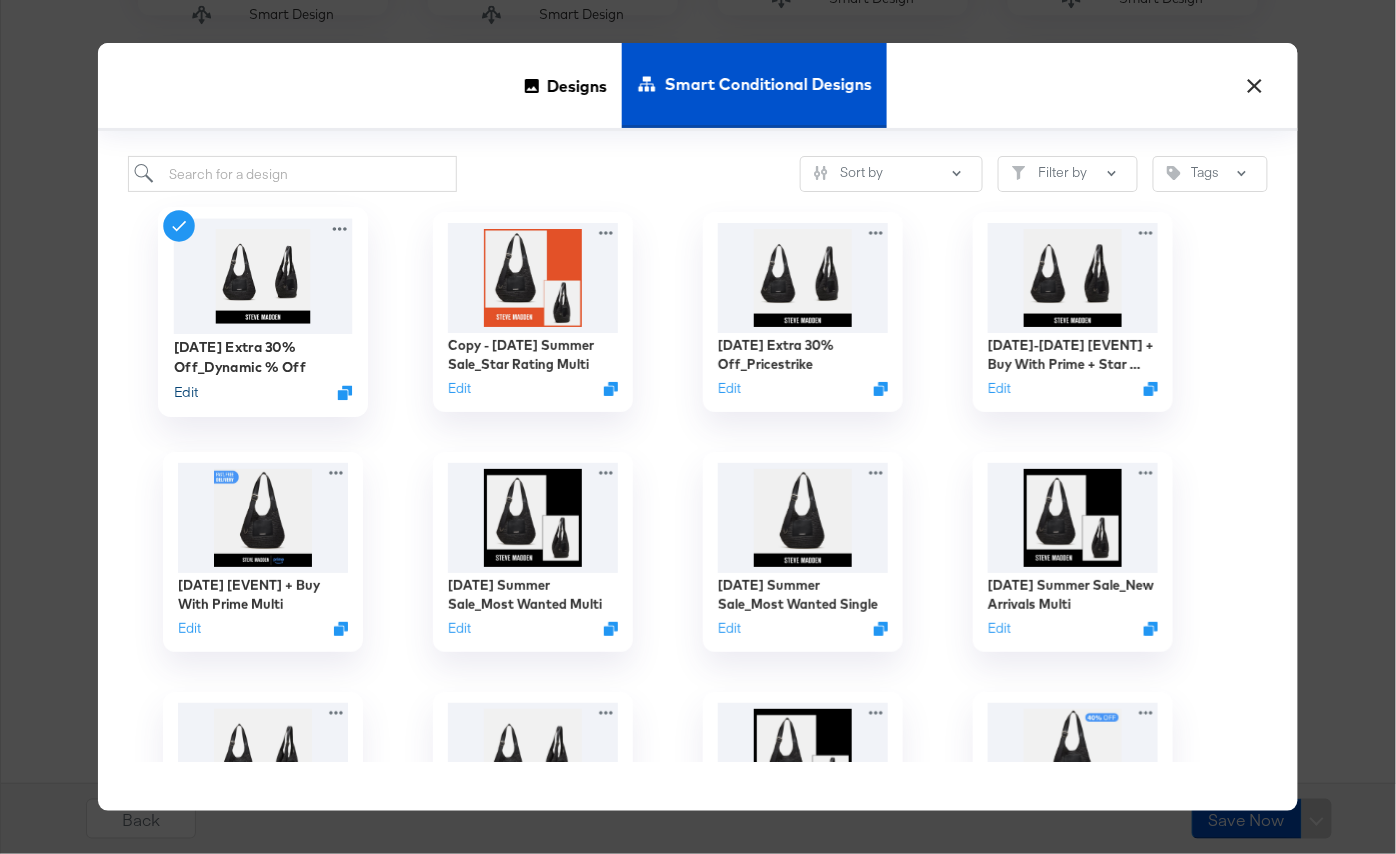 click on "Edit" at bounding box center [186, 392] 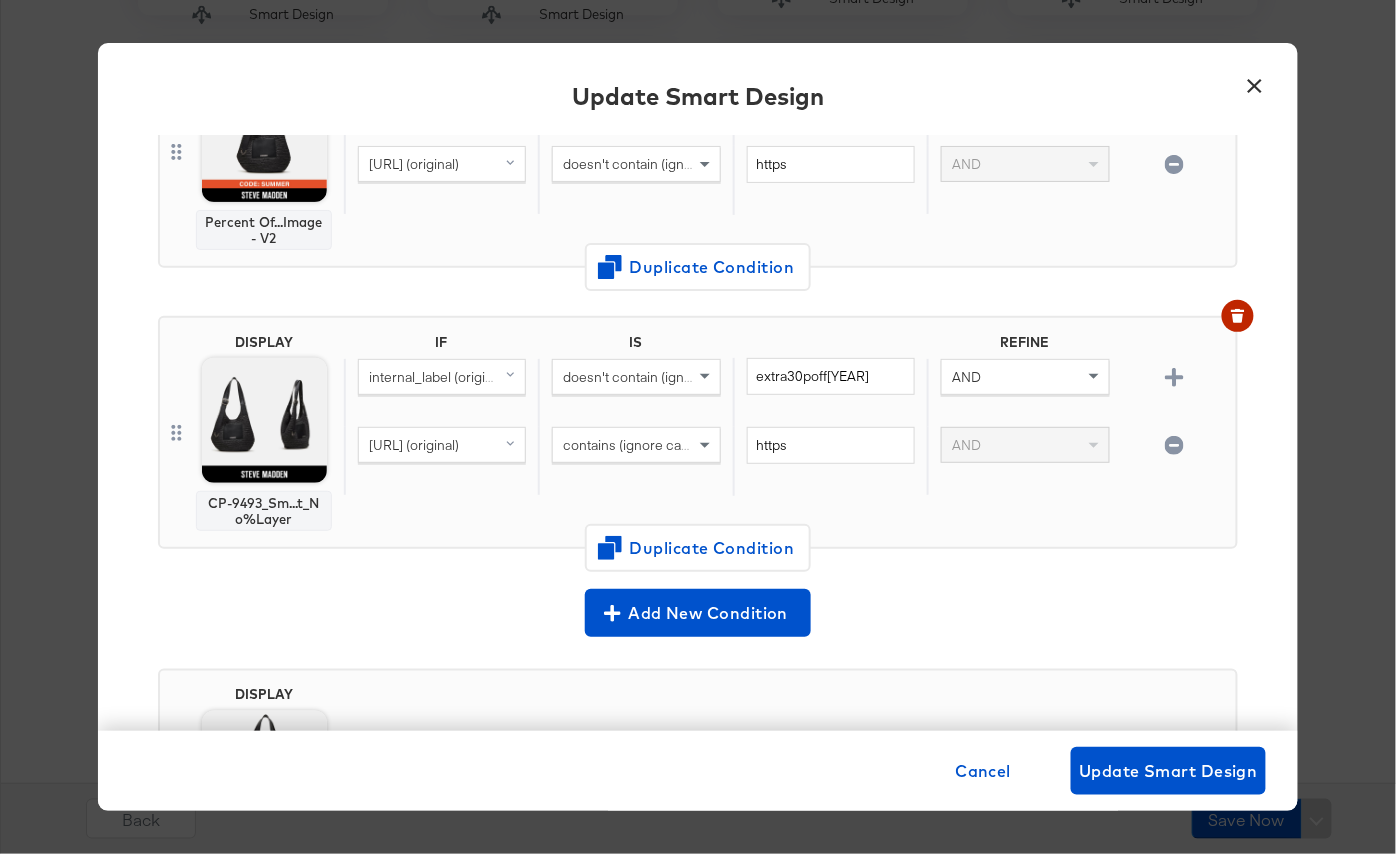scroll, scrollTop: 602, scrollLeft: 0, axis: vertical 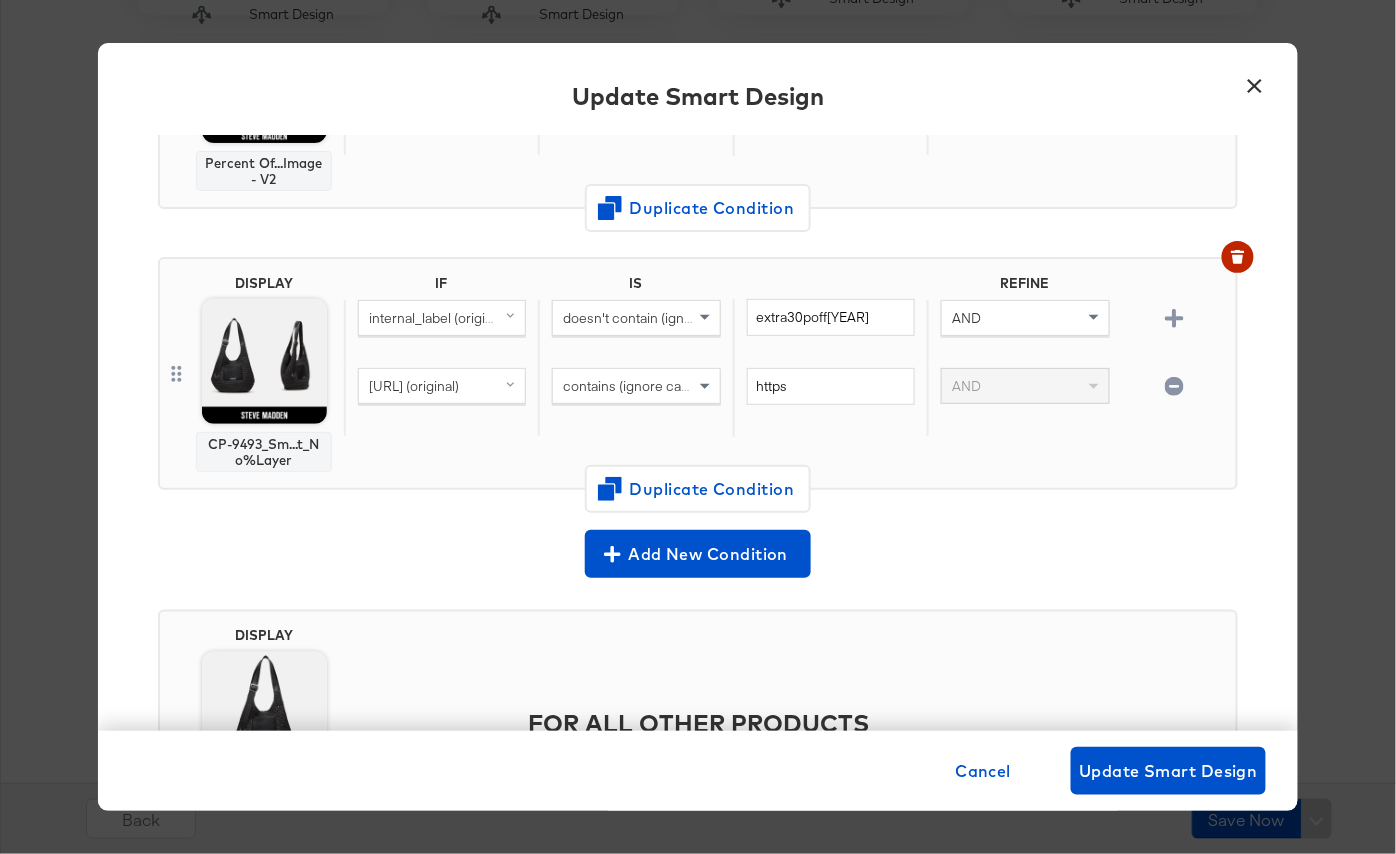 click on "×" at bounding box center [1255, 81] 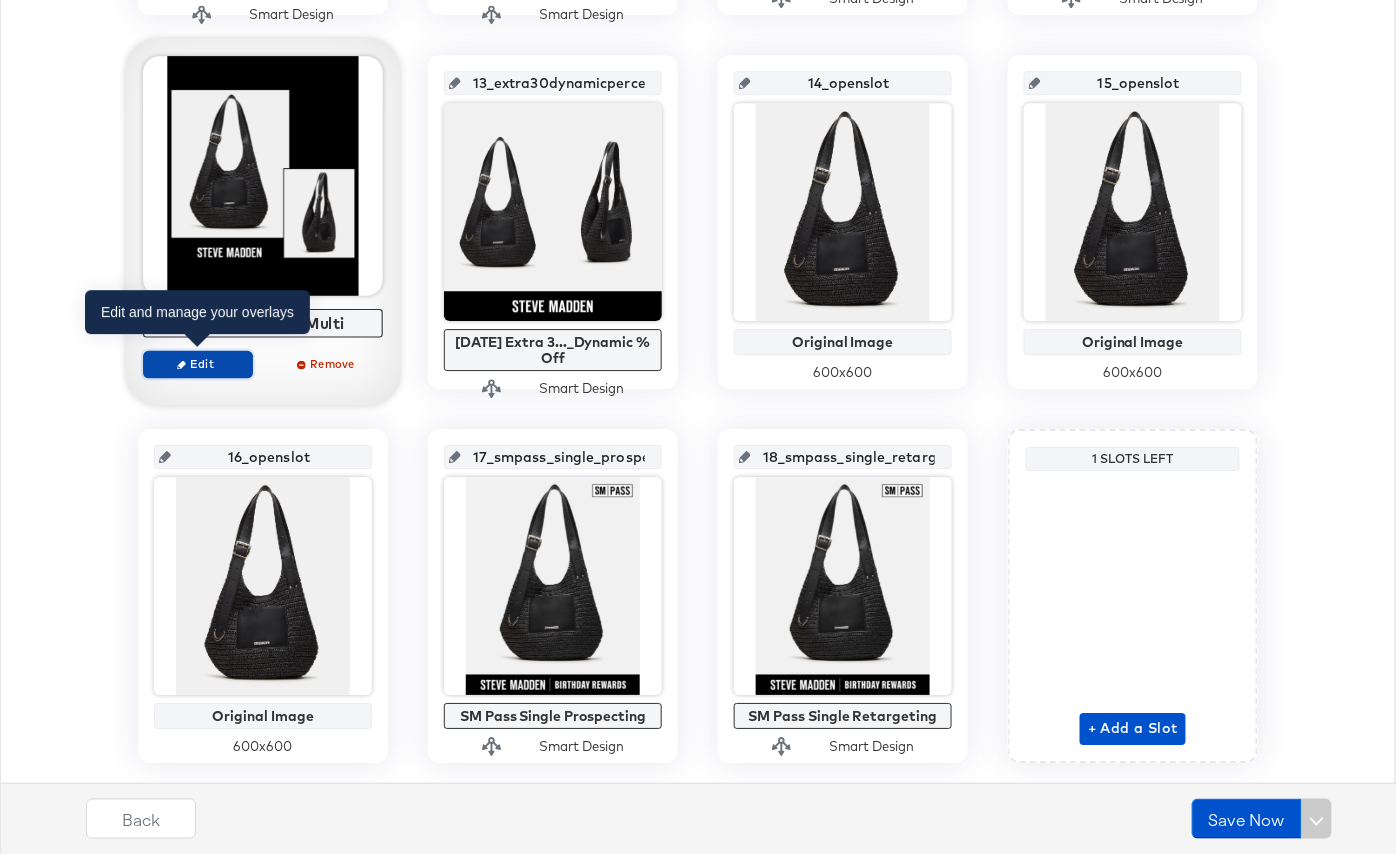 click on "Edit" at bounding box center [198, 363] 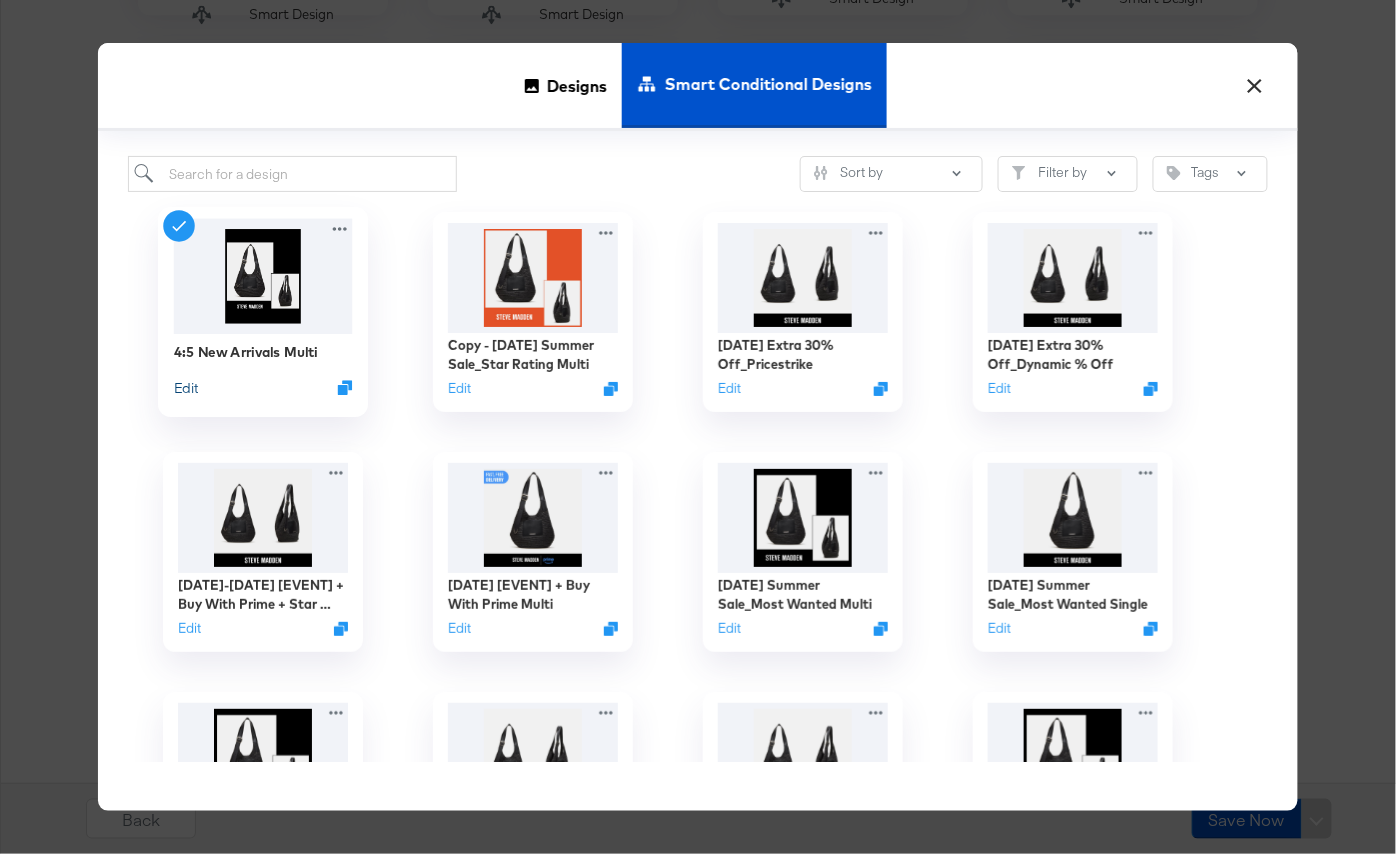 click on "Edit" at bounding box center (186, 387) 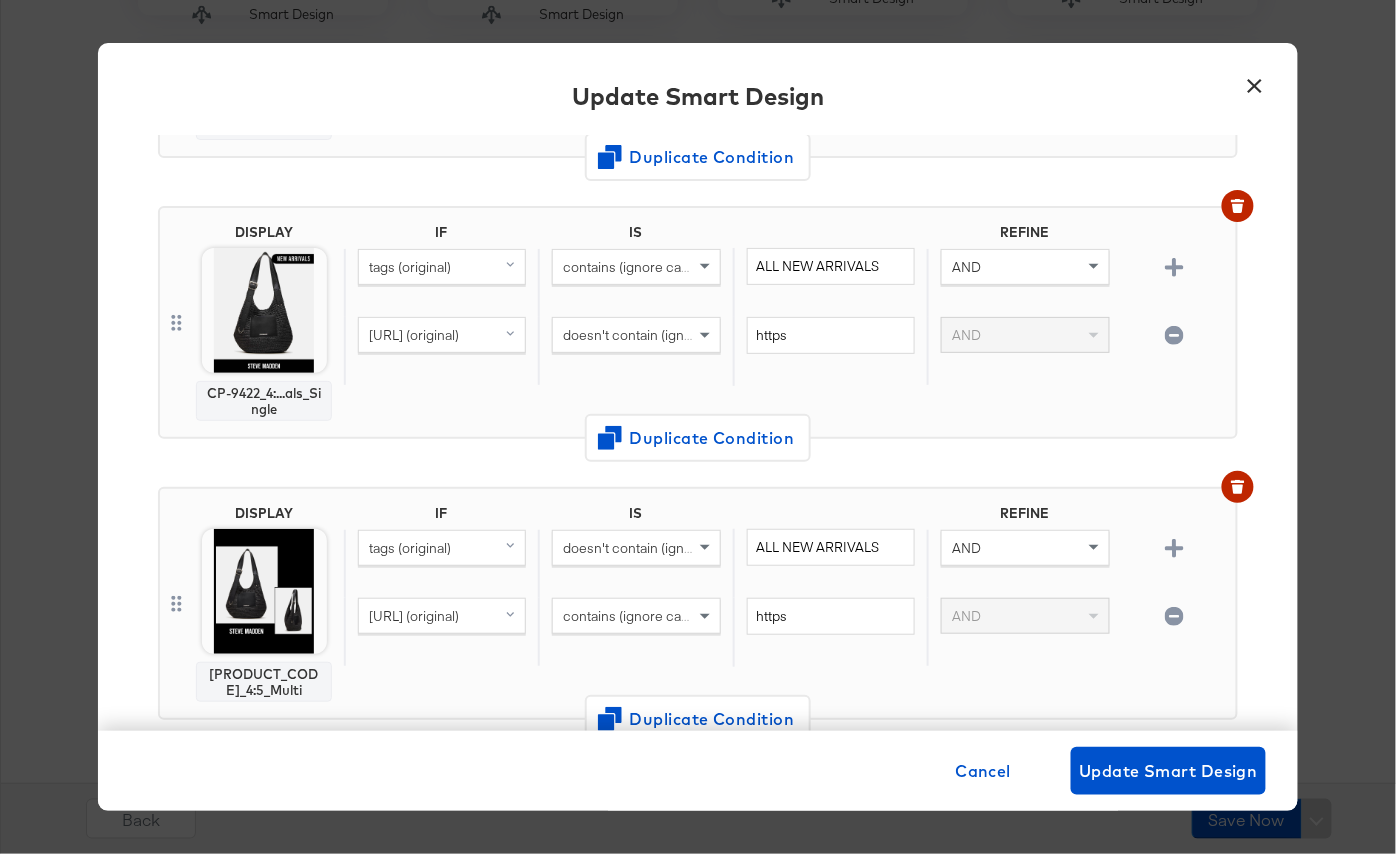 scroll, scrollTop: 692, scrollLeft: 0, axis: vertical 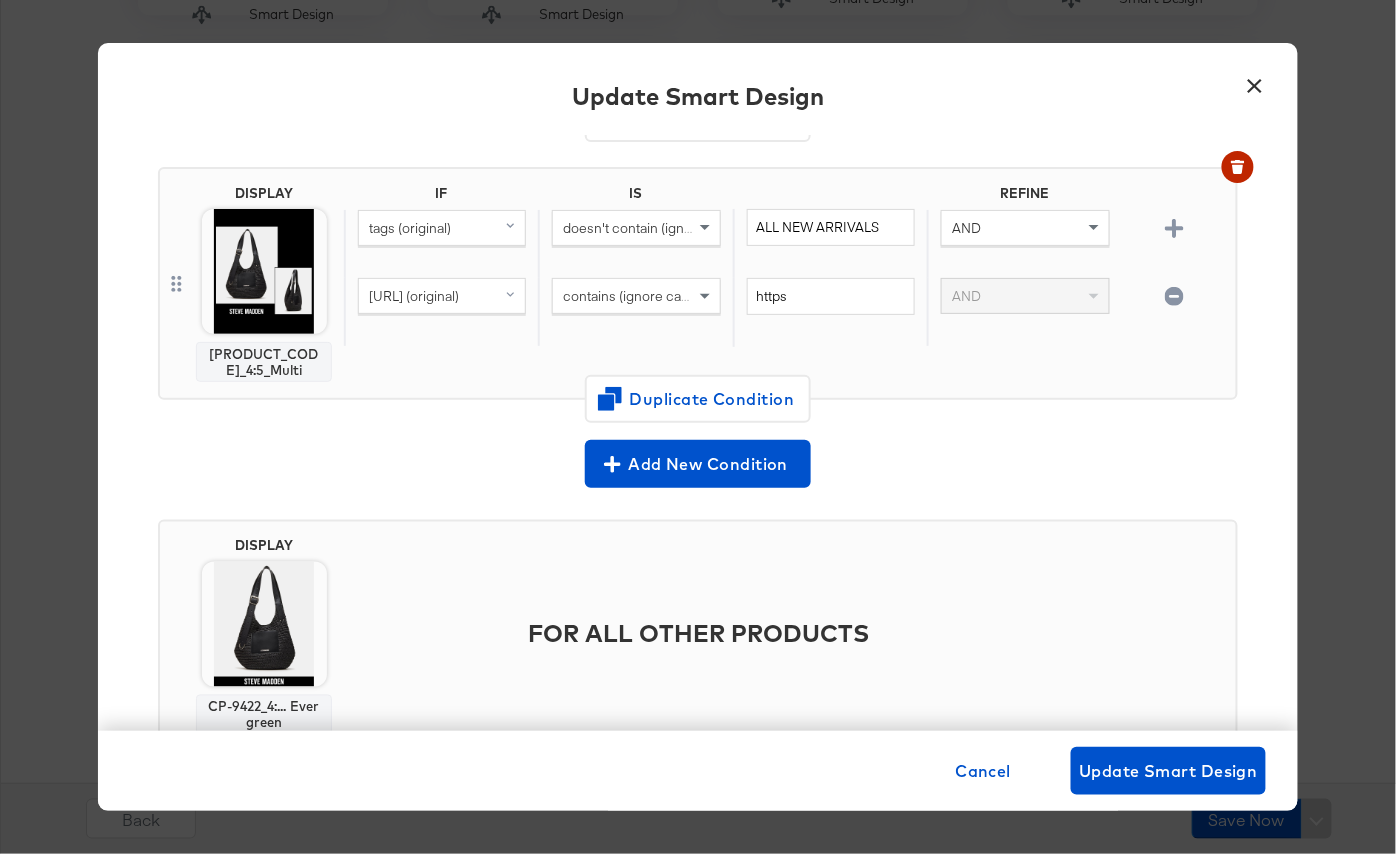 click on "×" at bounding box center (1255, 81) 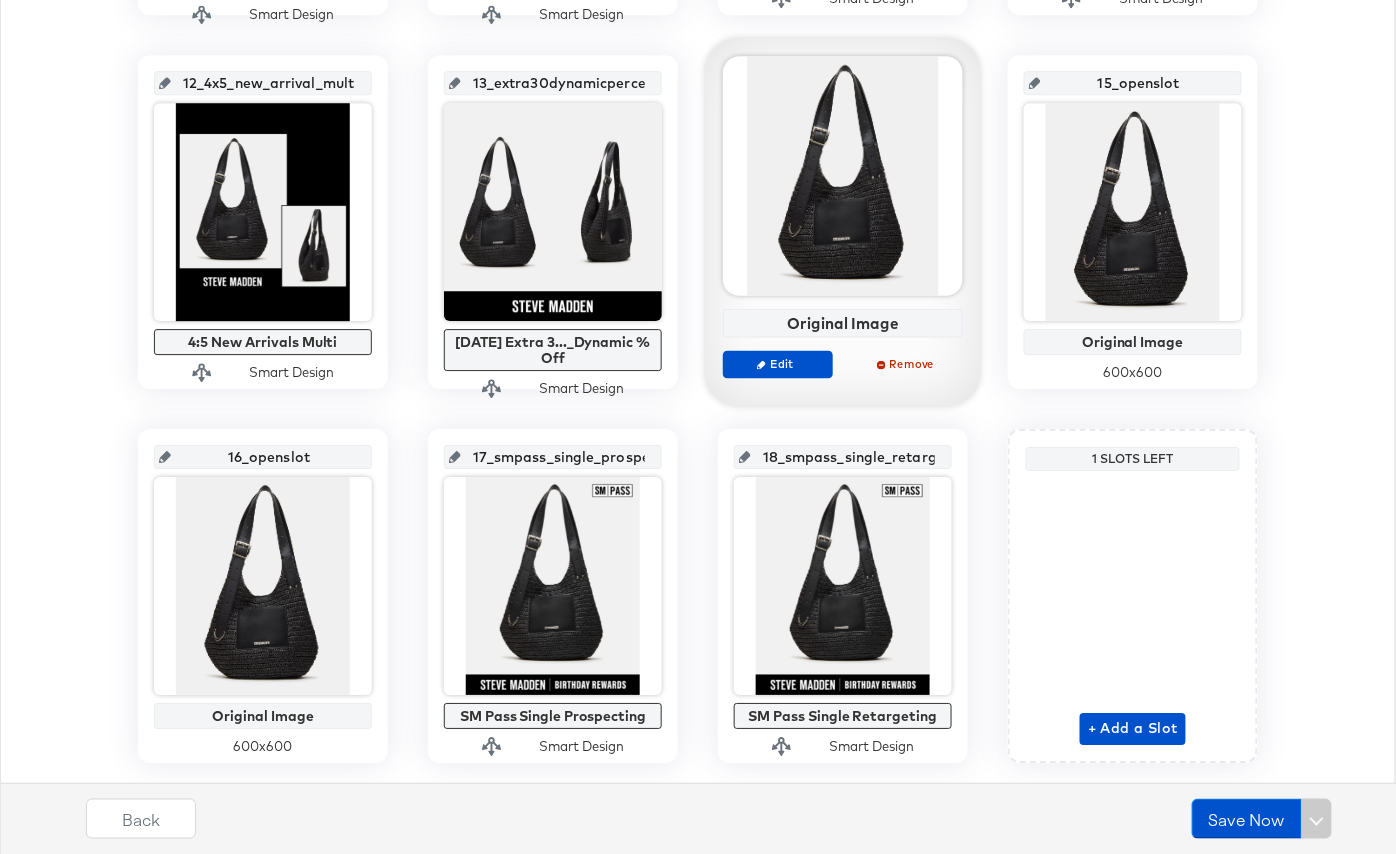 scroll, scrollTop: 1593, scrollLeft: 0, axis: vertical 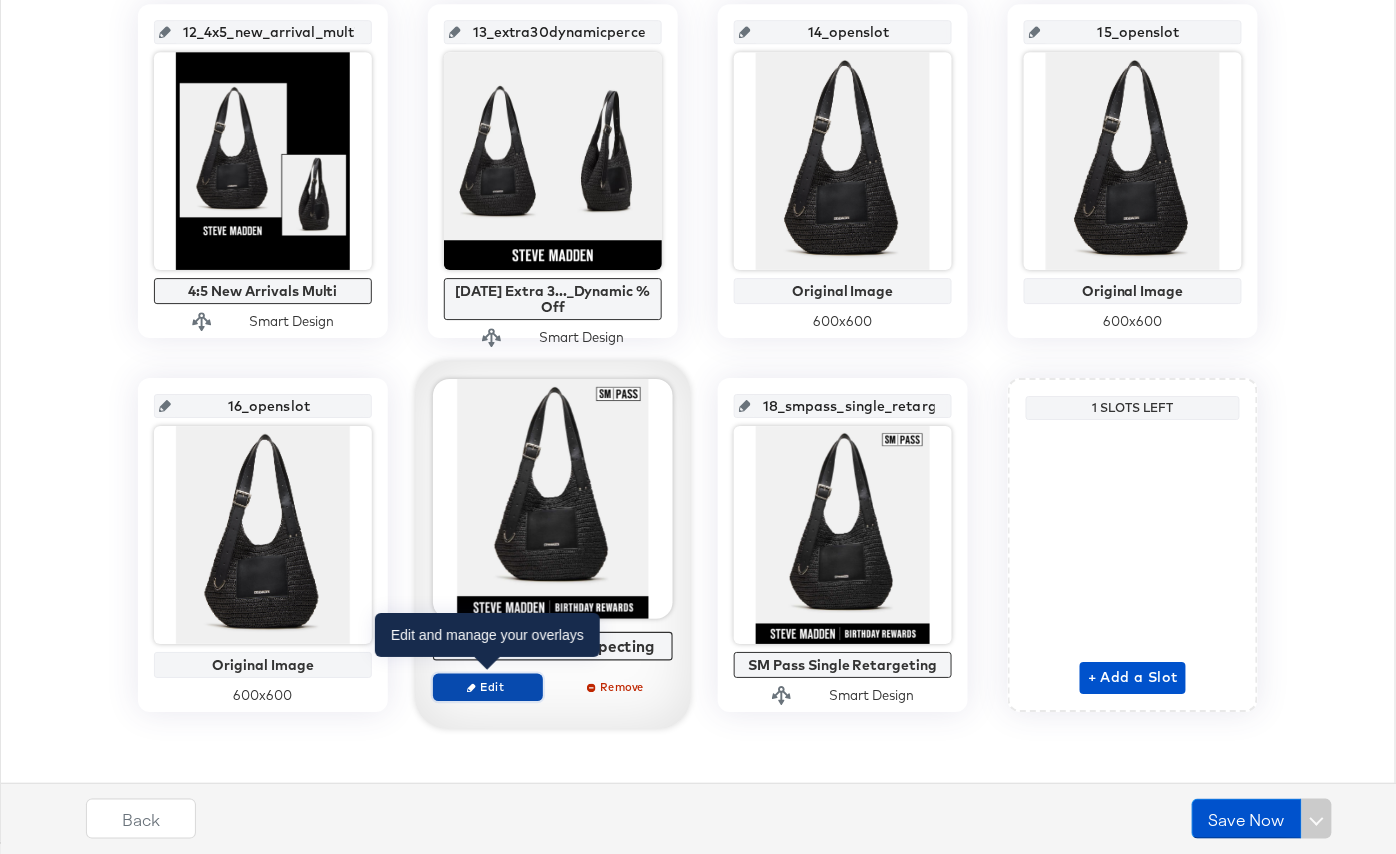 click on "Edit" at bounding box center (488, 686) 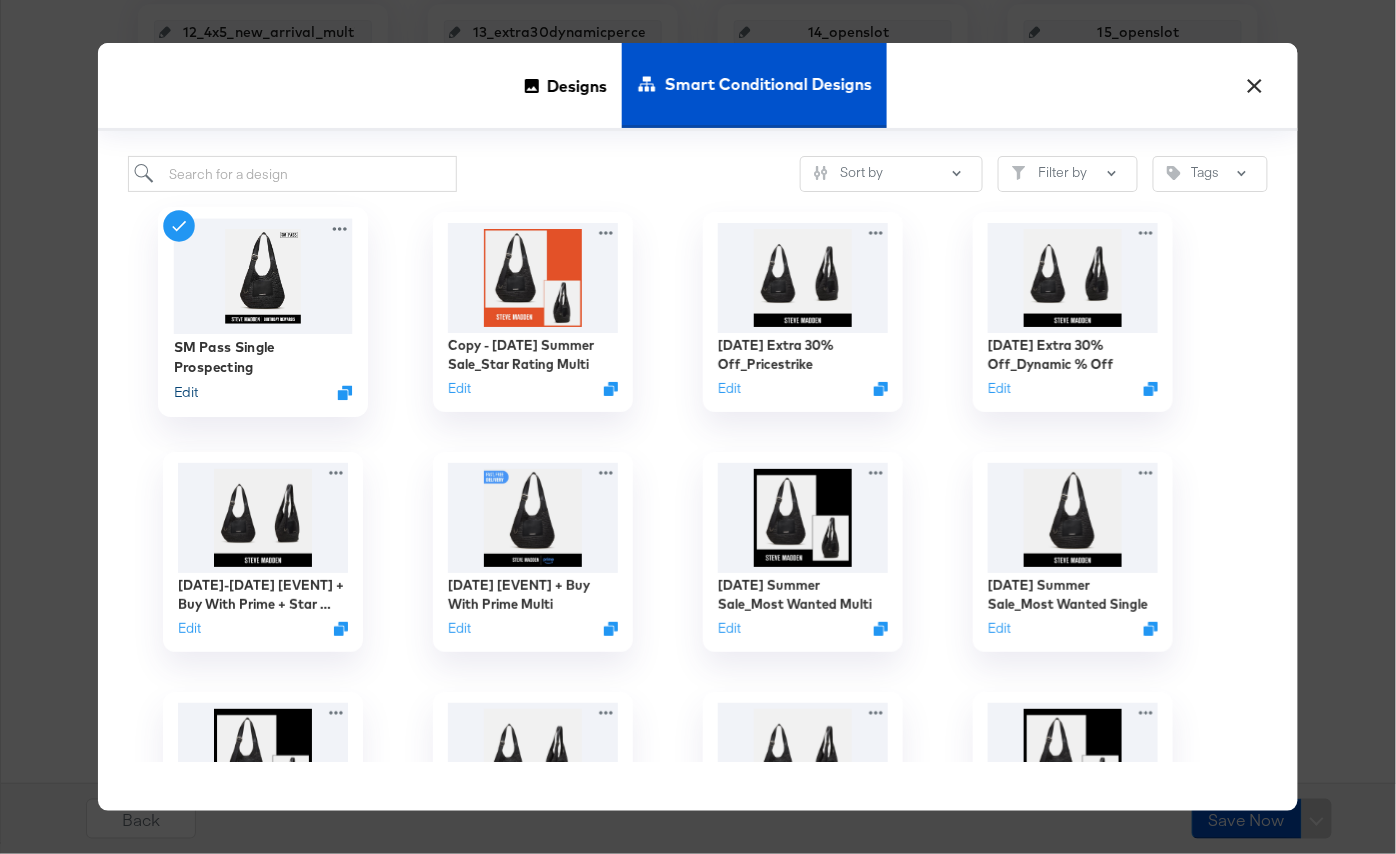 click on "Edit" at bounding box center [186, 392] 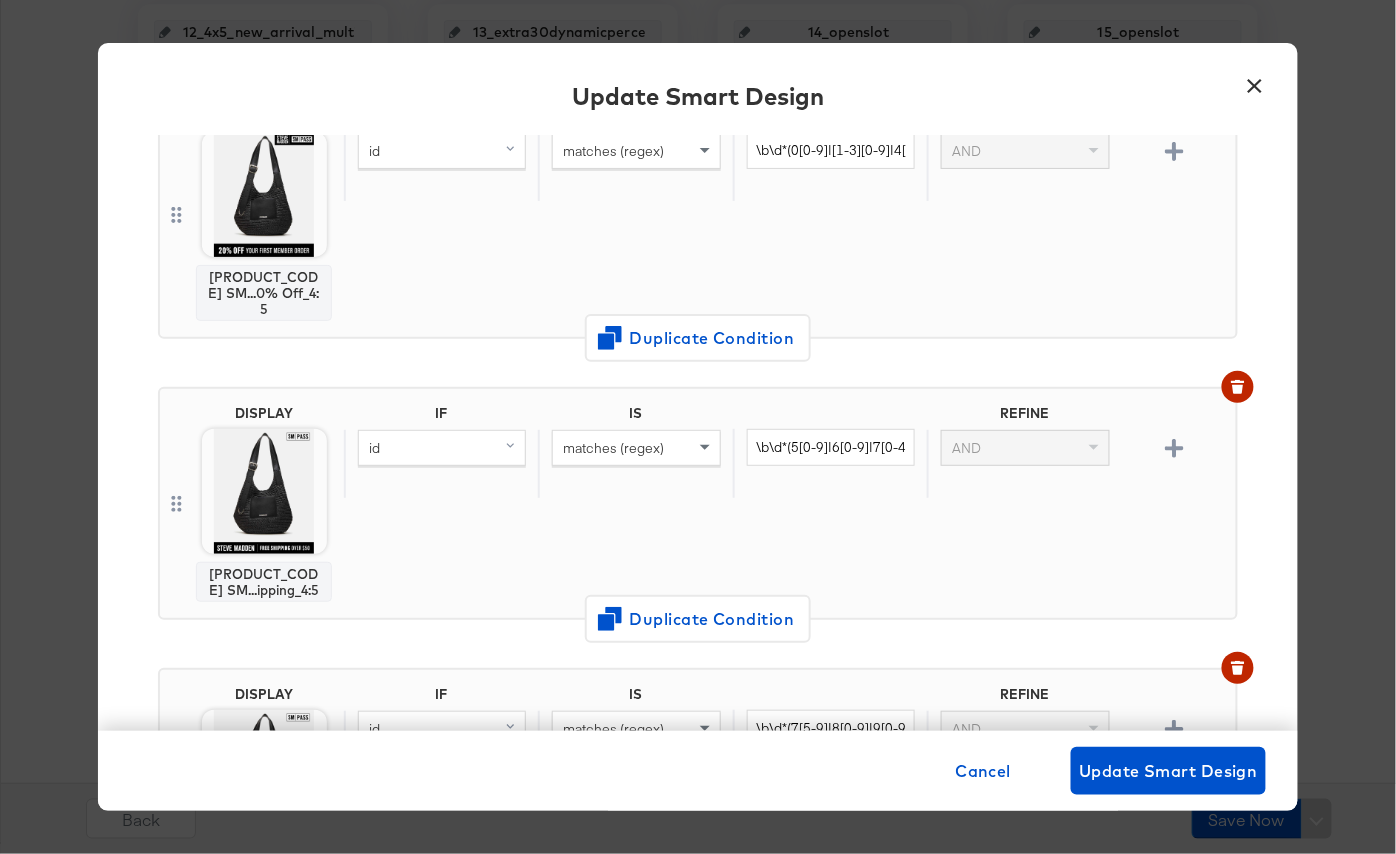 scroll, scrollTop: 477, scrollLeft: 0, axis: vertical 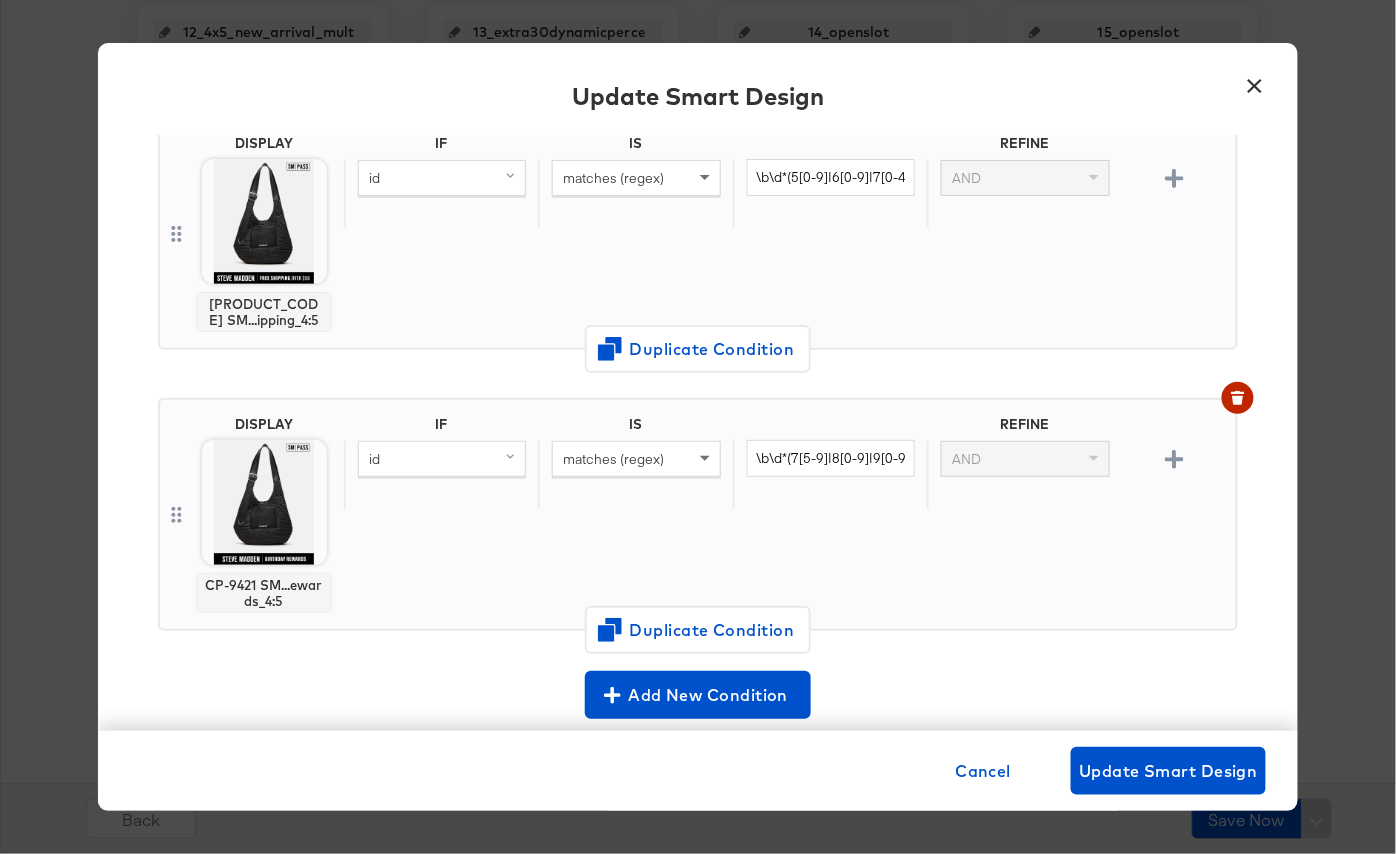 click on "×" at bounding box center [1255, 81] 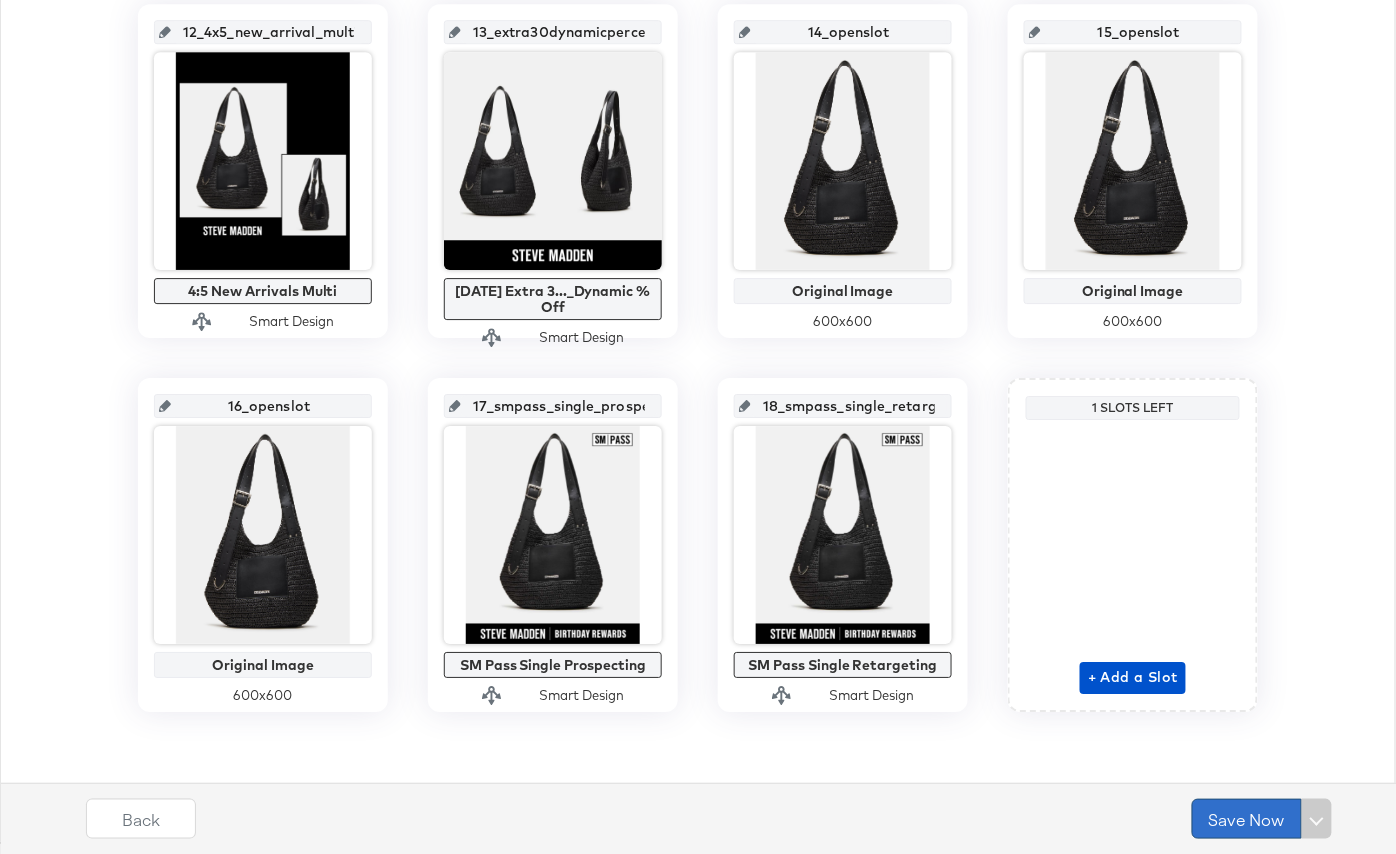 click on "Save Now" at bounding box center [1247, 819] 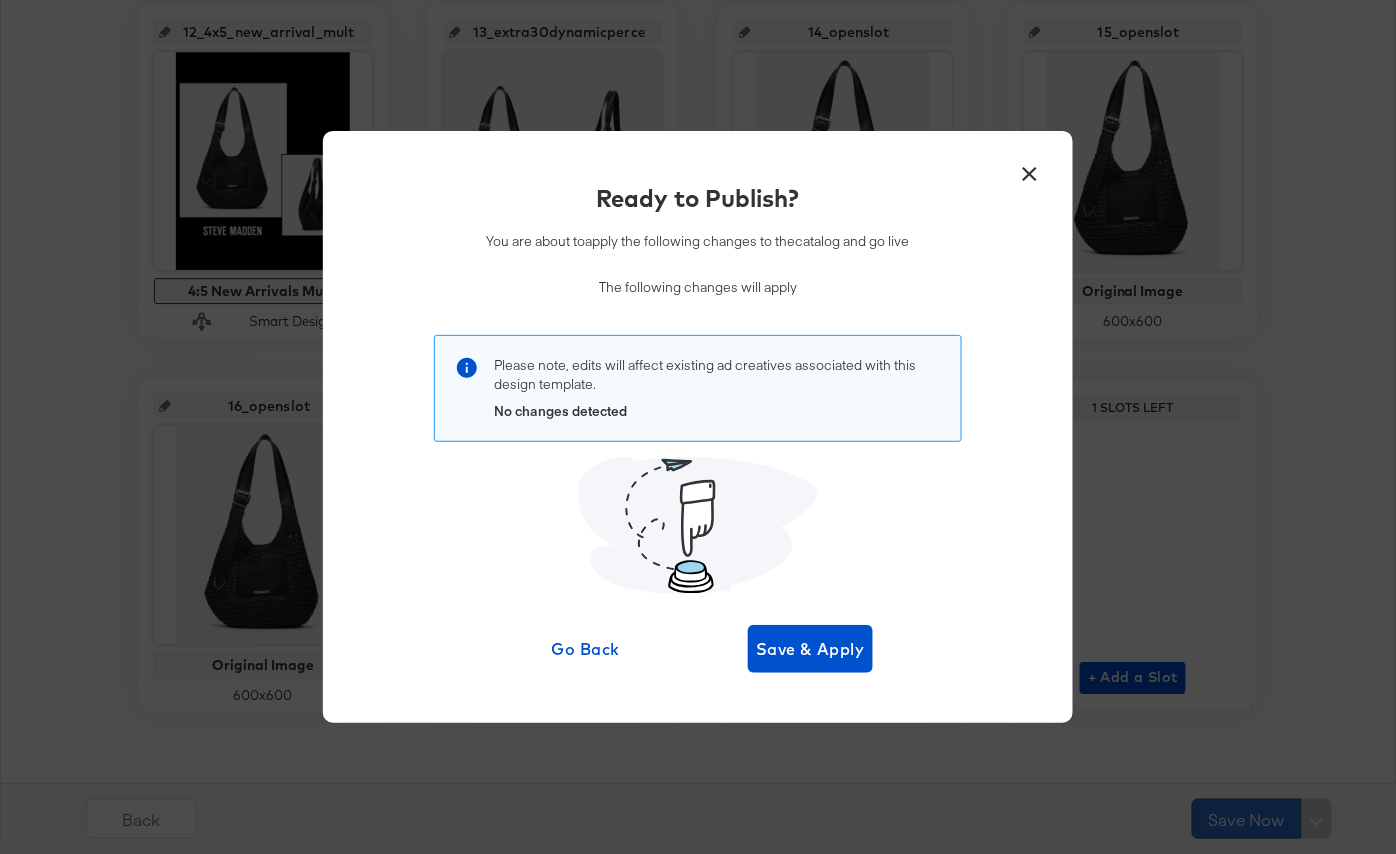 scroll, scrollTop: 0, scrollLeft: 0, axis: both 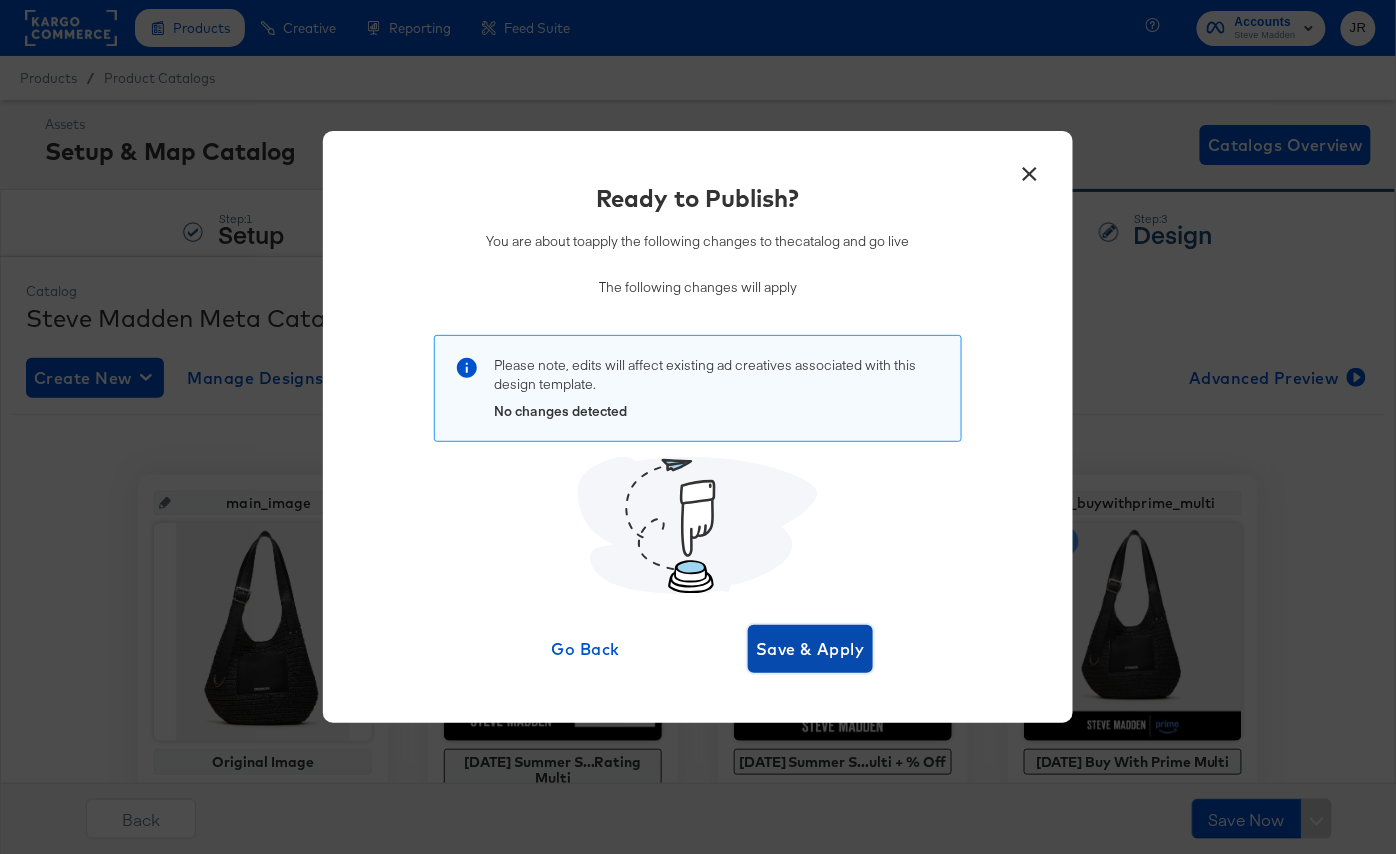 click on "Save & Apply" at bounding box center [810, 649] 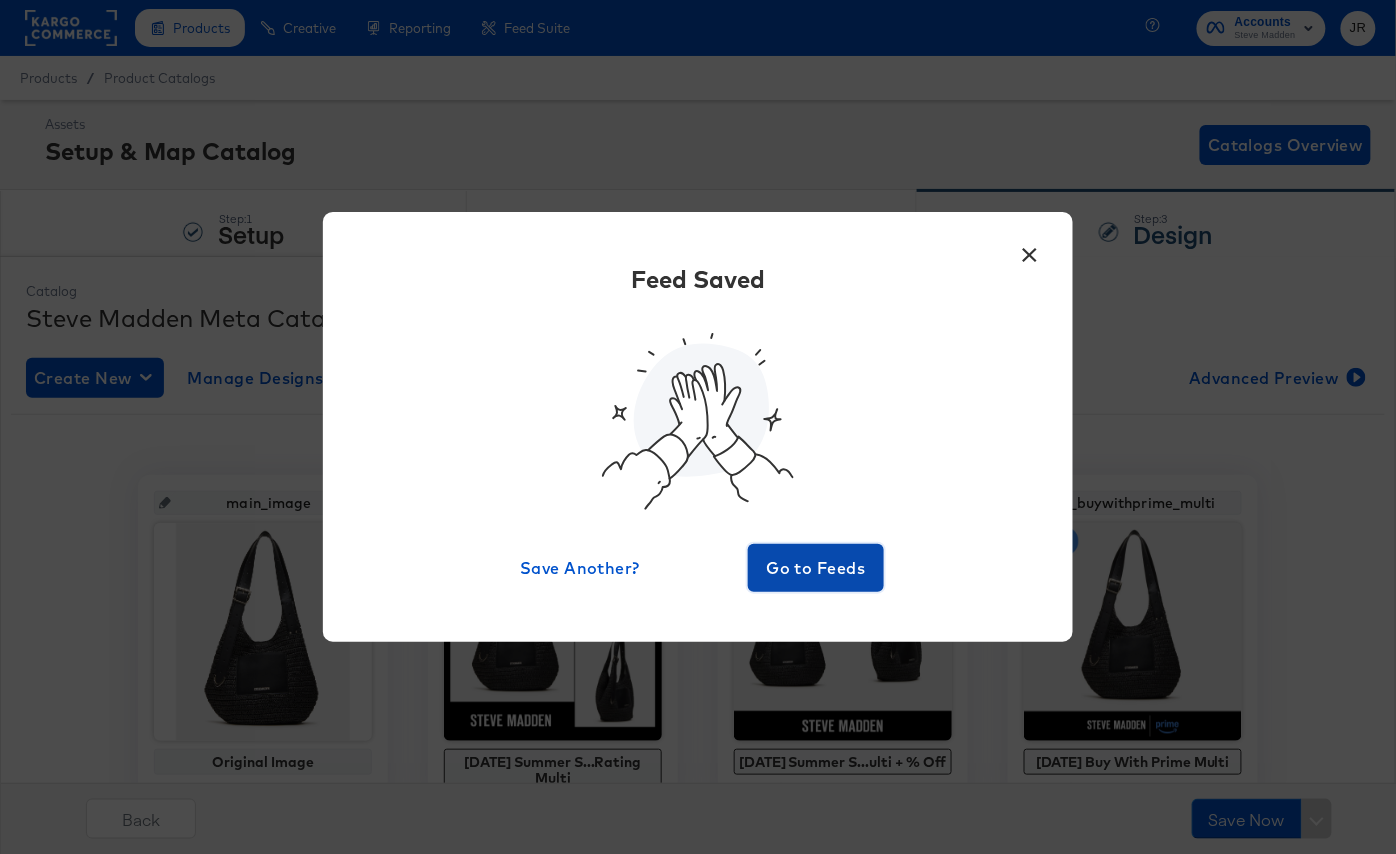 click on "Go to Feeds" at bounding box center (816, 568) 